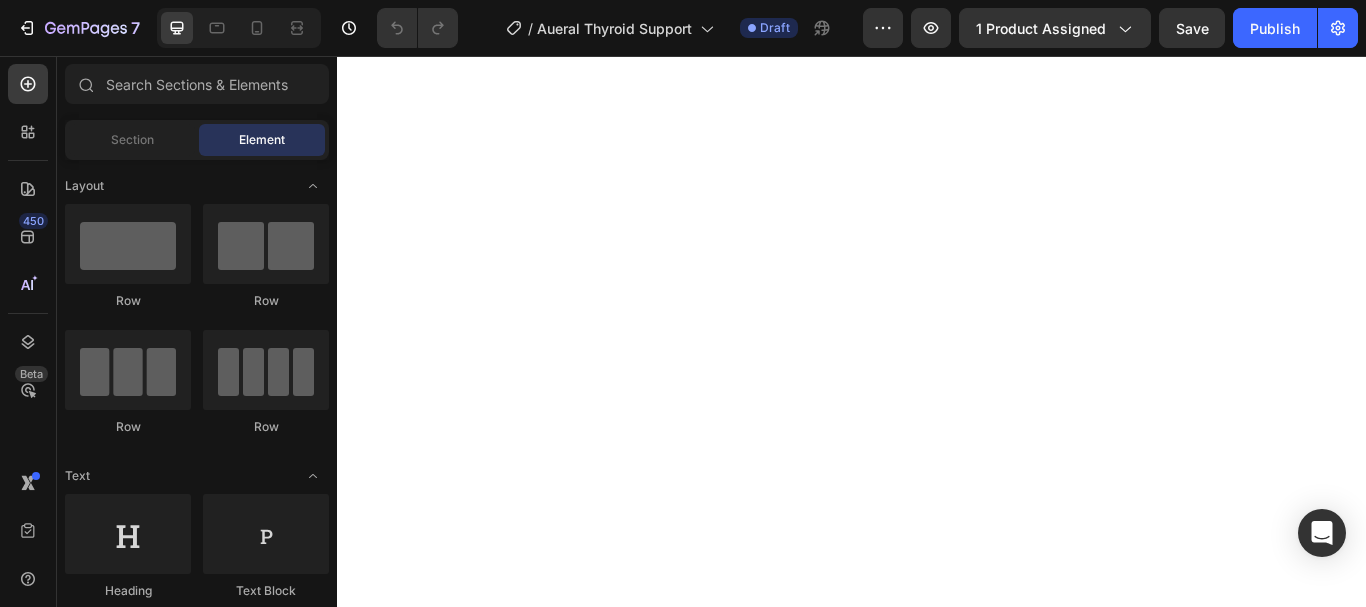 scroll, scrollTop: 0, scrollLeft: 0, axis: both 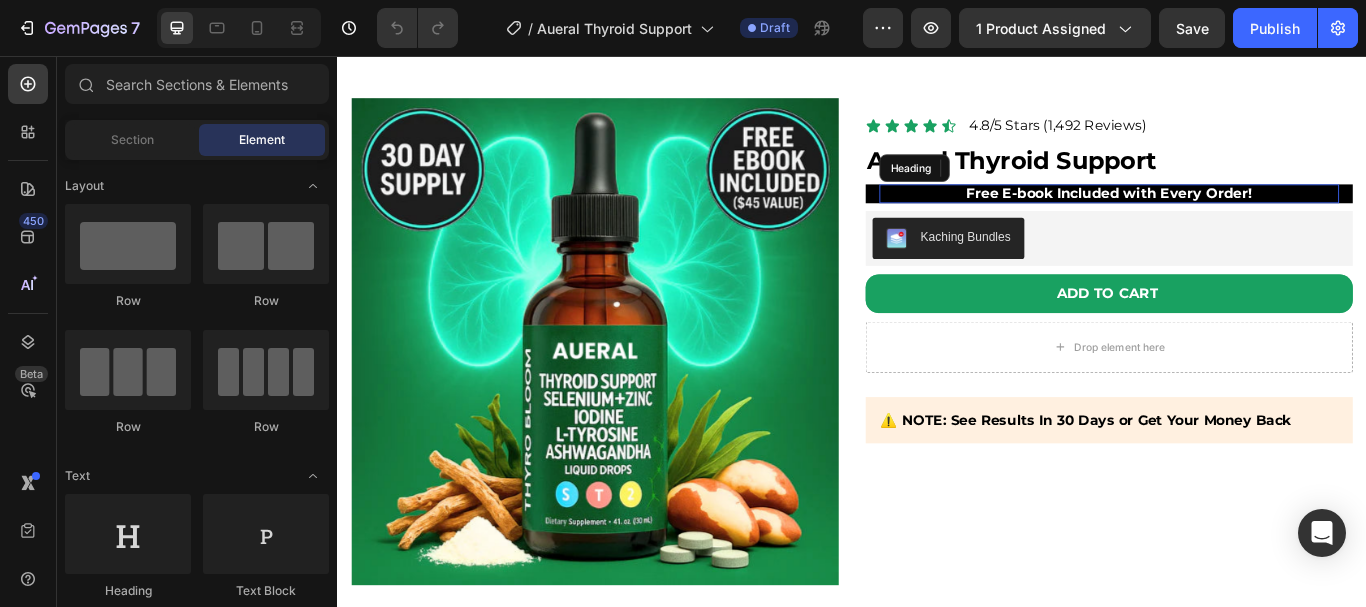 click on "Free E-book Included with Every Order!" at bounding box center (1237, 216) 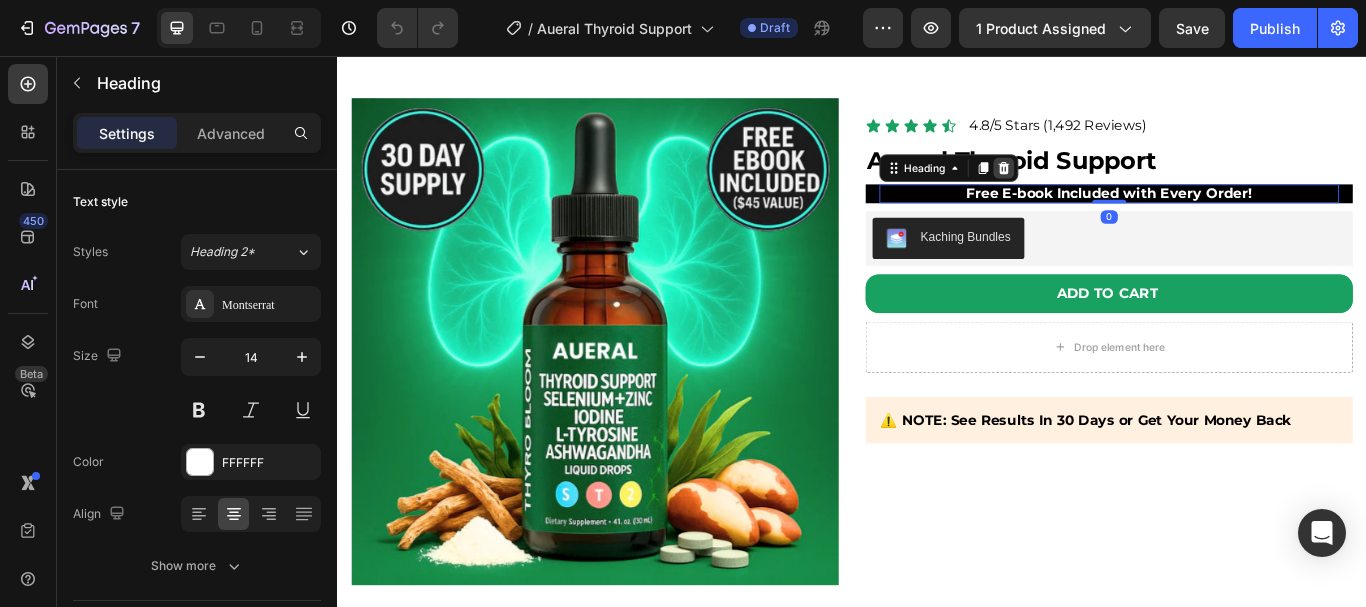 click 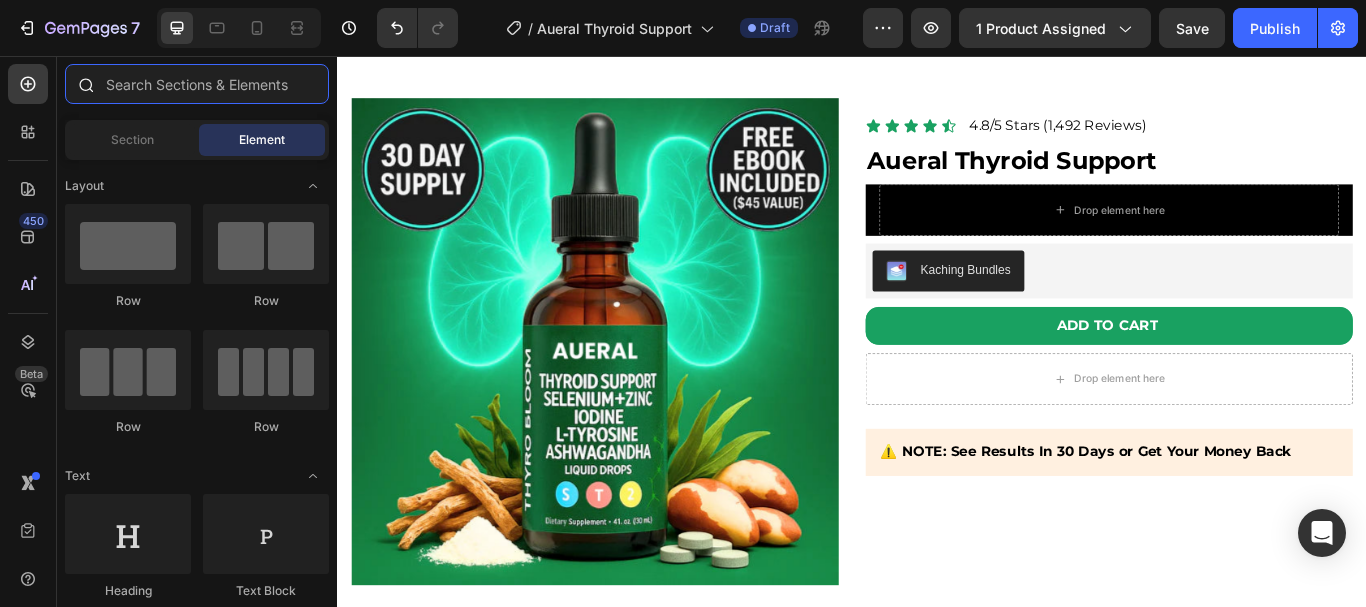 click at bounding box center (197, 84) 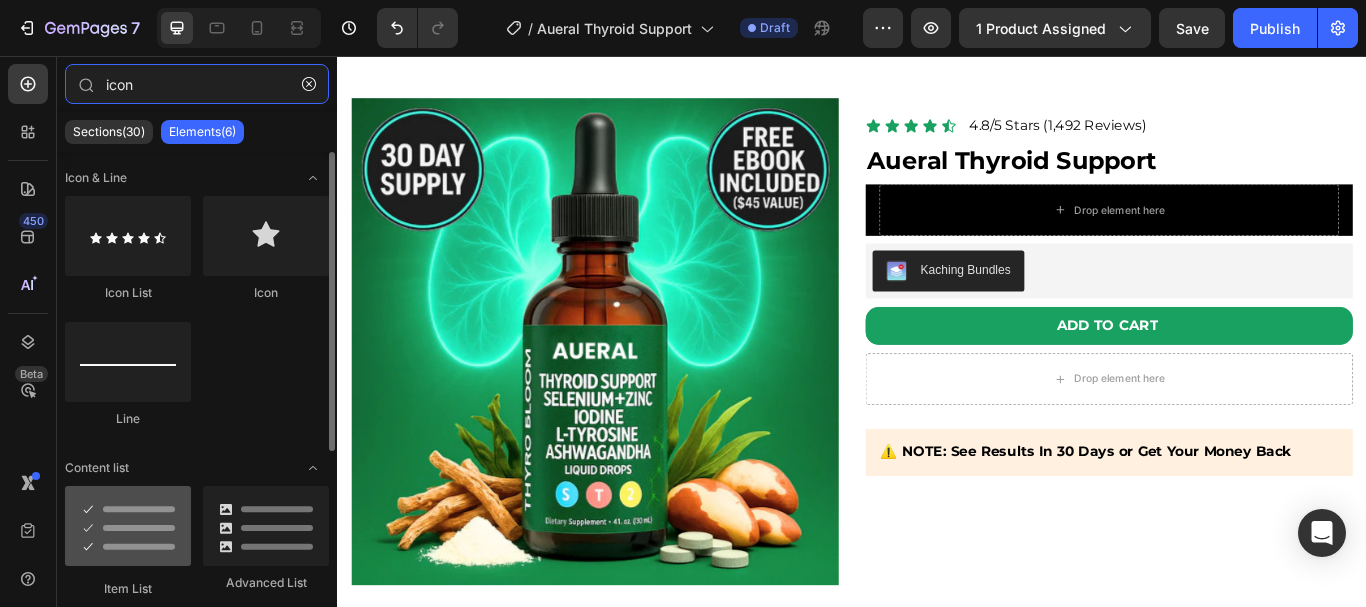 type on "icon" 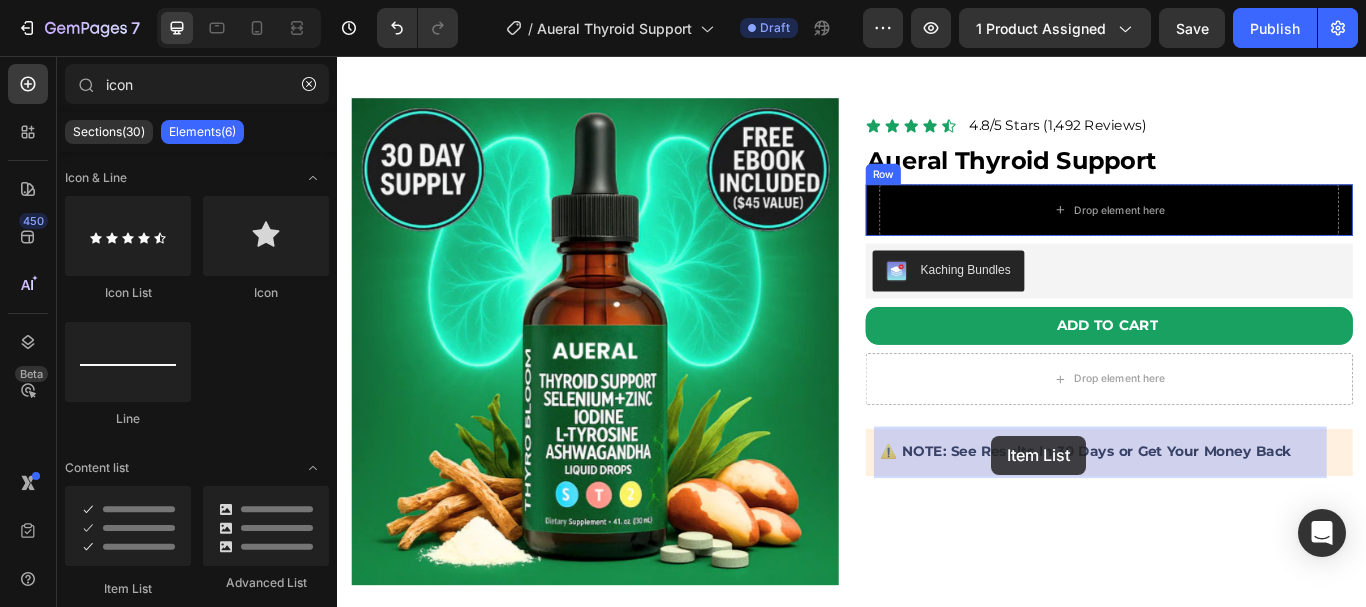 drag, startPoint x: 461, startPoint y: 582, endPoint x: 1100, endPoint y: 499, distance: 644.3679 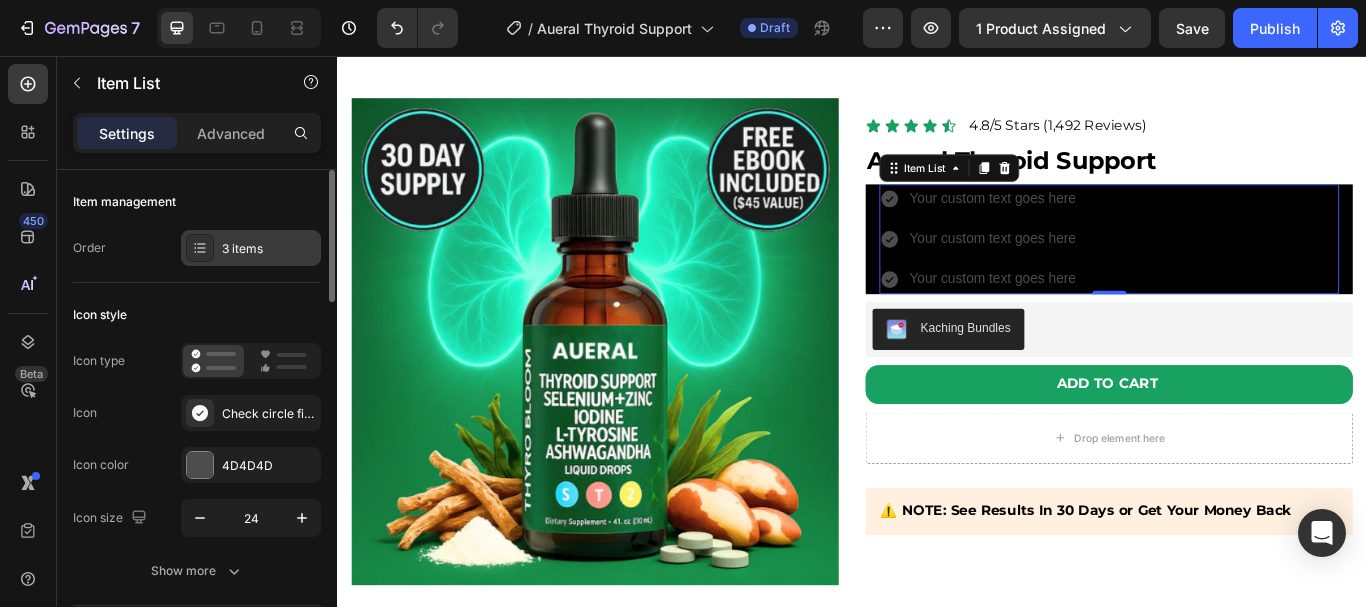 click 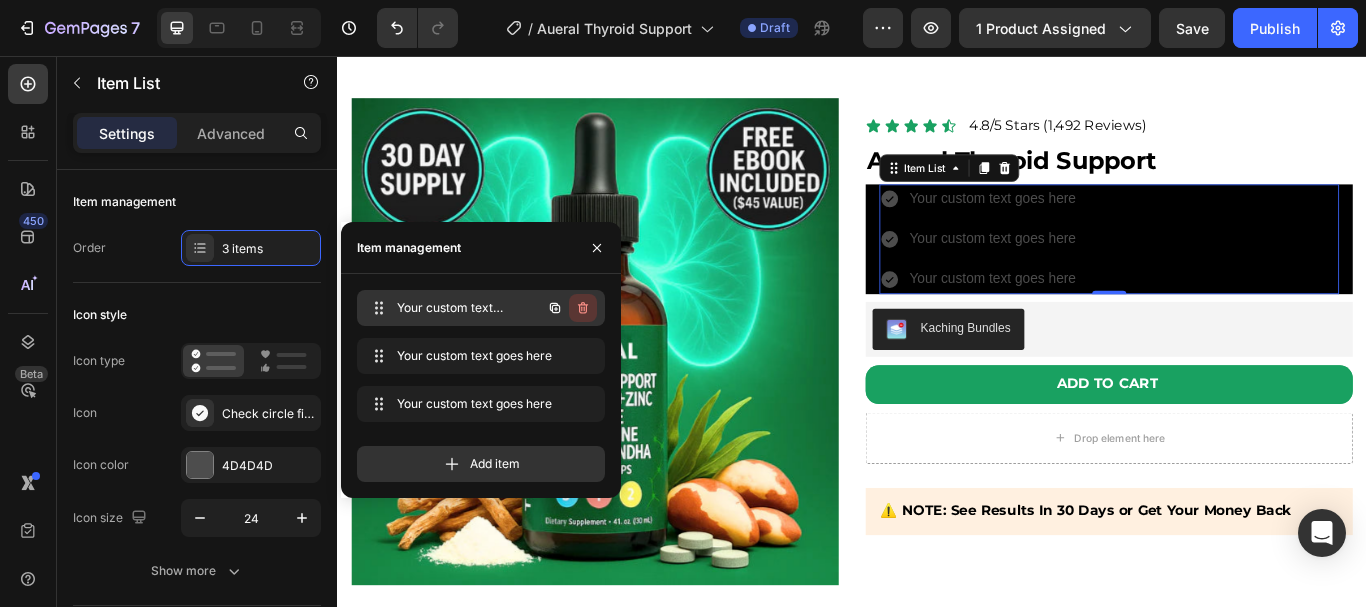 click 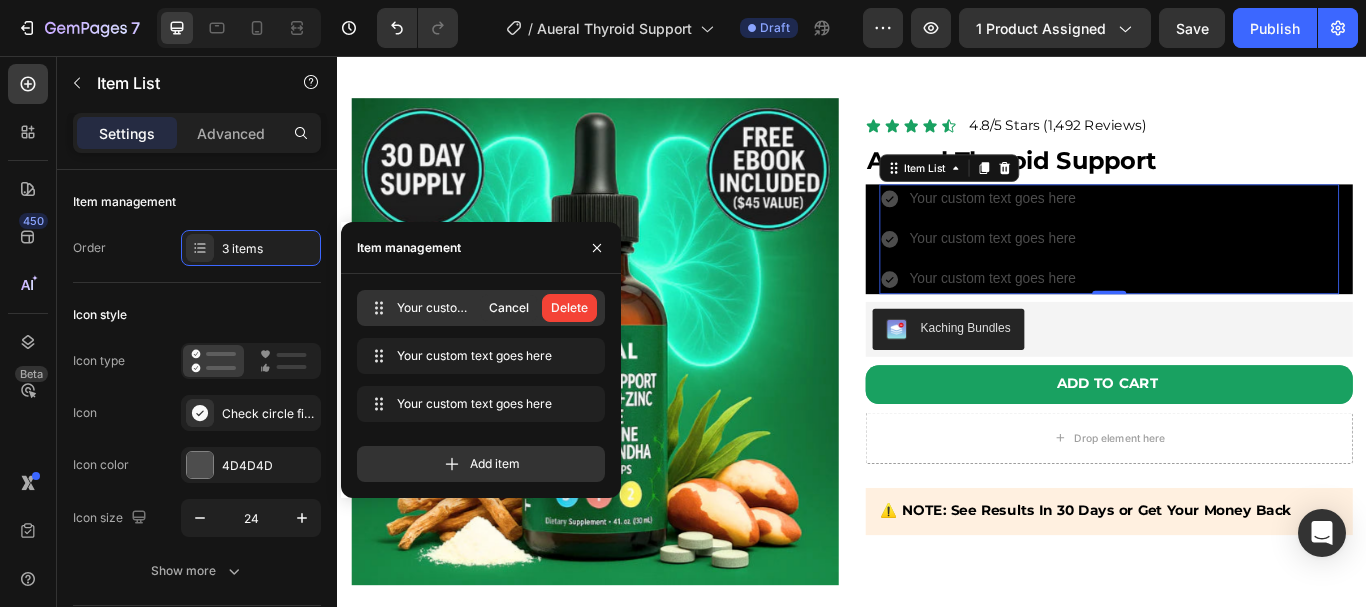 click on "Delete" at bounding box center [569, 308] 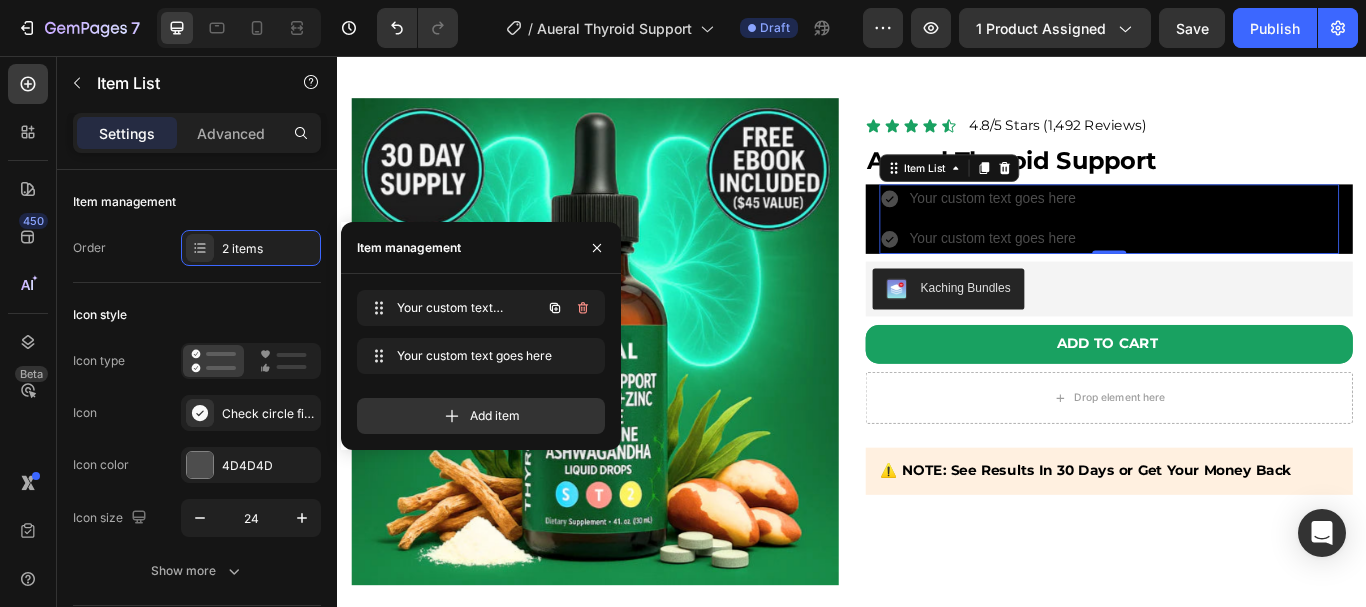 click 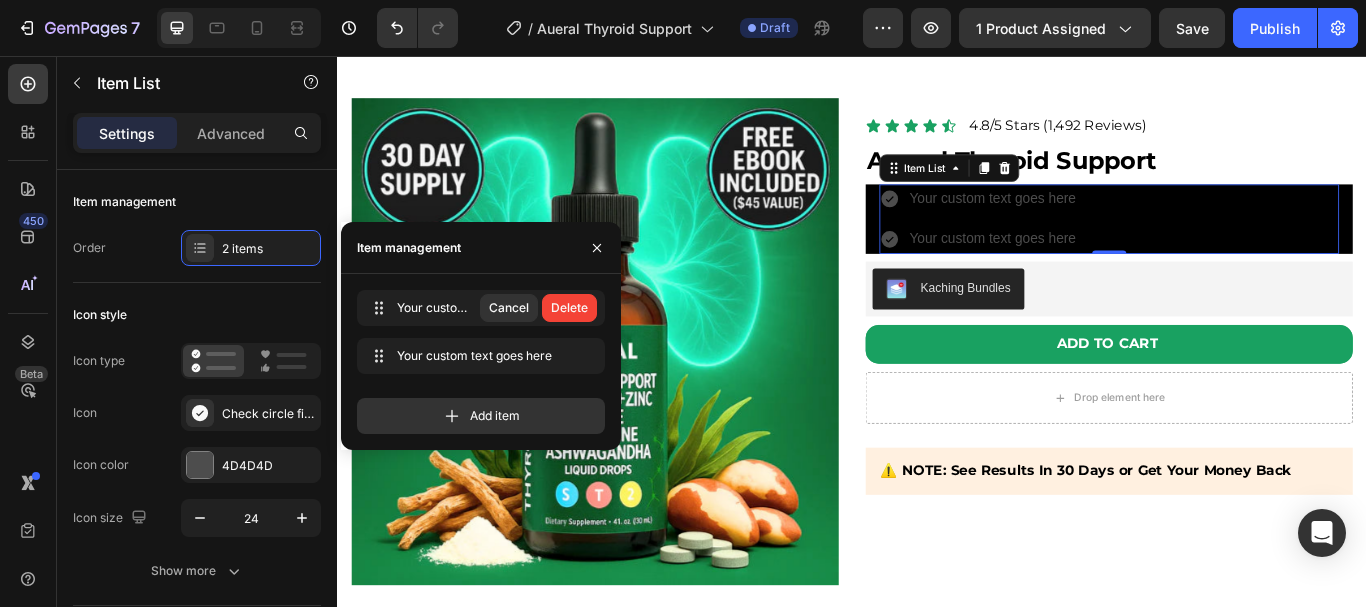 click on "Delete" at bounding box center (569, 308) 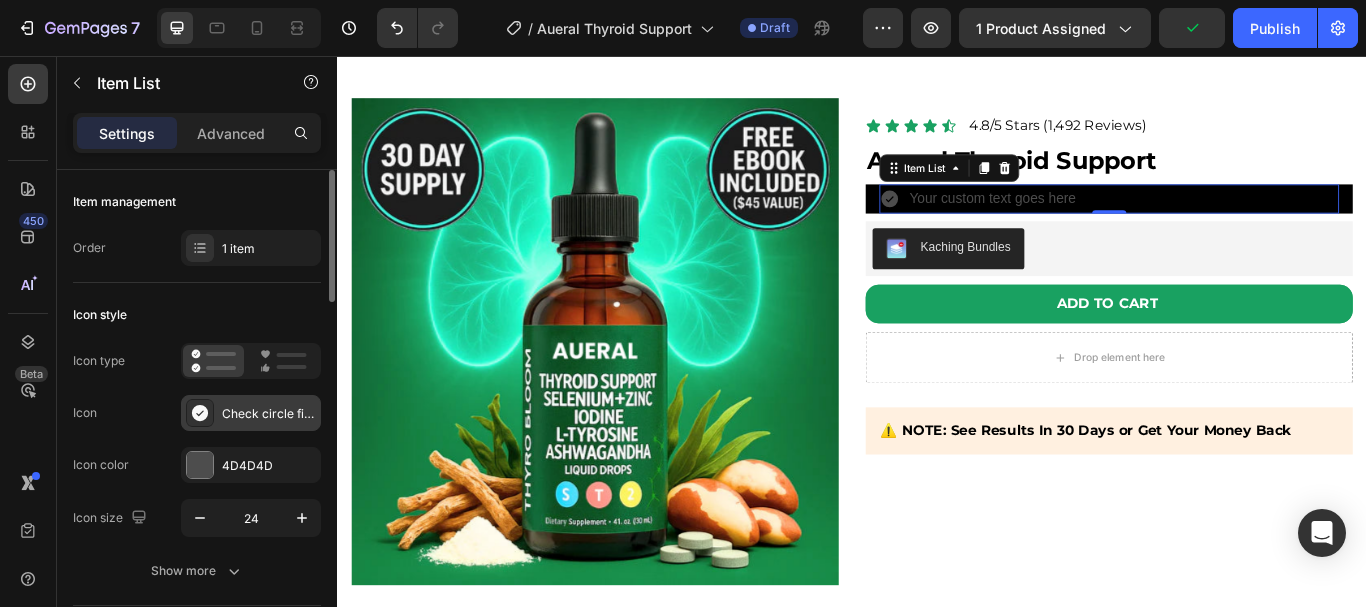 click on "Check circle filled" at bounding box center [269, 414] 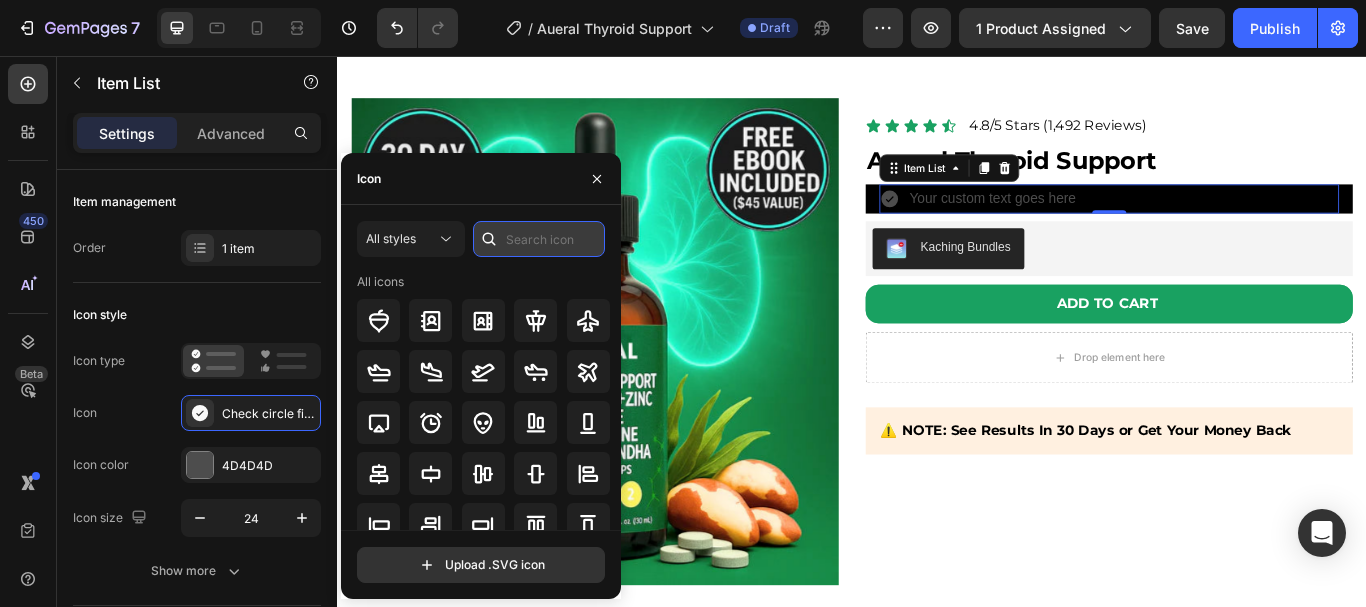 click at bounding box center (539, 239) 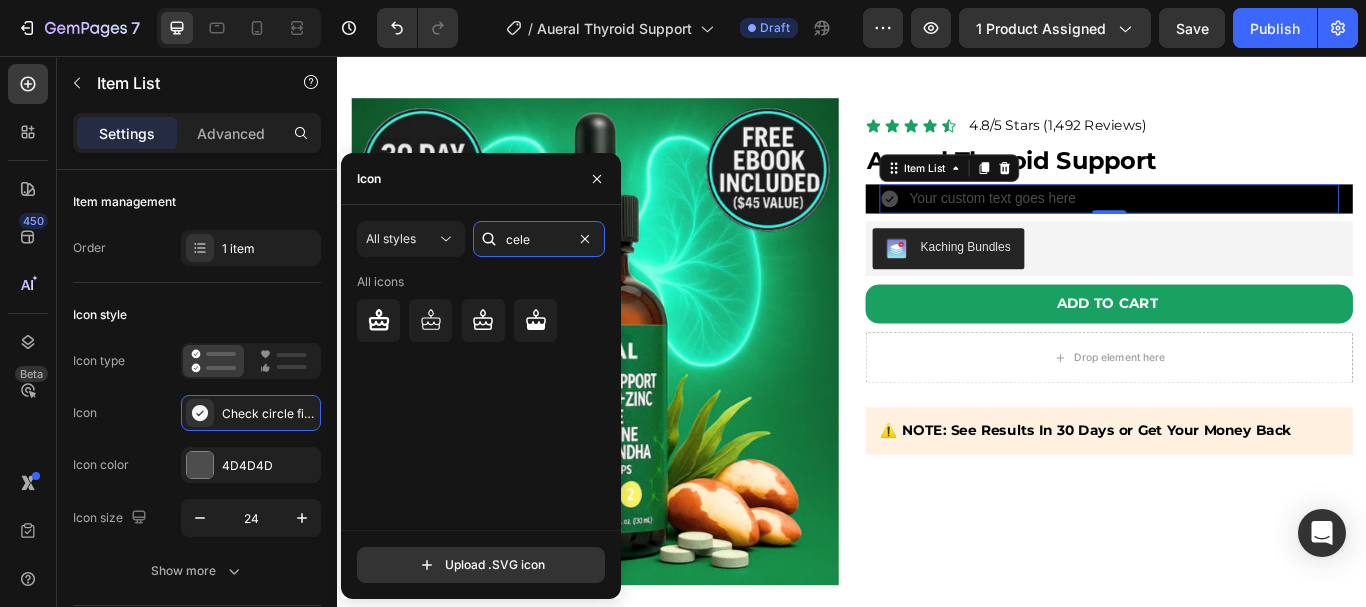type on "cele" 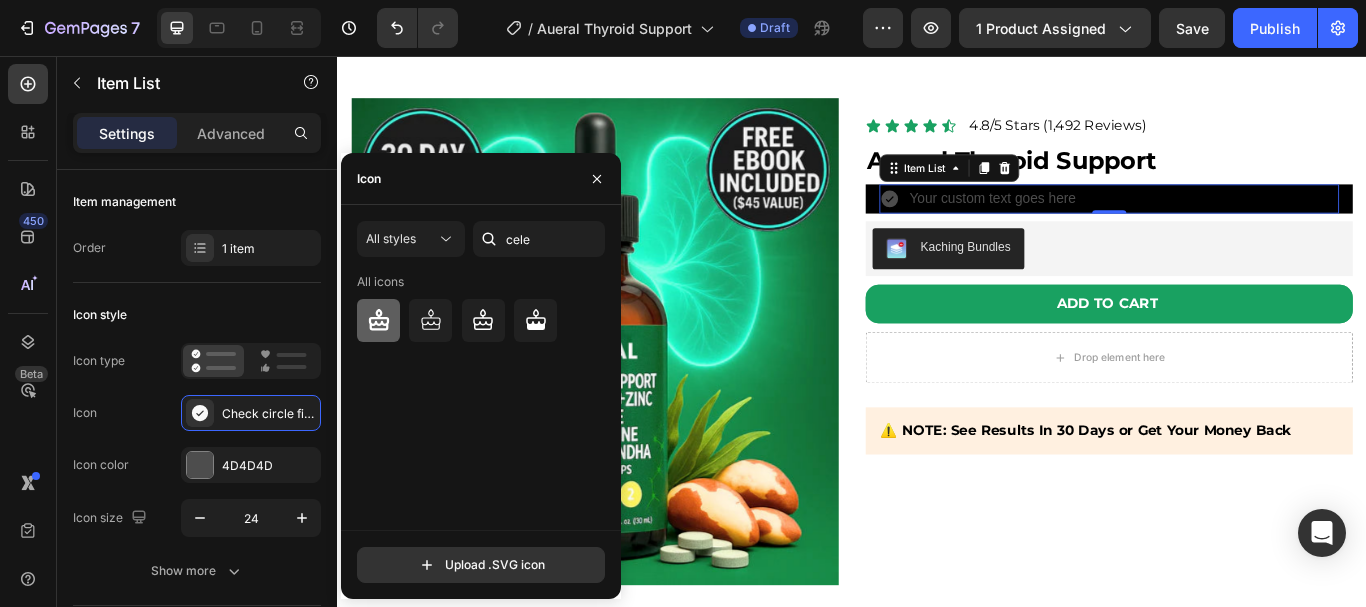 click 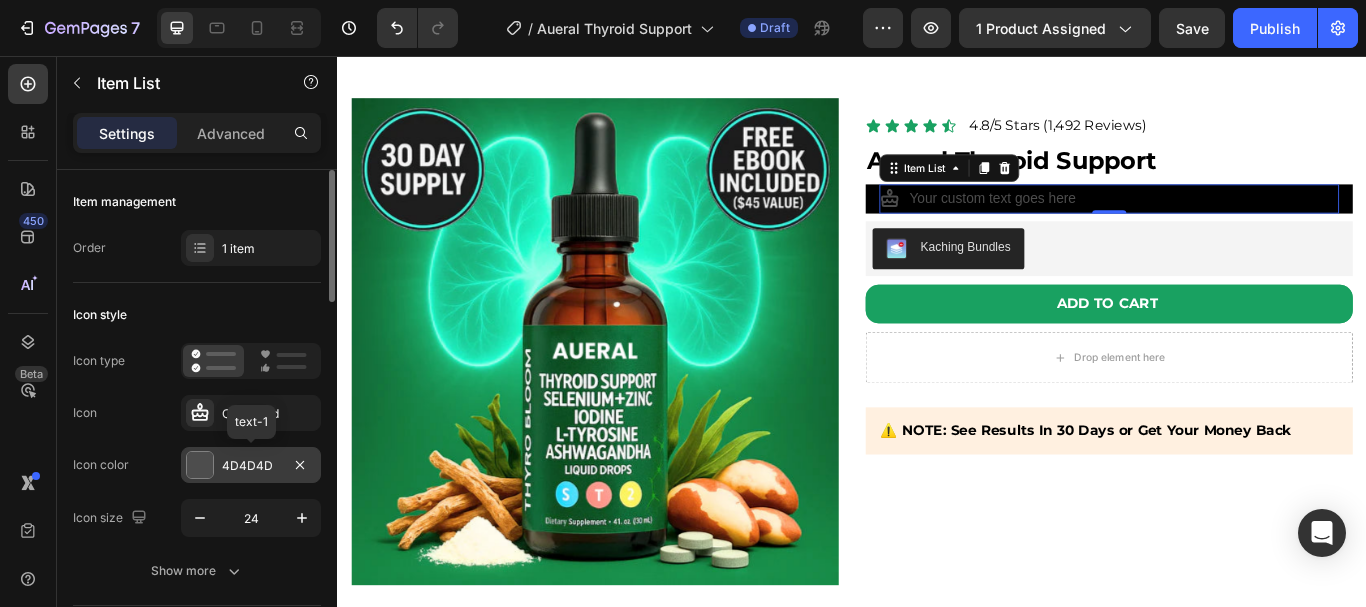 click at bounding box center [200, 465] 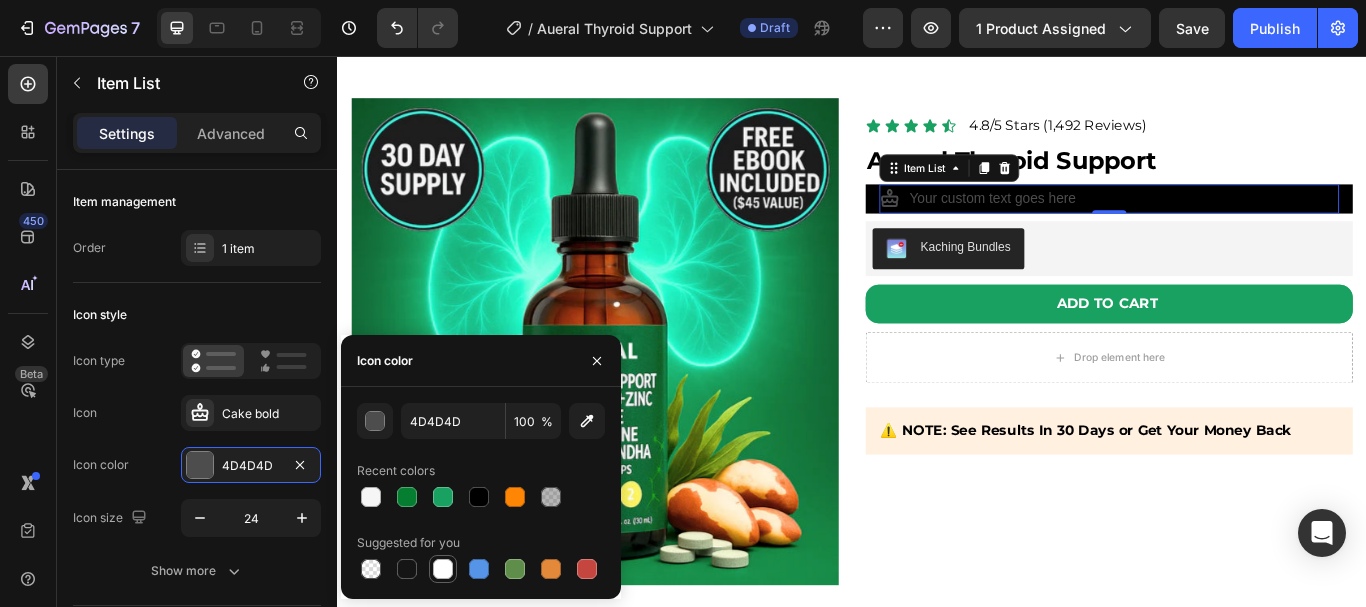 click at bounding box center (443, 569) 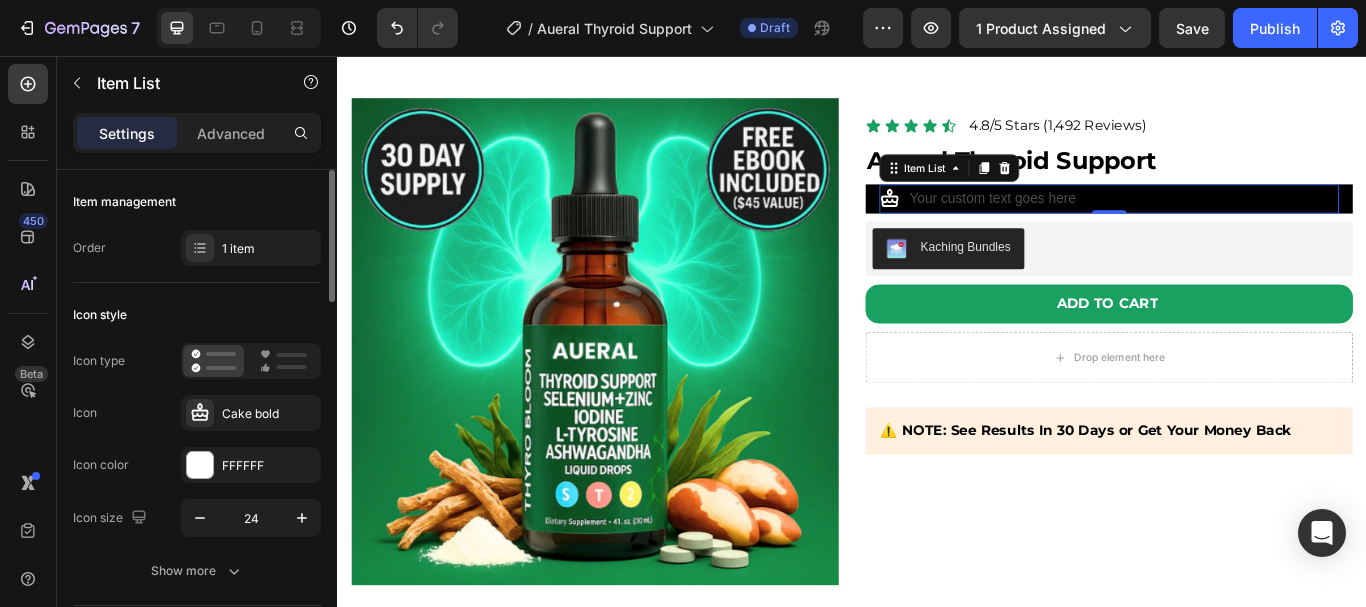 click on "Icon
Cake bold" at bounding box center (197, 413) 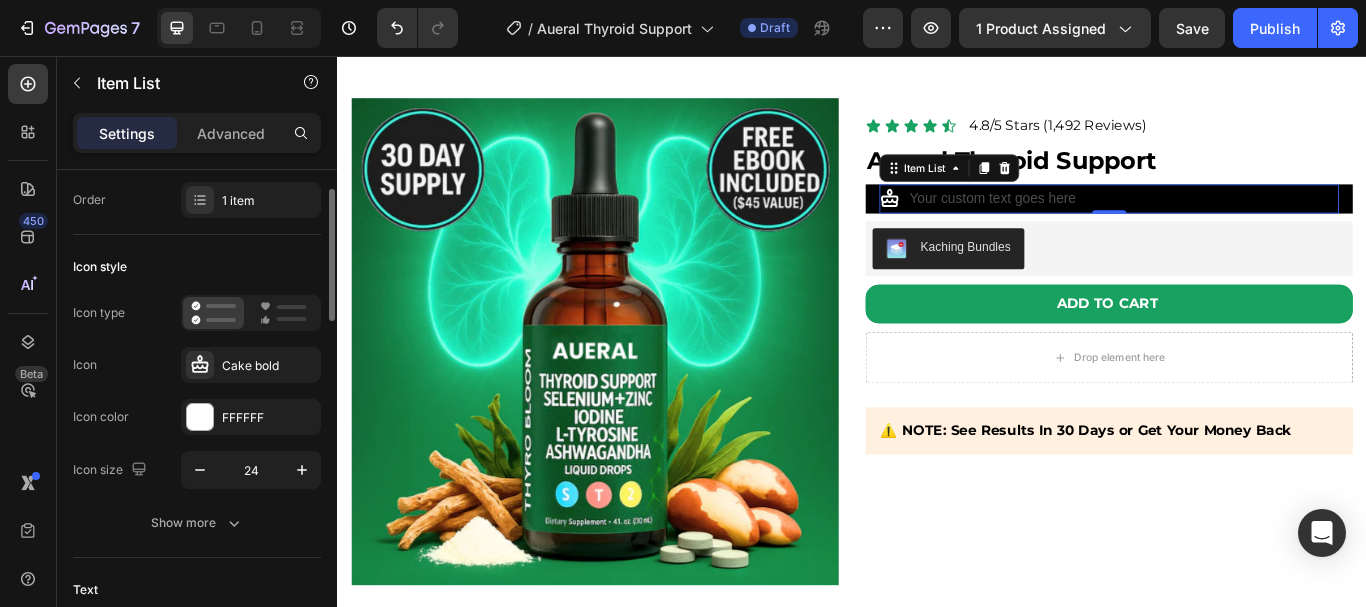 scroll, scrollTop: 55, scrollLeft: 0, axis: vertical 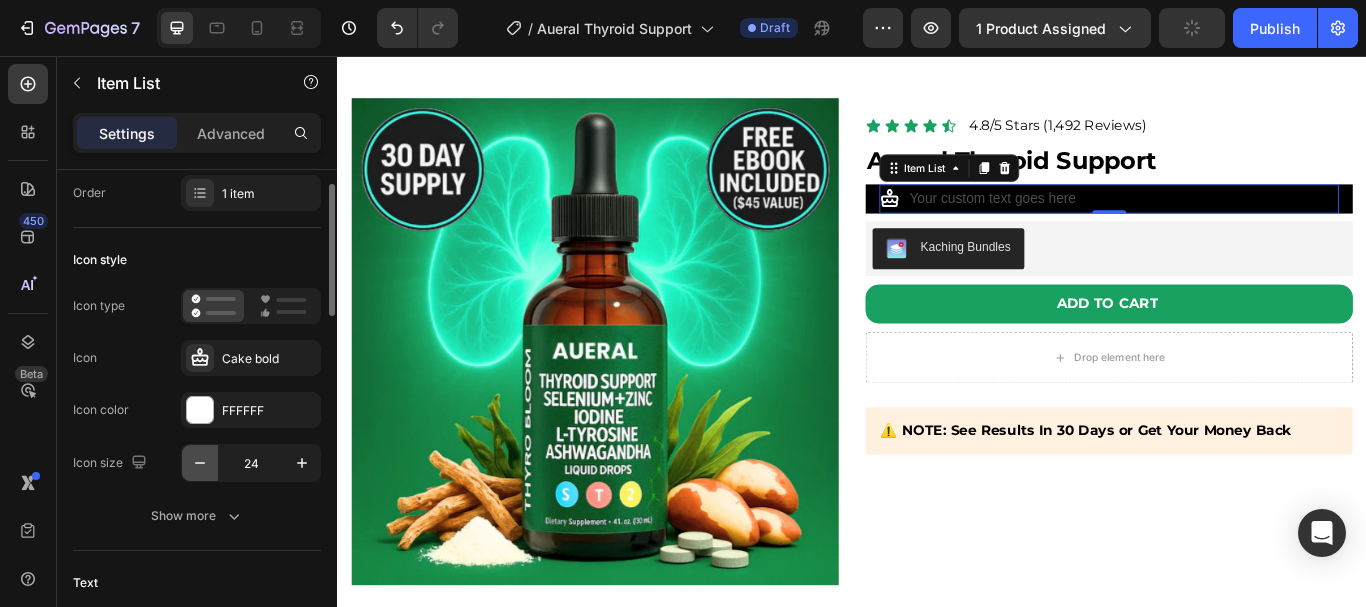 click 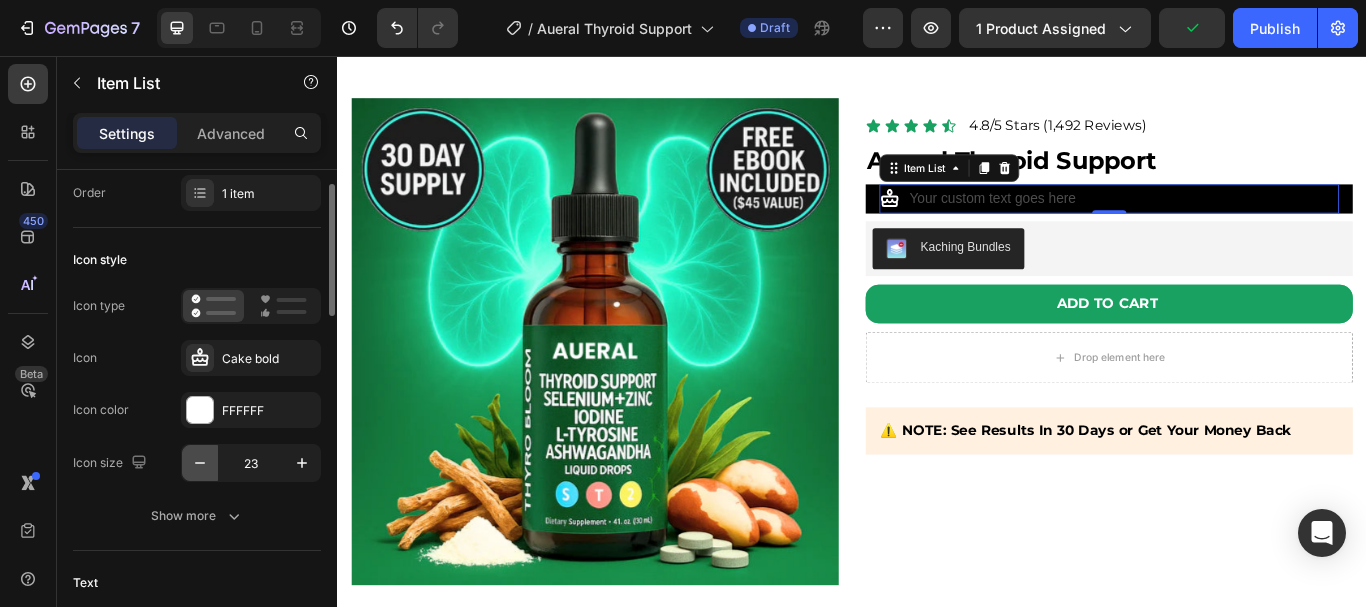 click 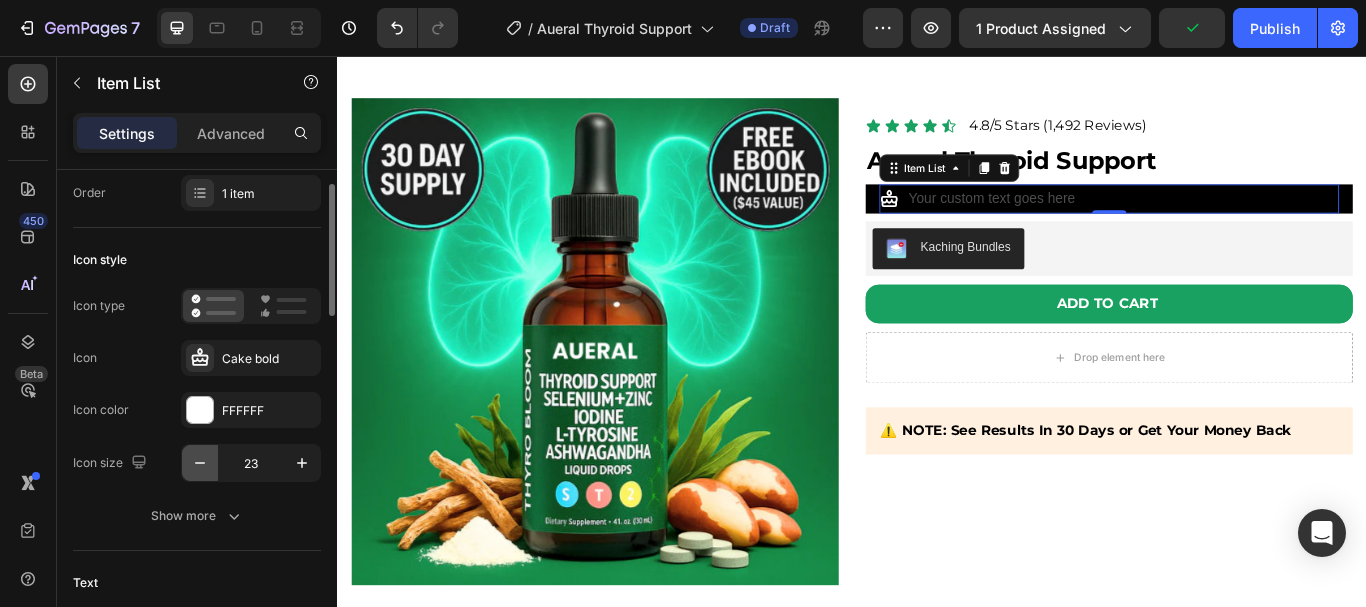type on "22" 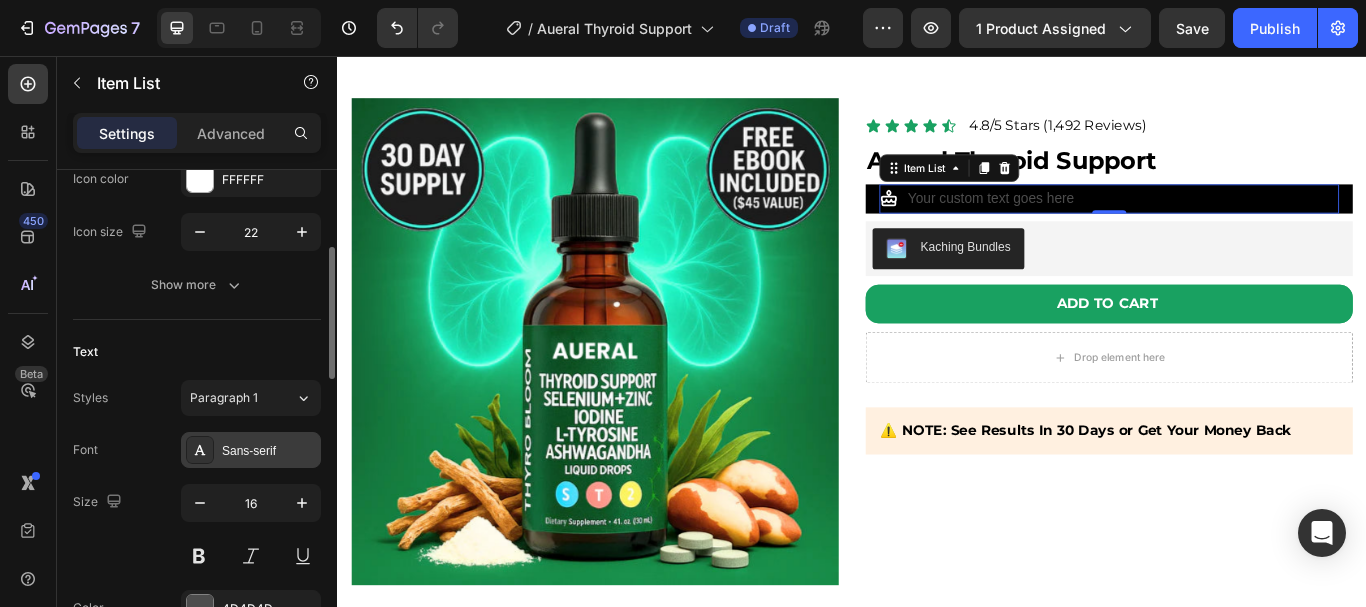 scroll, scrollTop: 287, scrollLeft: 0, axis: vertical 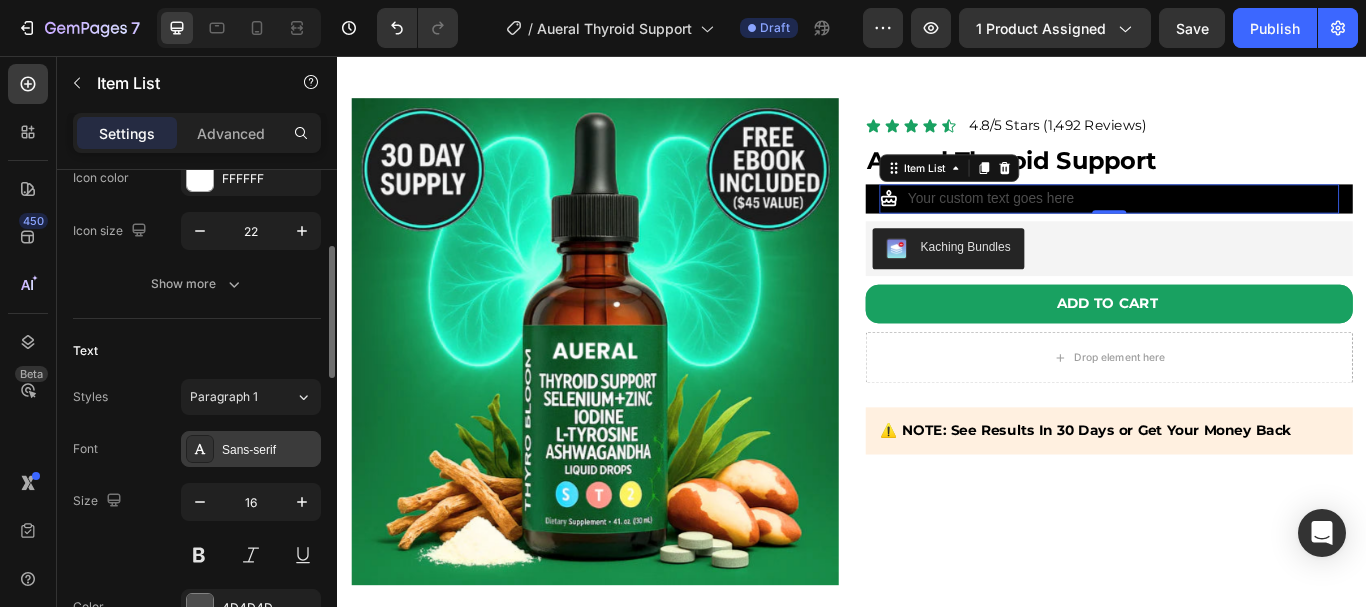 click on "Sans-serif" at bounding box center [269, 450] 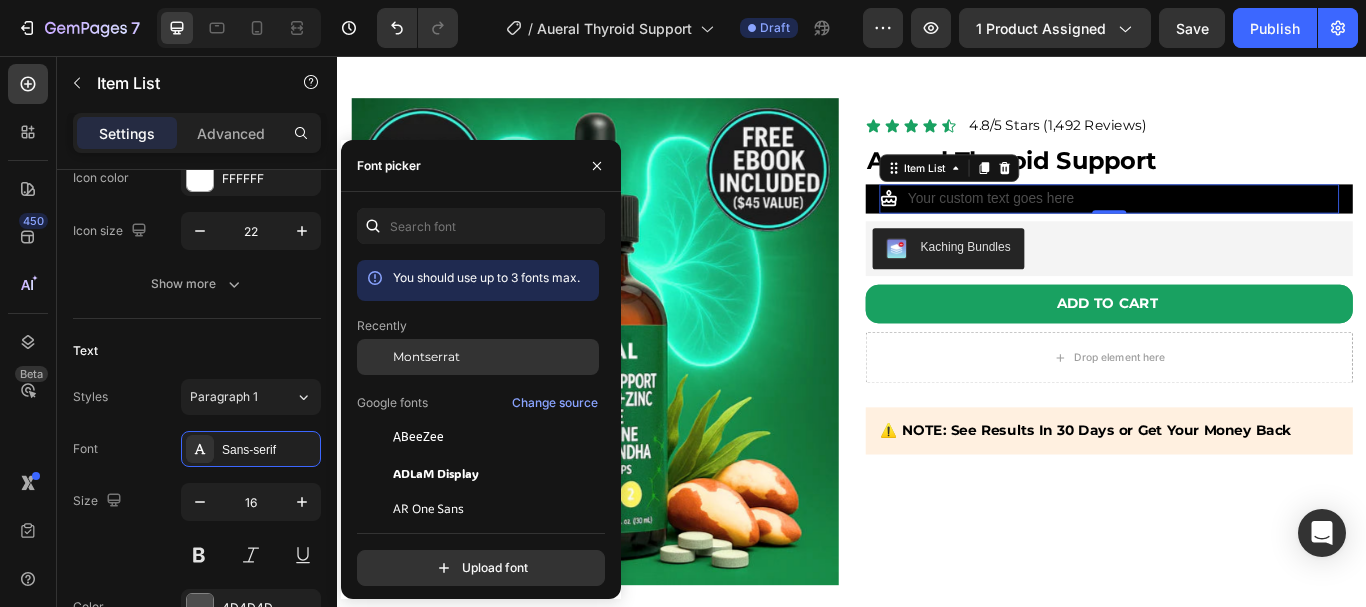 click on "Montserrat" at bounding box center [426, 357] 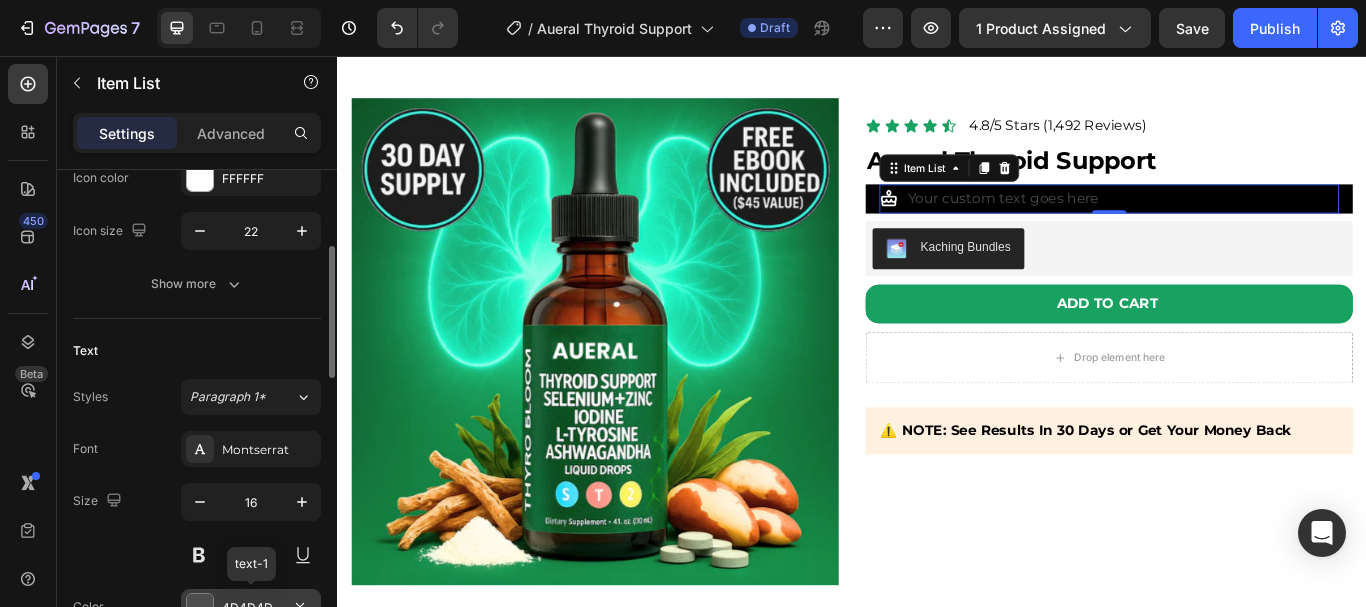 click on "4D4D4D" at bounding box center [251, 607] 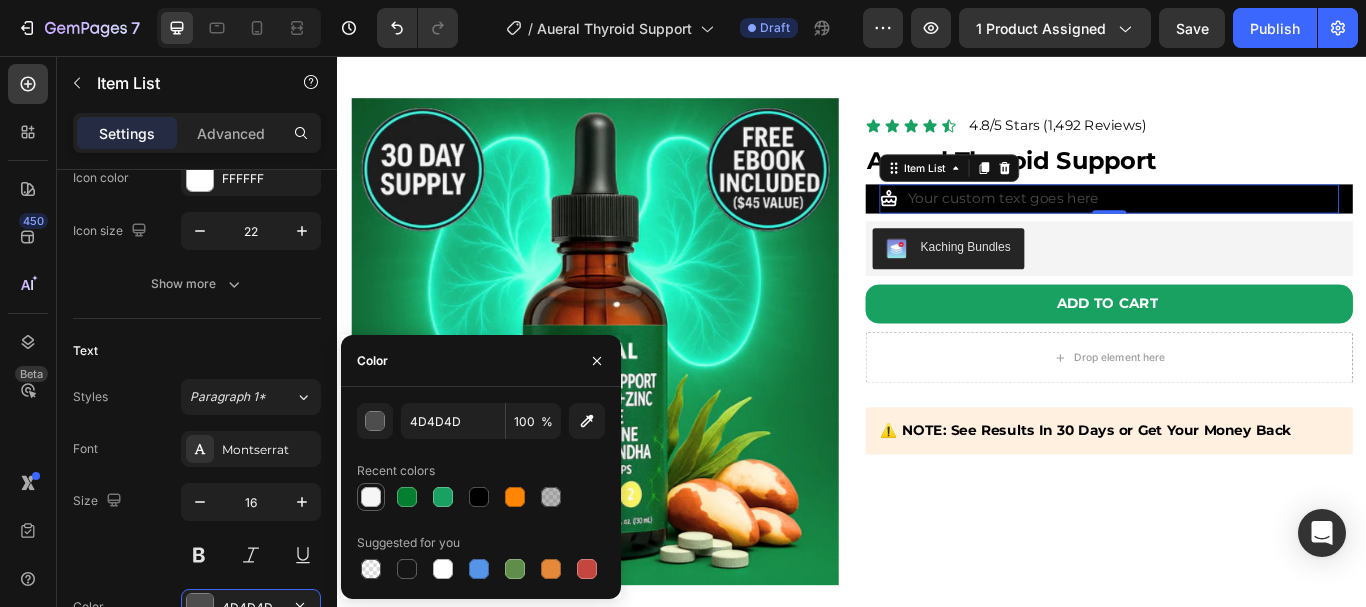 click at bounding box center [371, 497] 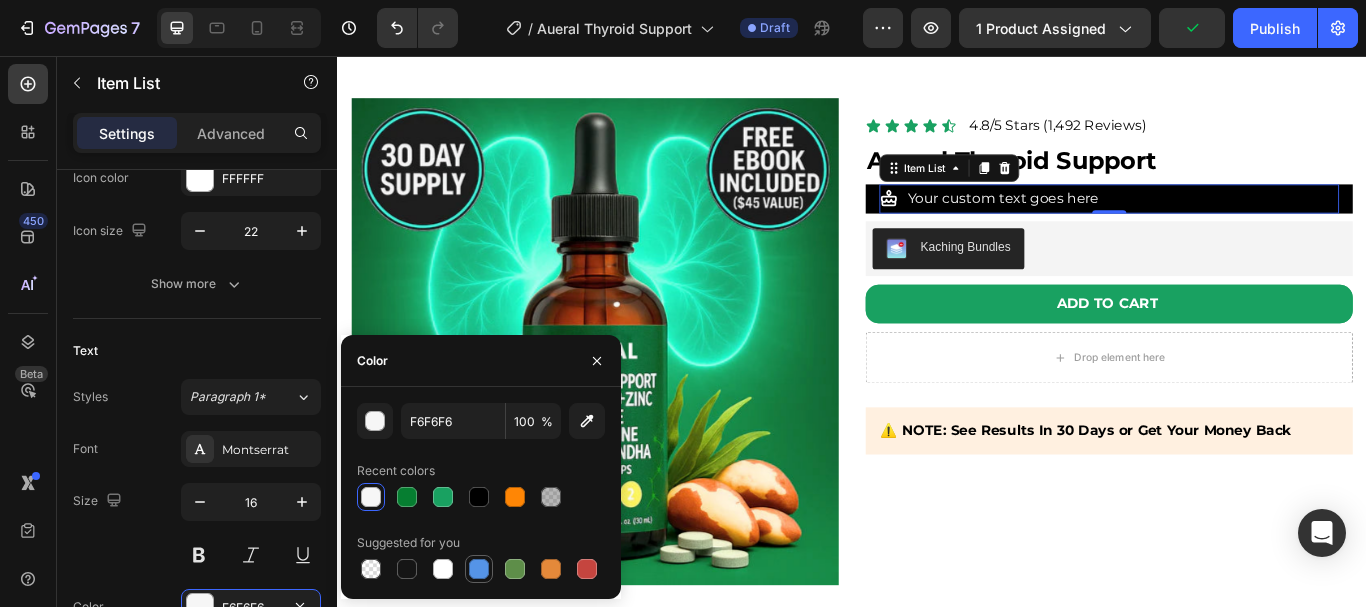 click at bounding box center [479, 569] 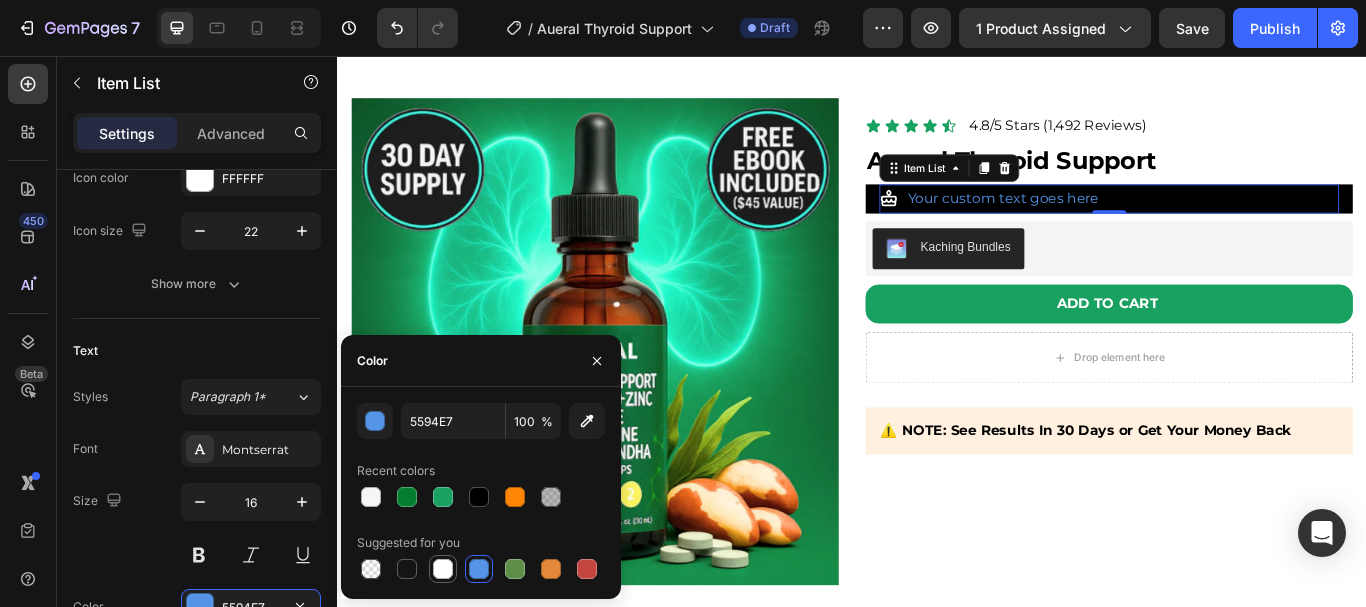 click at bounding box center [443, 569] 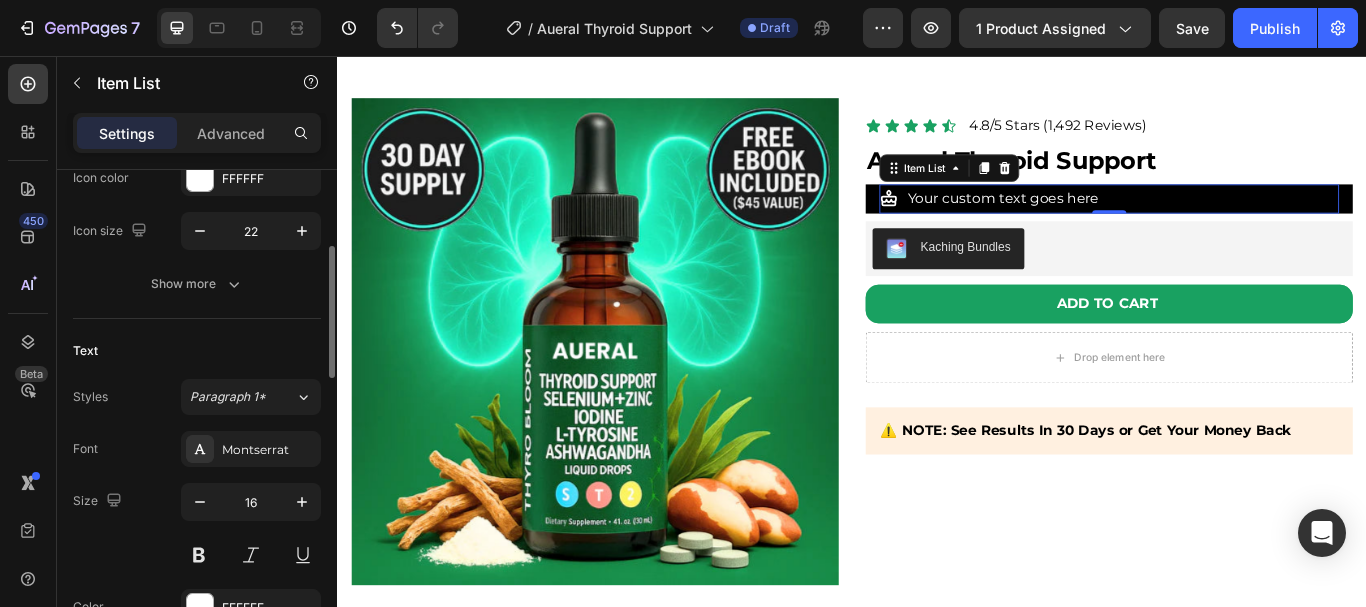 click on "Font Montserrat" at bounding box center (197, 449) 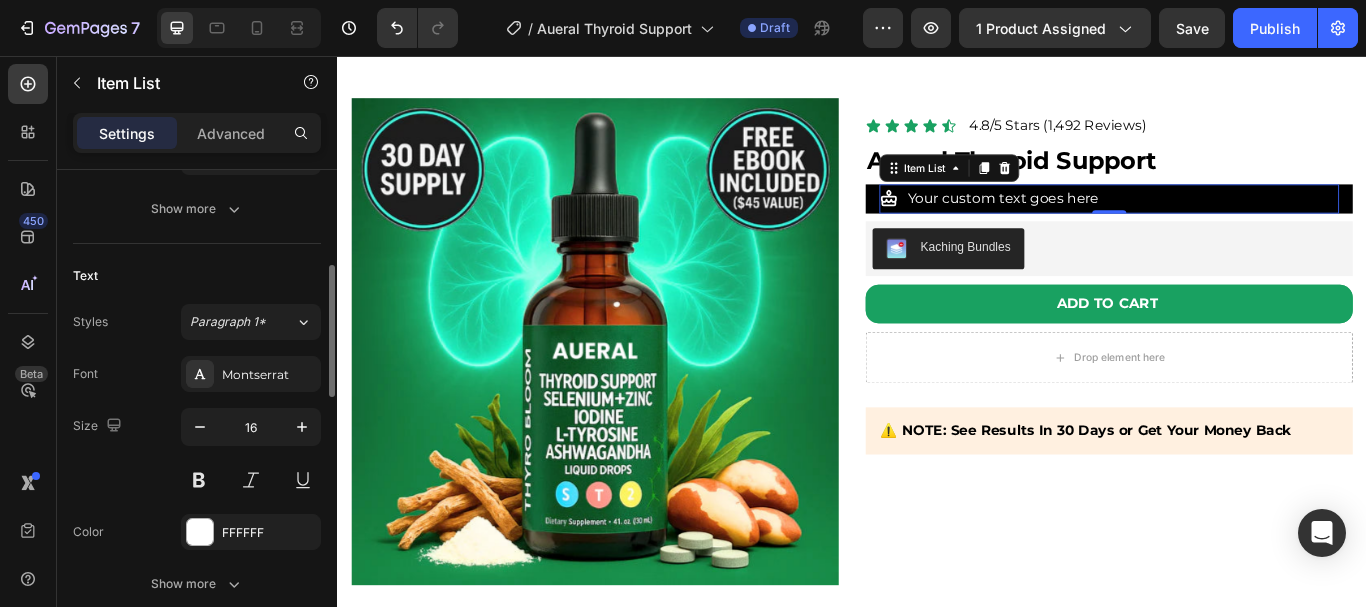 scroll, scrollTop: 363, scrollLeft: 0, axis: vertical 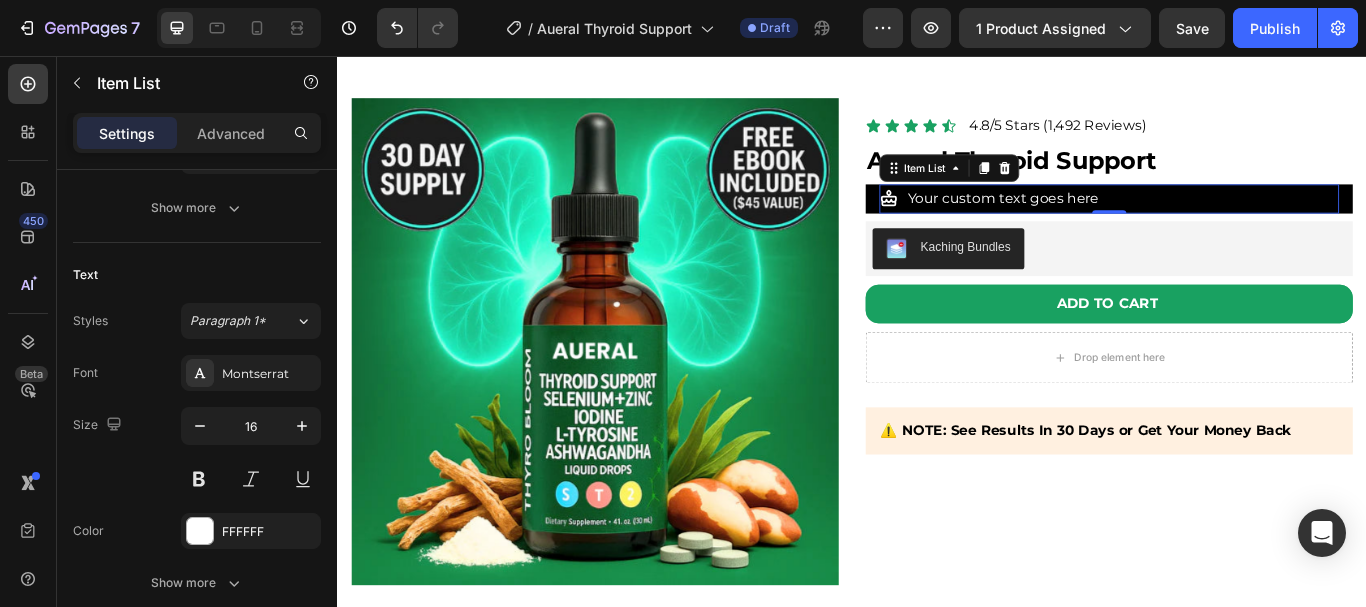 click on "Your custom text goes here" at bounding box center (1113, 223) 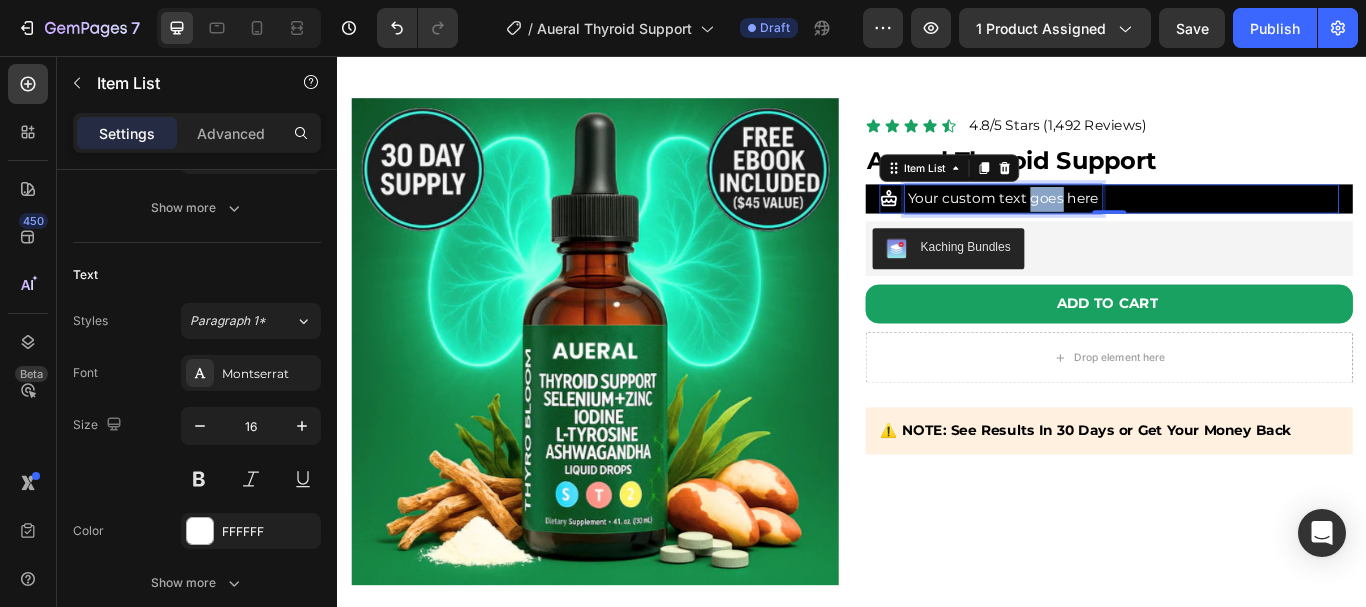 click on "Your custom text goes here" at bounding box center [1113, 223] 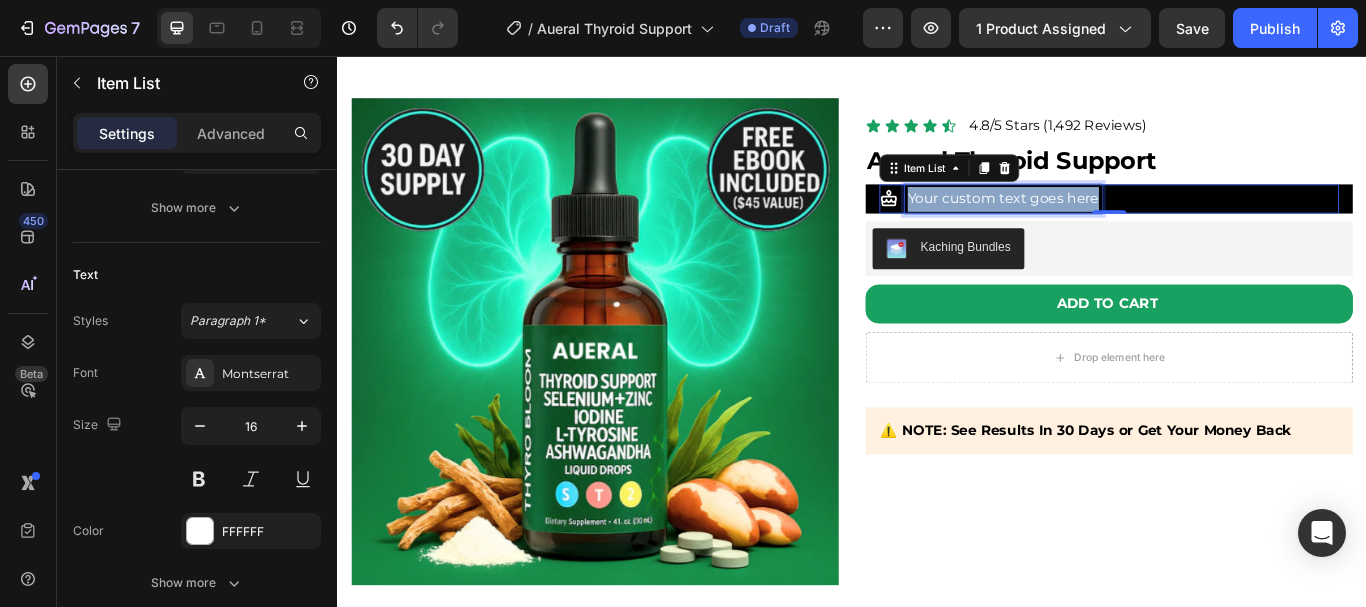 click on "Your custom text goes here" at bounding box center (1113, 223) 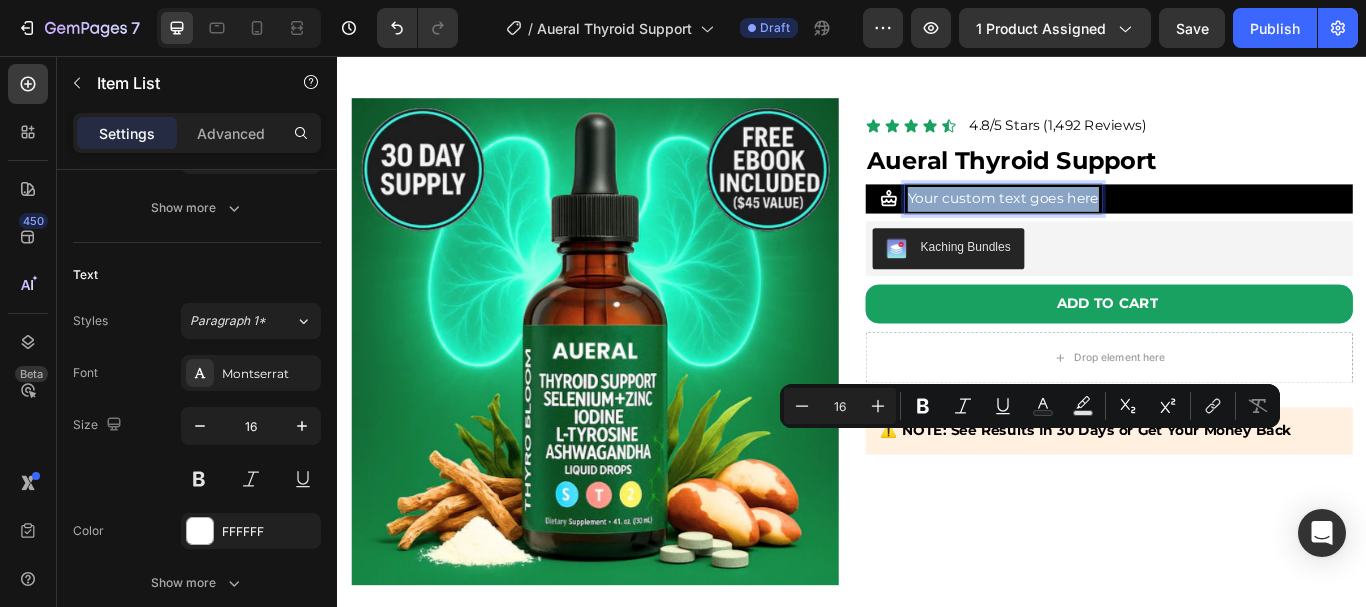 click on "Your custom text goes here" at bounding box center (1113, 223) 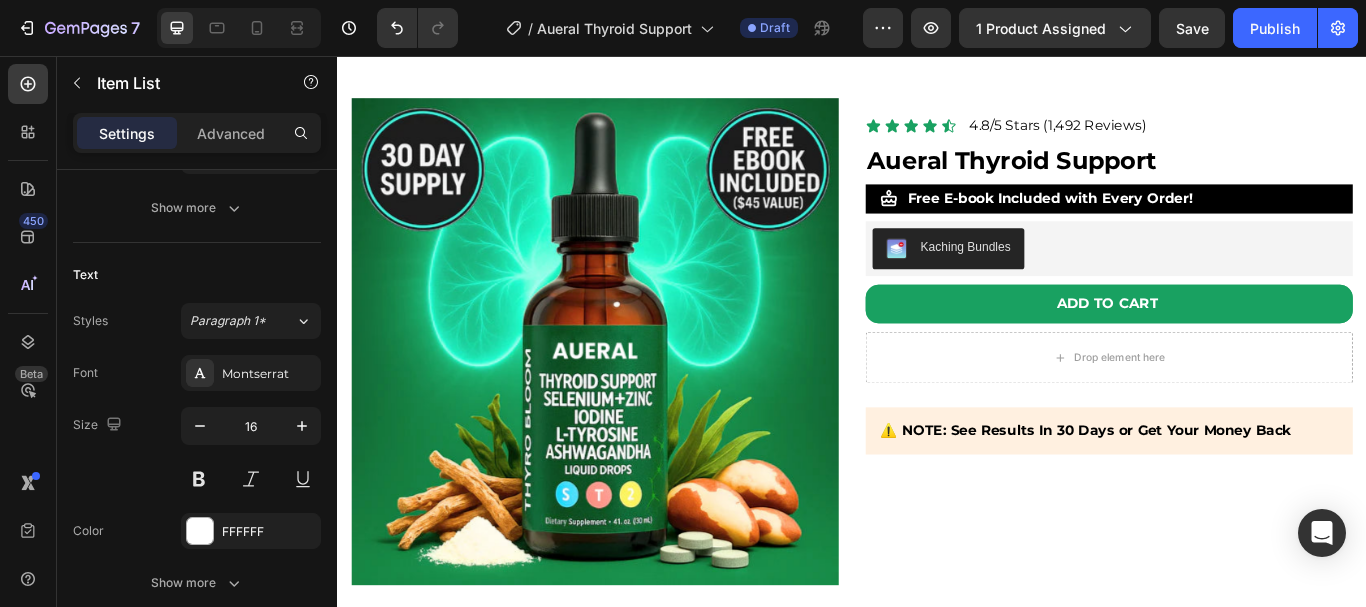 click on "Free E-book Included with Every Order!" at bounding box center (1237, 223) 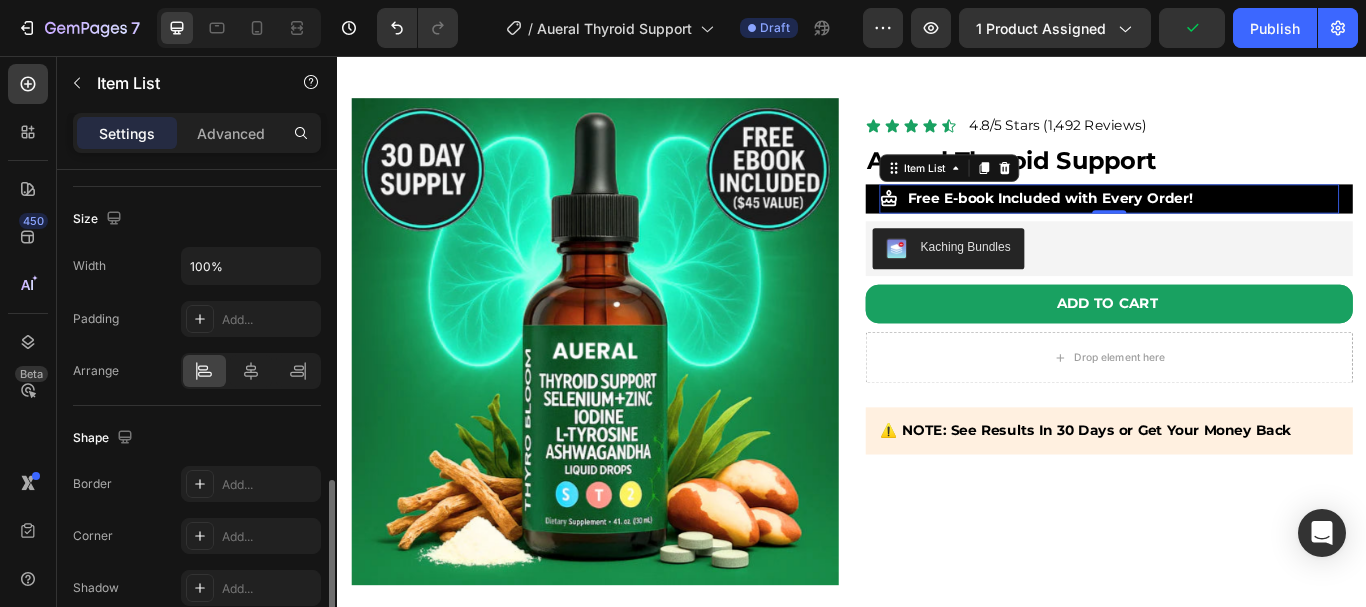 scroll, scrollTop: 1178, scrollLeft: 0, axis: vertical 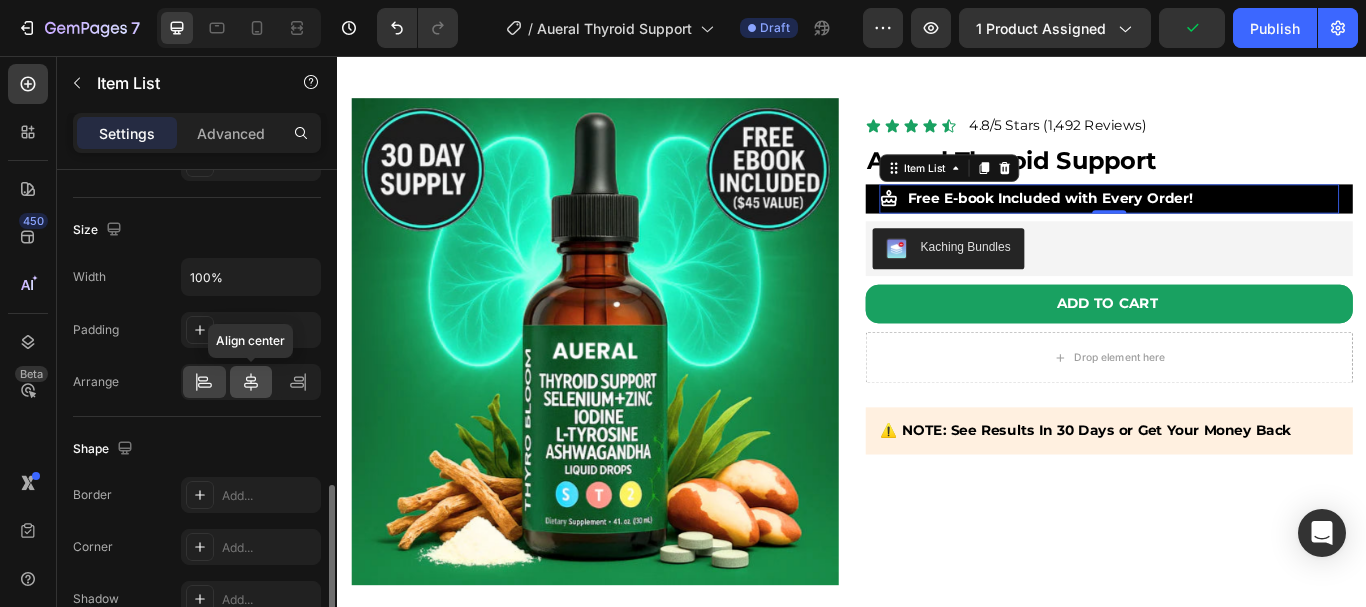 click 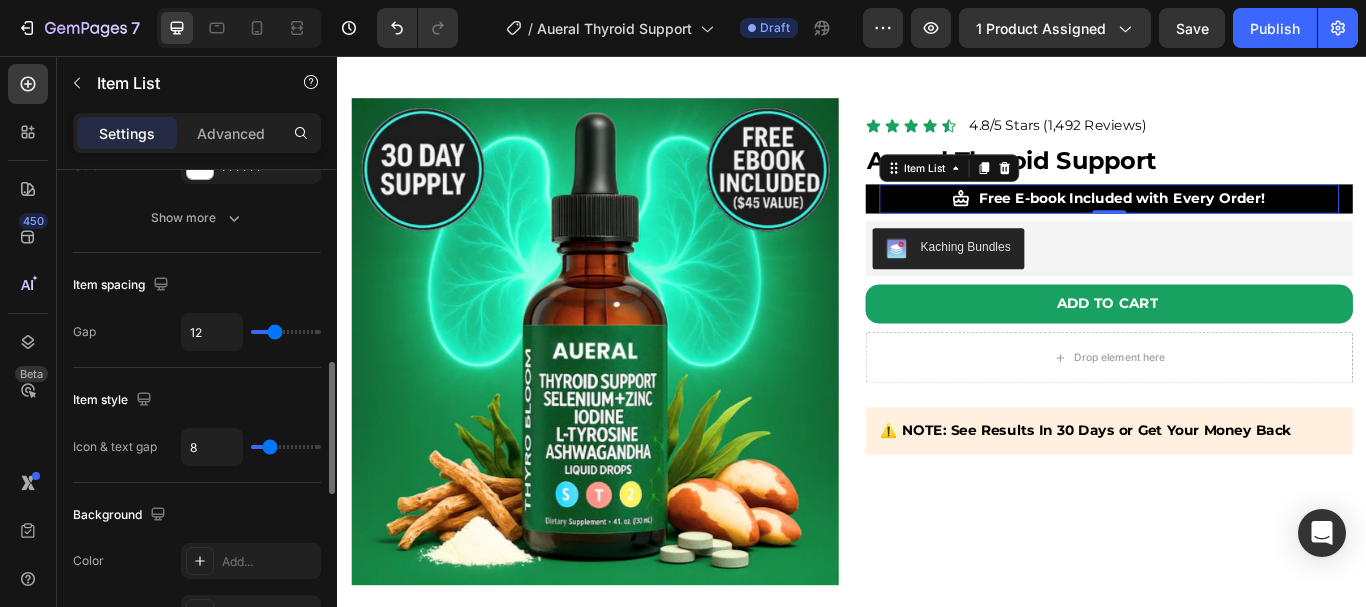 scroll, scrollTop: 726, scrollLeft: 0, axis: vertical 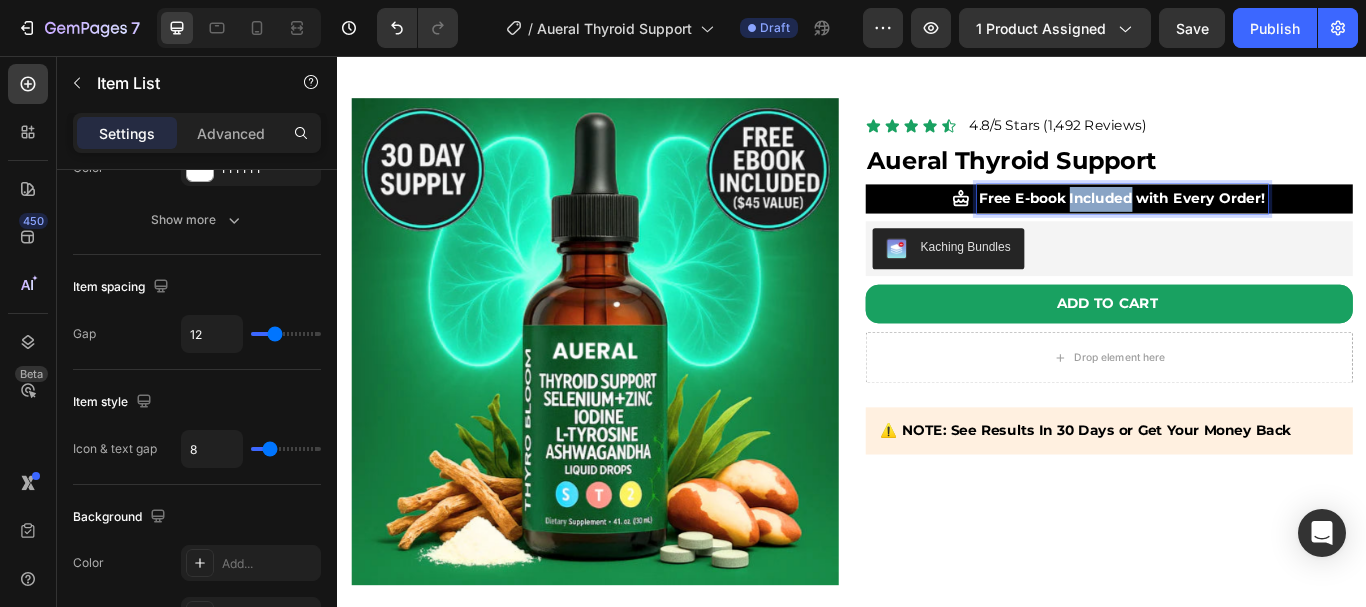 click on "Free E-book Included with Every Order!" at bounding box center [1252, 222] 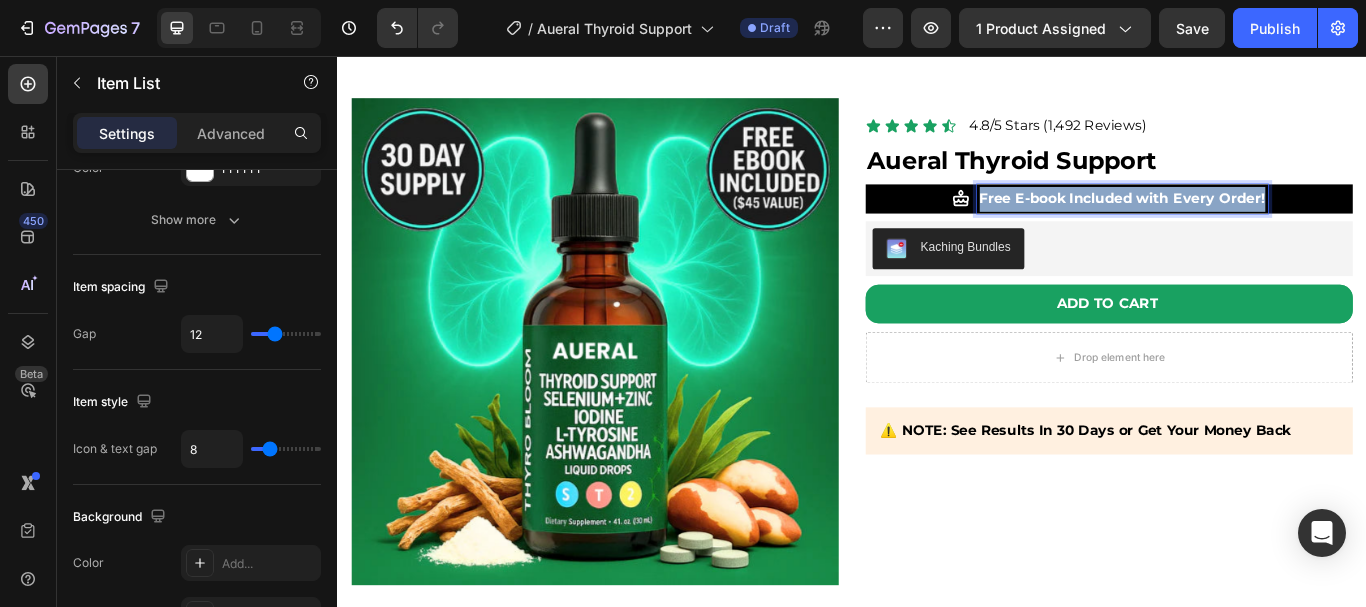 click on "Free E-book Included with Every Order!" at bounding box center (1252, 222) 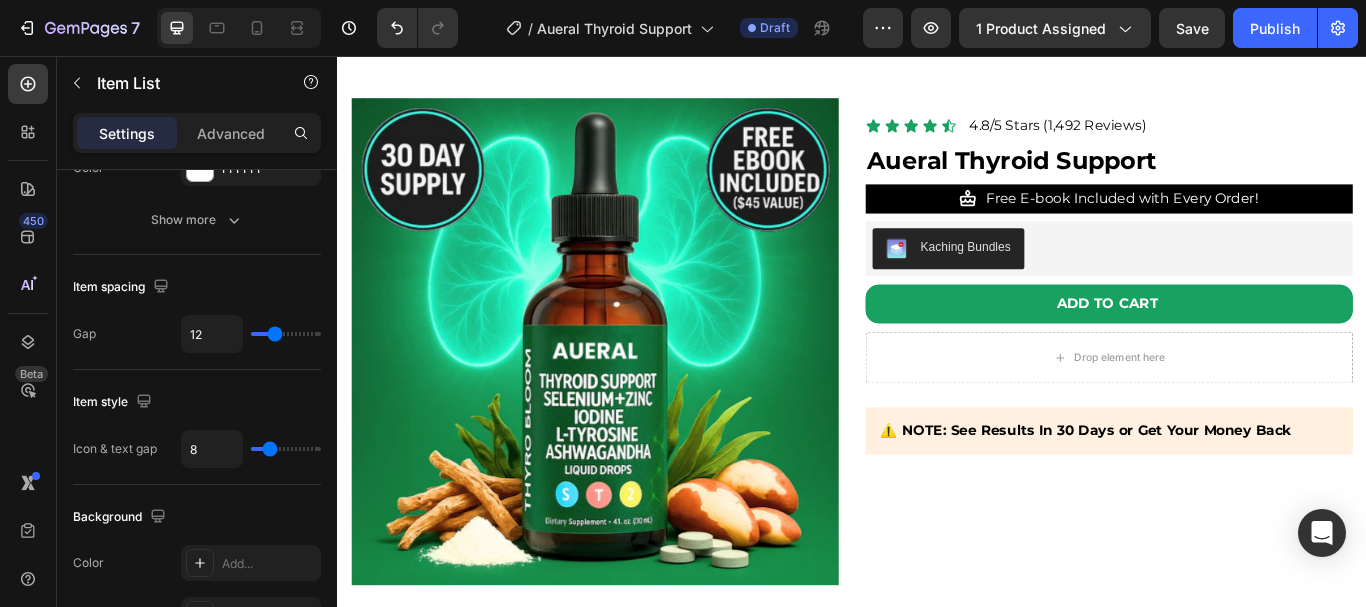 scroll, scrollTop: 3639, scrollLeft: 0, axis: vertical 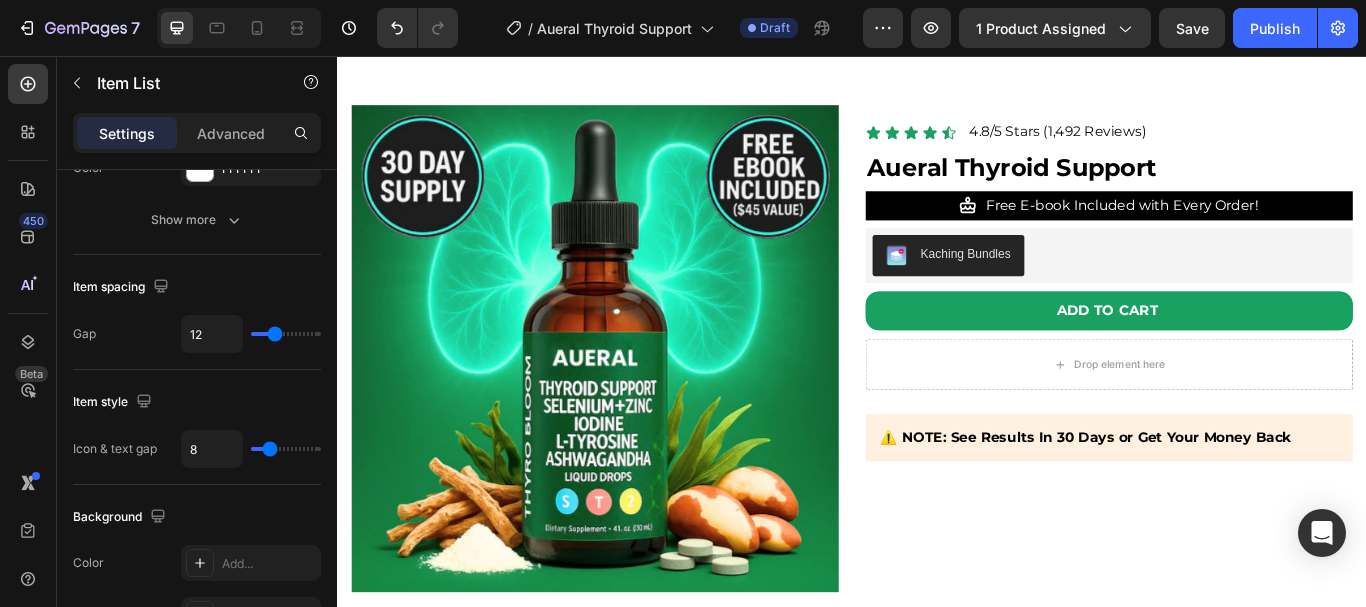 click on "Free E-book Included with Every Order!" at bounding box center (1237, 231) 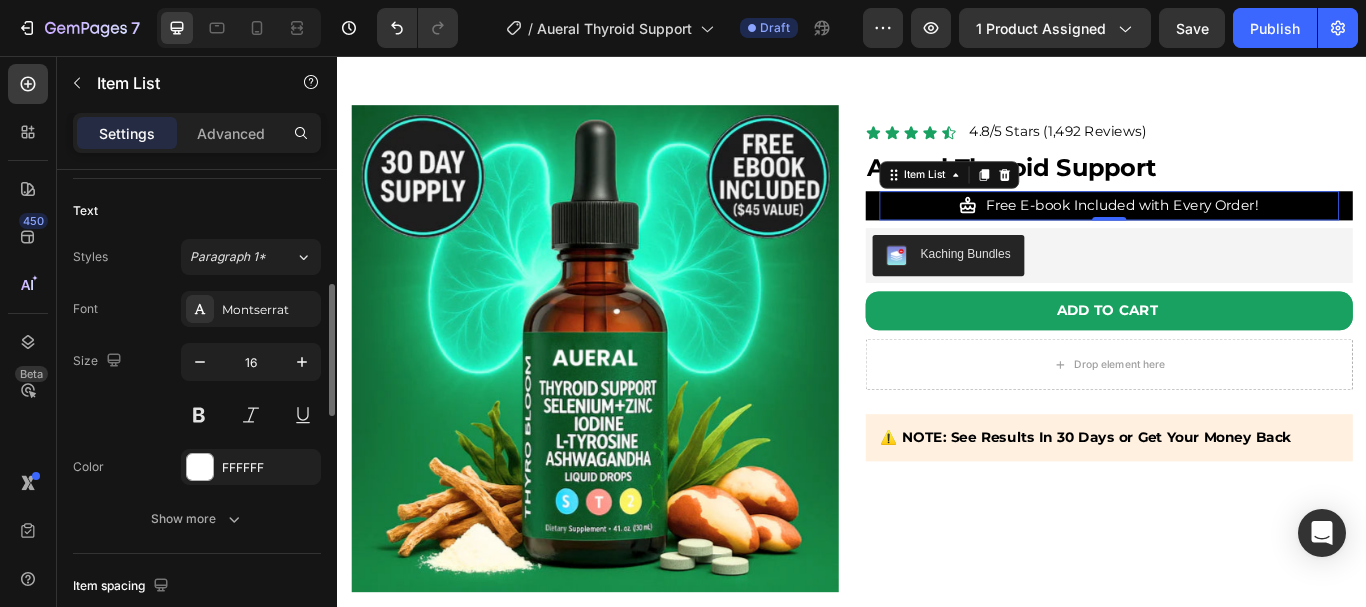 scroll, scrollTop: 428, scrollLeft: 0, axis: vertical 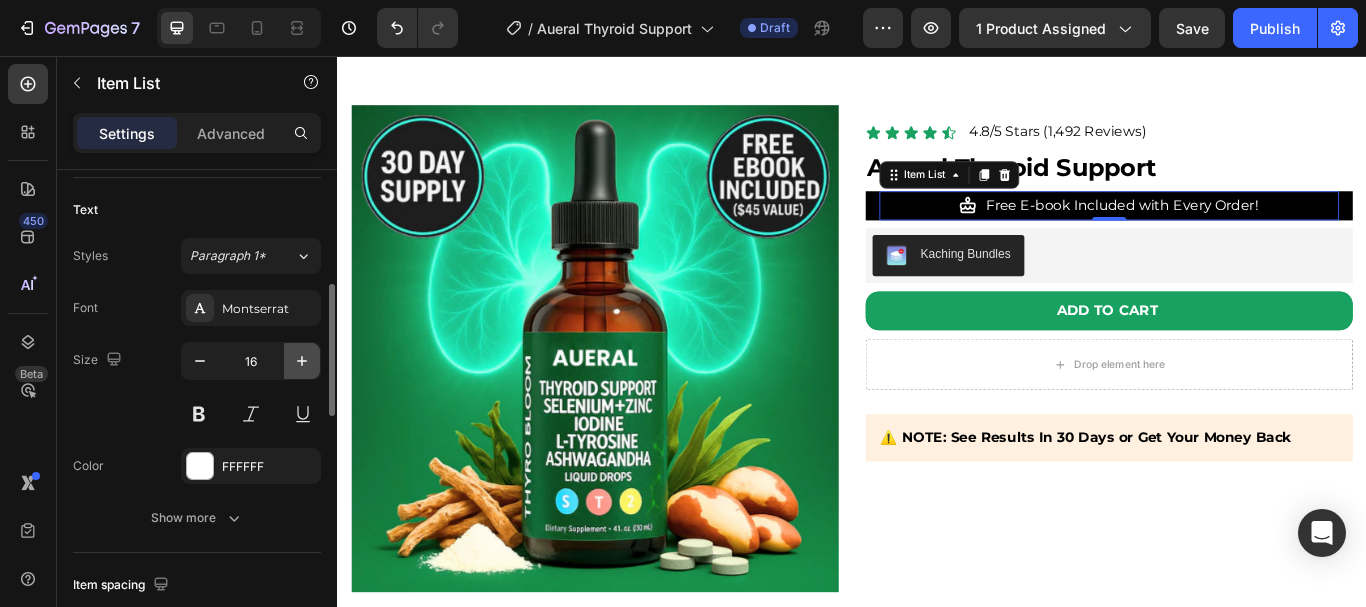 click 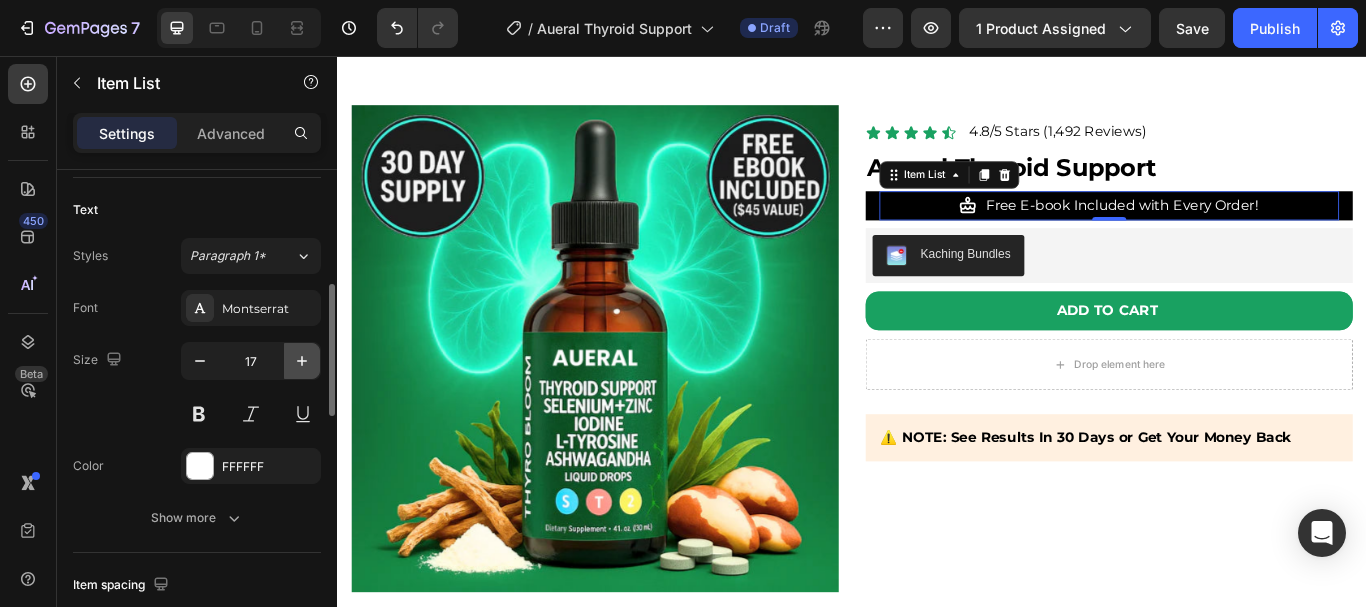 click 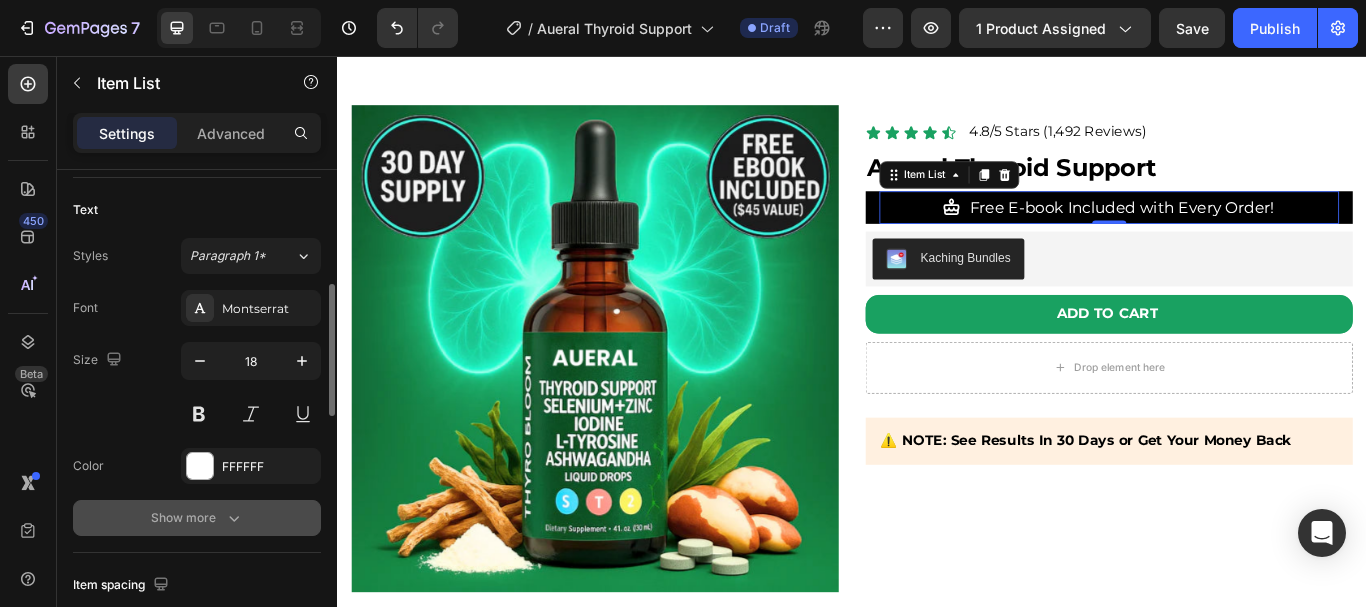 click on "Show more" at bounding box center [197, 518] 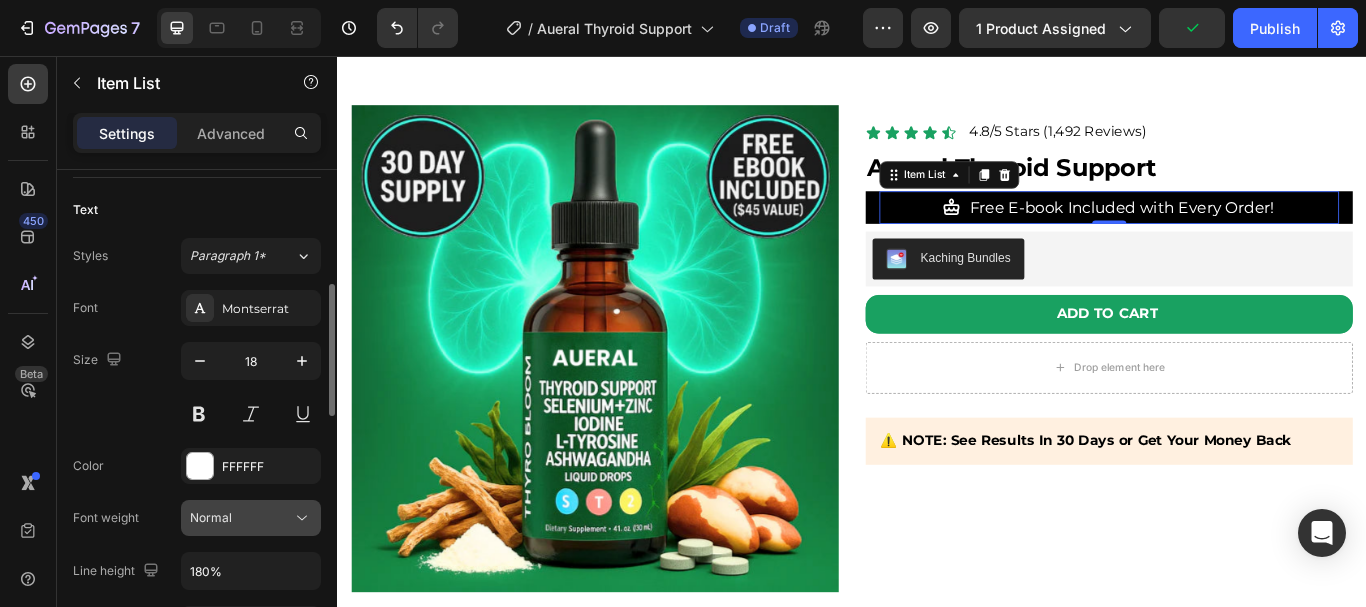 click on "Normal" at bounding box center [241, 518] 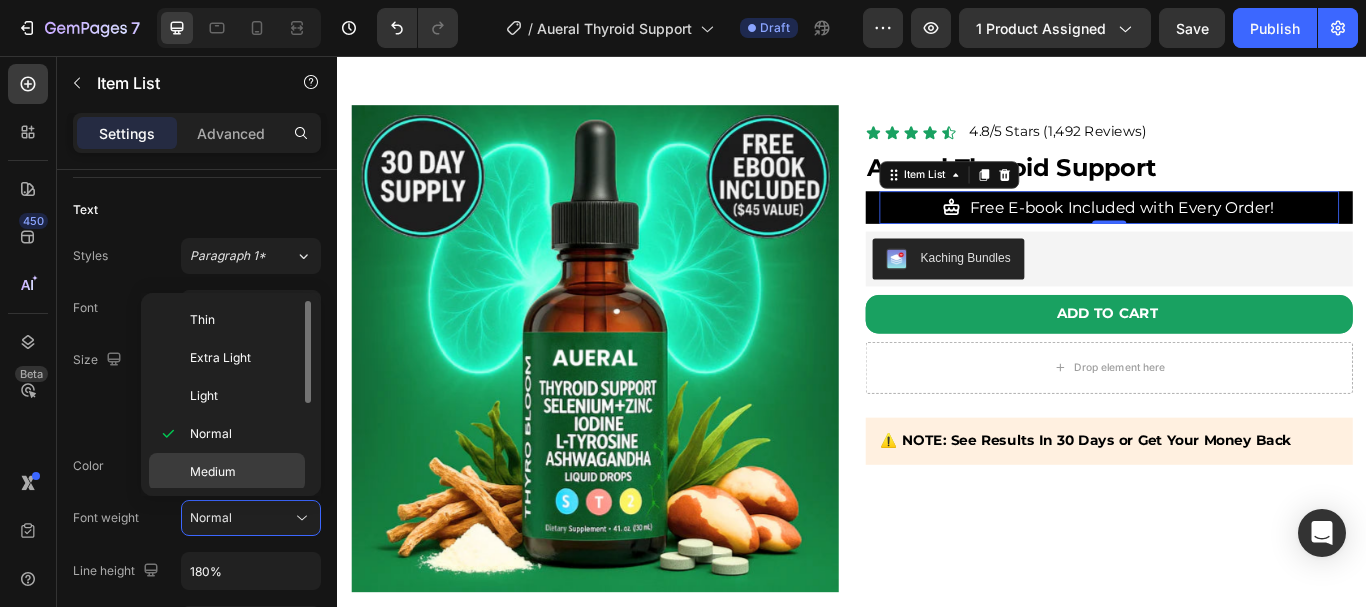 click on "Medium" at bounding box center (213, 472) 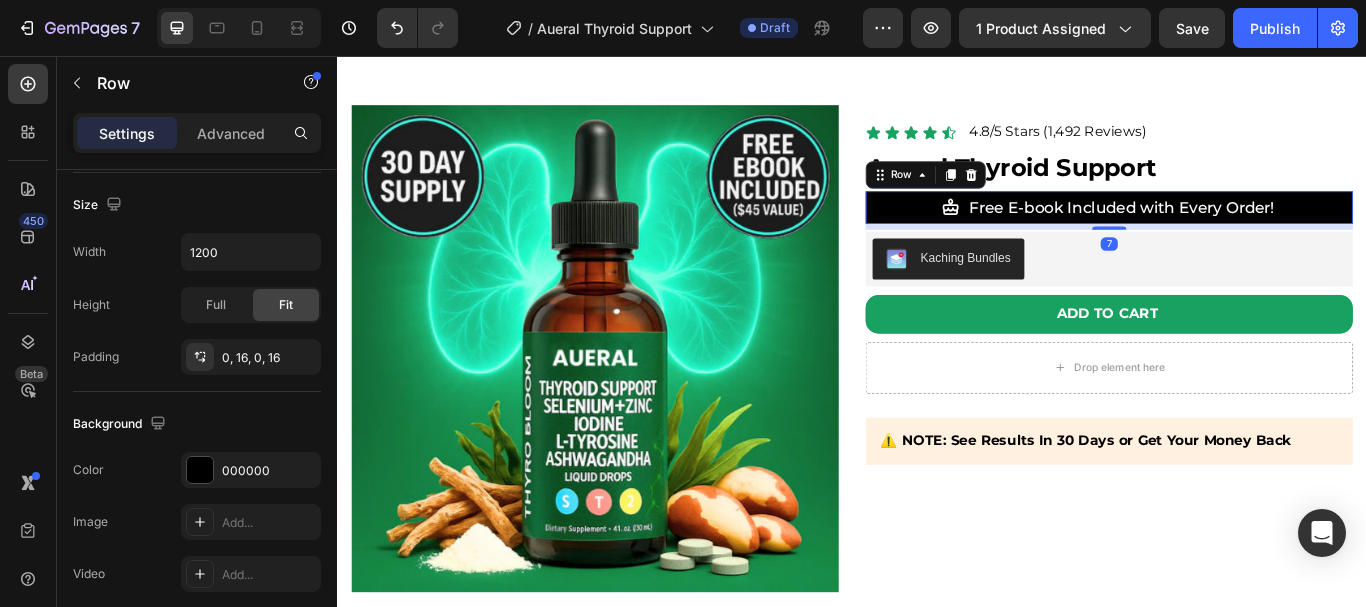 scroll, scrollTop: 0, scrollLeft: 0, axis: both 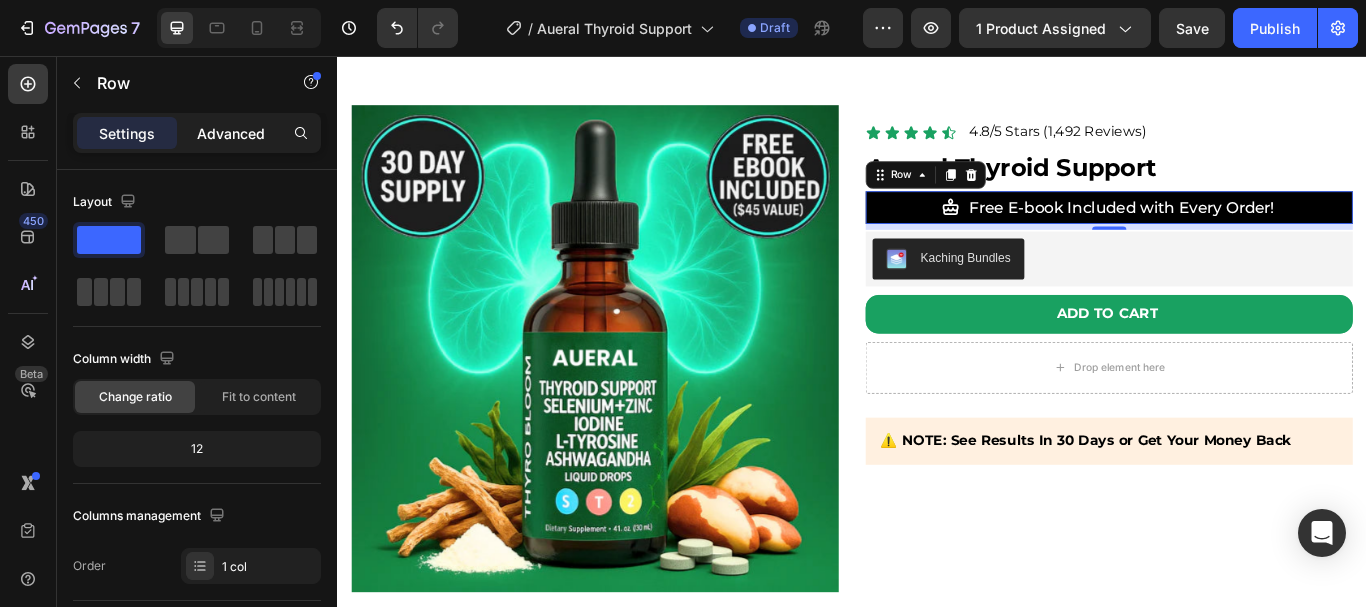 click on "Advanced" at bounding box center [231, 133] 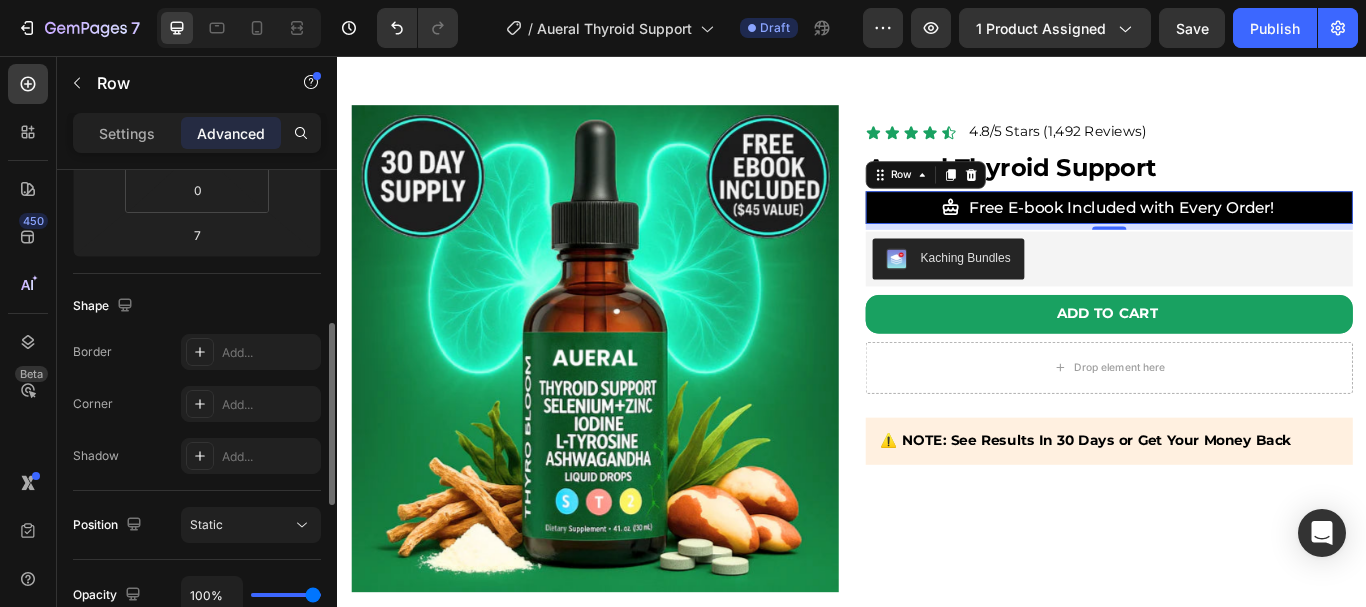 scroll, scrollTop: 411, scrollLeft: 0, axis: vertical 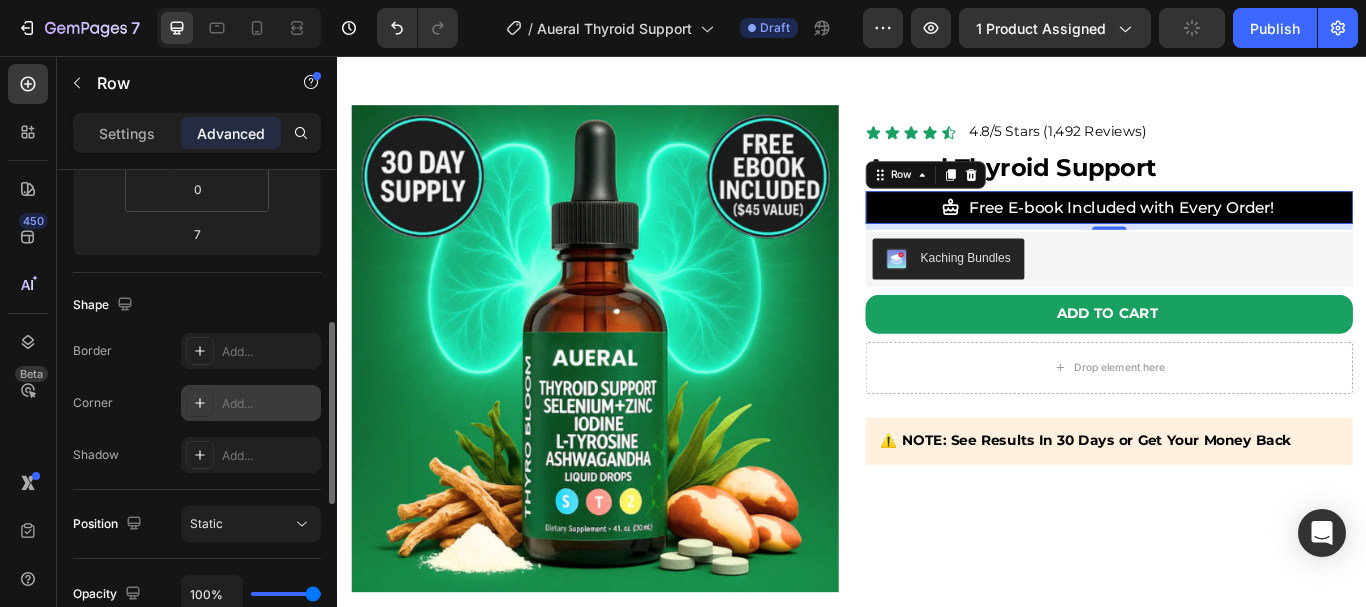 click on "Add..." at bounding box center [269, 404] 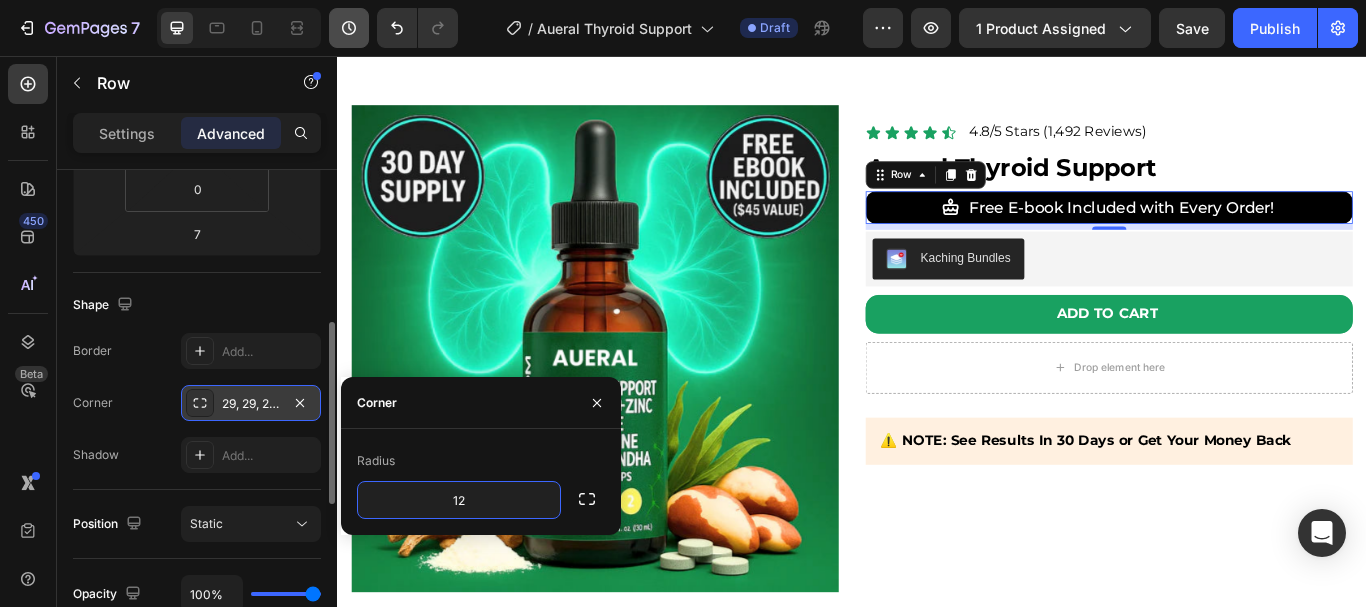 type on "12" 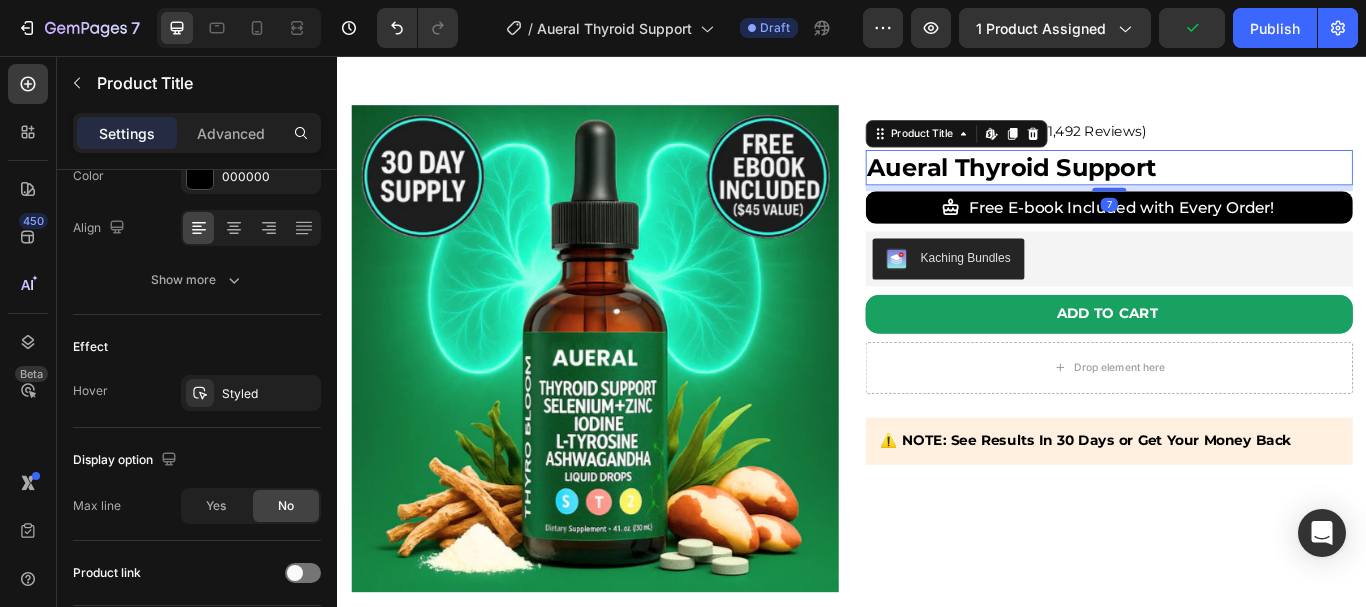 scroll, scrollTop: 0, scrollLeft: 0, axis: both 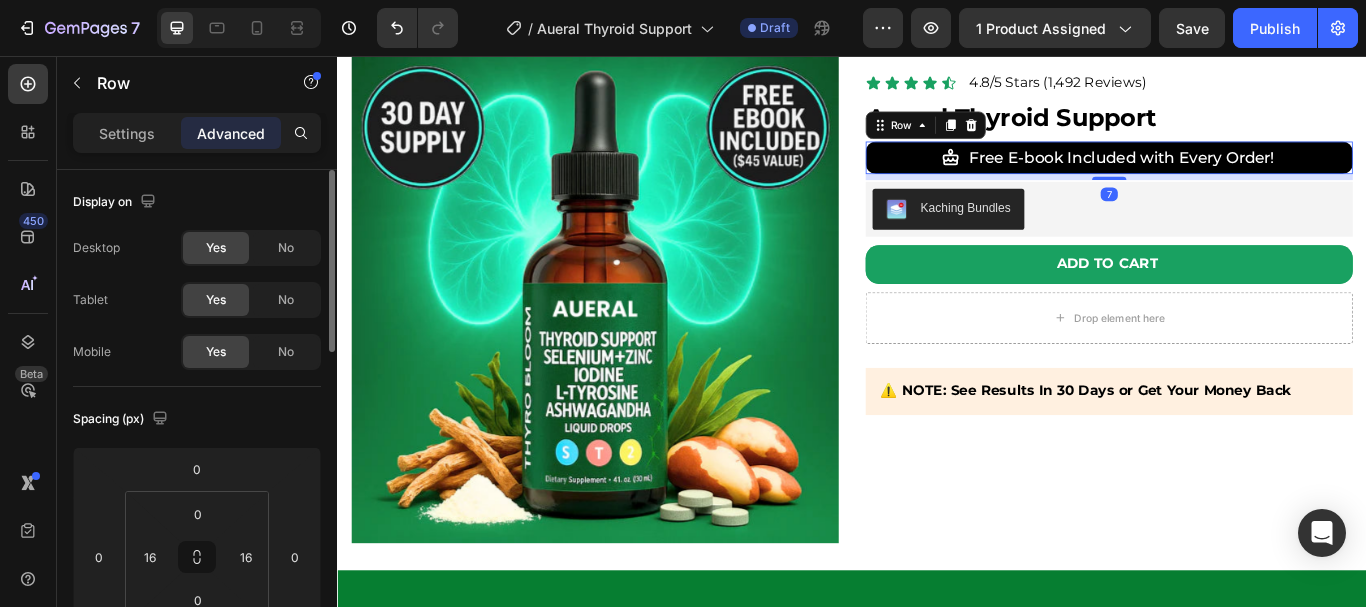 click on "Free E-book Included with Every Order! Item List Row   7" at bounding box center [1237, 175] 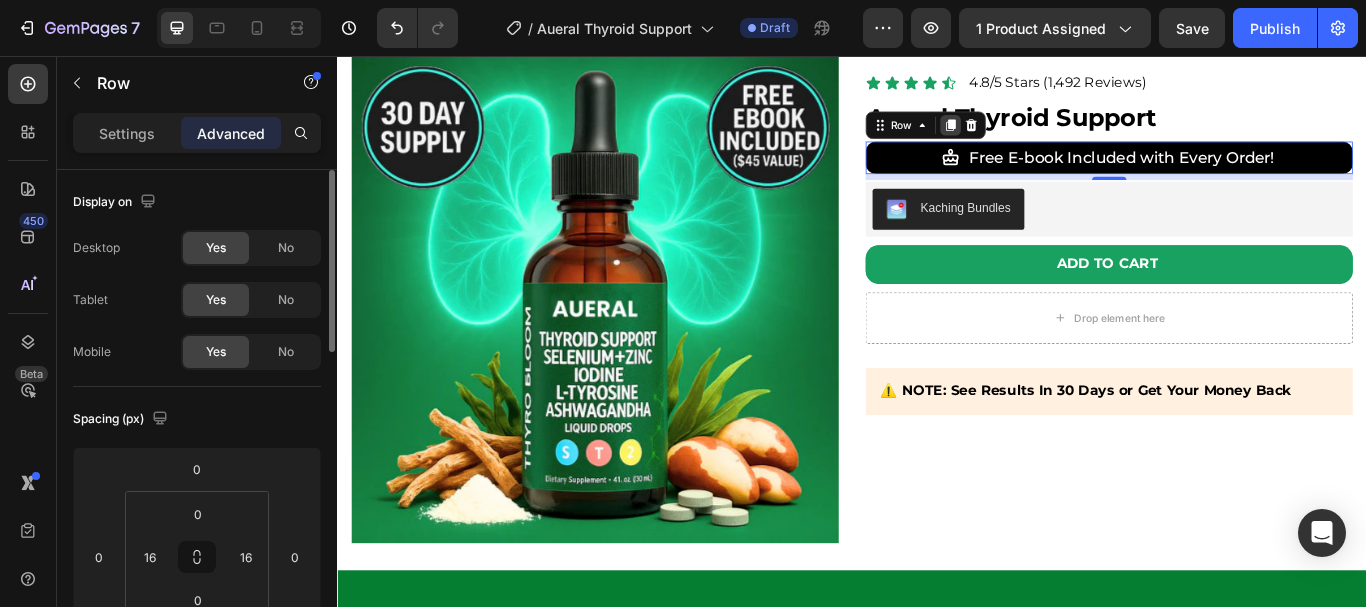 click 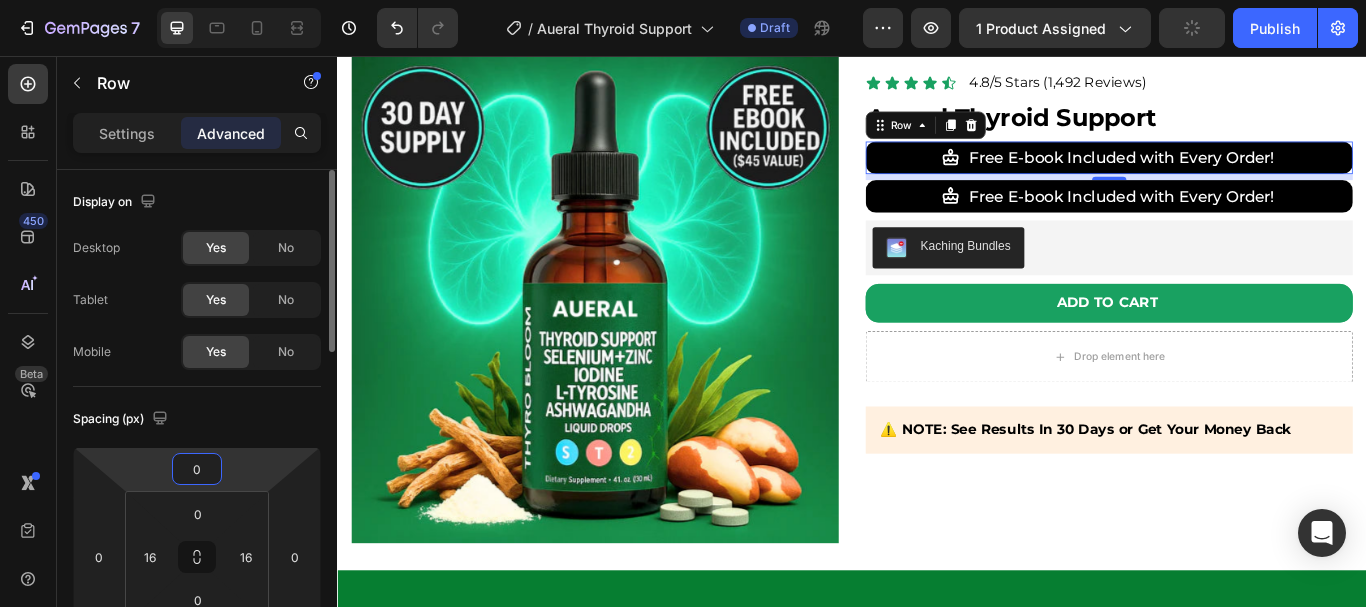 click on "0" at bounding box center [197, 469] 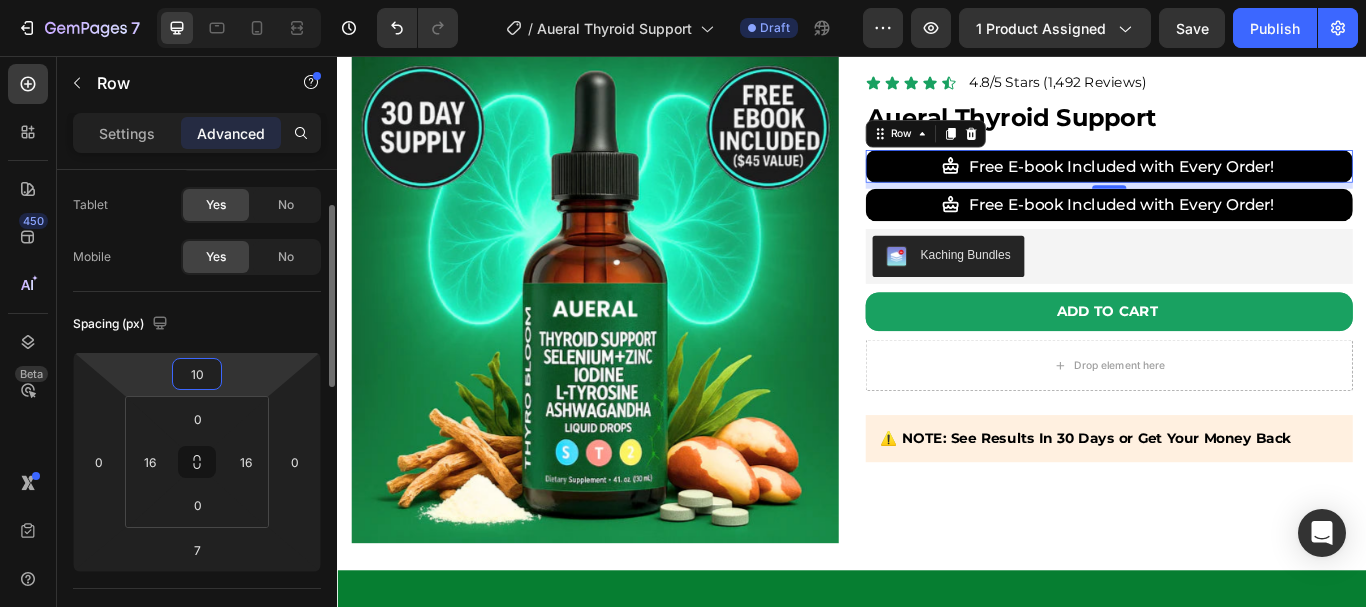 scroll, scrollTop: 96, scrollLeft: 0, axis: vertical 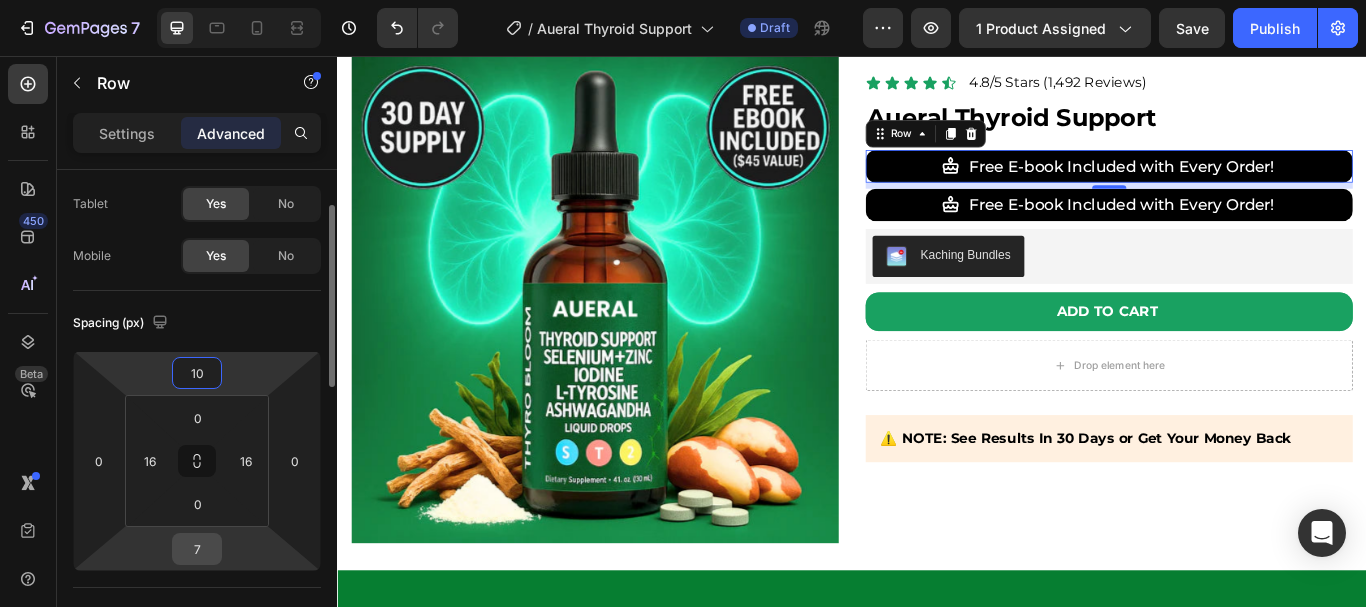 type on "10" 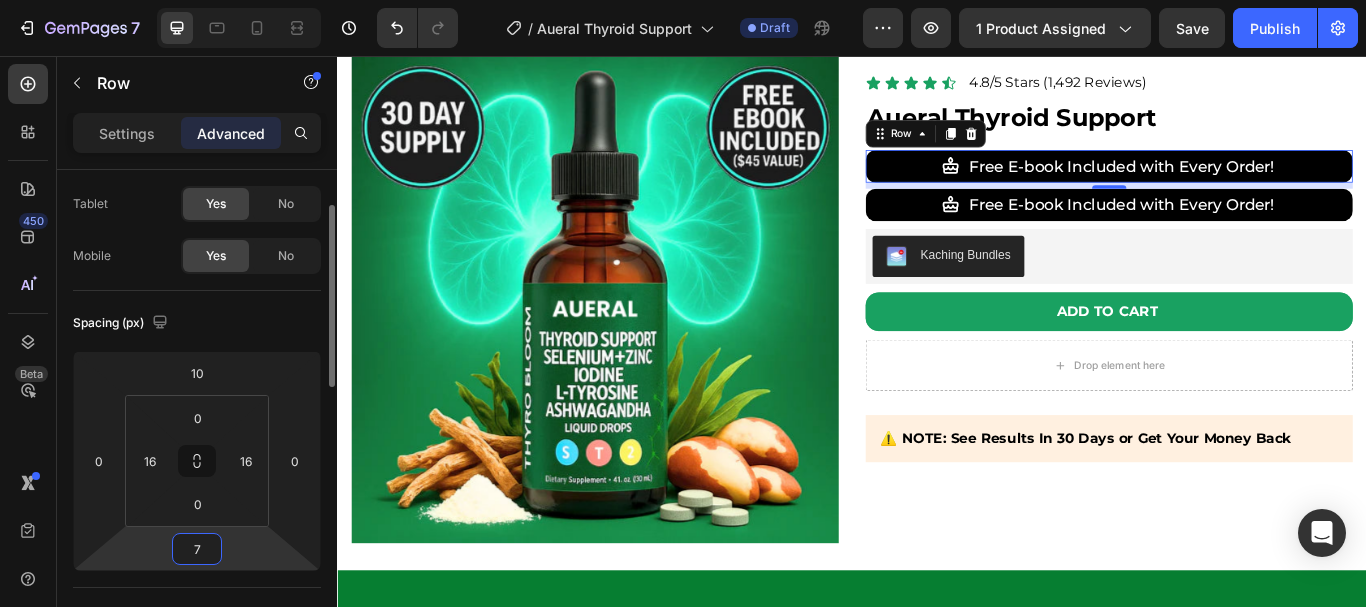 click on "7" at bounding box center (197, 549) 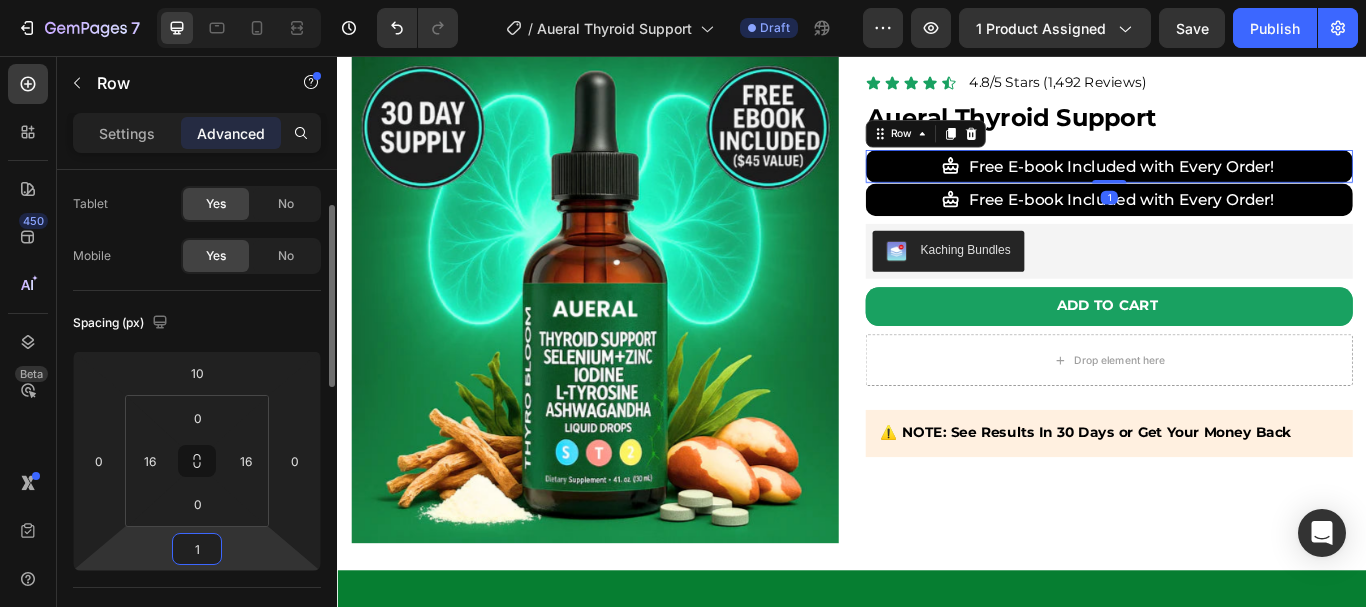 type on "10" 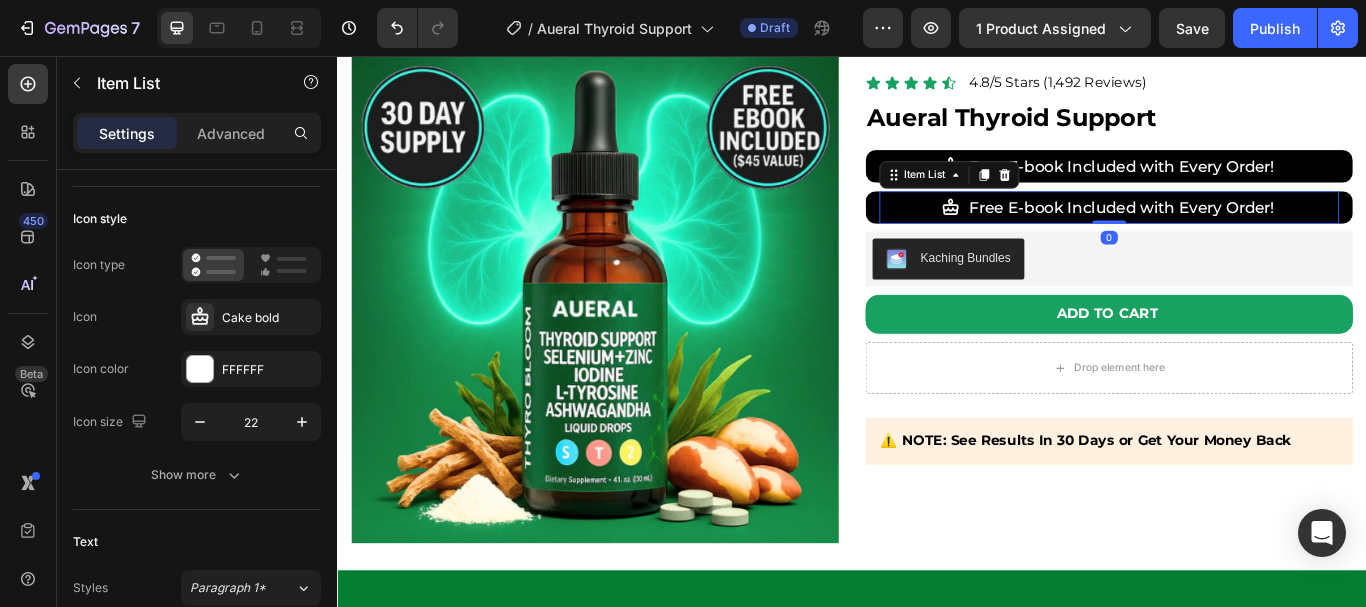 click on "Free E-book Included with Every Order!" at bounding box center [1252, 233] 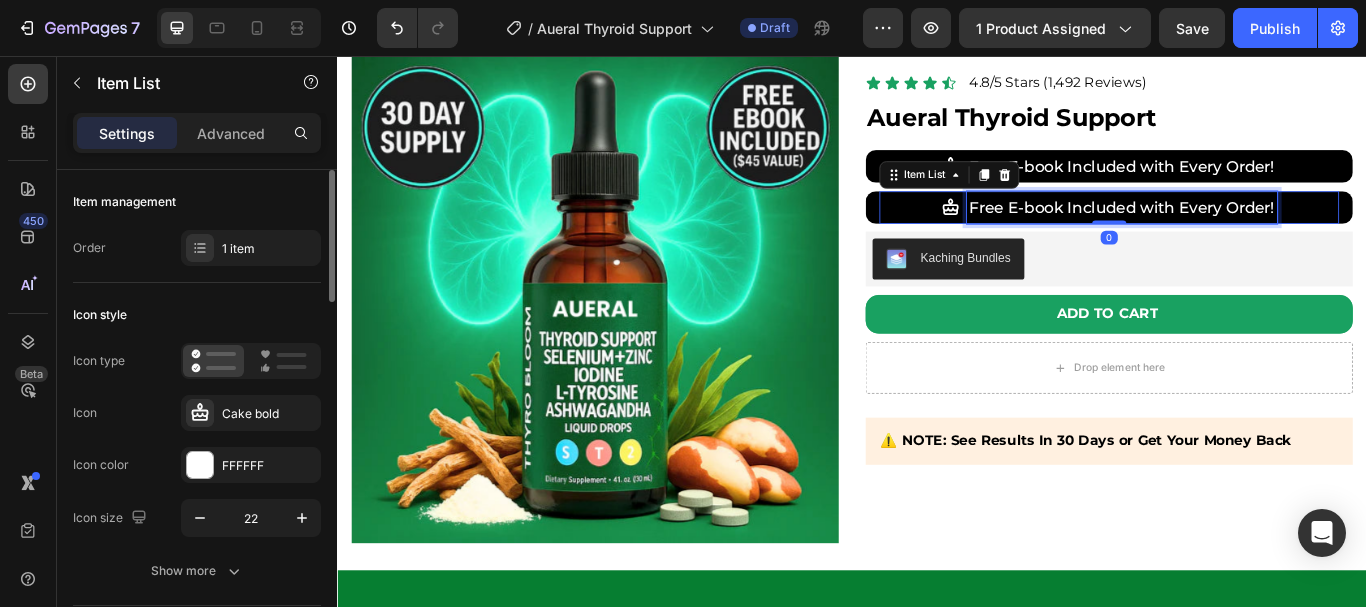 click on "Free E-book Included with Every Order!" at bounding box center [1252, 233] 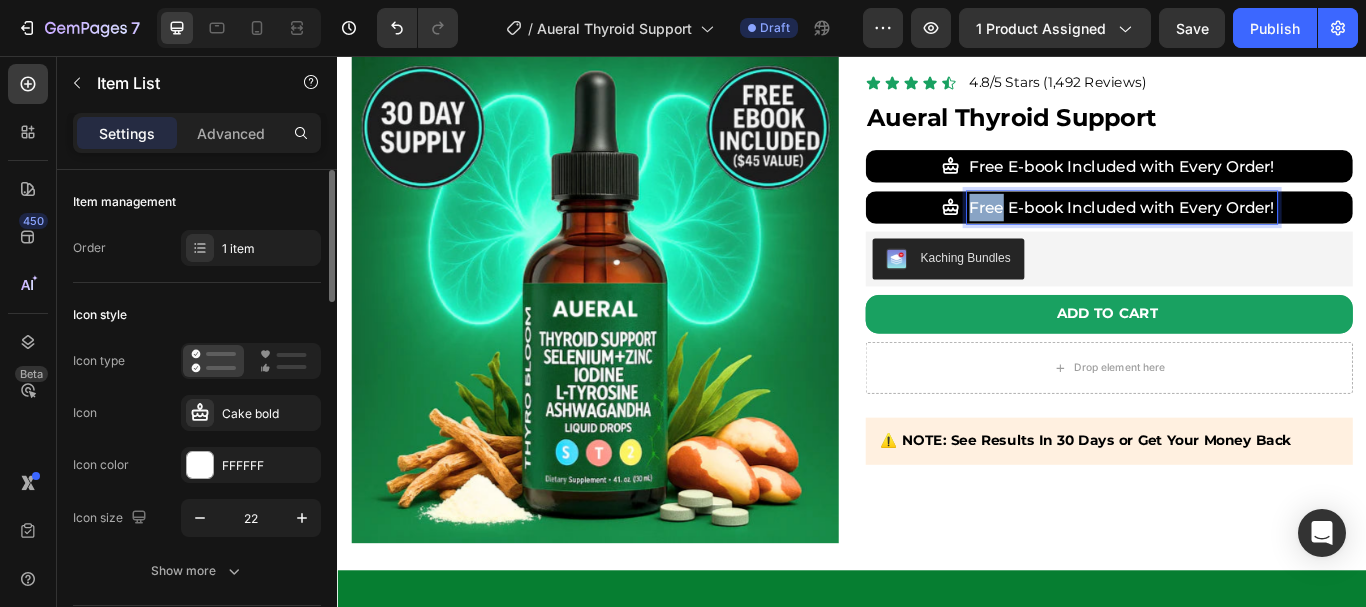 click on "Free E-book Included with Every Order!" at bounding box center (1252, 233) 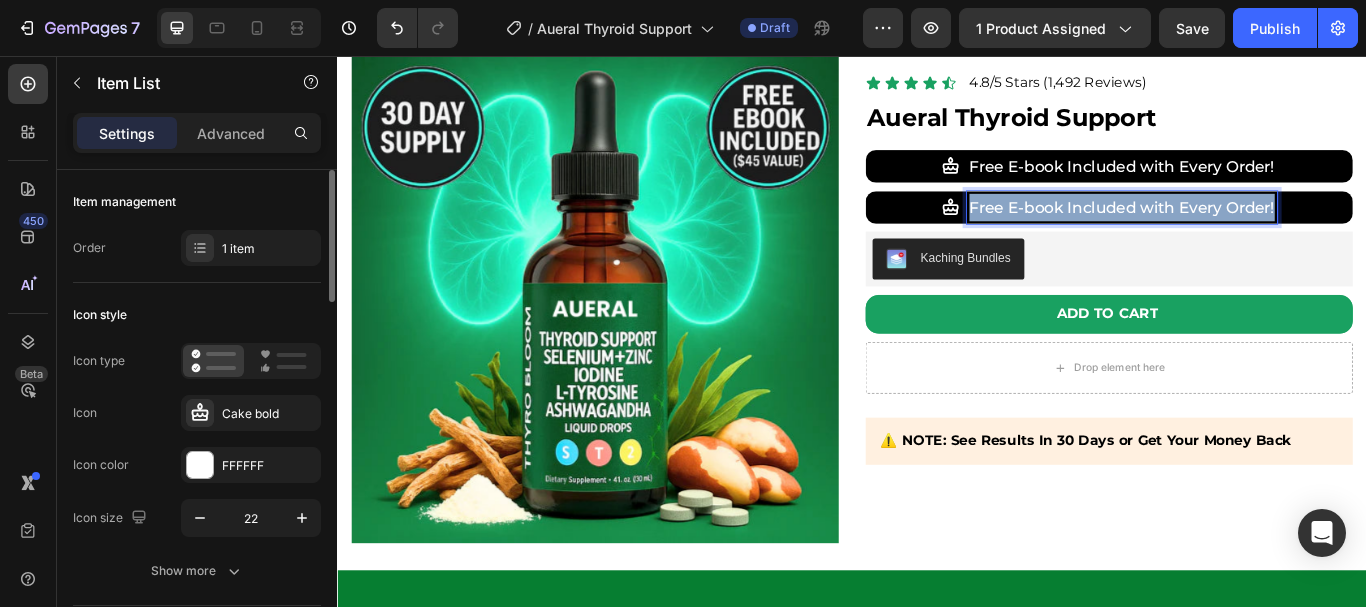 click on "Free E-book Included with Every Order!" at bounding box center [1252, 233] 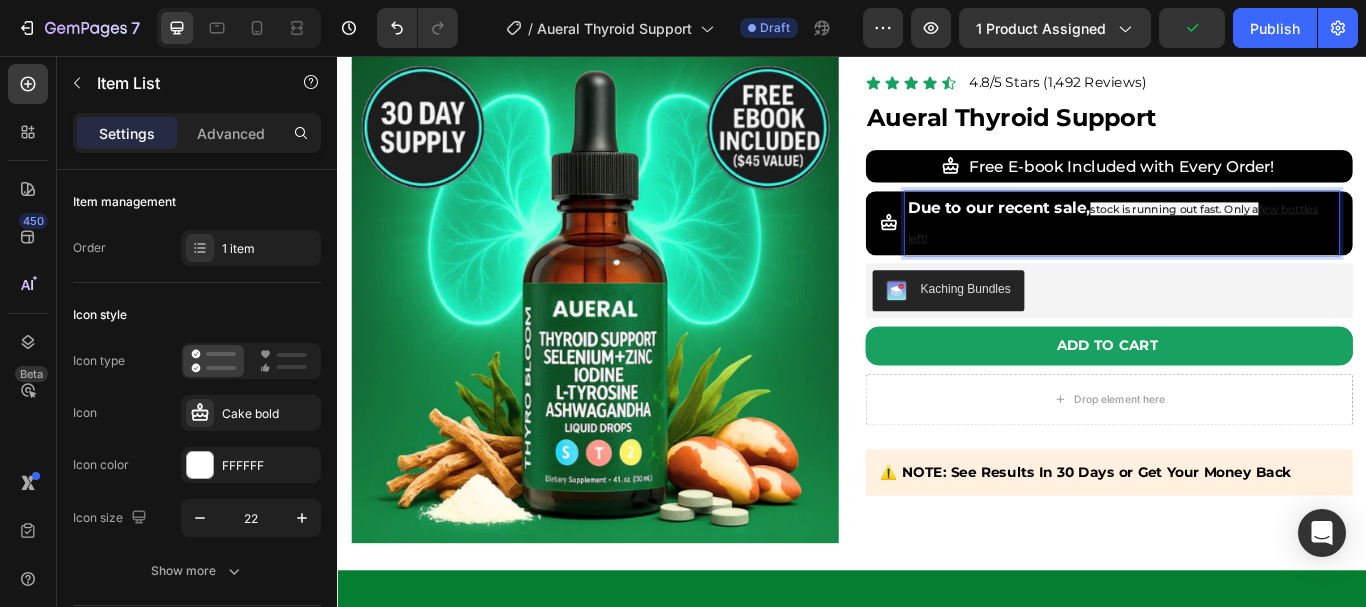 click on "Due to our recent sale," at bounding box center (1108, 233) 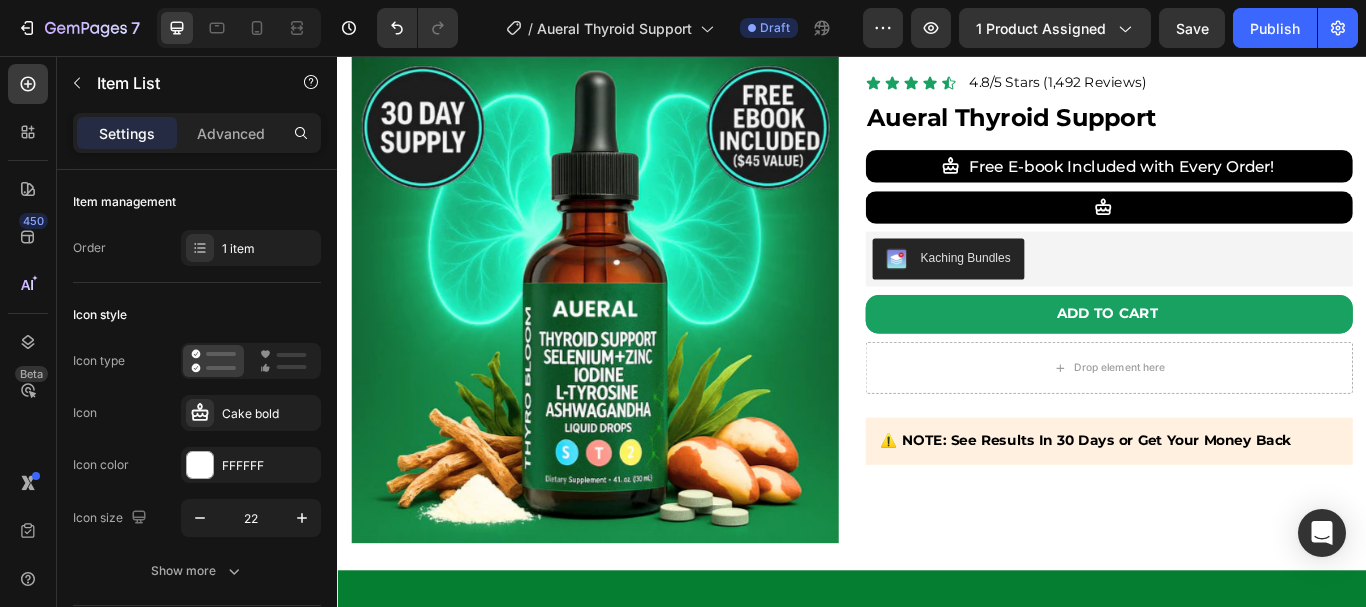 scroll, scrollTop: 3689, scrollLeft: 0, axis: vertical 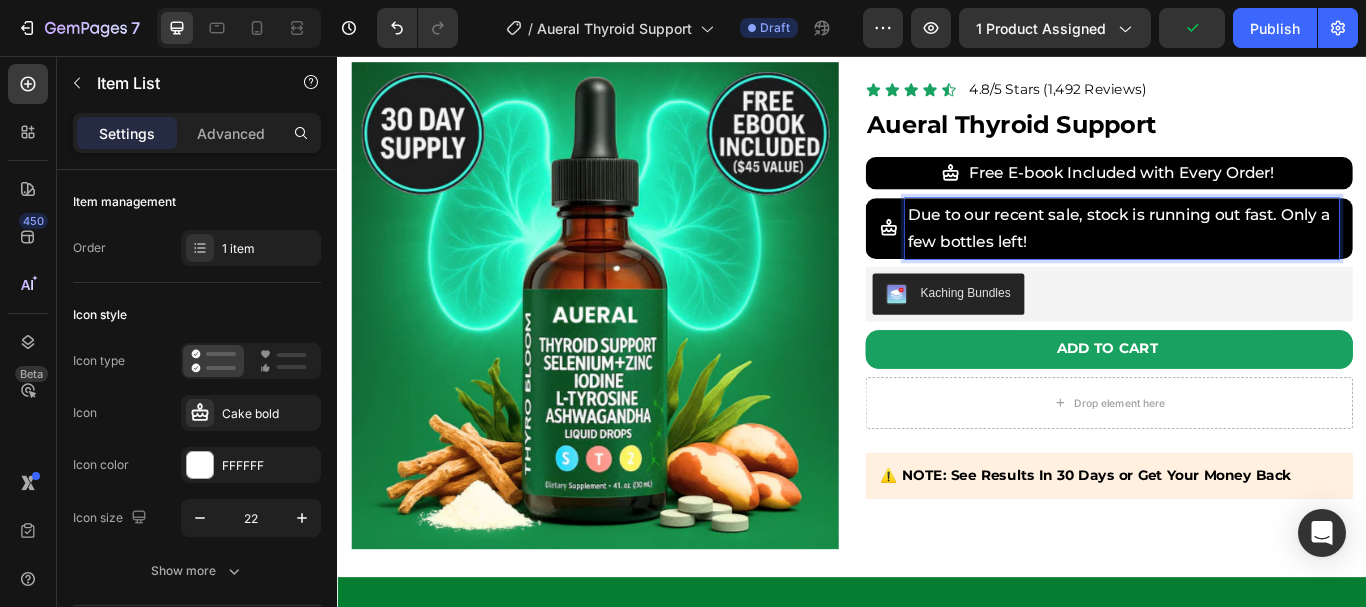 click on "Due to our recent sale, stock is running out fast. Only a few bottles left!" at bounding box center (1252, 257) 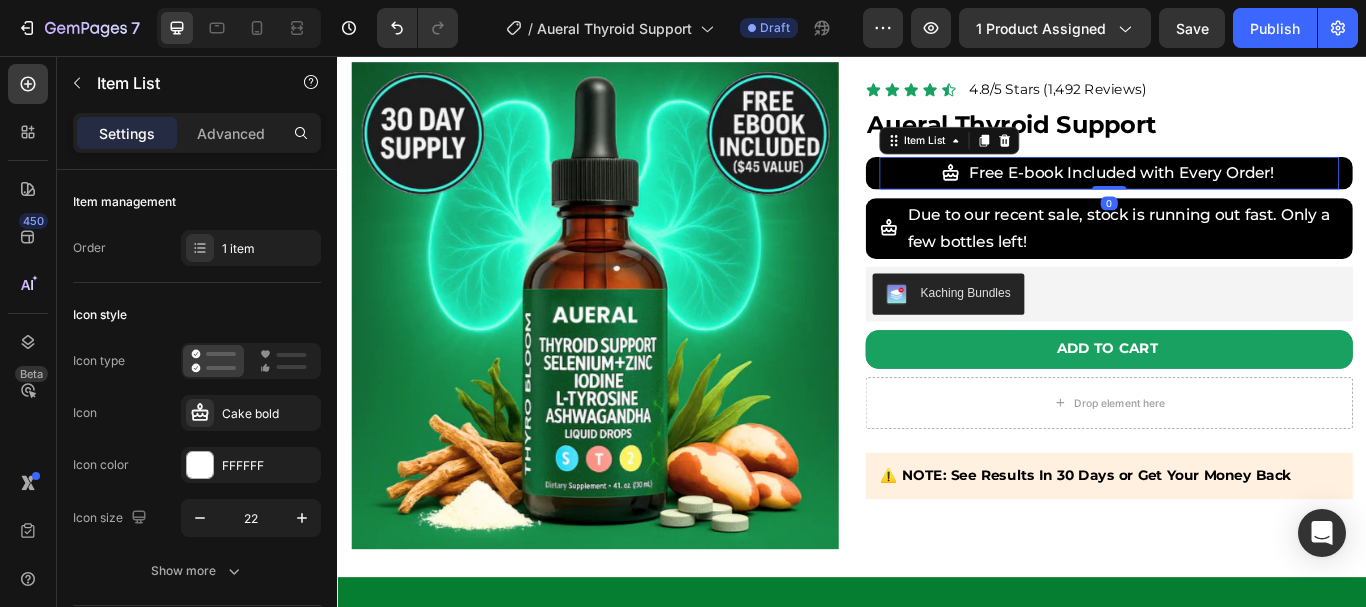 click on "Free E-book Included with Every Order!" at bounding box center [1252, 193] 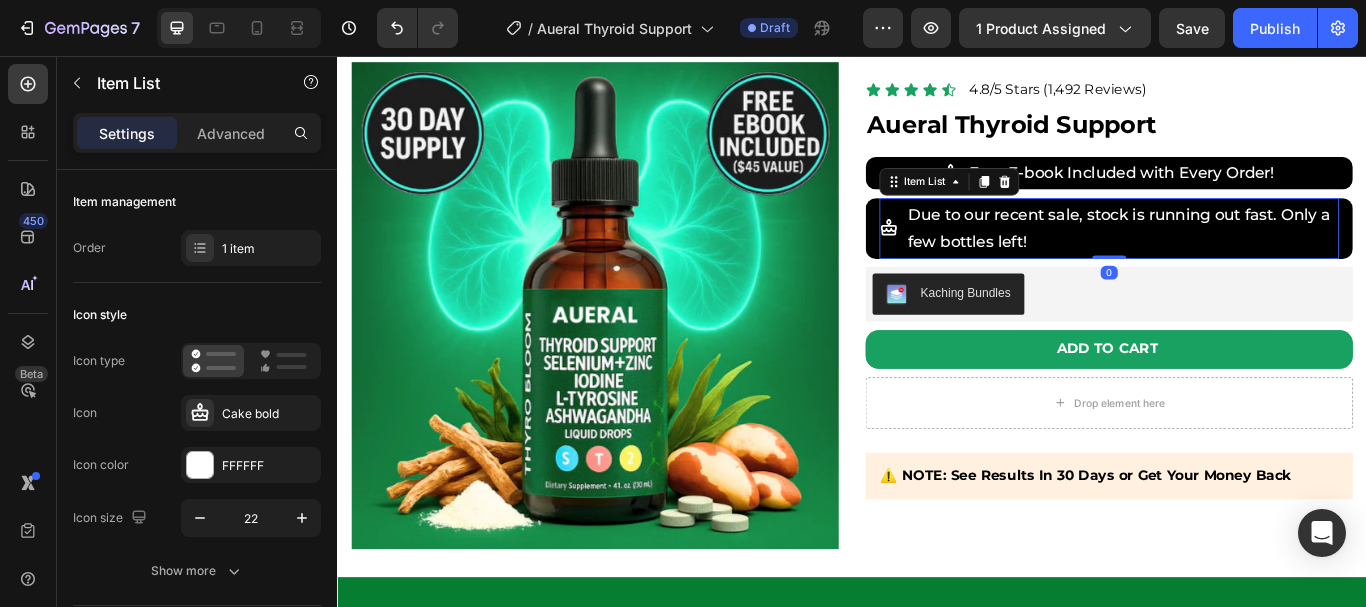 click on "Due to our recent sale, stock is running out fast. Only a few bottles left!" at bounding box center [1252, 257] 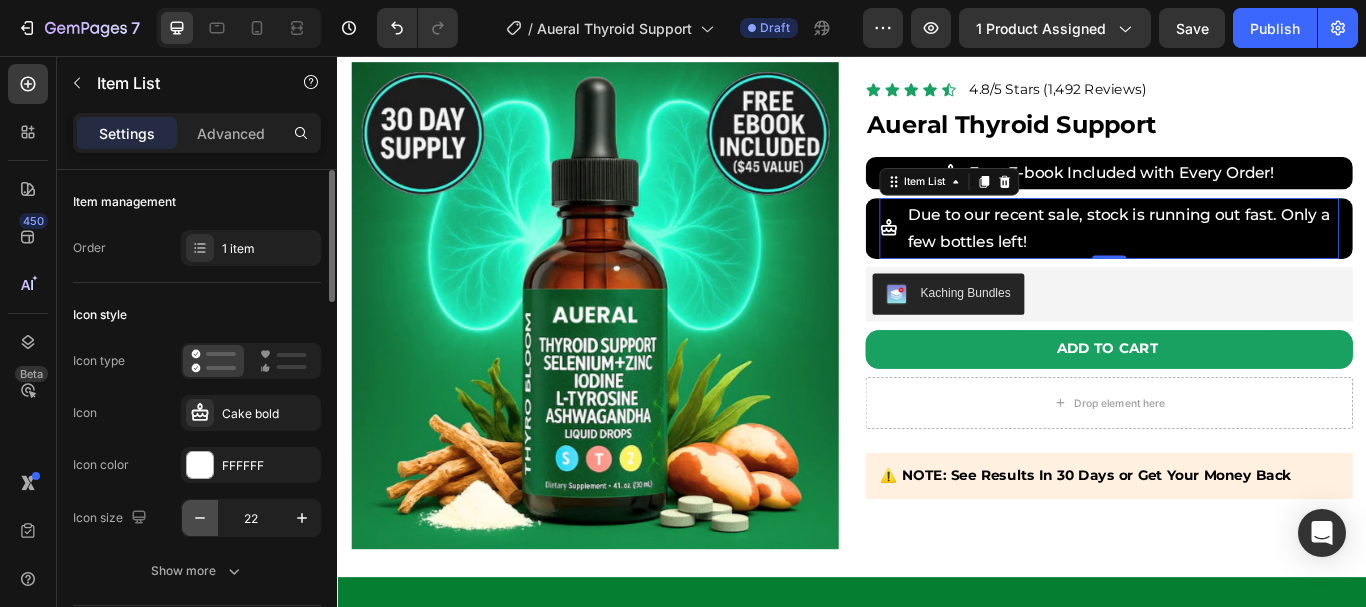 click 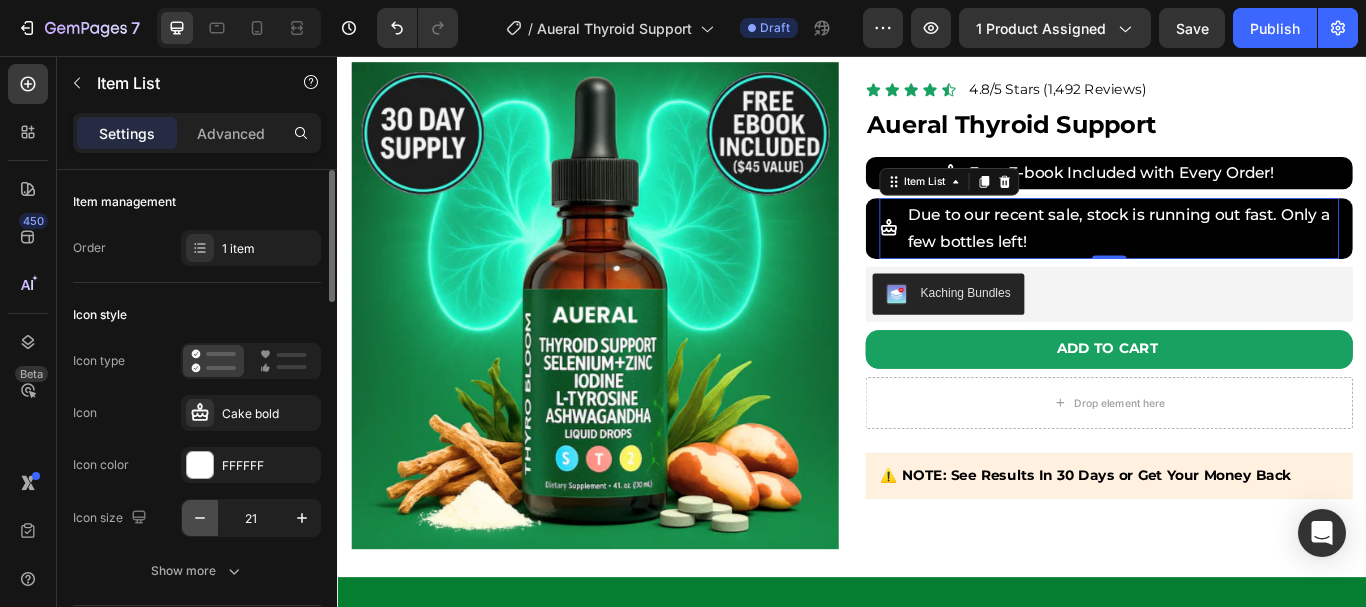 click 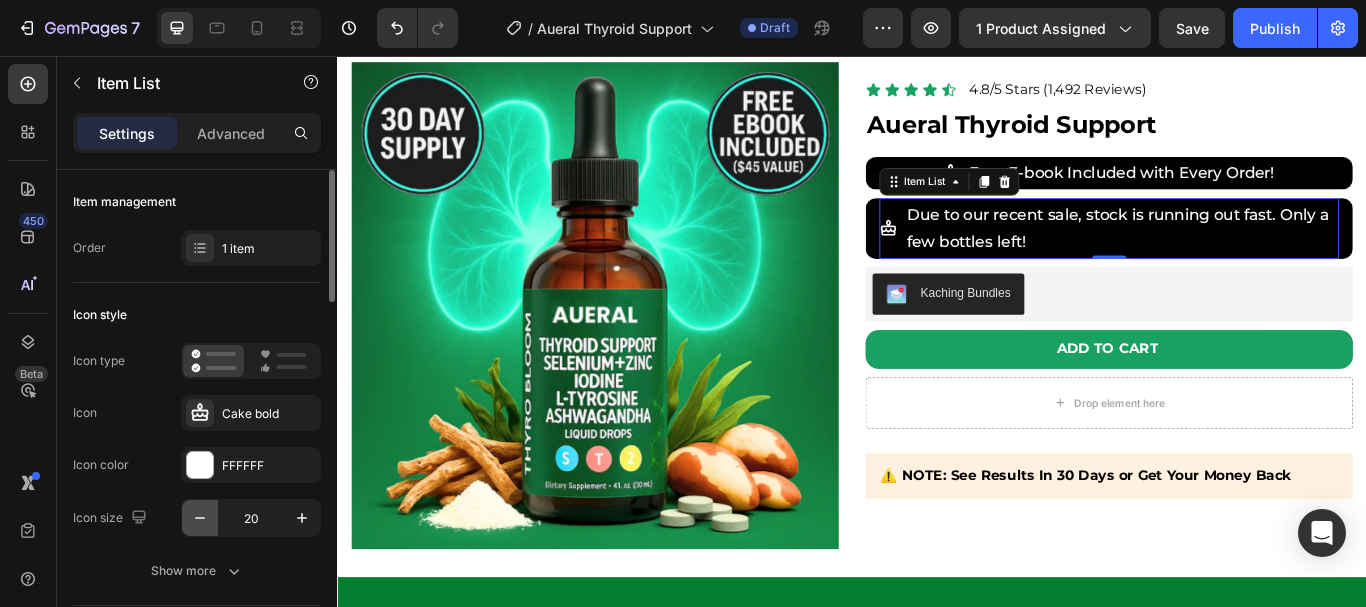 click 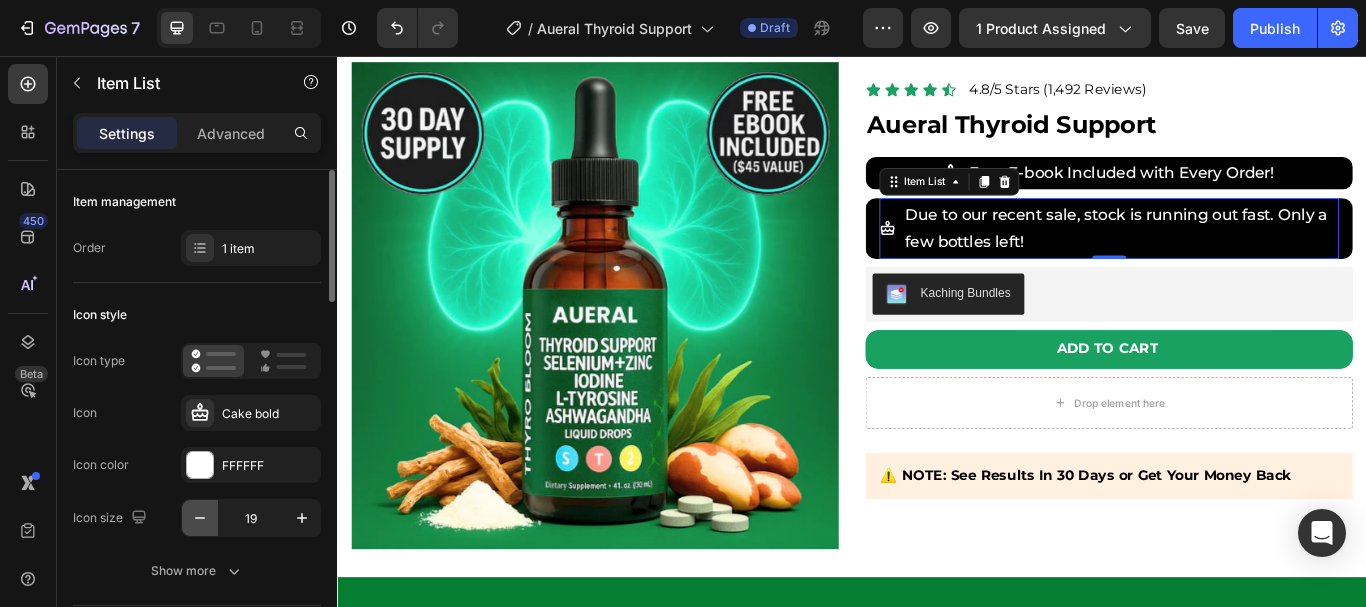 click 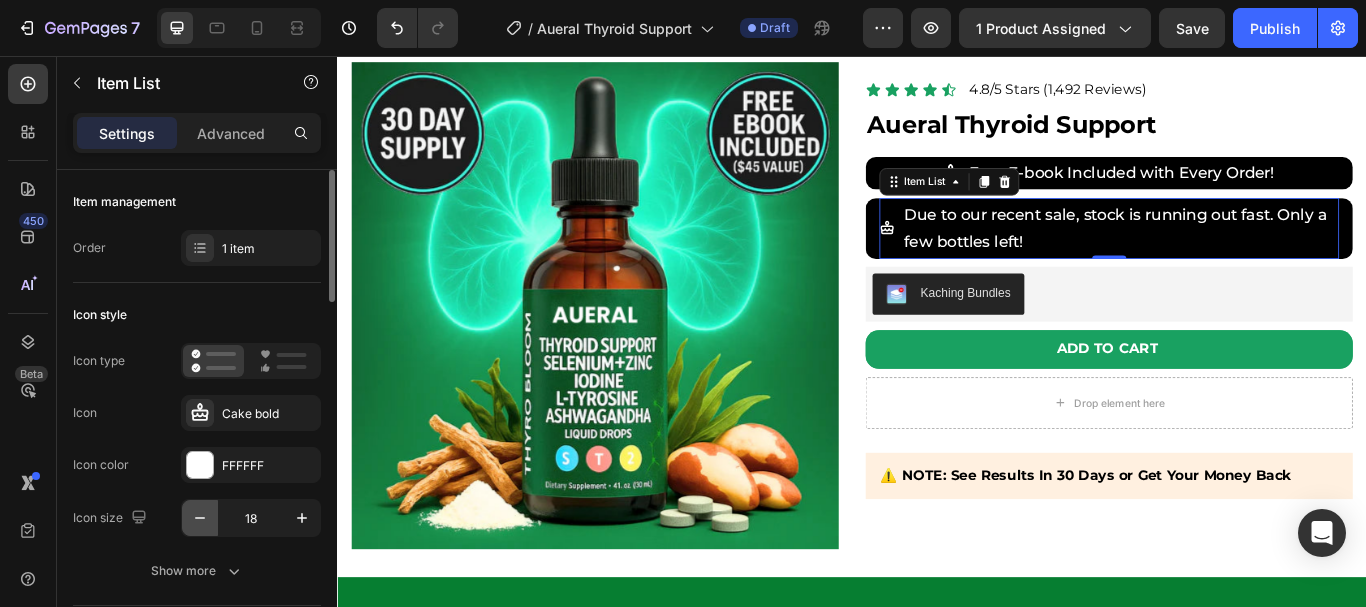 click 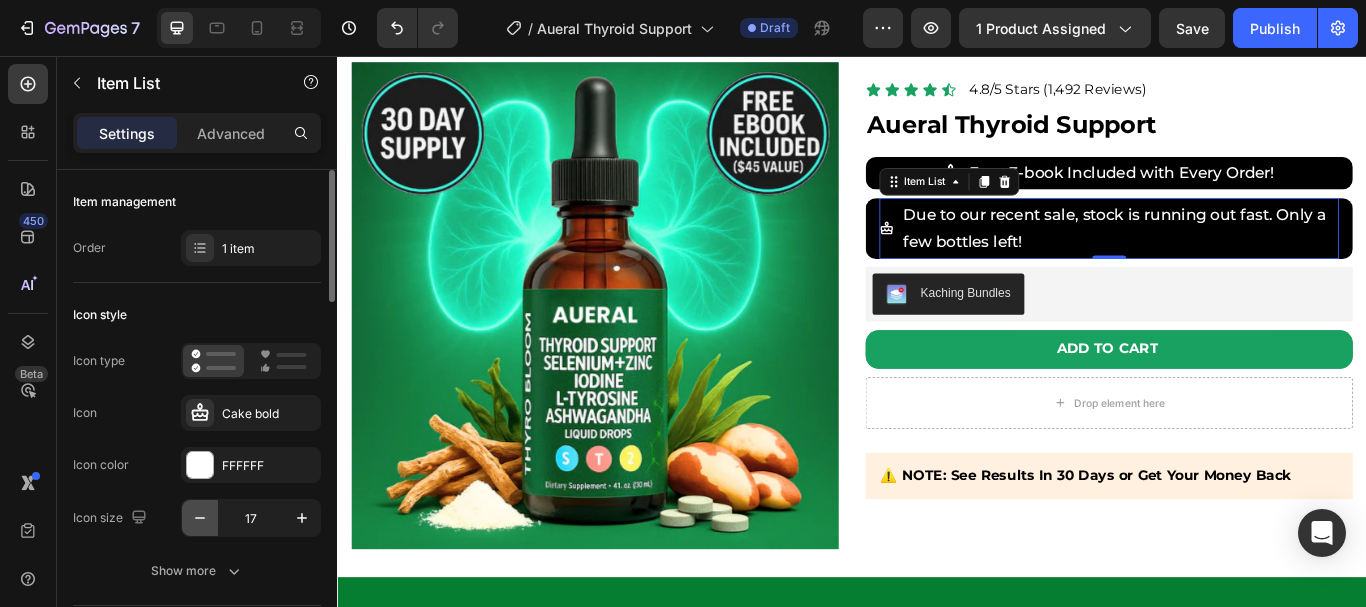 click 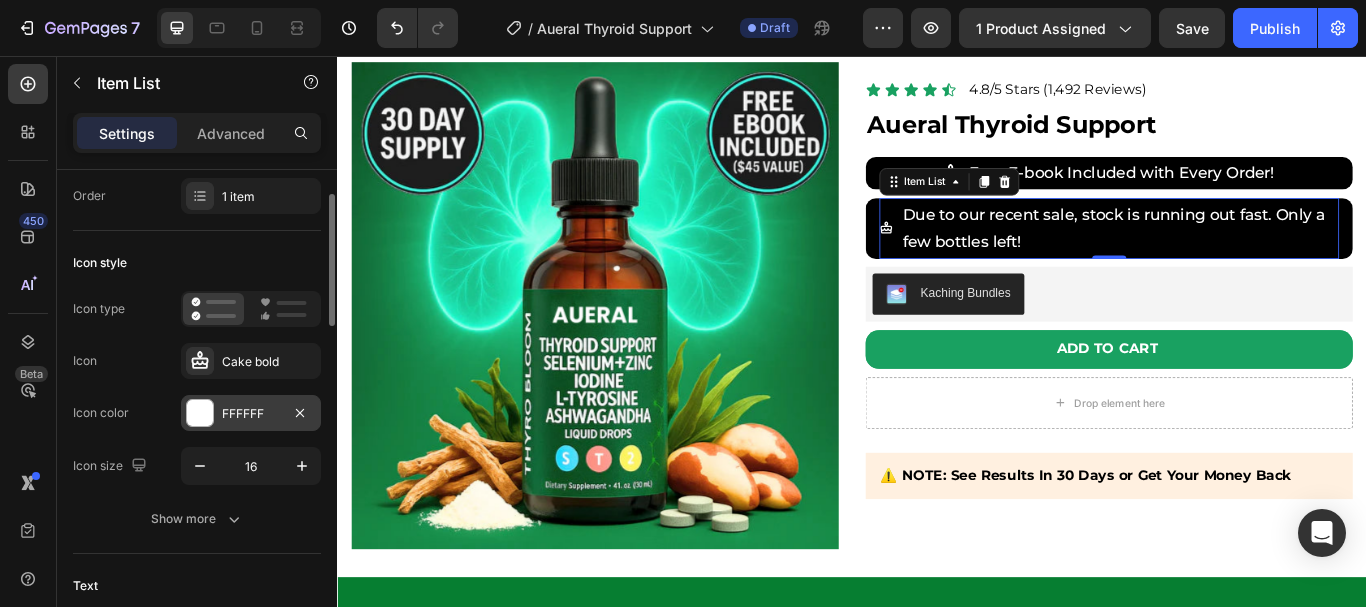scroll, scrollTop: 70, scrollLeft: 0, axis: vertical 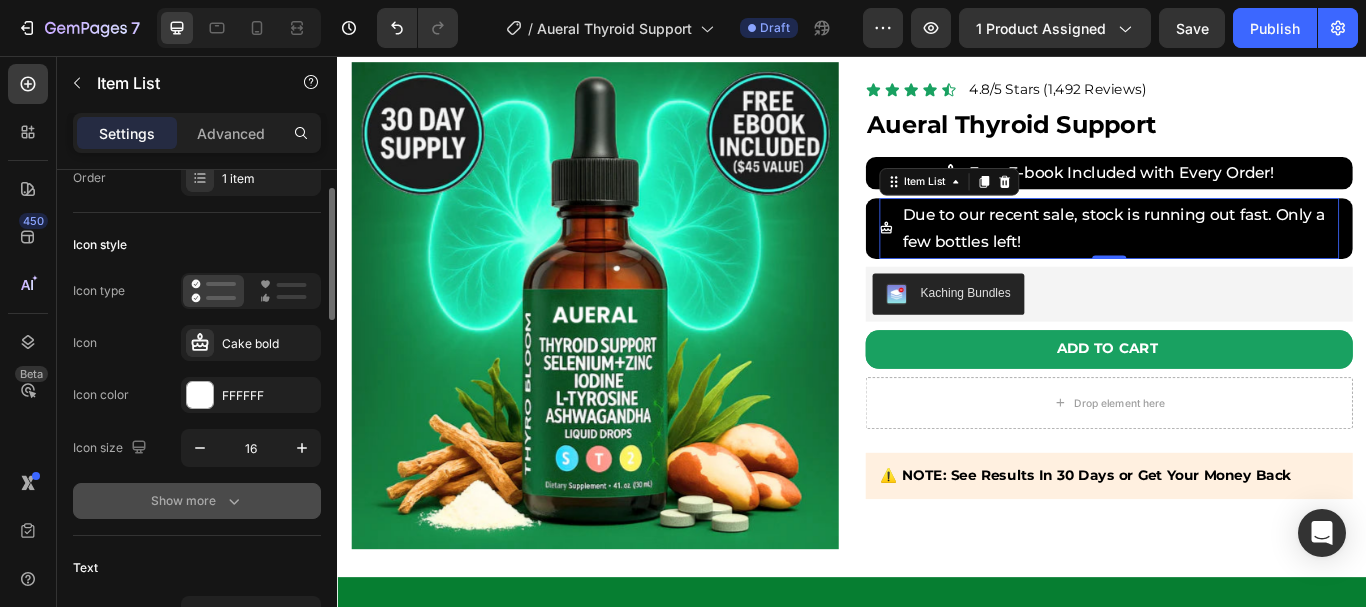 click 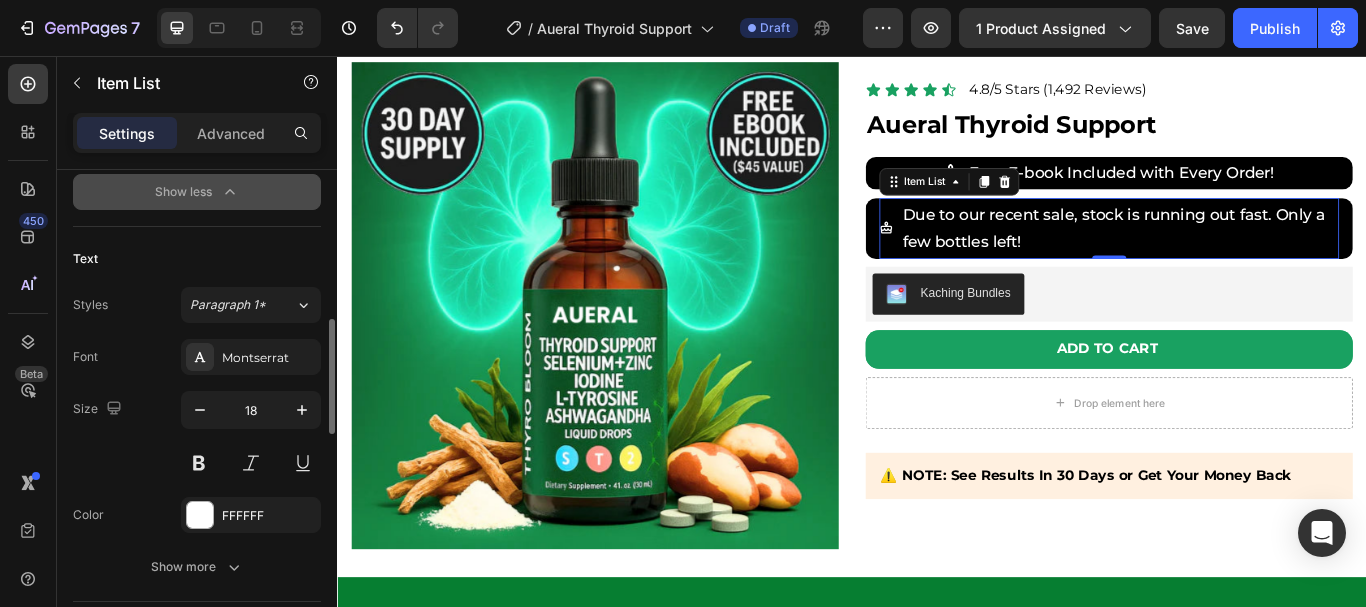 scroll, scrollTop: 638, scrollLeft: 0, axis: vertical 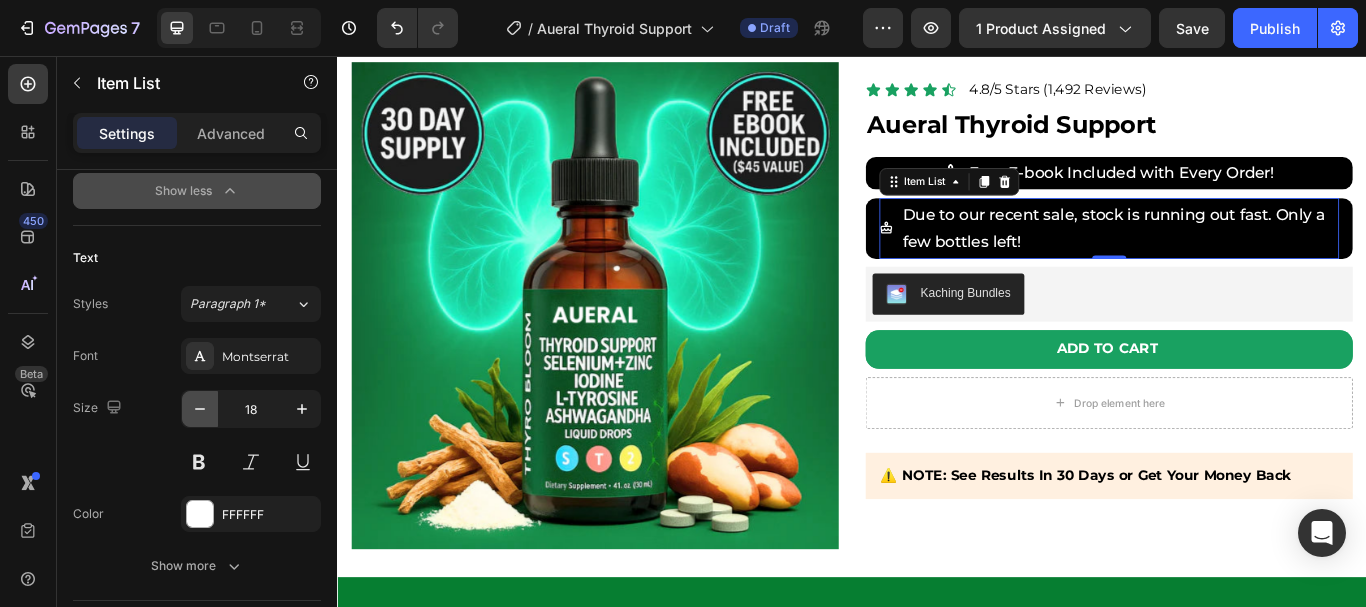 click 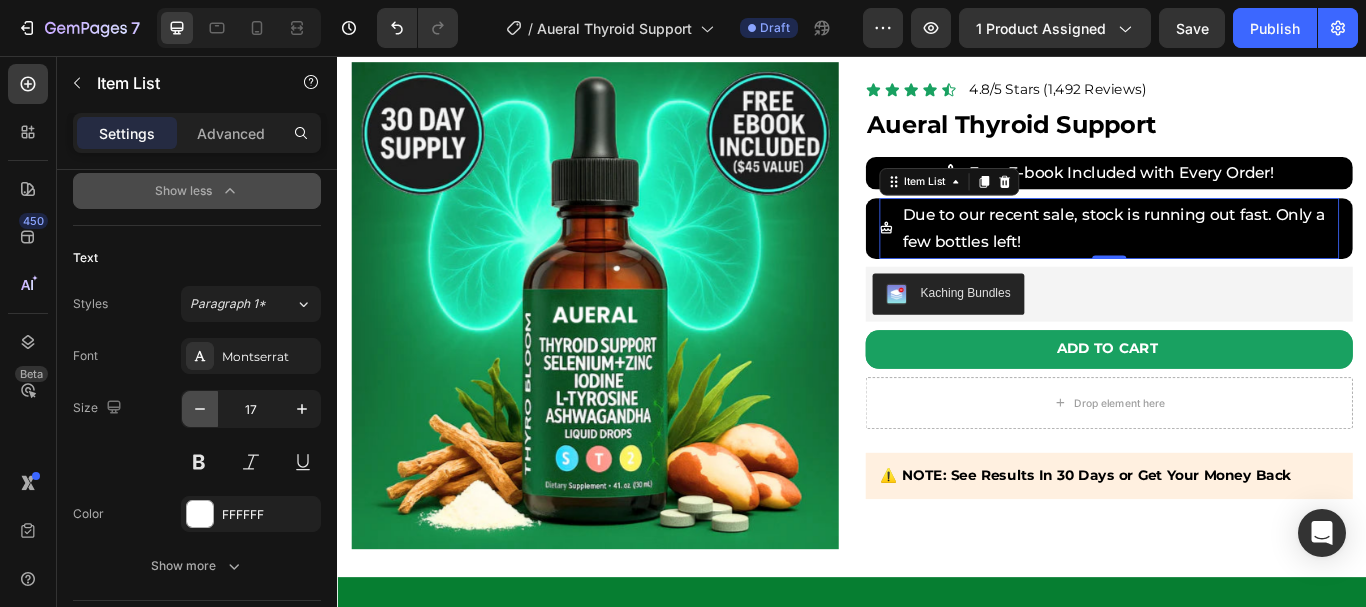 click 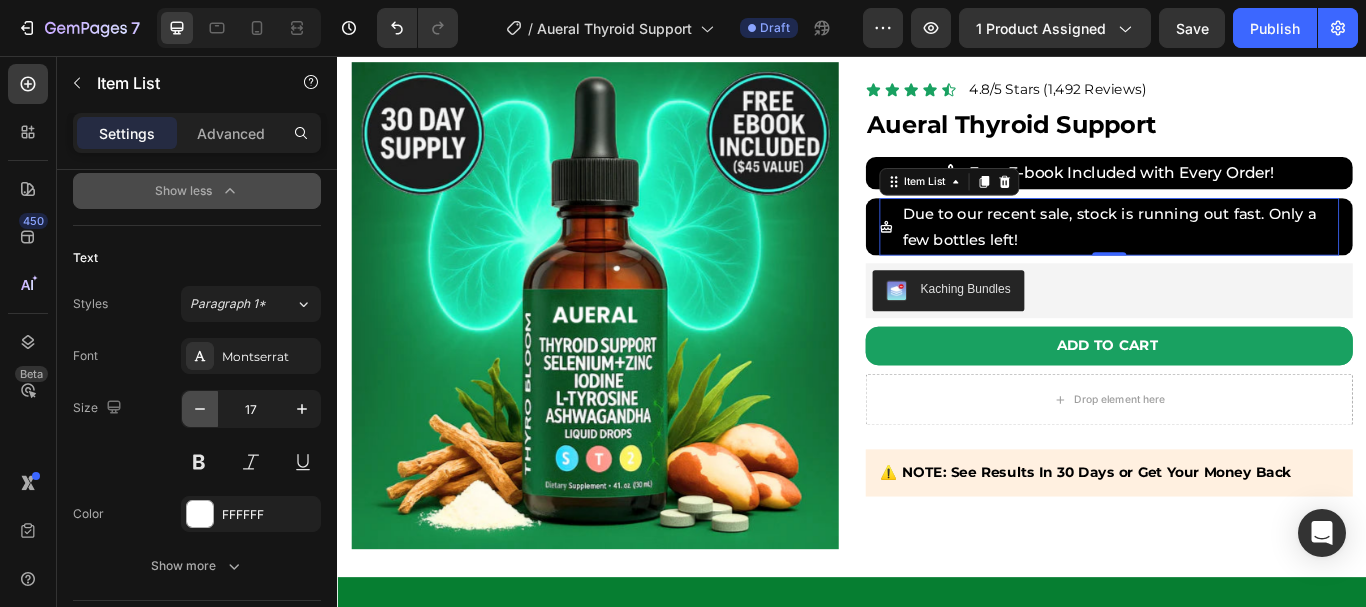 type on "16" 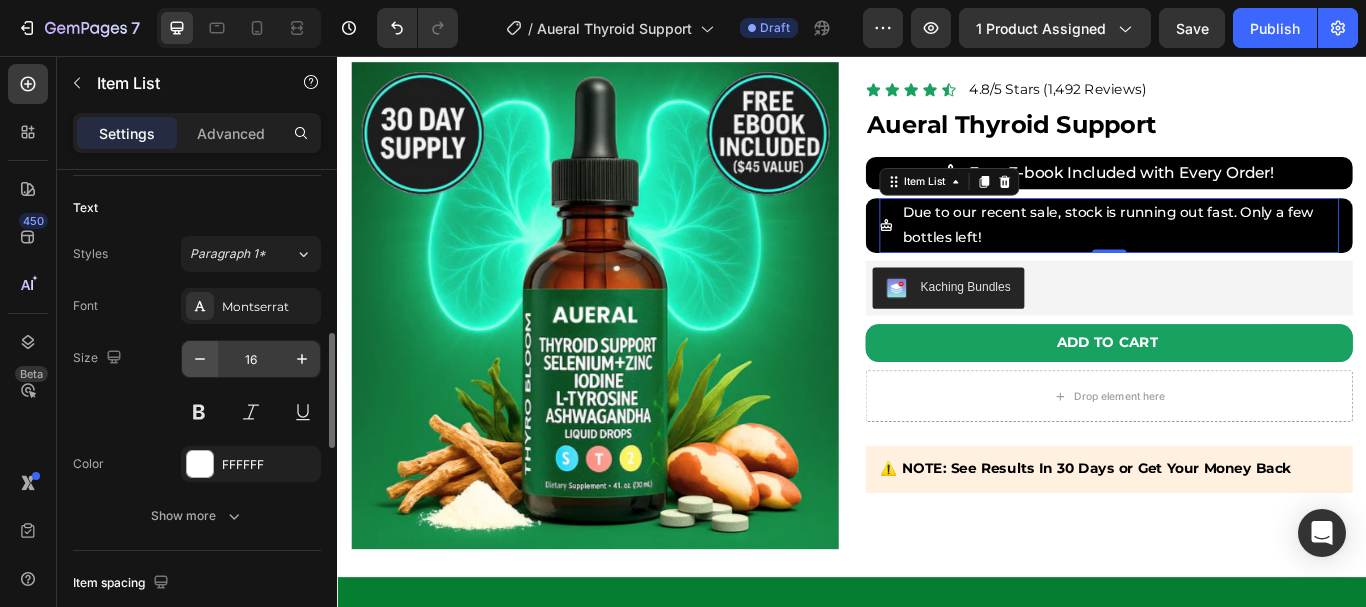 scroll, scrollTop: 689, scrollLeft: 0, axis: vertical 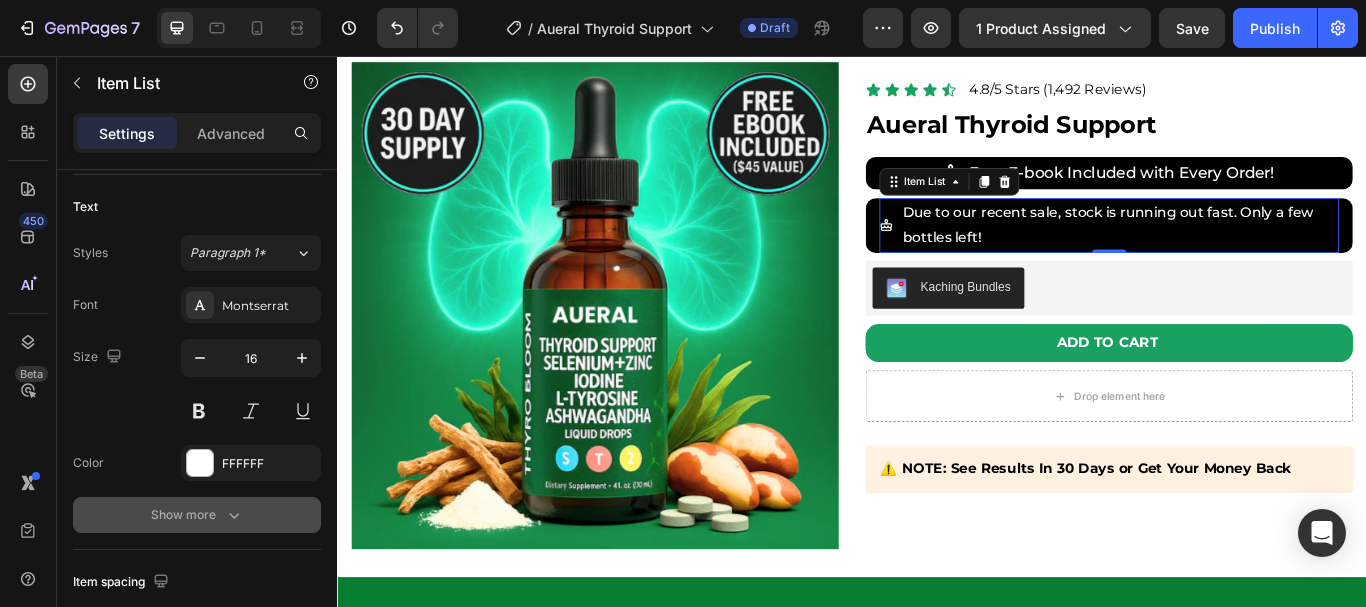 click 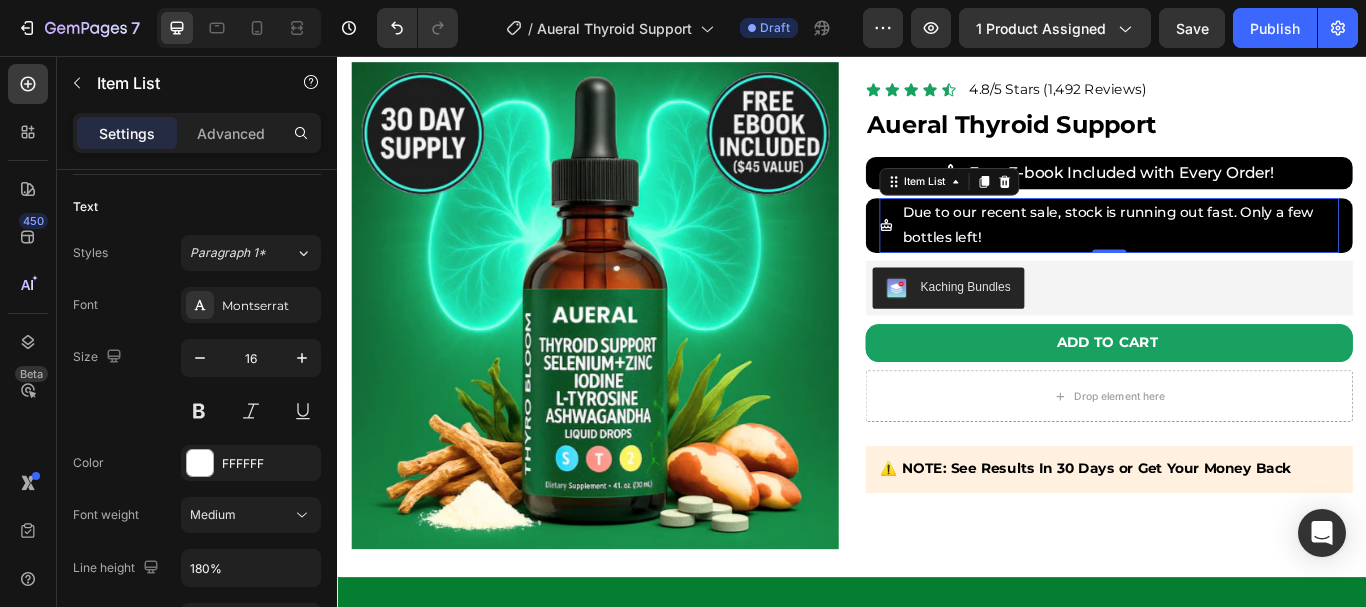 click on "Medium" at bounding box center (251, 515) 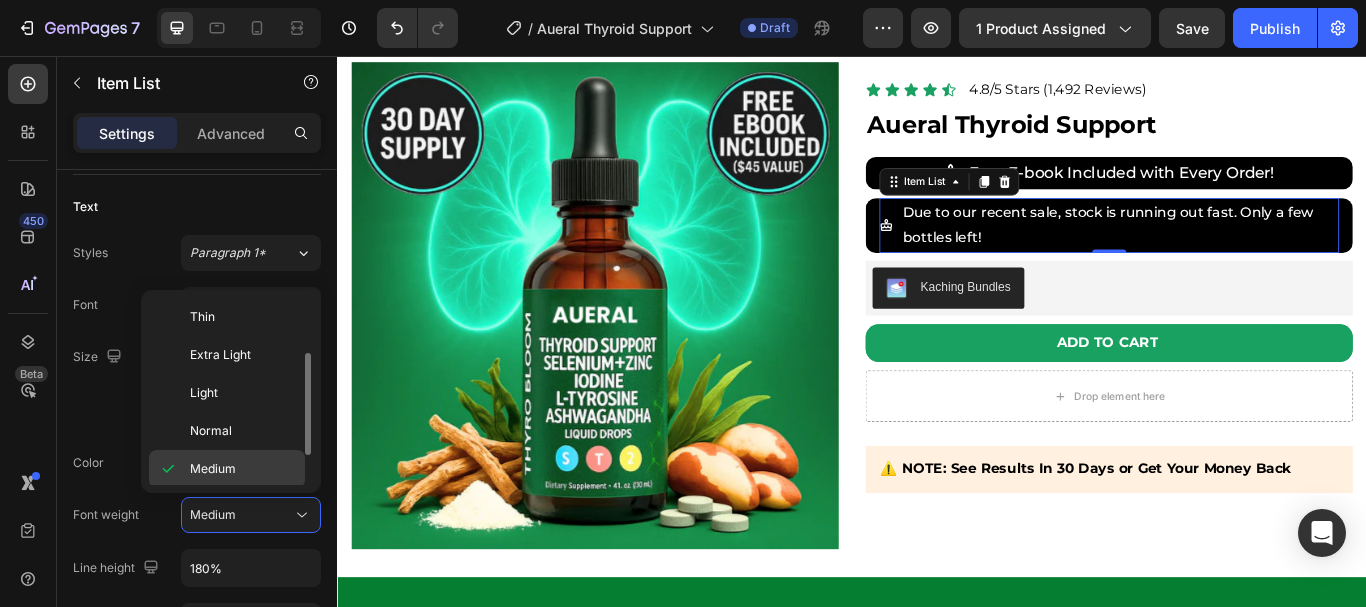 scroll, scrollTop: 36, scrollLeft: 0, axis: vertical 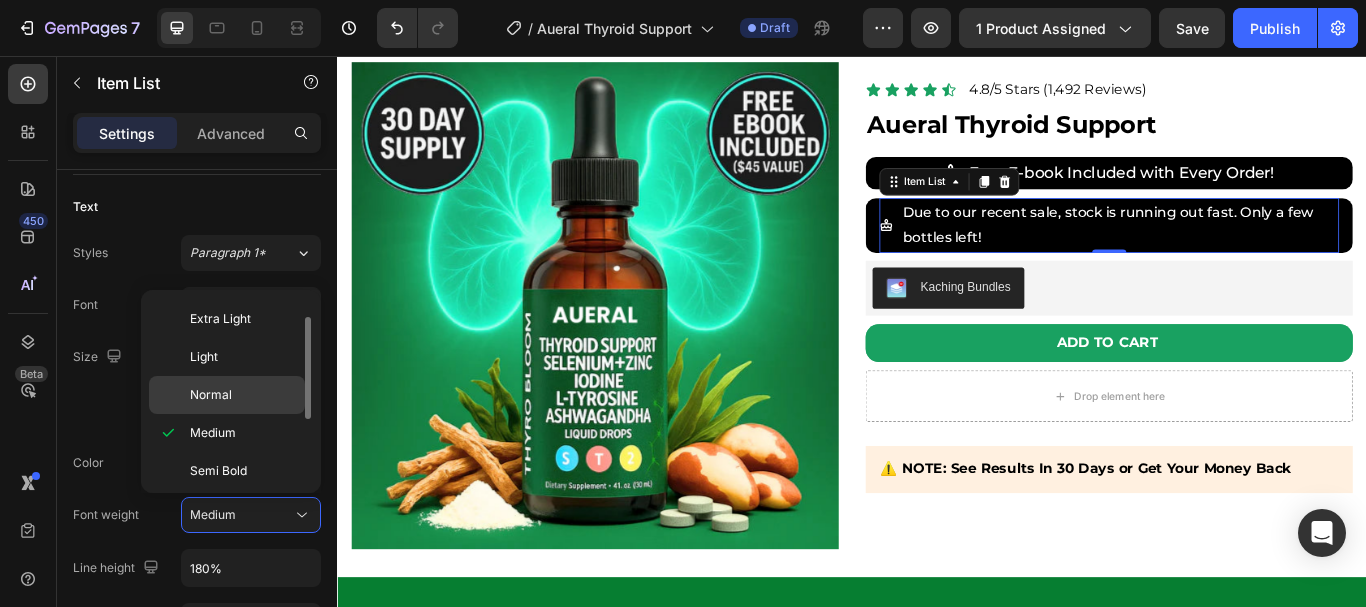 click on "Normal" at bounding box center [243, 395] 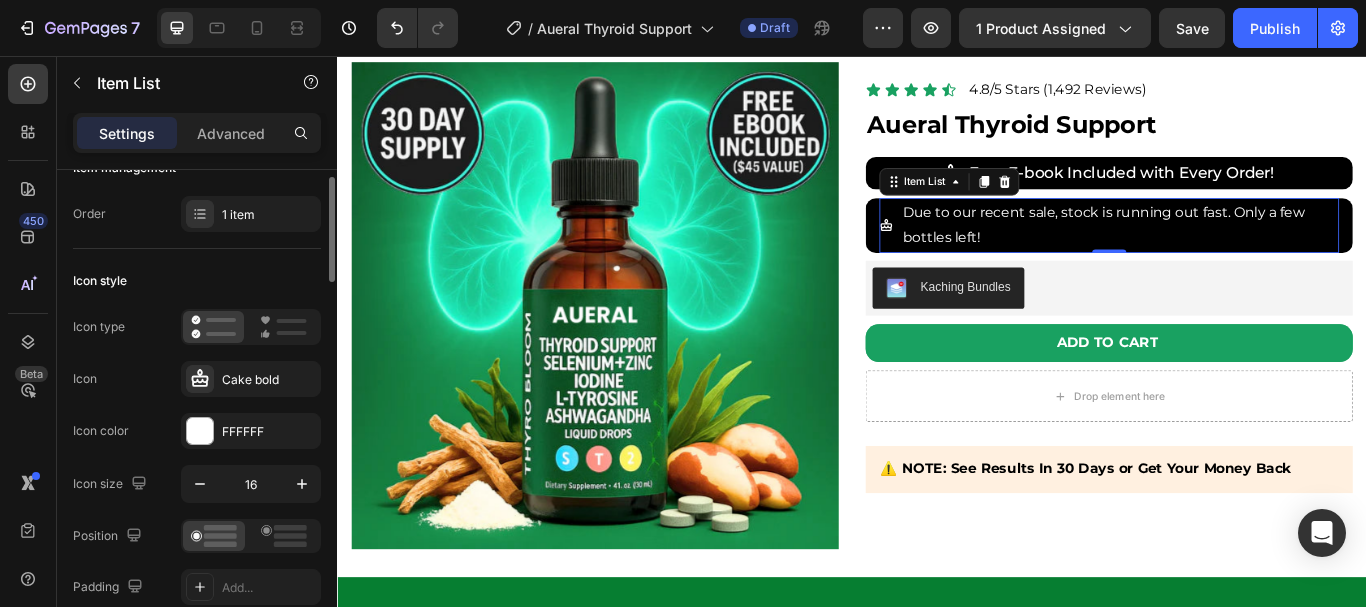 scroll, scrollTop: 0, scrollLeft: 0, axis: both 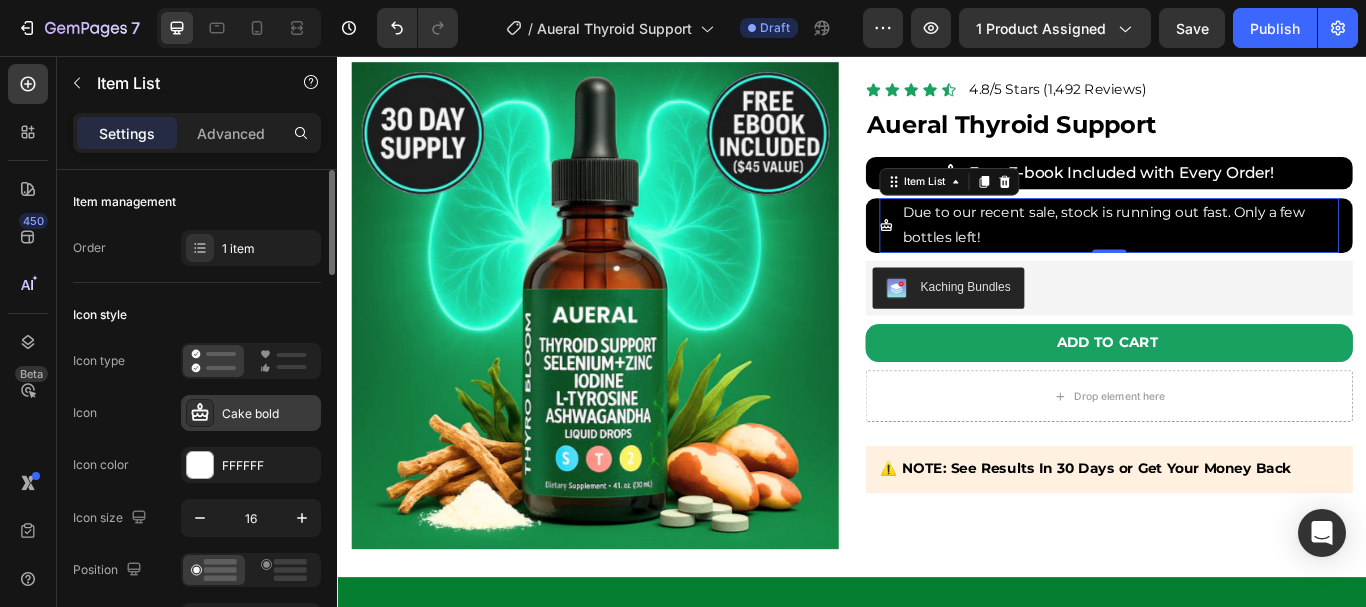 click on "Cake bold" at bounding box center [269, 414] 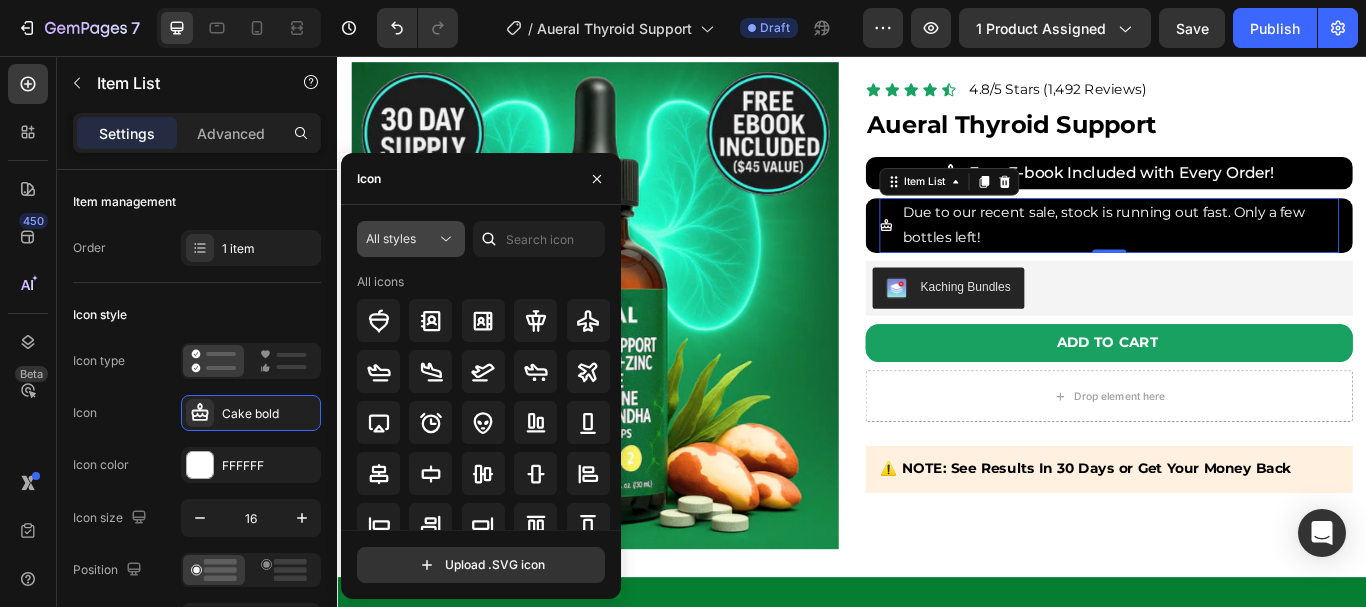 click 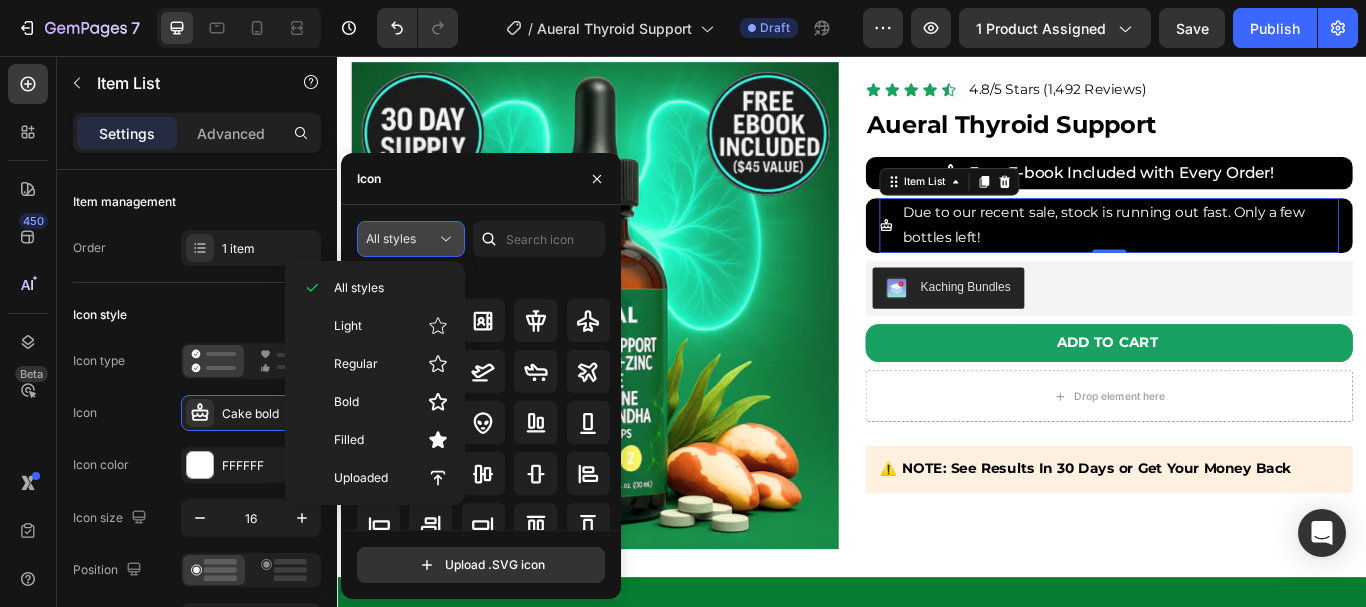 click 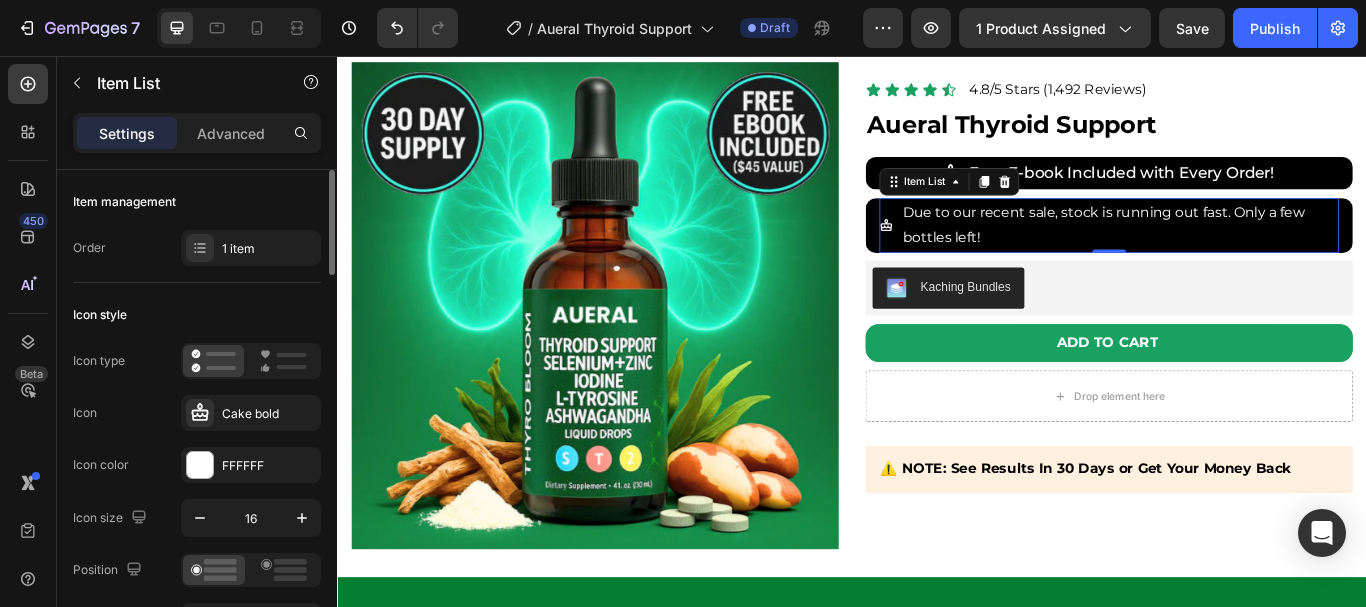 click on "Icon
Cake bold" at bounding box center (197, 413) 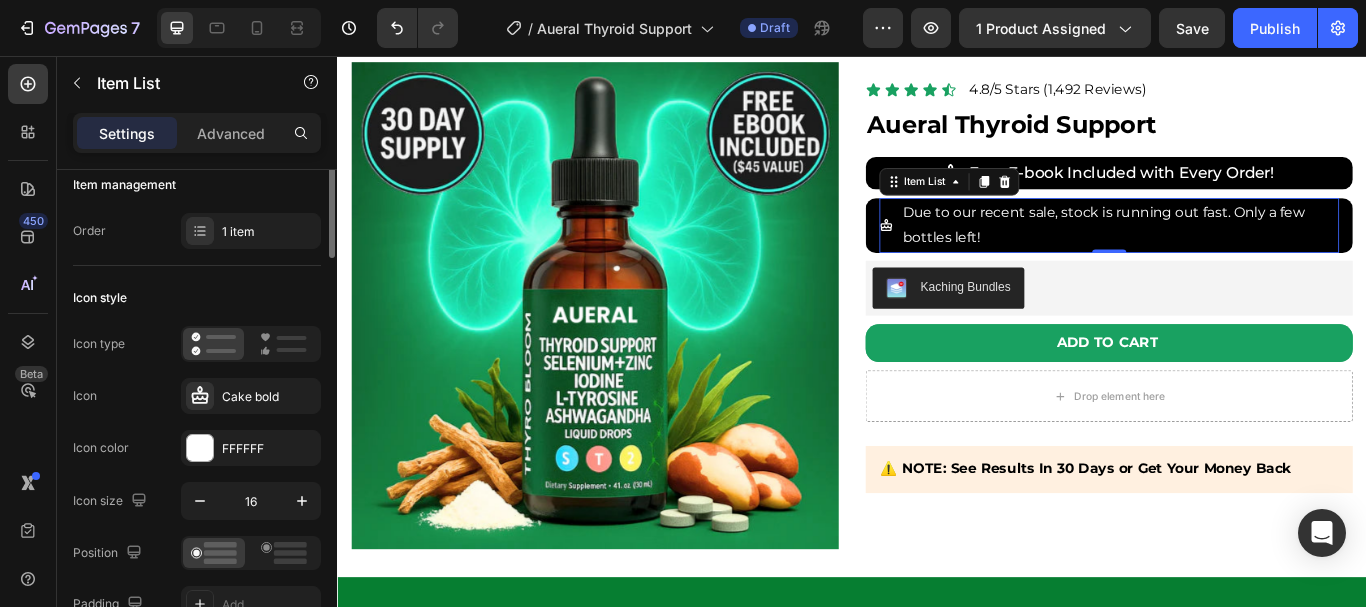 scroll, scrollTop: 0, scrollLeft: 0, axis: both 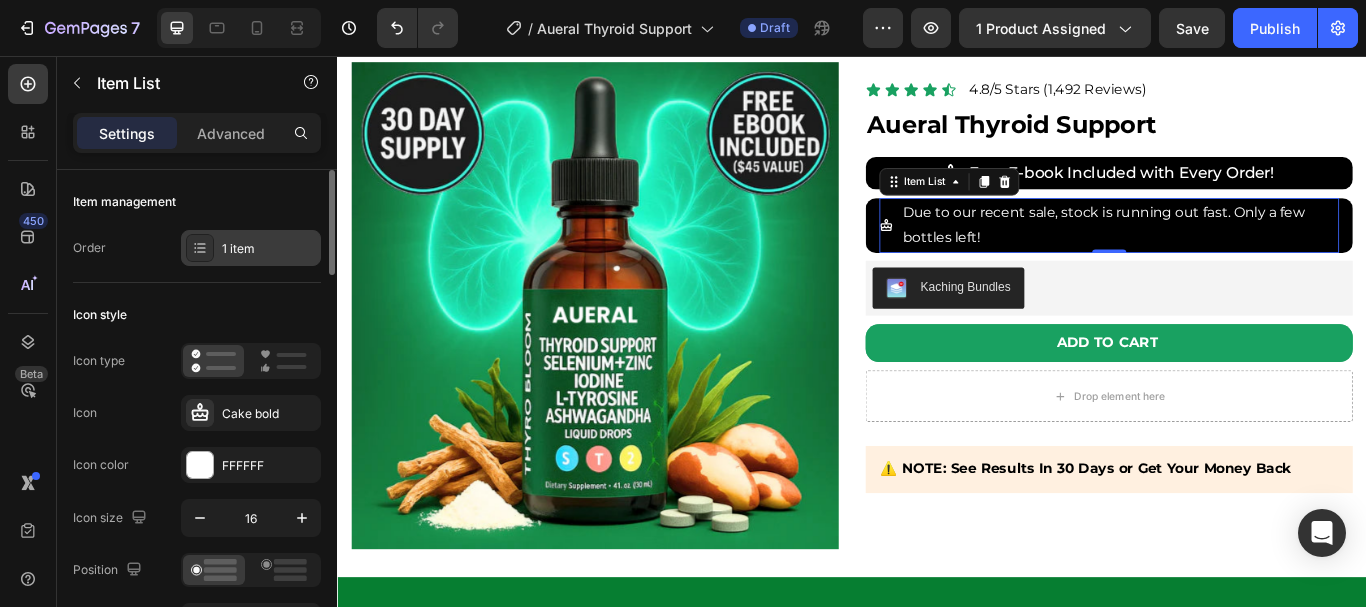 click at bounding box center [200, 248] 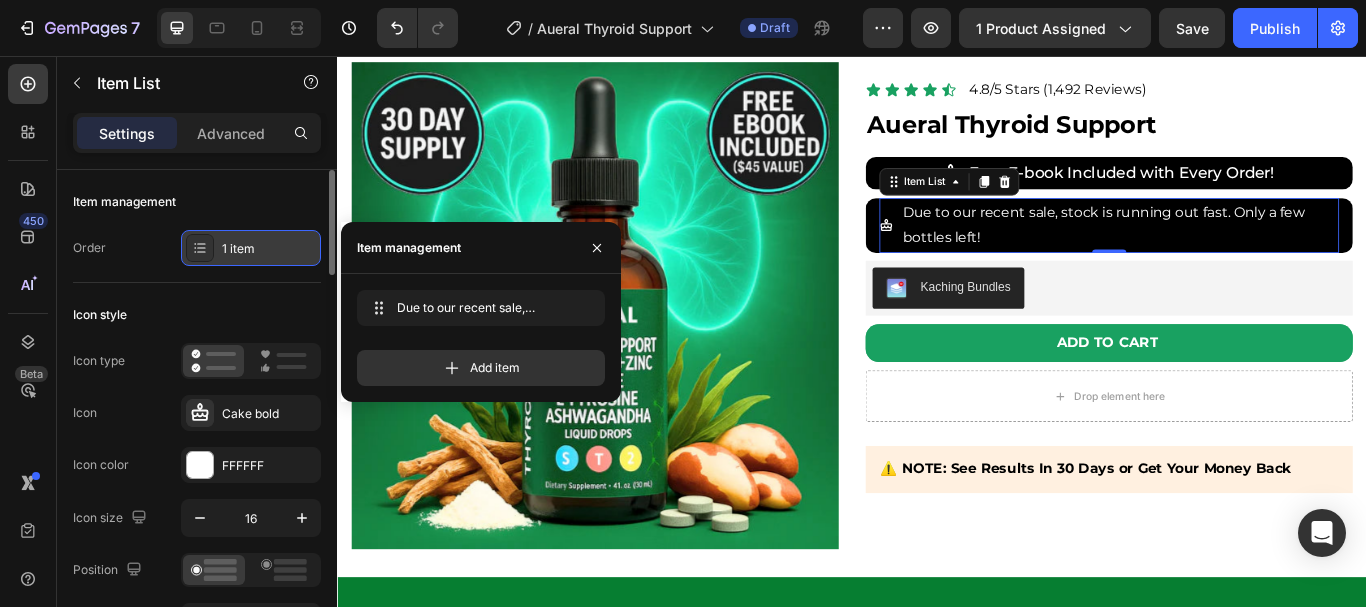 click at bounding box center (200, 248) 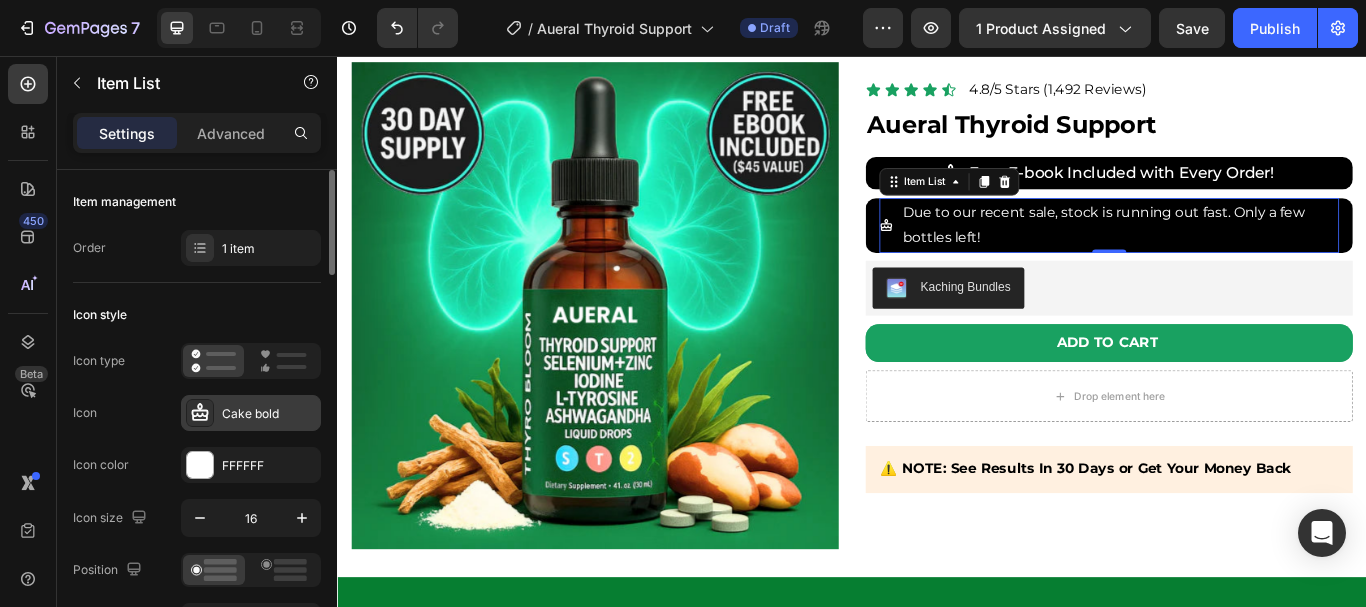 click at bounding box center [200, 413] 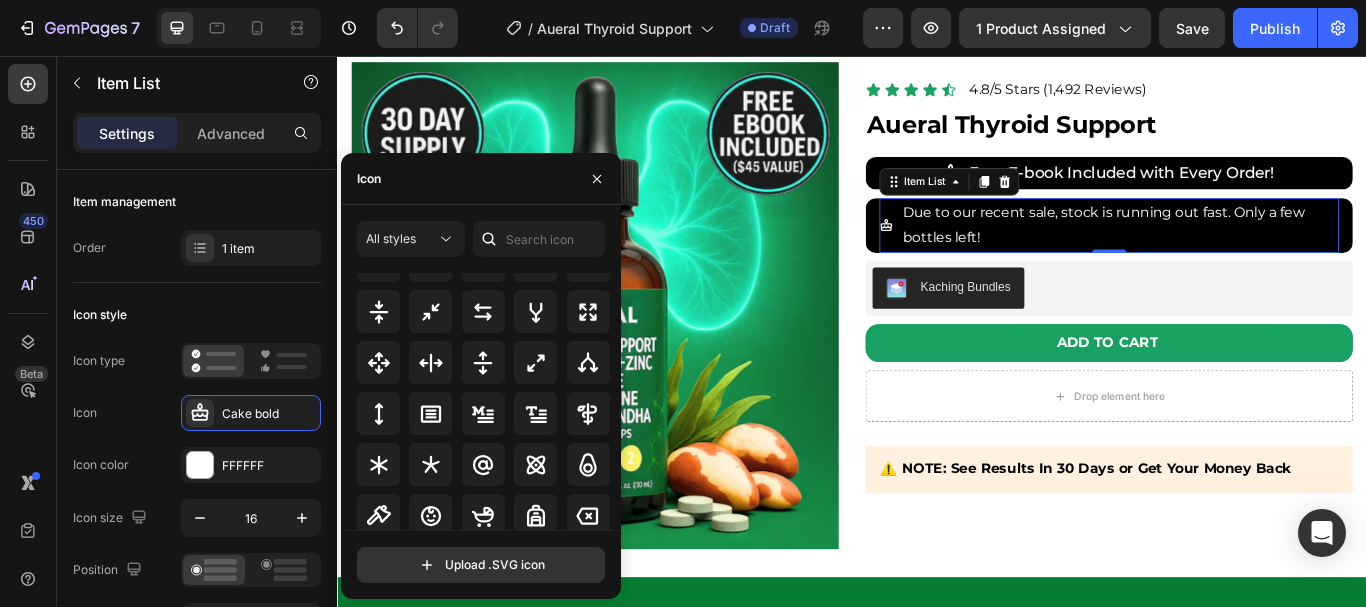 scroll, scrollTop: 1116, scrollLeft: 0, axis: vertical 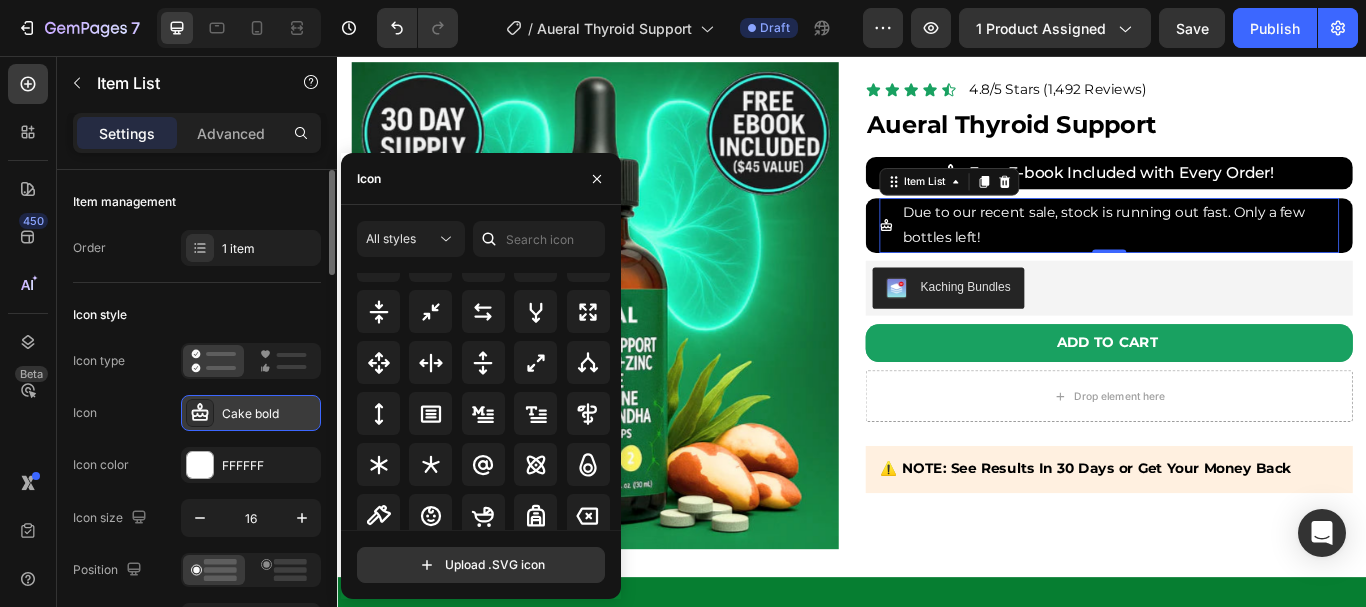 click at bounding box center [200, 413] 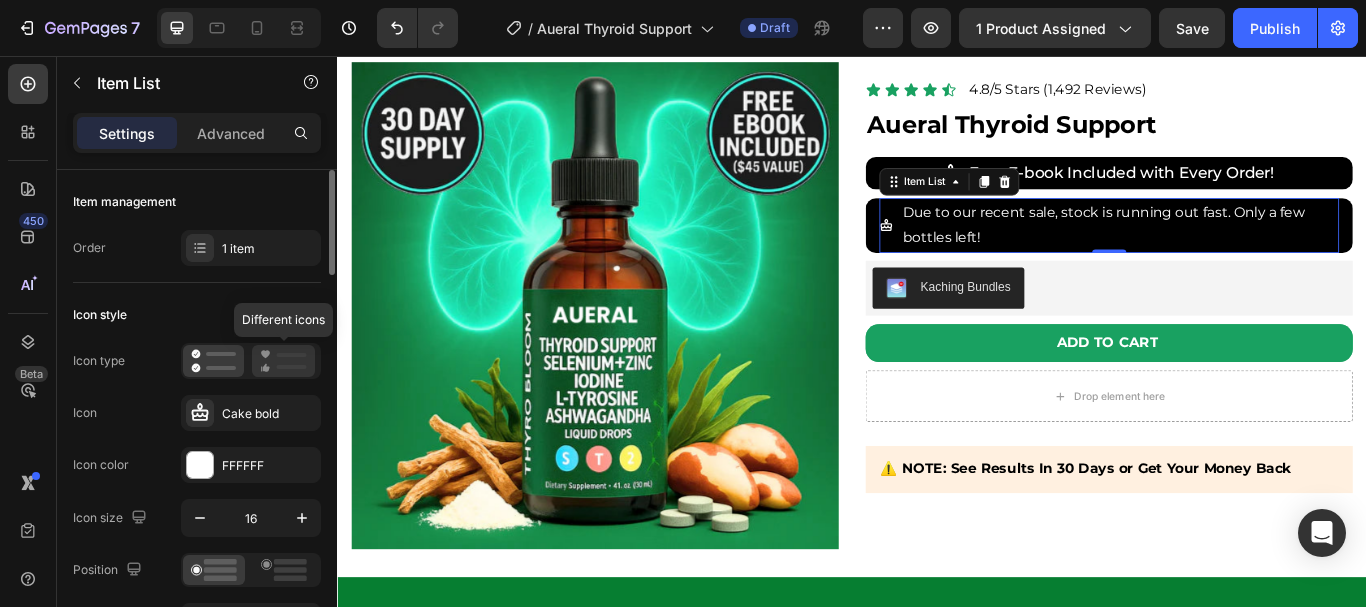click 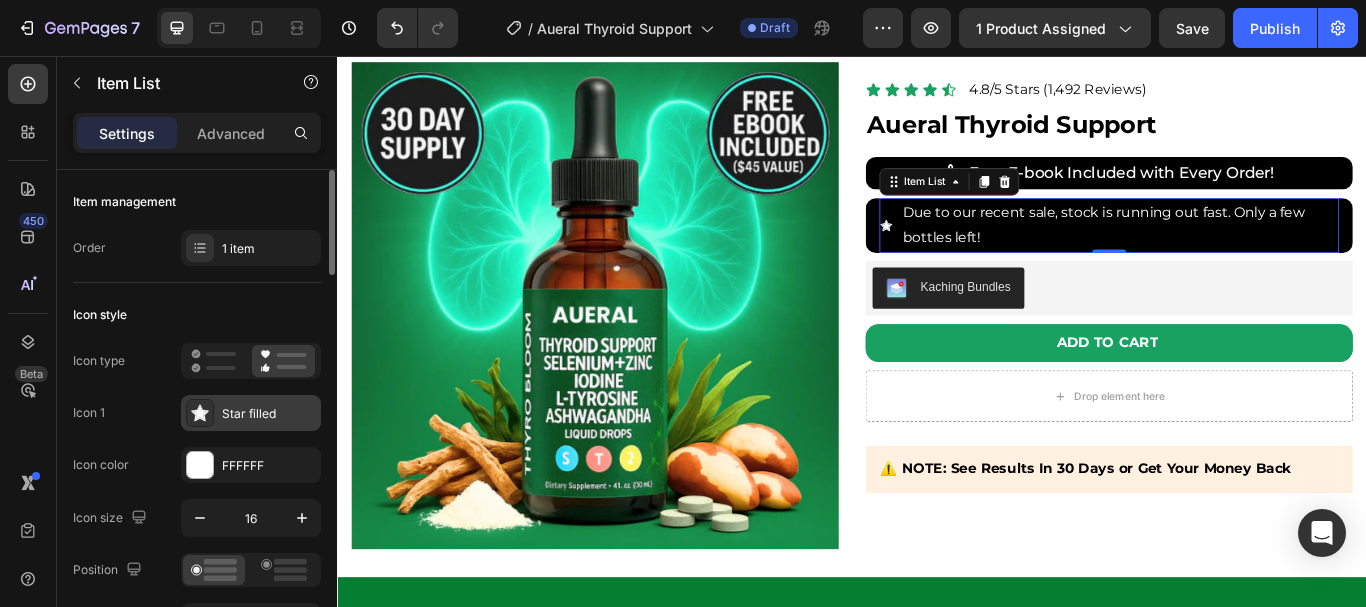 click on "Star filled" at bounding box center (251, 413) 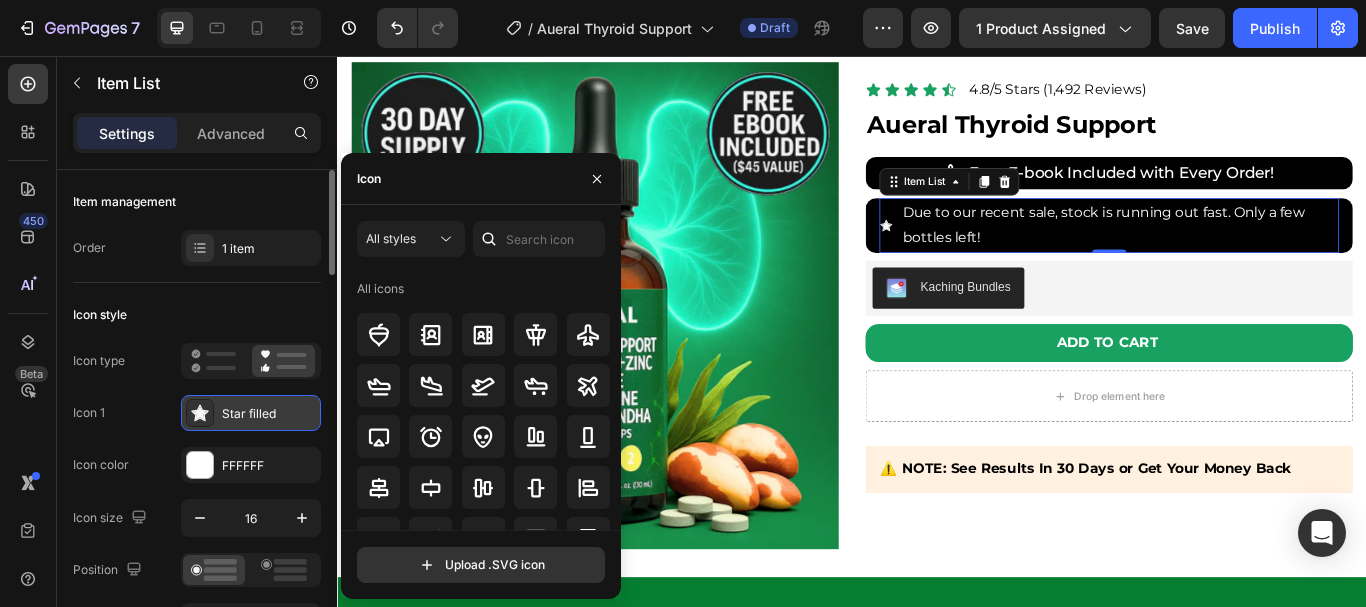 click on "Star filled" at bounding box center [251, 413] 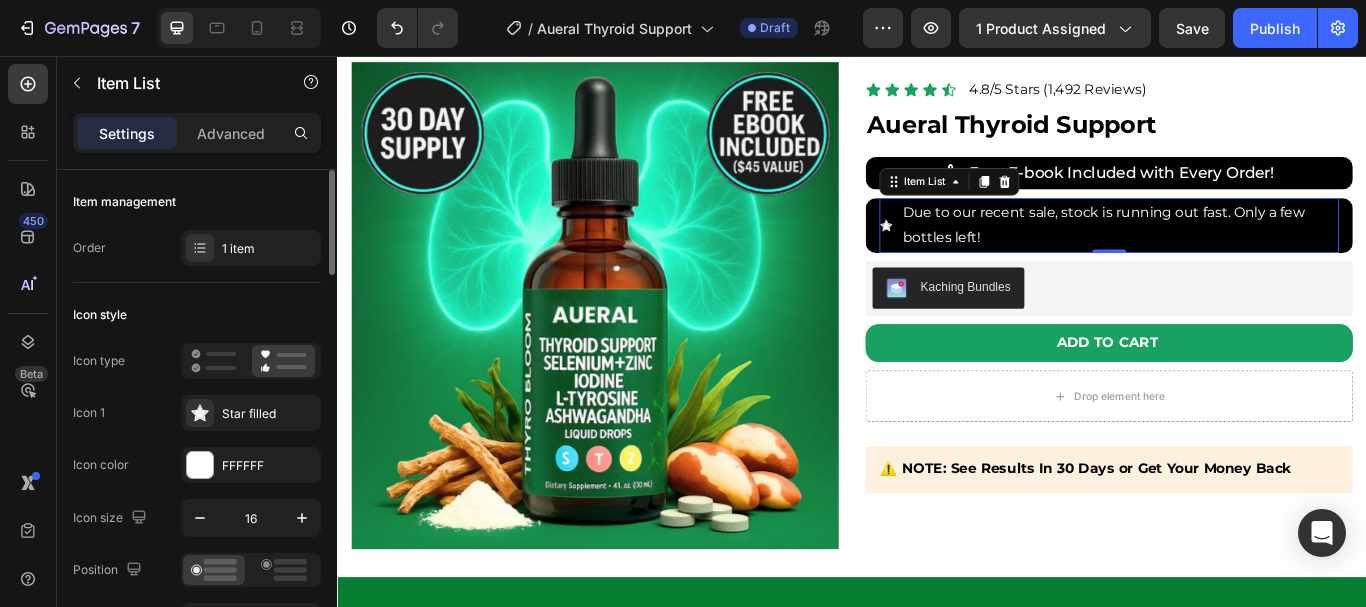 click on "Icon 1
Star filled" 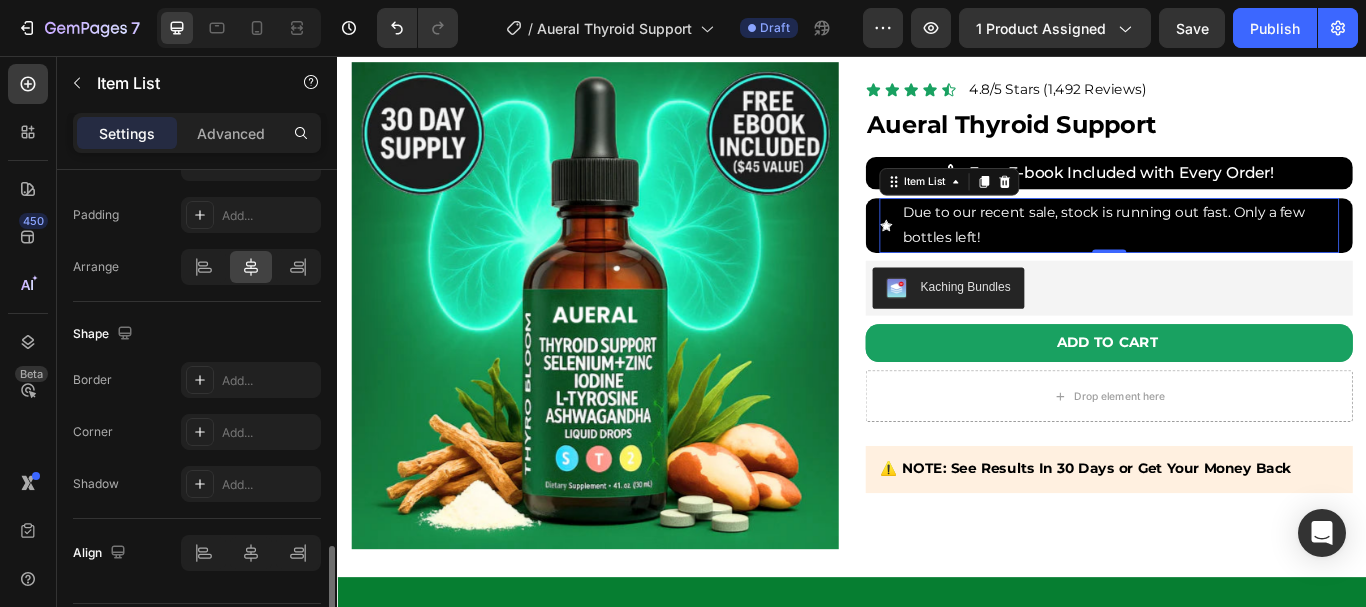 scroll, scrollTop: 1764, scrollLeft: 0, axis: vertical 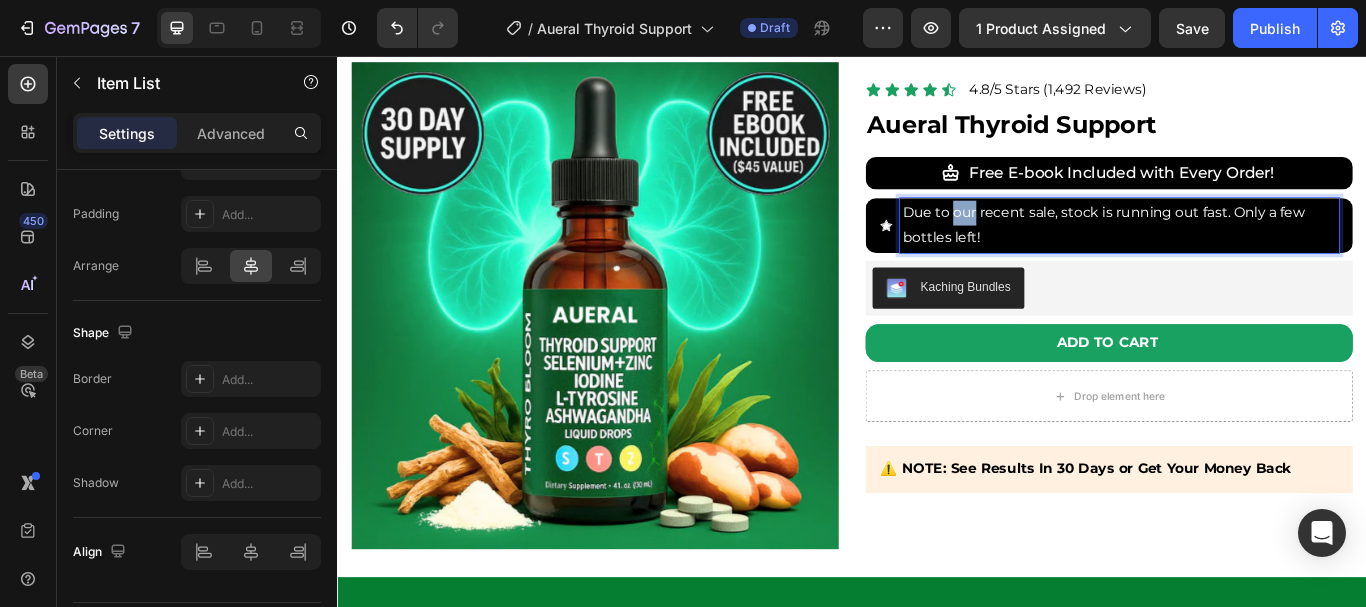 click on "Due to our recent sale, stock is running out fast. Only a few bottles left!" at bounding box center (1249, 254) 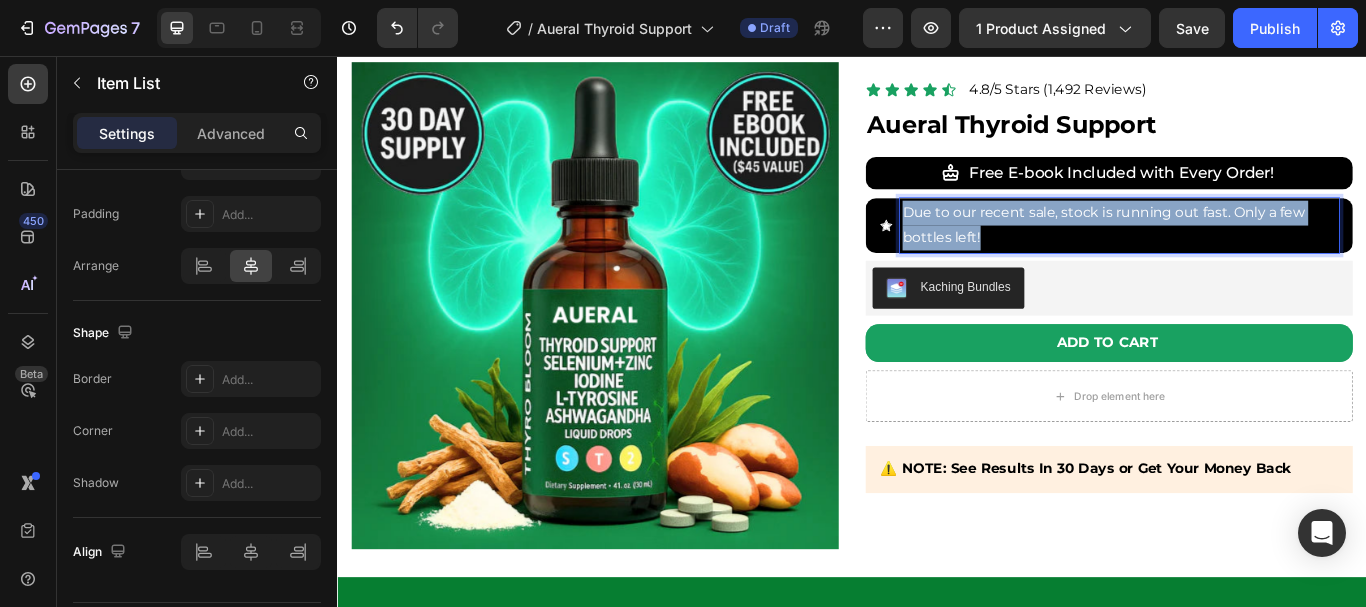 click on "Due to our recent sale, stock is running out fast. Only a few bottles left!" at bounding box center (1249, 254) 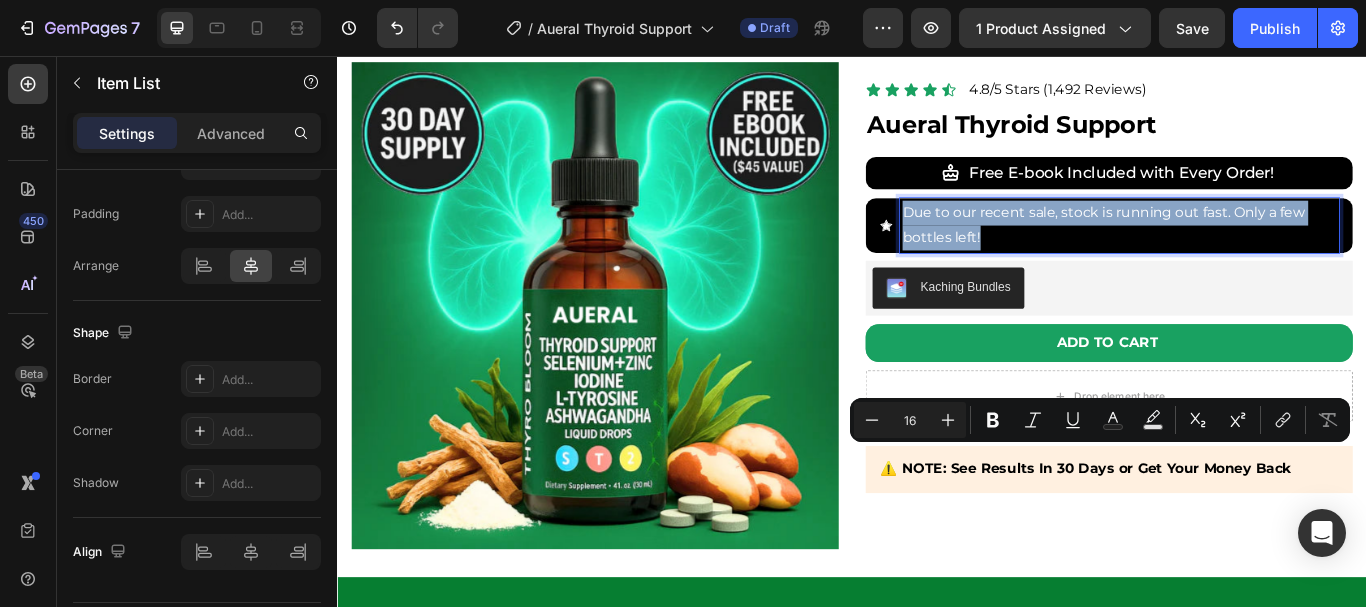 click on "Due to our recent sale, stock is running out fast. Only a few bottles left!" at bounding box center (1249, 254) 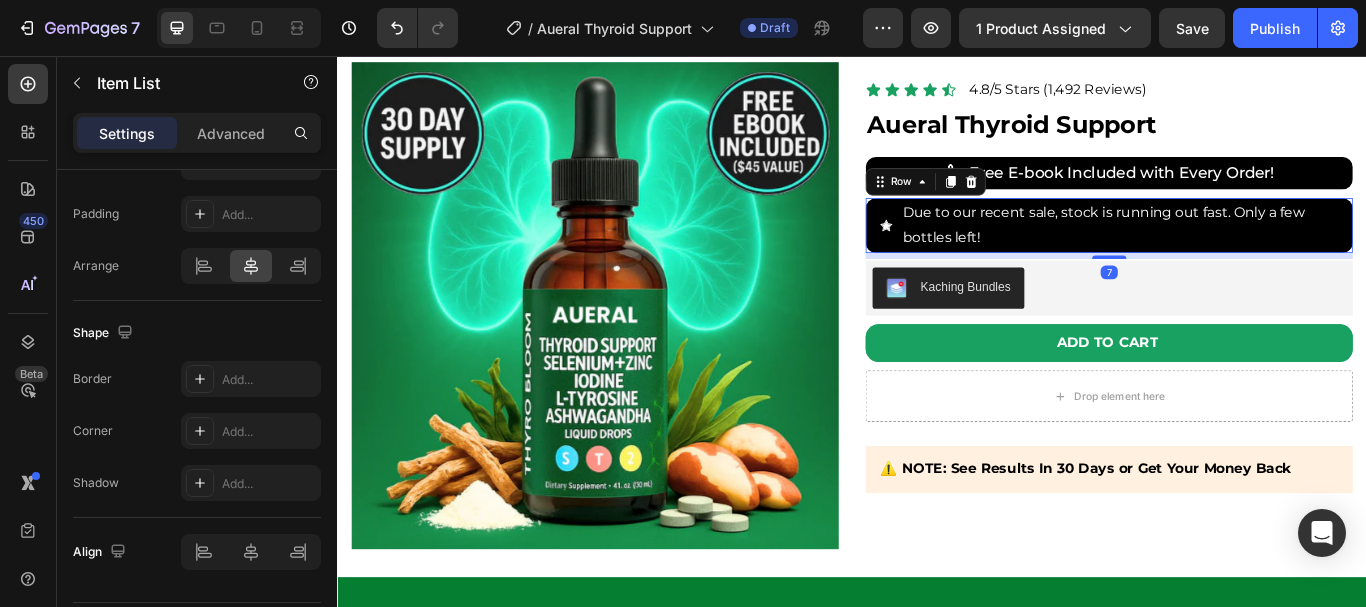 scroll, scrollTop: 0, scrollLeft: 0, axis: both 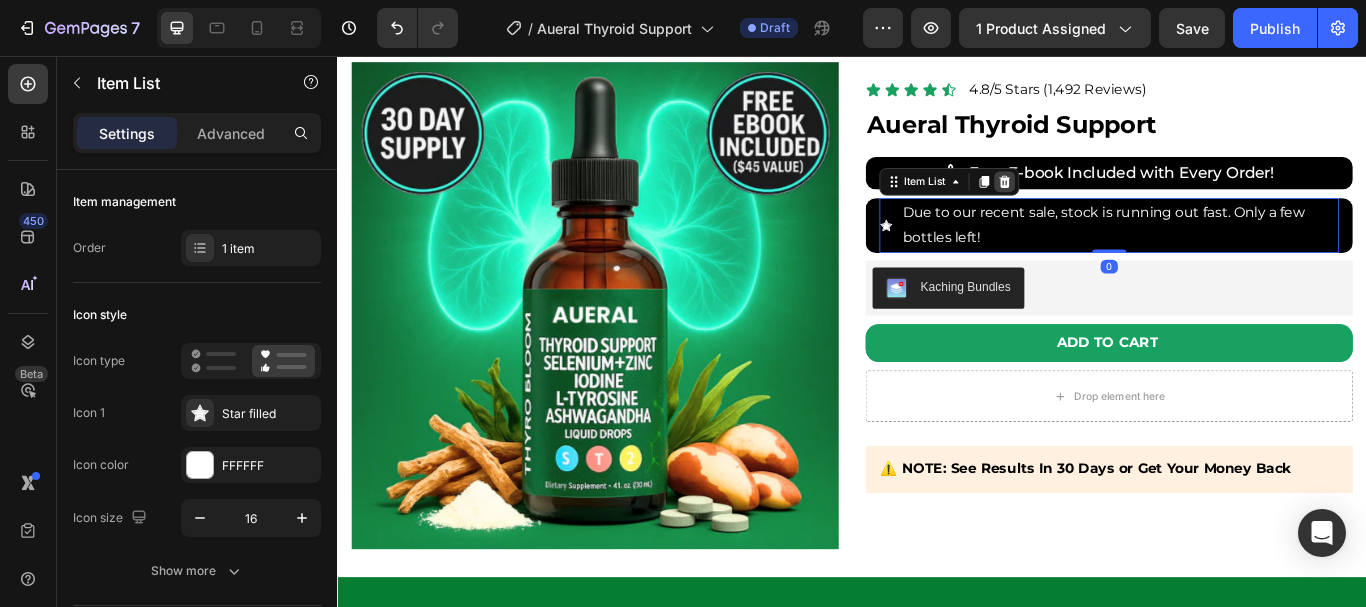 click 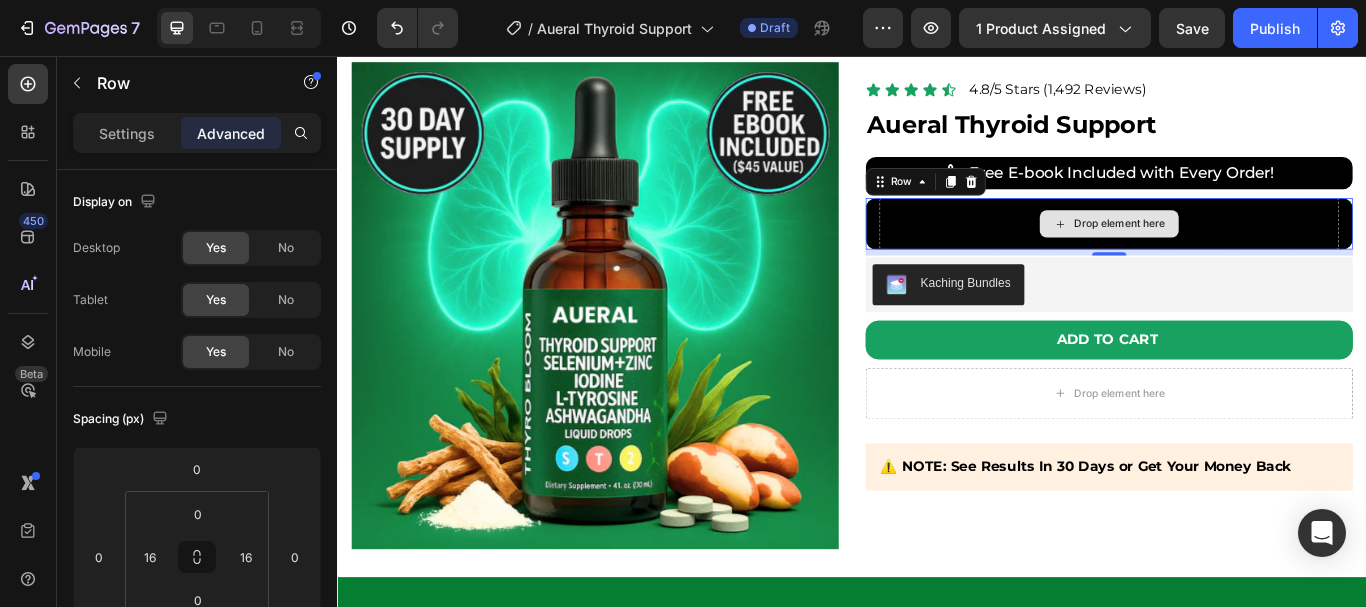 click on "Drop element here" at bounding box center [1237, 252] 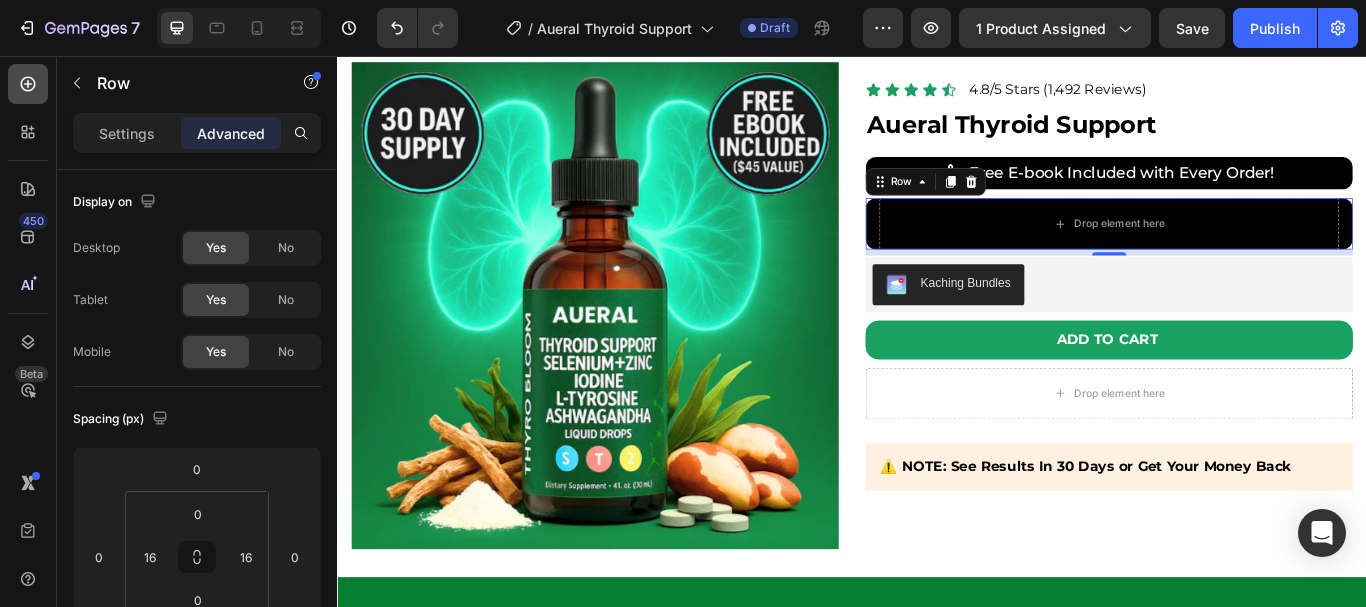 click 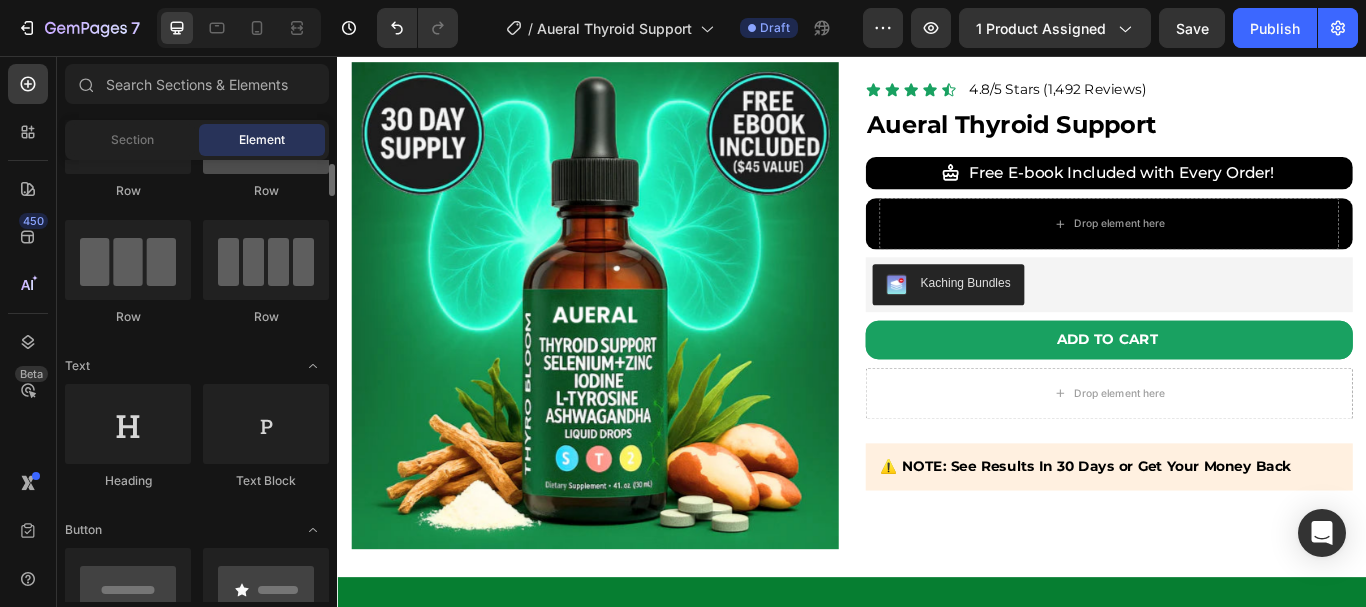 scroll, scrollTop: 115, scrollLeft: 0, axis: vertical 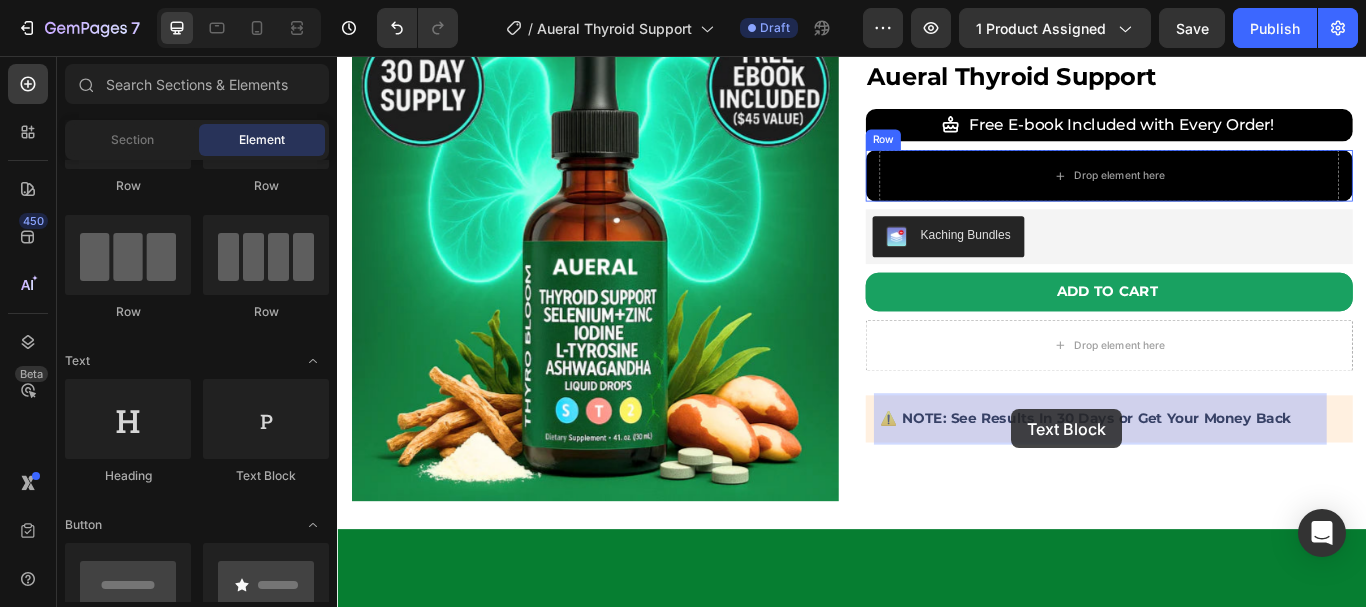 drag, startPoint x: 608, startPoint y: 498, endPoint x: 1123, endPoint y: 468, distance: 515.87305 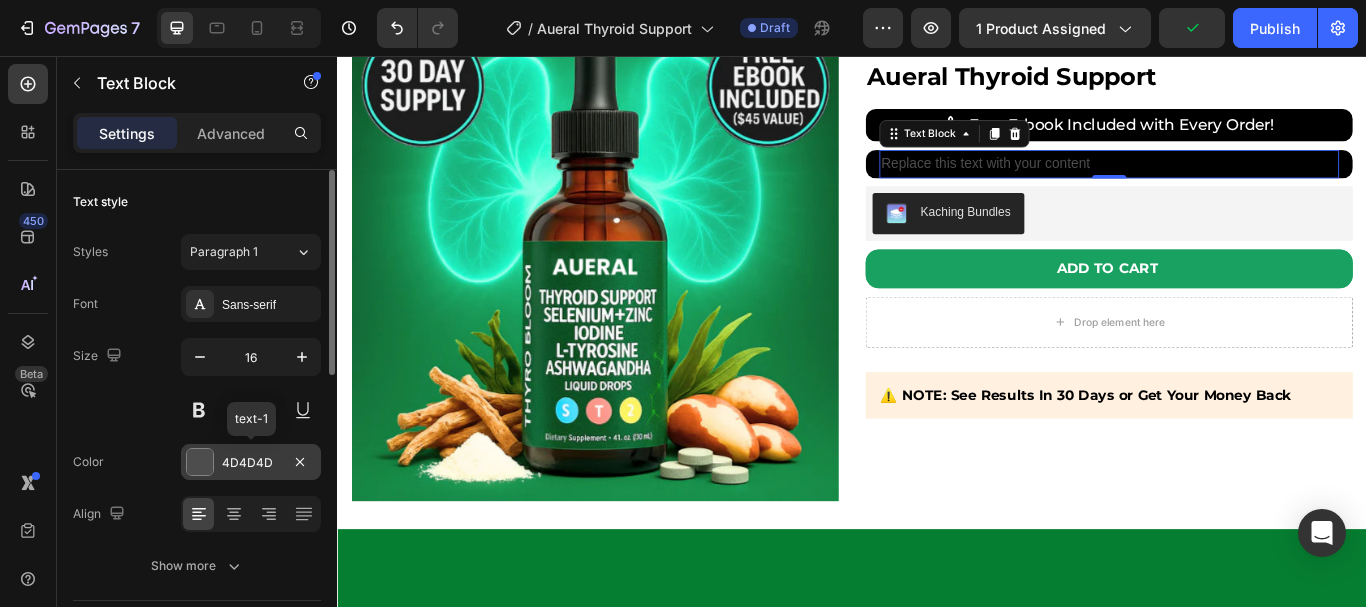 click at bounding box center [200, 462] 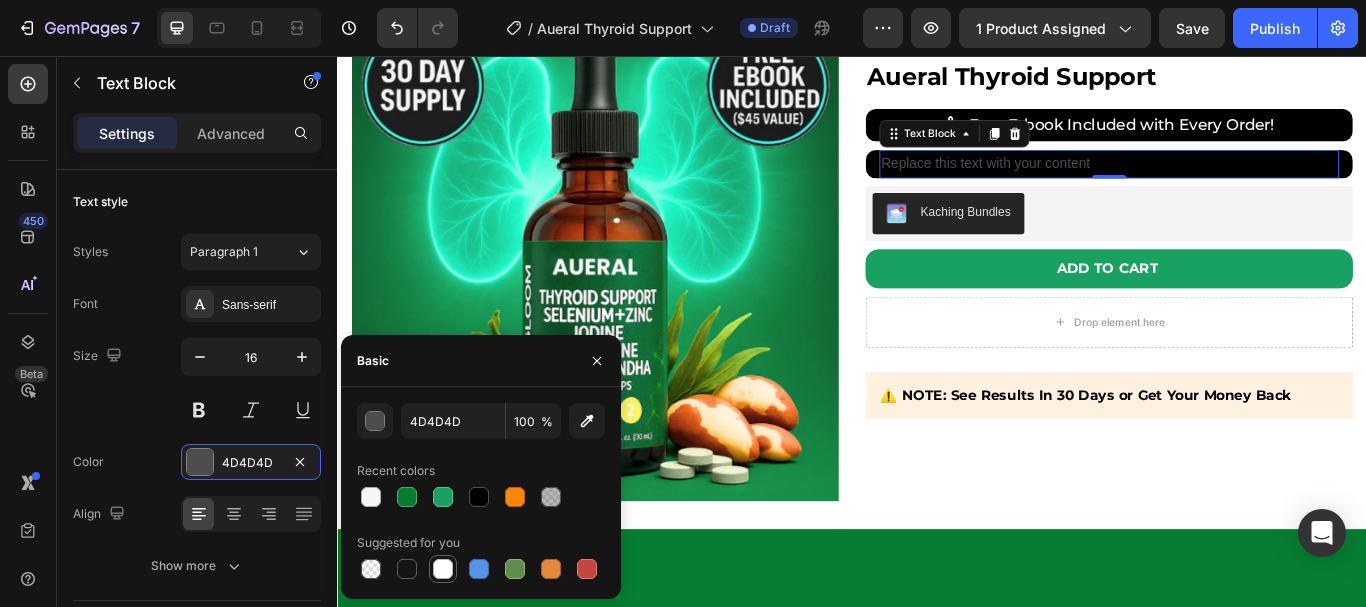 click at bounding box center (443, 569) 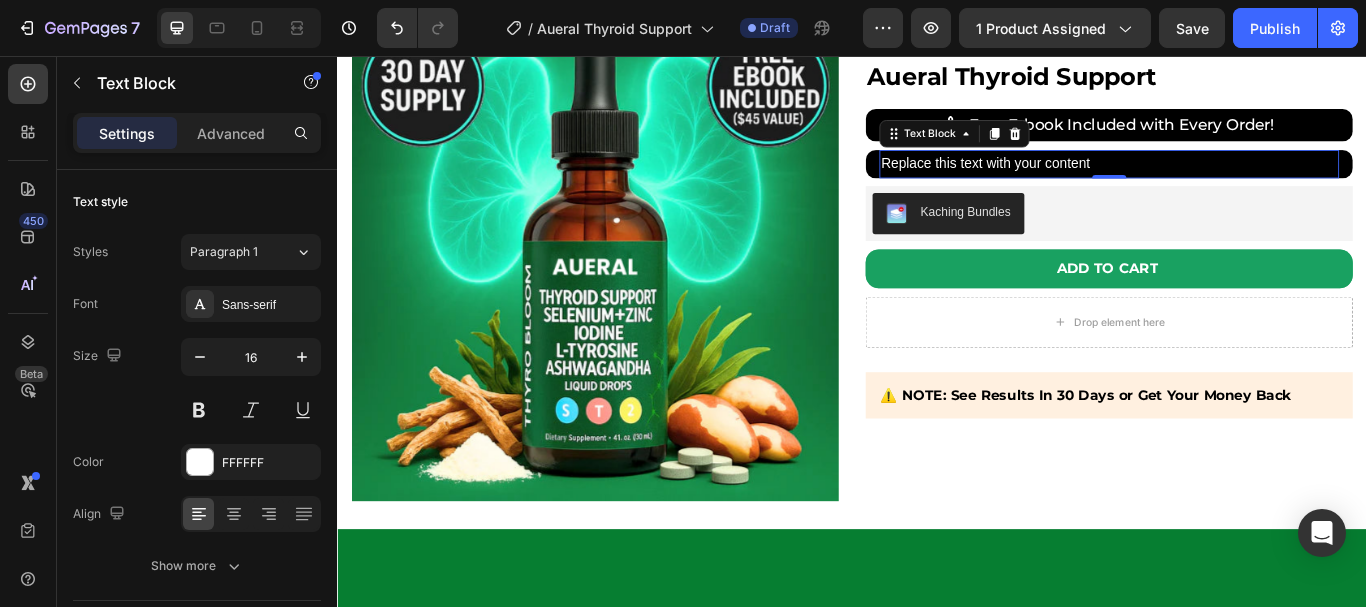 click on "Replace this text with your content" at bounding box center [1237, 182] 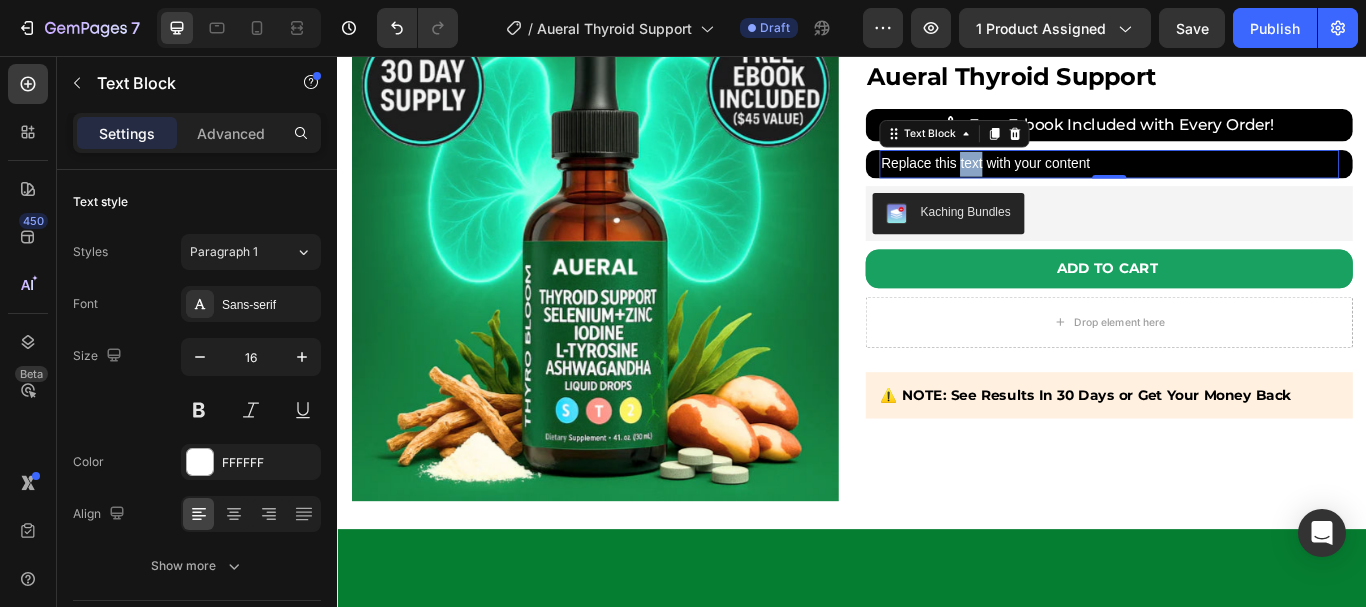 click on "Replace this text with your content" at bounding box center (1237, 182) 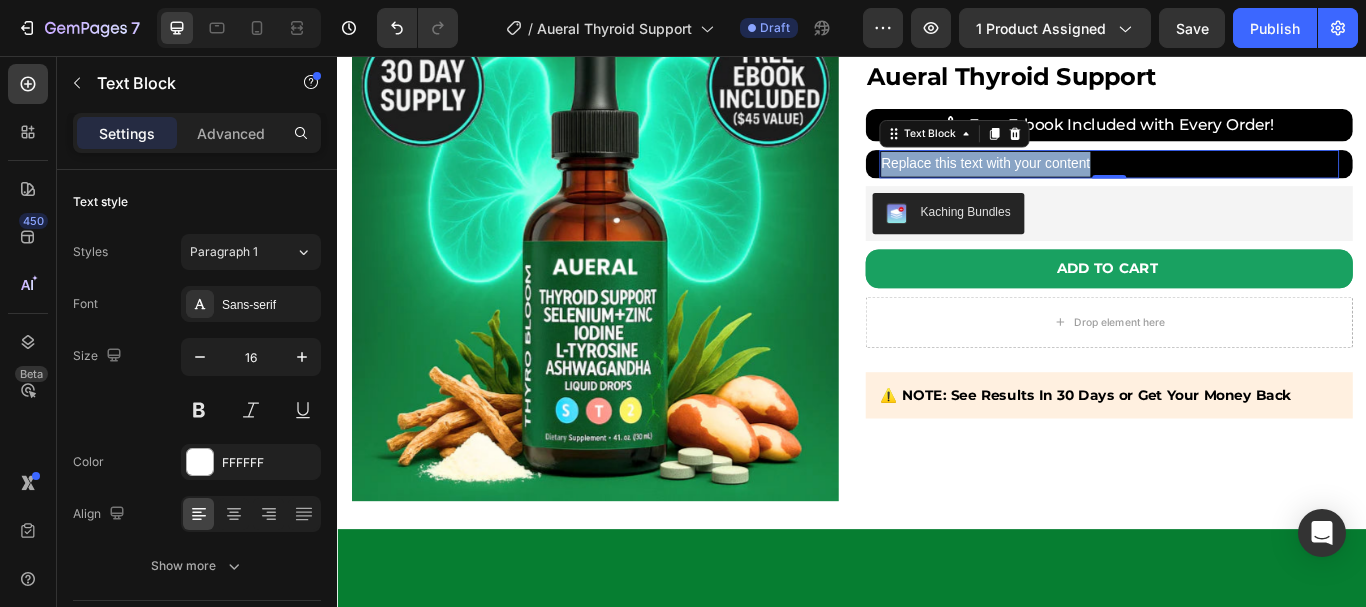 click on "Replace this text with your content" at bounding box center (1237, 182) 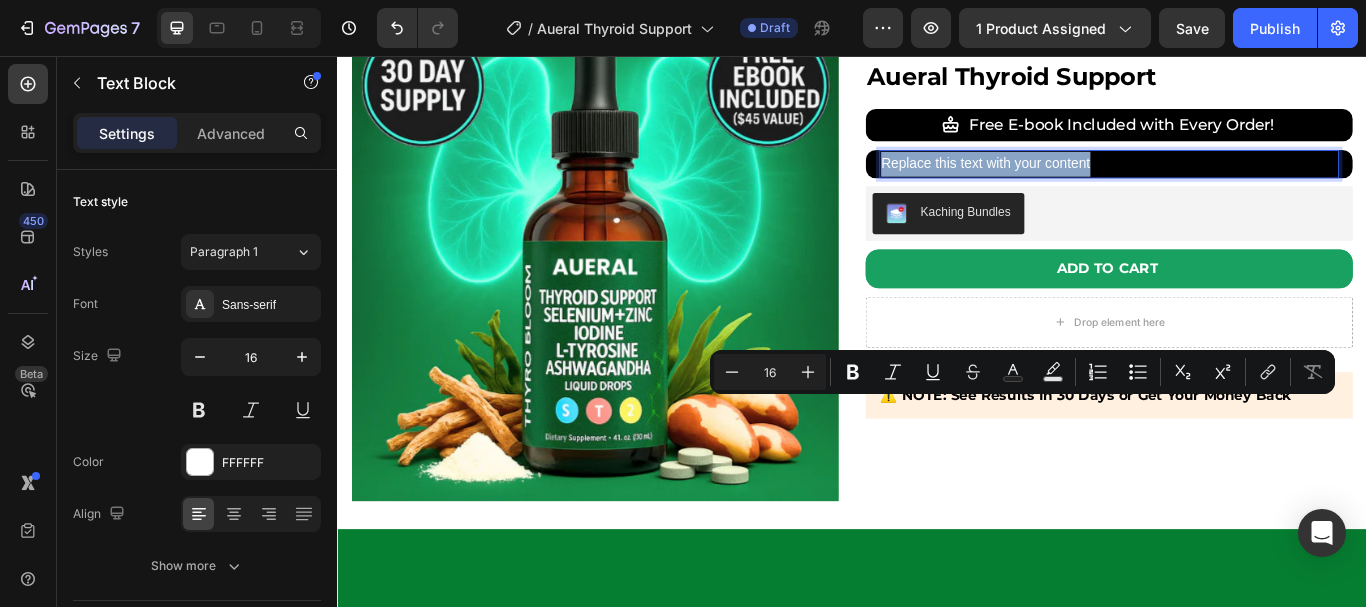 click on "Replace this text with your content" at bounding box center (1237, 182) 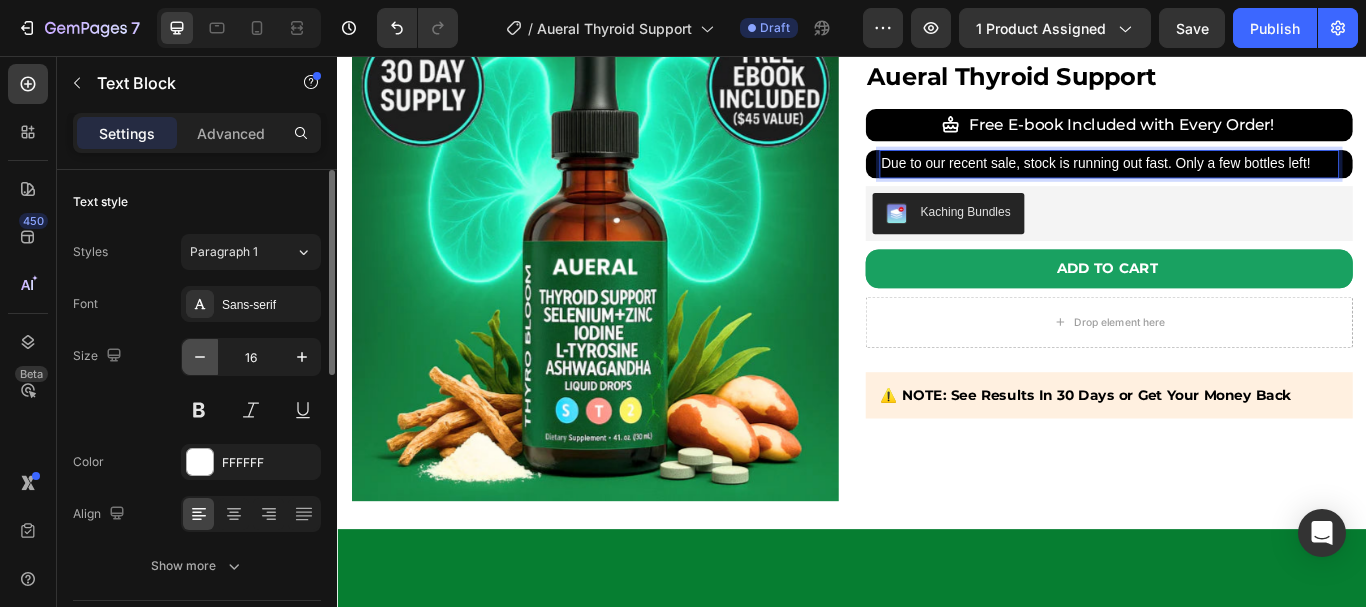 click 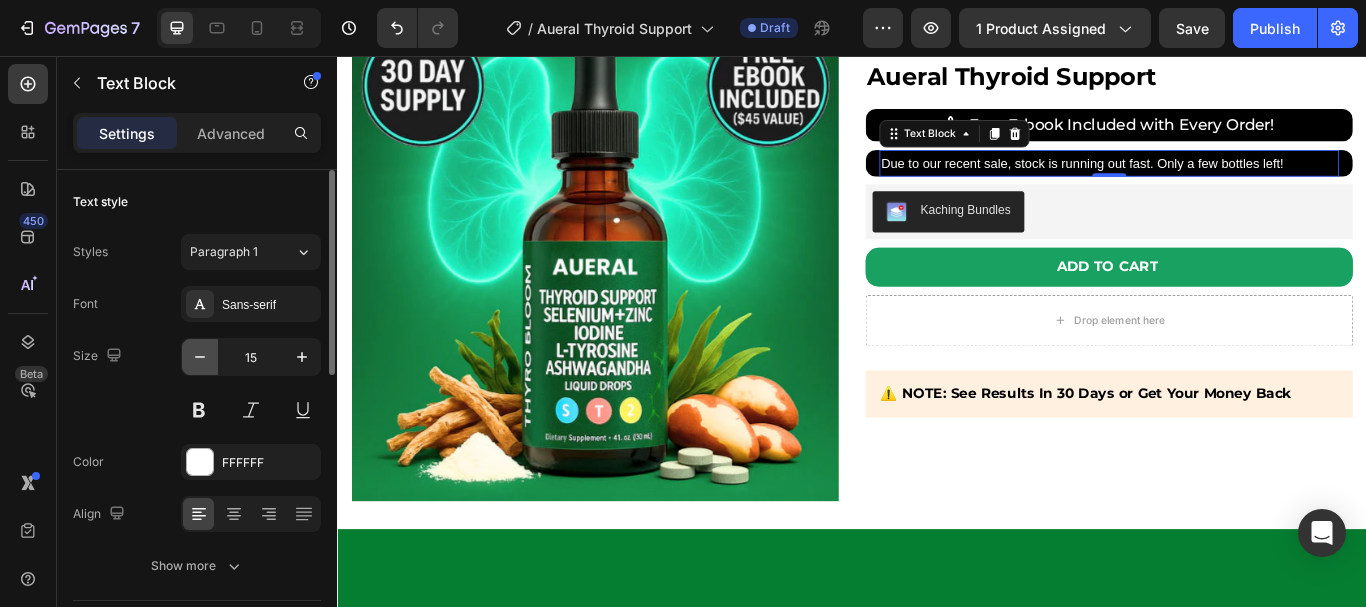 click 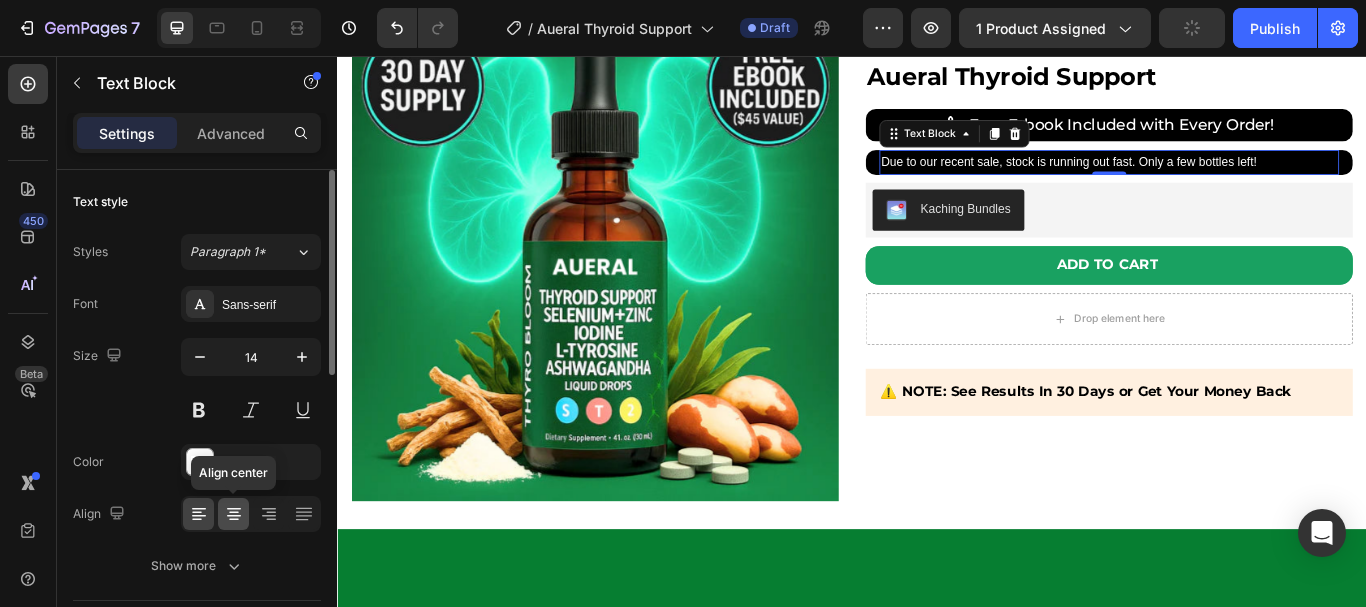 click 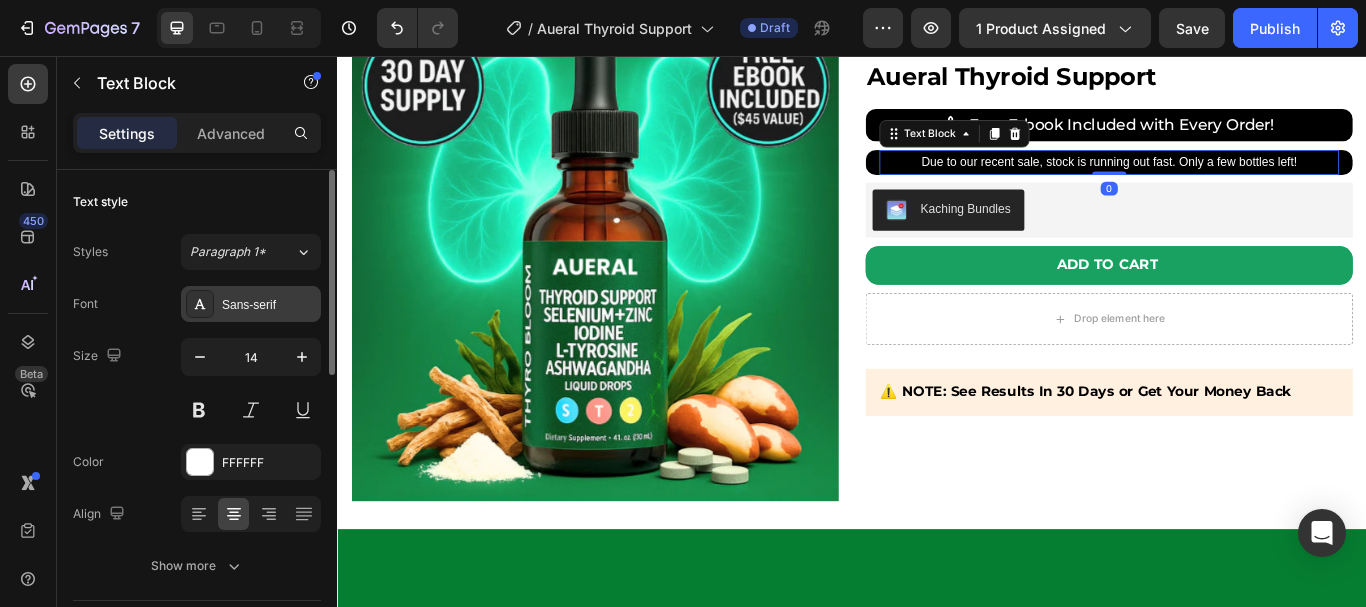 click on "Sans-serif" at bounding box center [251, 304] 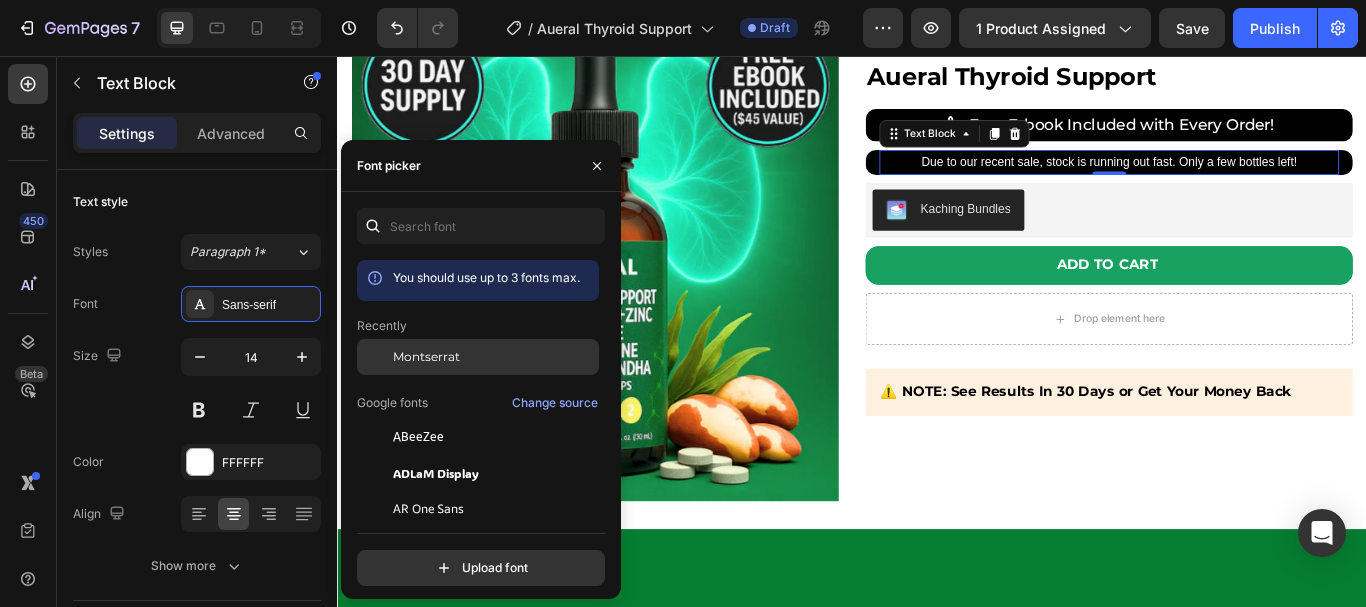 click on "Montserrat" at bounding box center (426, 357) 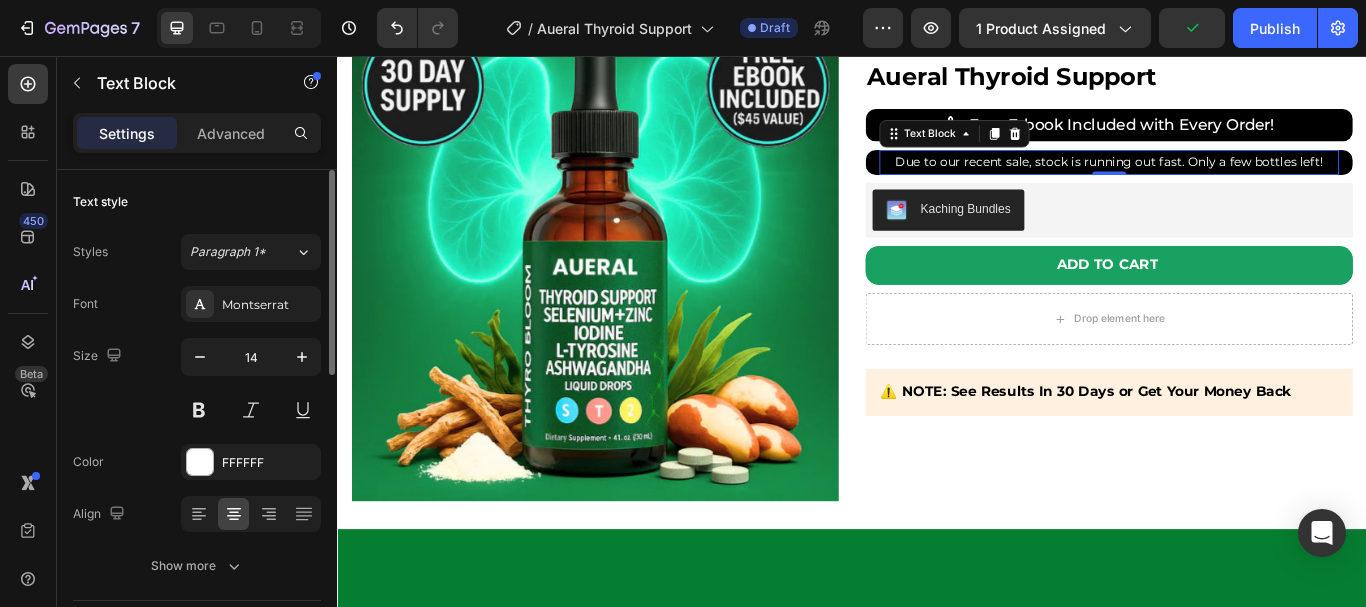 click on "Size 14" at bounding box center [197, 383] 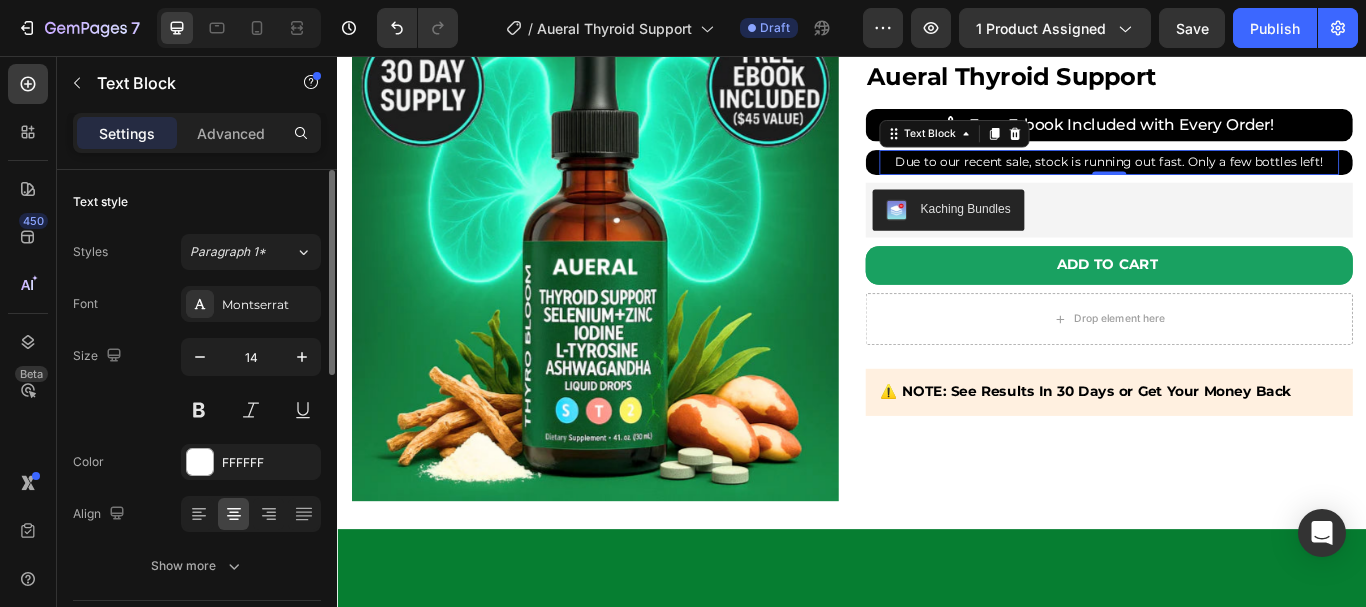 click on "Size 14" at bounding box center (197, 383) 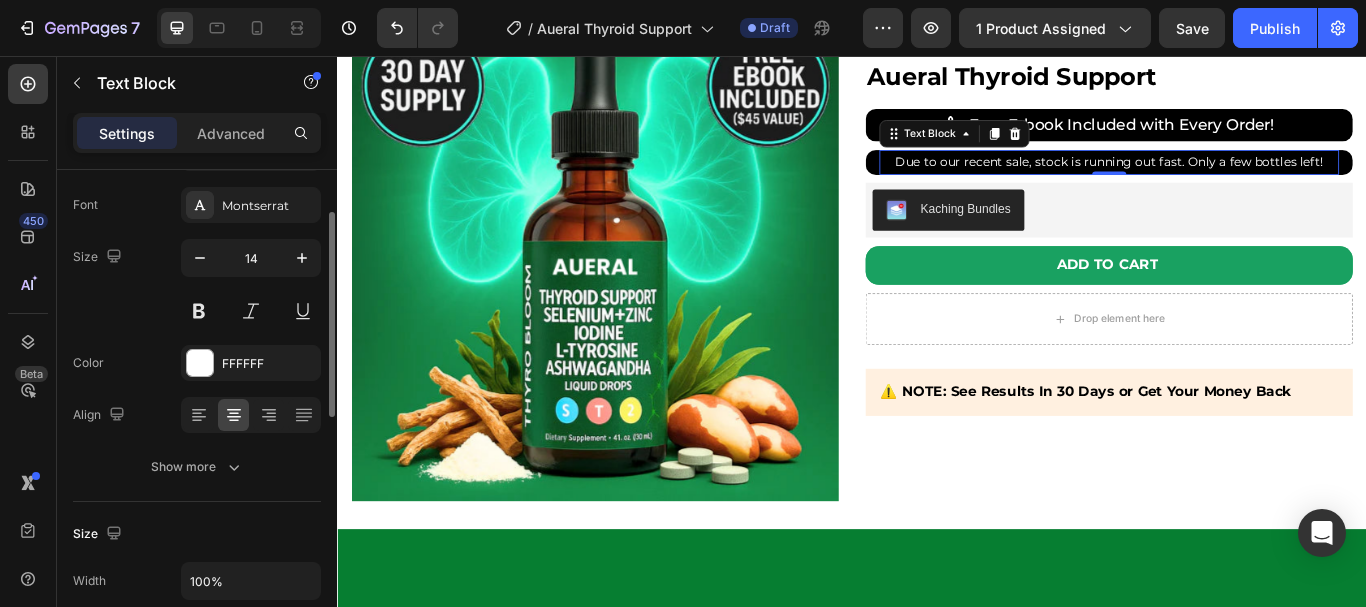 scroll, scrollTop: 100, scrollLeft: 0, axis: vertical 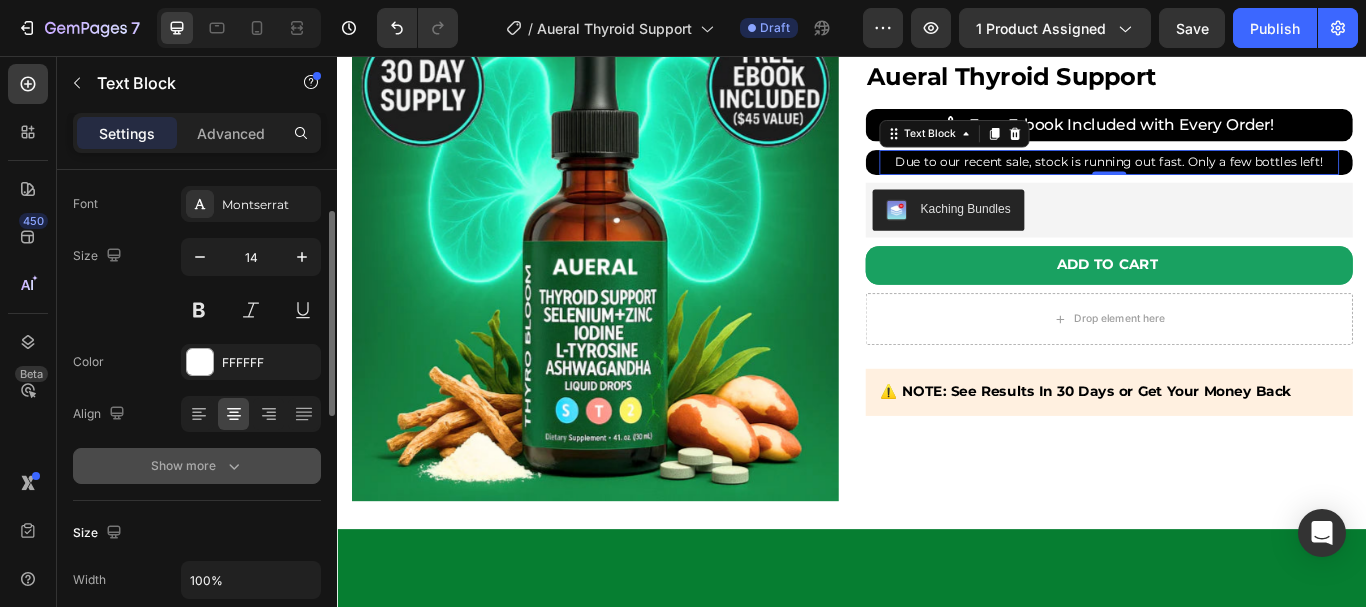 click on "Show more" at bounding box center (197, 466) 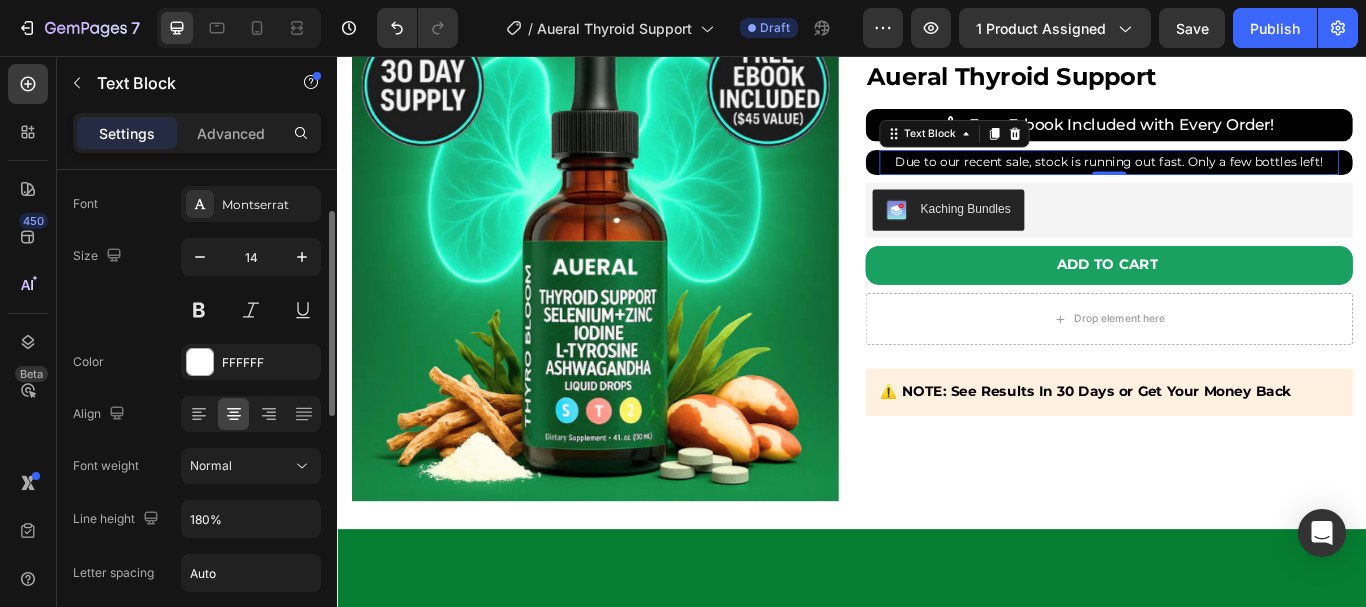 click on "Font Montserrat Size 14 Color FFFFFF Align Font weight Normal Line height 180% Letter spacing Auto Transform AA Aa aa Shadow Add... Show less" at bounding box center [197, 467] 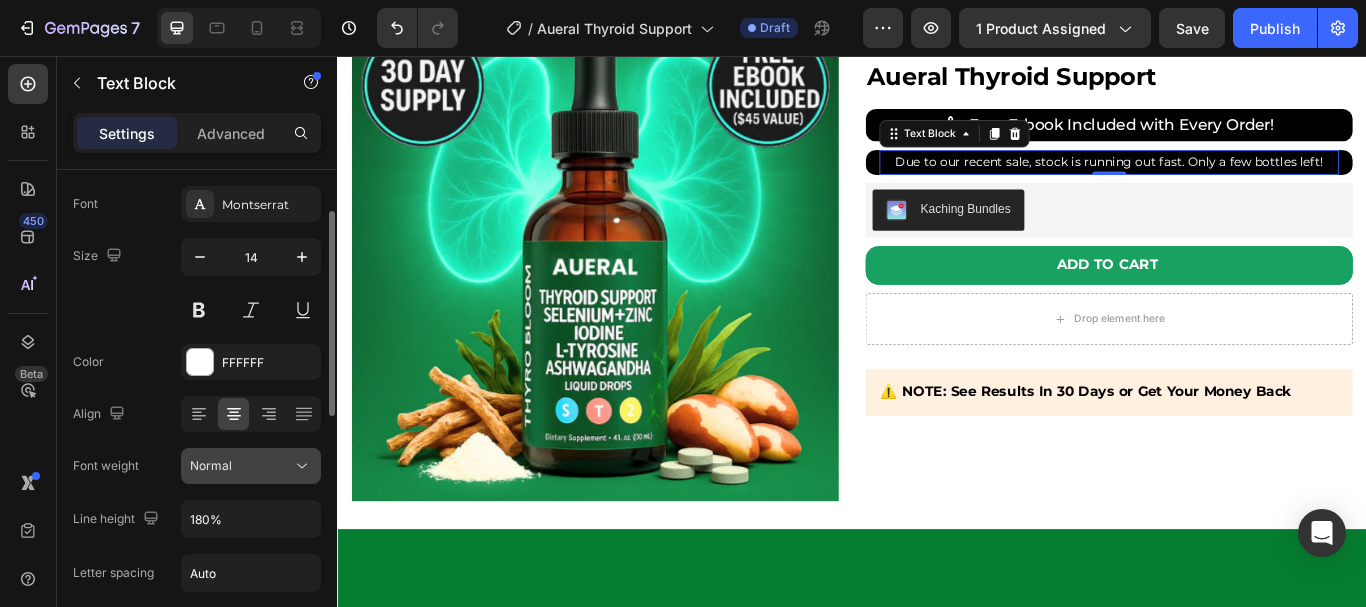 click on "Normal" 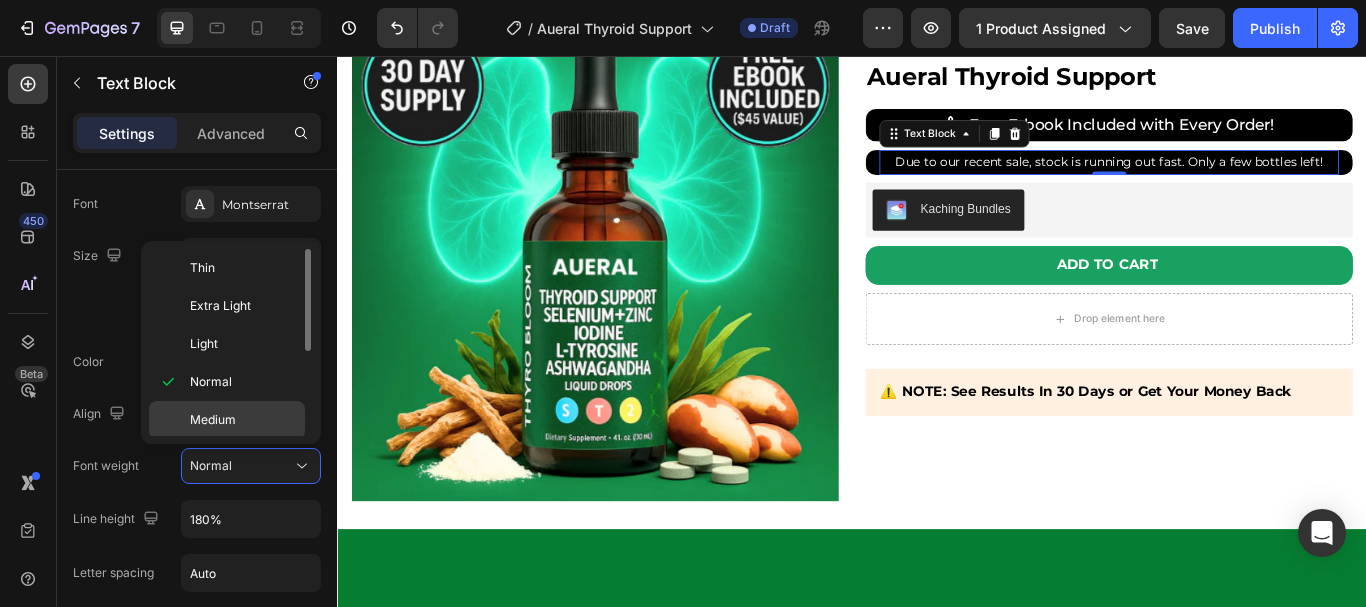 click on "Medium" at bounding box center (213, 420) 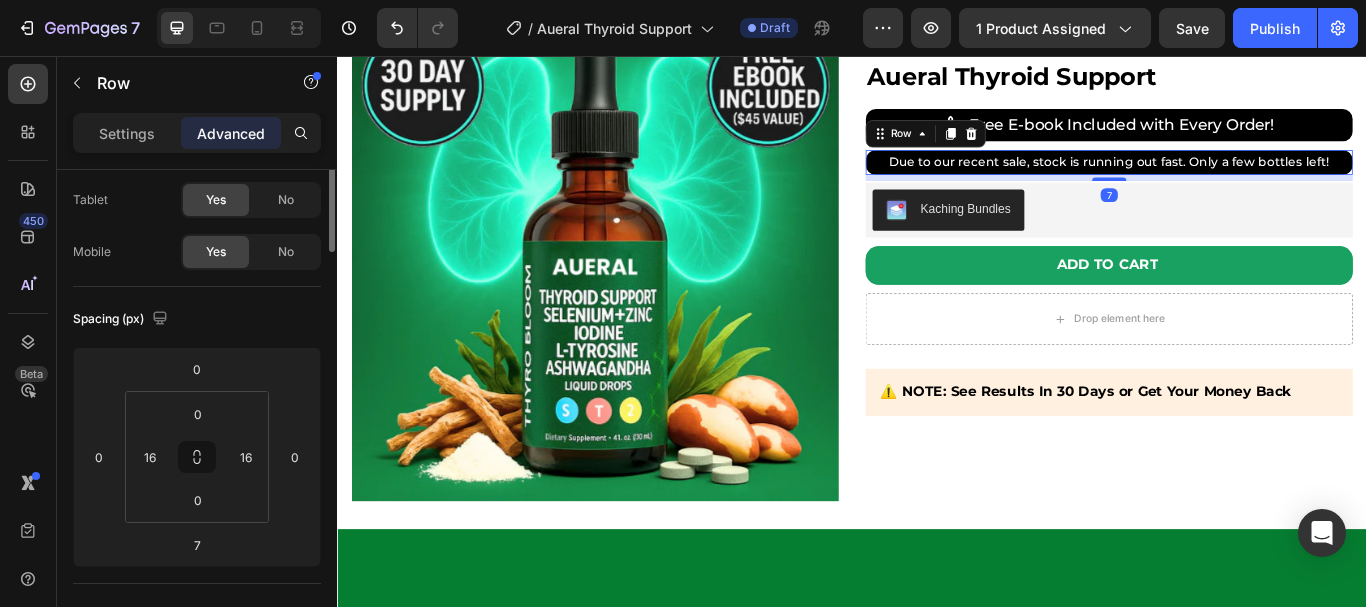 scroll, scrollTop: 0, scrollLeft: 0, axis: both 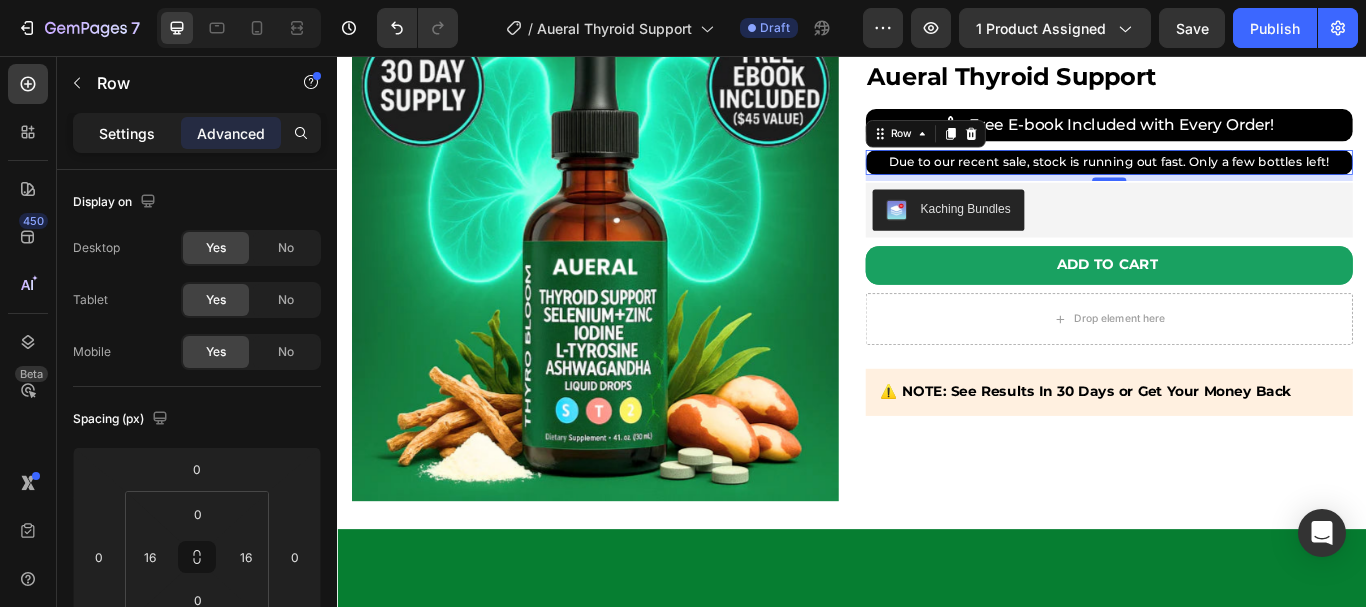 click on "Settings" at bounding box center (127, 133) 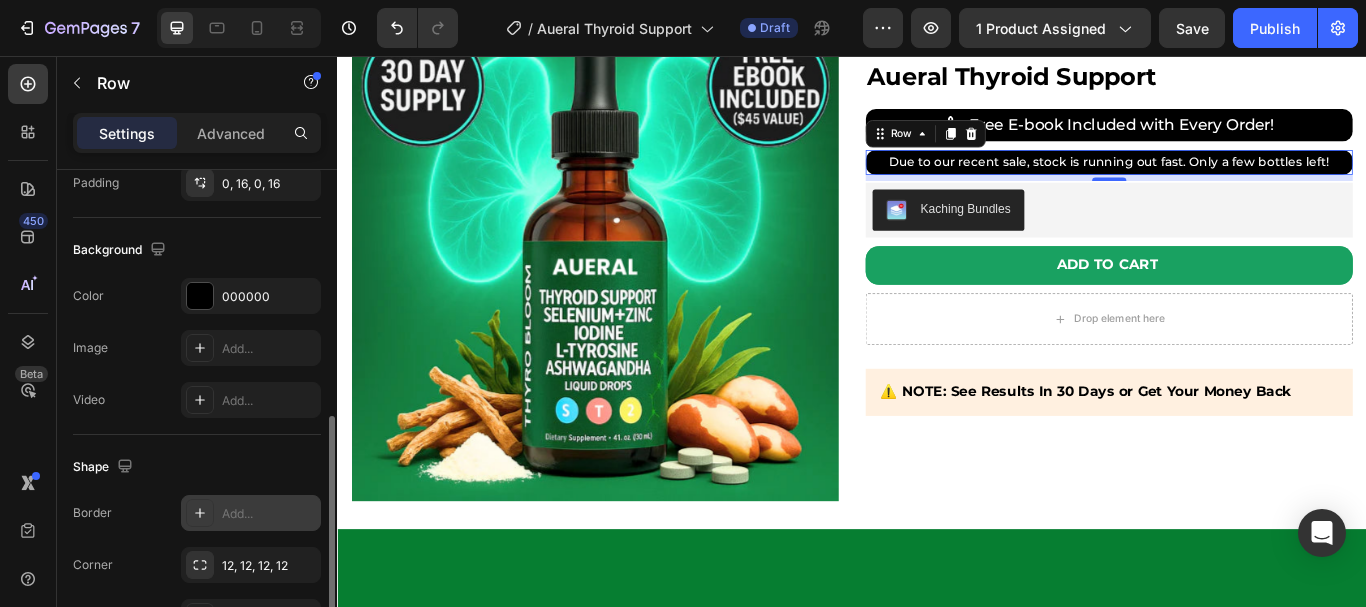 scroll, scrollTop: 593, scrollLeft: 0, axis: vertical 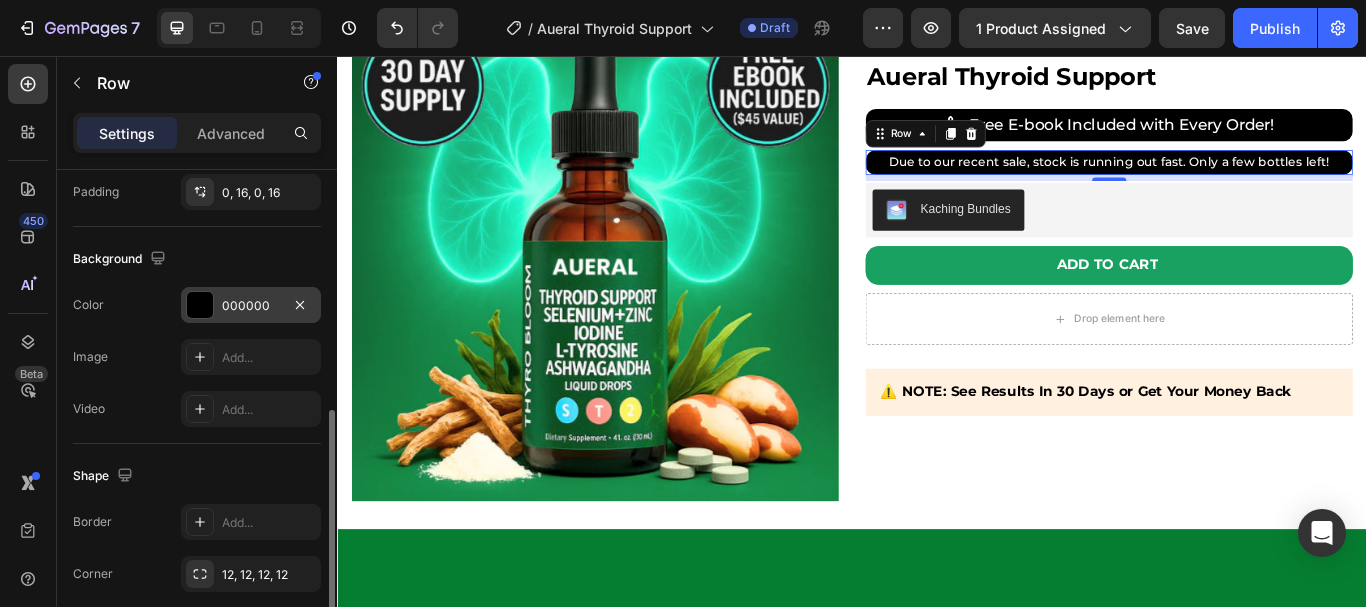 click on "000000" at bounding box center (251, 305) 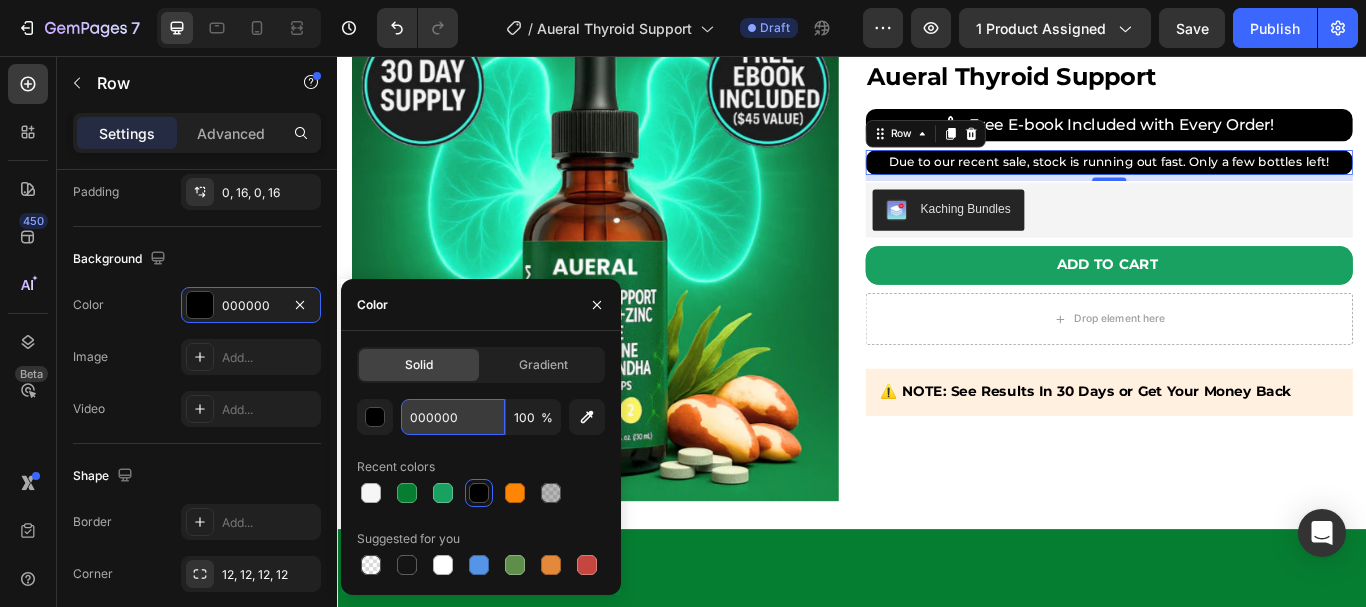 click on "000000" at bounding box center [453, 417] 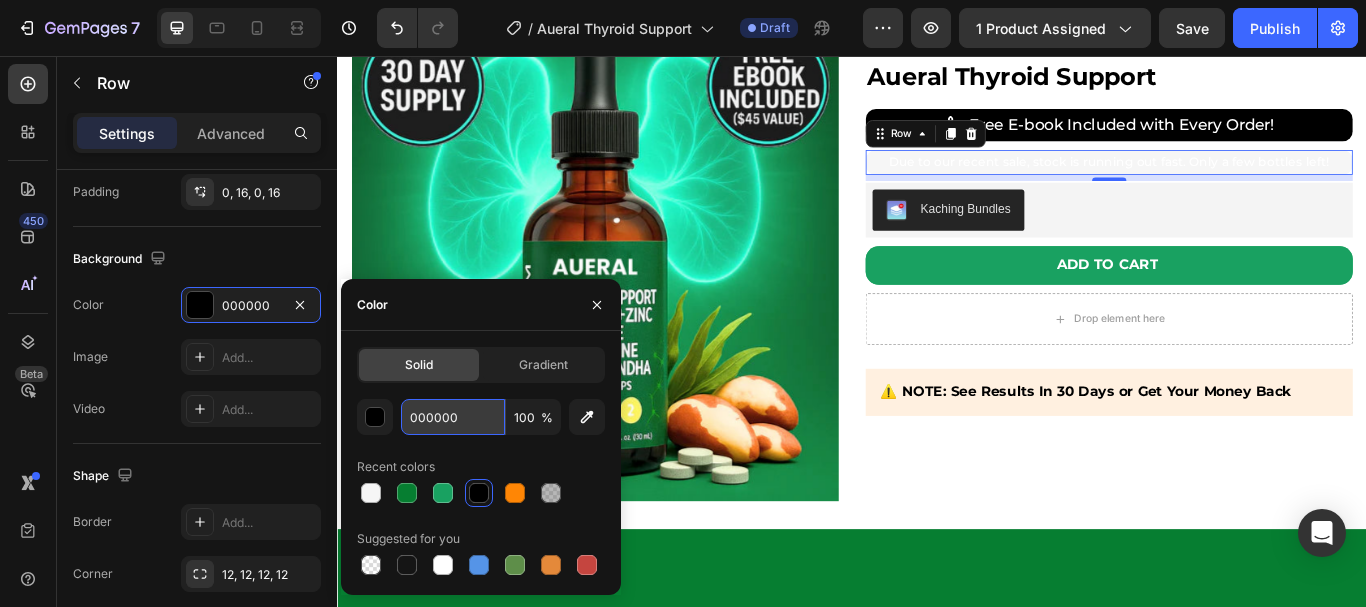 type on "F6F6F6" 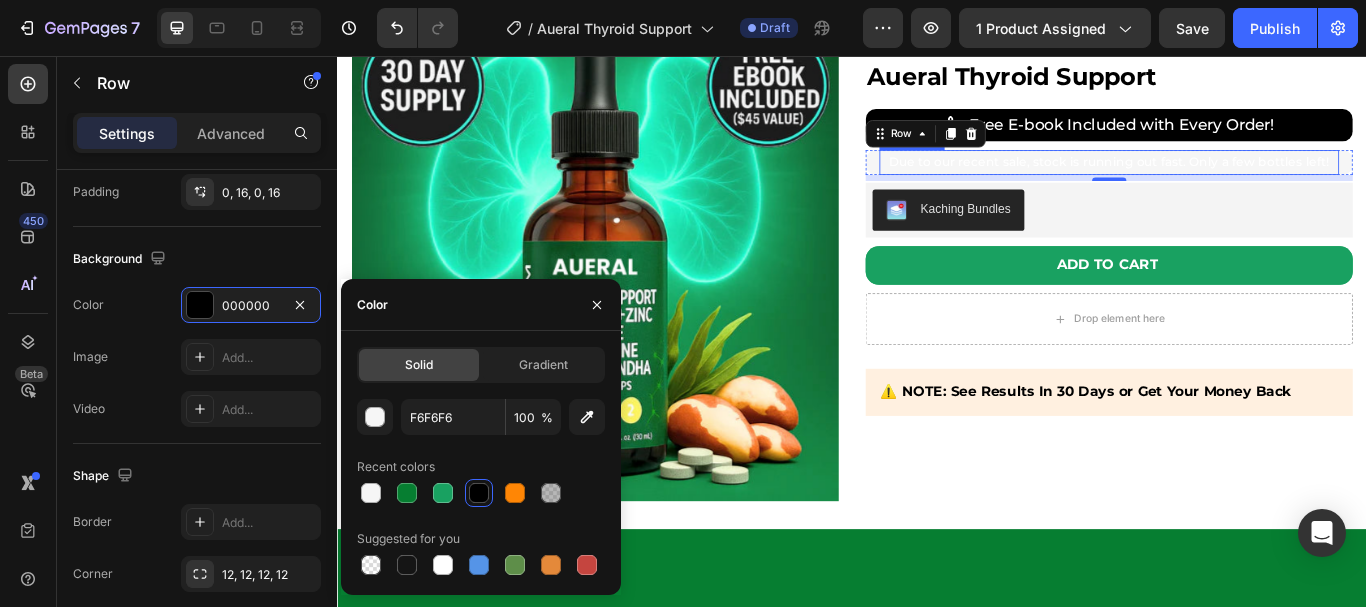 click on "Due to our recent sale, stock is running out fast. Only a few bottles left!" at bounding box center [1237, 180] 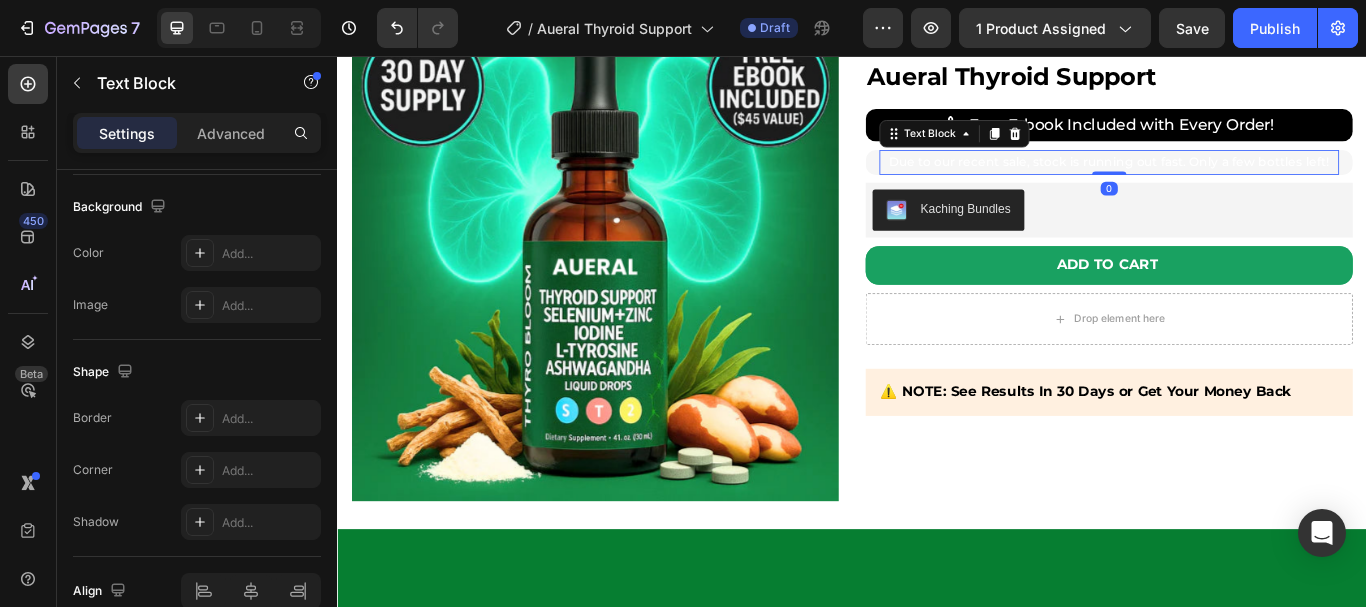 scroll, scrollTop: 0, scrollLeft: 0, axis: both 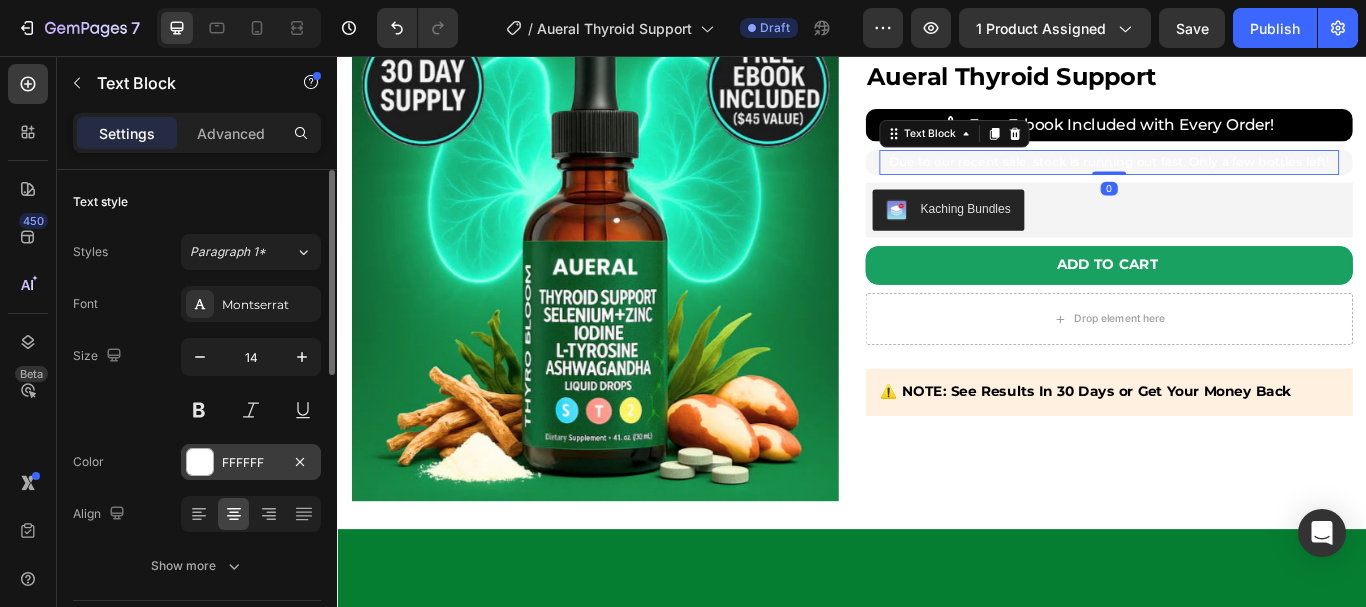 click at bounding box center [200, 462] 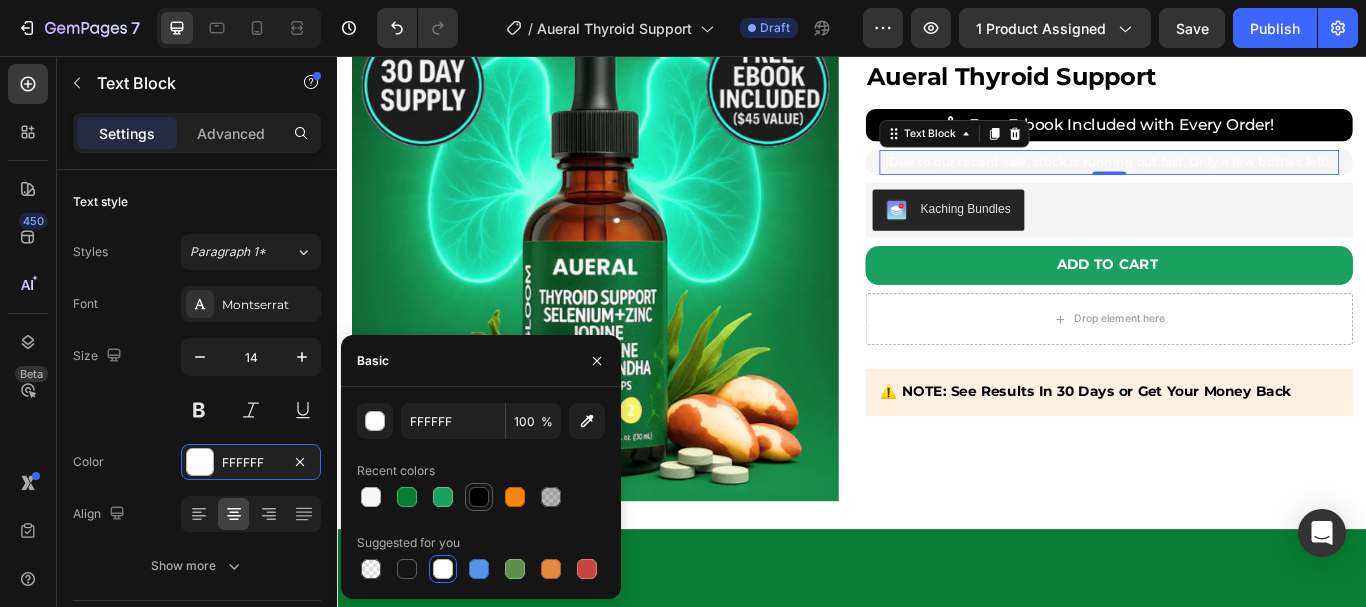click at bounding box center (479, 497) 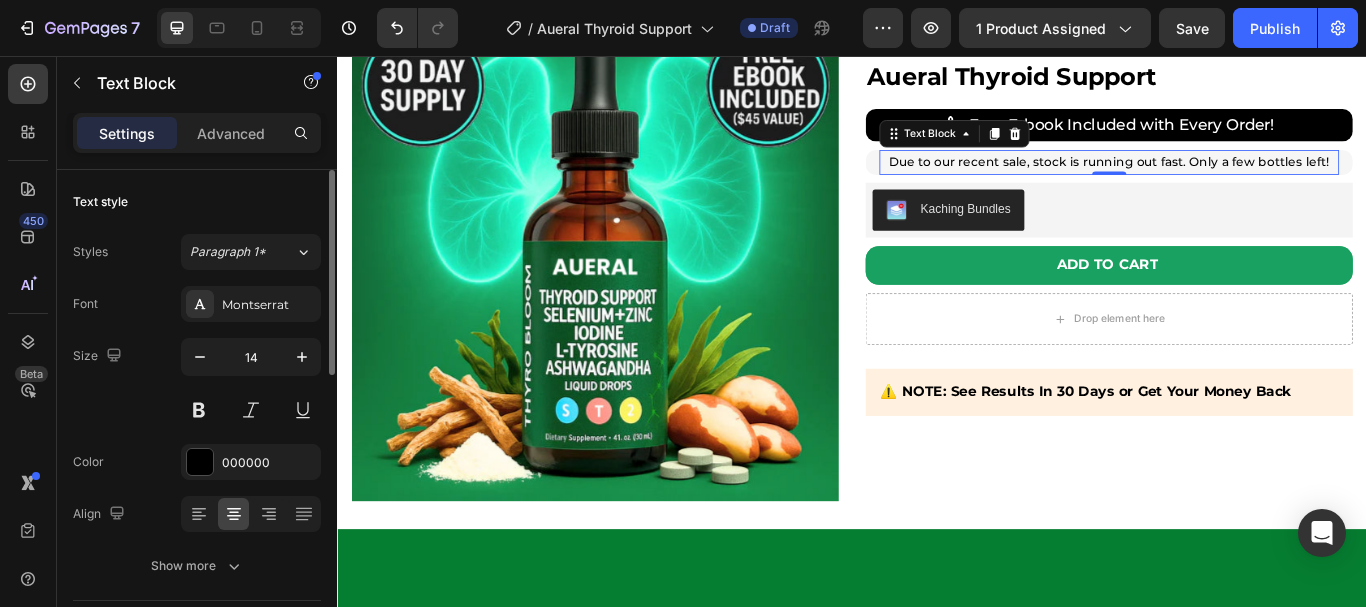 click on "Size 14" at bounding box center [197, 383] 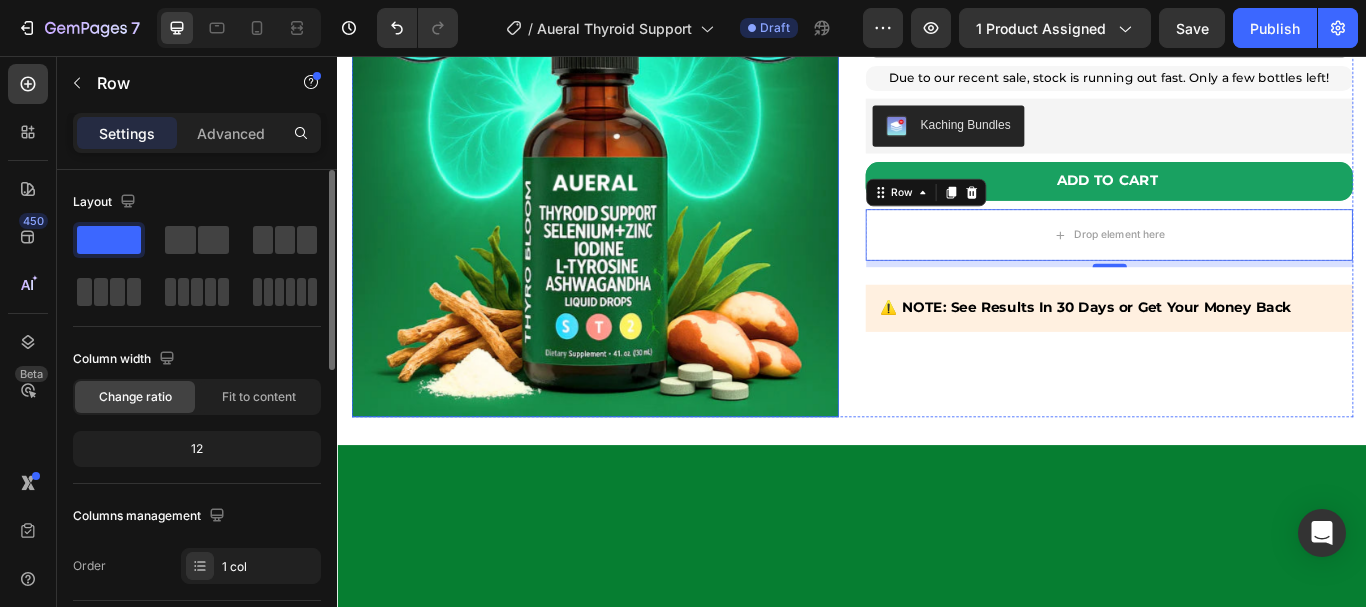 scroll, scrollTop: 3844, scrollLeft: 0, axis: vertical 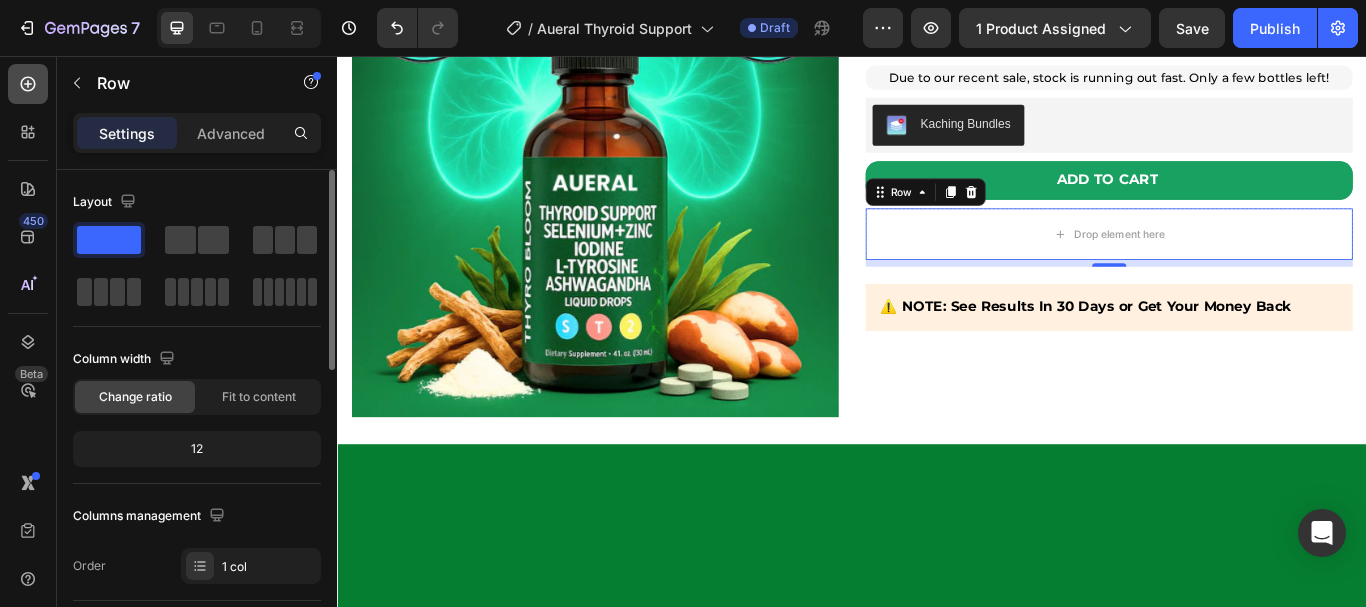 click 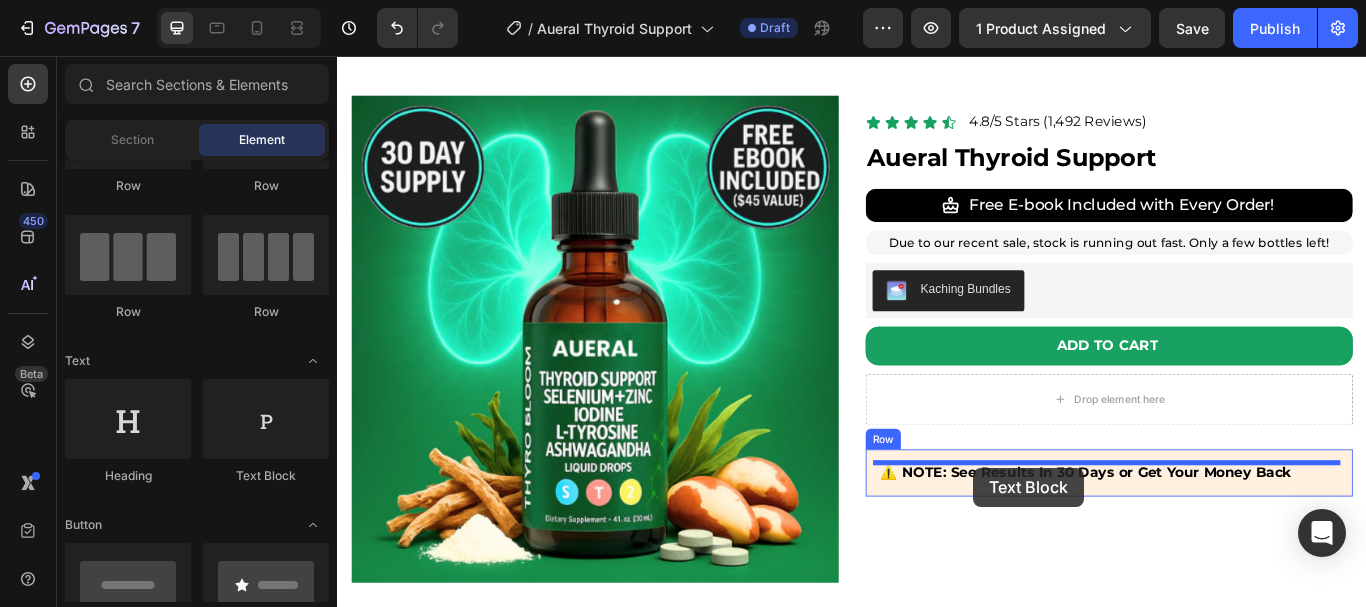scroll, scrollTop: 3967, scrollLeft: 0, axis: vertical 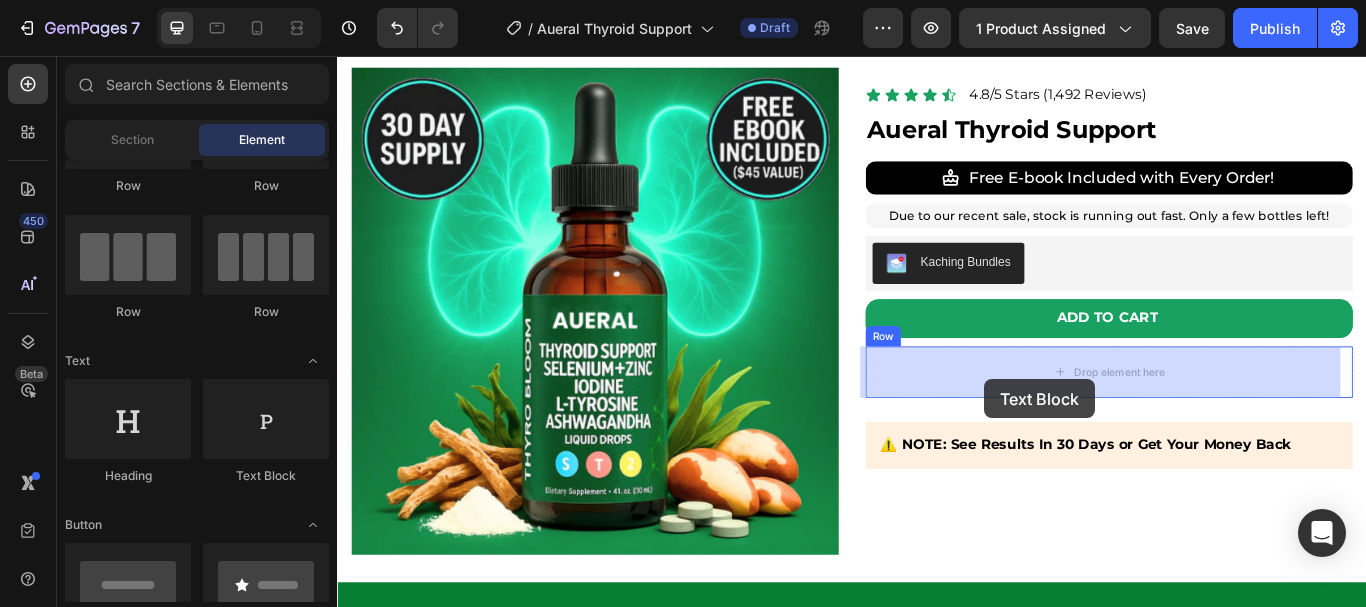drag, startPoint x: 592, startPoint y: 479, endPoint x: 1092, endPoint y: 433, distance: 502.11154 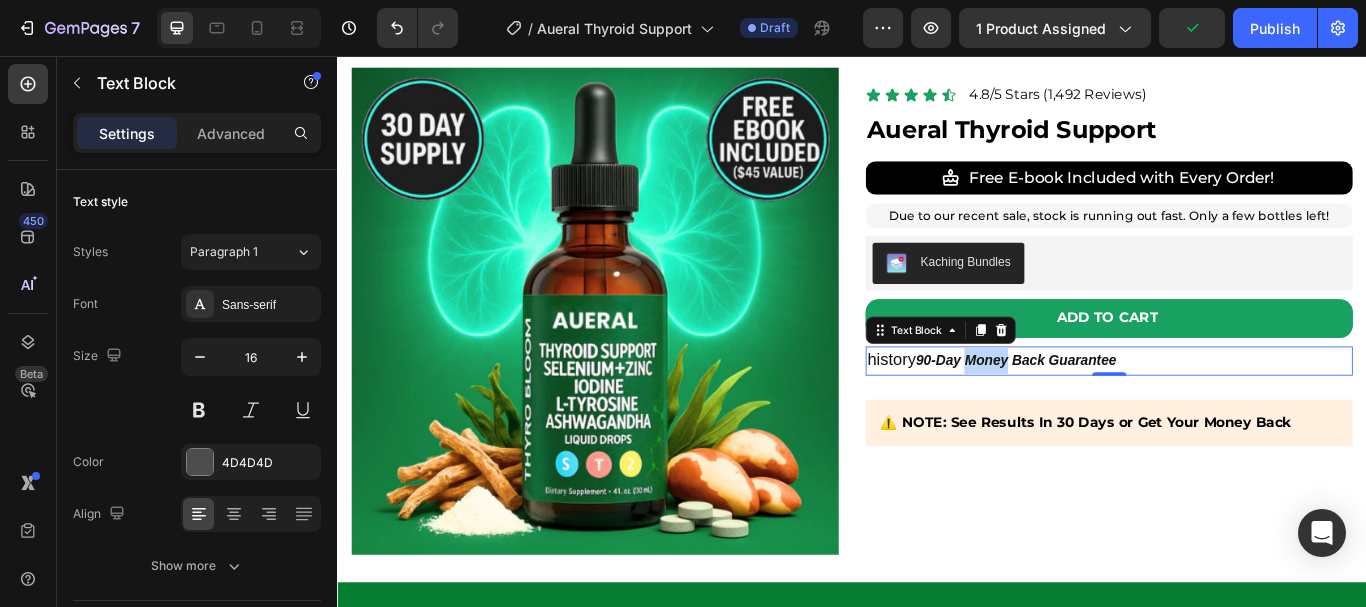 click on "90-Day Money Back Guarantee" at bounding box center [1129, 411] 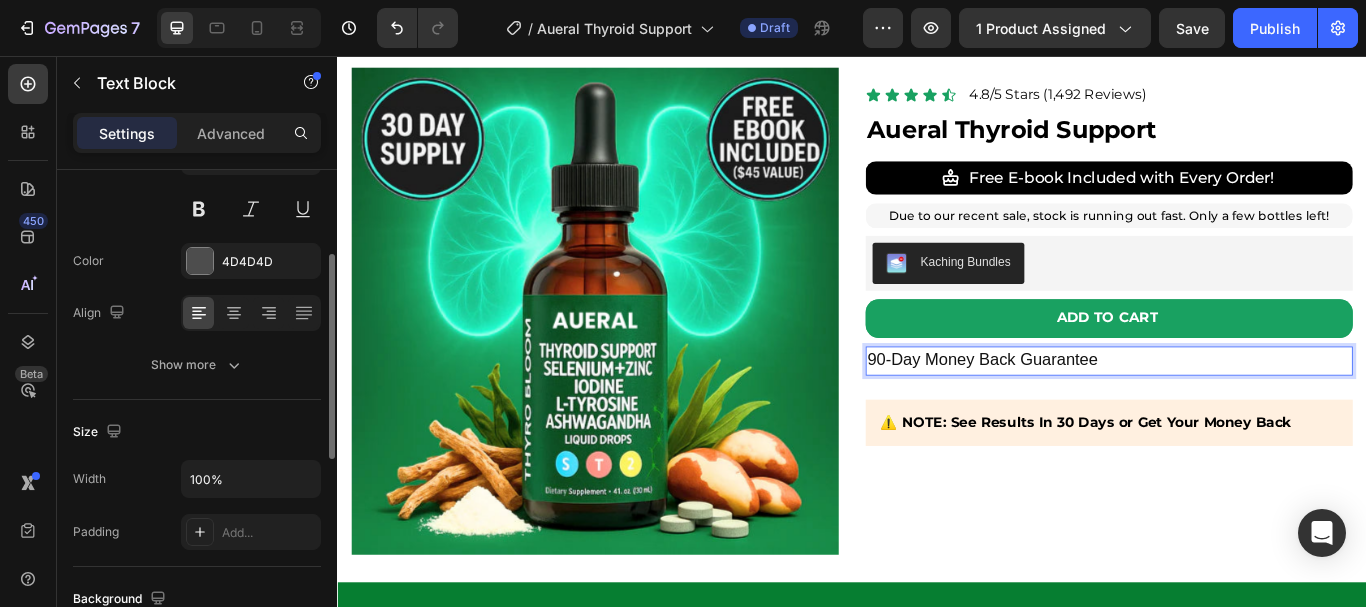 scroll, scrollTop: 200, scrollLeft: 0, axis: vertical 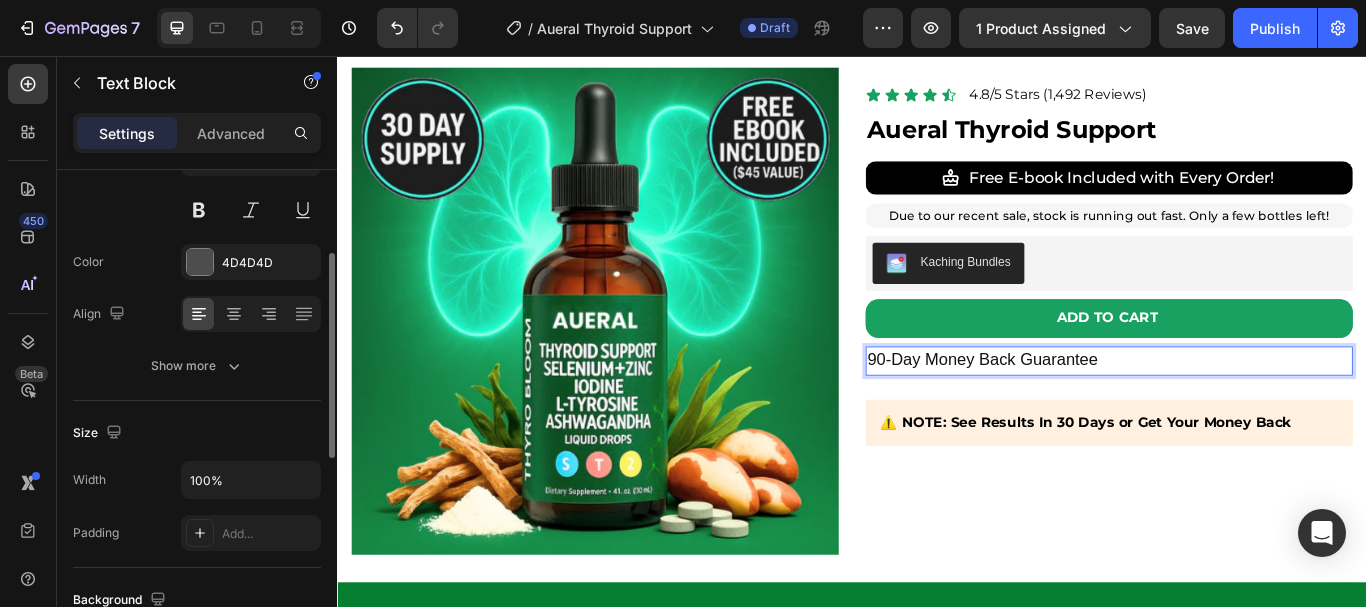 click on "Font Sans-serif Size 16 Color 4D4D4D Align Show more" at bounding box center [197, 235] 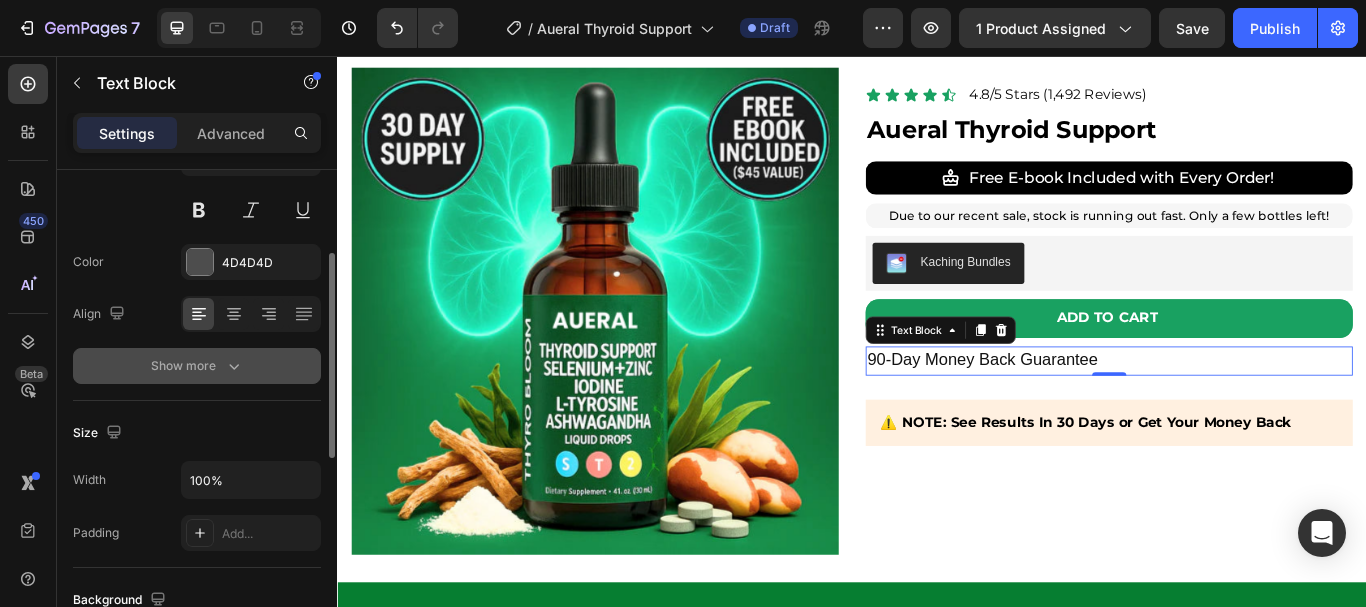 click 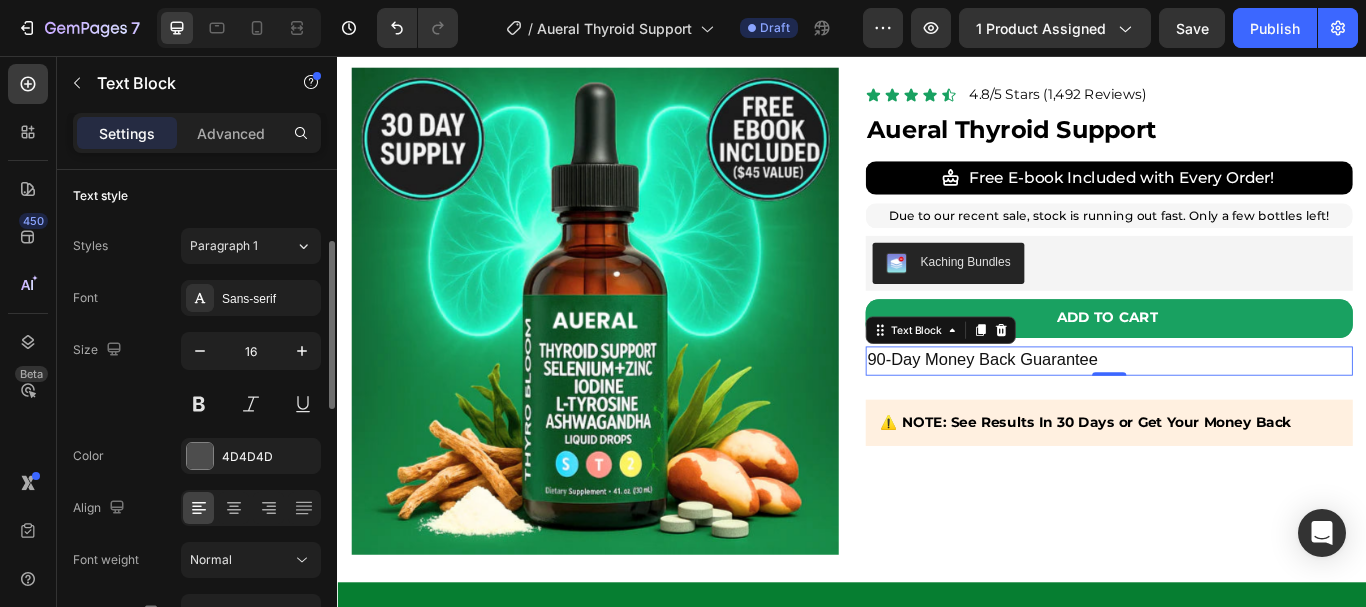 scroll, scrollTop: 0, scrollLeft: 0, axis: both 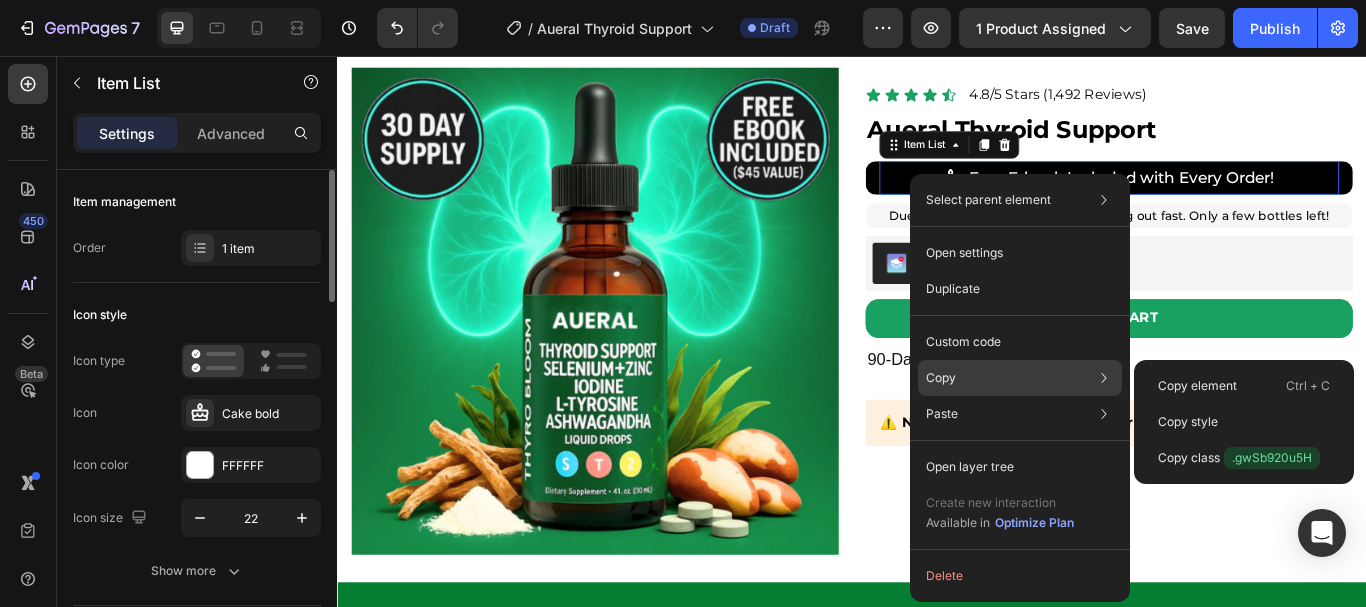 click on "Copy Copy element  Ctrl + C Copy style  Copy class  .gwSb920u5H" 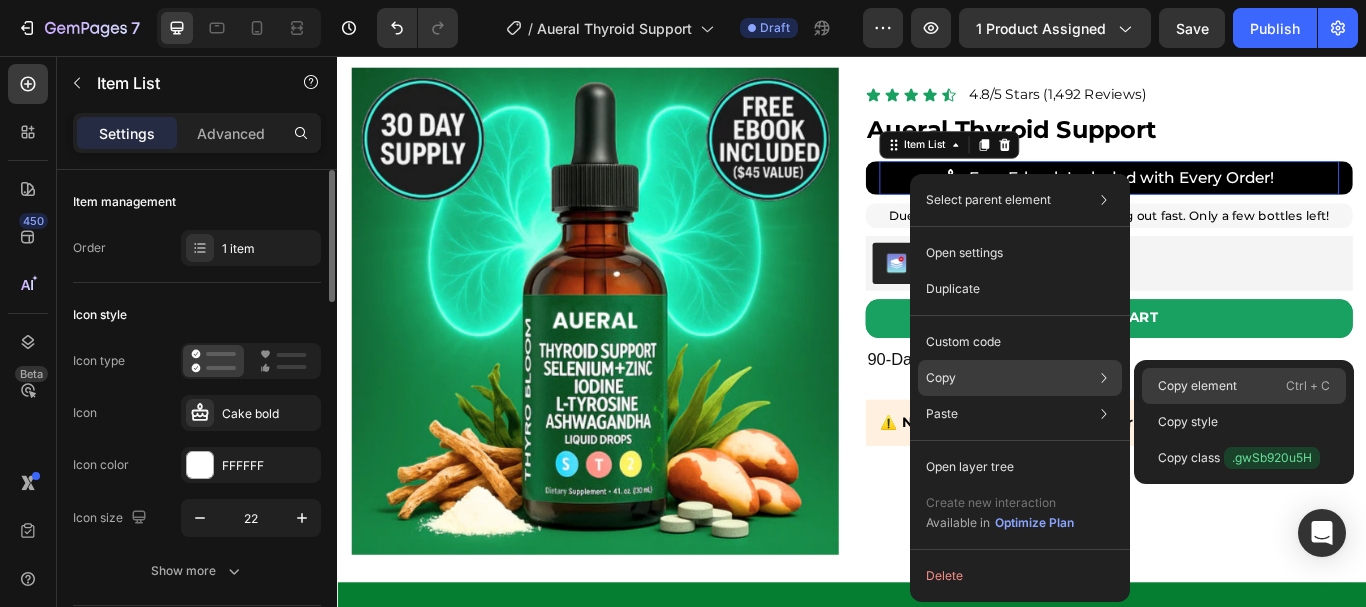 click on "Copy element  Ctrl + C" 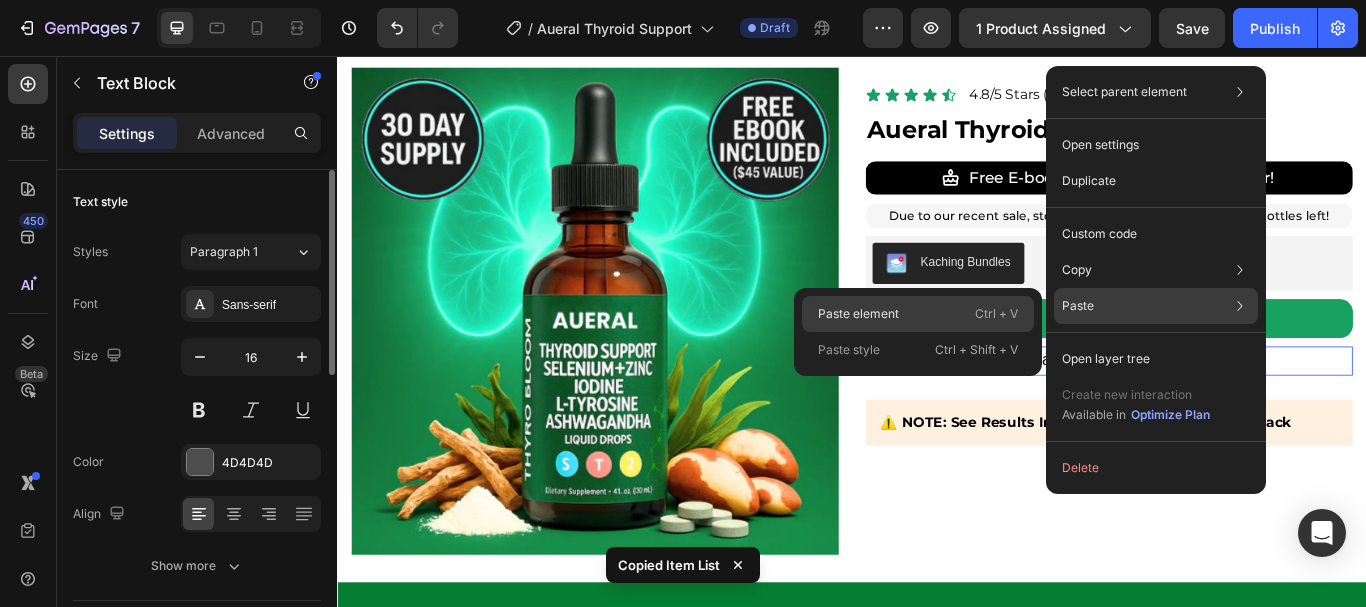 click on "Paste element  Ctrl + V" 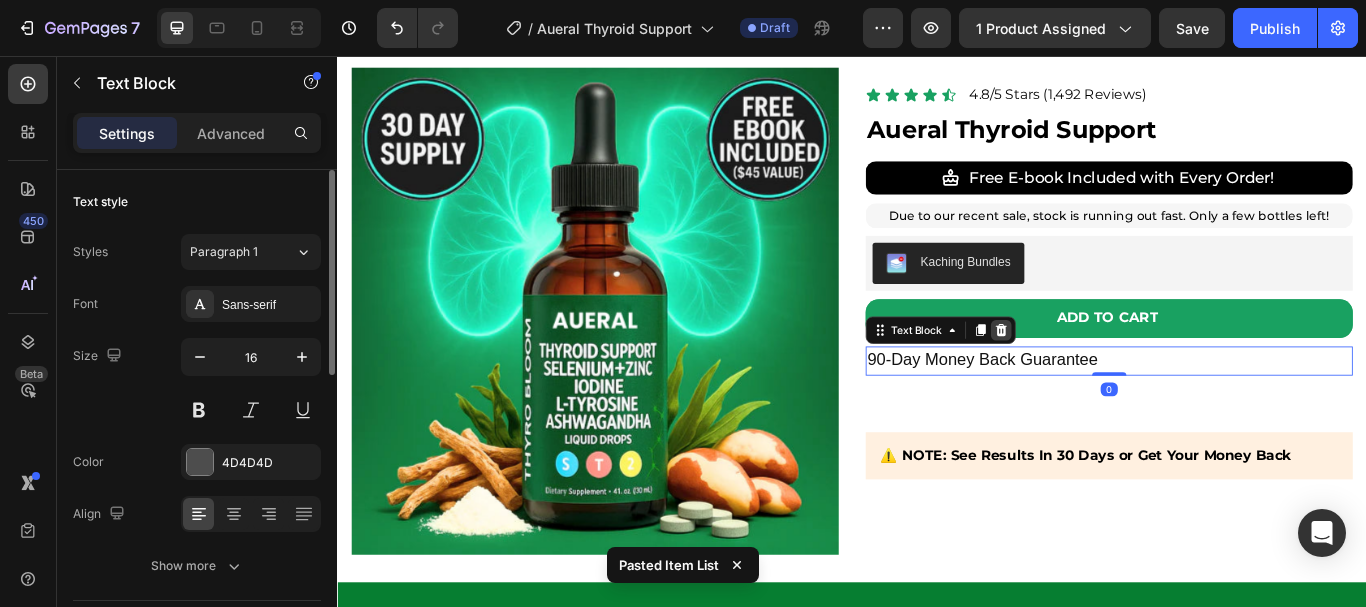 click 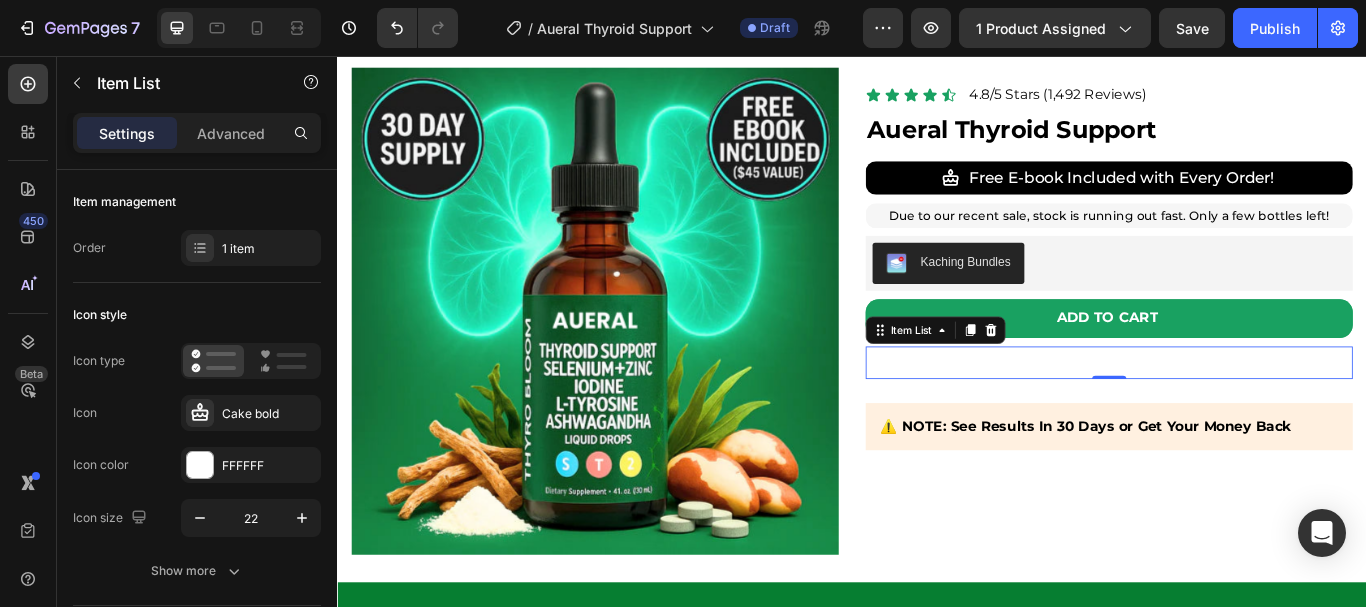 click on "Settings" at bounding box center [127, 133] 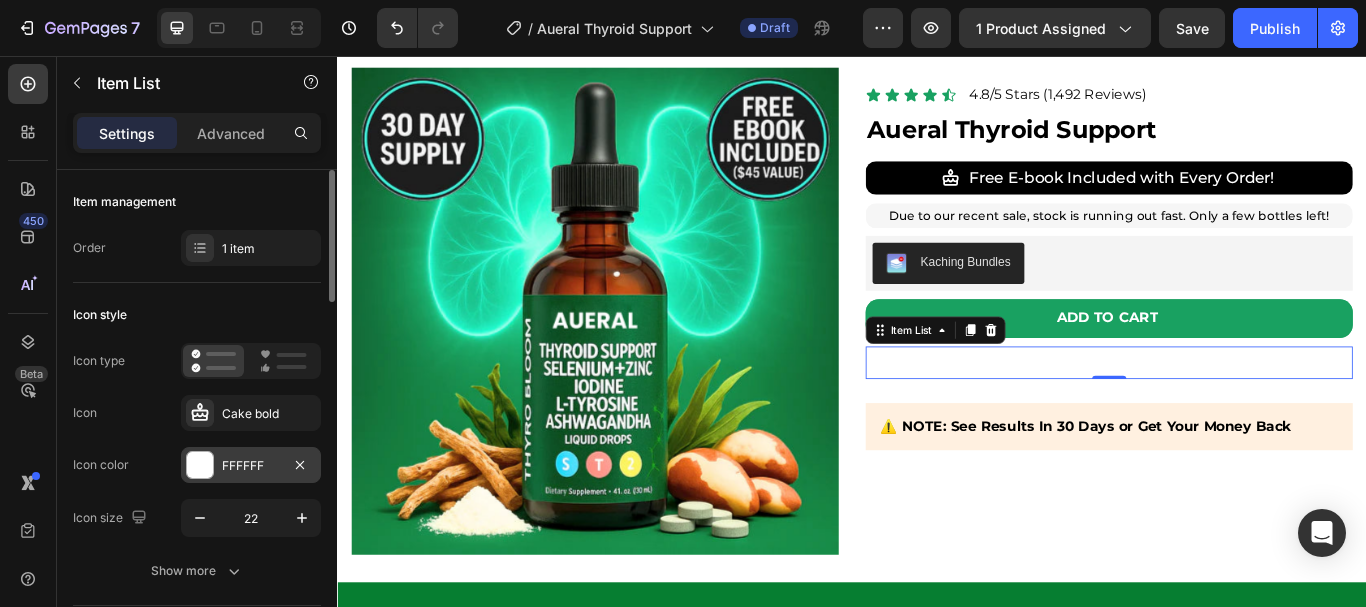 click at bounding box center (200, 465) 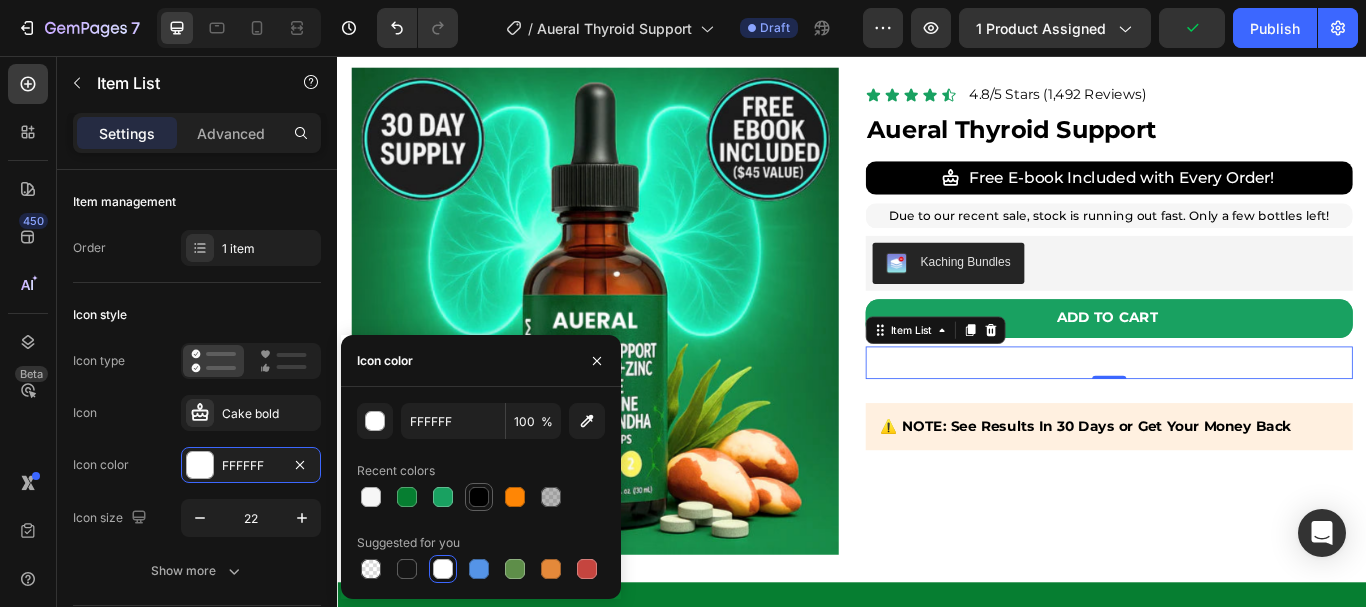 click at bounding box center [479, 497] 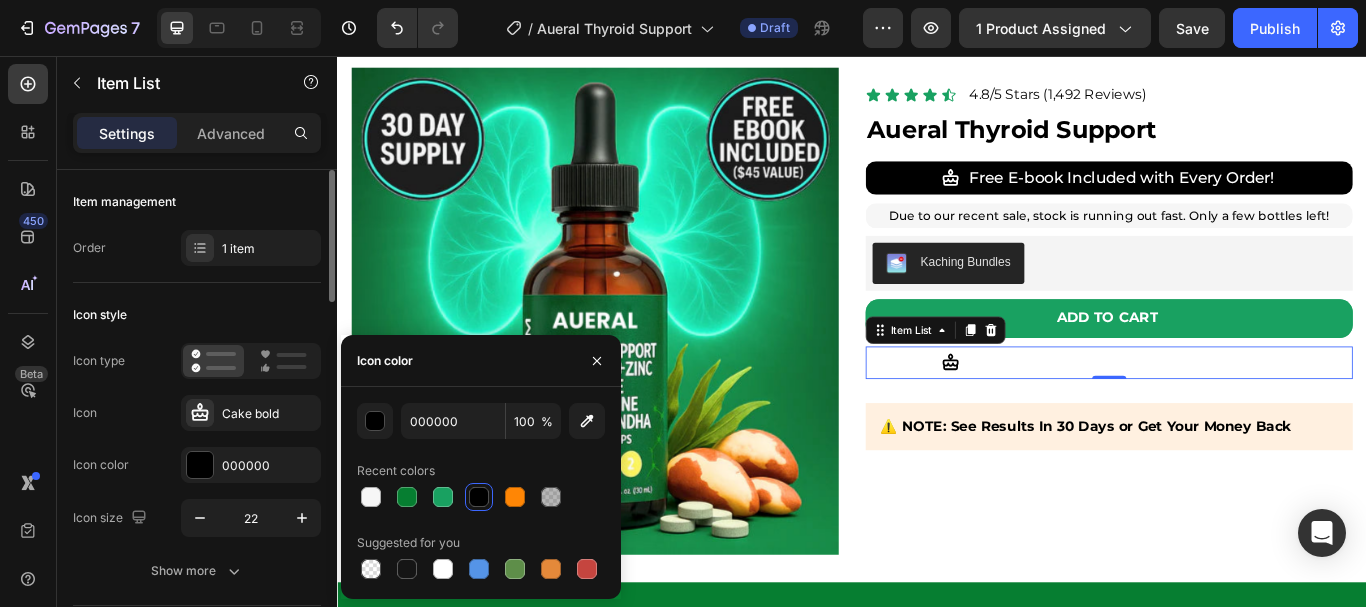 click on "Icon
Cake bold" at bounding box center [197, 413] 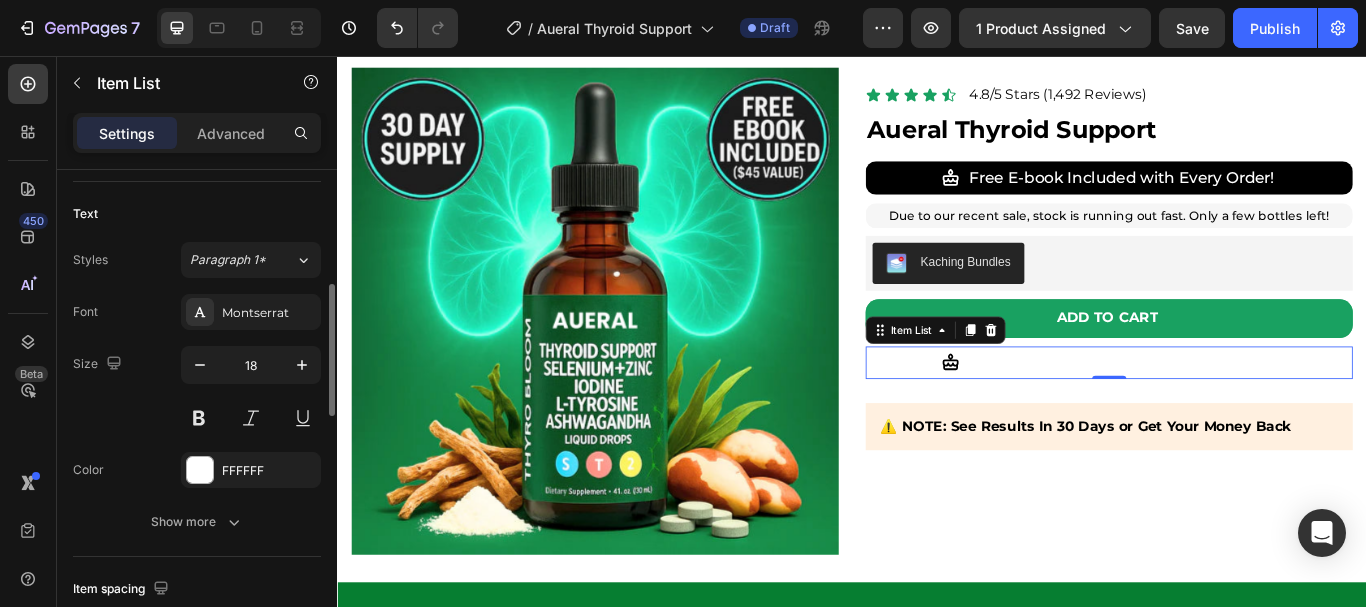 scroll, scrollTop: 423, scrollLeft: 0, axis: vertical 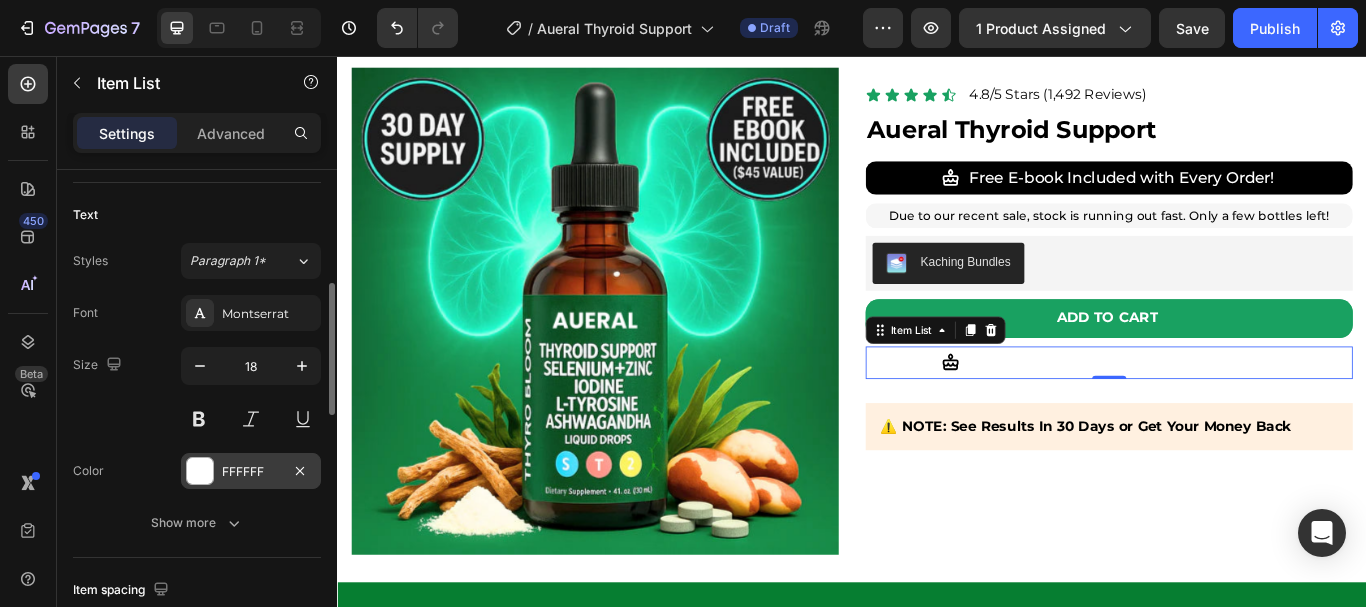 click at bounding box center [200, 471] 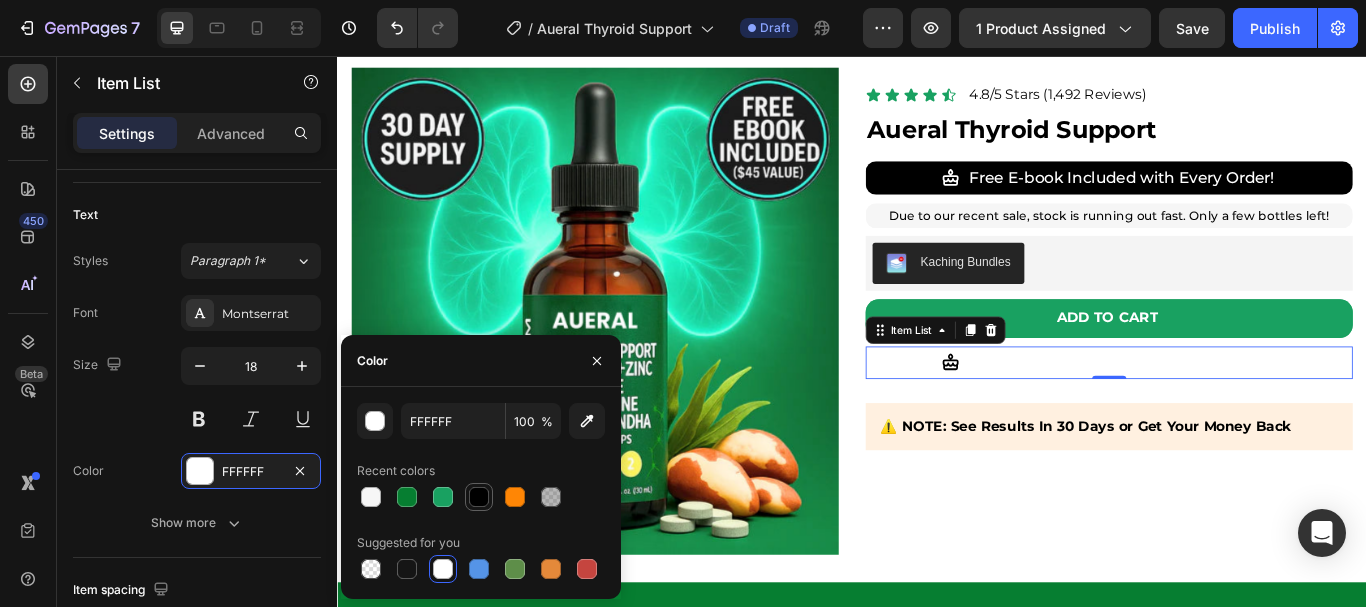 click at bounding box center (479, 497) 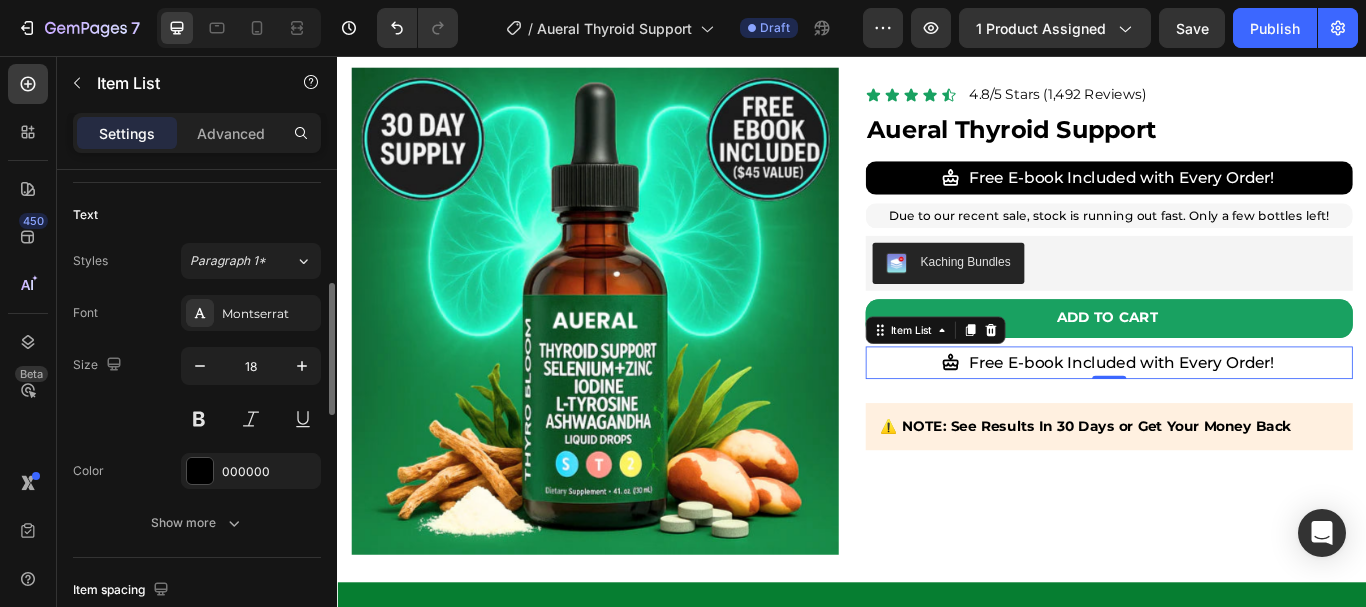 click on "Size 18" at bounding box center [197, 392] 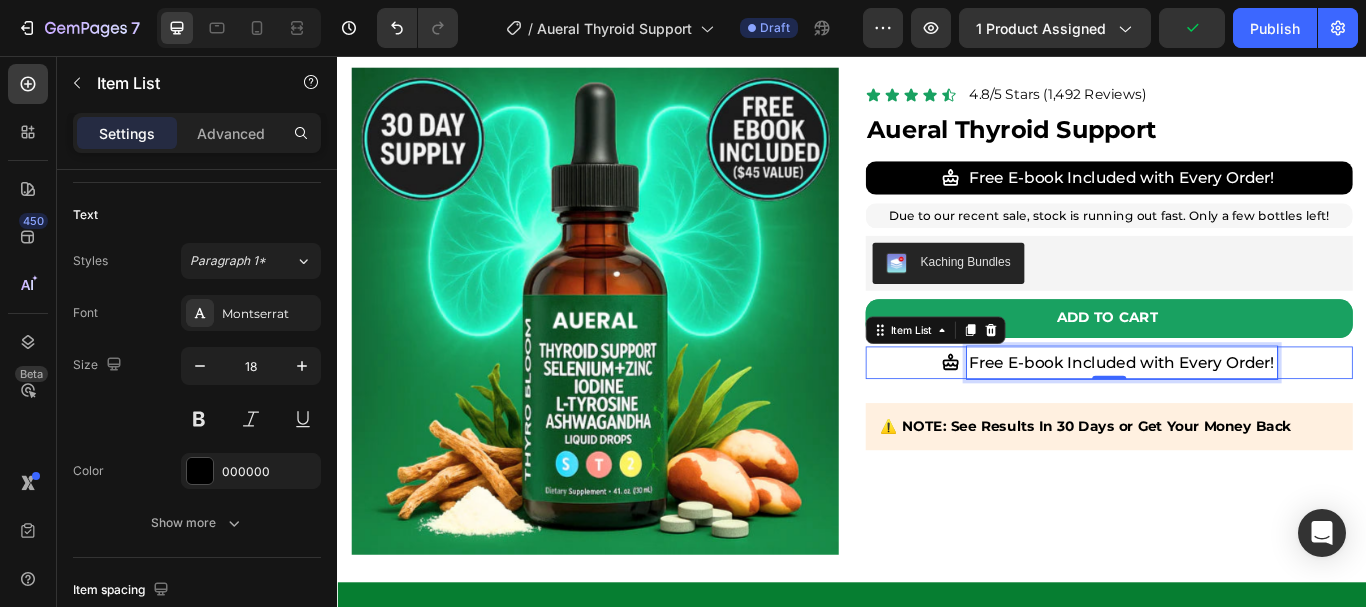 click on "Free E-book Included with Every Order!" at bounding box center (1252, 414) 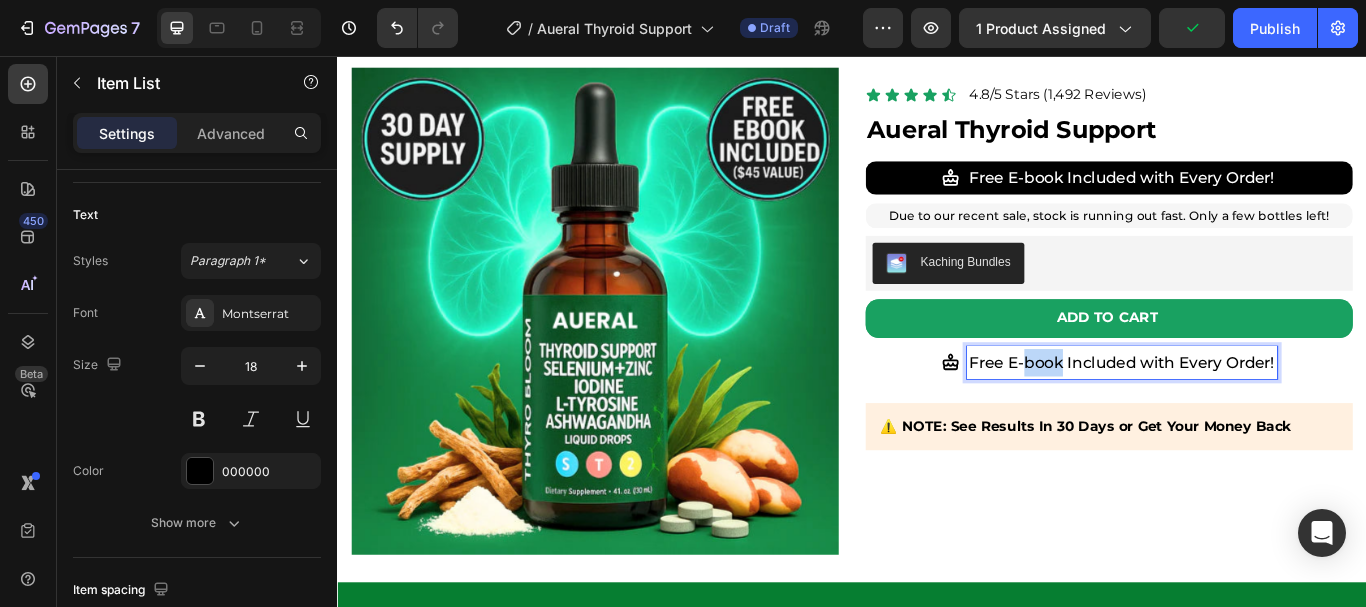 click on "Free E-book Included with Every Order!" at bounding box center (1252, 414) 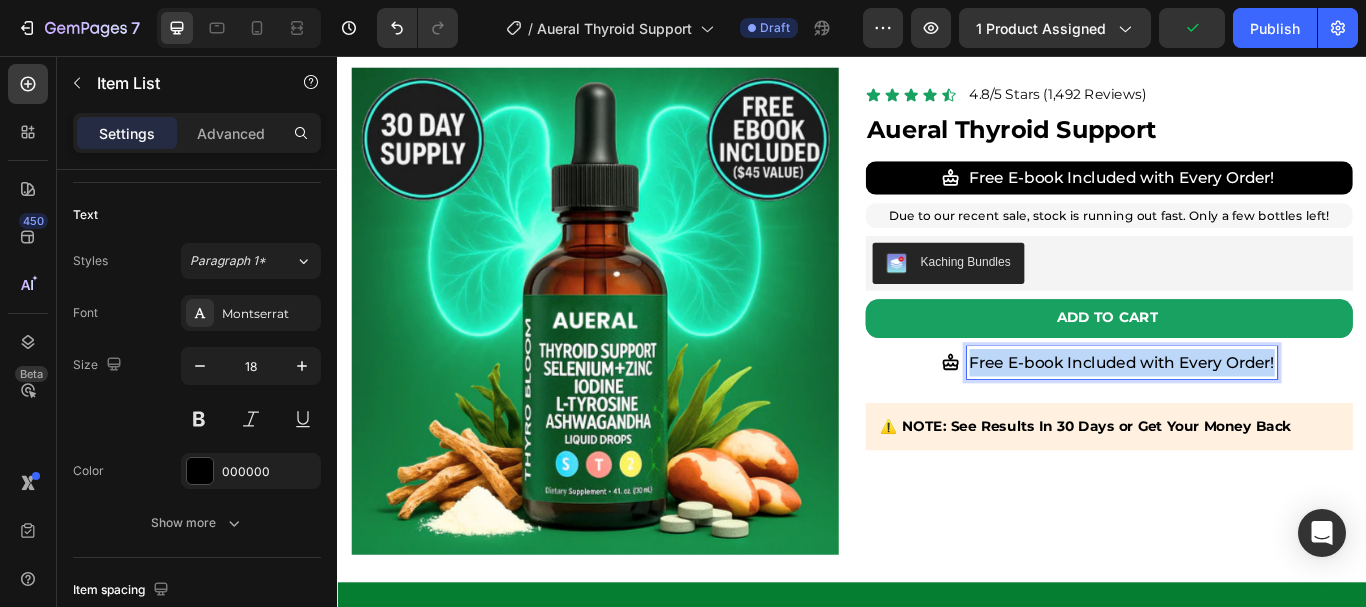 click on "Free E-book Included with Every Order!" at bounding box center (1252, 414) 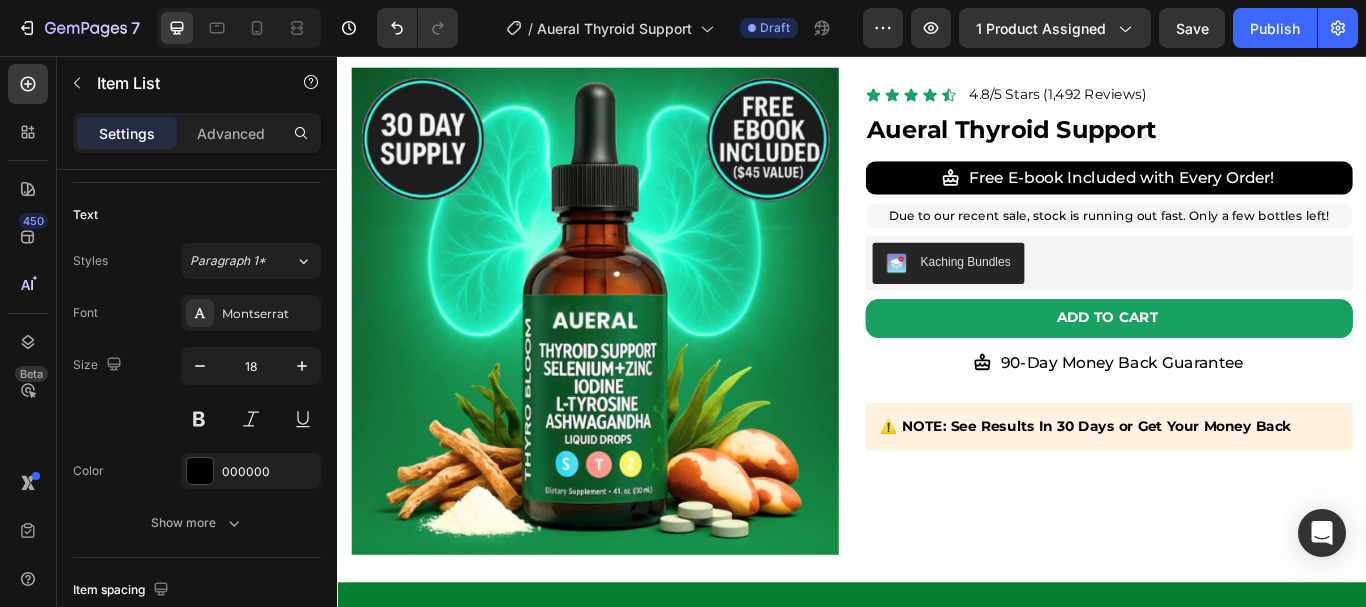 click on "90-Day Money Back Guarantee" at bounding box center (1237, 414) 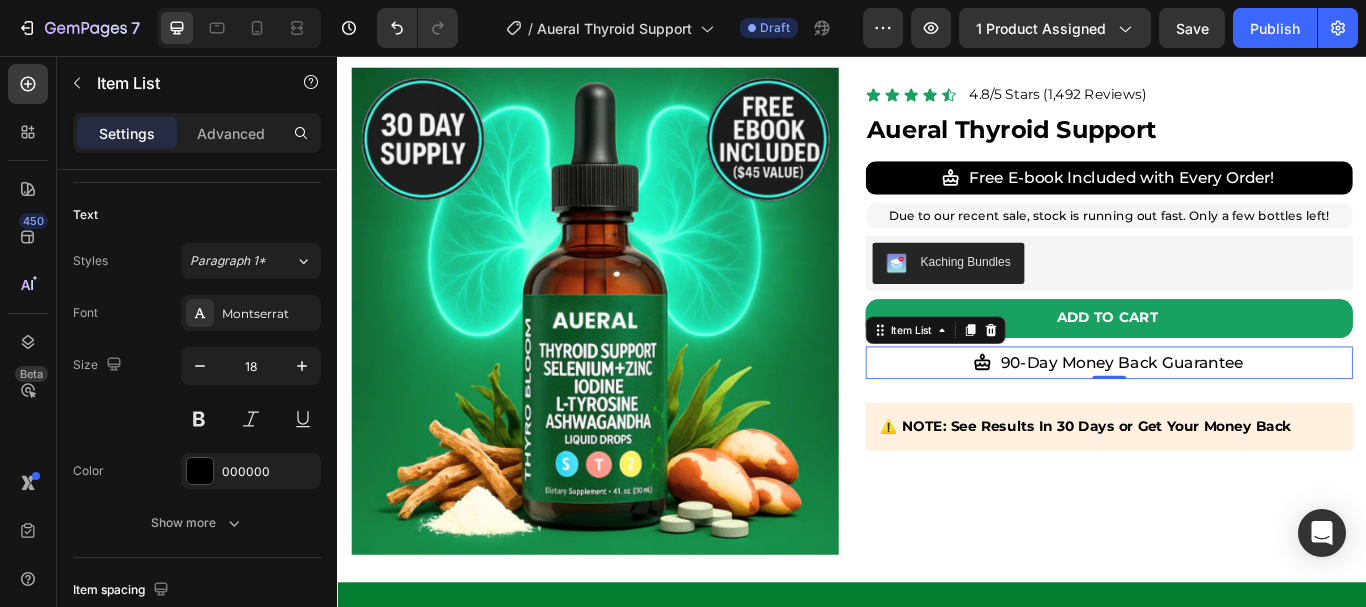 click 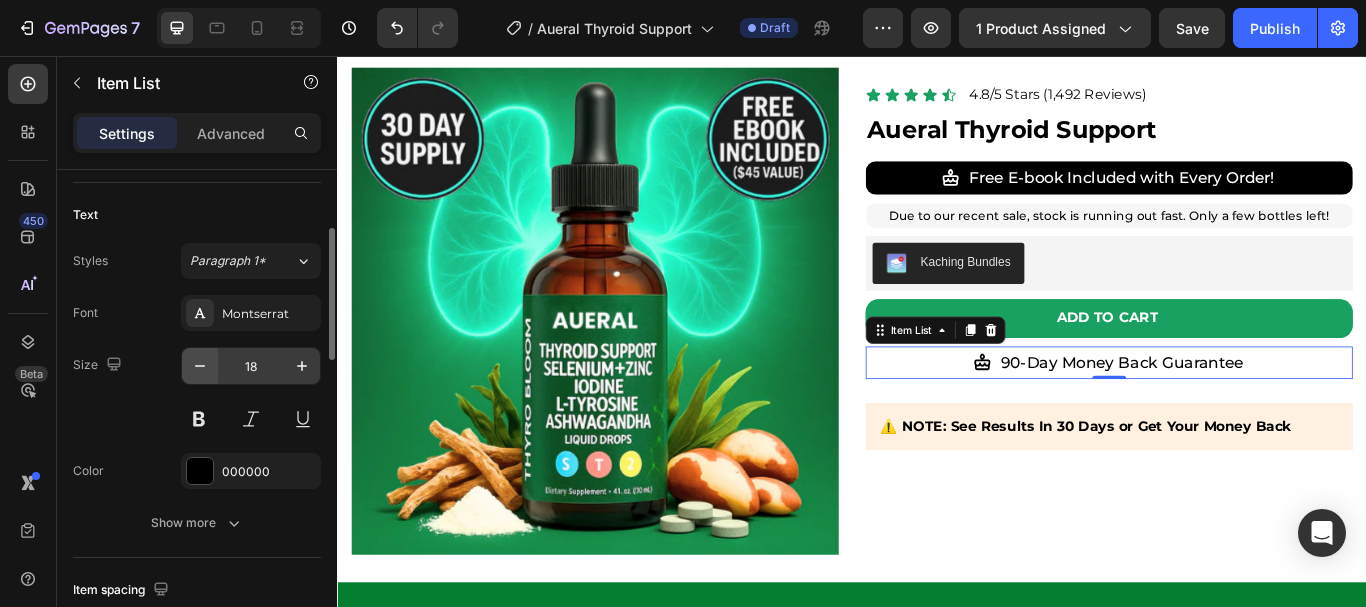 scroll, scrollTop: 0, scrollLeft: 0, axis: both 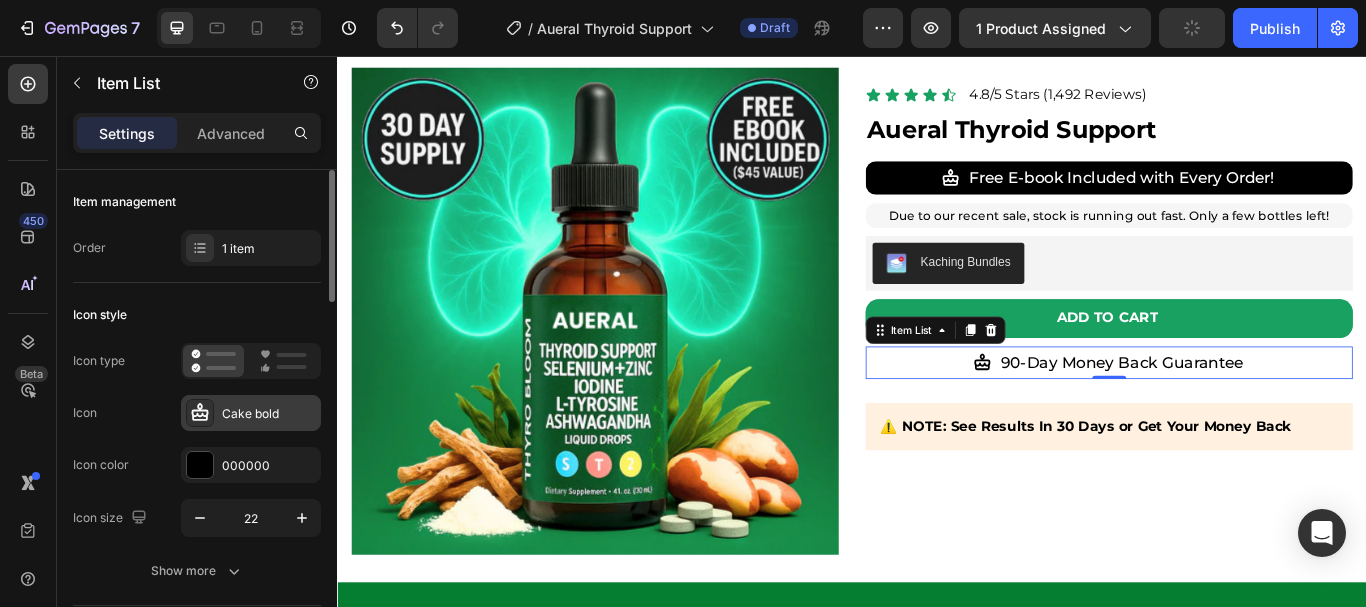 click on "Cake bold" at bounding box center [251, 413] 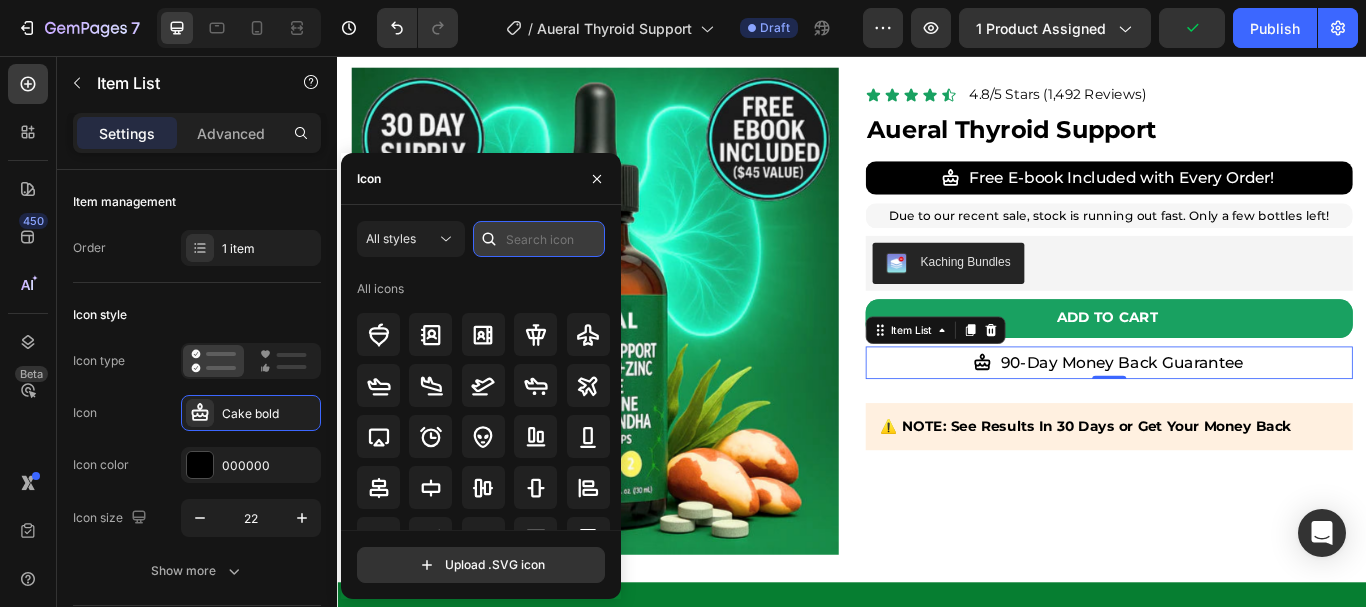 click at bounding box center (539, 239) 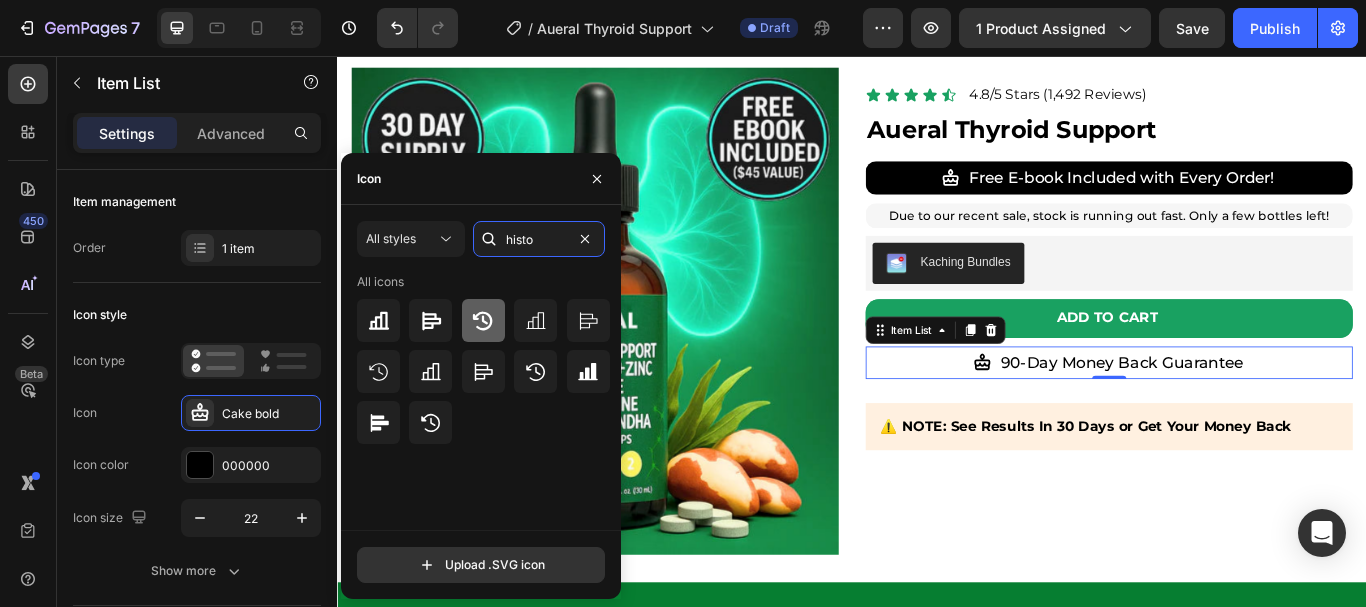 type on "histo" 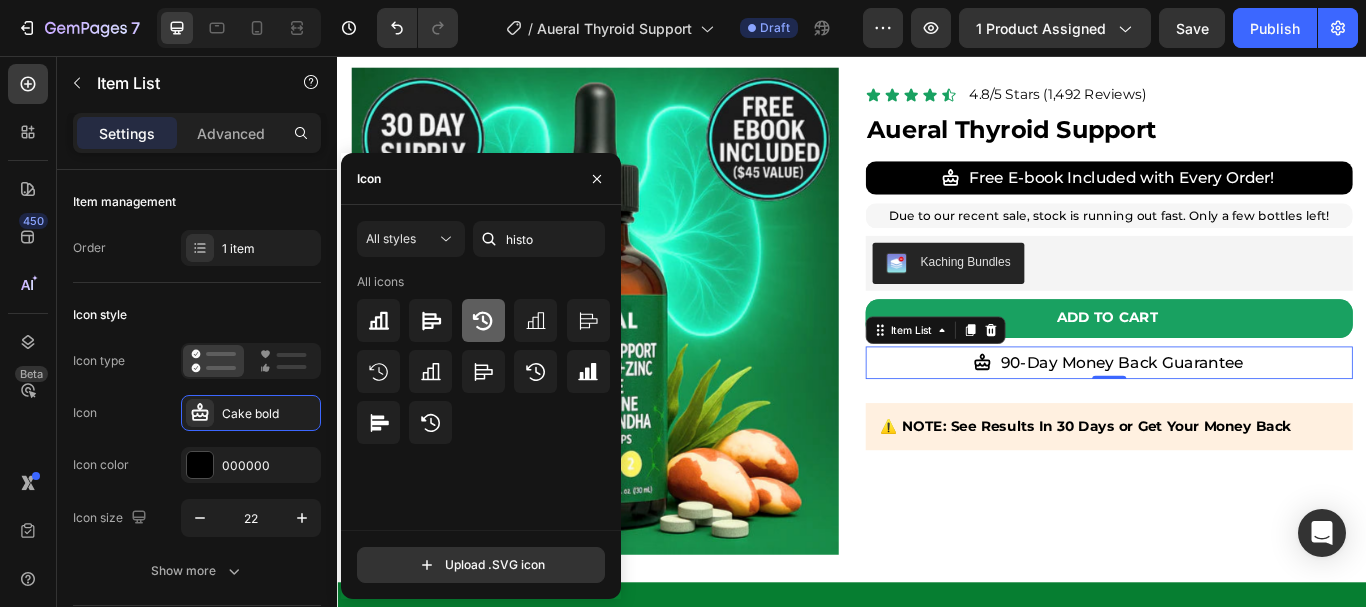 click 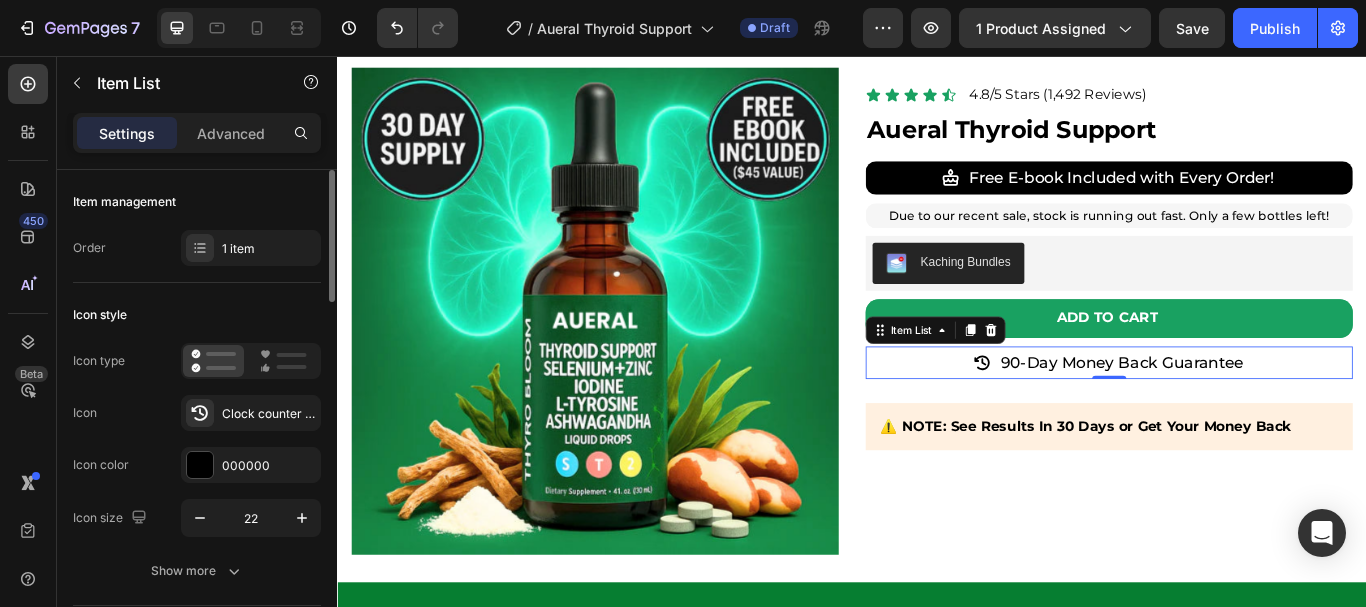 click on "Icon type  Icon
Clock counter clockwise bold Icon color 000000 Icon size 22" at bounding box center (197, 440) 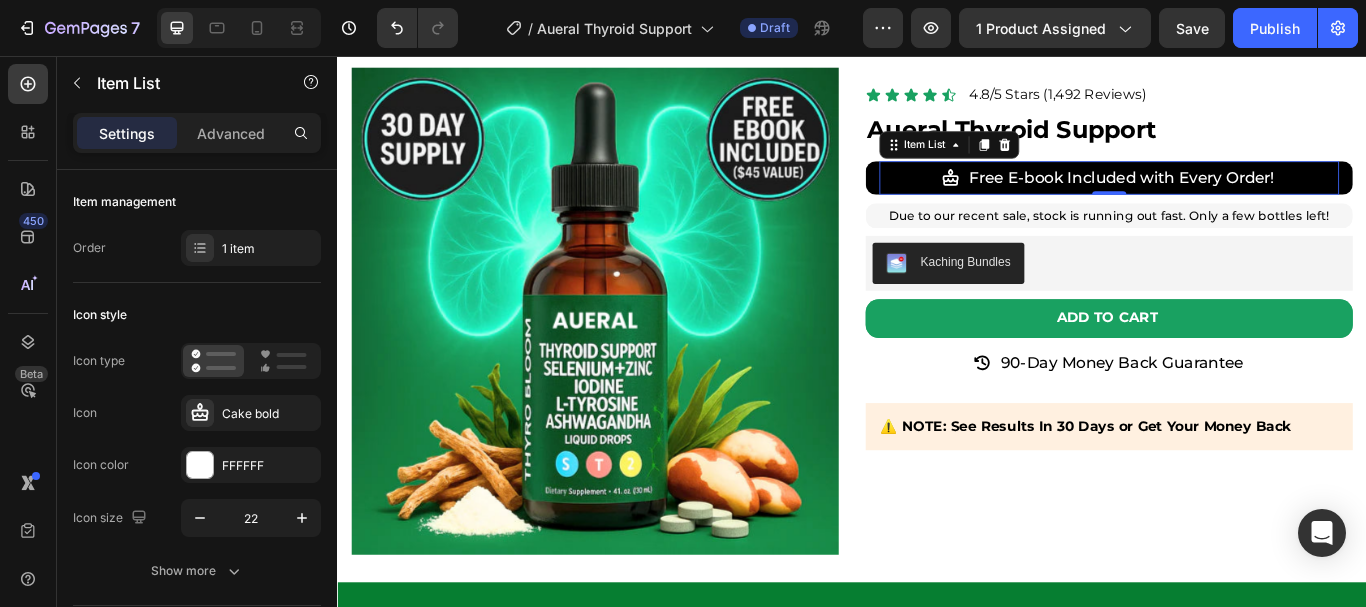 click 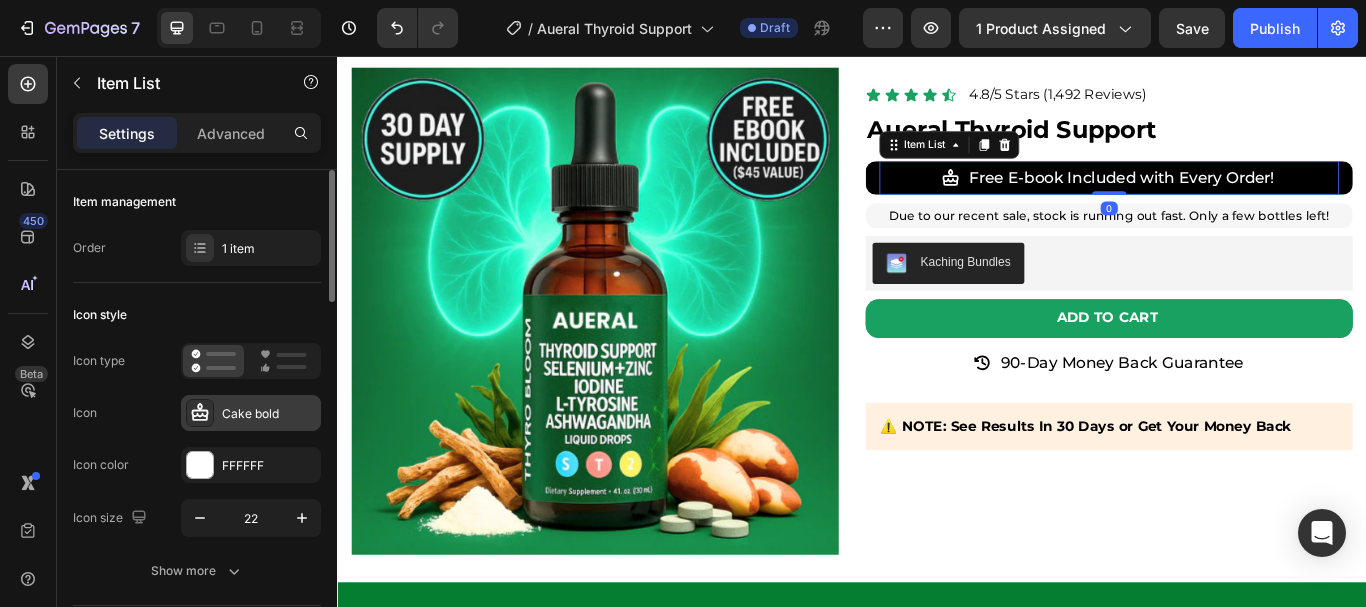 click on "Cake bold" at bounding box center [269, 414] 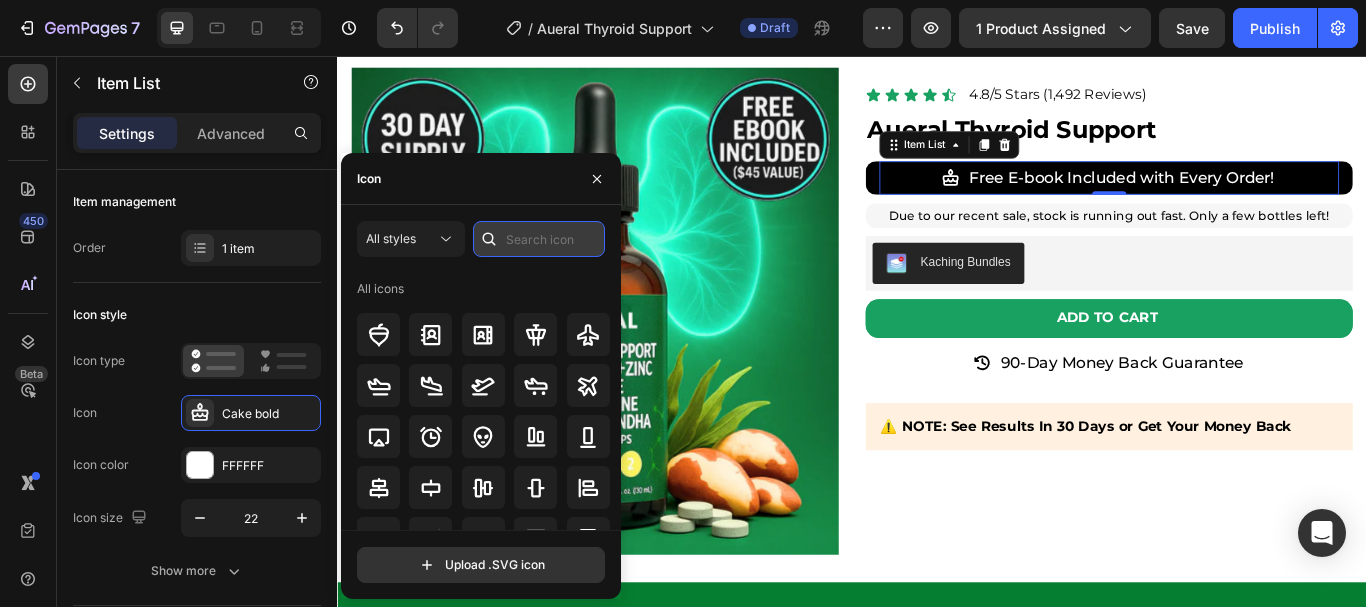 click at bounding box center [539, 239] 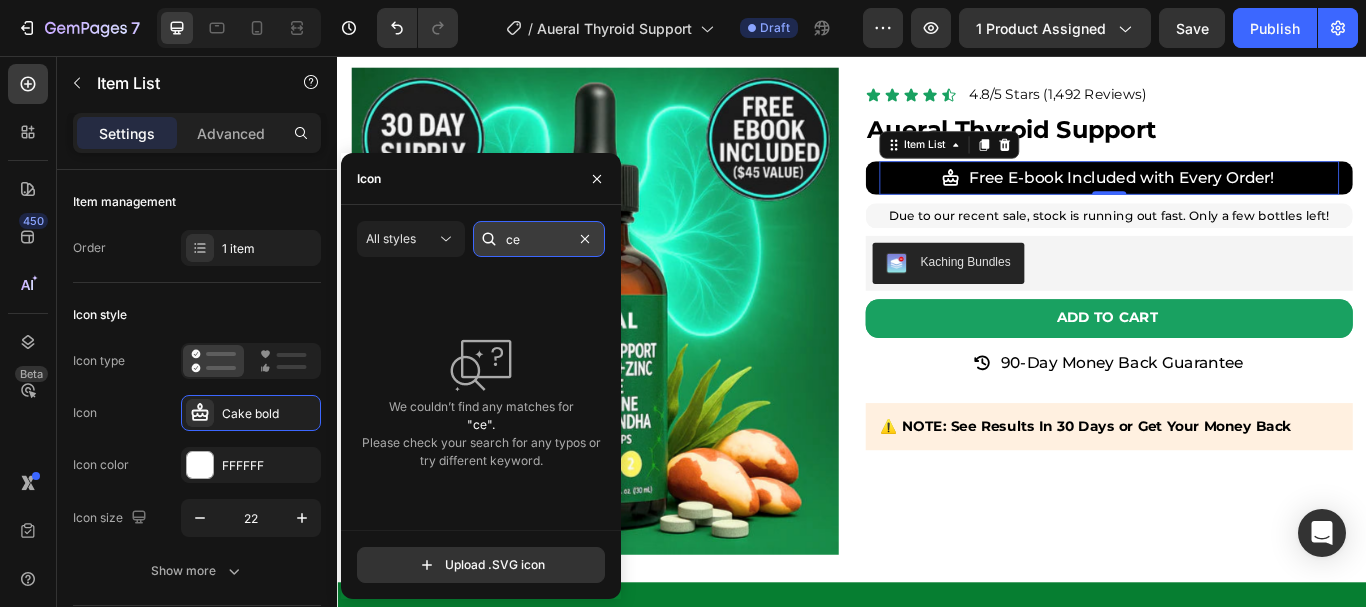 type on "c" 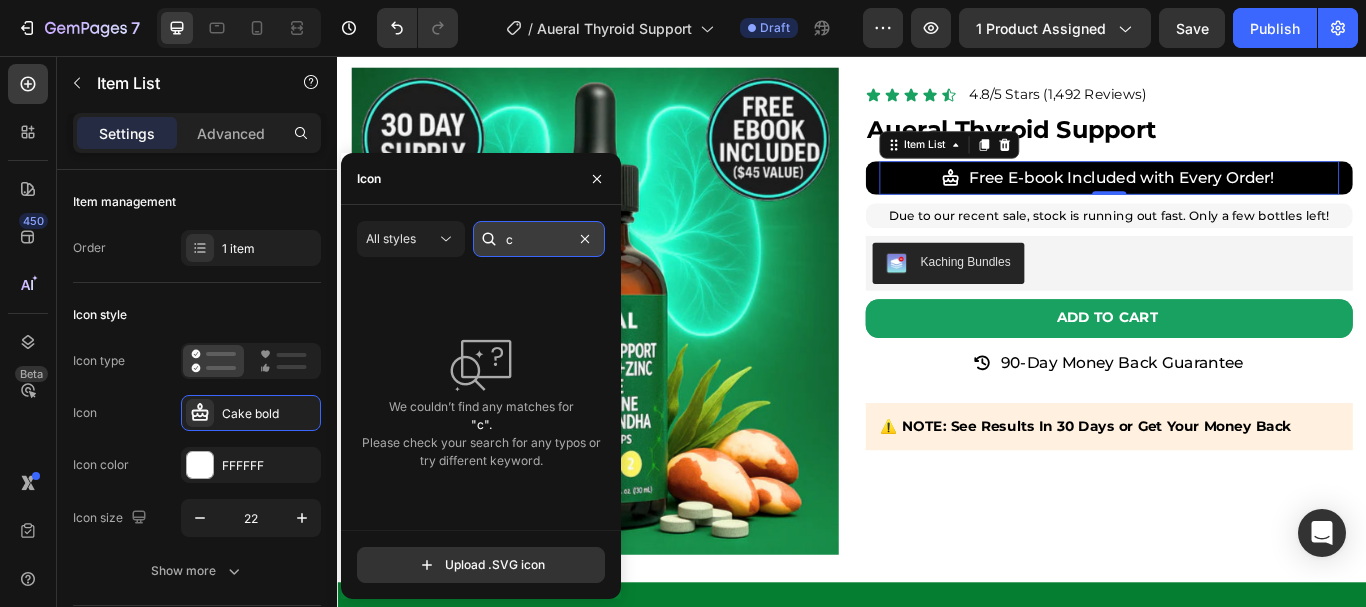 type 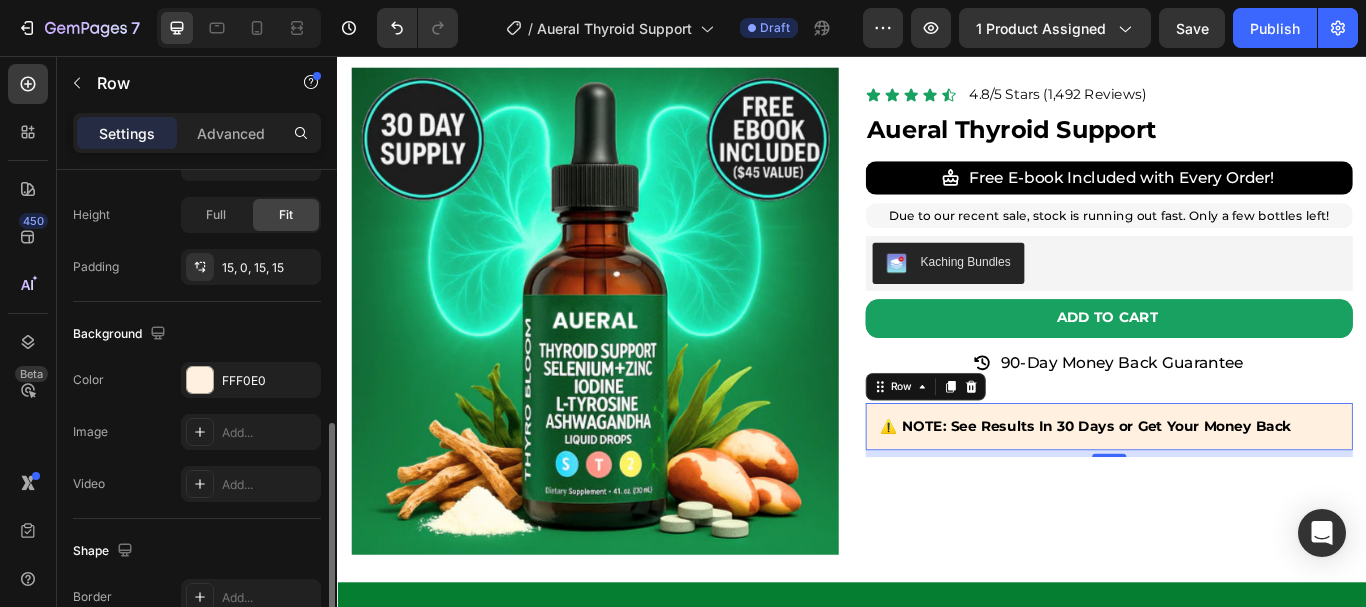 scroll, scrollTop: 515, scrollLeft: 0, axis: vertical 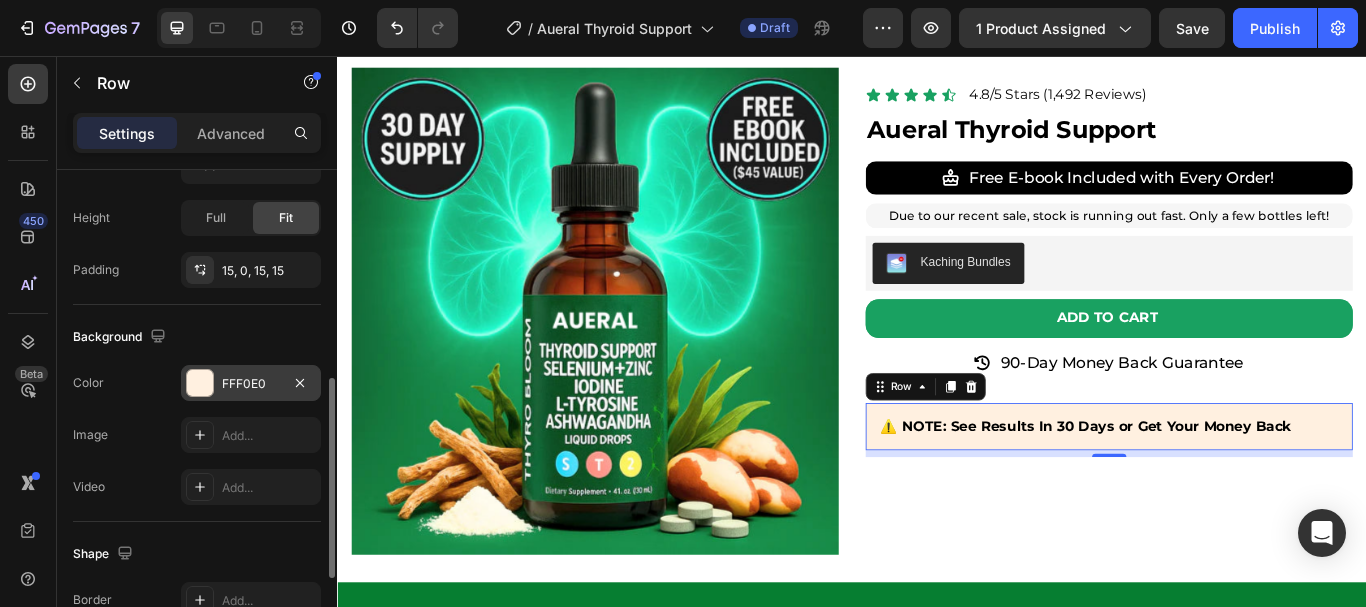 click at bounding box center (200, 383) 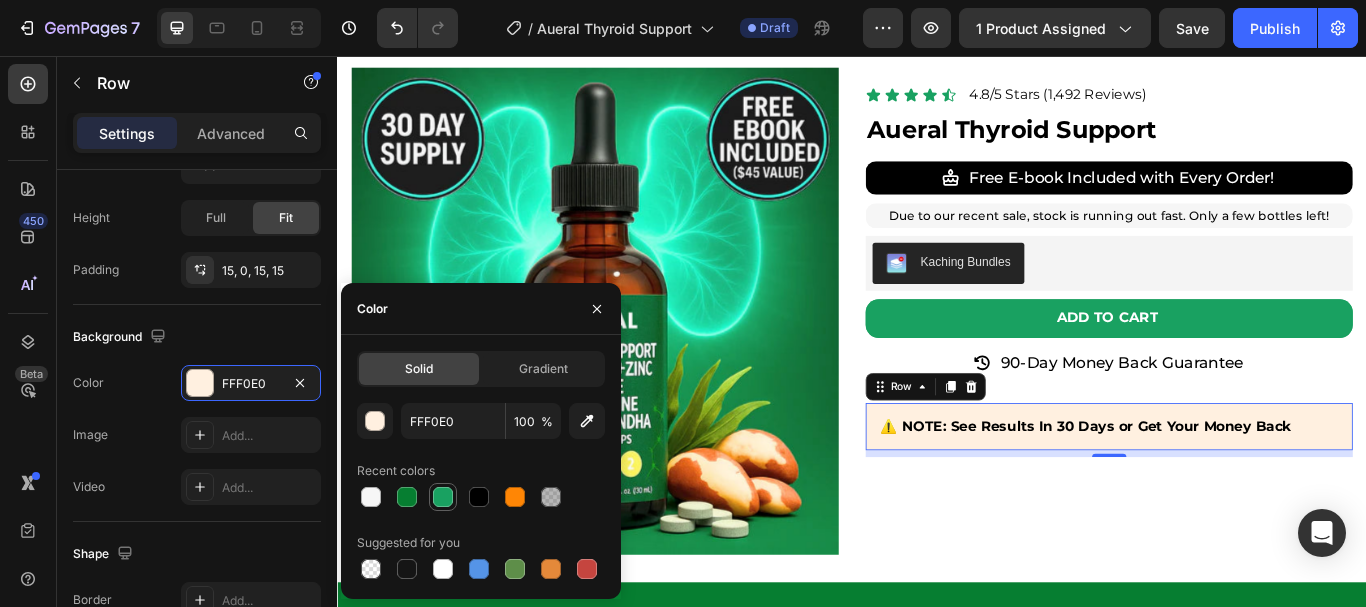 click at bounding box center (443, 497) 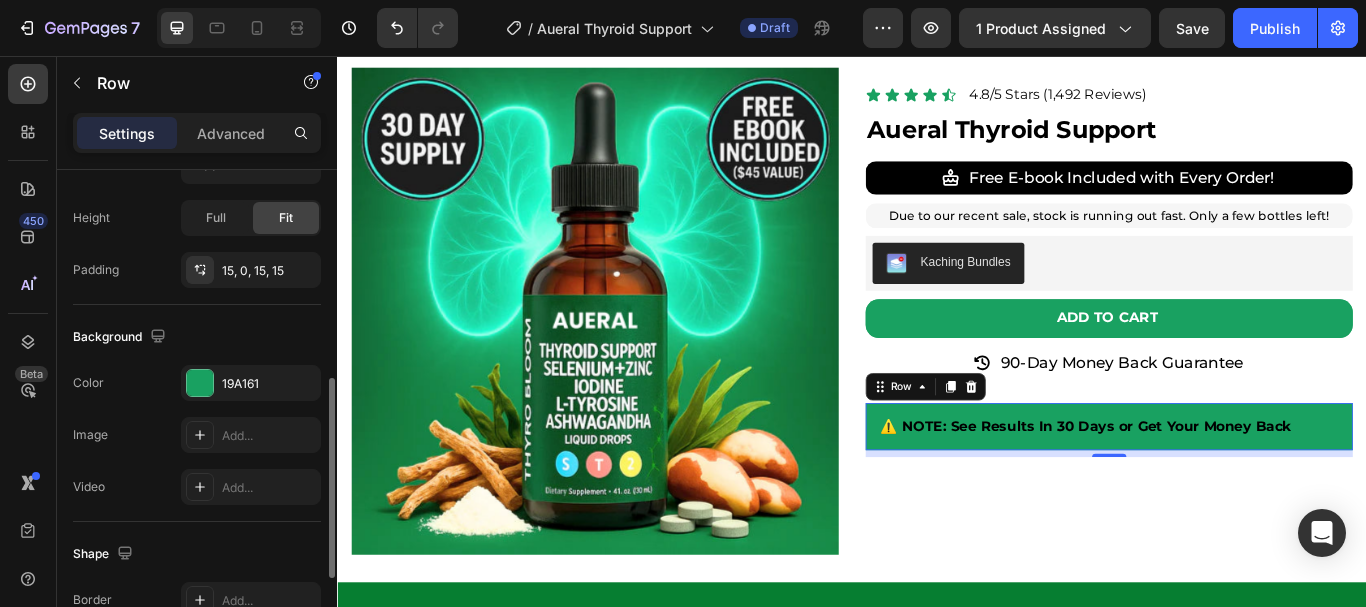click on "Background" at bounding box center [197, 337] 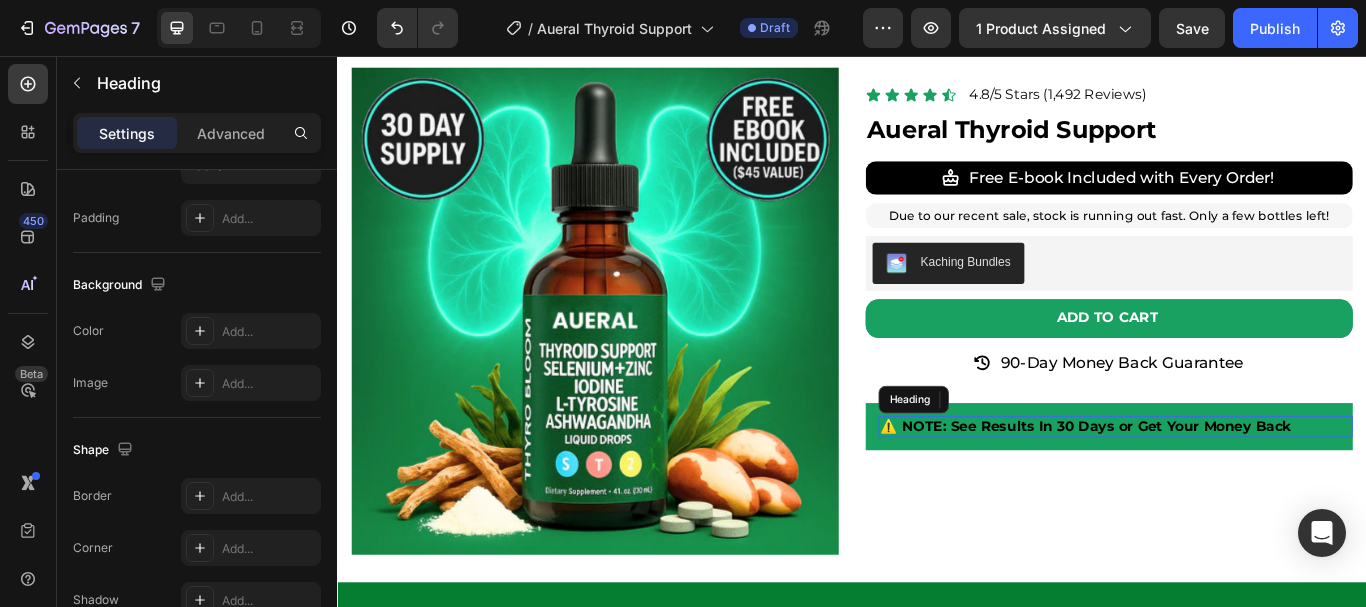 click on "⚠️ NOTE: See Results In 30 Days or Get Your Money Back" at bounding box center [1244, 488] 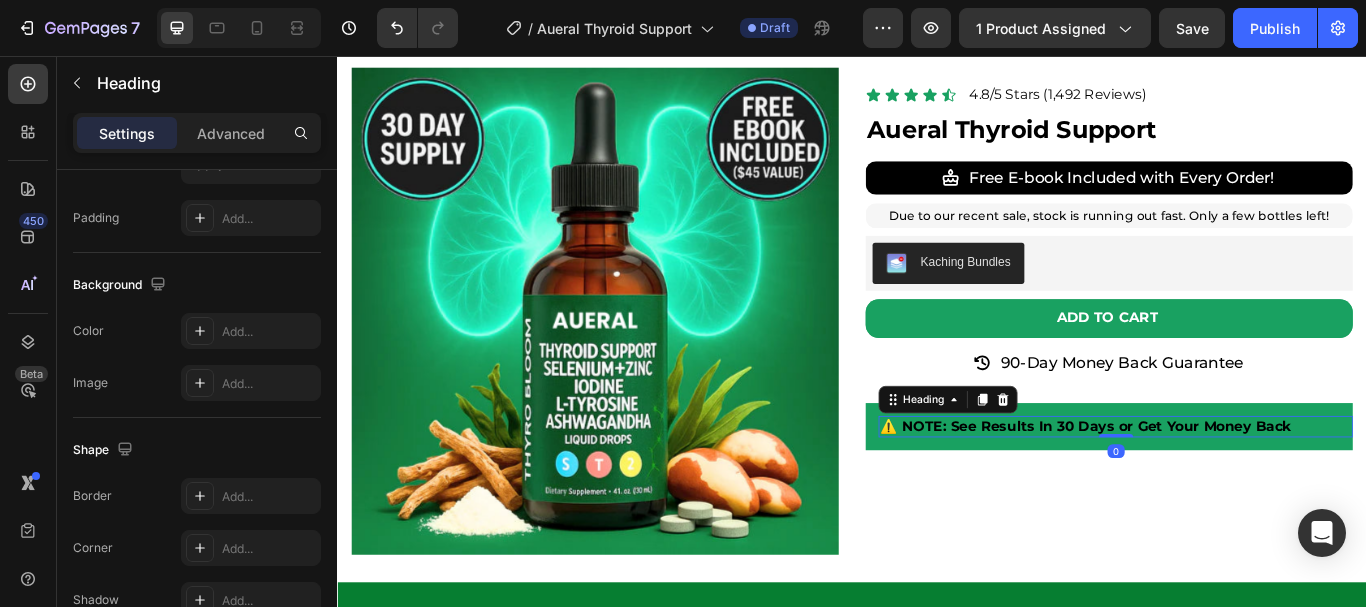 scroll, scrollTop: 0, scrollLeft: 0, axis: both 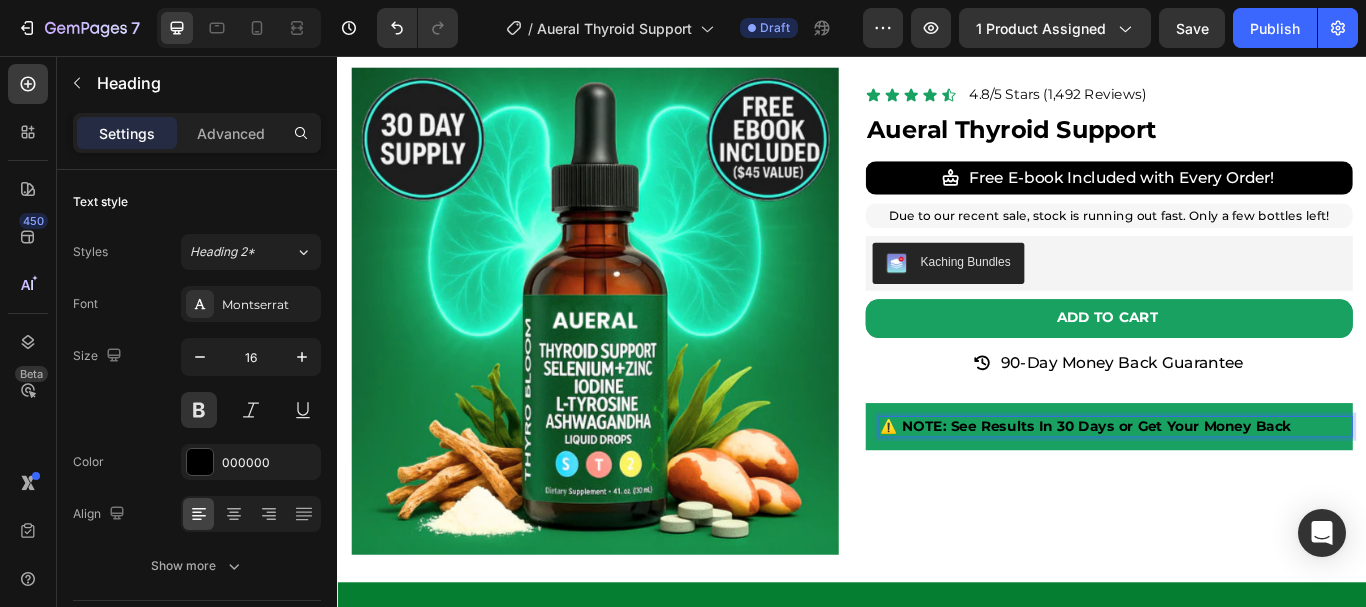 click on "⚠️ NOTE: See Results In 30 Days or Get Your Money Back" at bounding box center [1244, 488] 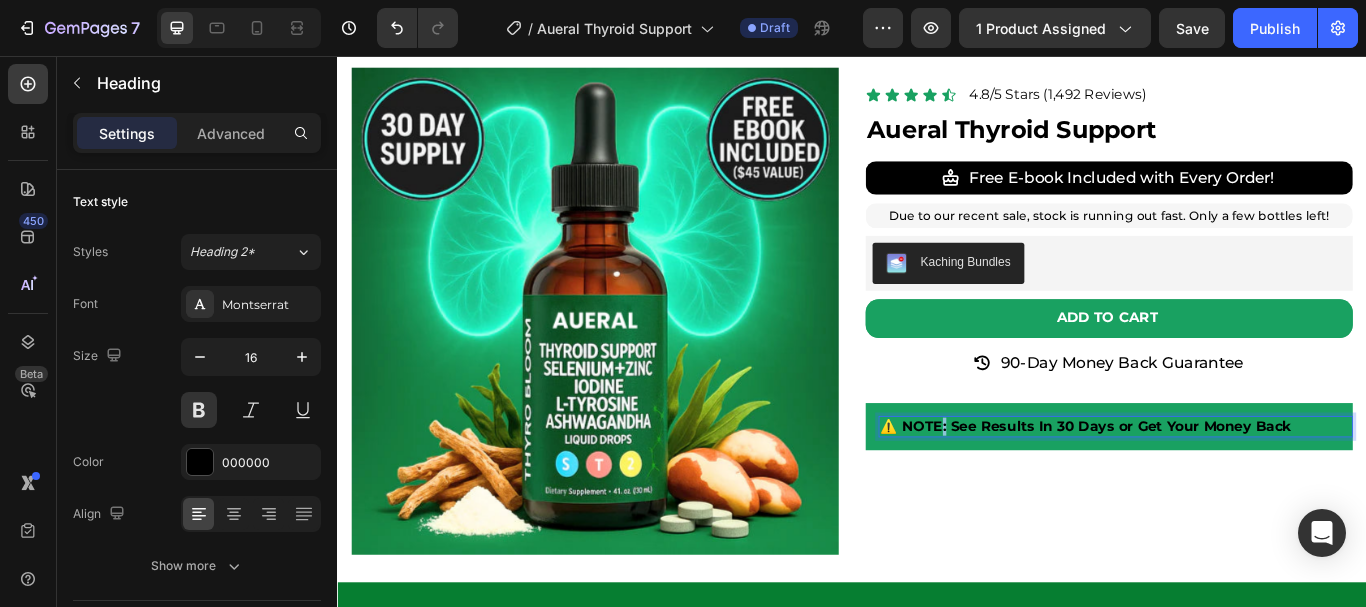 click on "⚠️ NOTE: See Results In 30 Days or Get Your Money Back" at bounding box center (1244, 488) 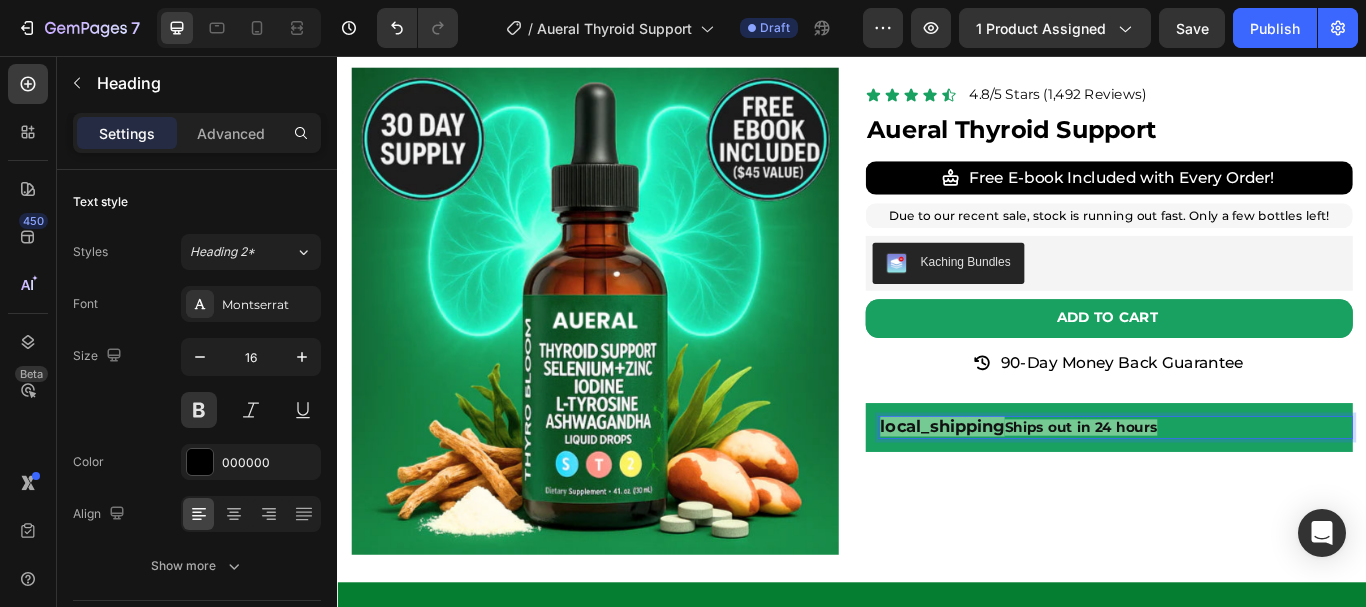 click on "Ships out in 24 hours" at bounding box center (1204, 489) 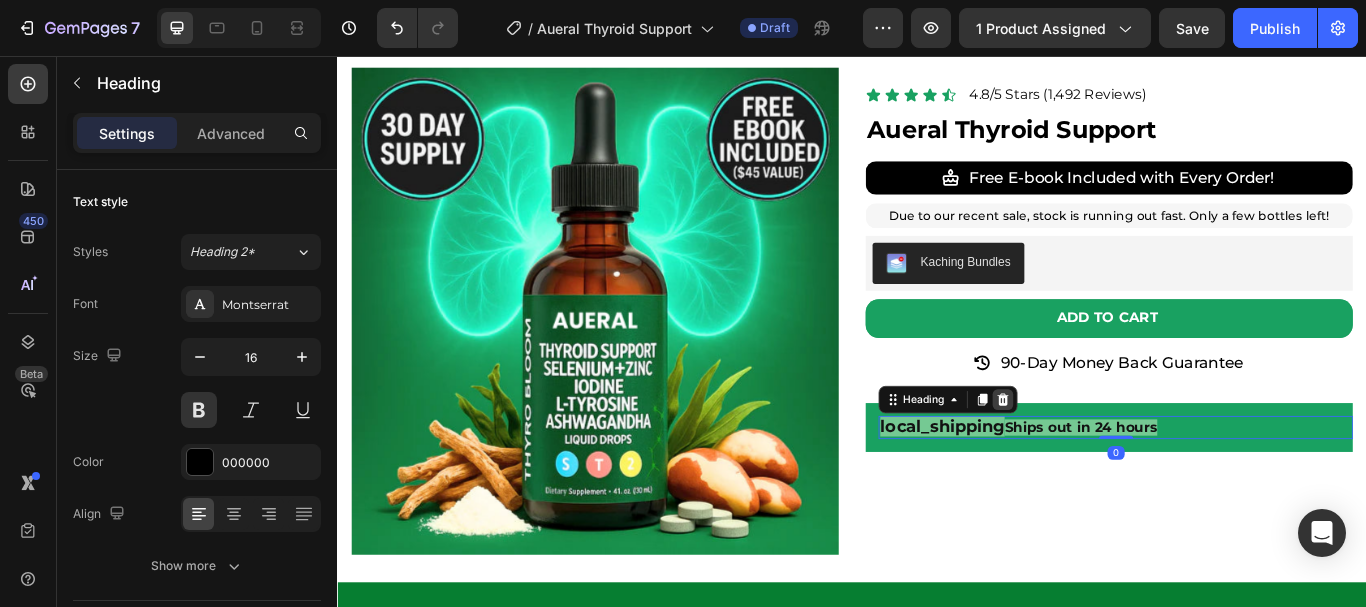 click 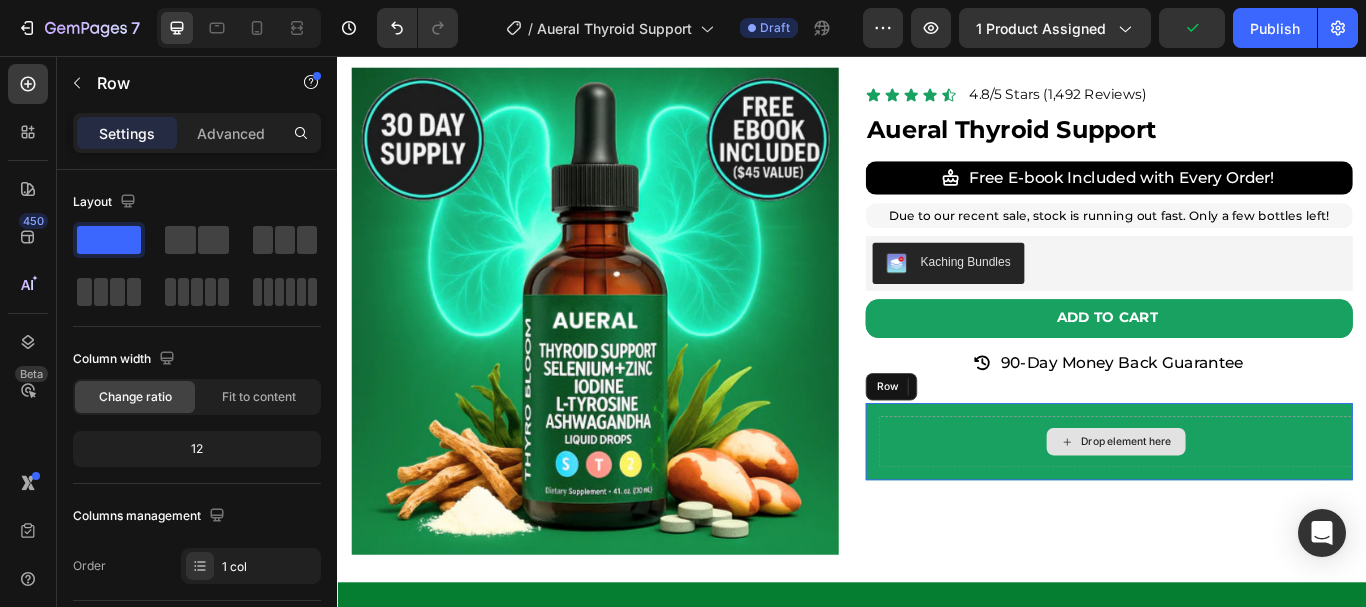 click on "Drop element here" at bounding box center (1244, 506) 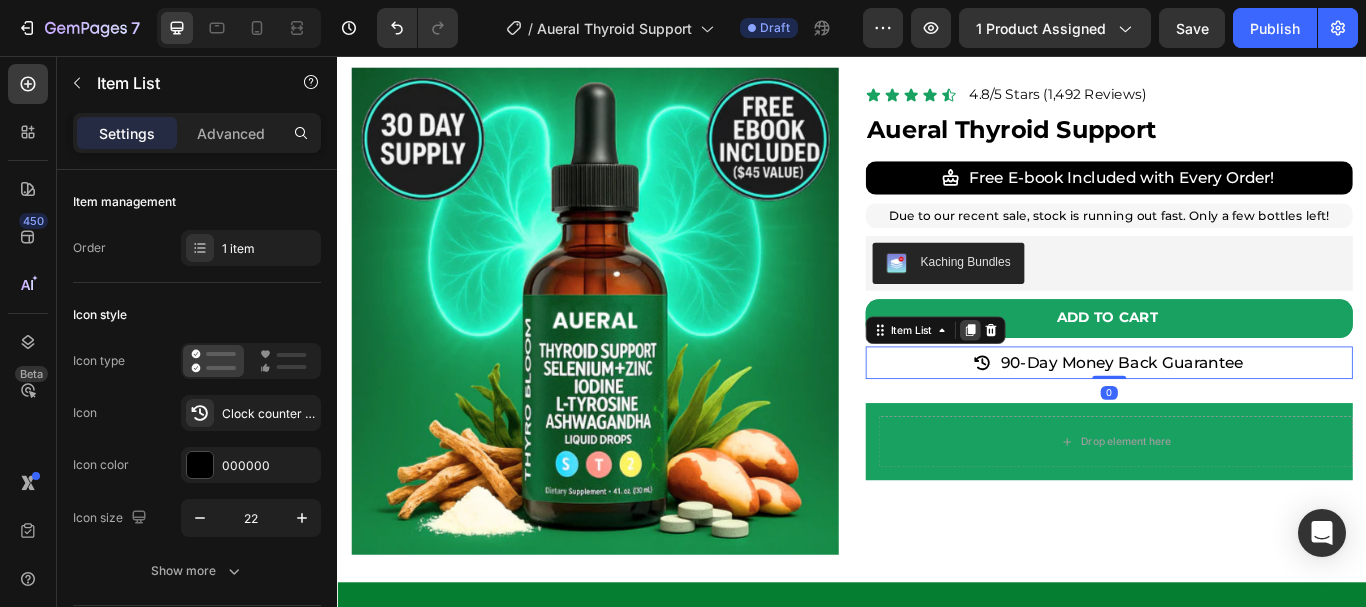 click 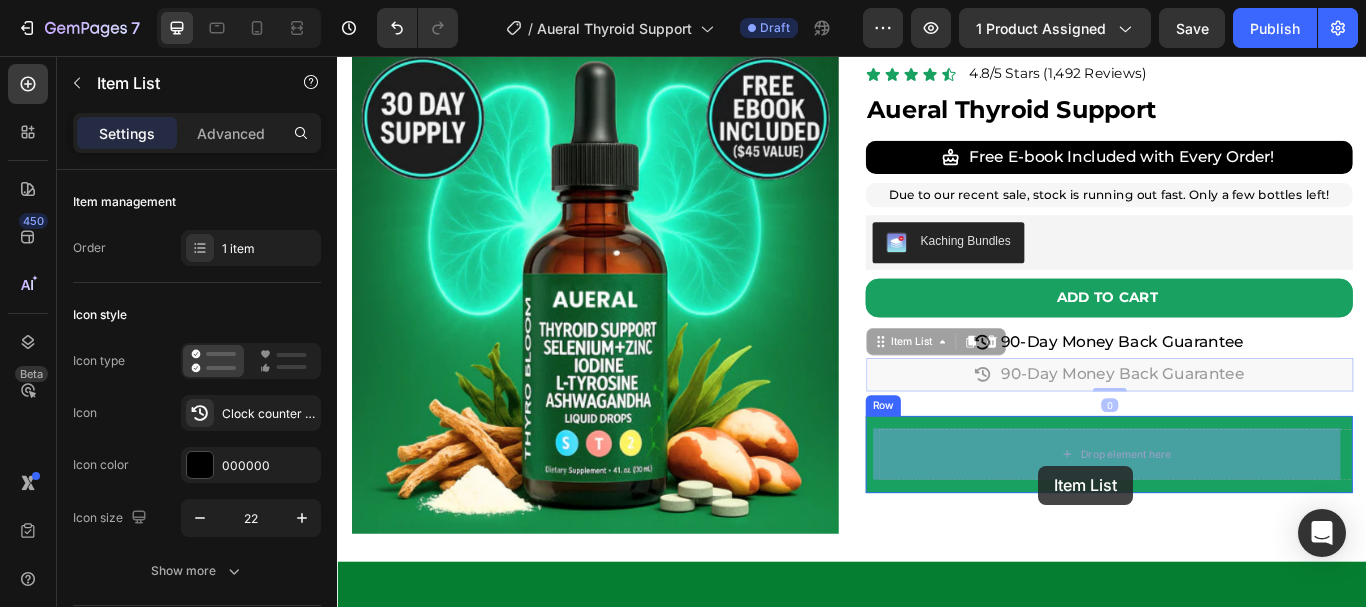 drag, startPoint x: 965, startPoint y: 422, endPoint x: 1155, endPoint y: 534, distance: 220.55385 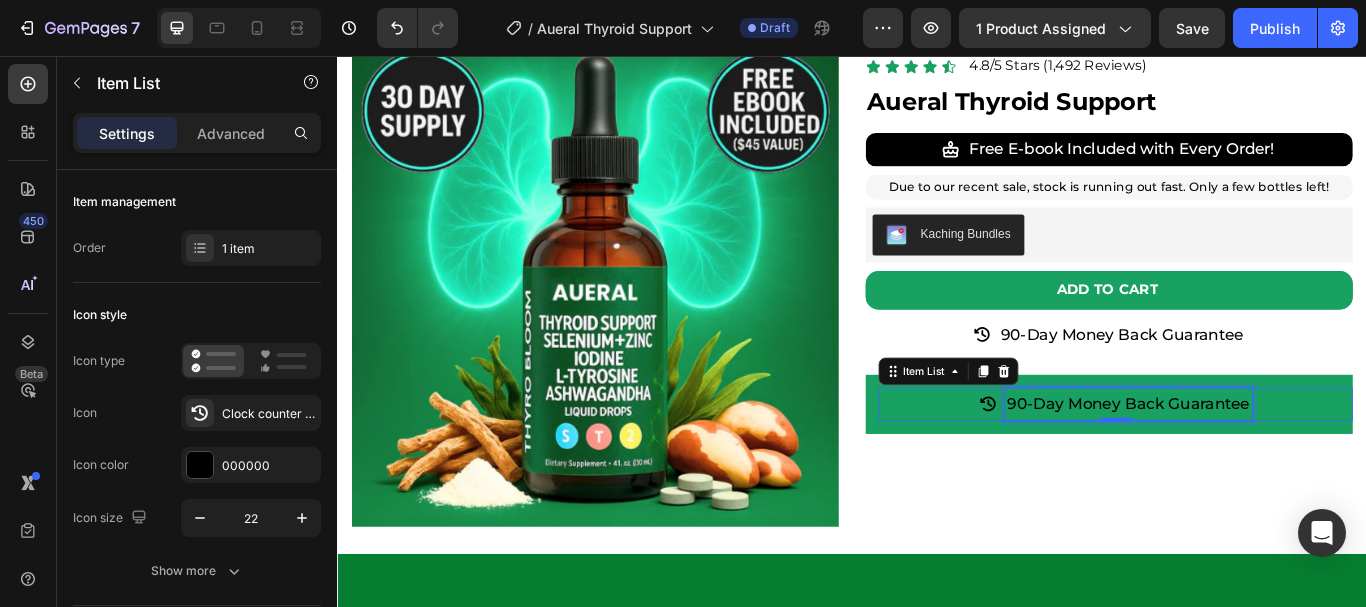 click on "90-Day Money Back Guarantee" at bounding box center (1259, 462) 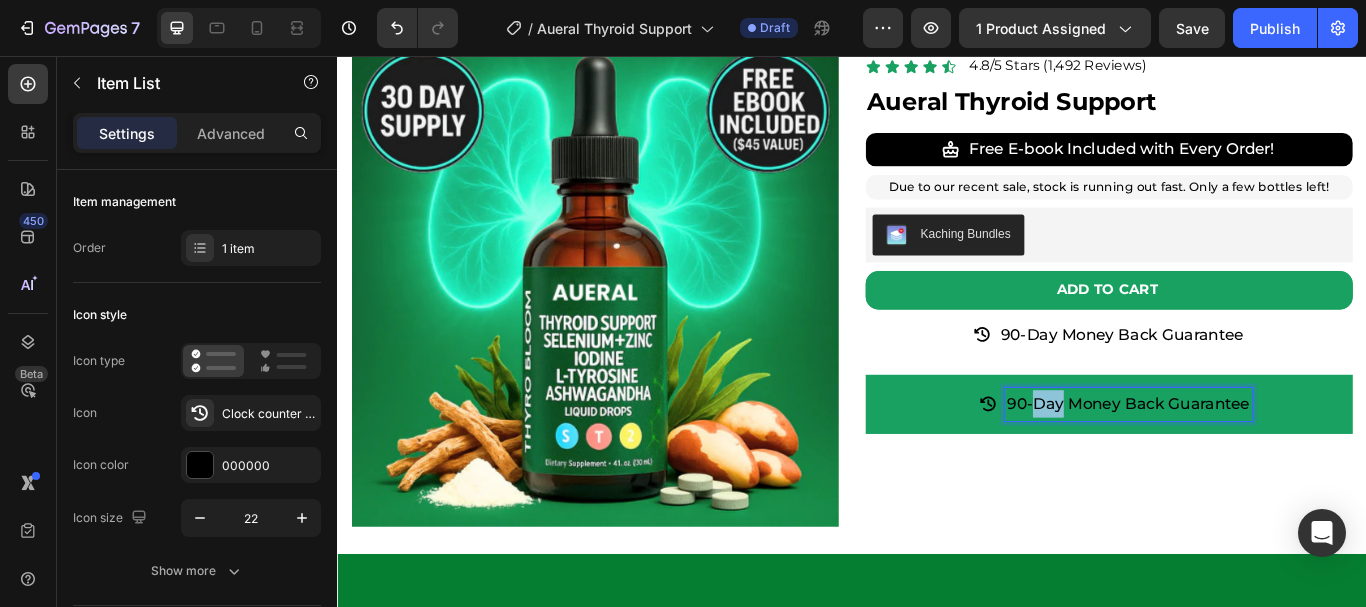 click on "90-Day Money Back Guarantee" at bounding box center (1259, 462) 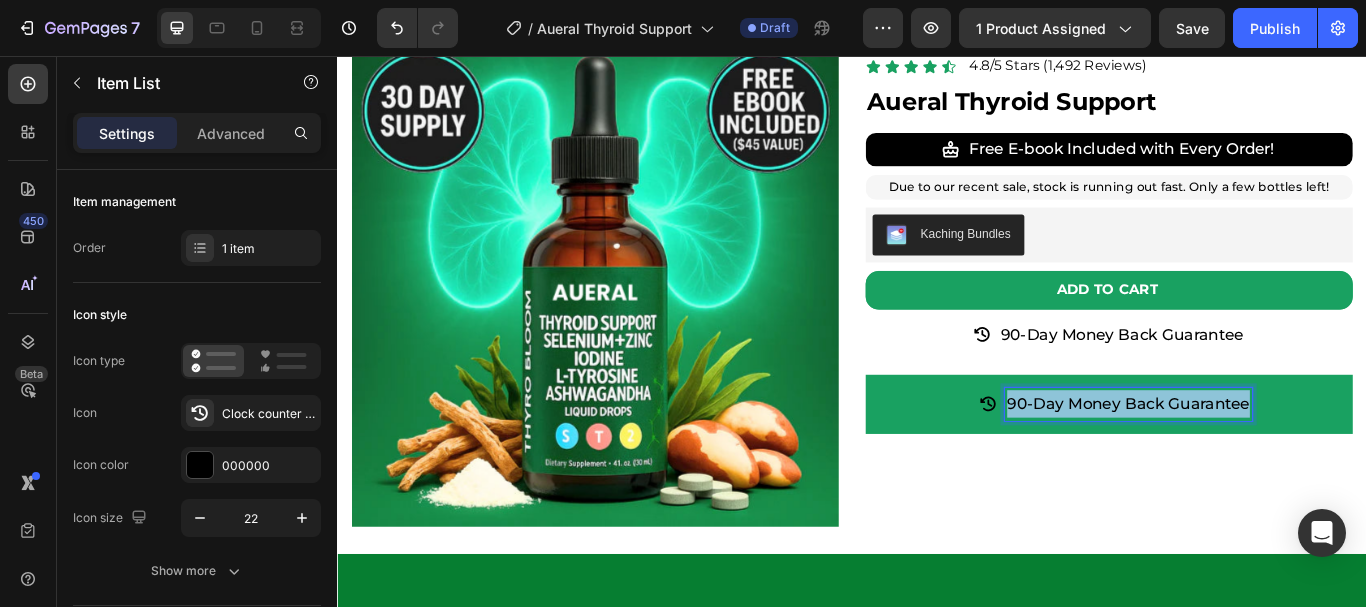 click on "90-Day Money Back Guarantee" at bounding box center [1259, 462] 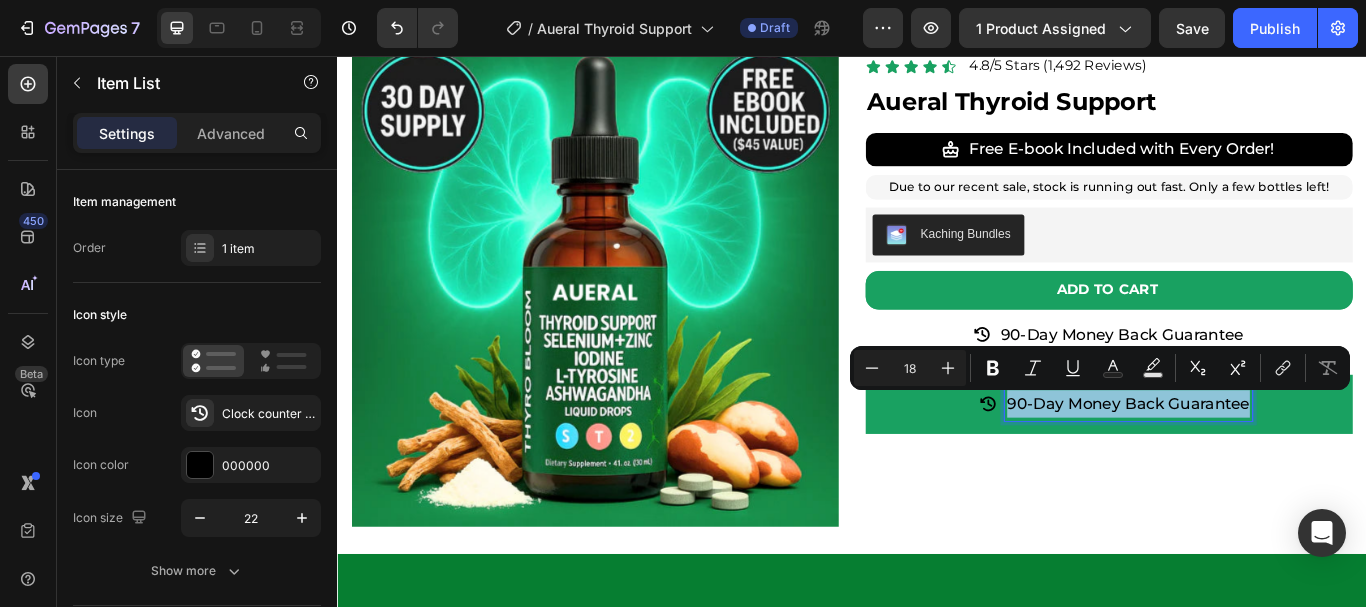 click on "90-Day Money Back Guarantee" at bounding box center (1259, 462) 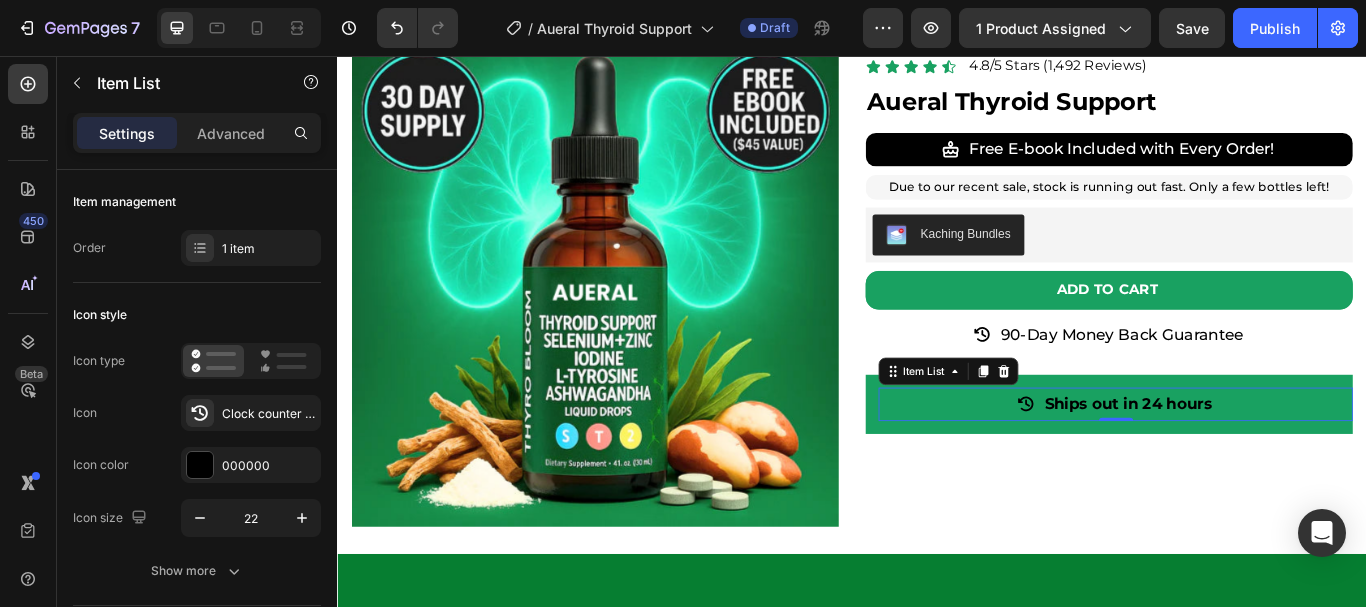 click 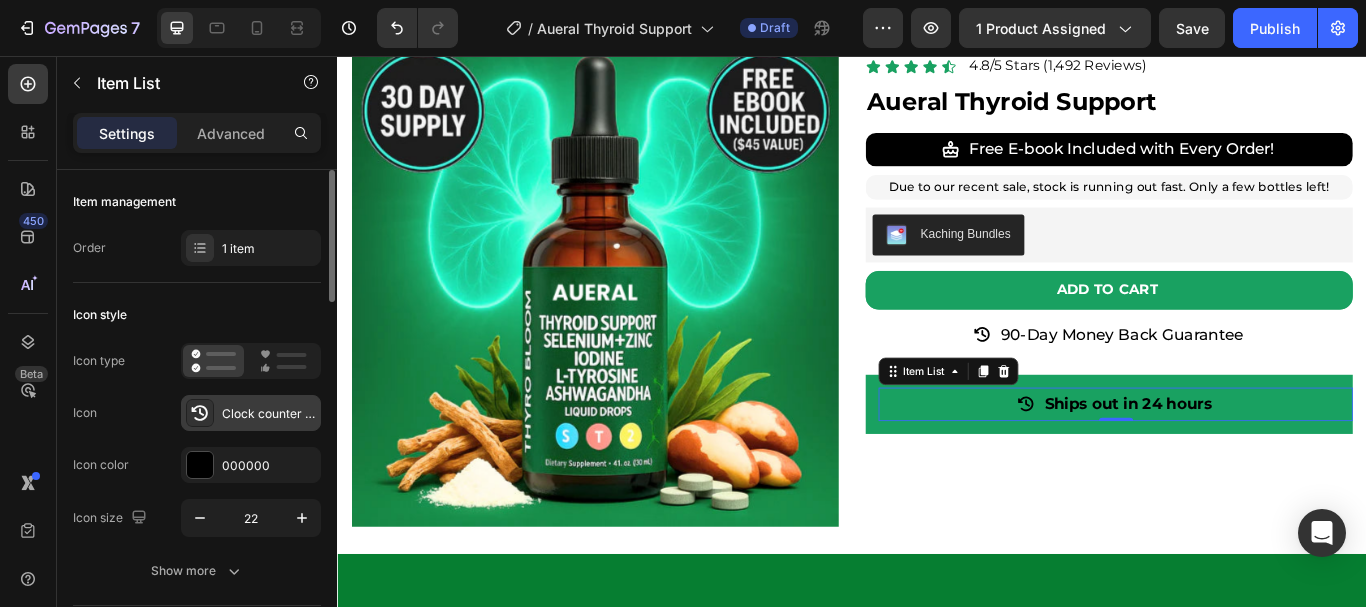 click on "Clock counter clockwise bold" at bounding box center [251, 413] 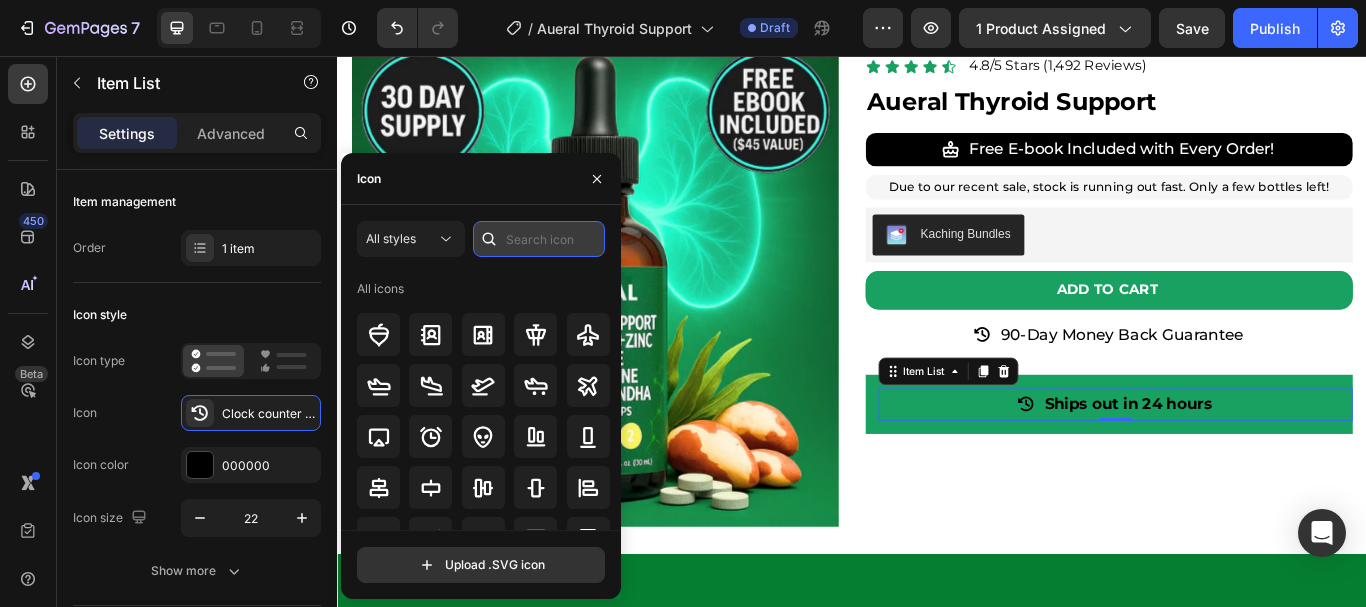 click at bounding box center [539, 239] 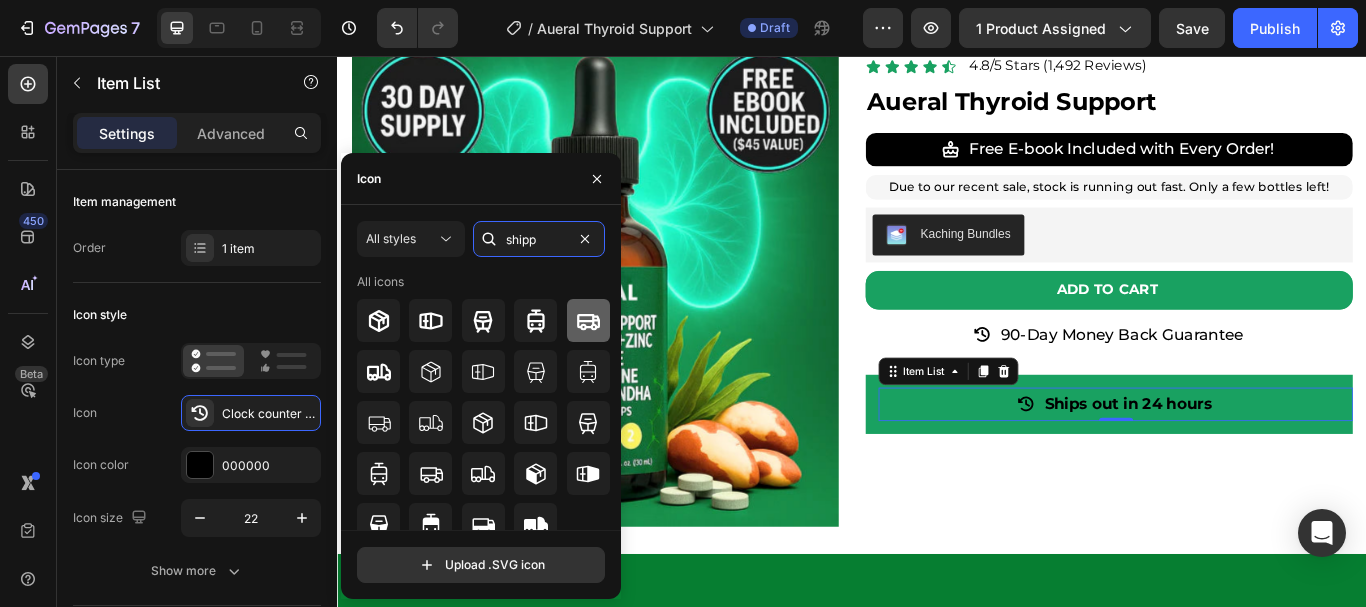 type on "shipp" 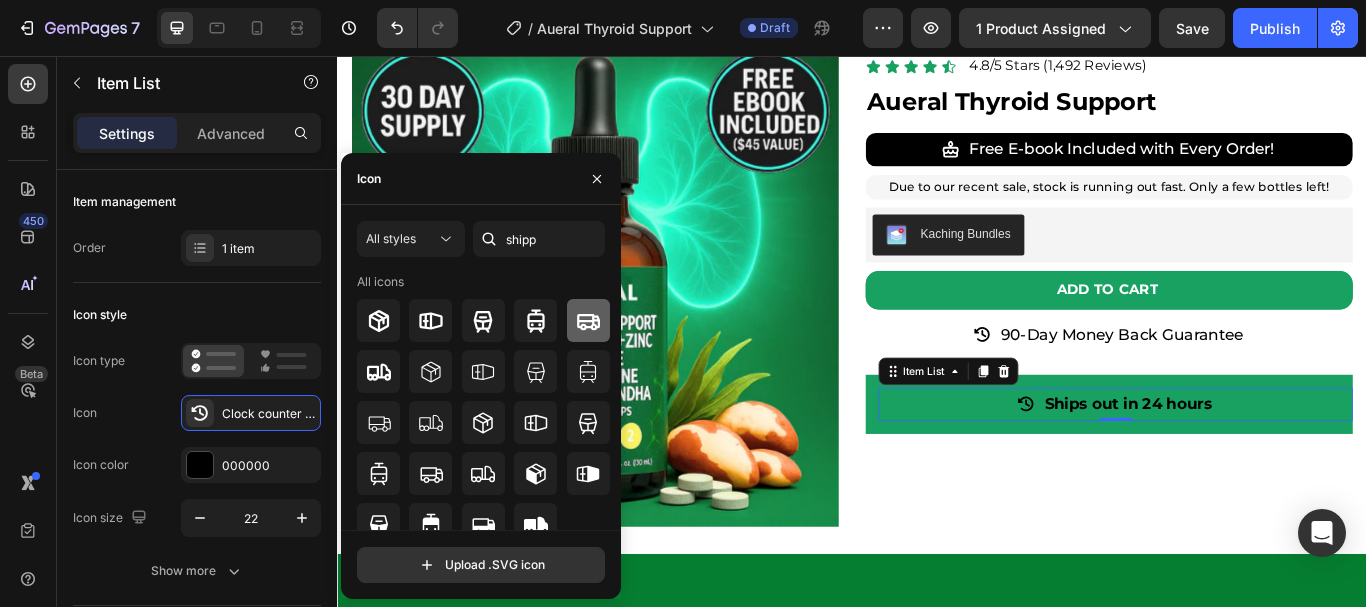 click 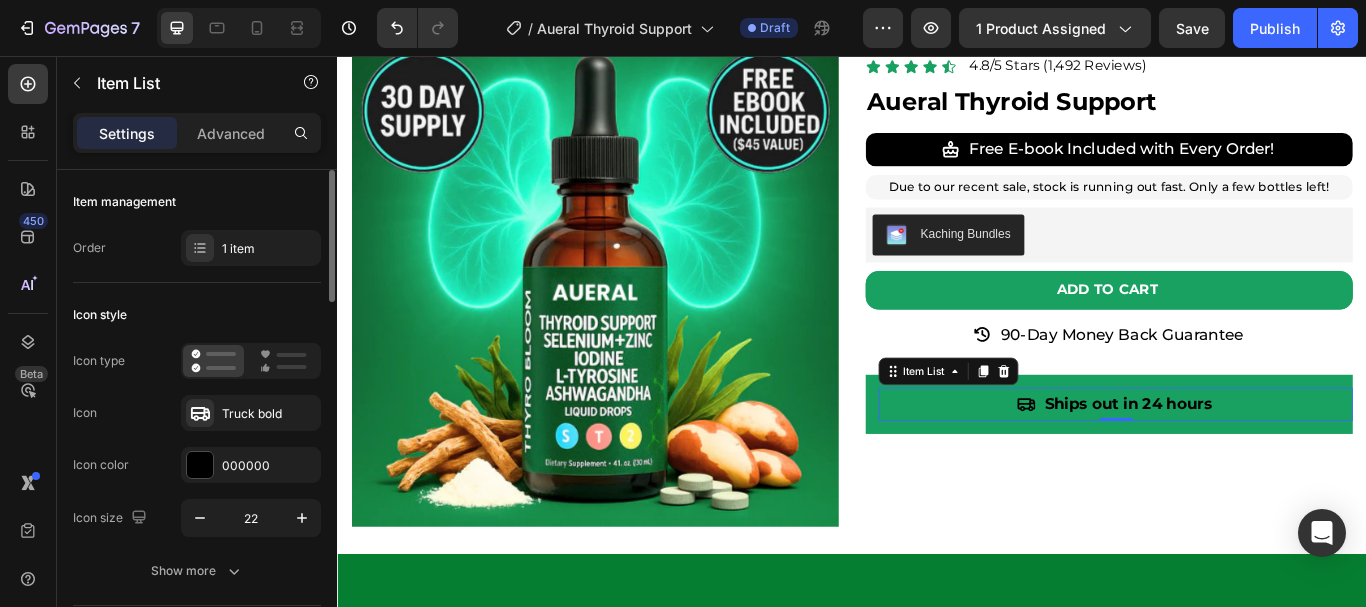 click on "Icon style" at bounding box center (197, 315) 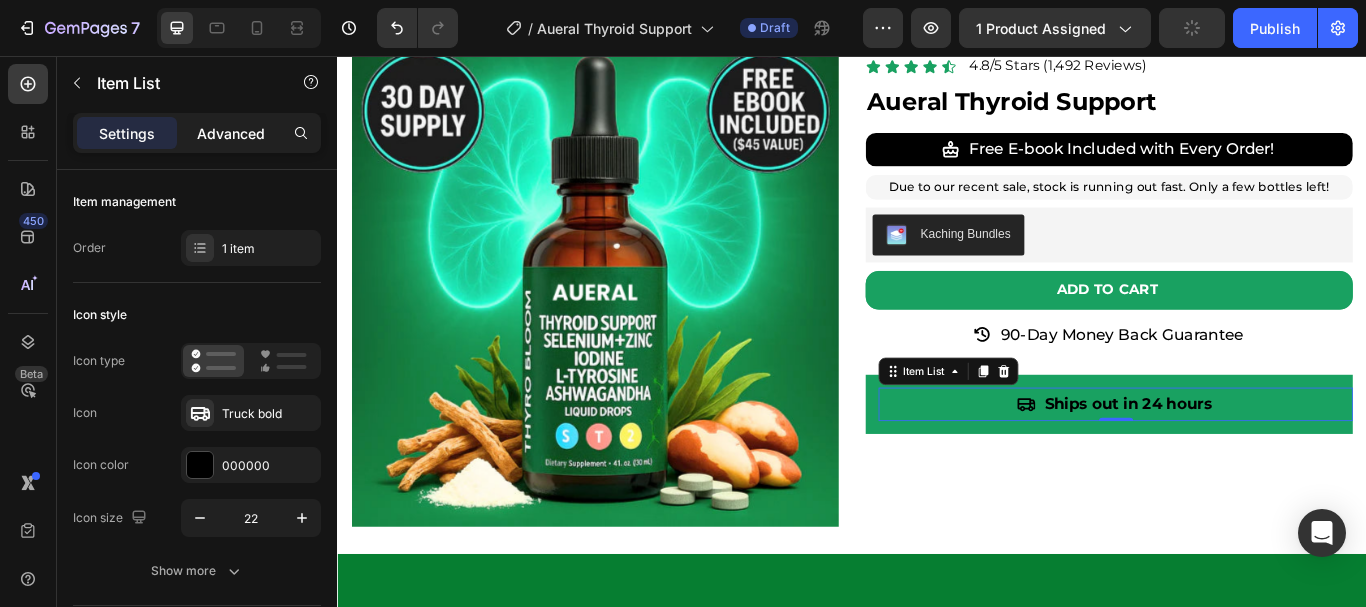 click on "Advanced" at bounding box center (231, 133) 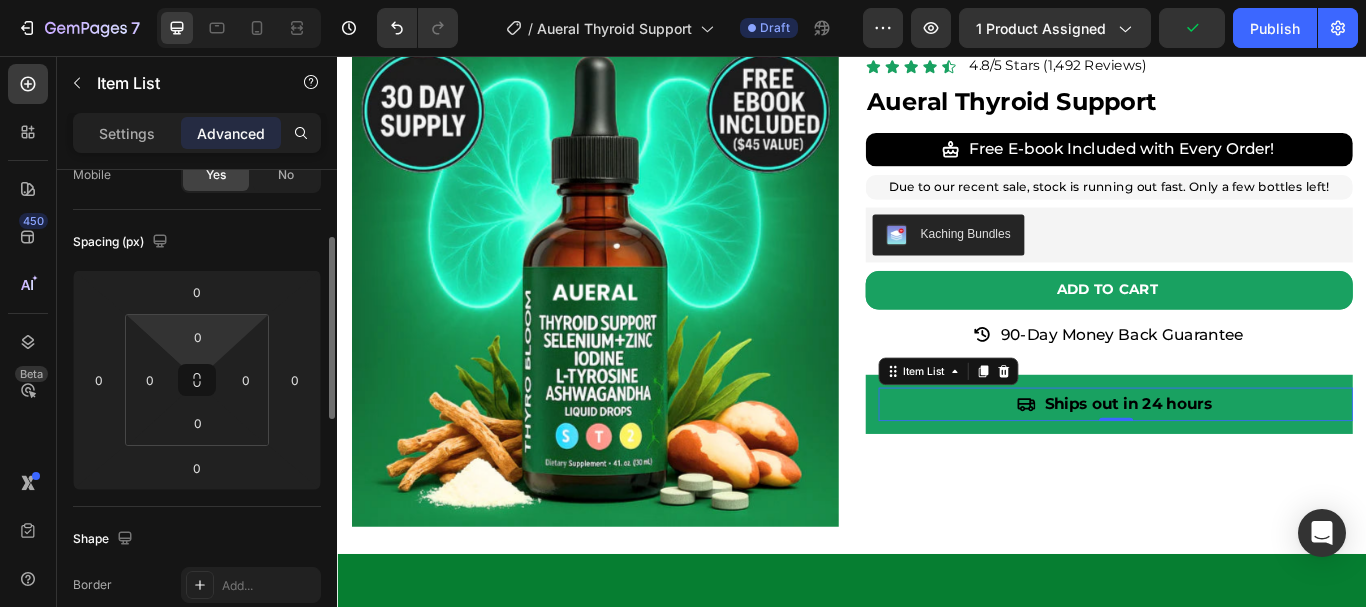 scroll, scrollTop: 178, scrollLeft: 0, axis: vertical 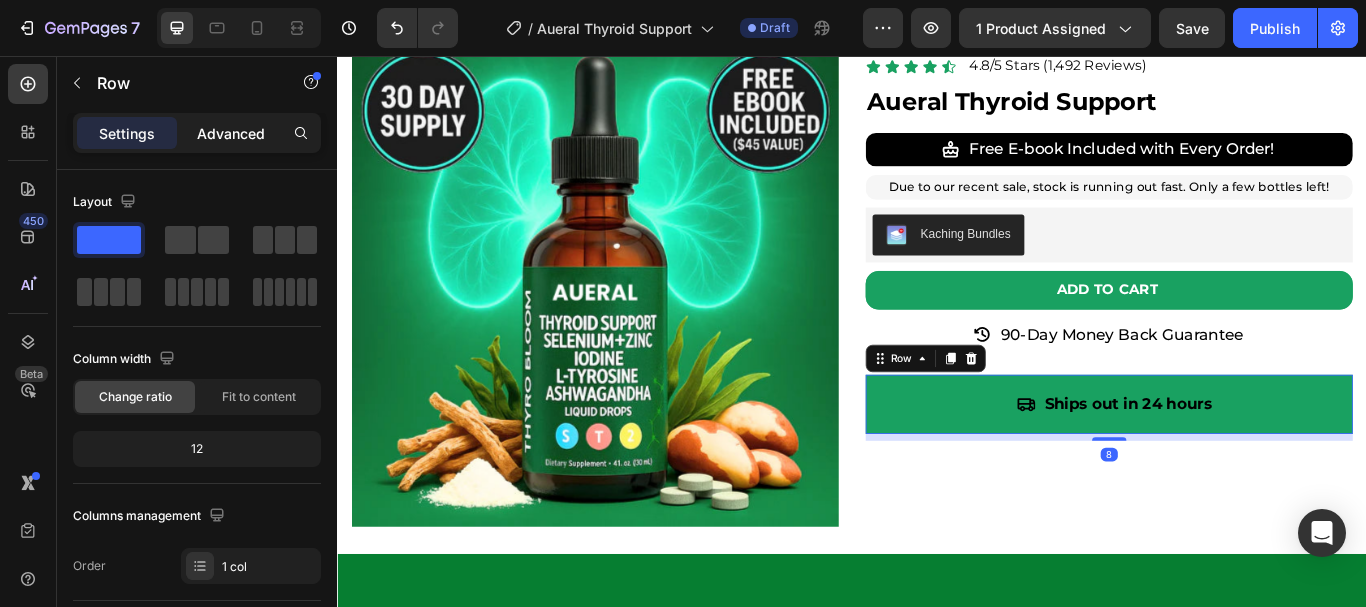 click on "Advanced" at bounding box center (231, 133) 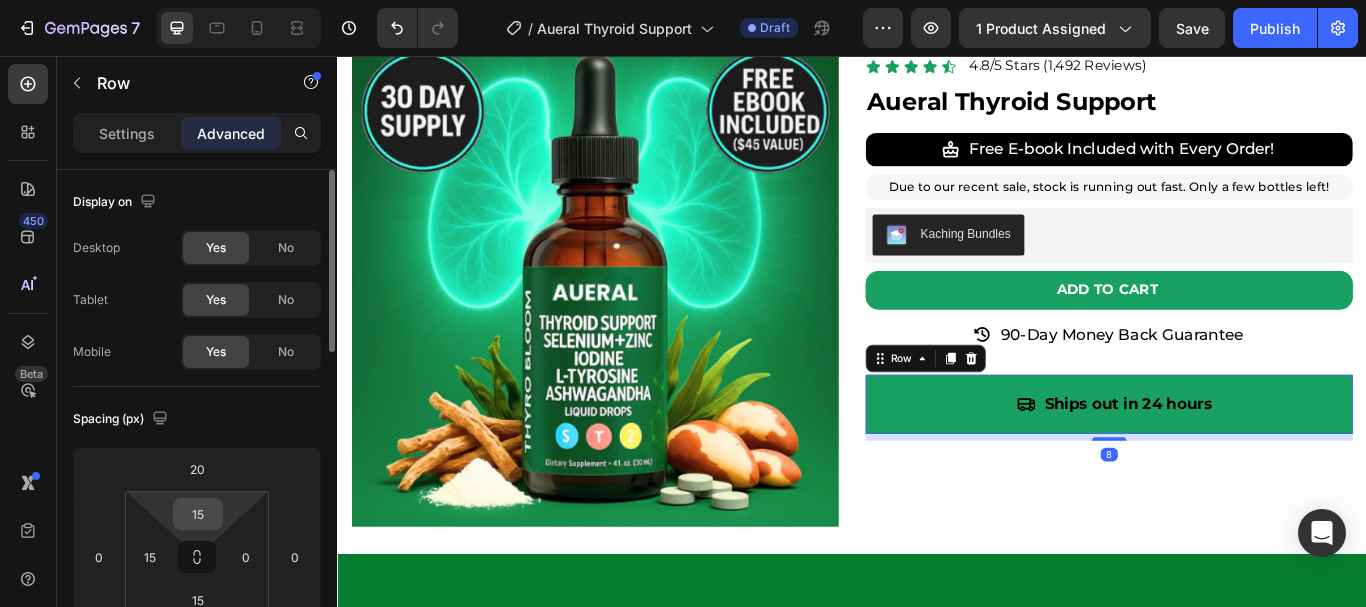 click on "15" at bounding box center (198, 514) 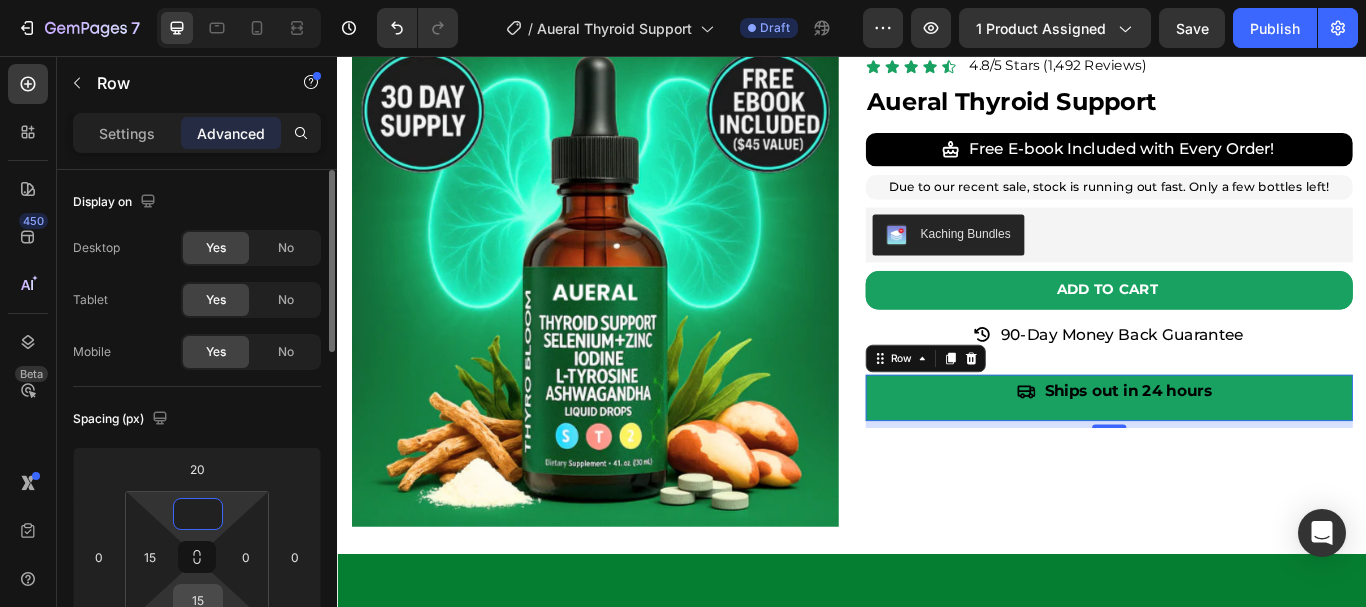 type on "0" 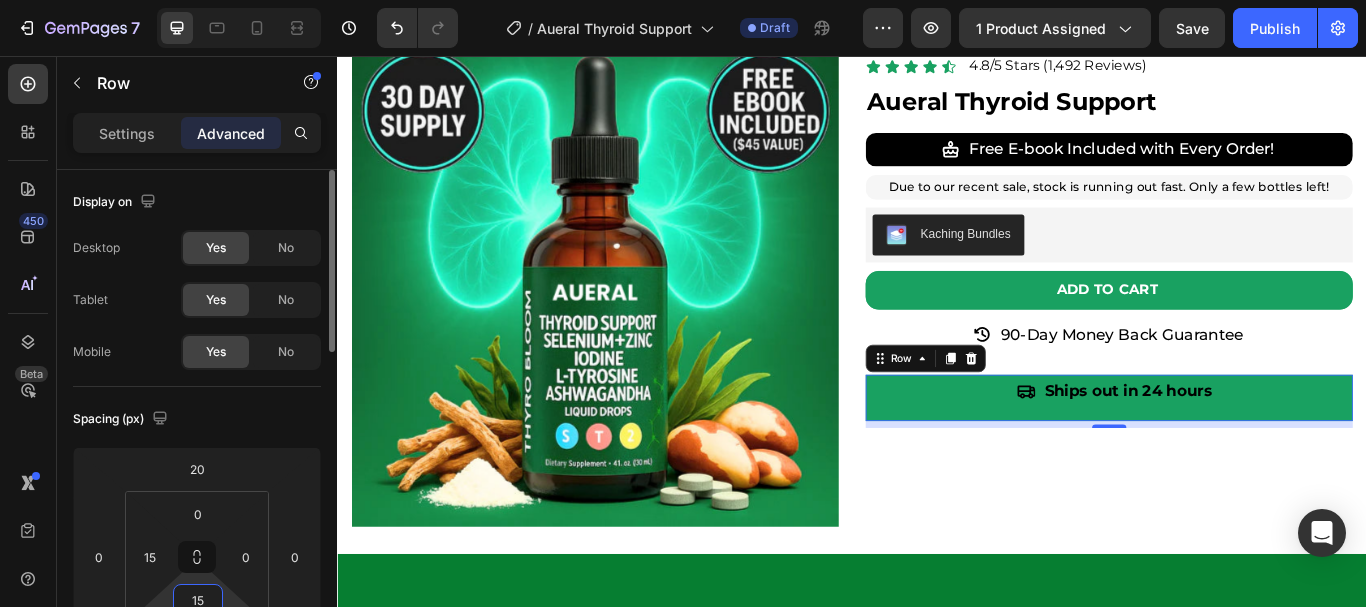 click on "15" at bounding box center (198, 600) 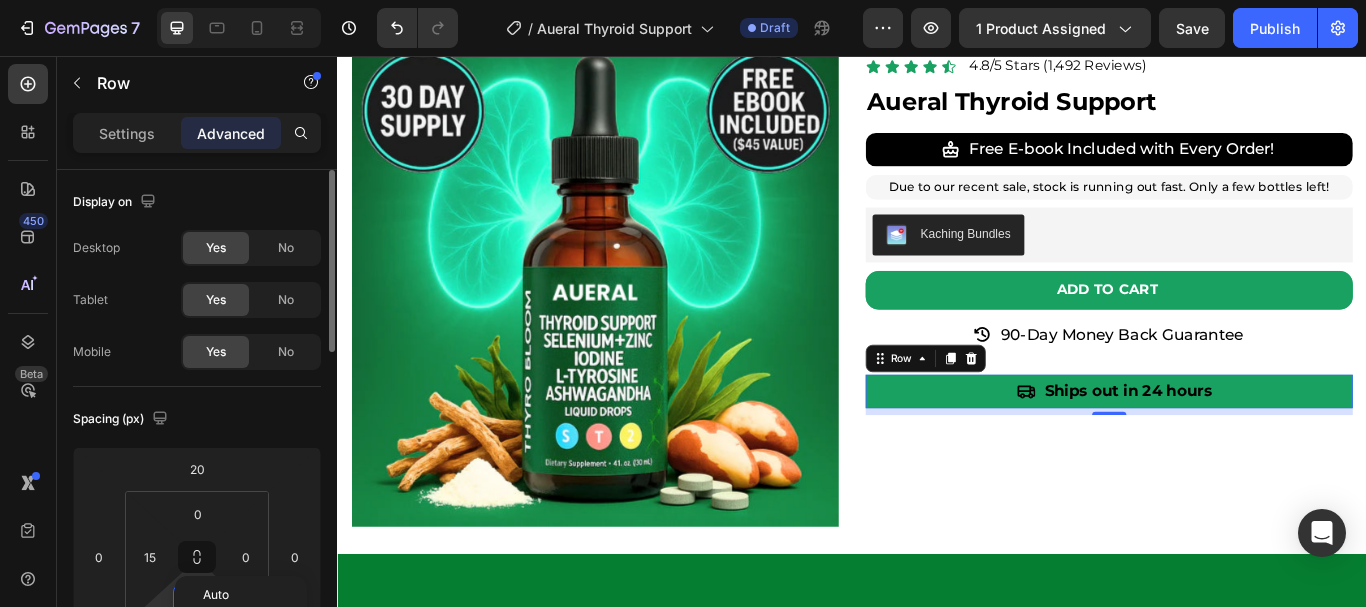 scroll, scrollTop: 1, scrollLeft: 0, axis: vertical 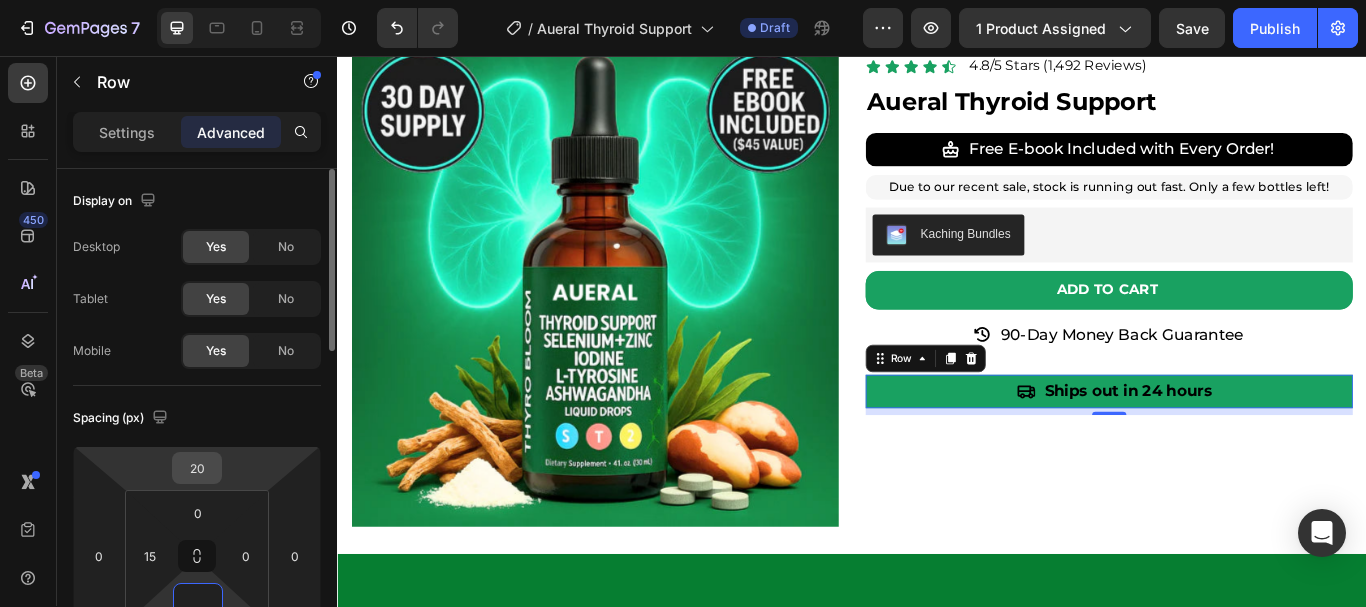 type on "0" 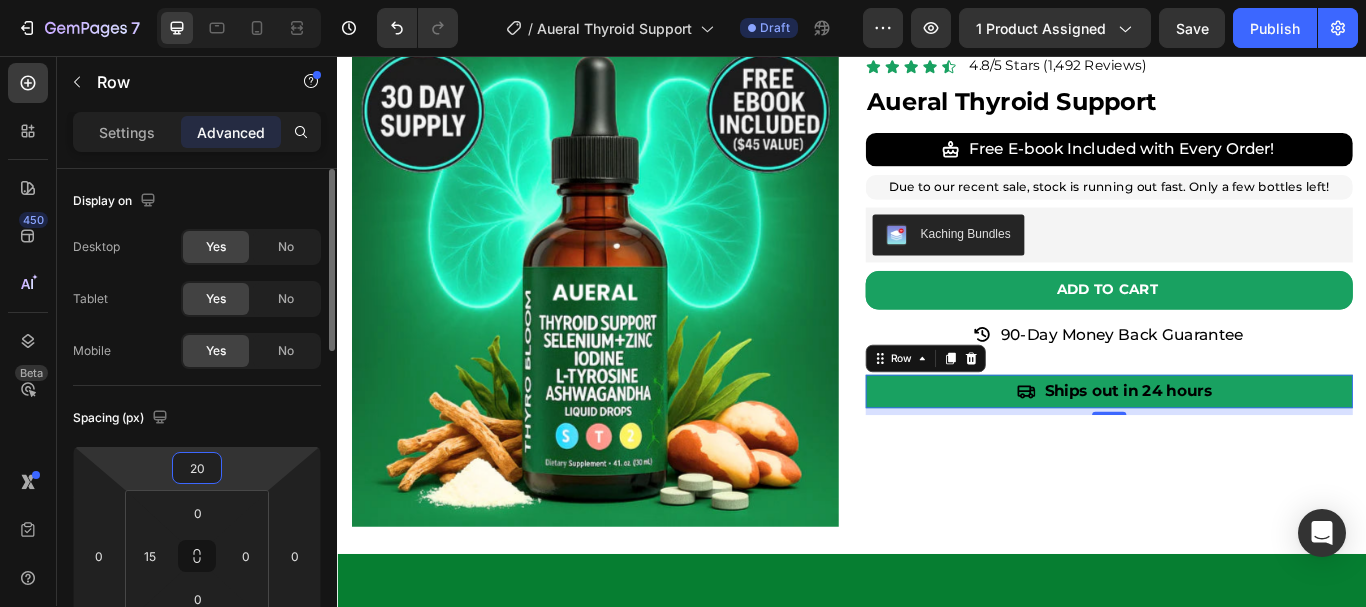 click on "20" at bounding box center [197, 468] 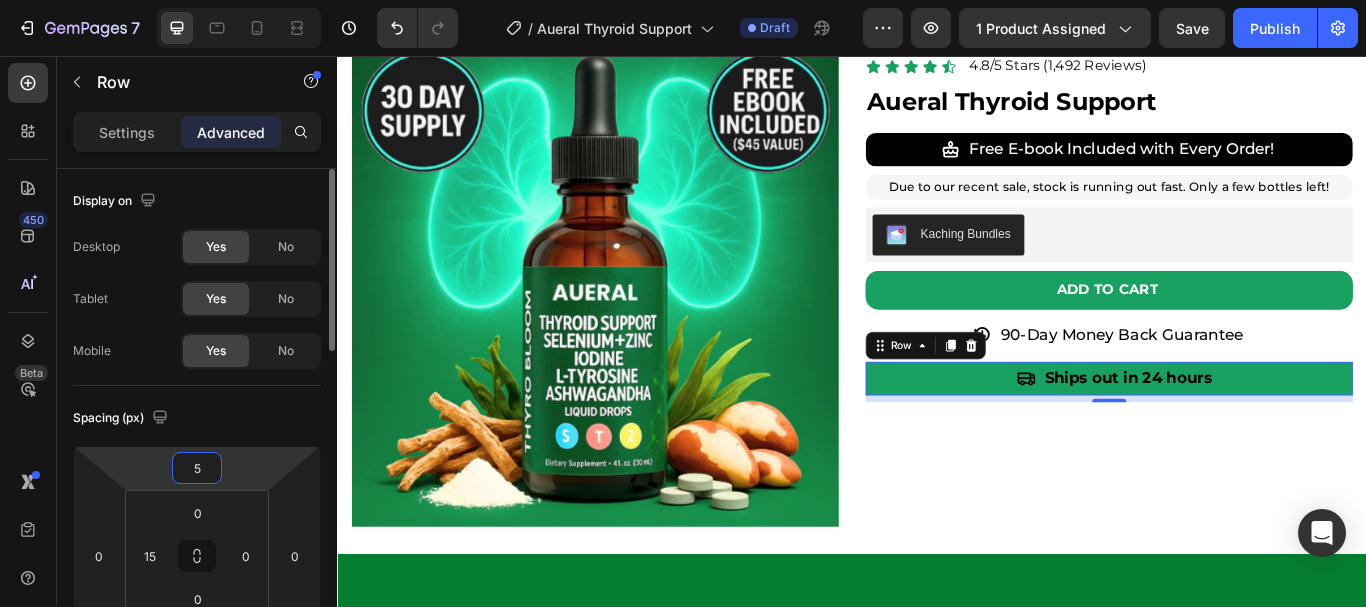 type on "5" 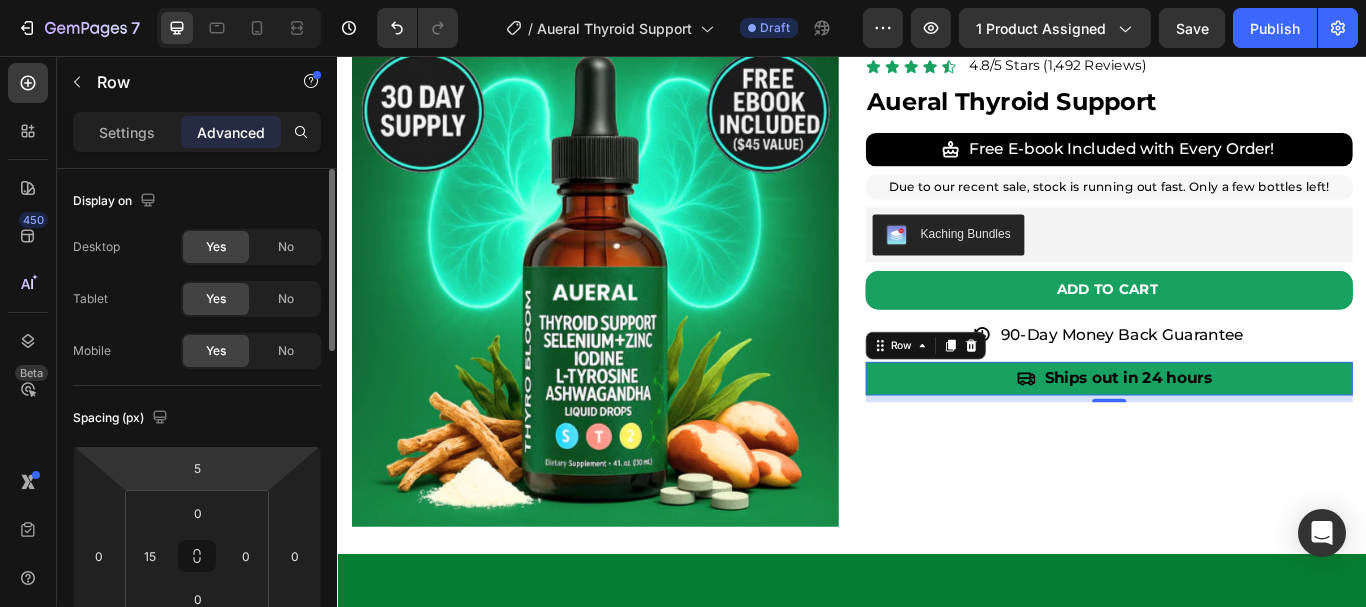 click on "Spacing (px)" at bounding box center (197, 418) 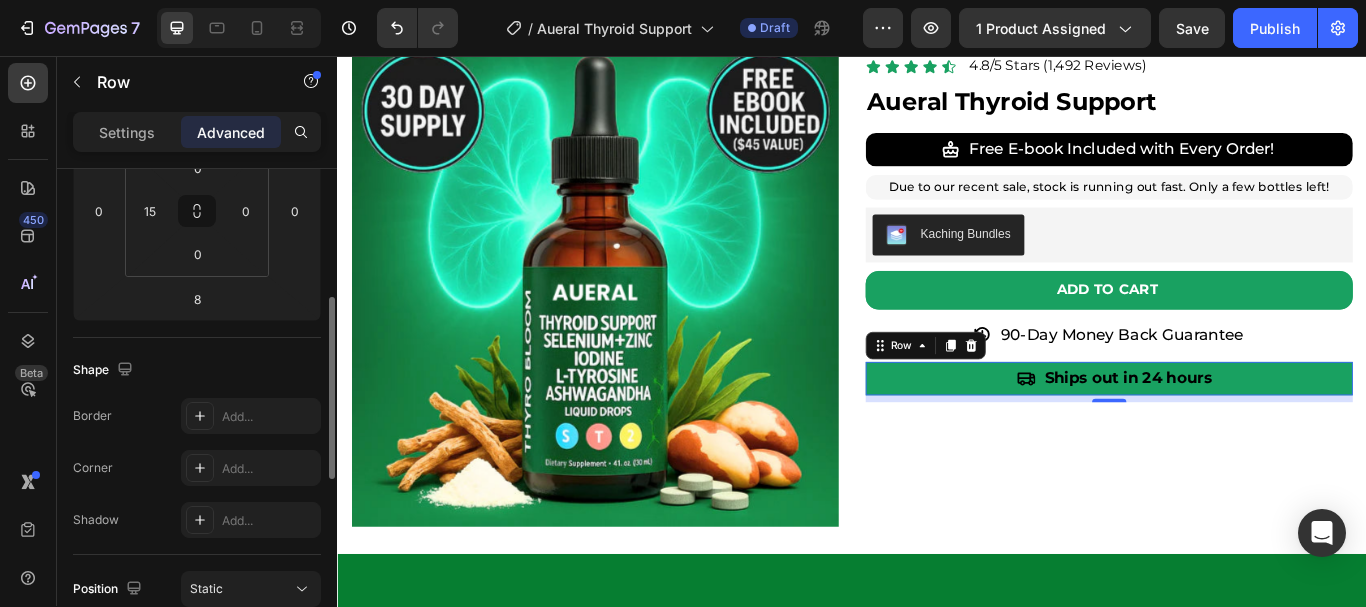 scroll, scrollTop: 346, scrollLeft: 0, axis: vertical 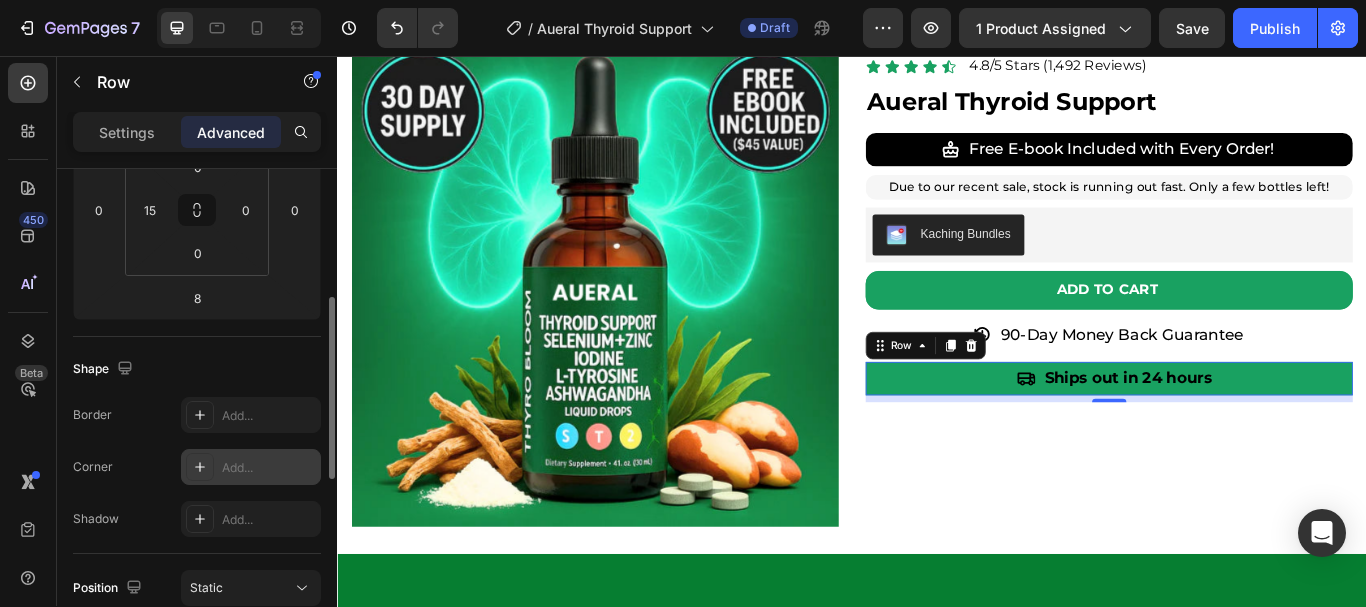 click on "Add..." at bounding box center (269, 468) 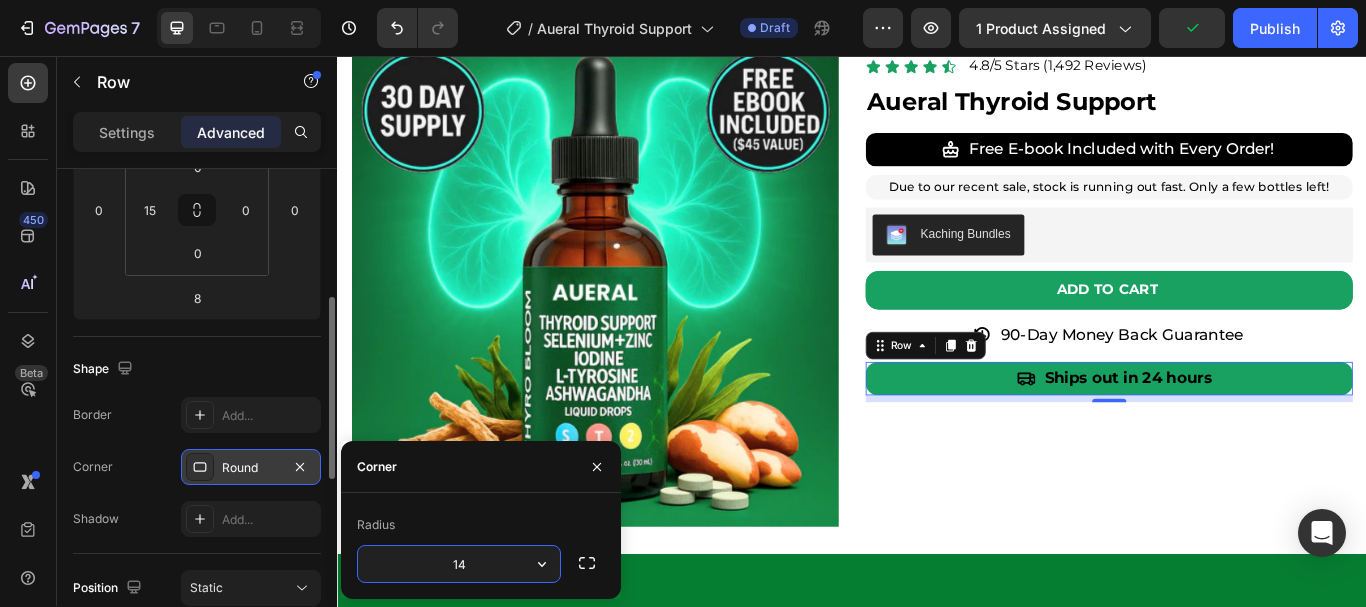 type on "15" 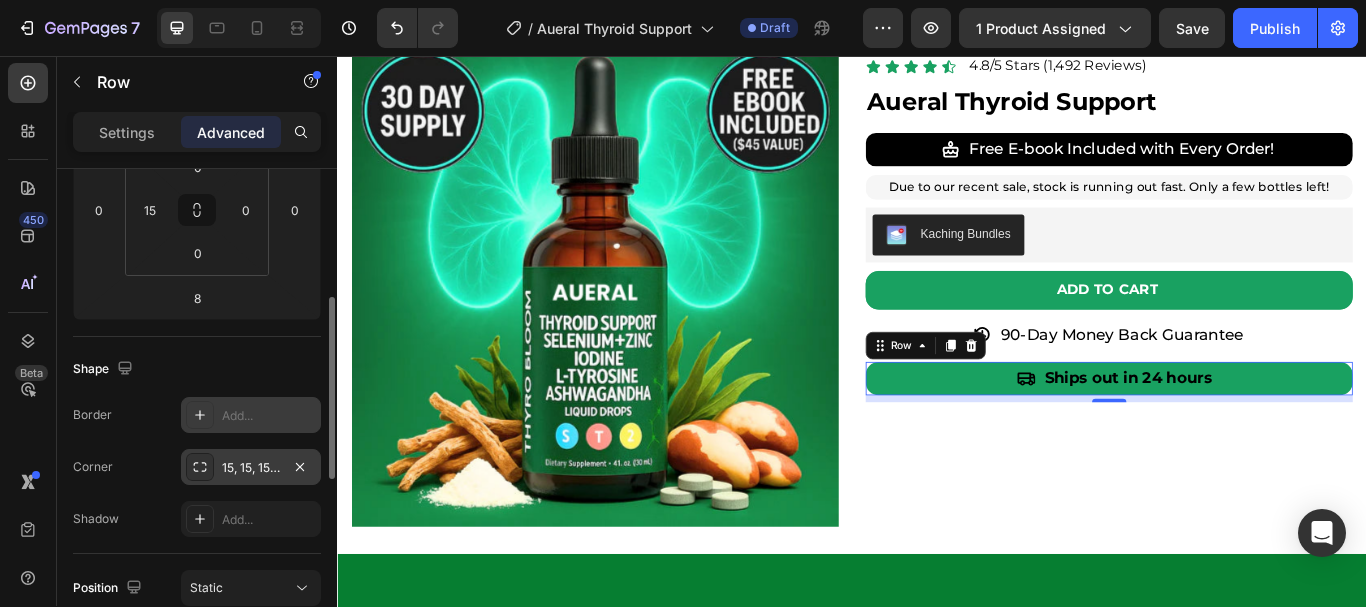 click on "Add..." at bounding box center (269, 416) 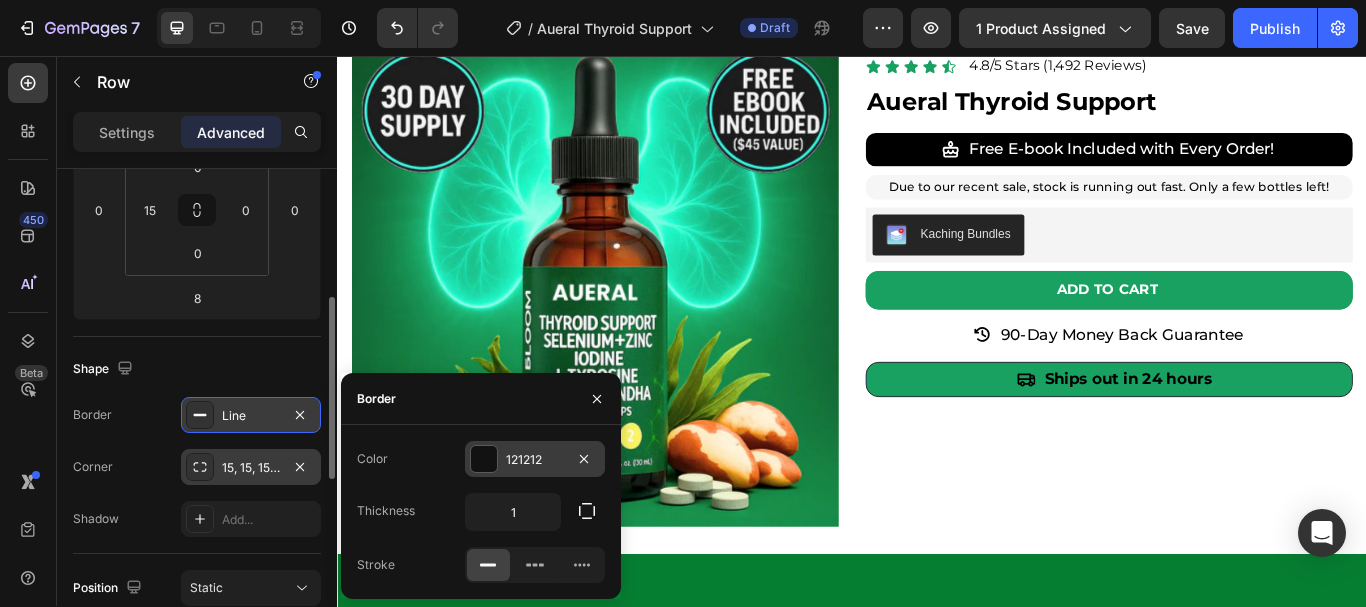 click at bounding box center (484, 459) 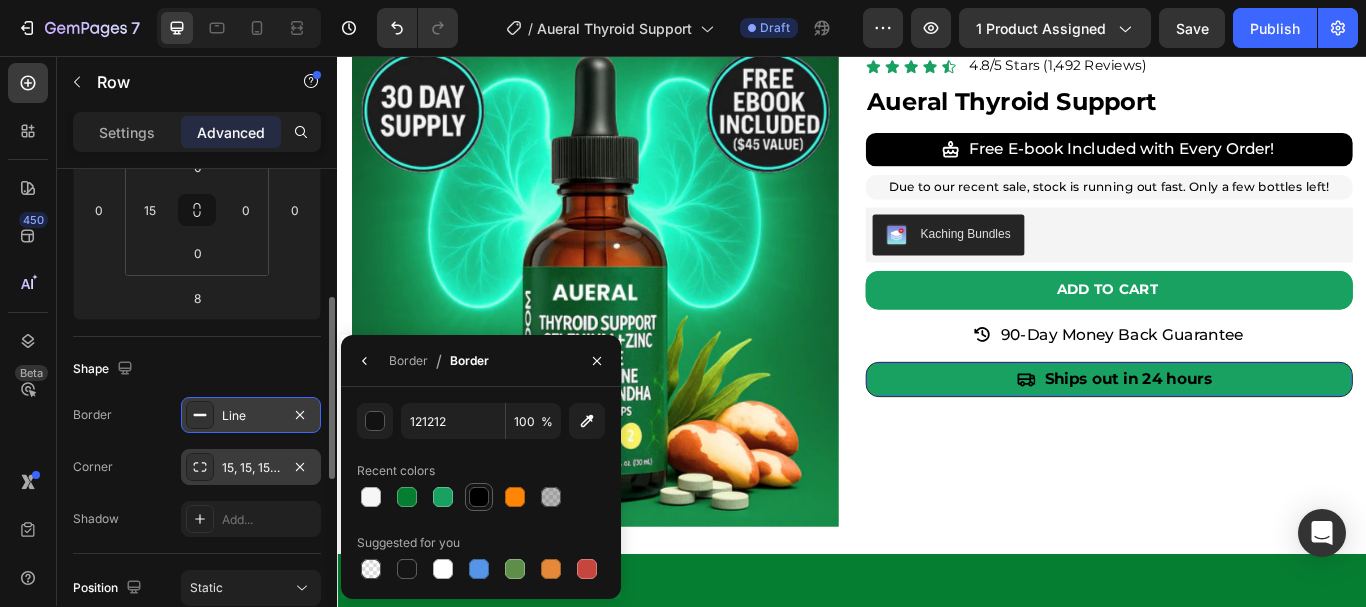 click at bounding box center (479, 497) 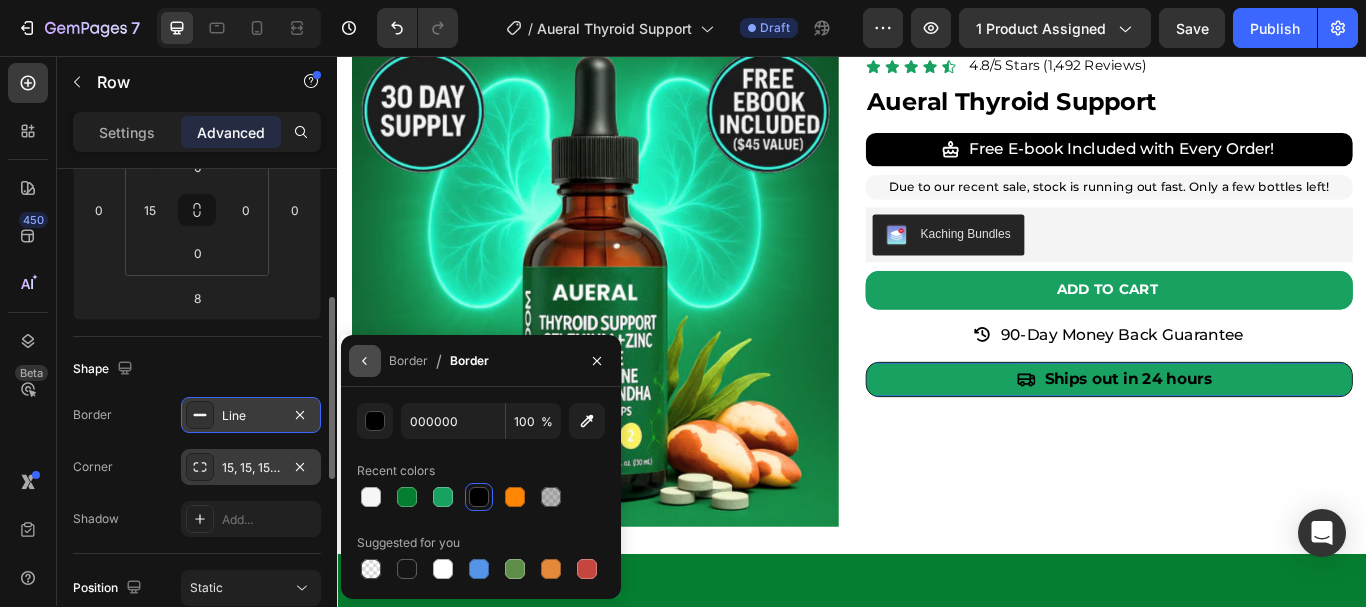 click at bounding box center [365, 361] 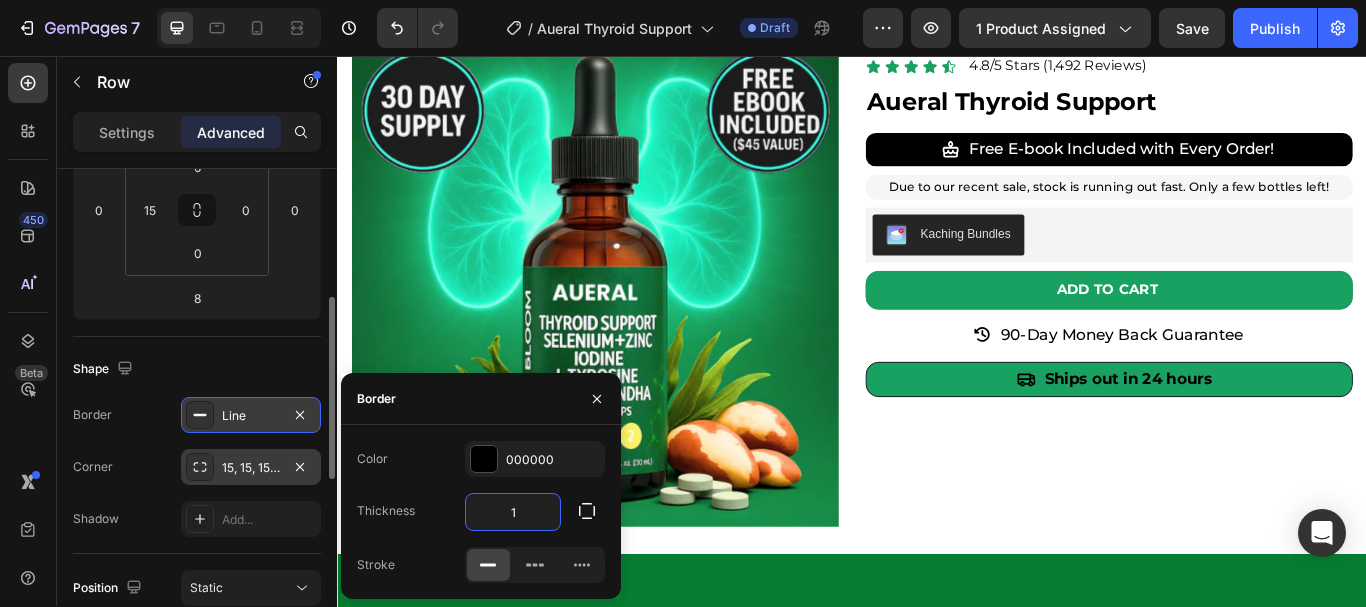 click on "1" at bounding box center [513, 512] 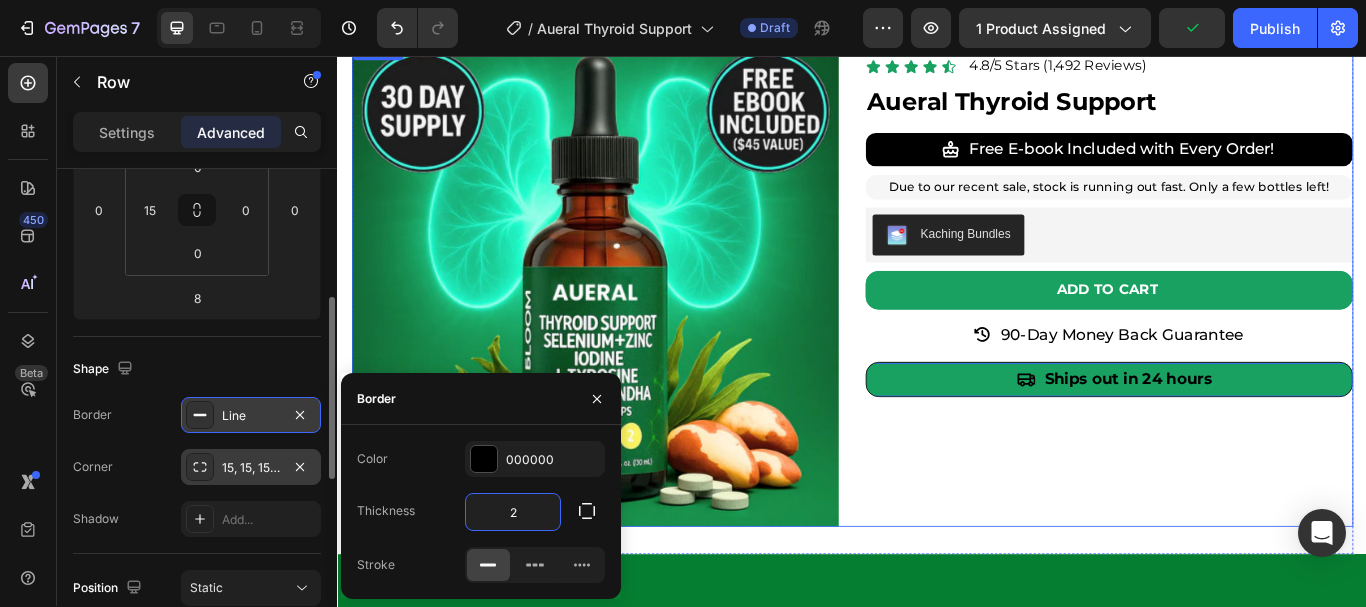 click on "Icon Icon Icon Icon Icon Icon List 4.8/5 Stars (1,492 Reviews) Text Block Row Aueral Thyroid Support Product Title
Free E-book Included with Every Order! Item List Row Due to our recent sale, stock is running out fast. Only a few bottles left! Text Block Row Kaching Bundles Kaching Bundles Add to cart Add to Cart
90-Day Money Back Guarantee Item List Row
Ships out in 24 hours Item List Row   8" at bounding box center (1237, 321) 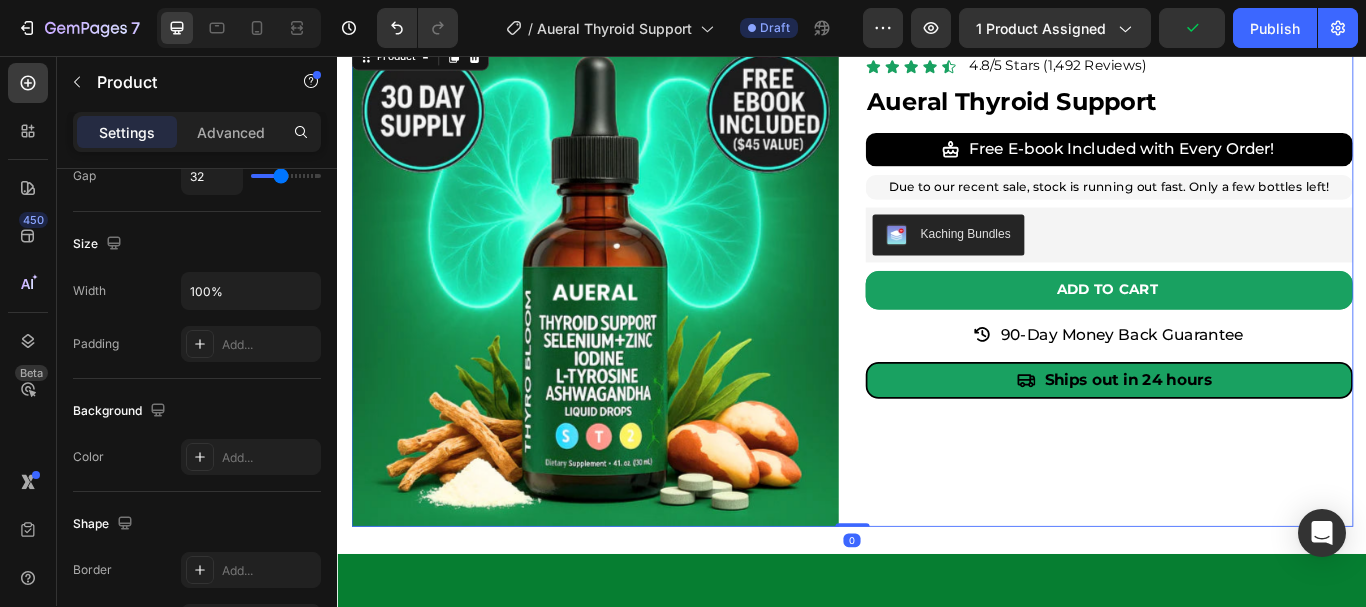 scroll, scrollTop: 0, scrollLeft: 0, axis: both 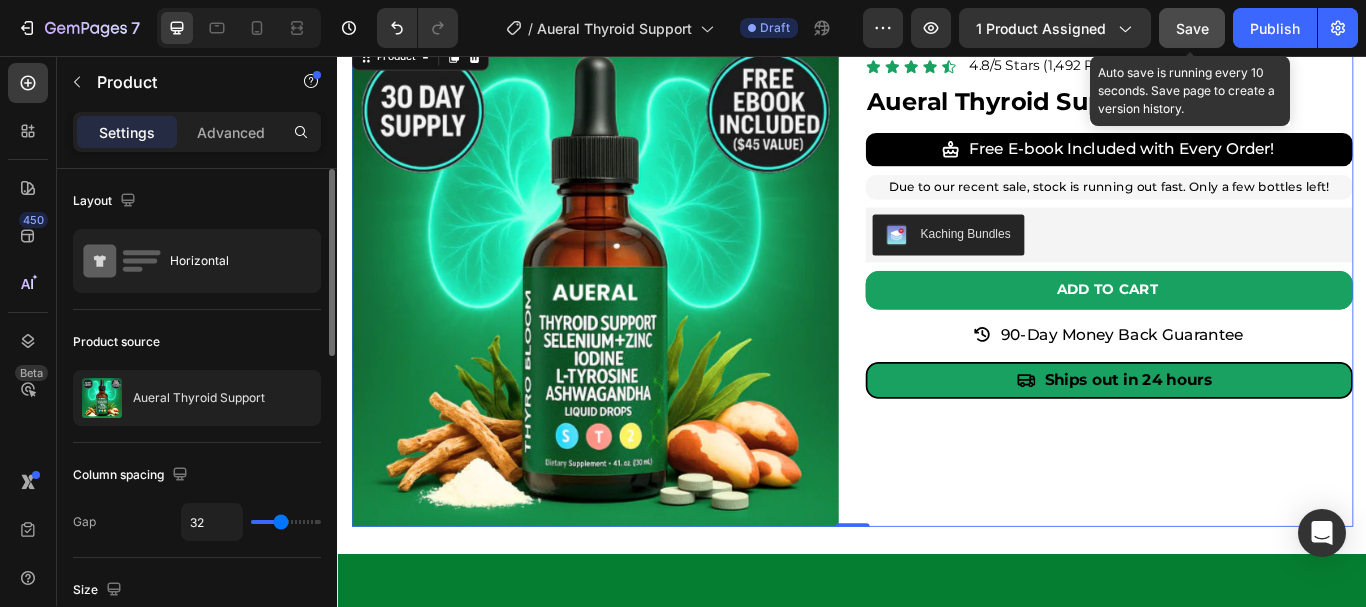 click on "Save" at bounding box center [1192, 28] 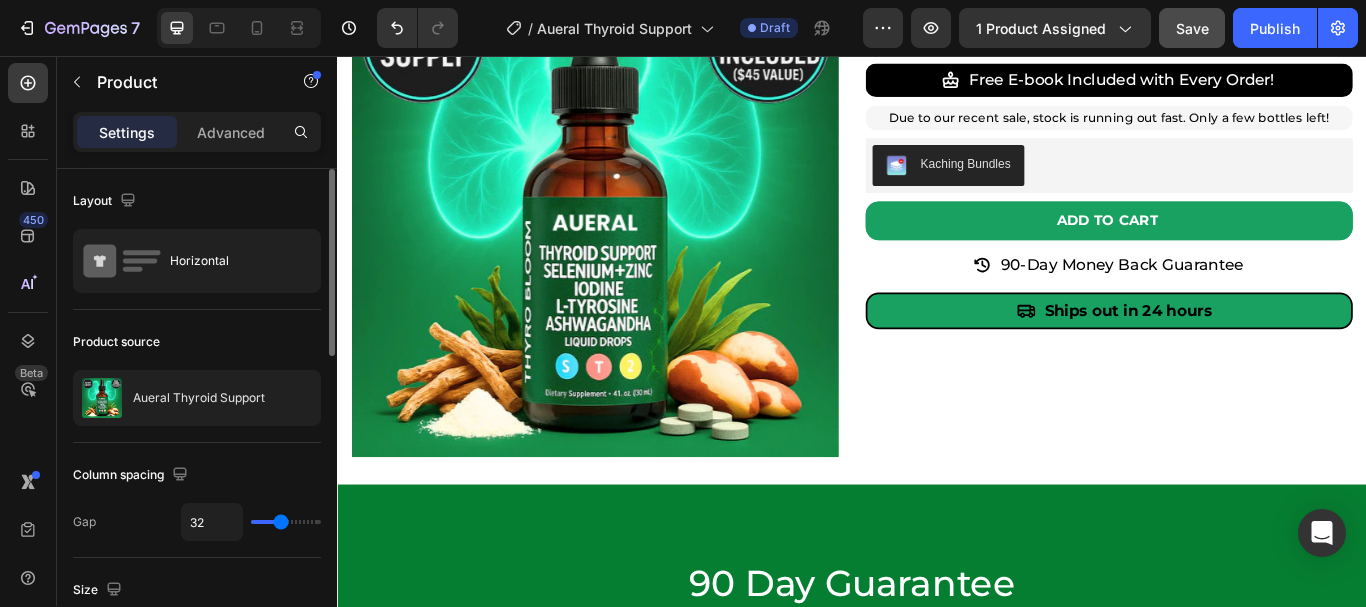 scroll, scrollTop: 3825, scrollLeft: 0, axis: vertical 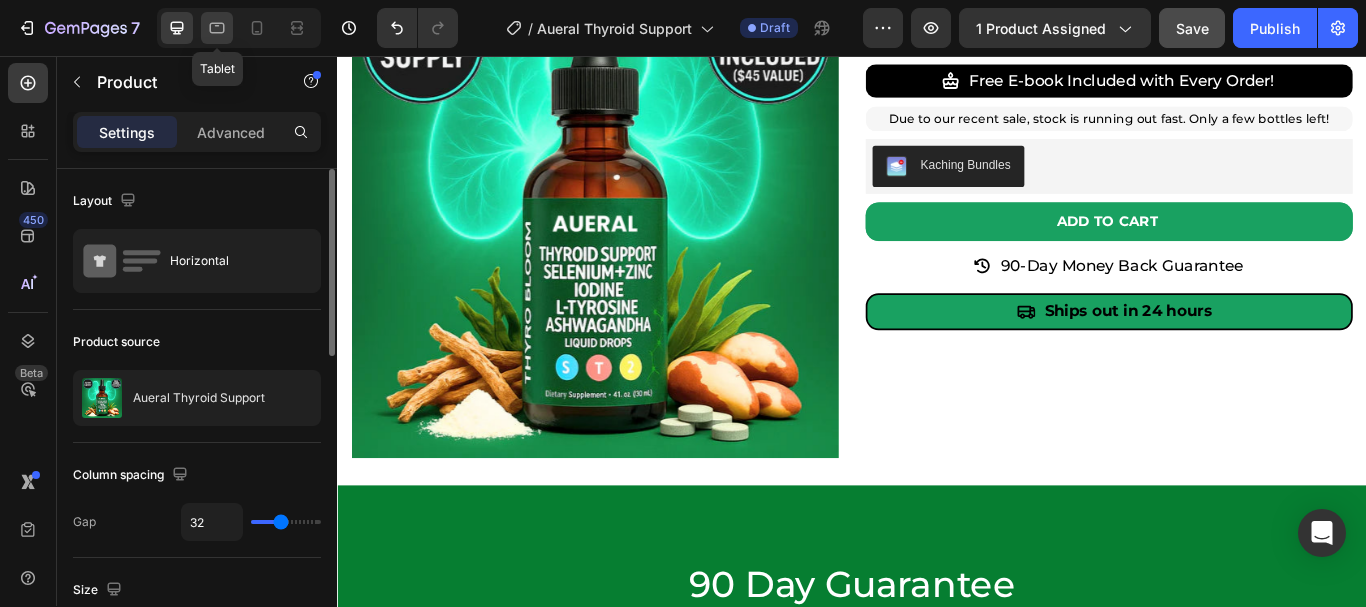 click 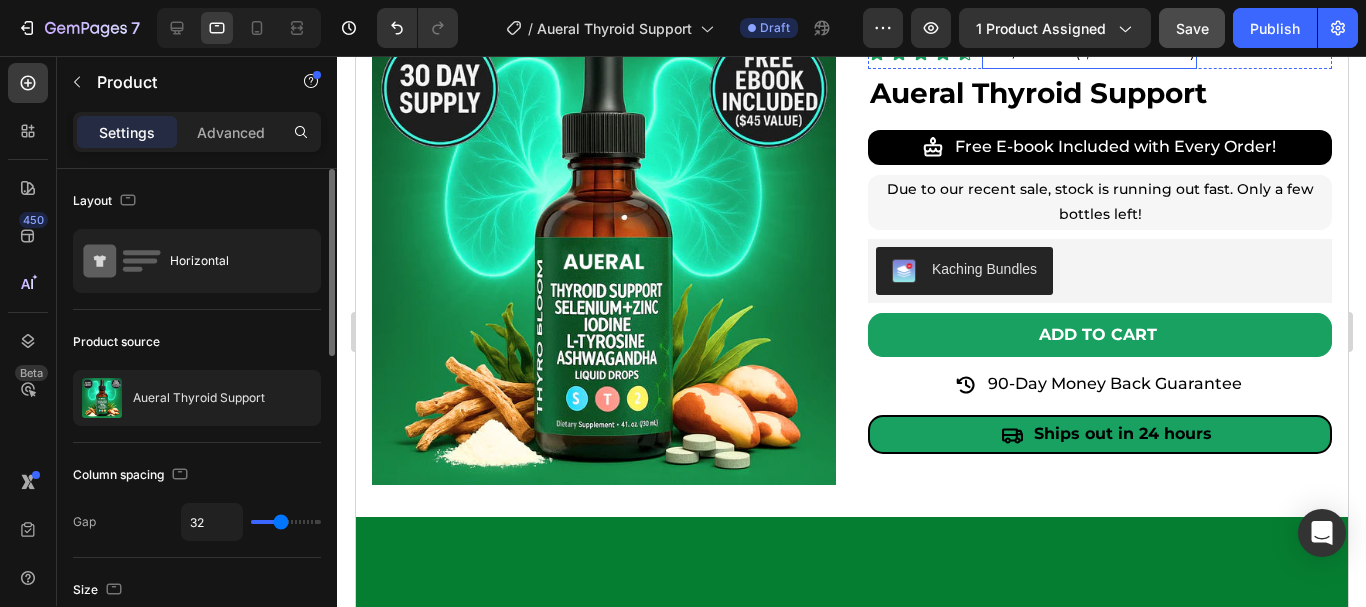 scroll, scrollTop: 3766, scrollLeft: 0, axis: vertical 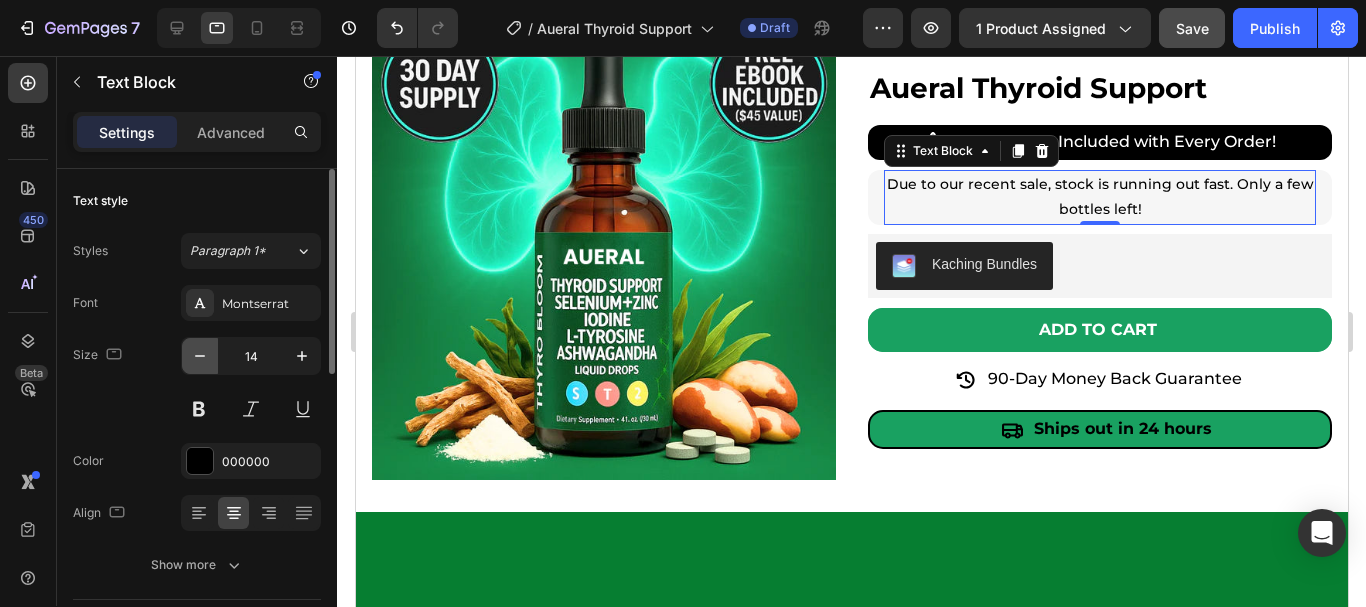 click at bounding box center [200, 356] 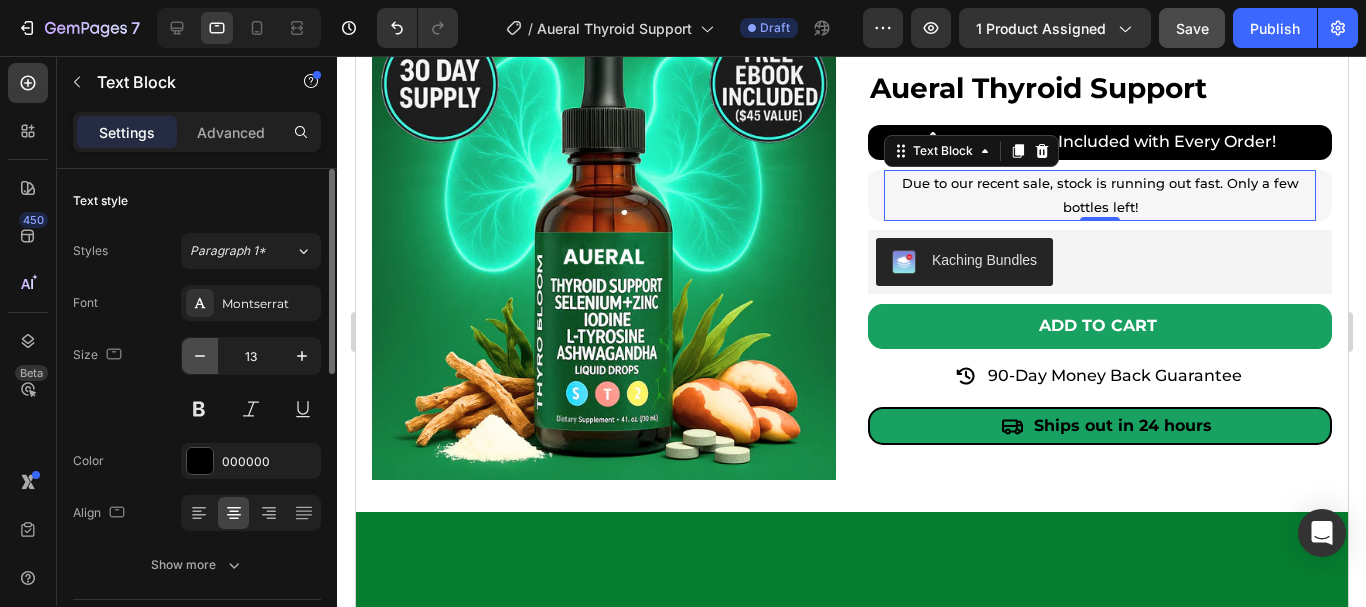 click at bounding box center (200, 356) 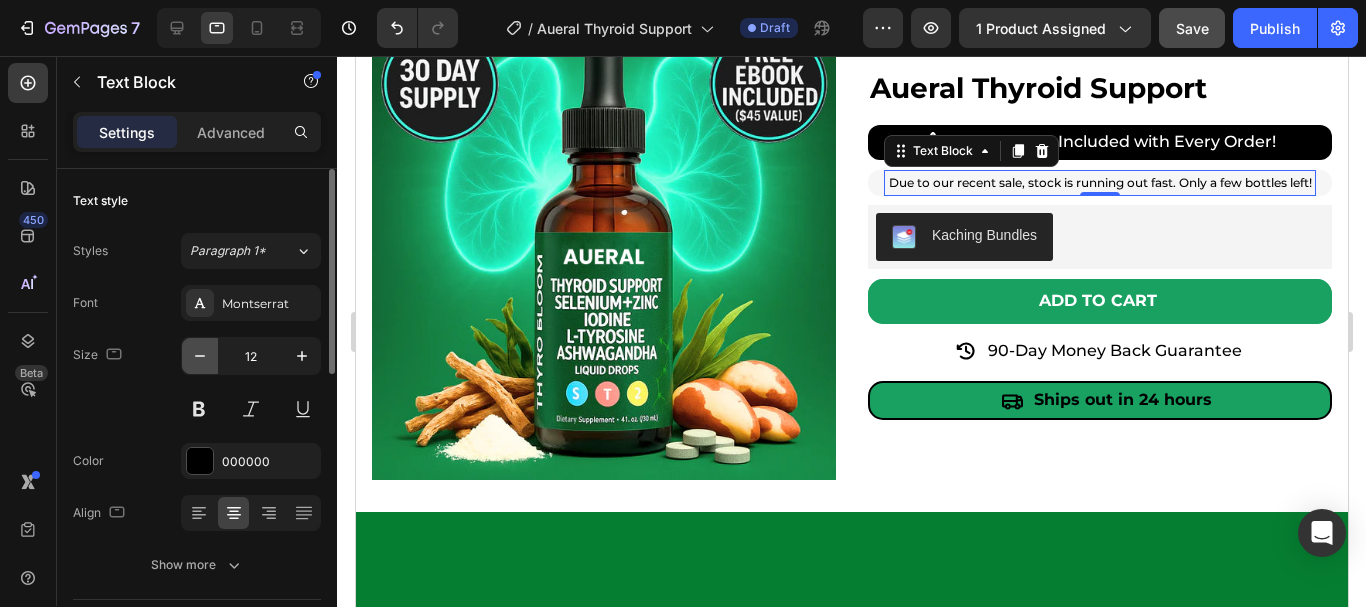click at bounding box center (200, 356) 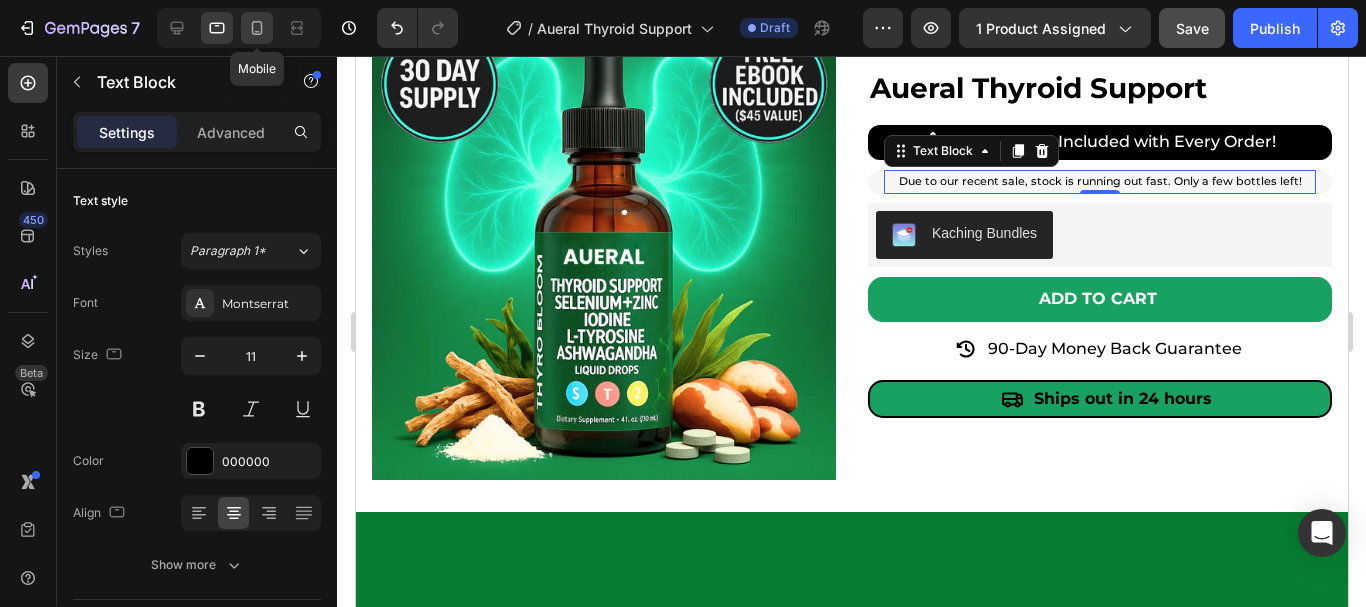 click 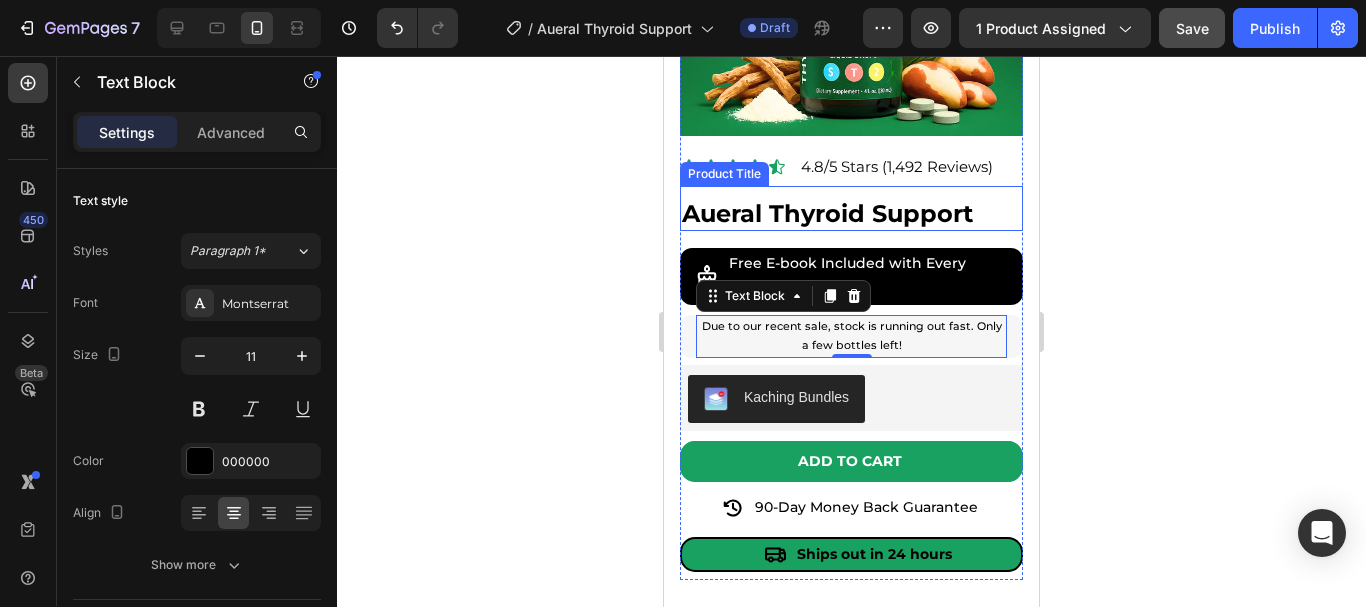scroll, scrollTop: 4166, scrollLeft: 0, axis: vertical 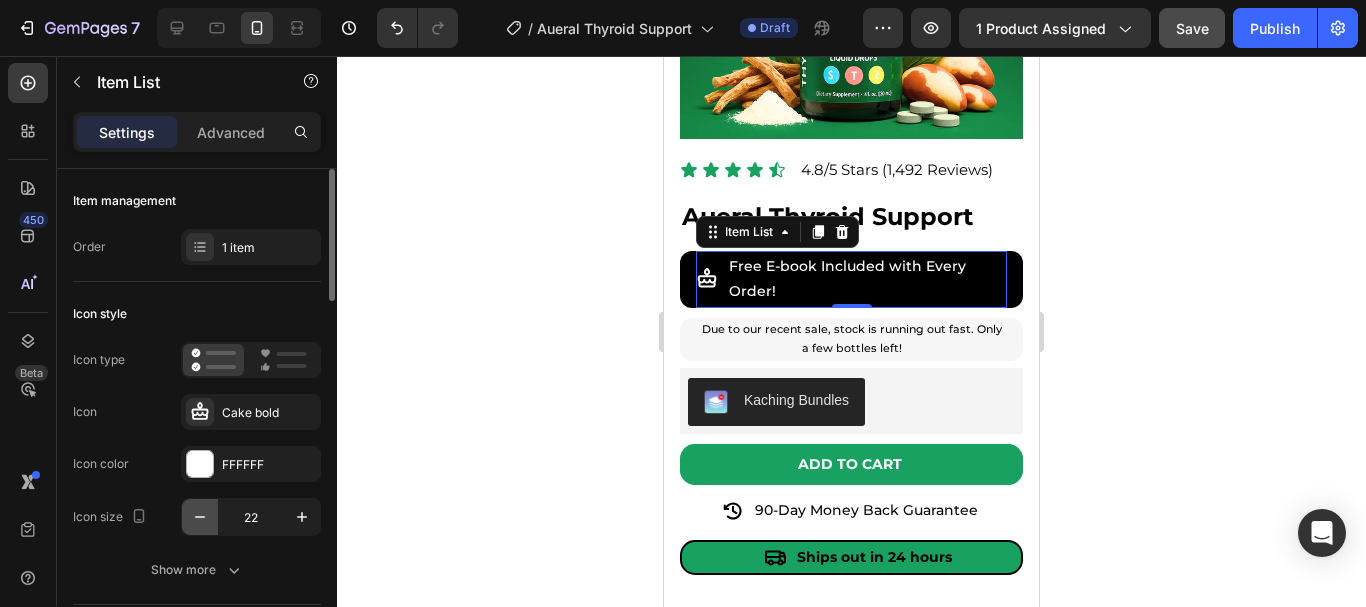 click 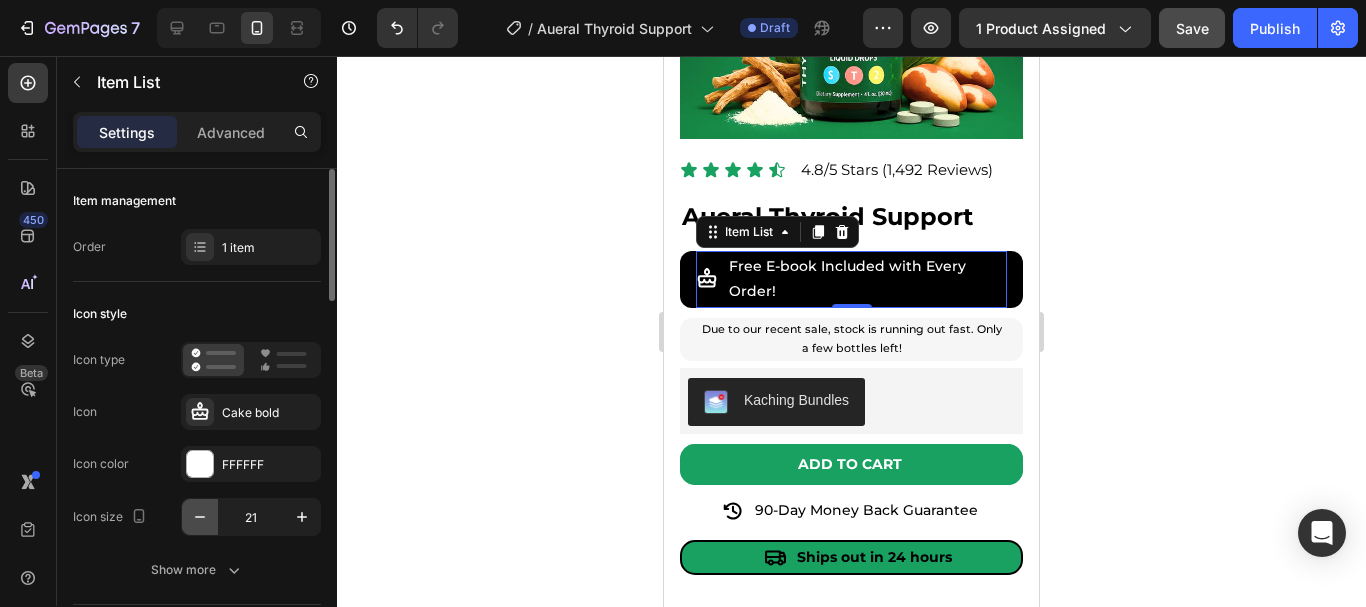click 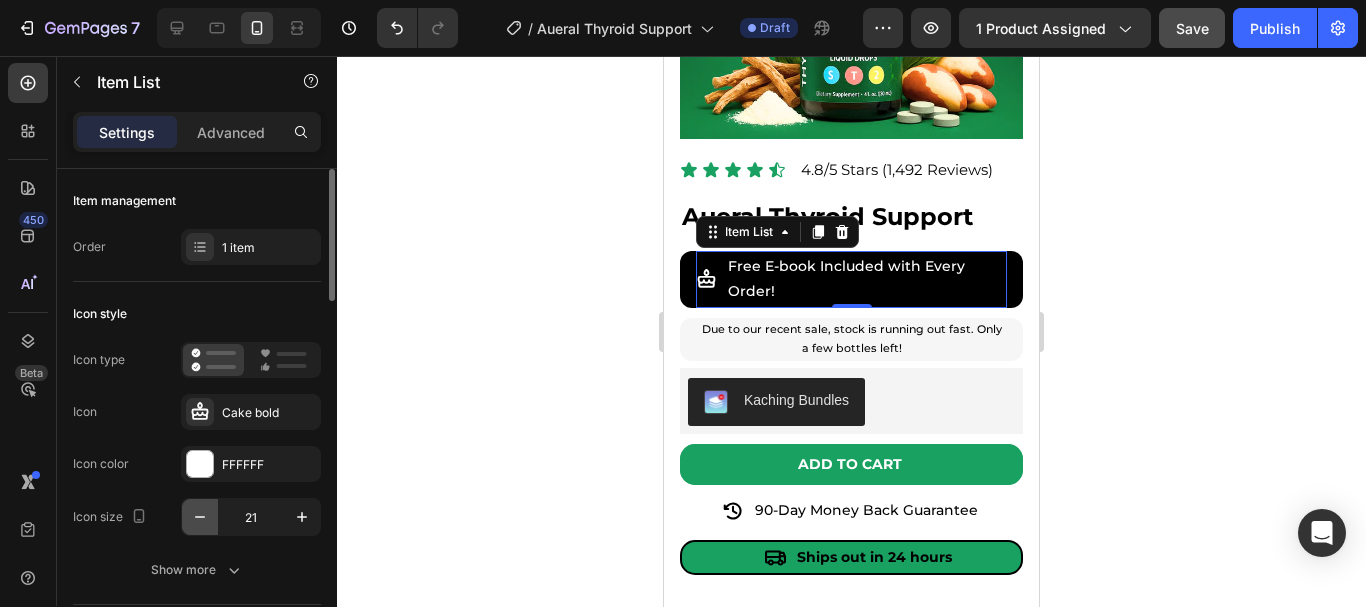 type on "20" 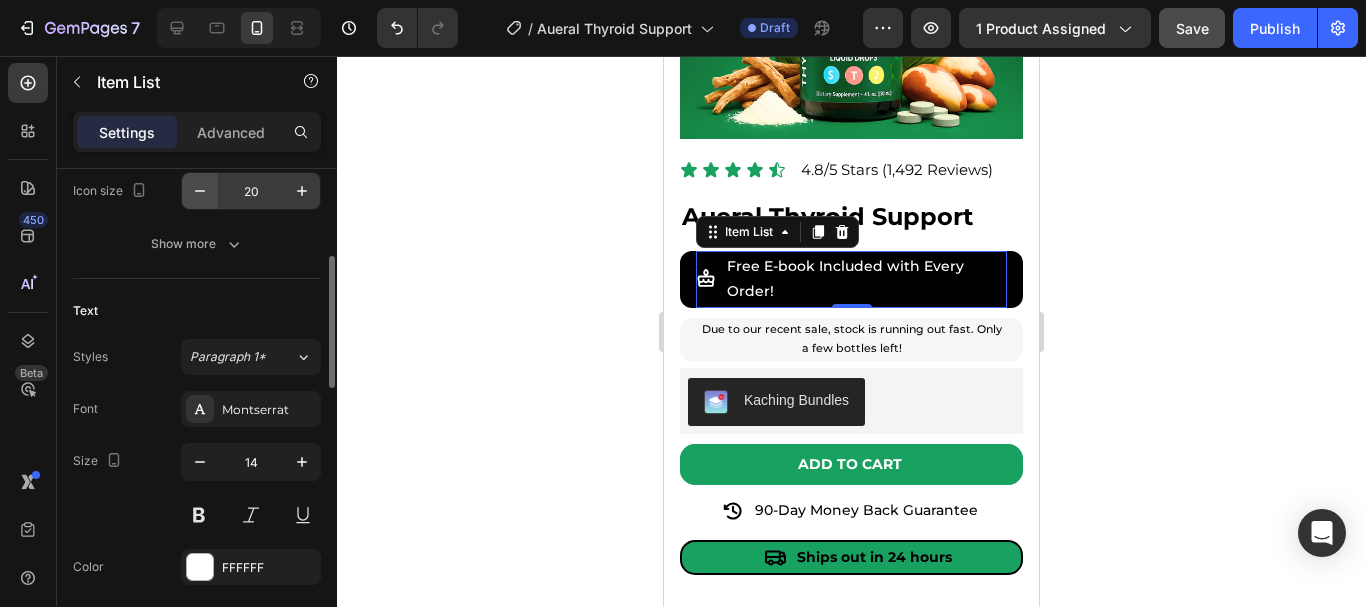 scroll, scrollTop: 329, scrollLeft: 0, axis: vertical 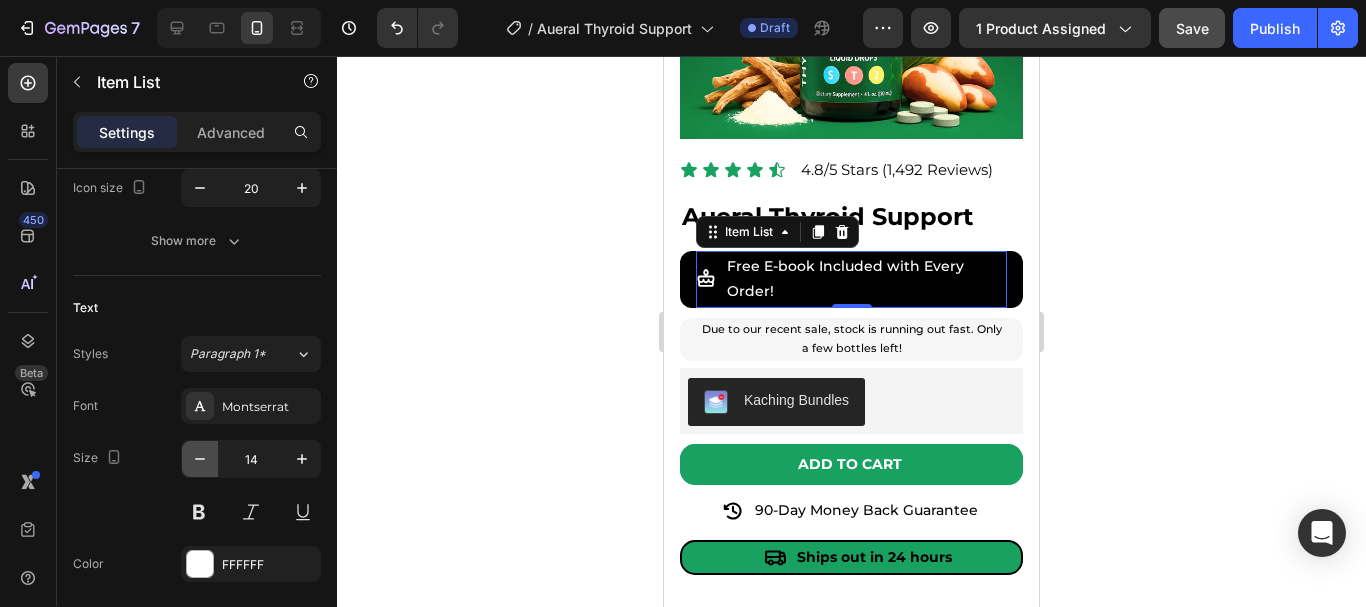 click 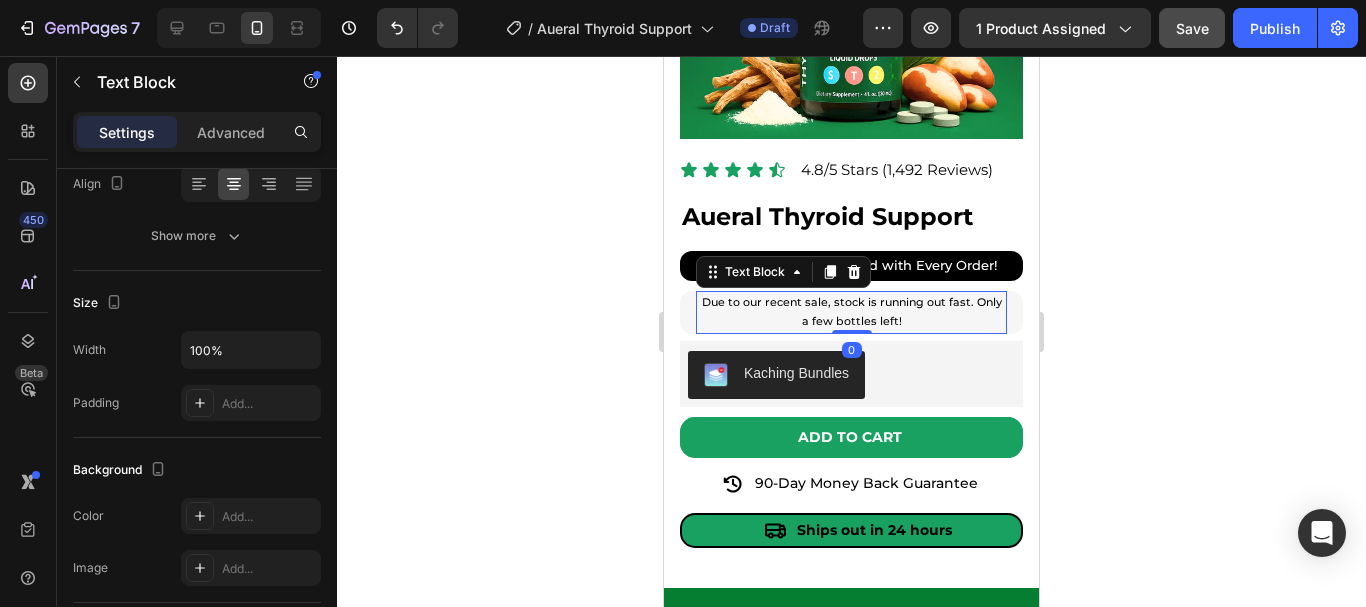 click on "Due to our recent sale, stock is running out fast. Only a few bottles left!" at bounding box center [851, 313] 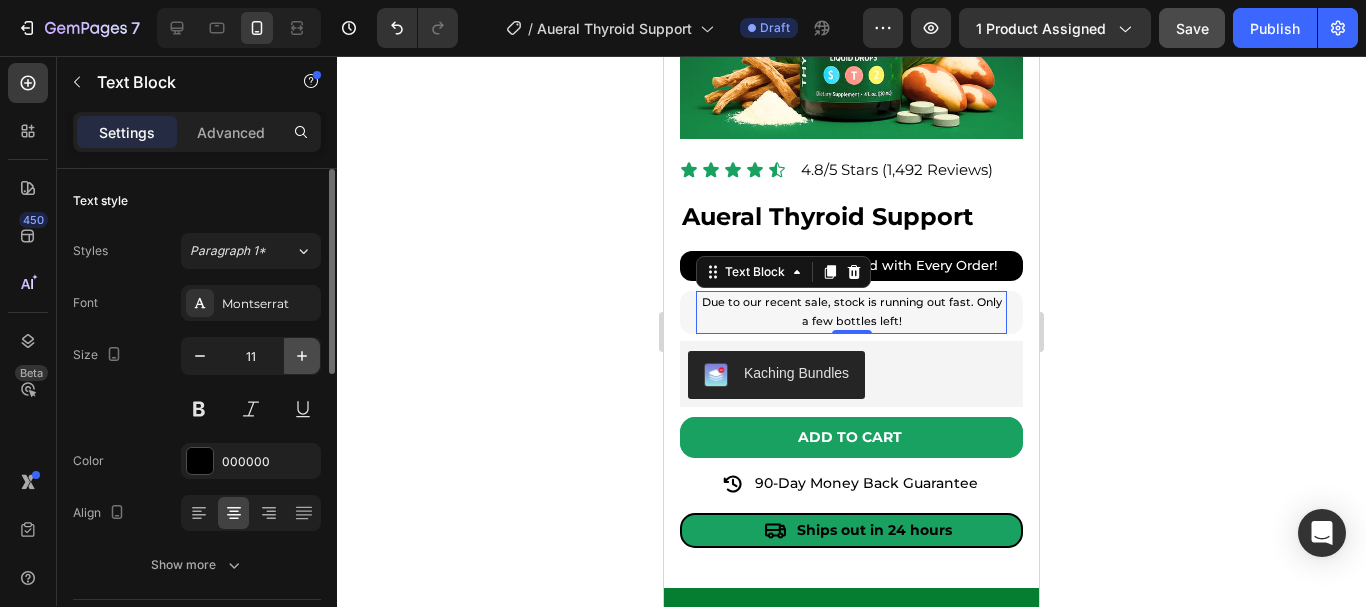 click 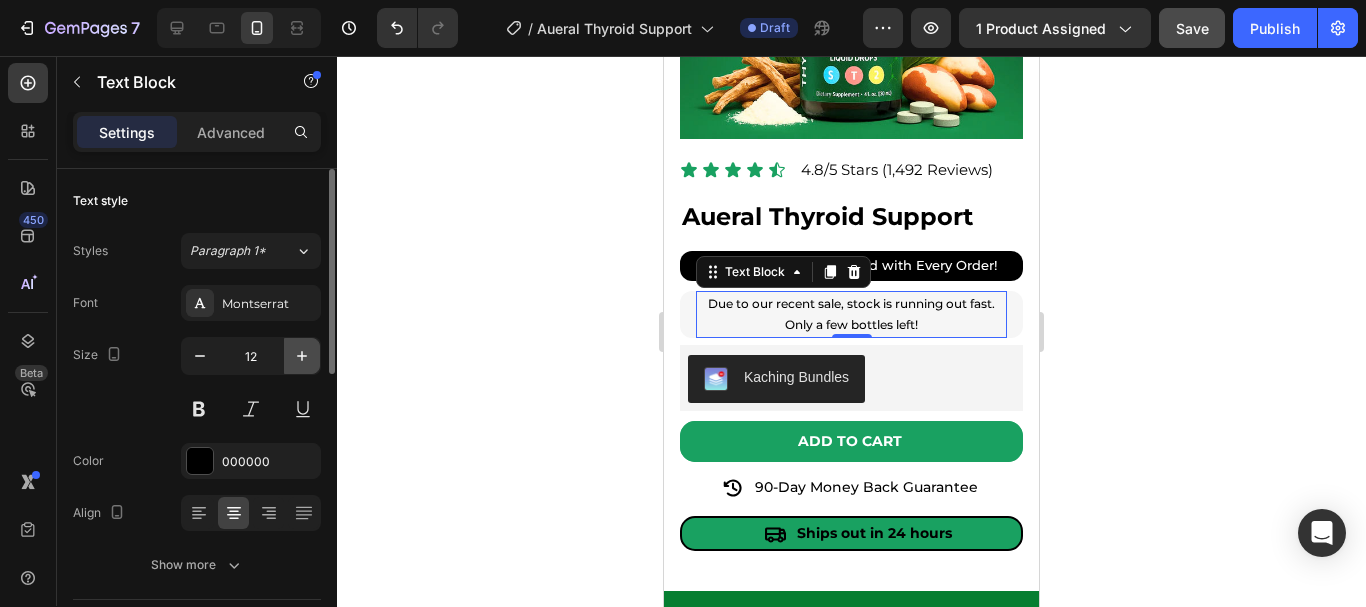 click 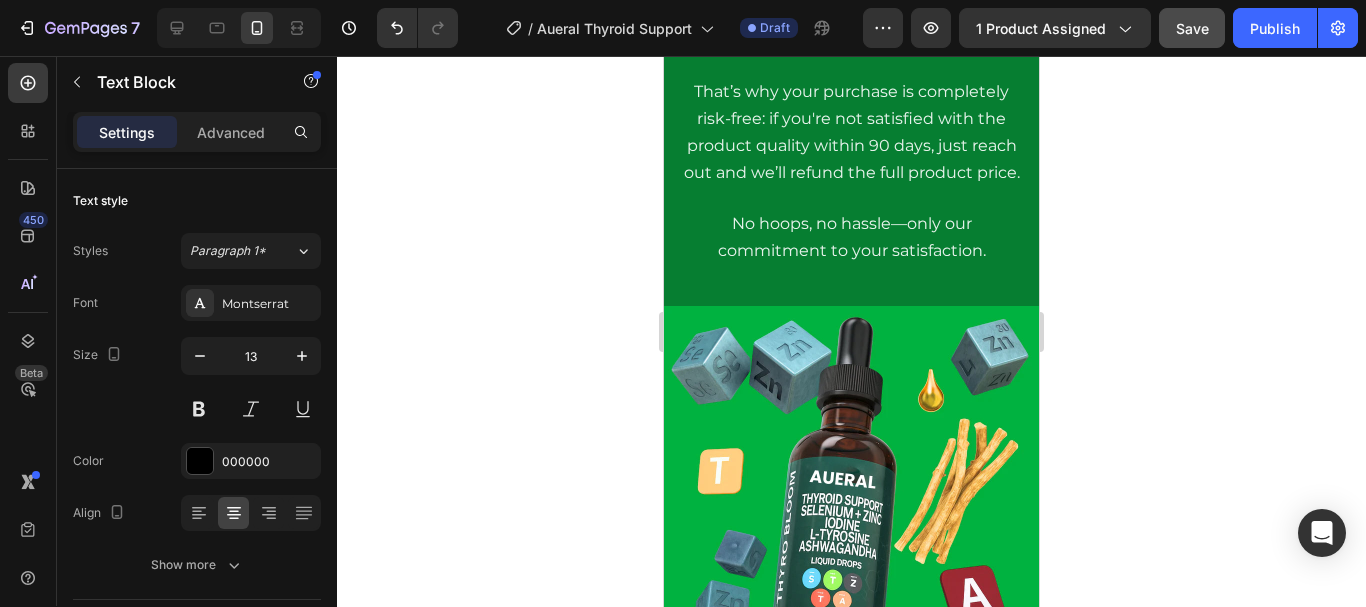 scroll, scrollTop: 4525, scrollLeft: 0, axis: vertical 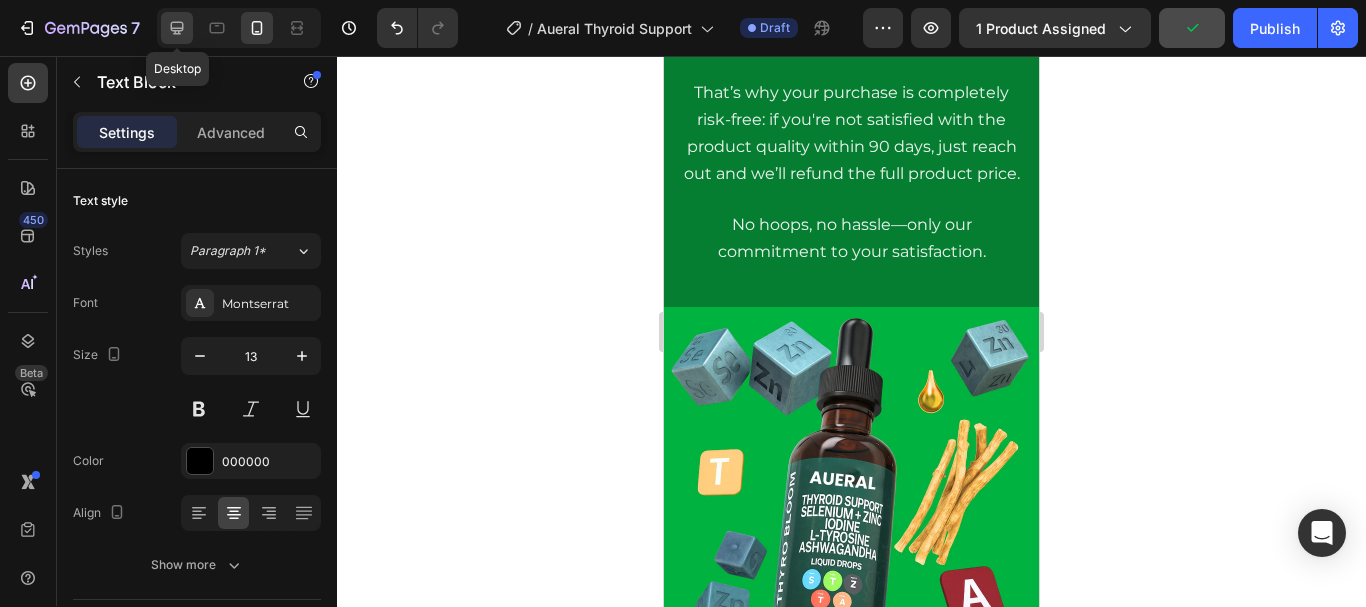 click 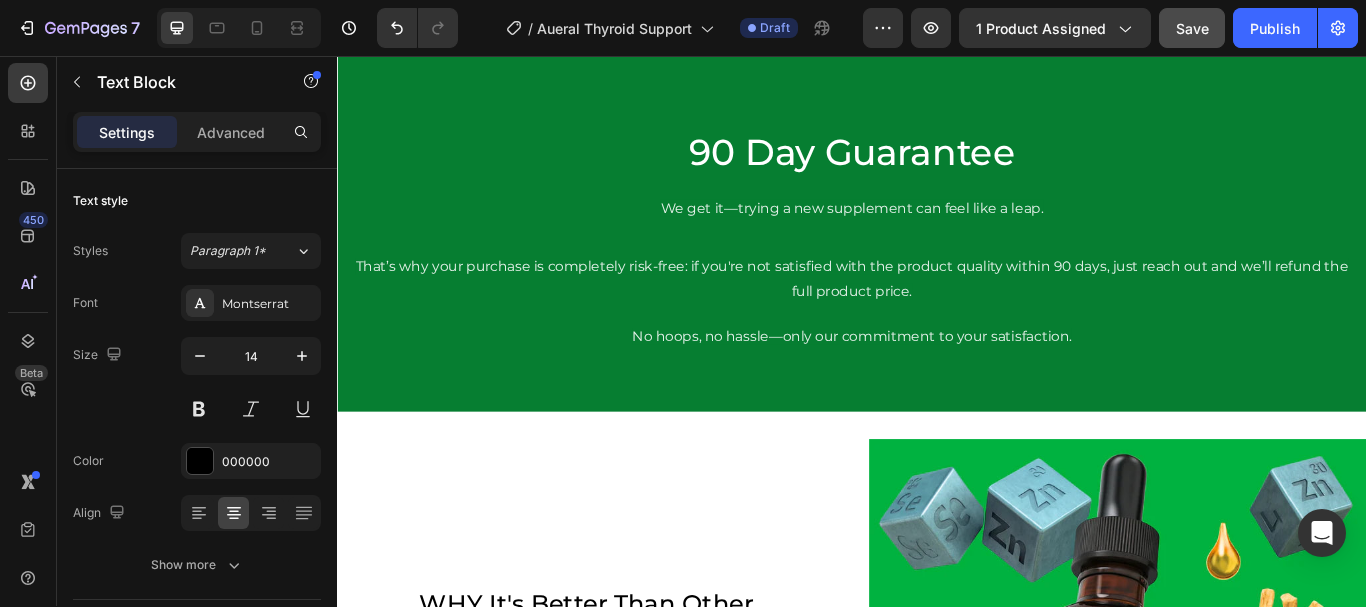 click at bounding box center (239, 28) 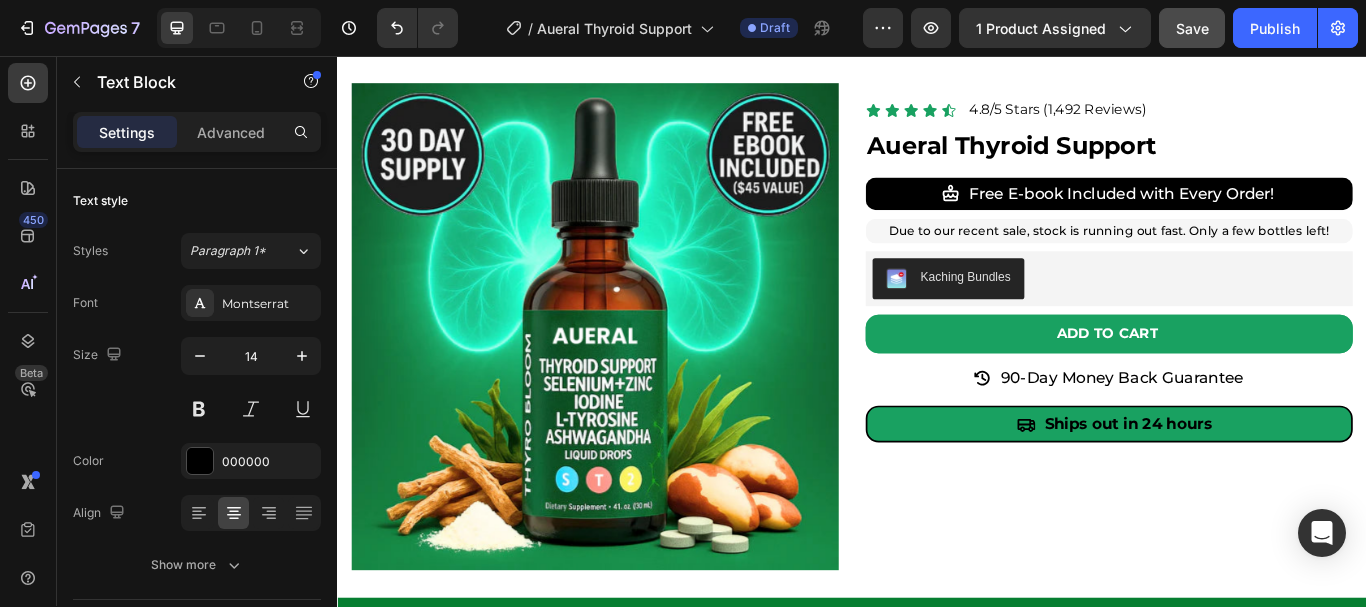 scroll, scrollTop: 3664, scrollLeft: 0, axis: vertical 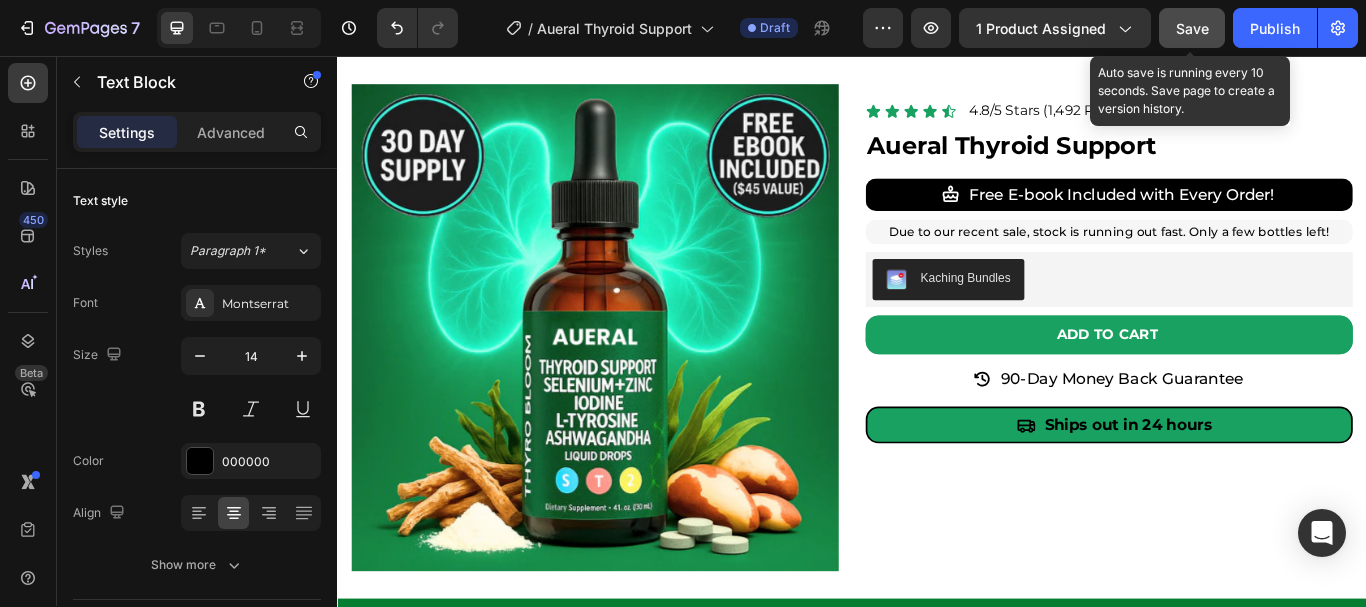 click on "Save" at bounding box center [1192, 28] 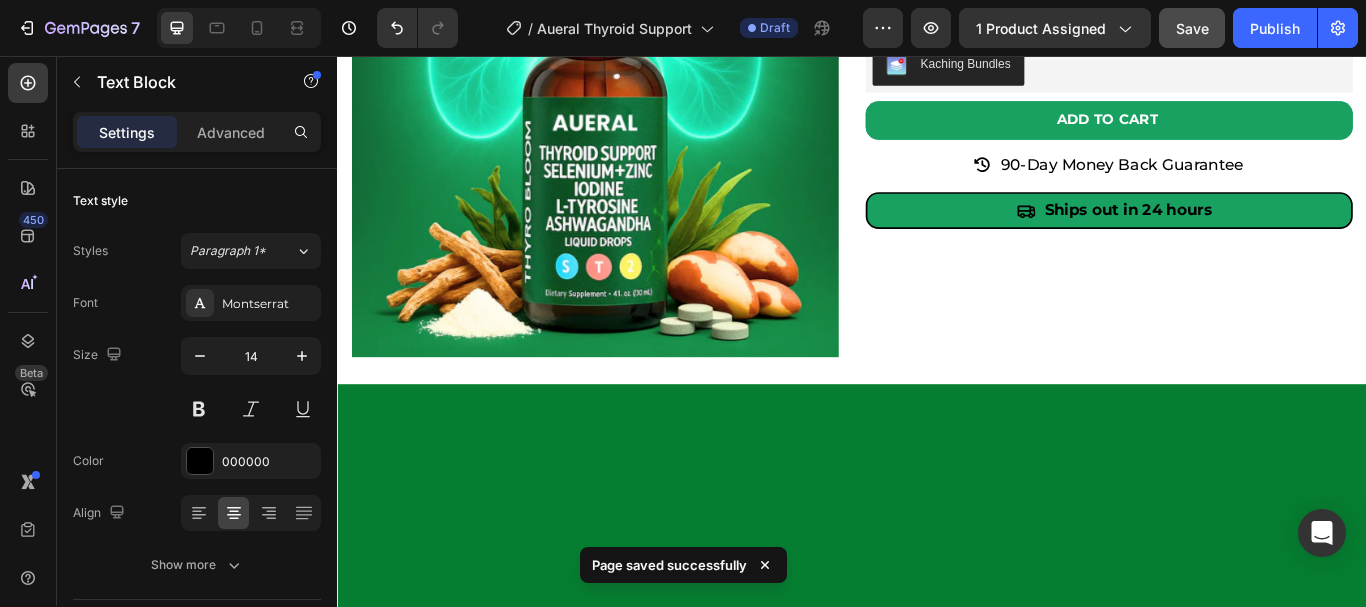 scroll, scrollTop: 3916, scrollLeft: 0, axis: vertical 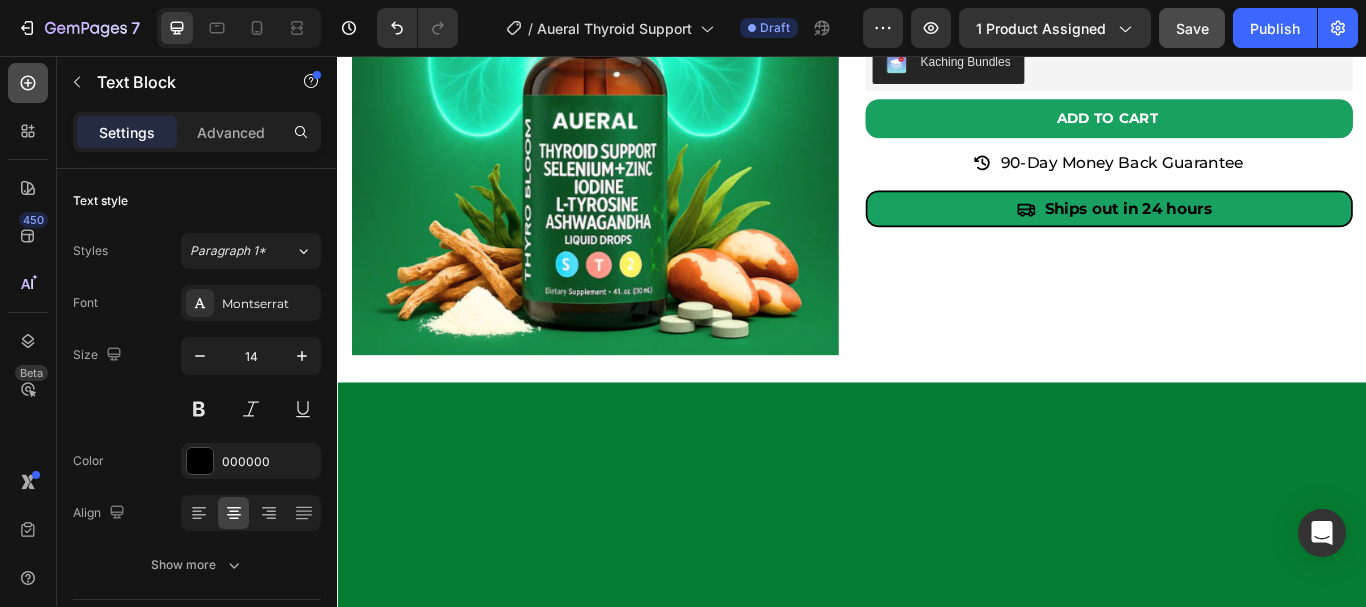 click 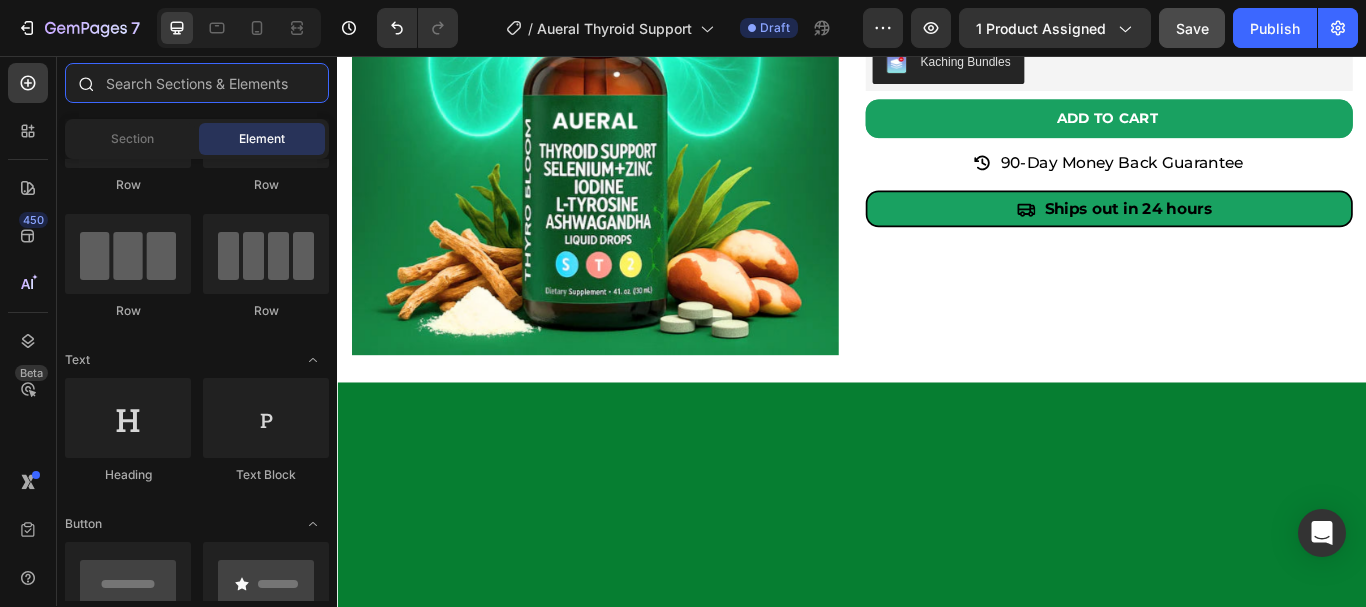 click at bounding box center (197, 83) 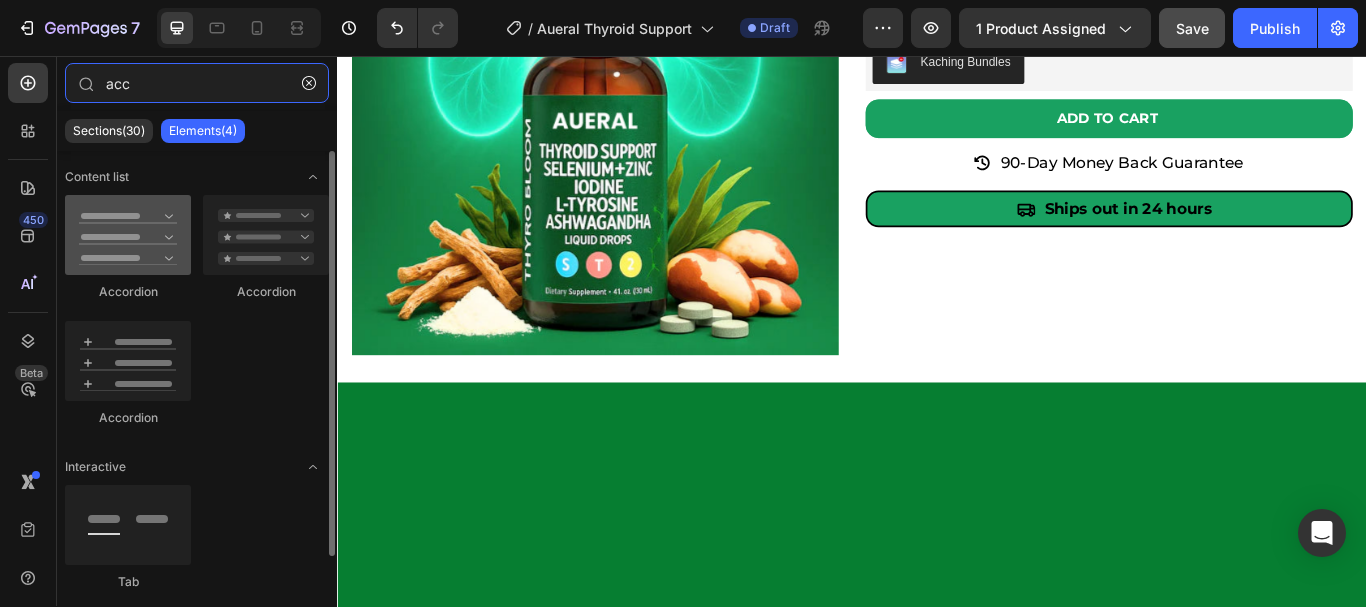 type on "acc" 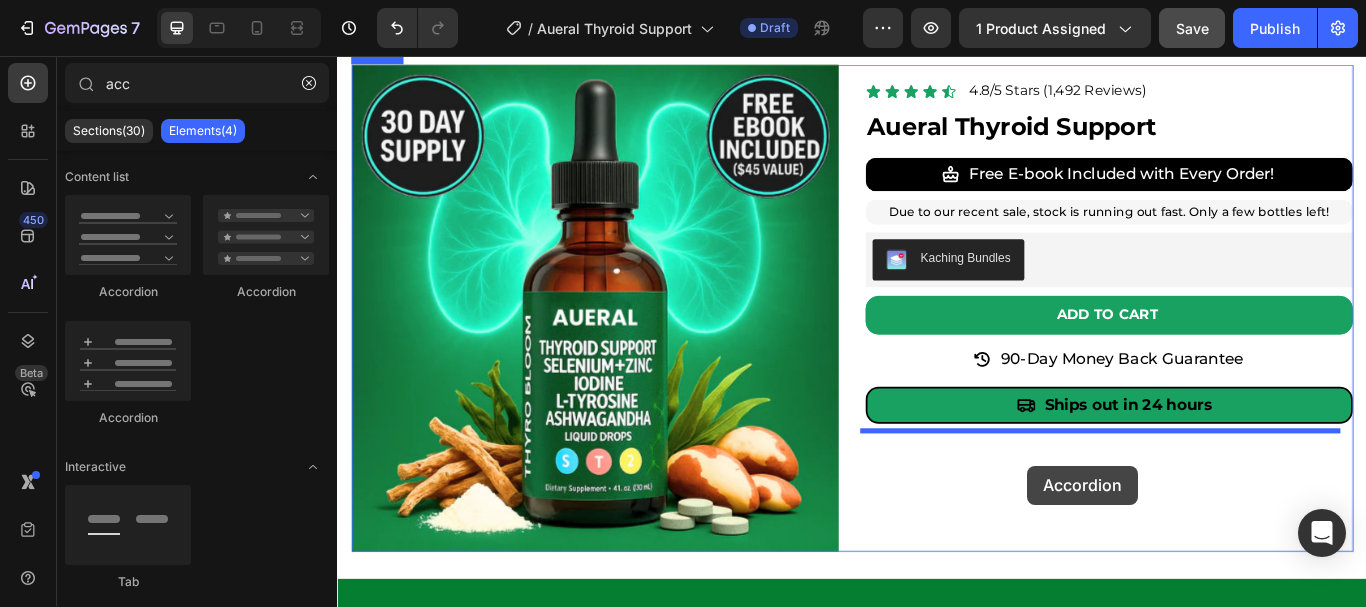 scroll, scrollTop: 3986, scrollLeft: 0, axis: vertical 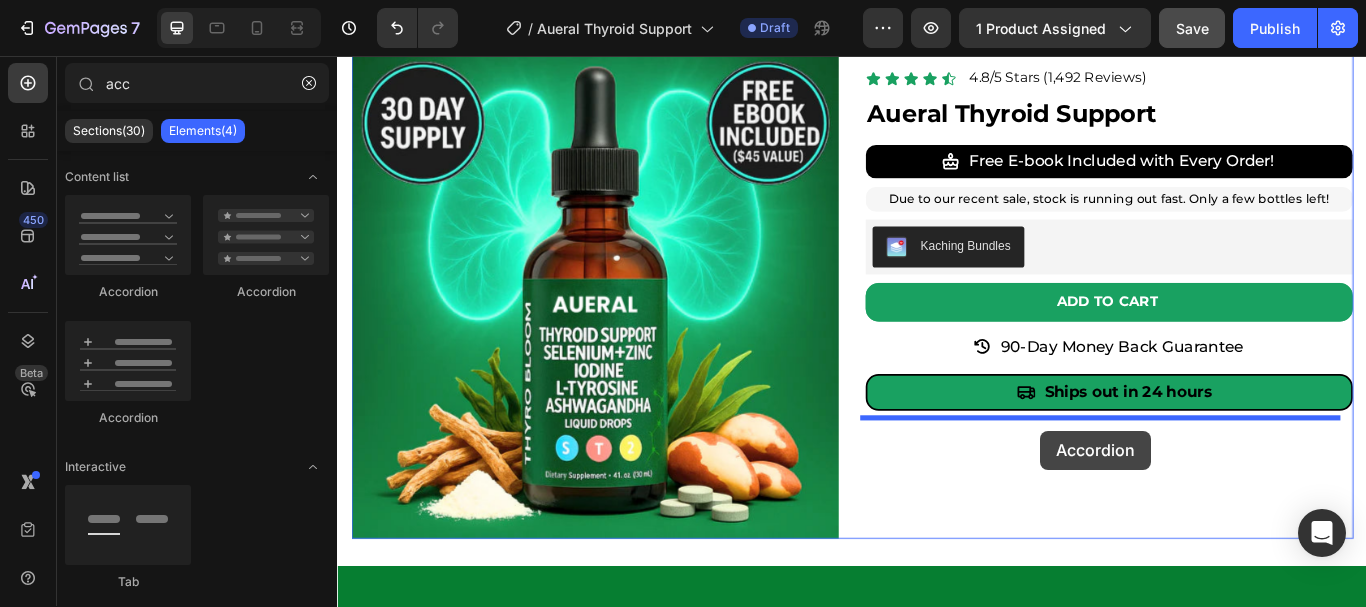 drag, startPoint x: 463, startPoint y: 307, endPoint x: 1157, endPoint y: 493, distance: 718.49286 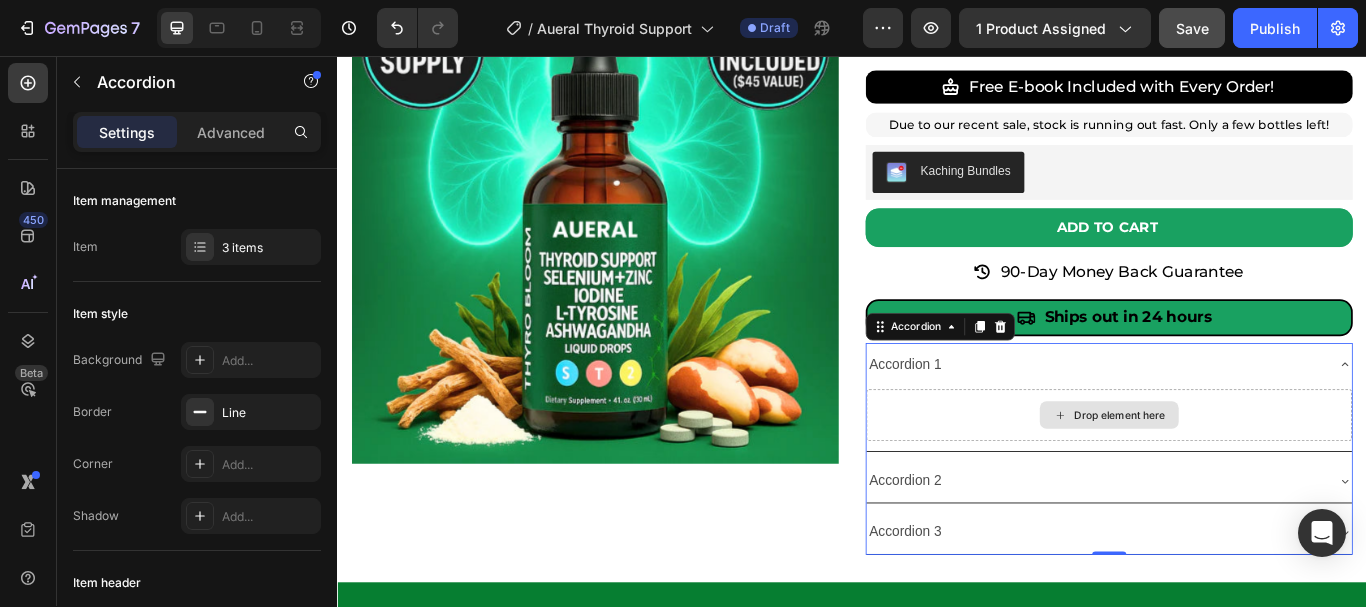 scroll, scrollTop: 4076, scrollLeft: 0, axis: vertical 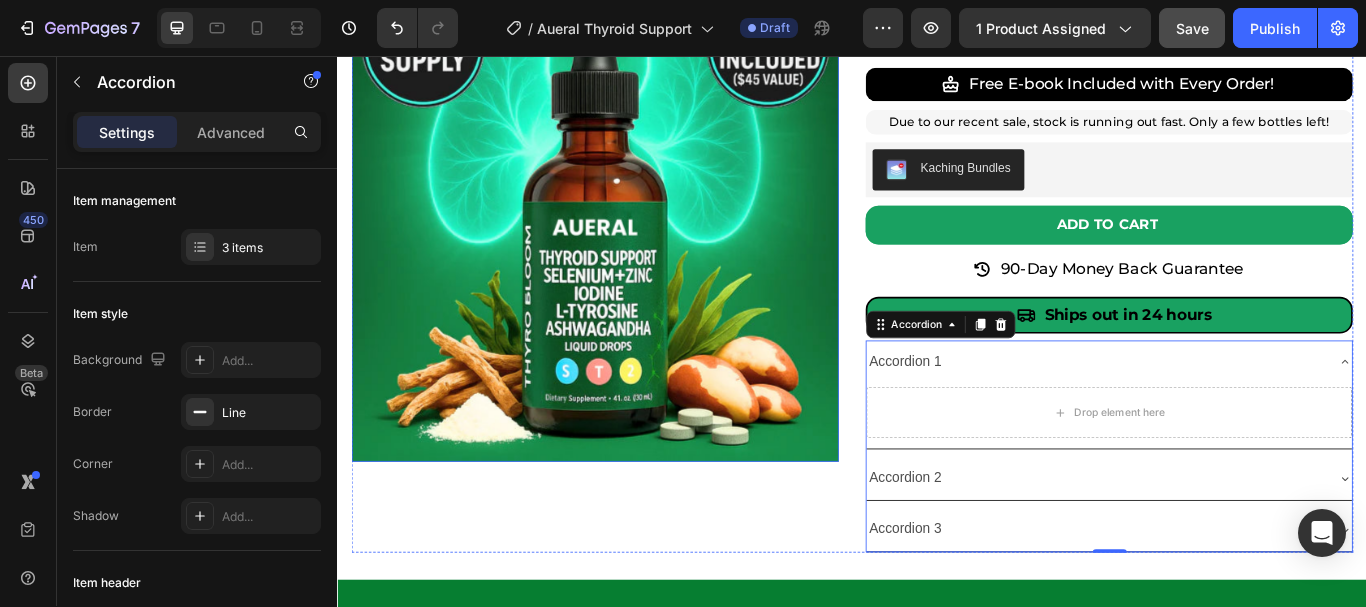 click at bounding box center (637, 245) 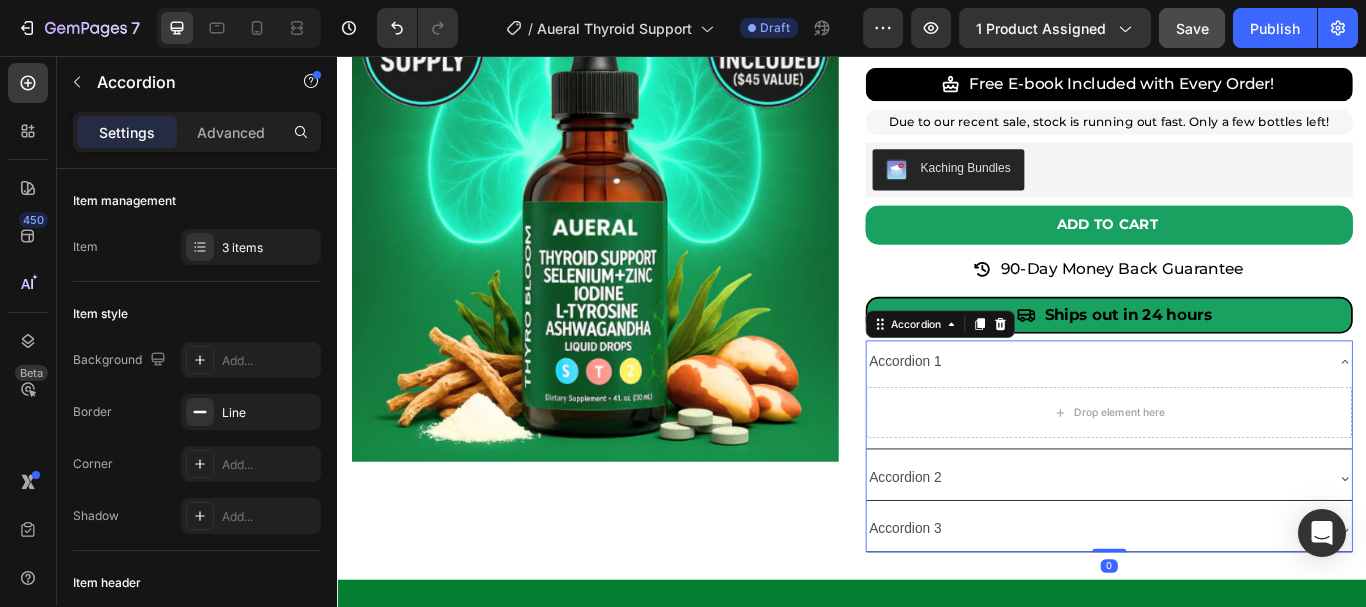 click on "Accordion 1" at bounding box center (1221, 413) 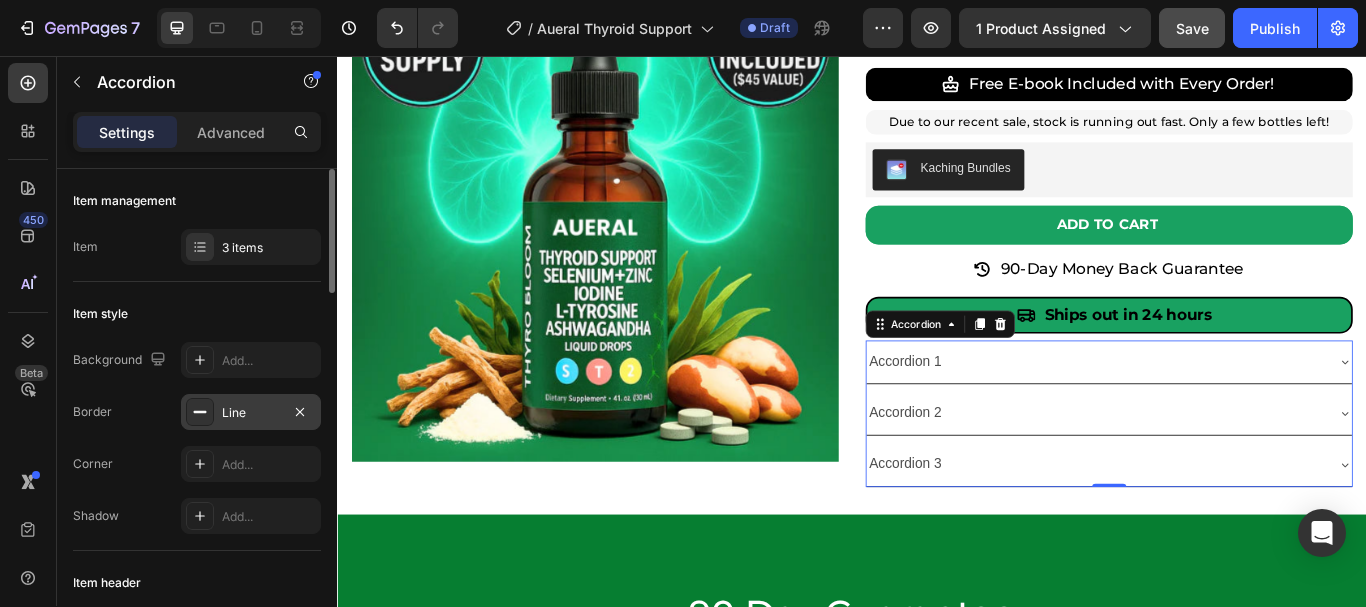 click on "Line" at bounding box center [251, 413] 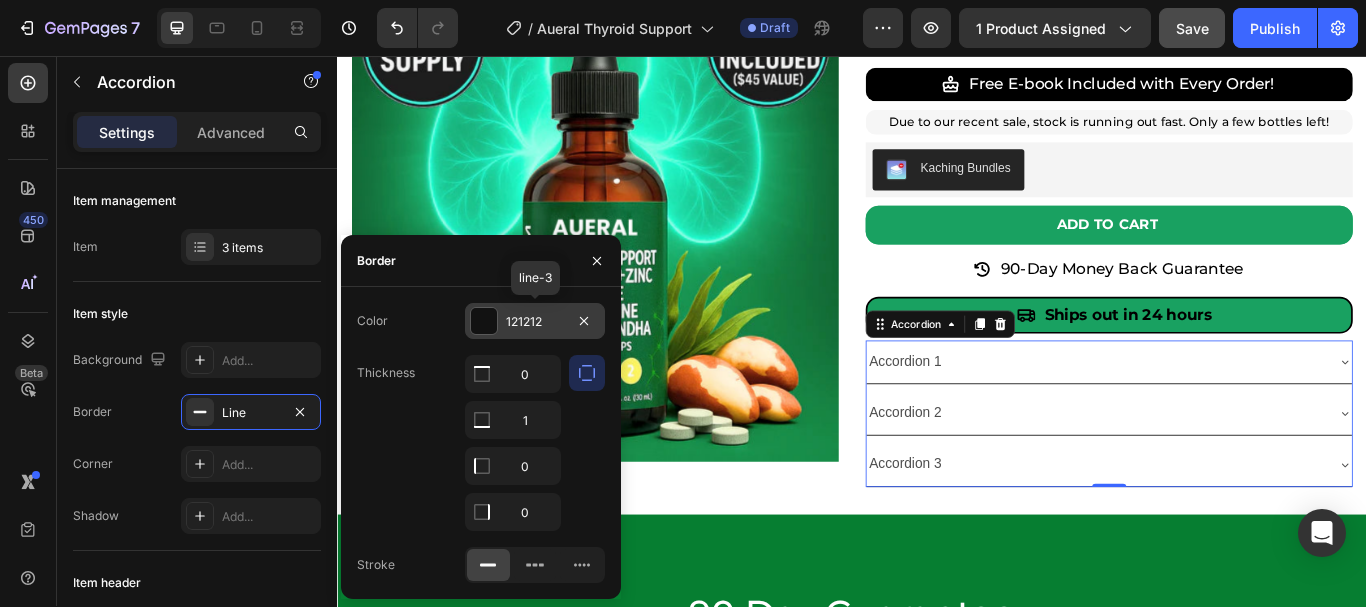 click at bounding box center (484, 321) 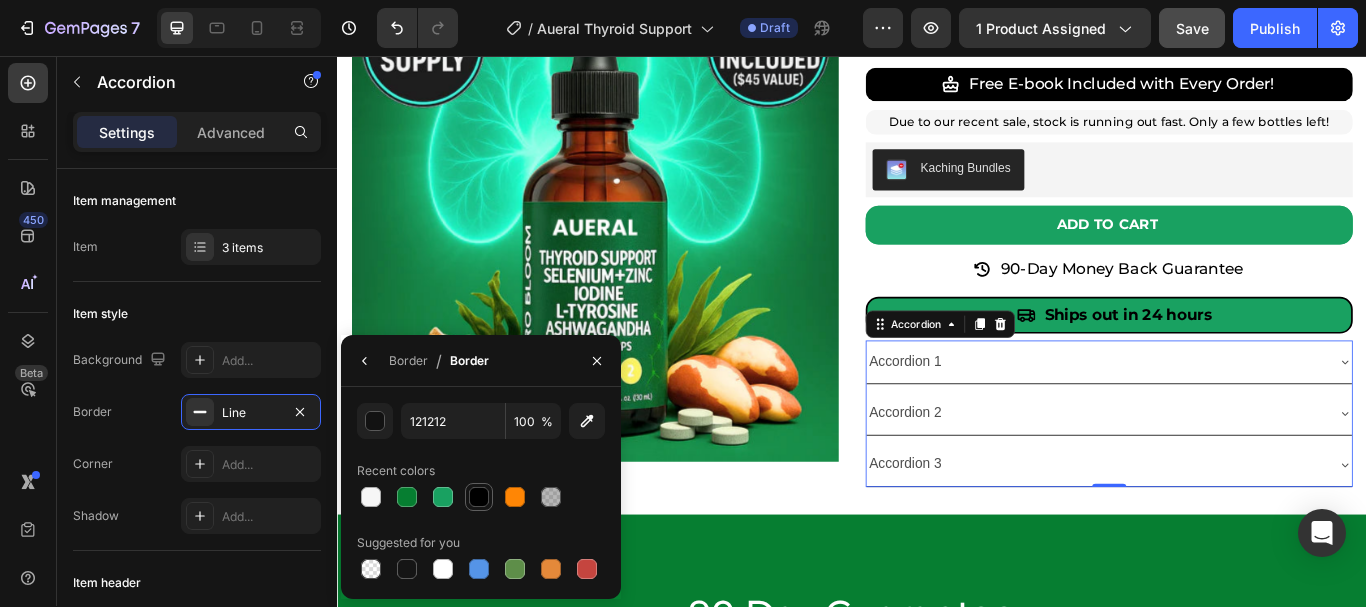 click at bounding box center [479, 497] 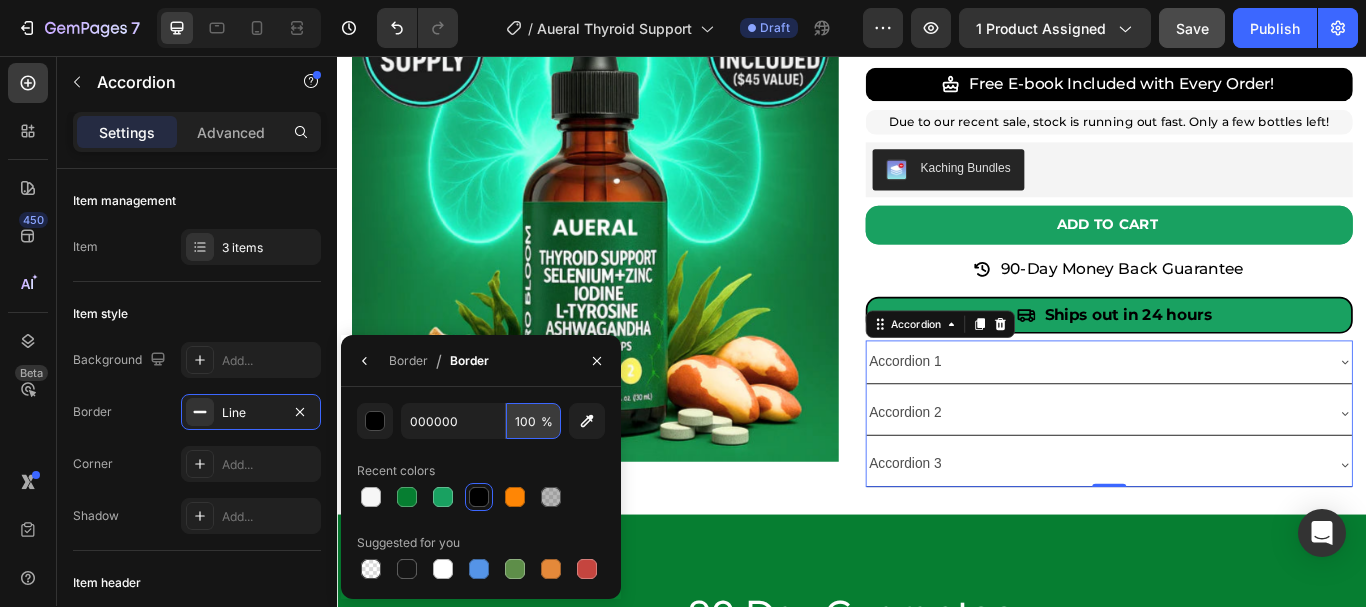click on "100" at bounding box center (533, 421) 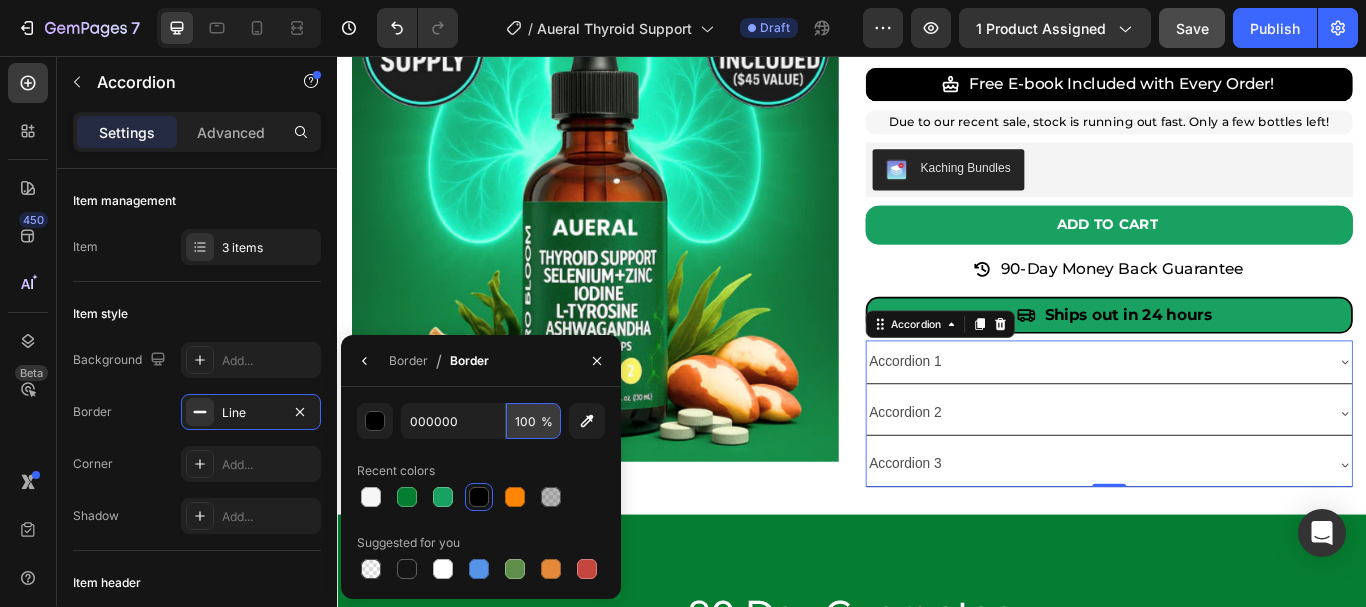 click on "100" at bounding box center [533, 421] 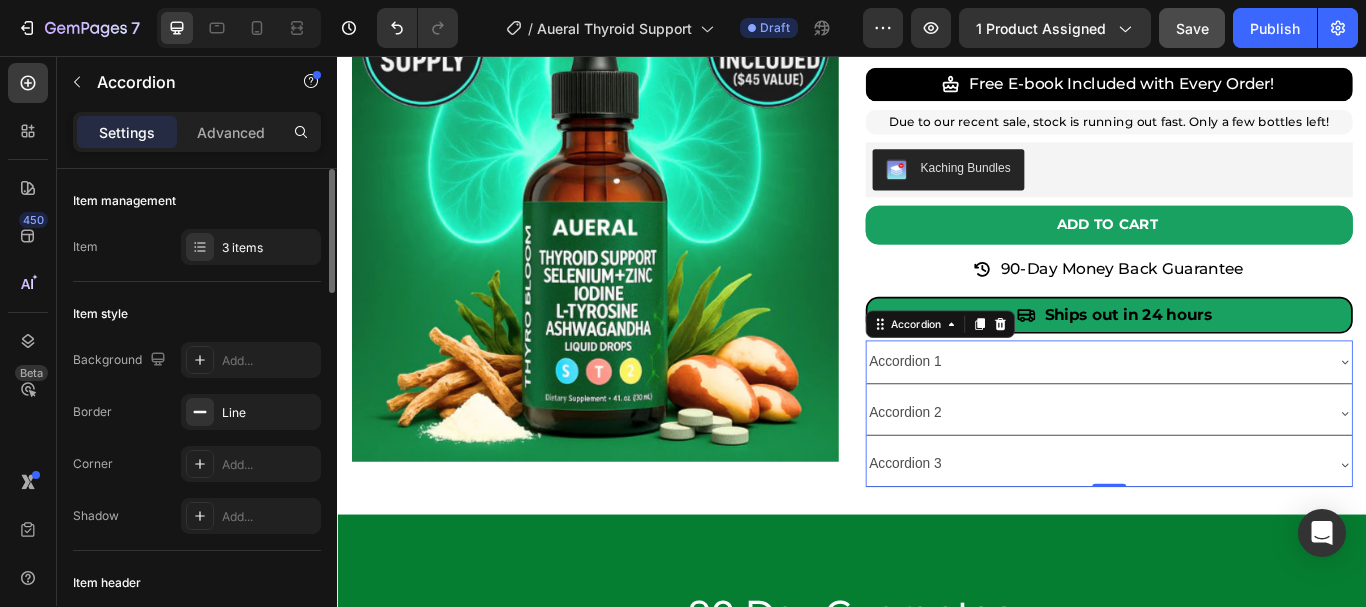 click on "Item style Background Add... Border Line Corner Add... Shadow Add..." 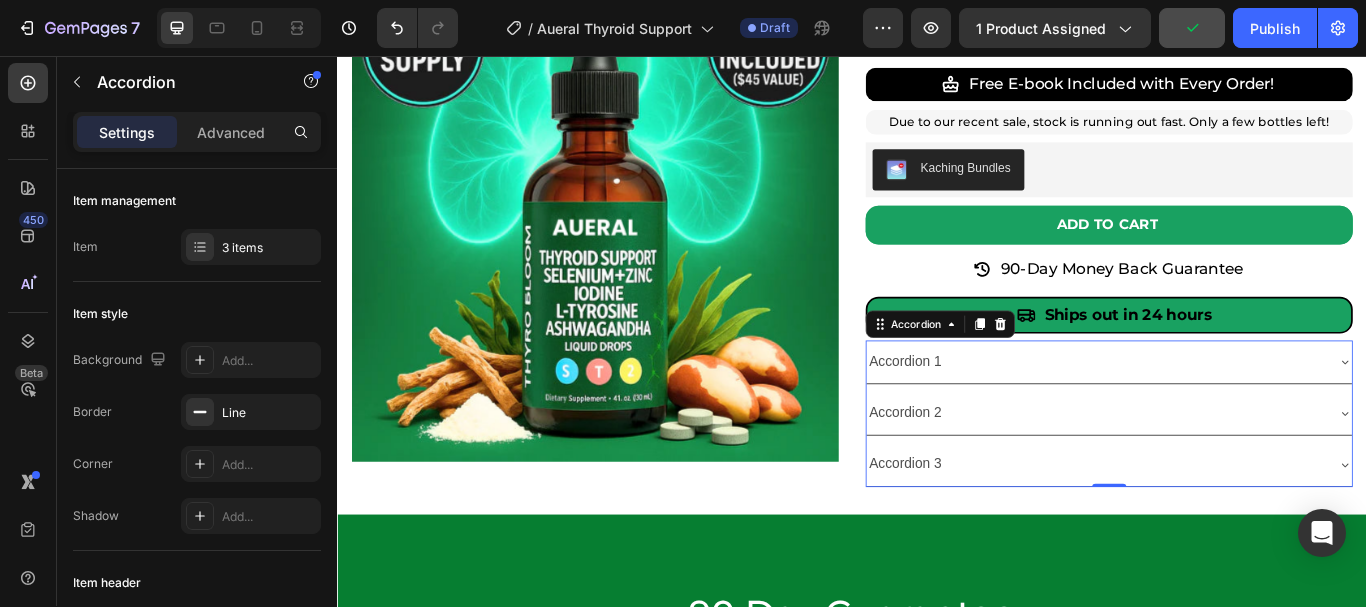 click on "Settings" at bounding box center (127, 132) 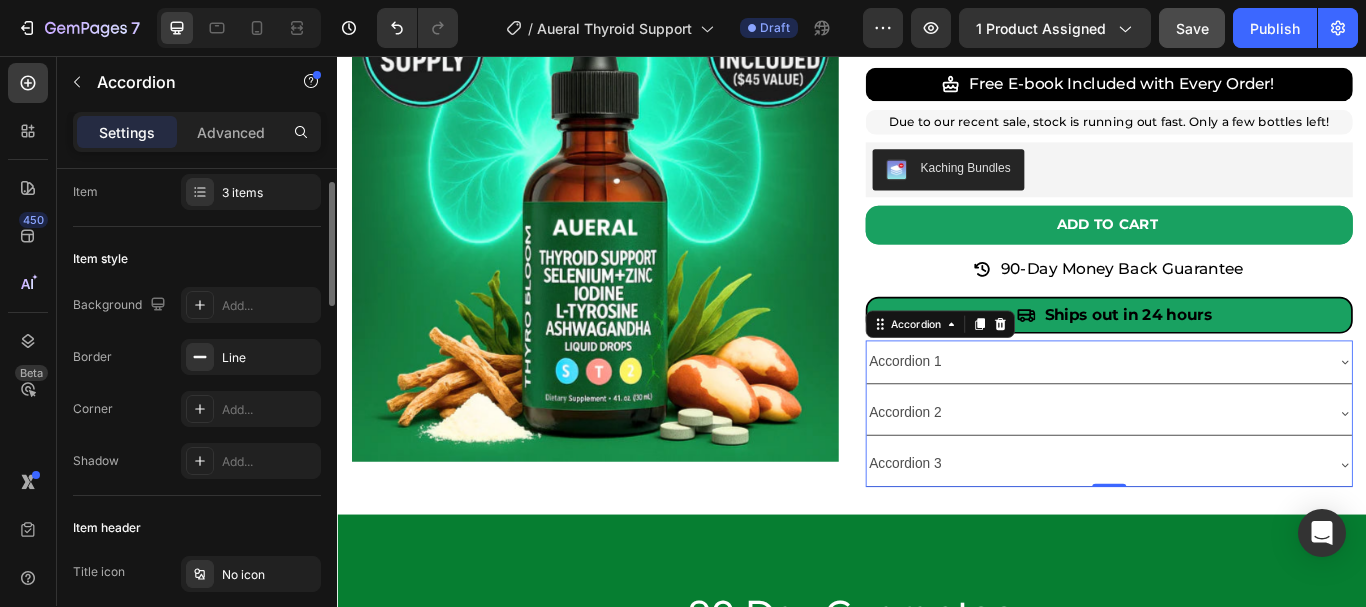 scroll, scrollTop: 56, scrollLeft: 0, axis: vertical 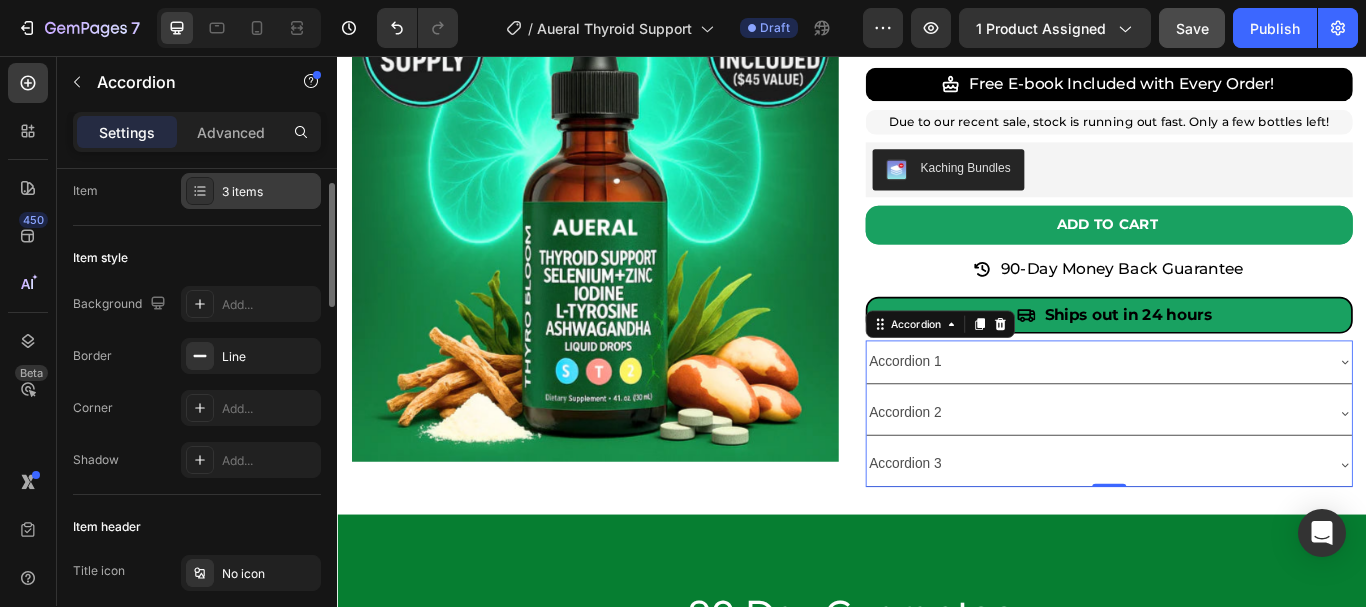 click on "3 items" at bounding box center (251, 191) 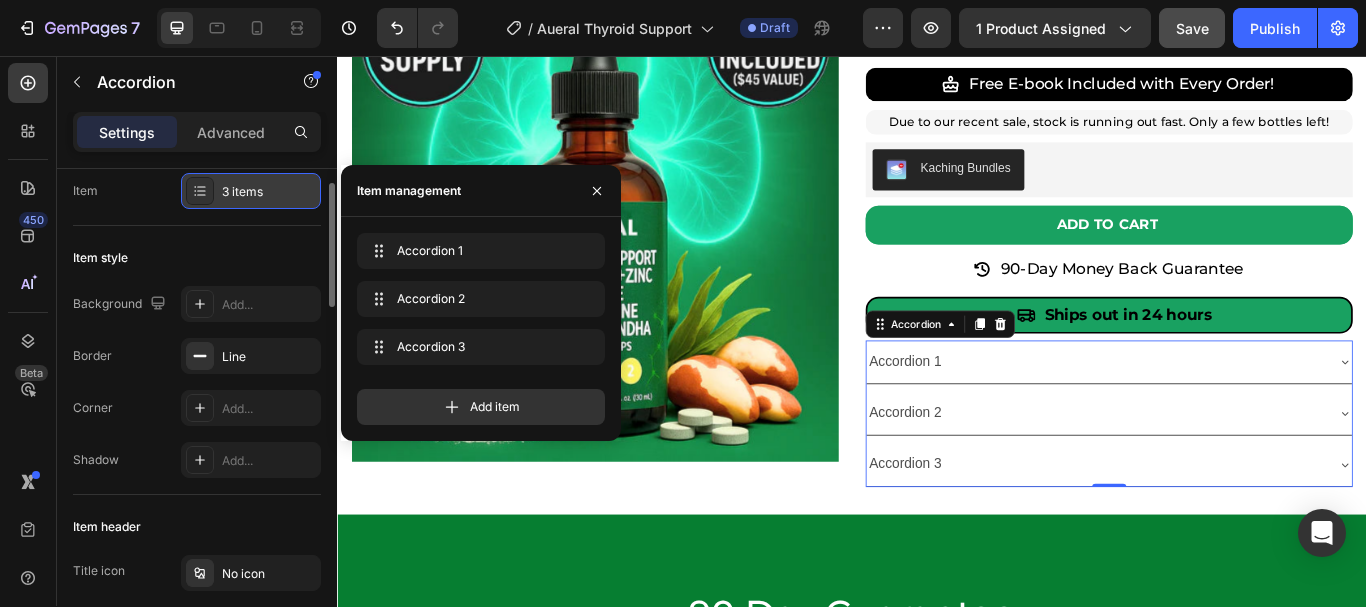 click on "3 items" at bounding box center [251, 191] 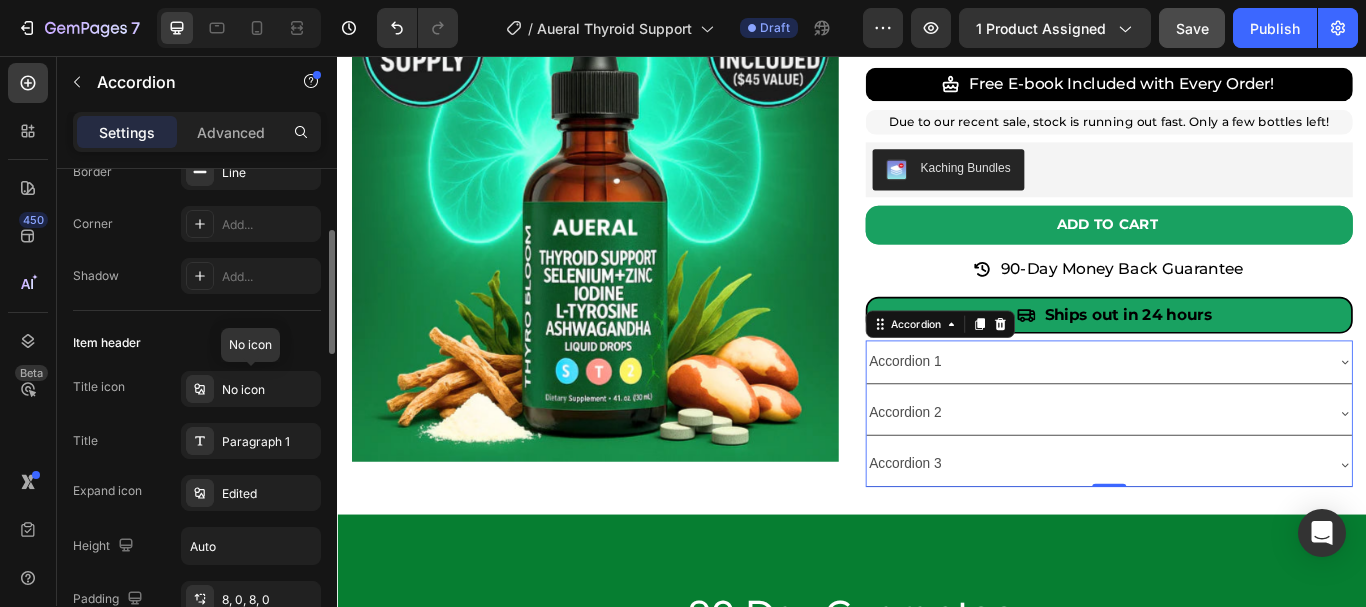 scroll, scrollTop: 241, scrollLeft: 0, axis: vertical 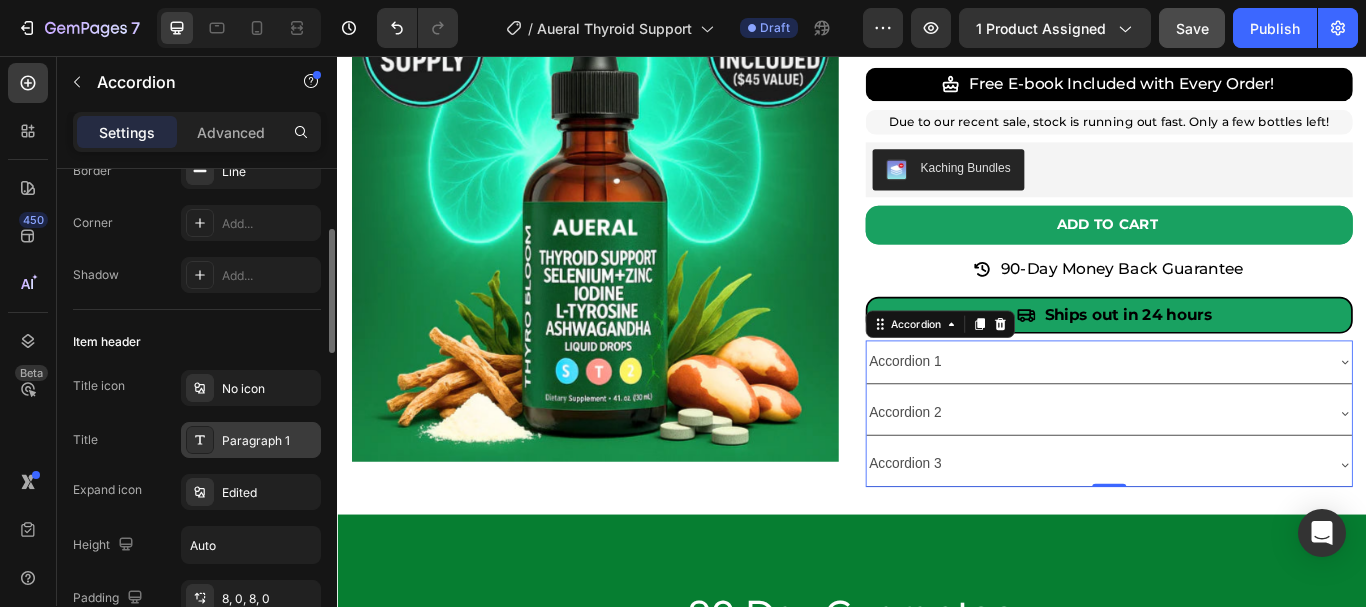 click on "Paragraph 1" at bounding box center (269, 441) 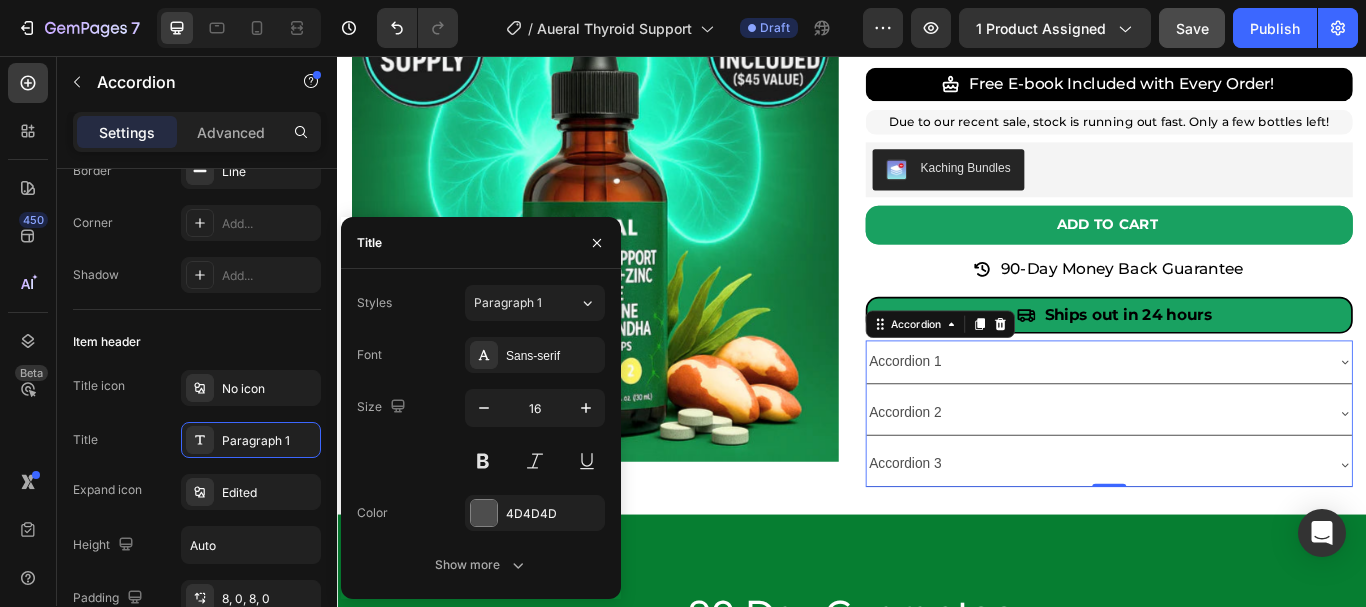 click on "Styles Paragraph 1 Font Sans-serif Size 16 Color 4D4D4D Show more" 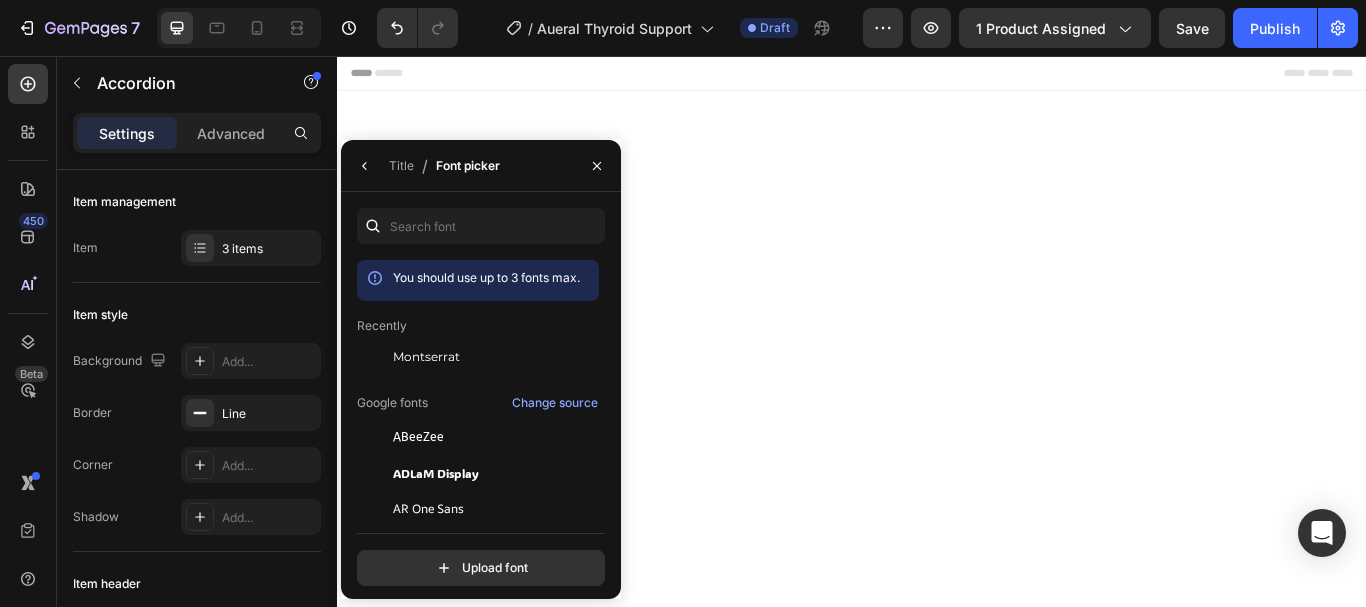 scroll, scrollTop: 0, scrollLeft: 0, axis: both 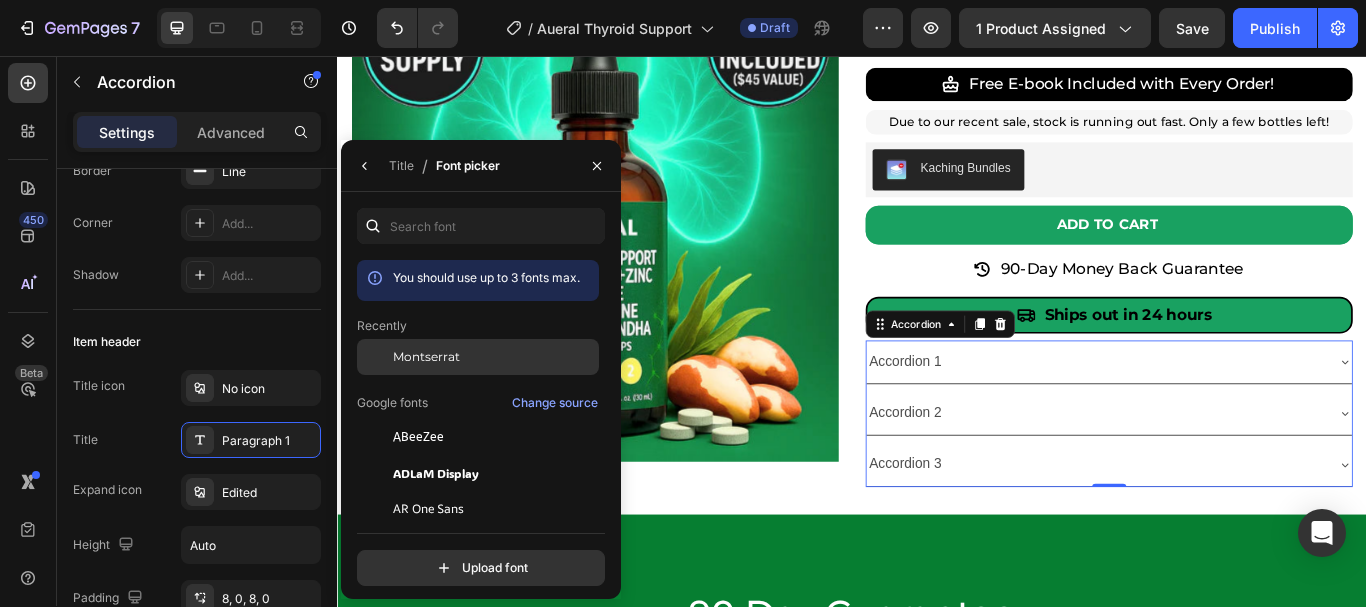 click on "Montserrat" at bounding box center (494, 357) 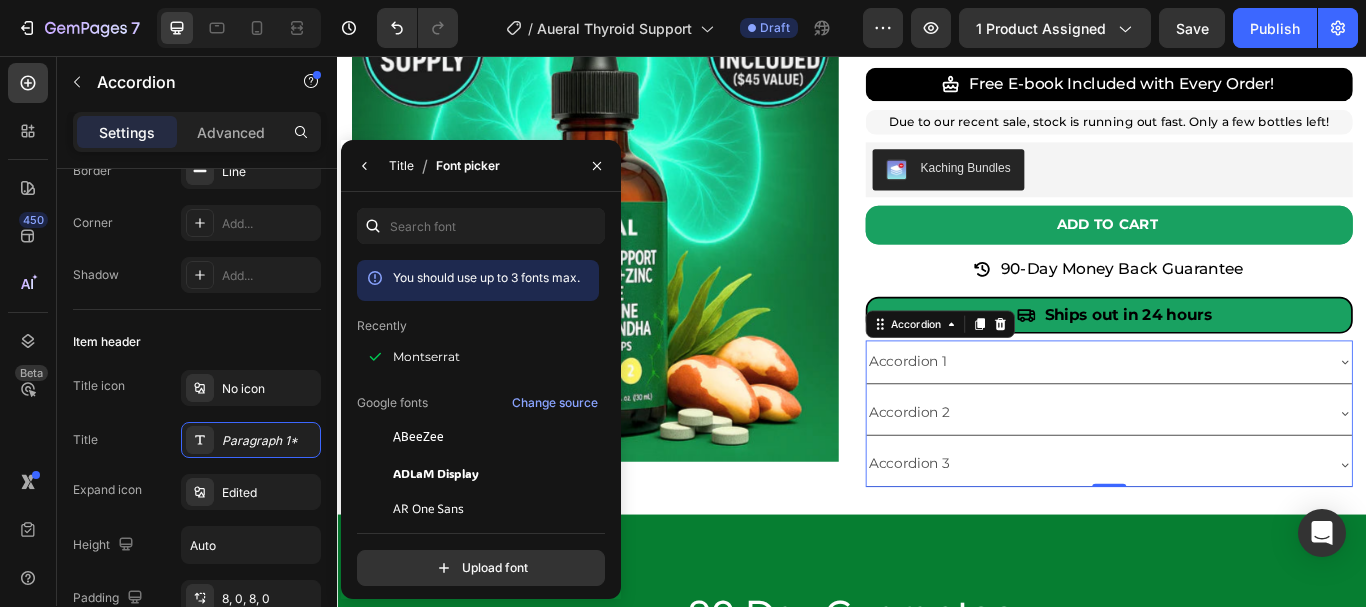 click on "Title" at bounding box center [401, 166] 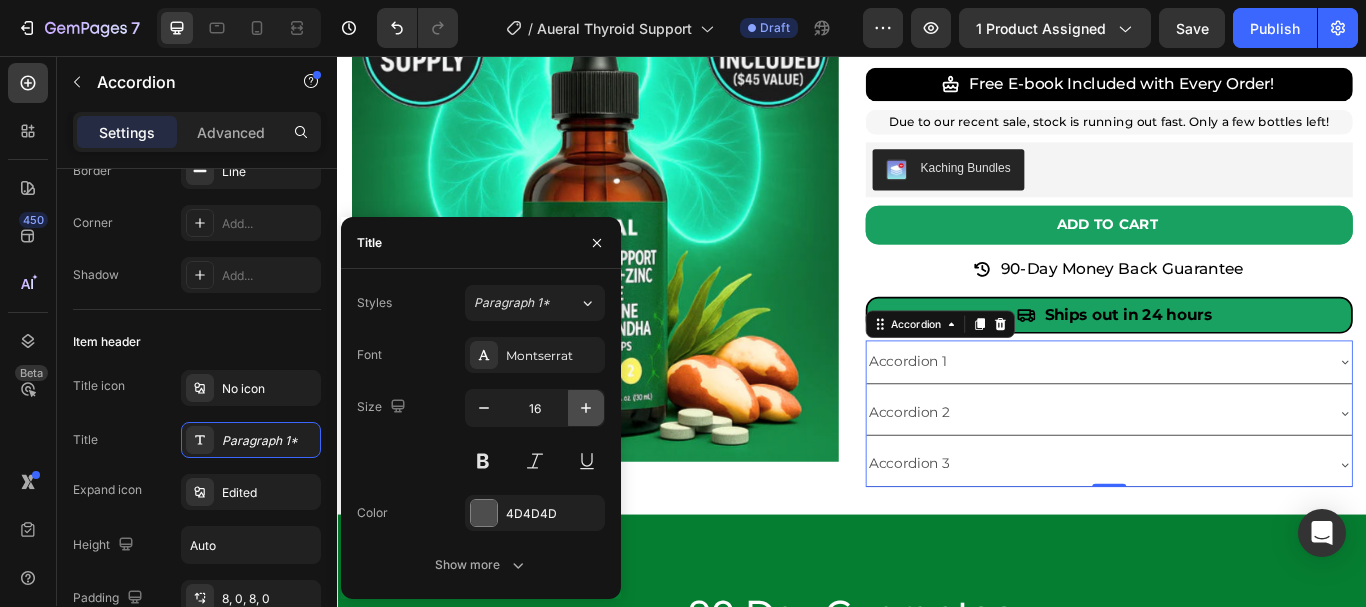 click 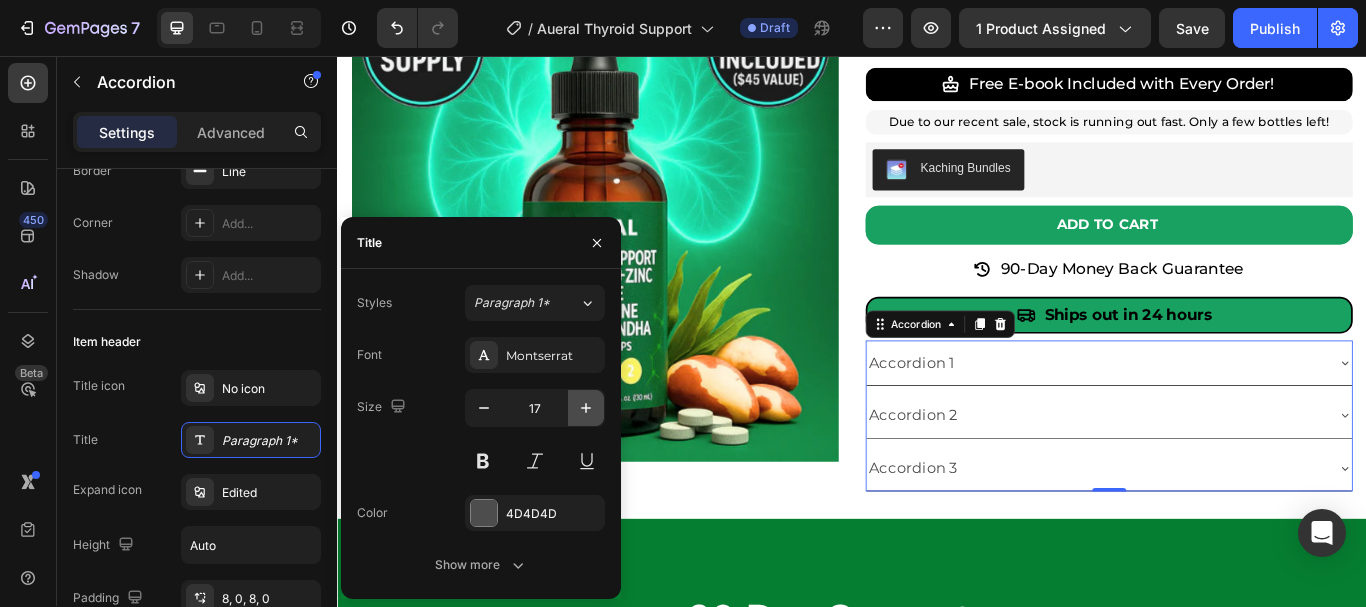 click 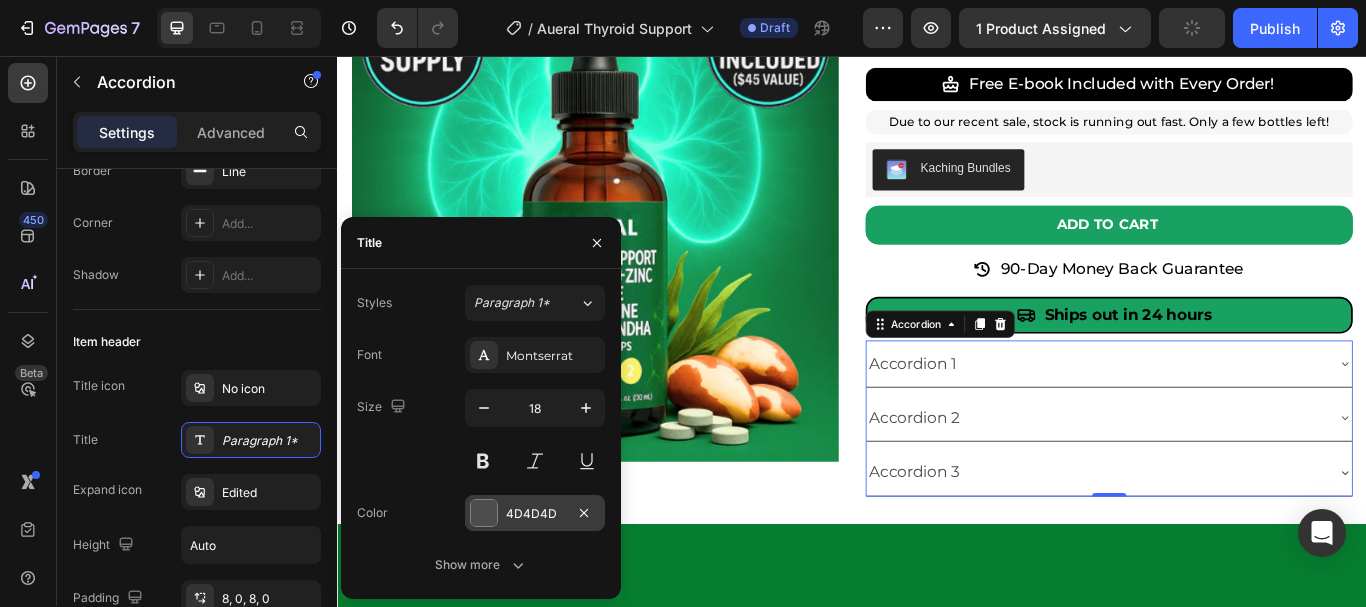 click at bounding box center [484, 513] 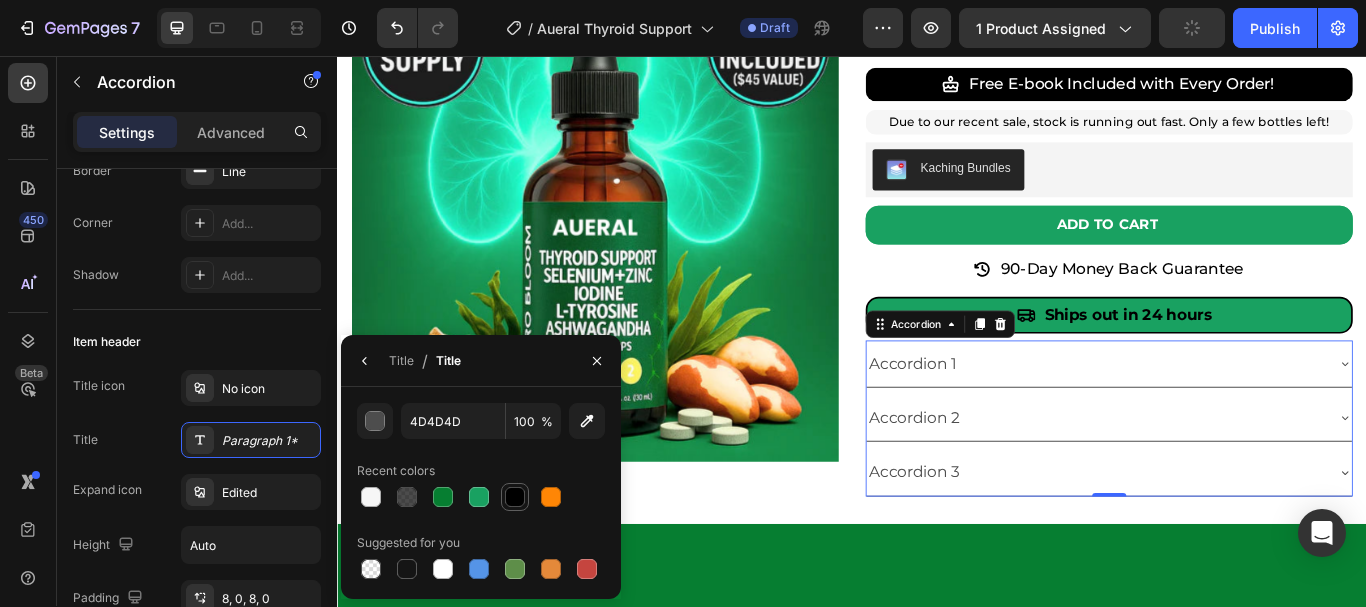 click at bounding box center (515, 497) 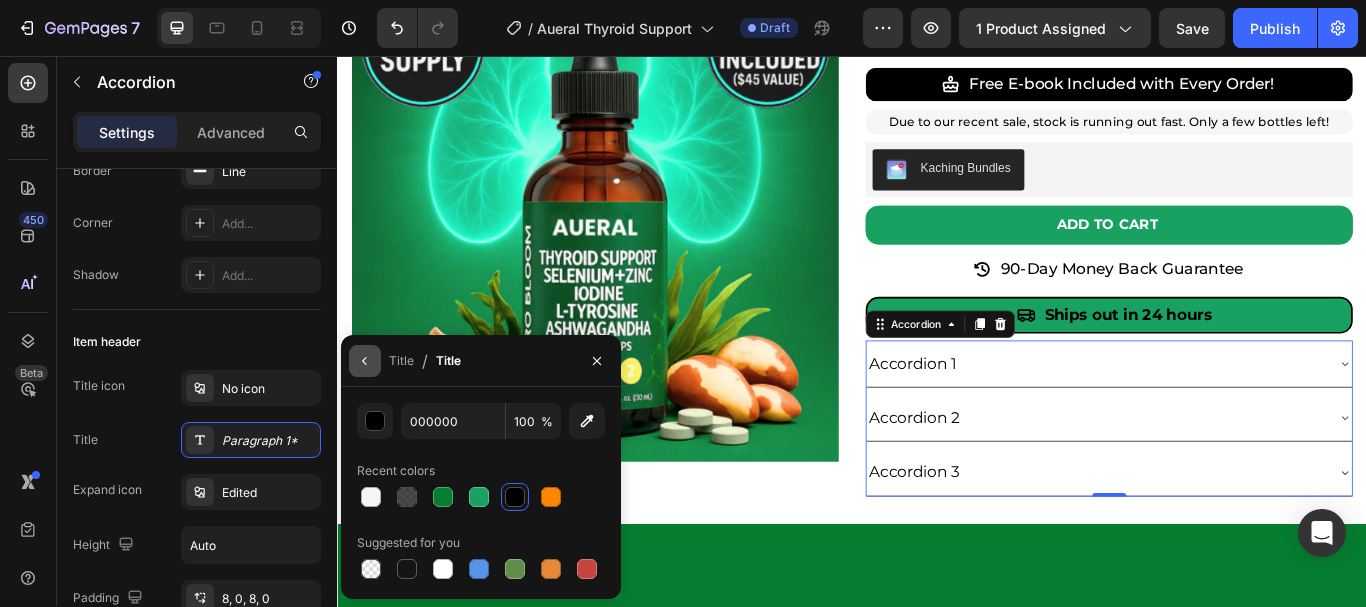 click at bounding box center (365, 361) 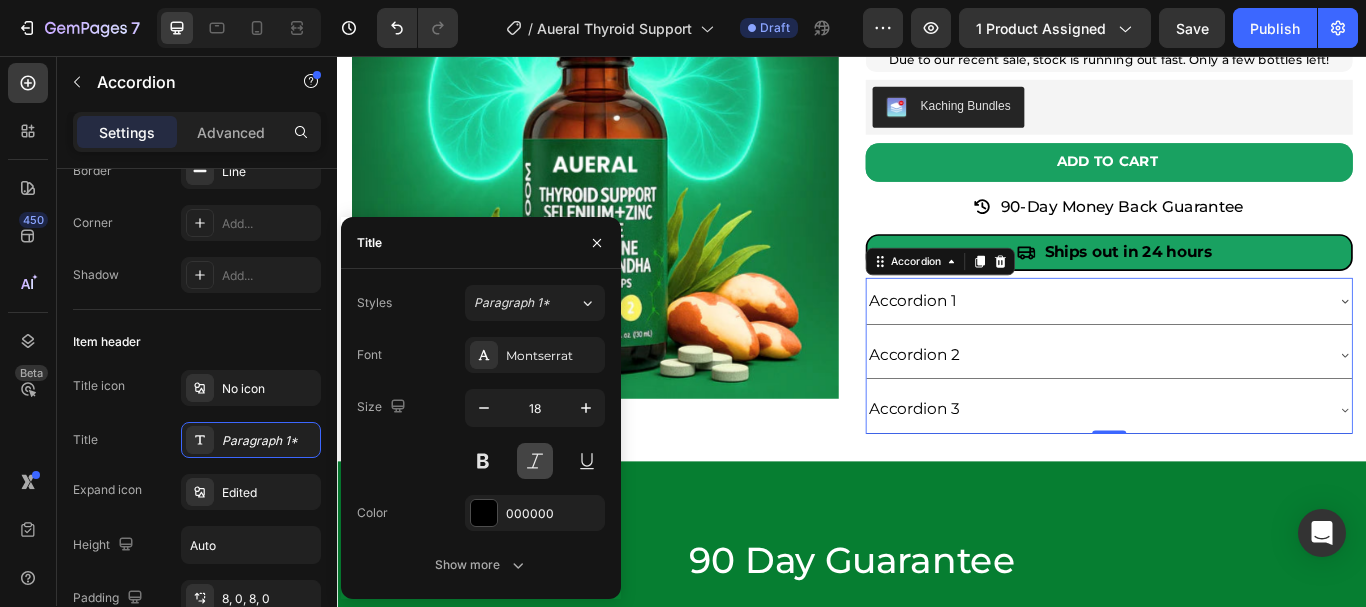 scroll, scrollTop: 4150, scrollLeft: 0, axis: vertical 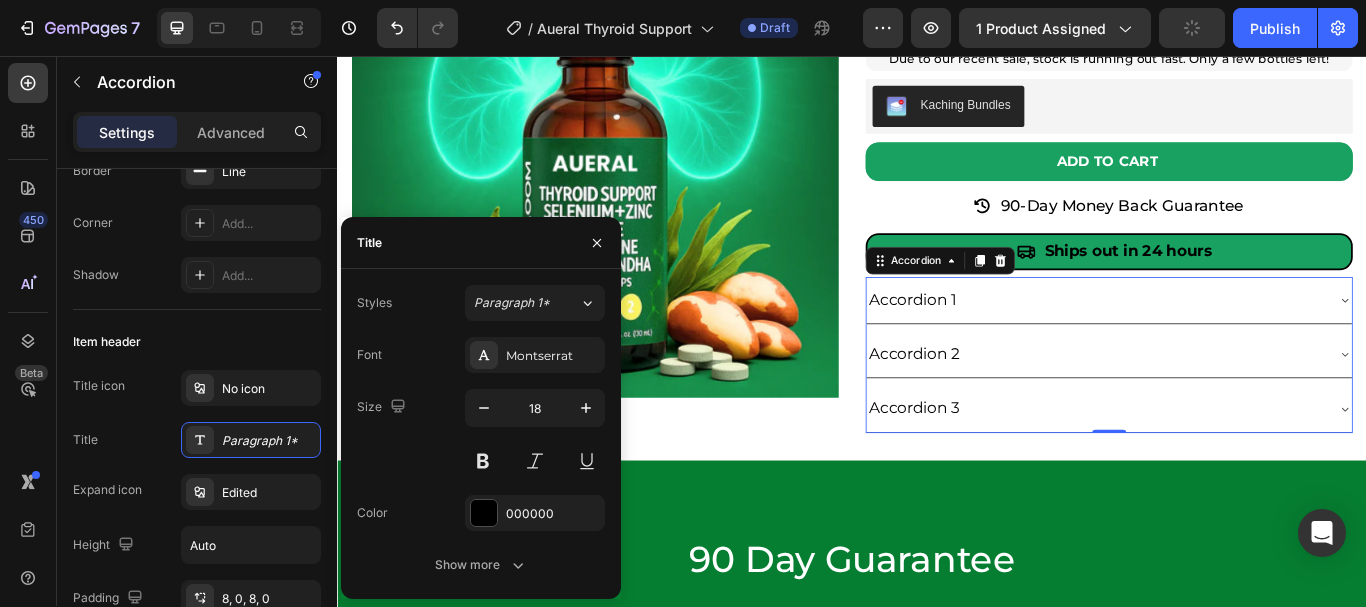 click on "Font Montserrat Size 18 Color 000000 Show more" at bounding box center (481, 460) 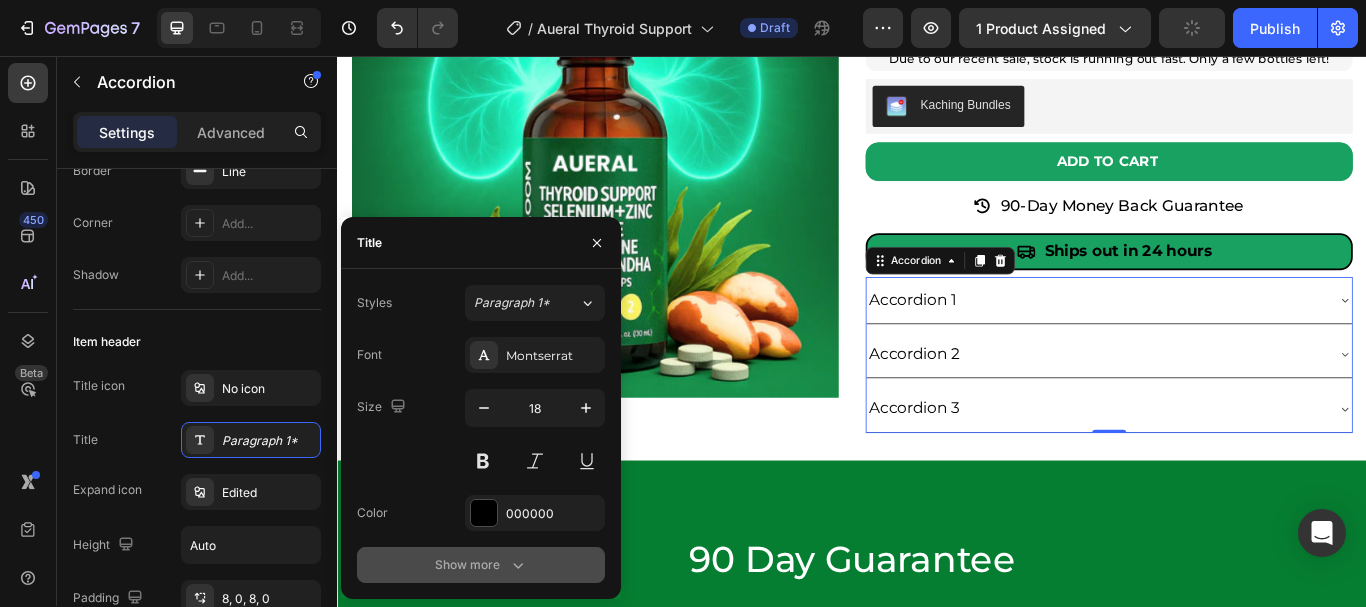 click 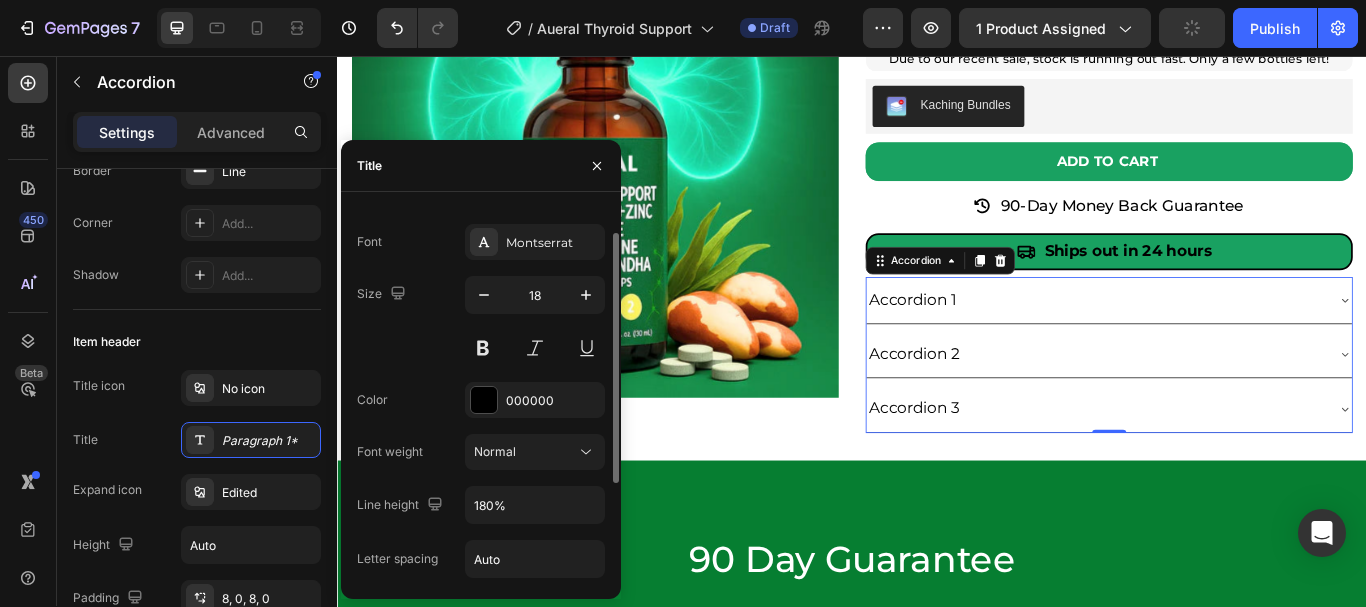 scroll, scrollTop: 37, scrollLeft: 0, axis: vertical 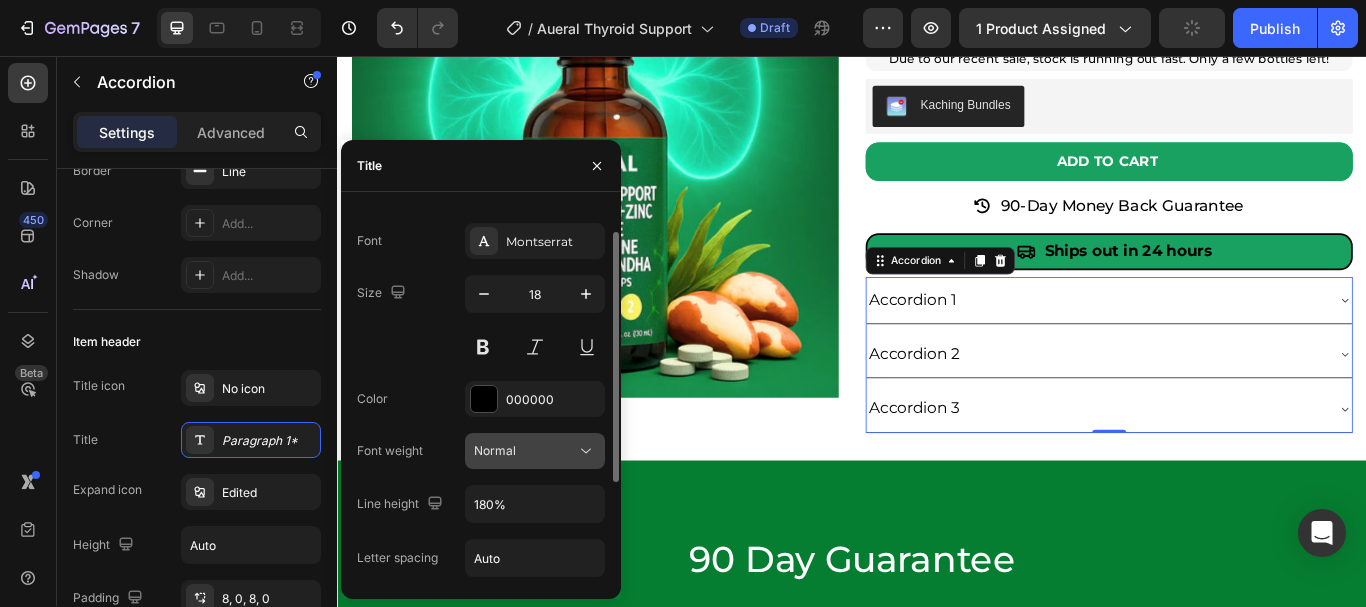 click on "Normal" 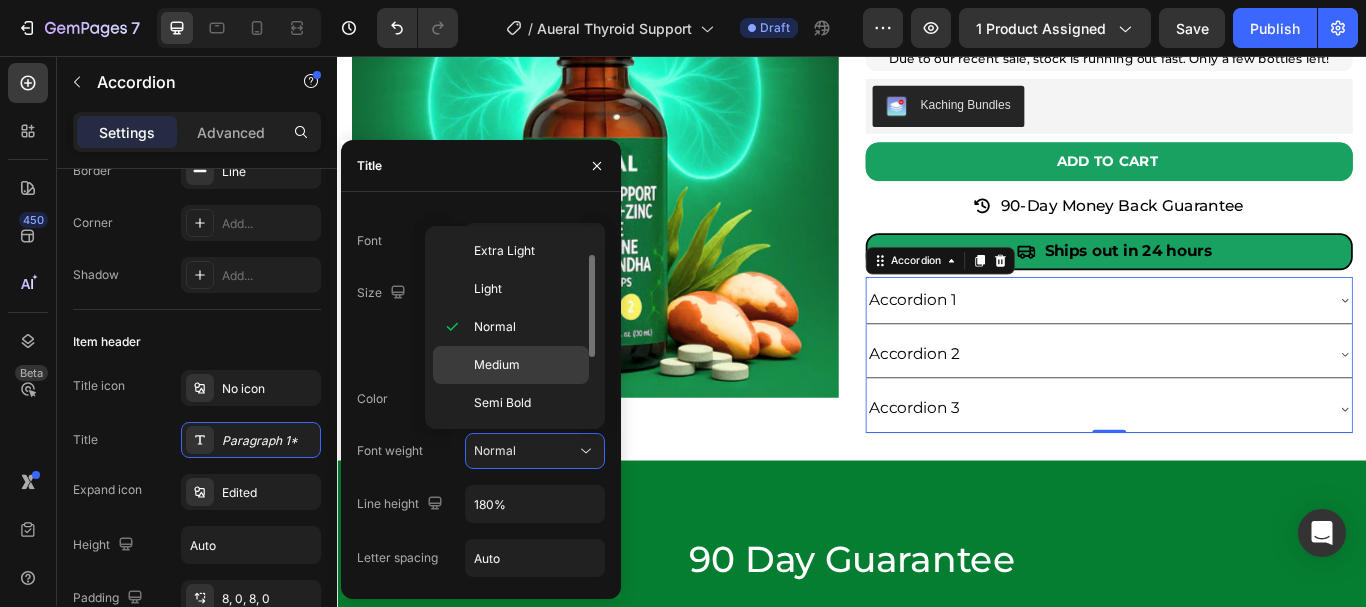 scroll, scrollTop: 41, scrollLeft: 0, axis: vertical 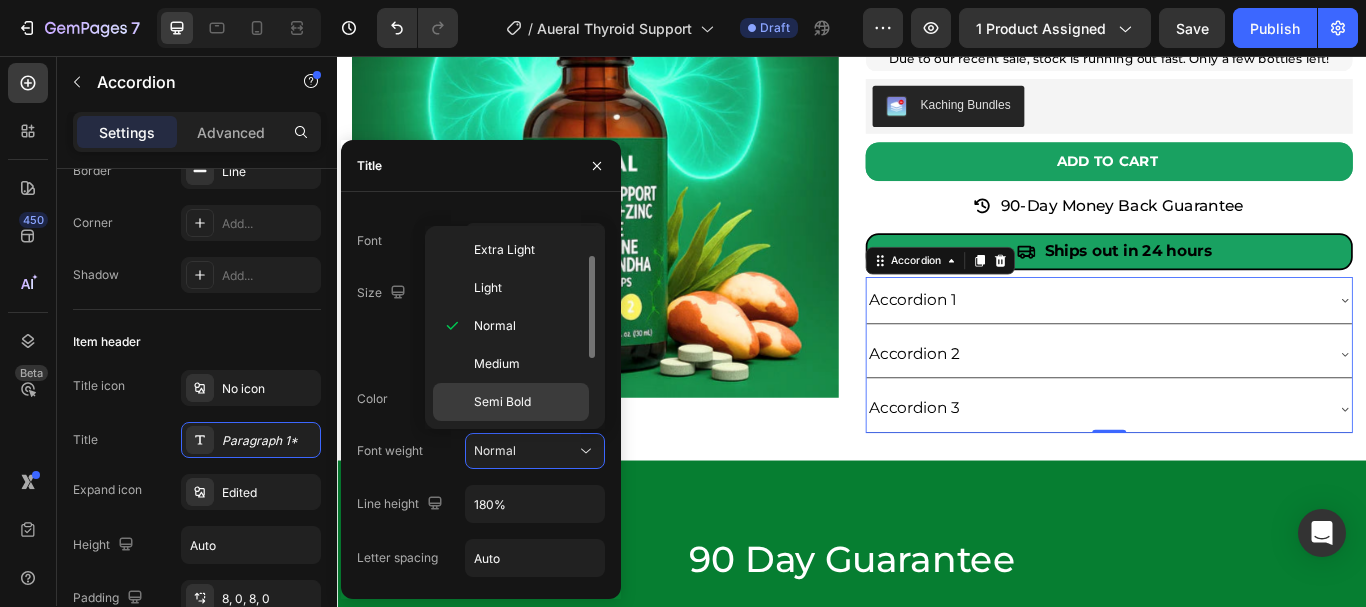 click on "Semi Bold" at bounding box center (502, 402) 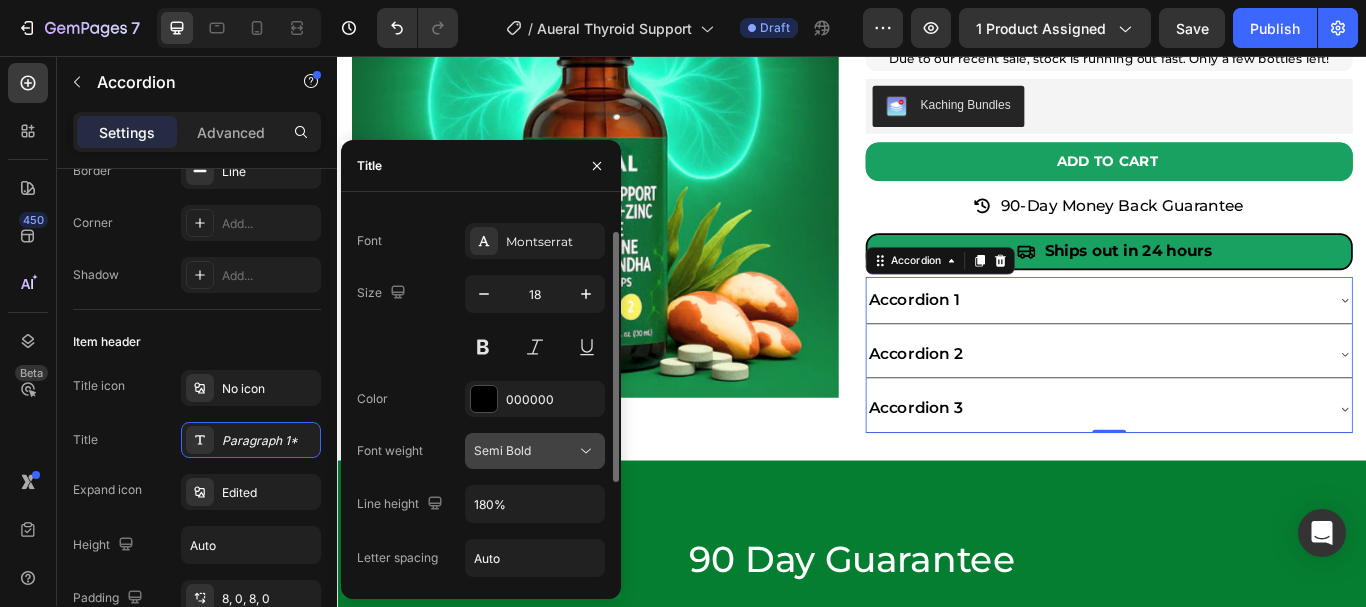 click on "Semi Bold" at bounding box center (502, 450) 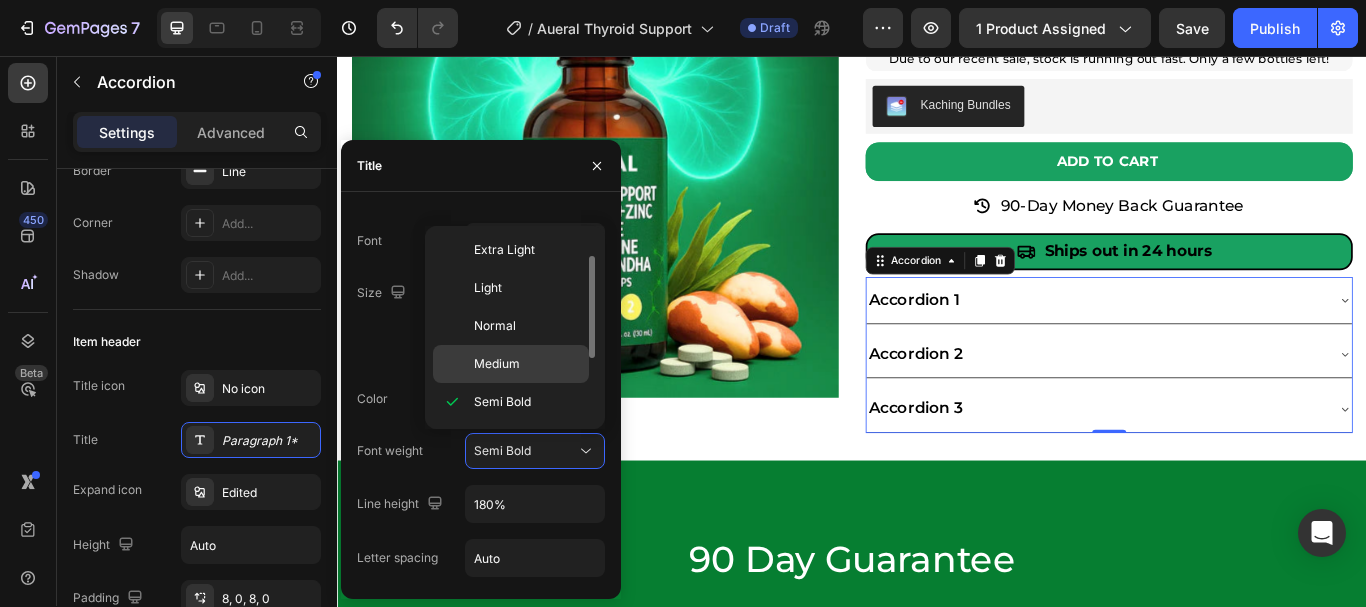 click on "Medium" 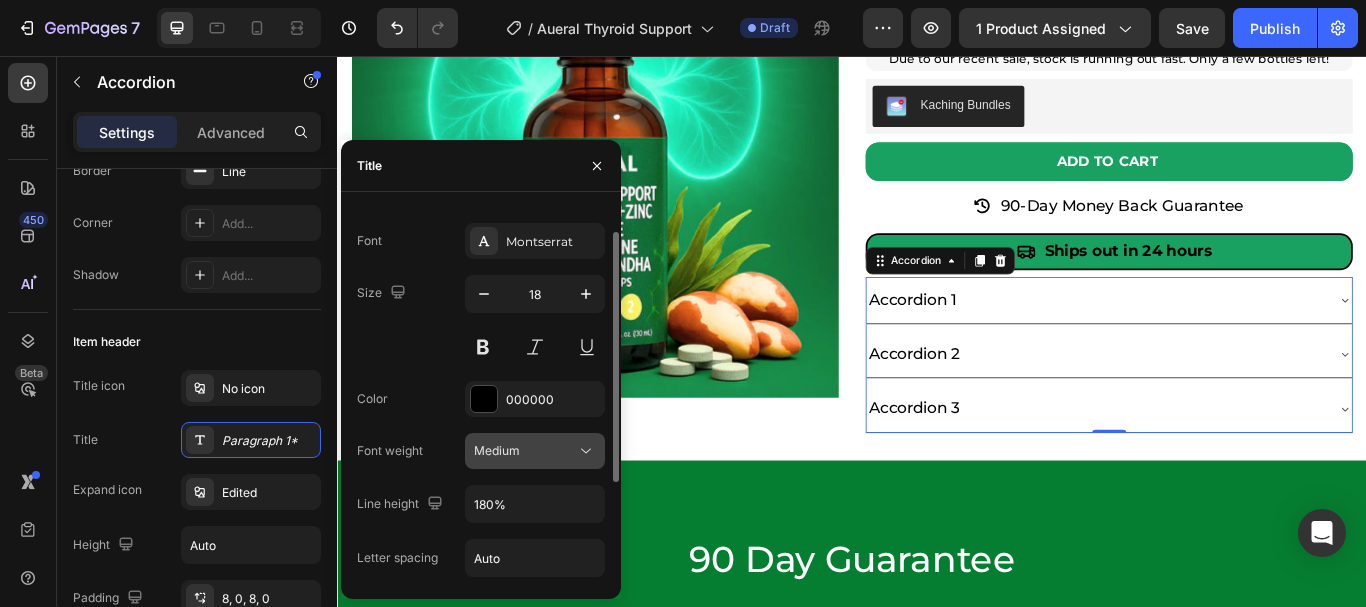 click on "Medium" at bounding box center [525, 451] 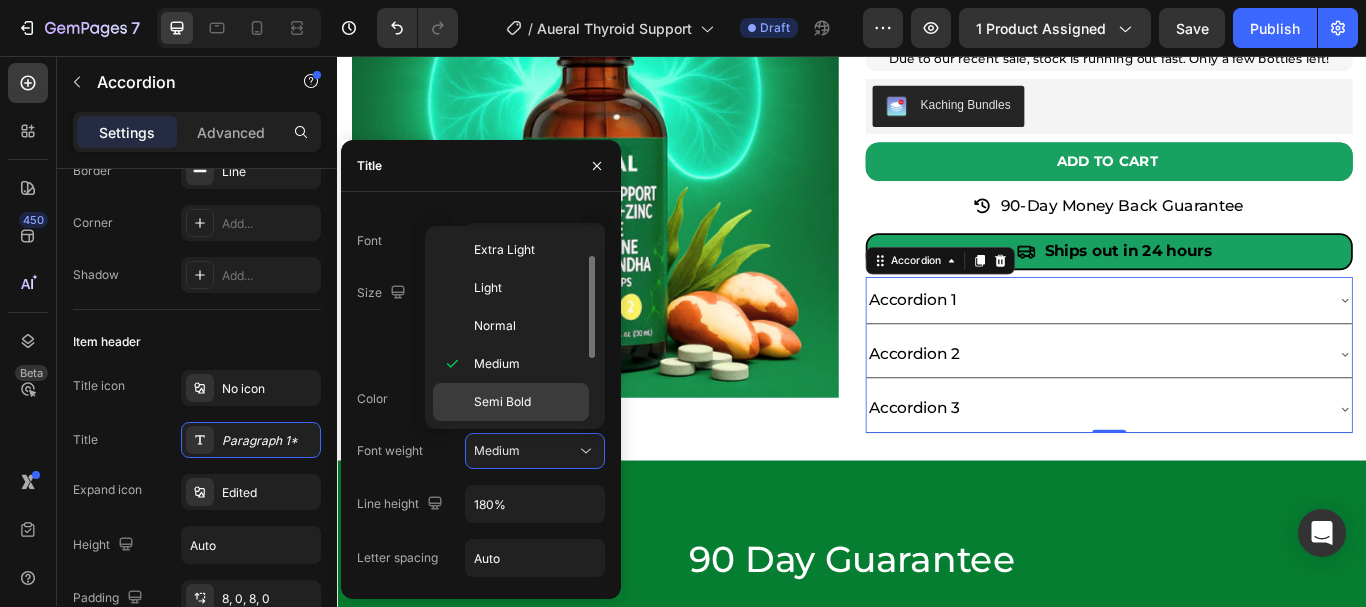 click on "Semi Bold" at bounding box center [502, 402] 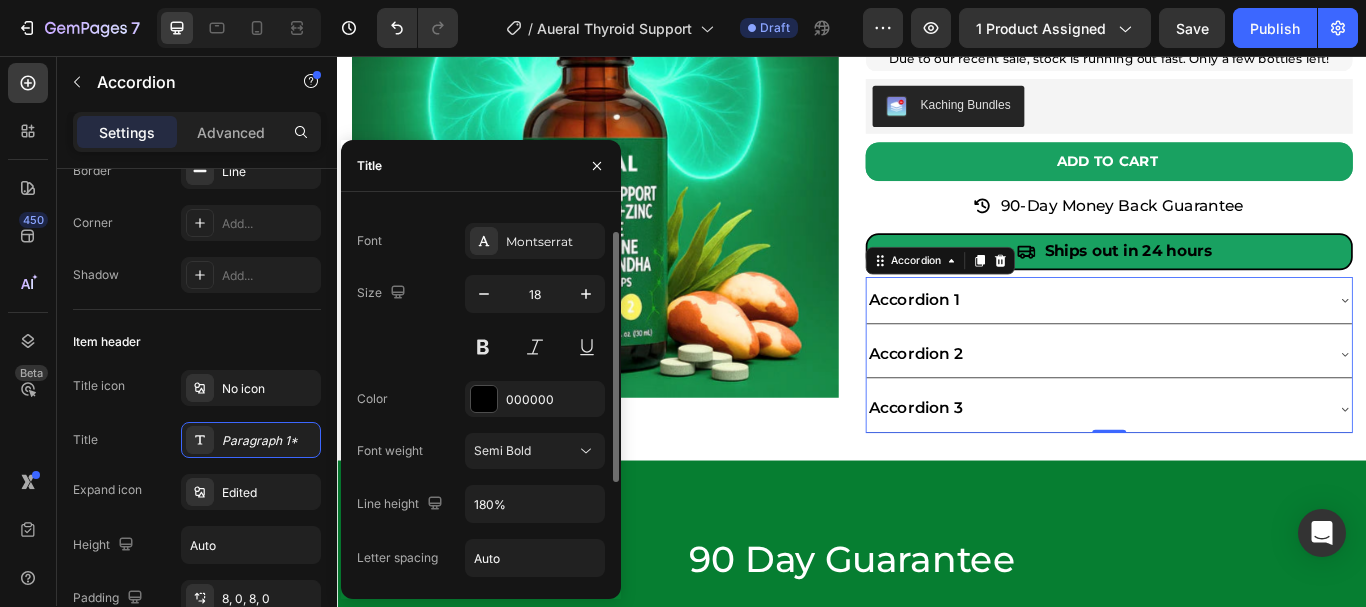 click on "Font Montserrat Size 18 Color 000000 Font weight Semi Bold Line height 180% Letter spacing Auto Transform AA Aa aa Shadow Add... Show less" at bounding box center (481, 478) 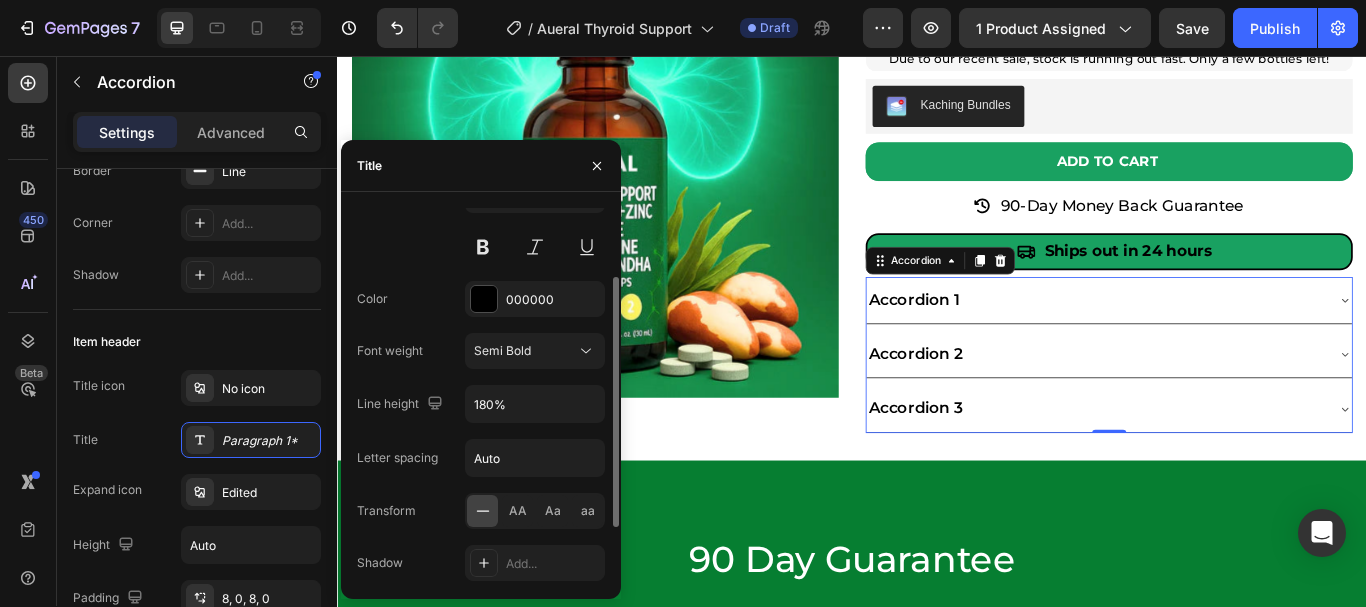scroll, scrollTop: 187, scrollLeft: 0, axis: vertical 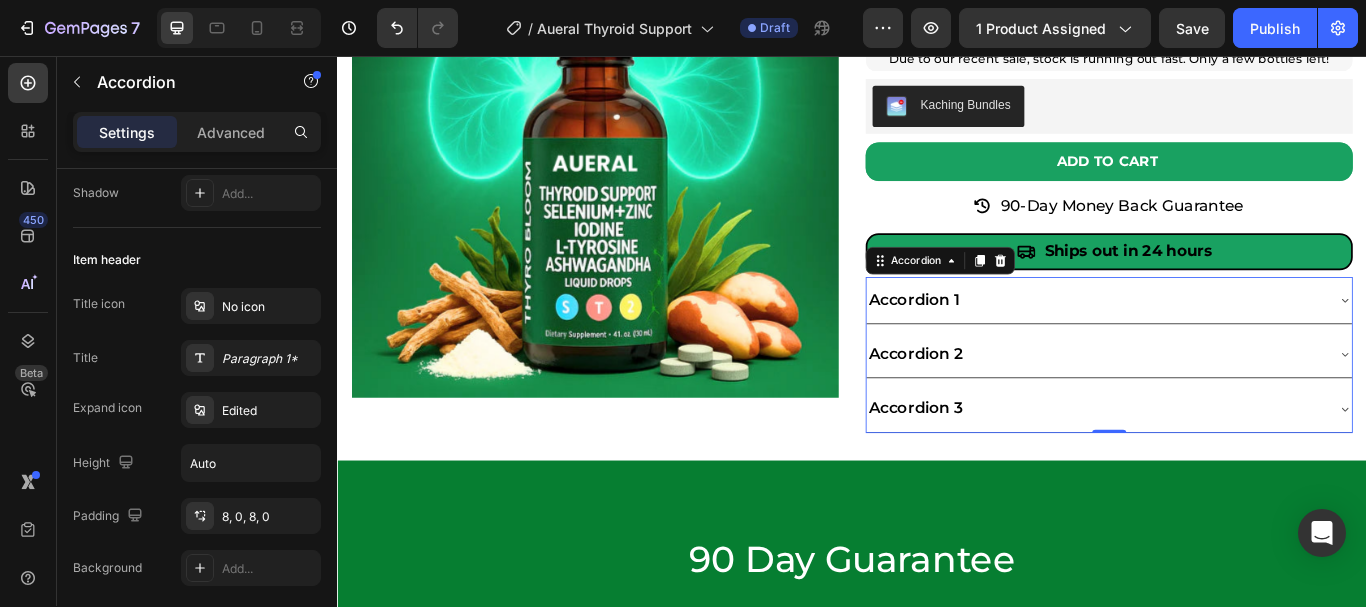 click on "Accordion 1" at bounding box center (1221, 341) 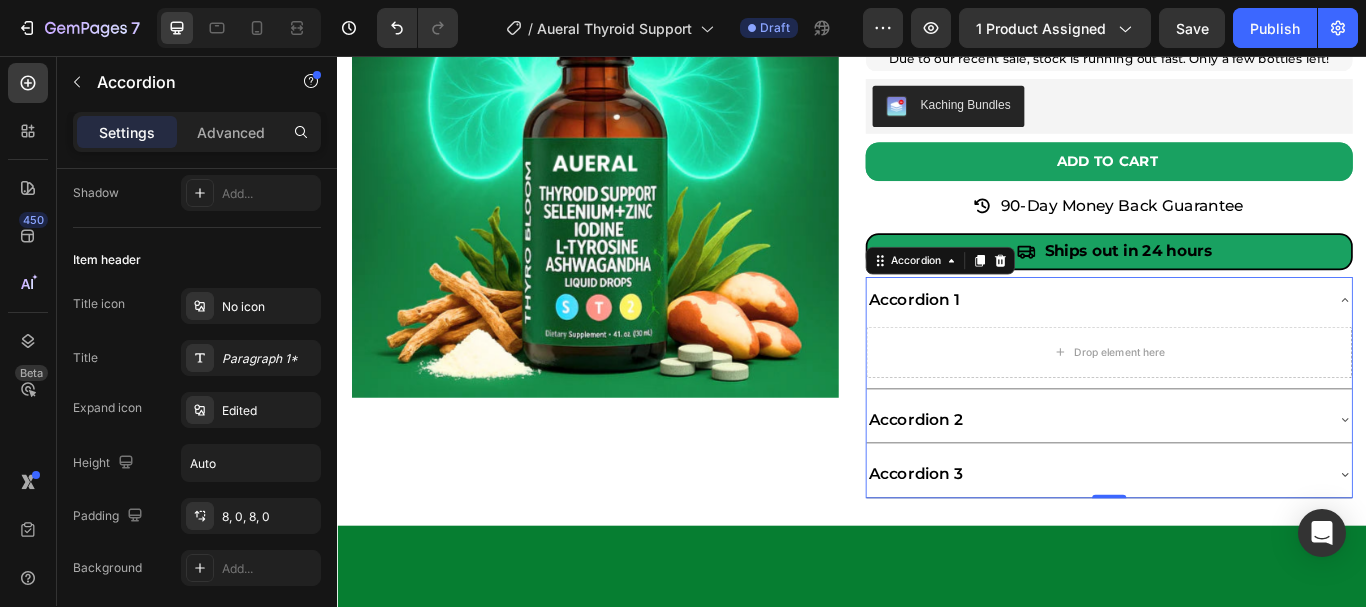 click on "Accordion 1" at bounding box center (1221, 341) 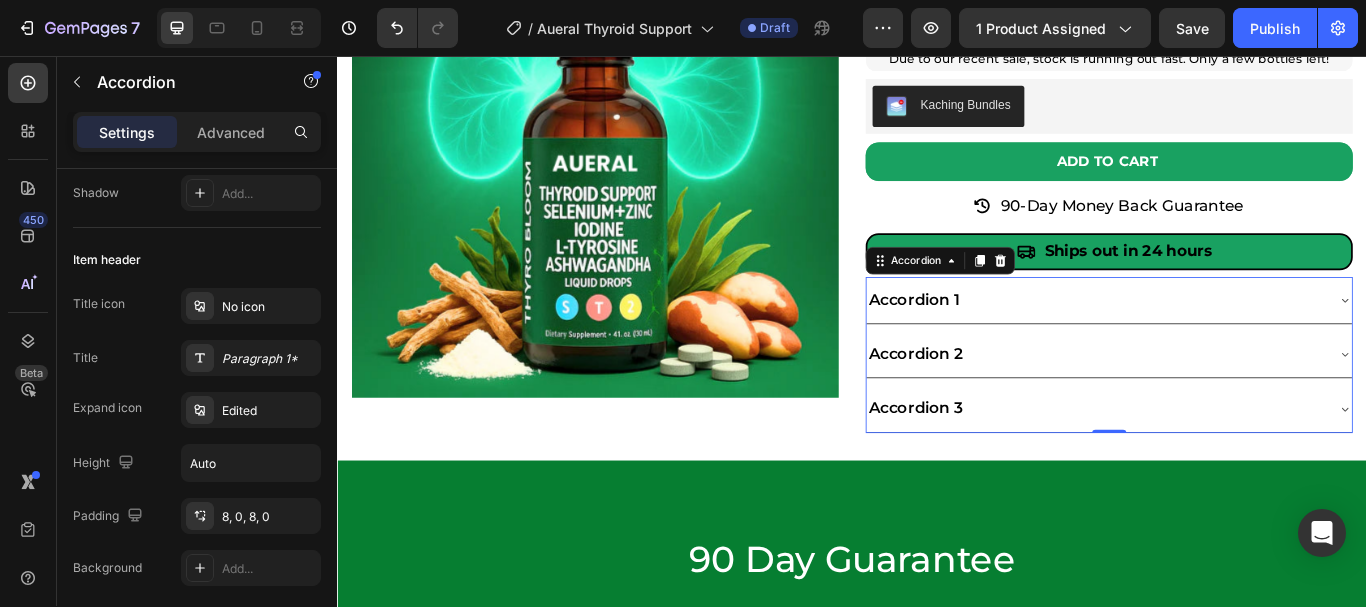 click on "Accordion 1" at bounding box center (1221, 341) 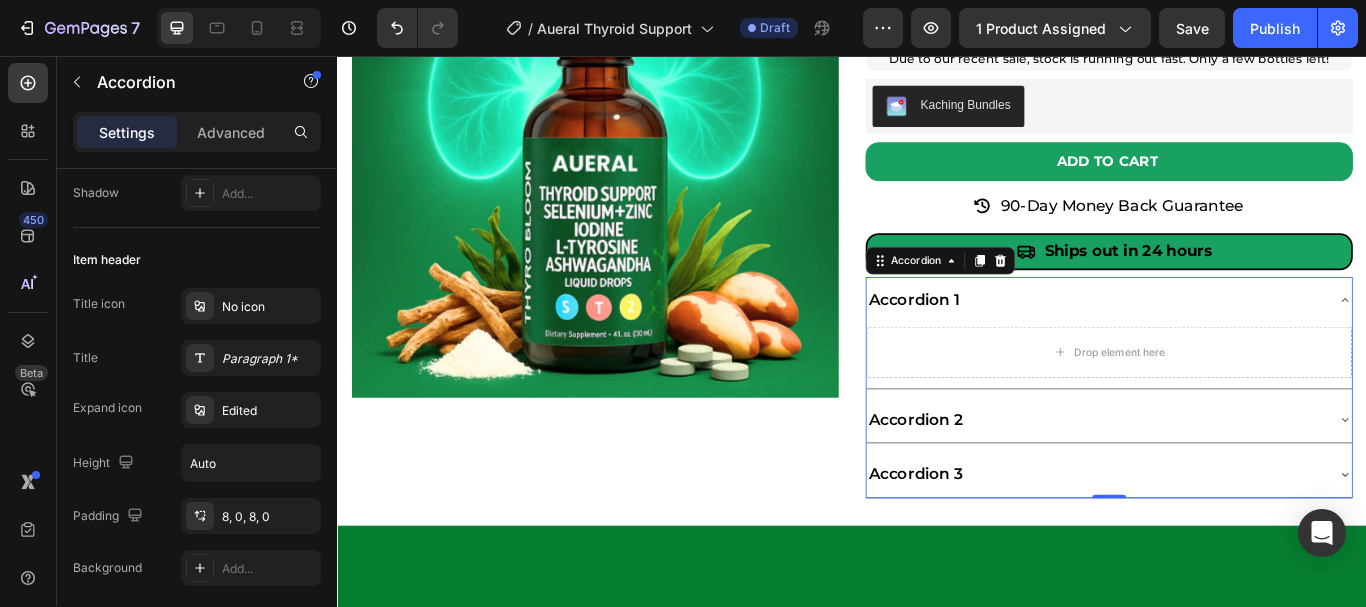 click on "Accordion 1" at bounding box center [1221, 341] 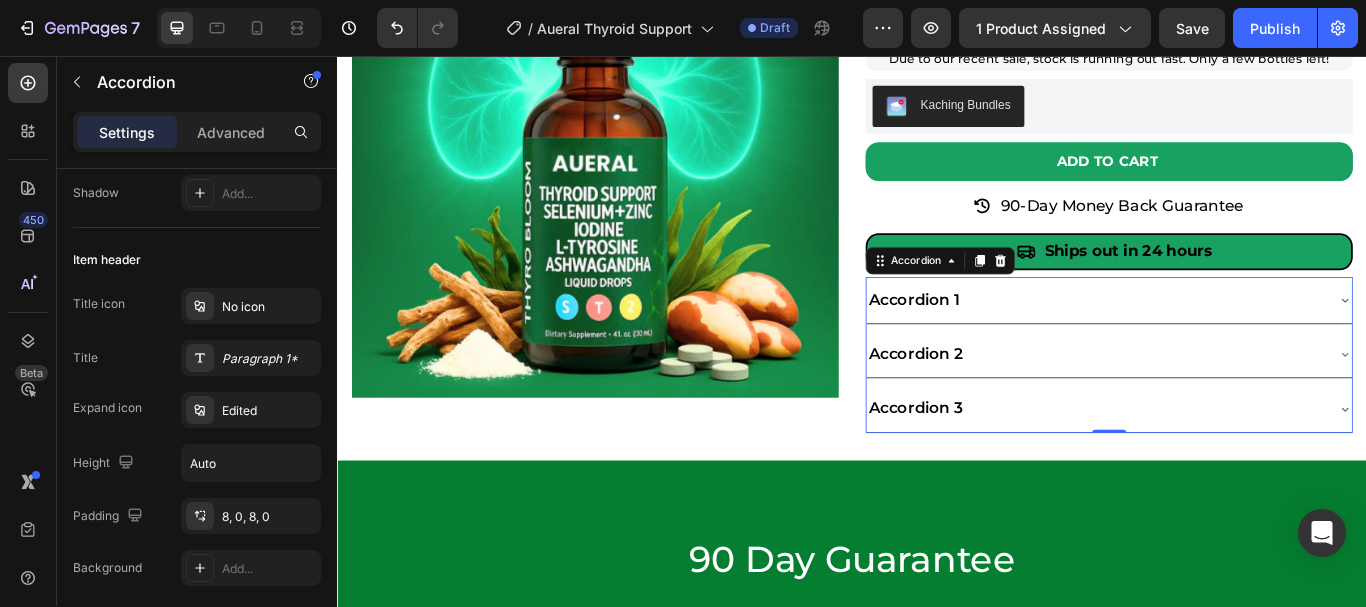click on "Accordion 1" at bounding box center [1221, 341] 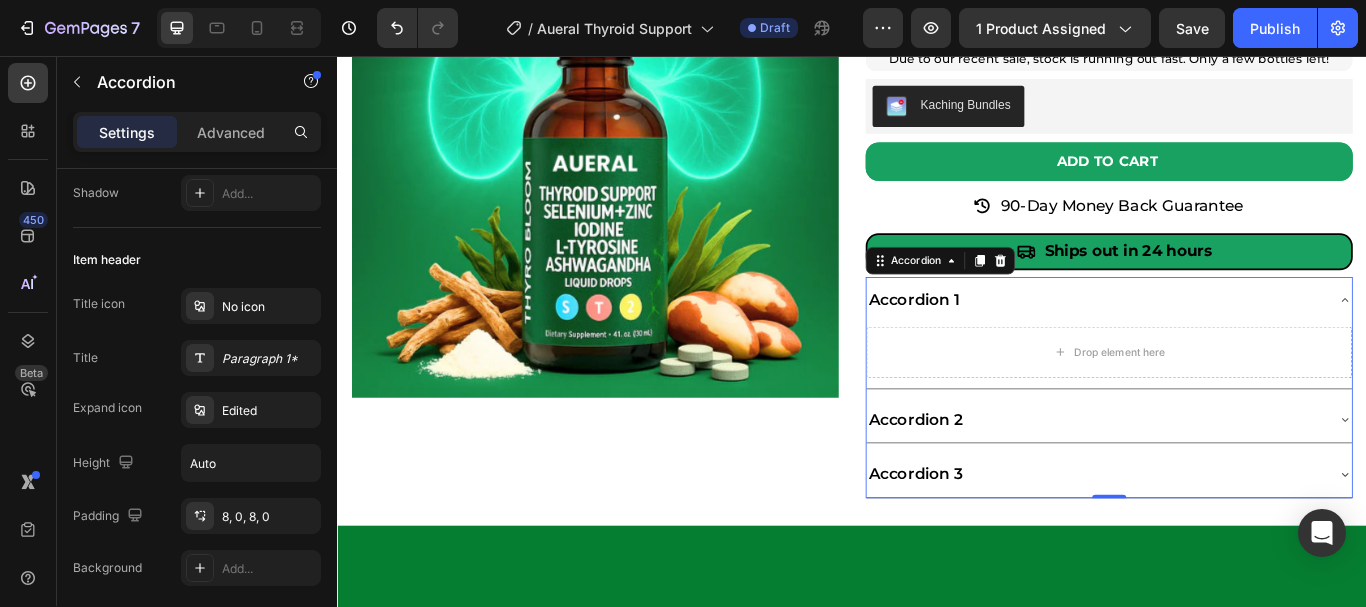 click on "Accordion 1" at bounding box center [1221, 341] 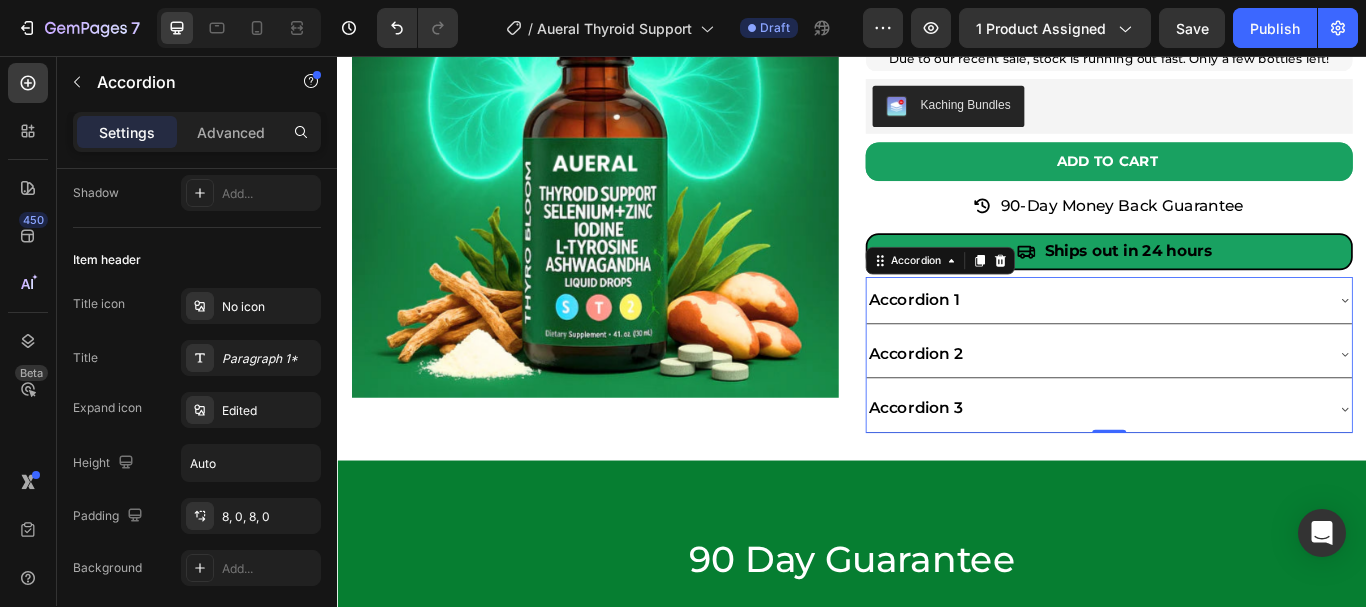 click on "Accordion 1" at bounding box center (1221, 341) 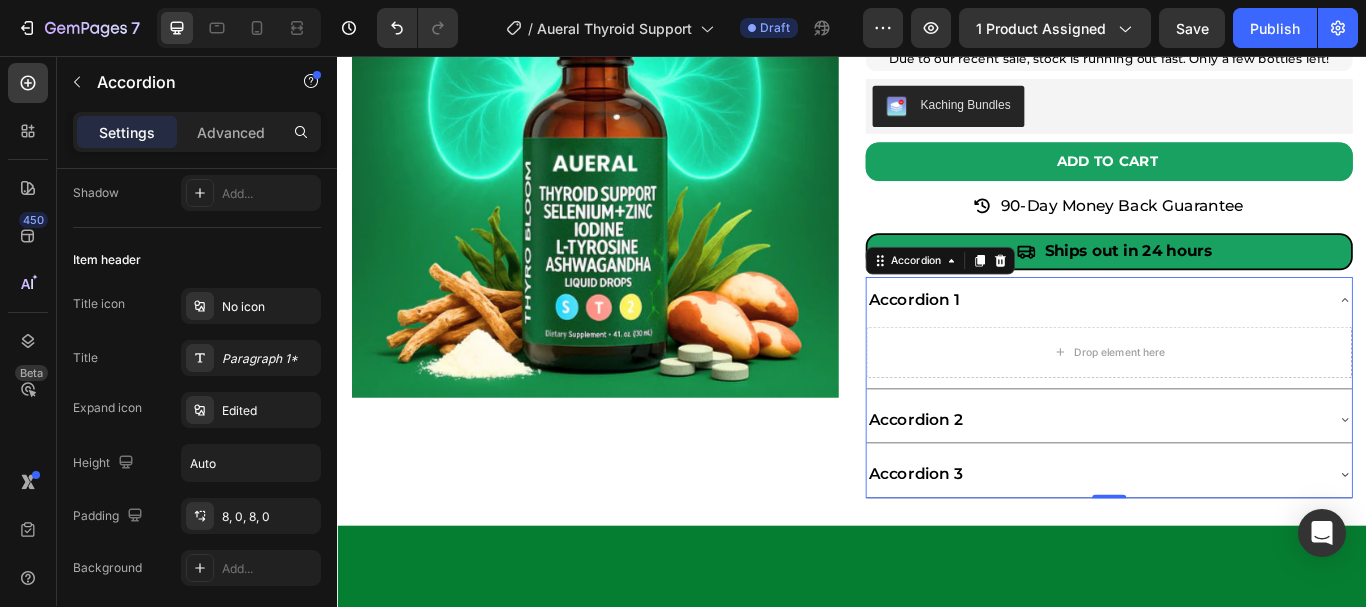 click on "Accordion 1" at bounding box center (1221, 341) 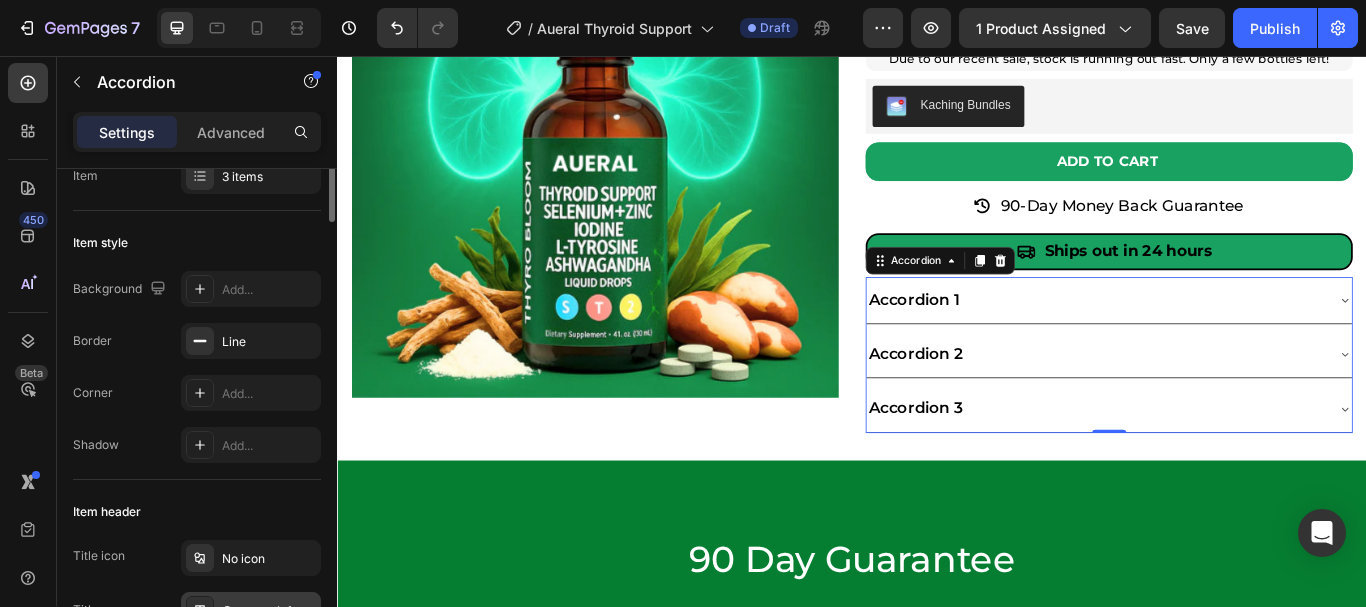 scroll, scrollTop: 0, scrollLeft: 0, axis: both 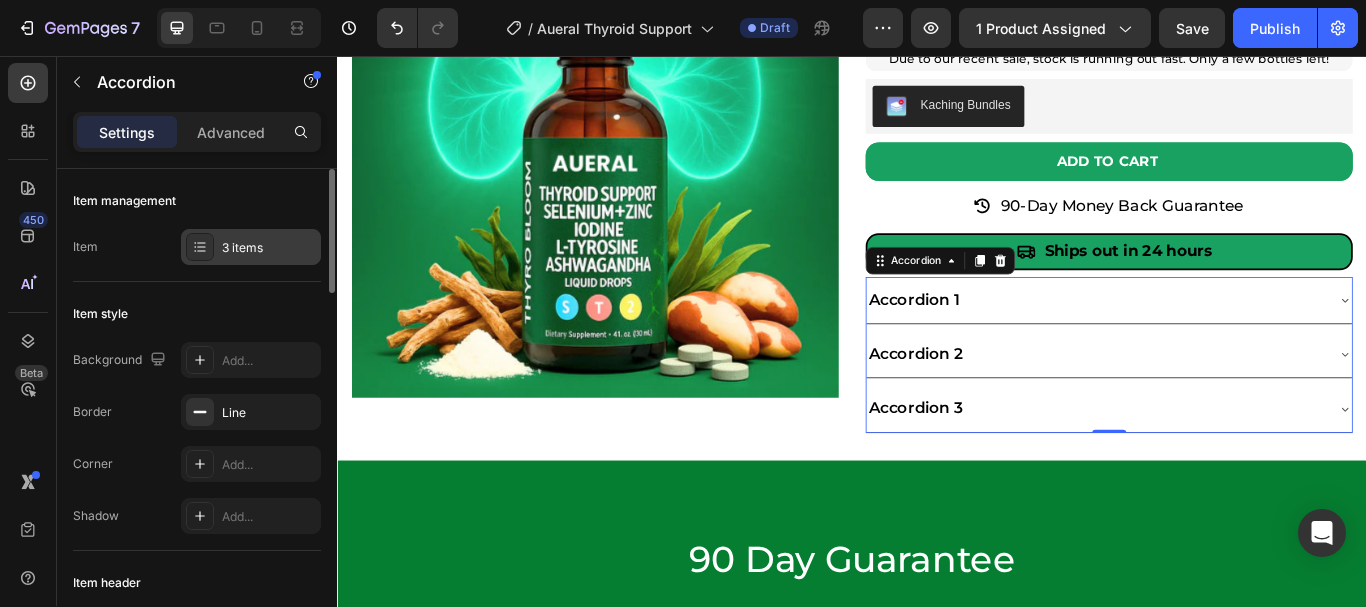 click on "3 items" at bounding box center [269, 248] 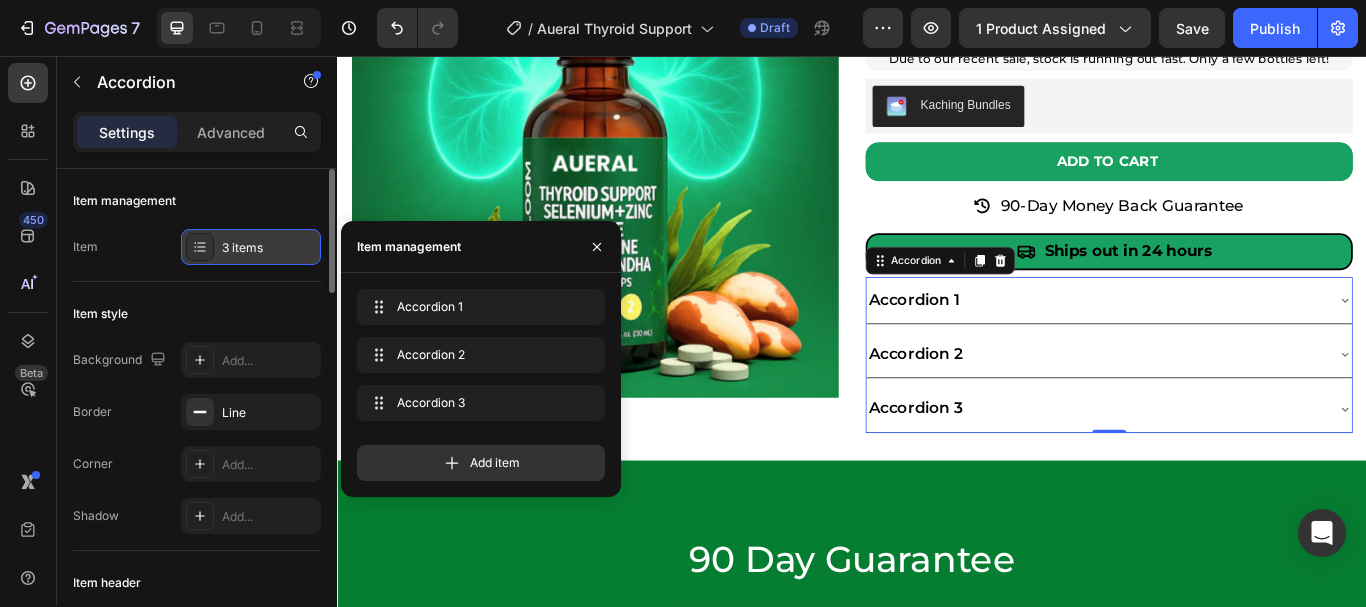 click on "3 items" at bounding box center [269, 248] 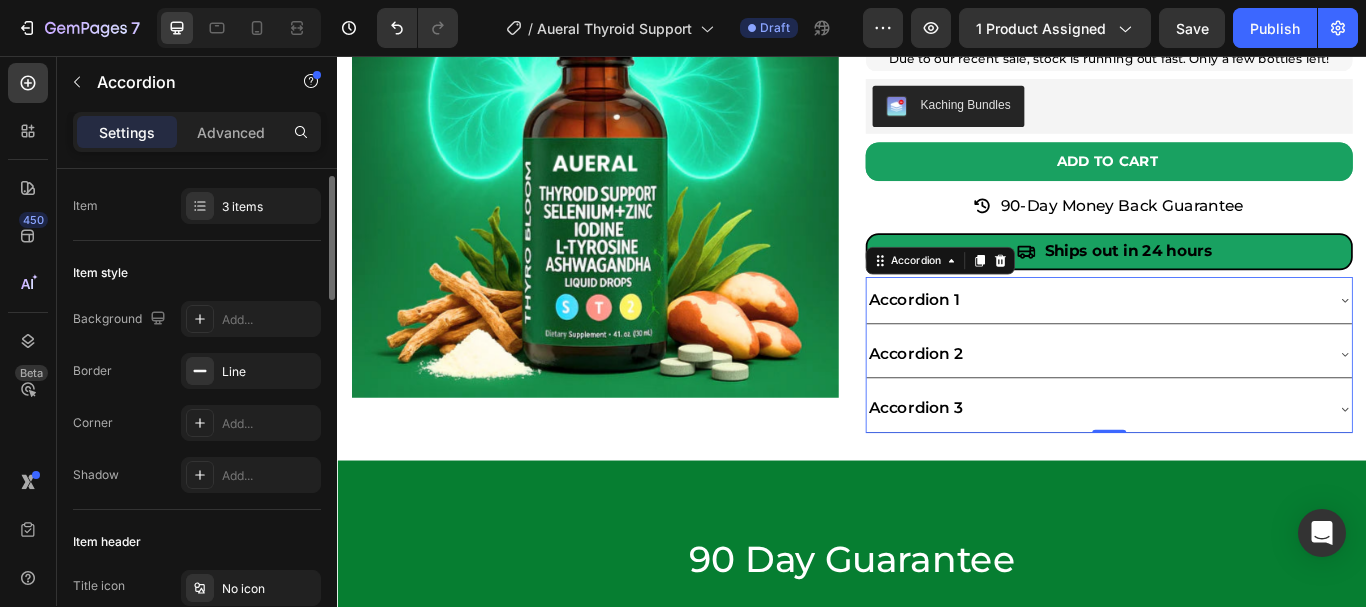scroll, scrollTop: 42, scrollLeft: 0, axis: vertical 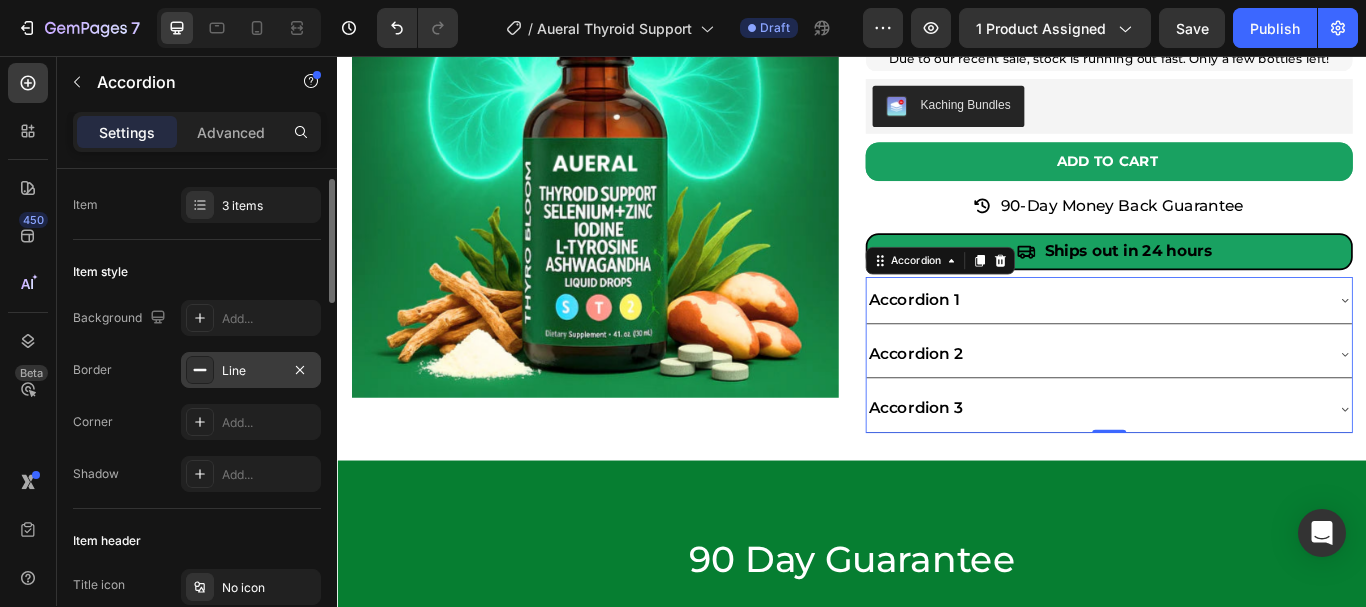 click 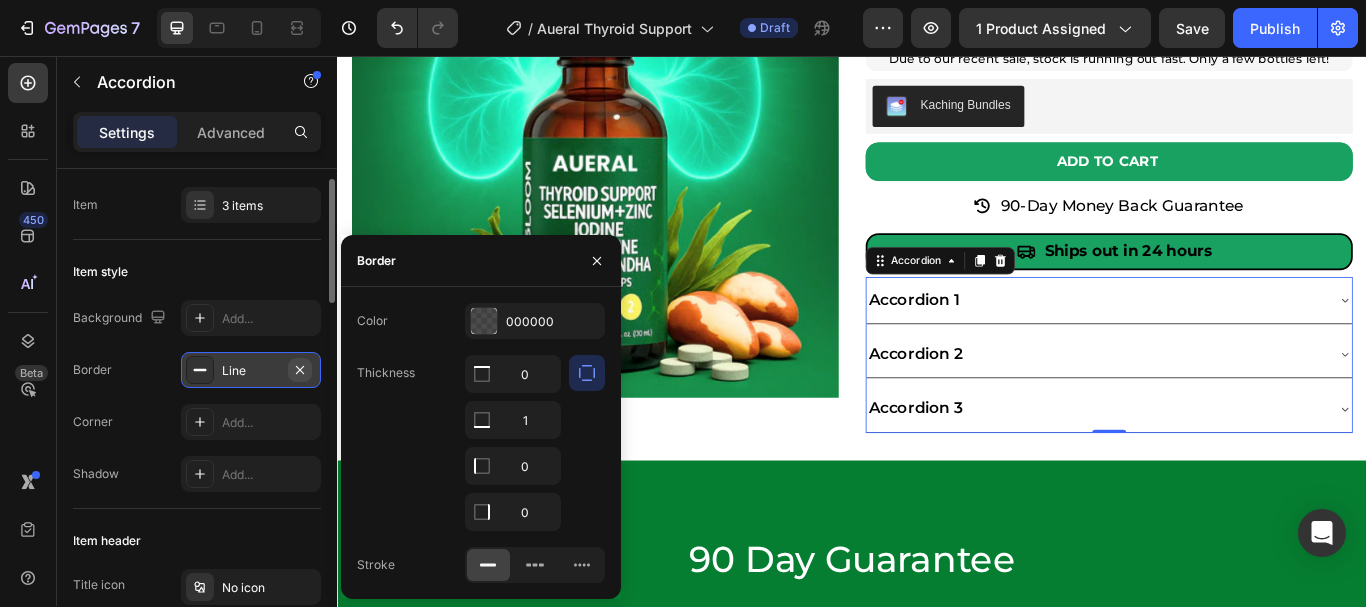 click 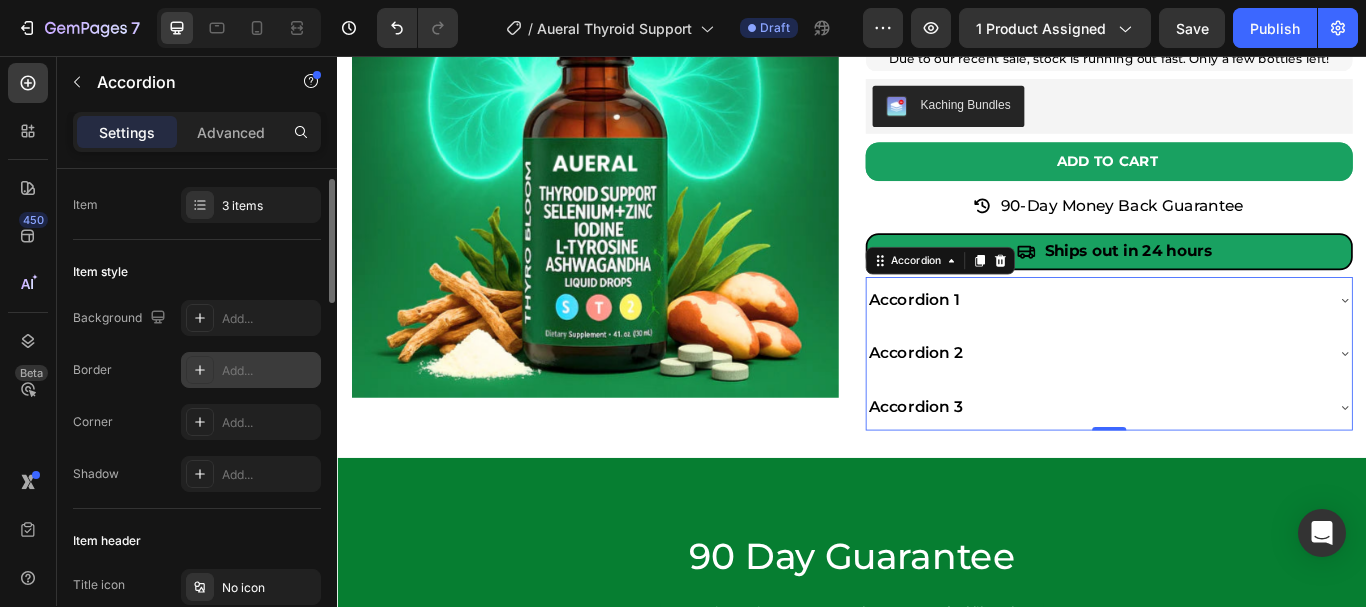 click on "Add..." at bounding box center (269, 371) 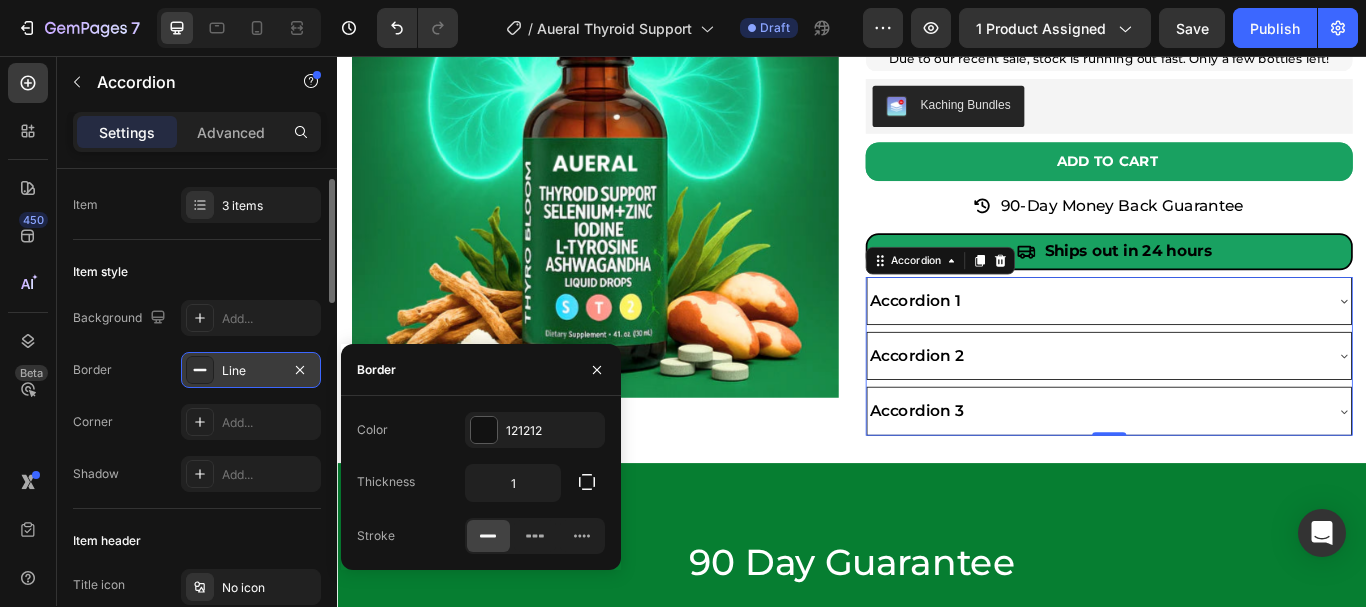 click on "Corner Add..." at bounding box center (197, 422) 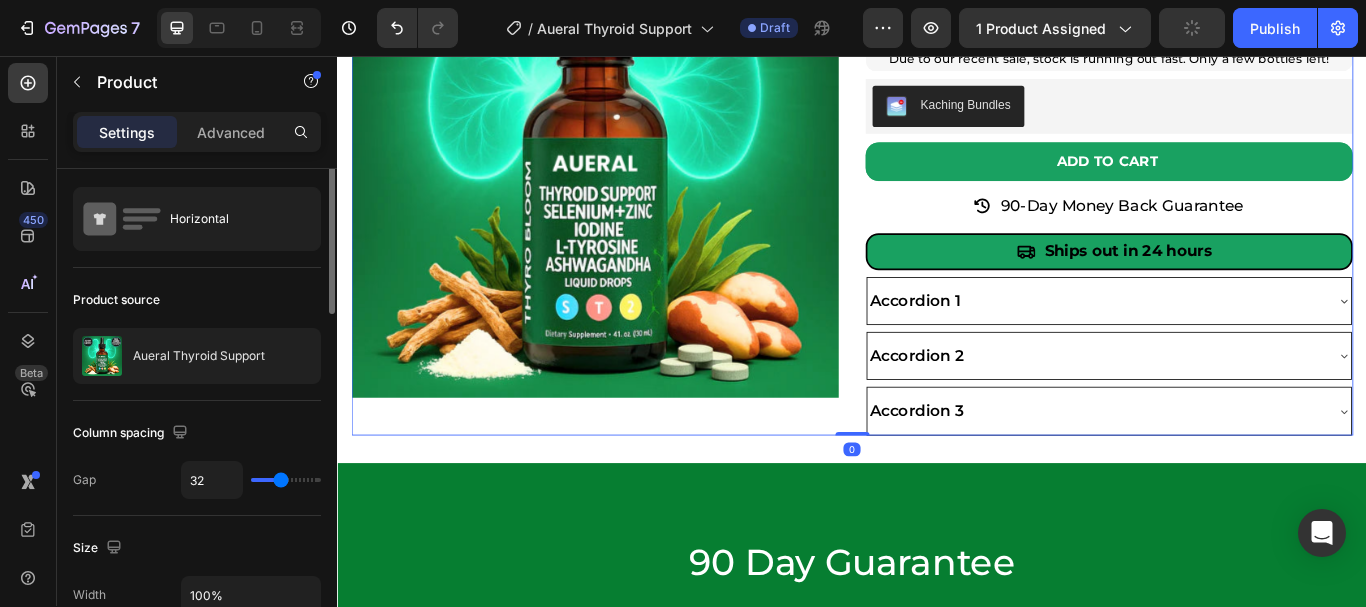 scroll, scrollTop: 0, scrollLeft: 0, axis: both 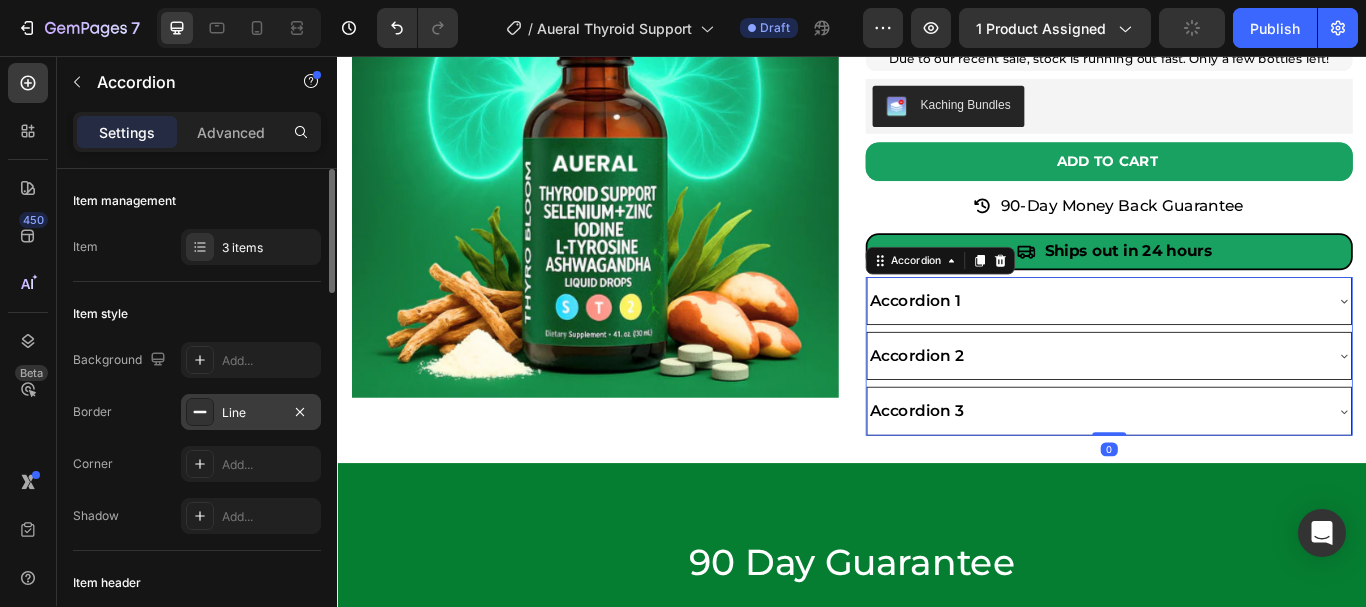 click on "Line" at bounding box center (251, 413) 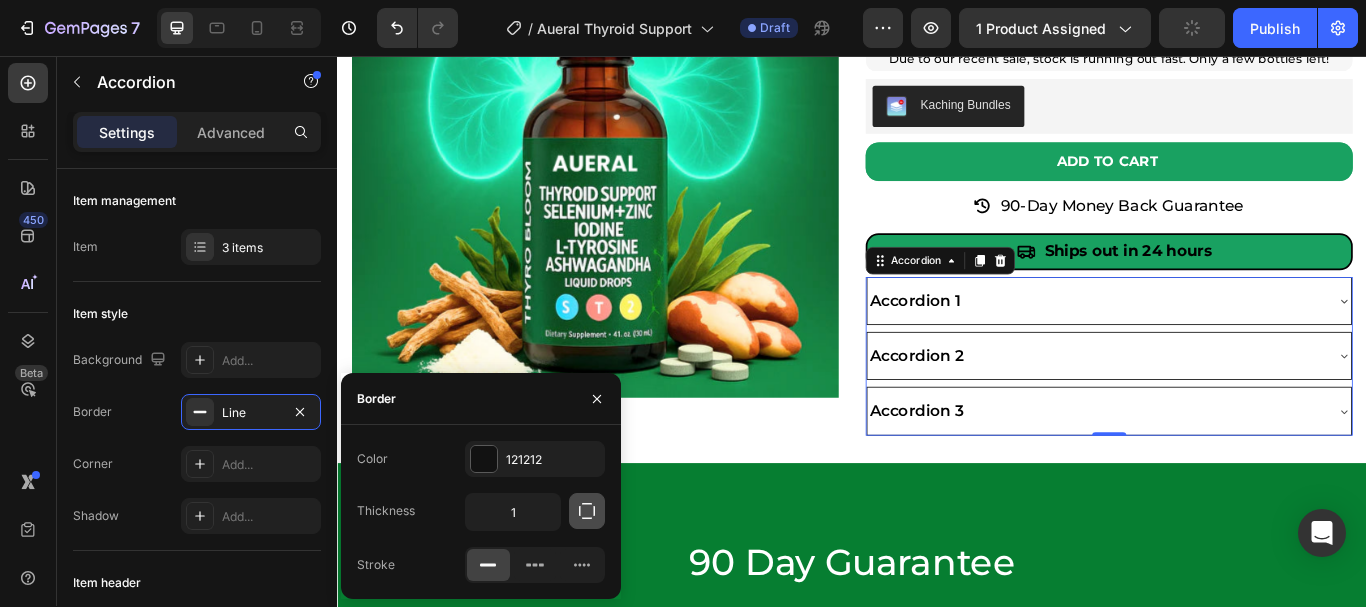 click 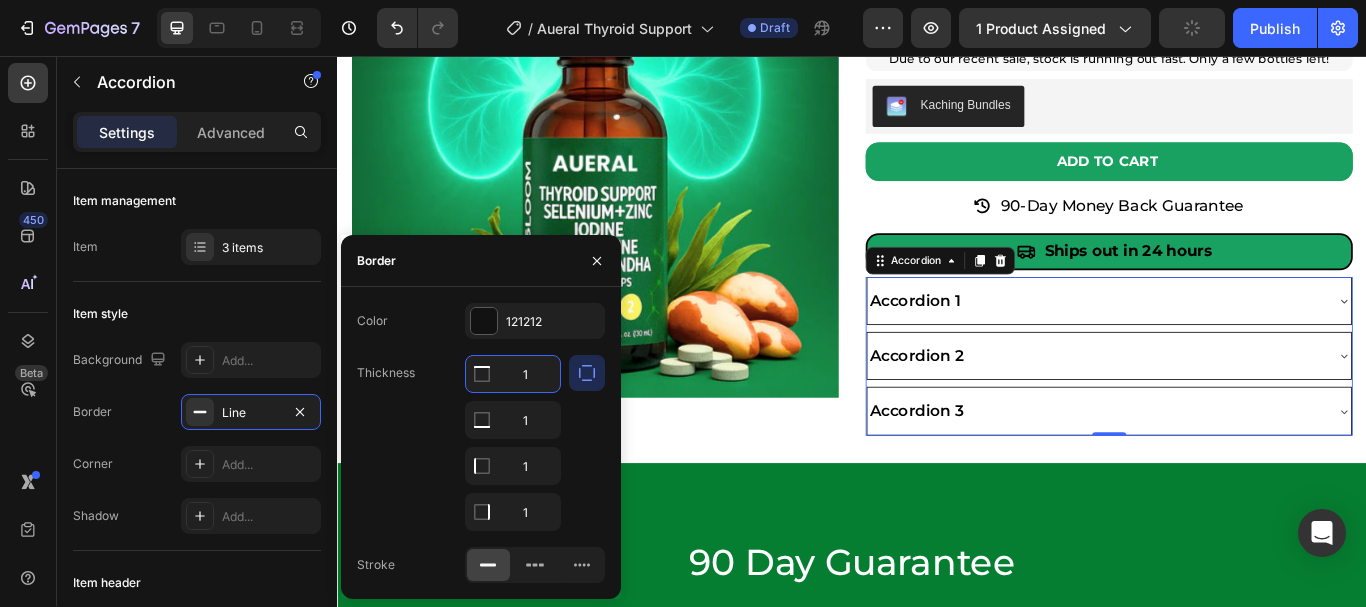 click on "1" at bounding box center (513, 374) 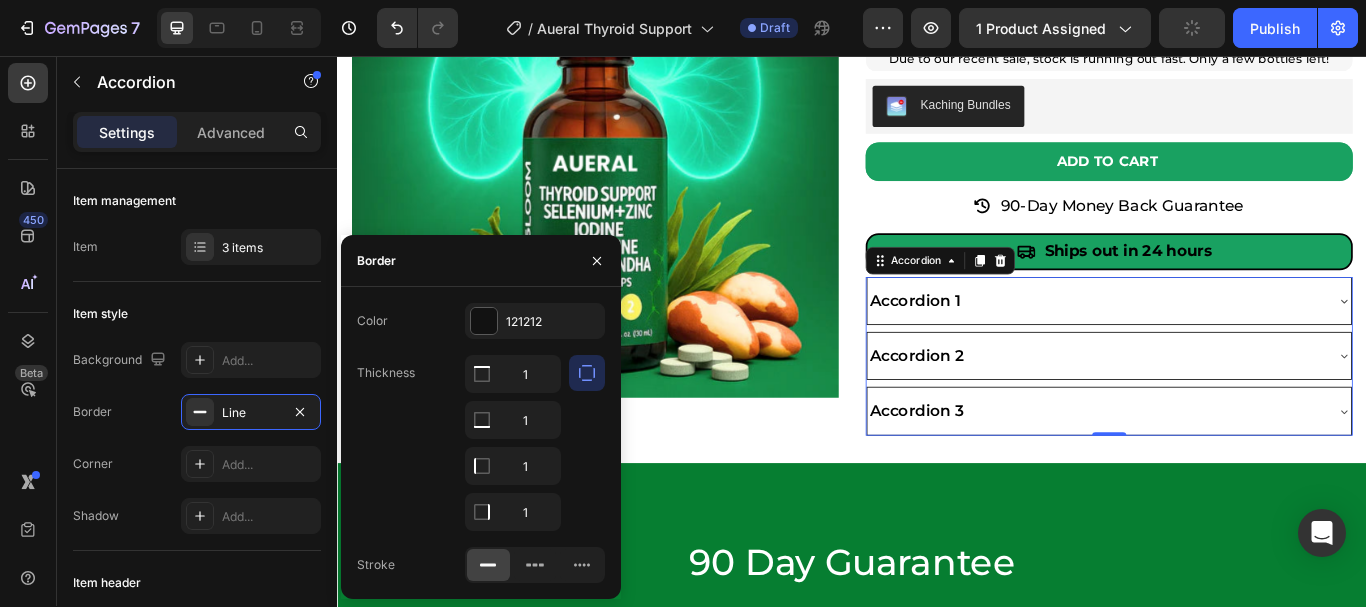 click 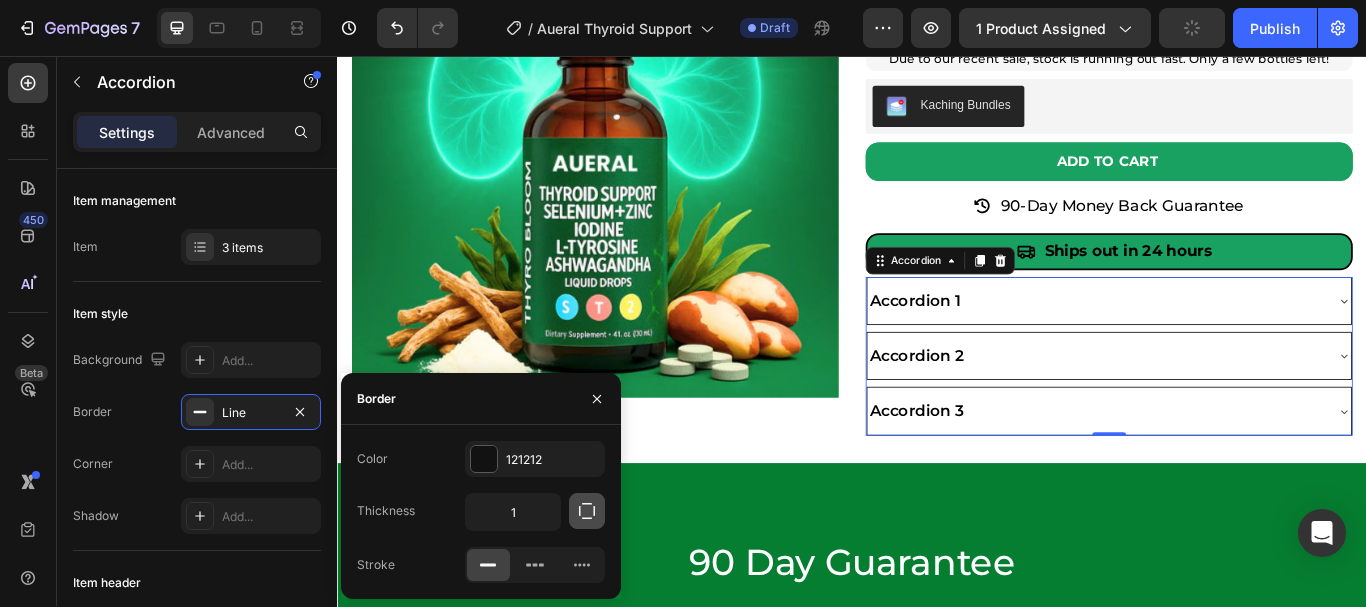 click 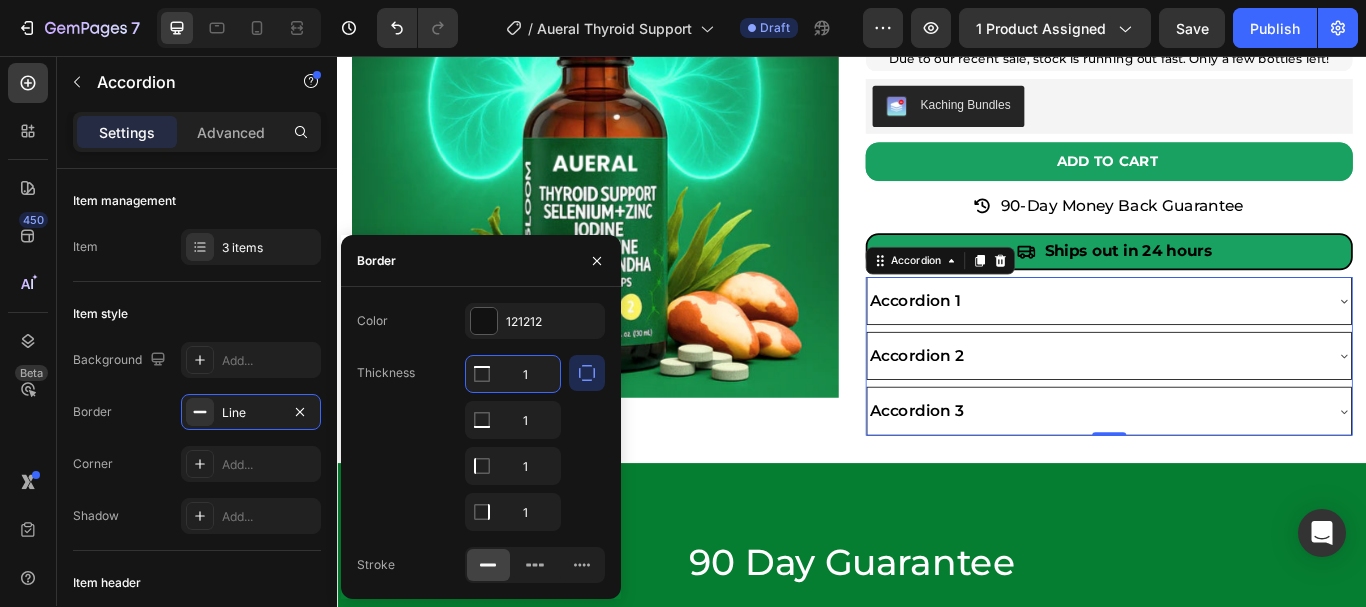 click on "1" at bounding box center (513, 374) 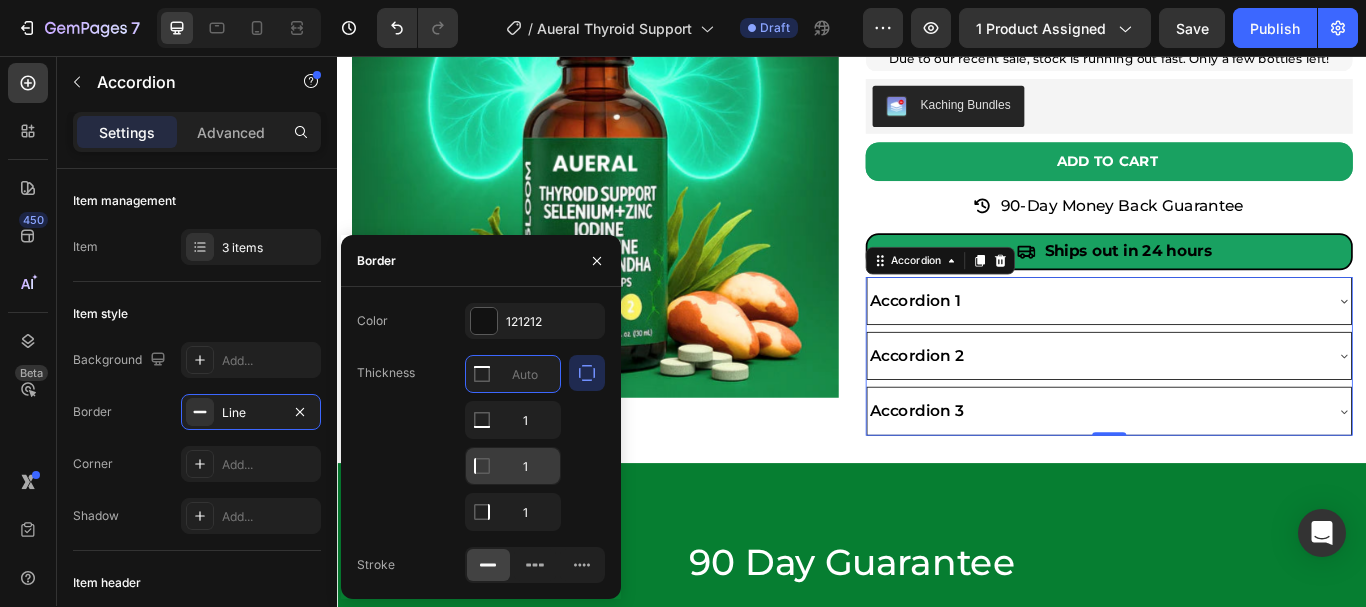 type on "0" 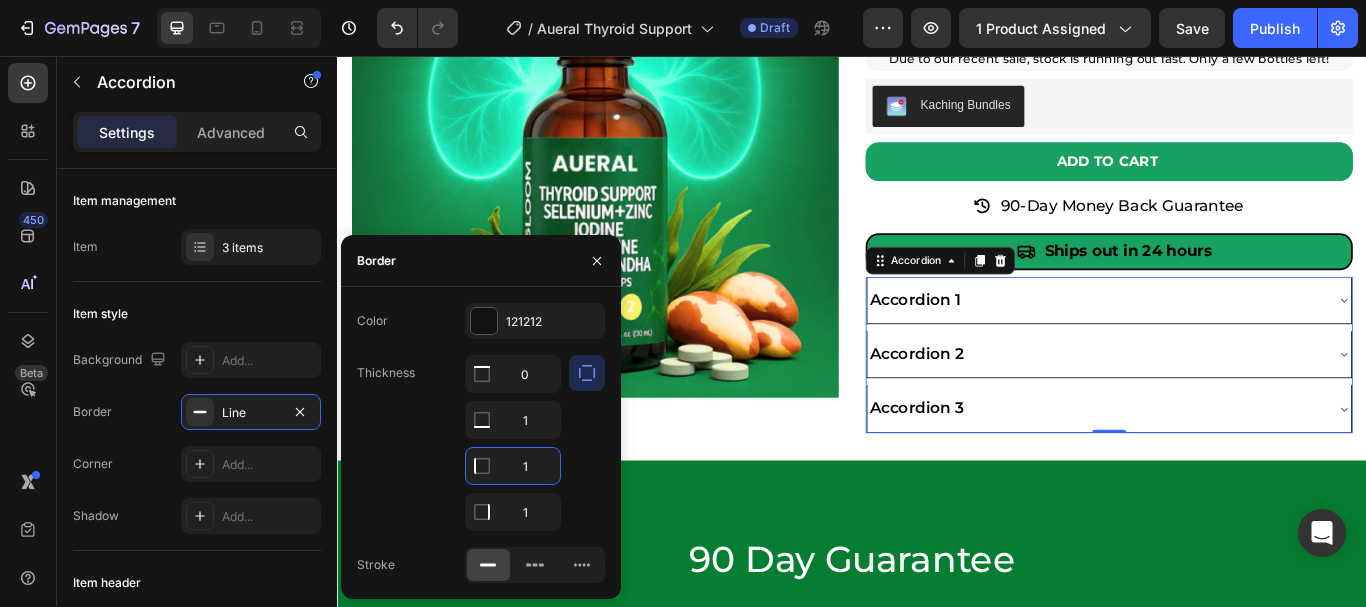 click on "1" at bounding box center (513, 466) 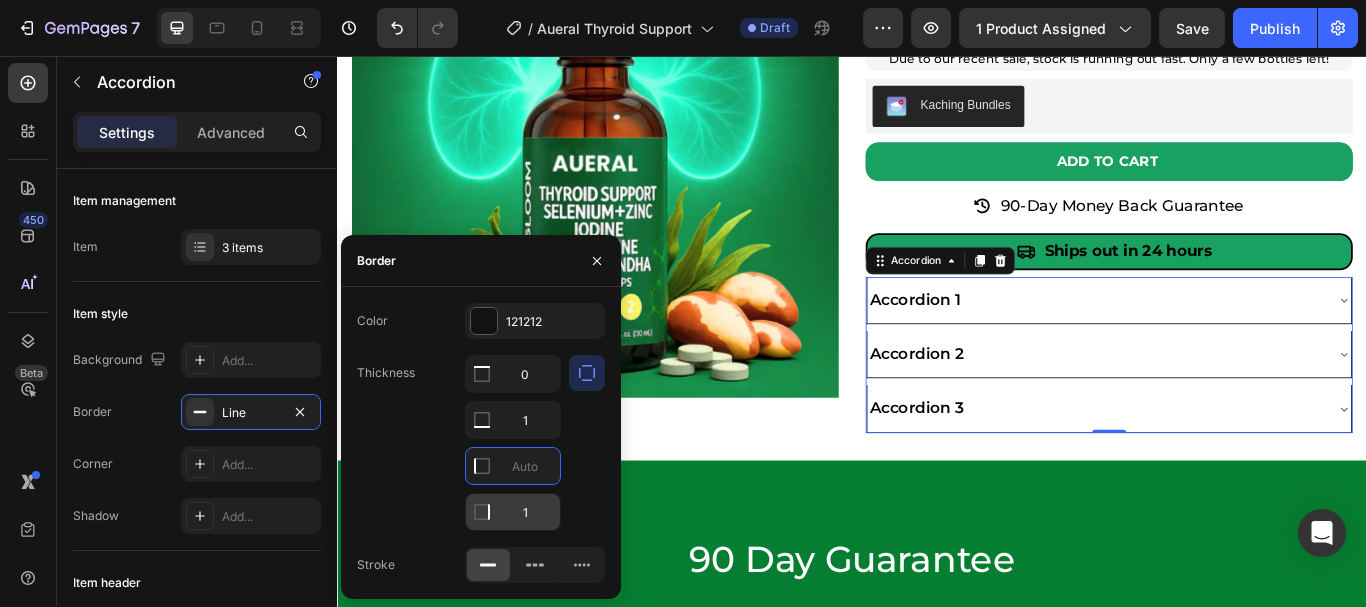 type on "0" 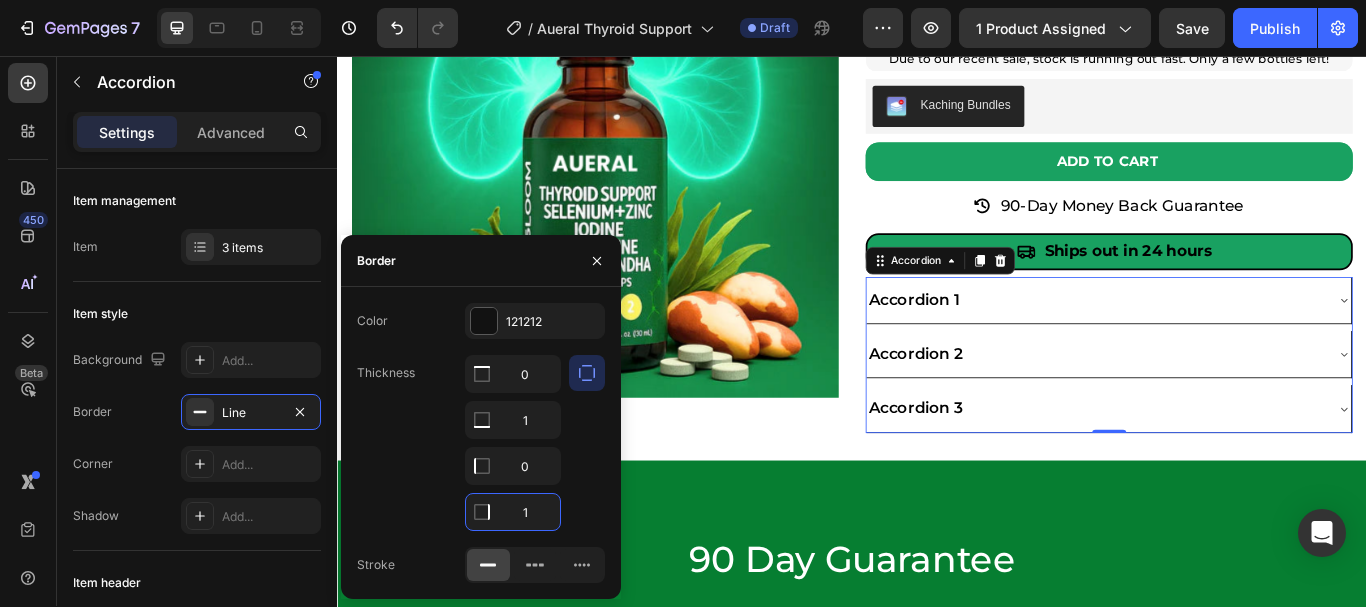 click on "1" at bounding box center [513, 512] 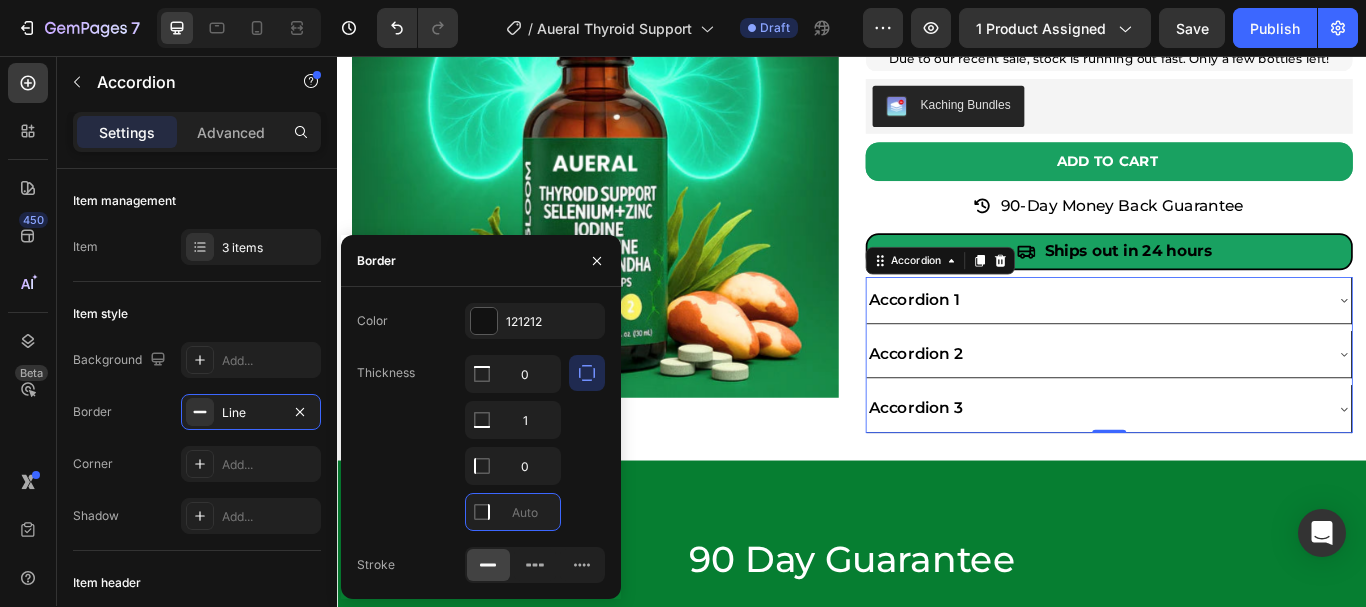 type on "0" 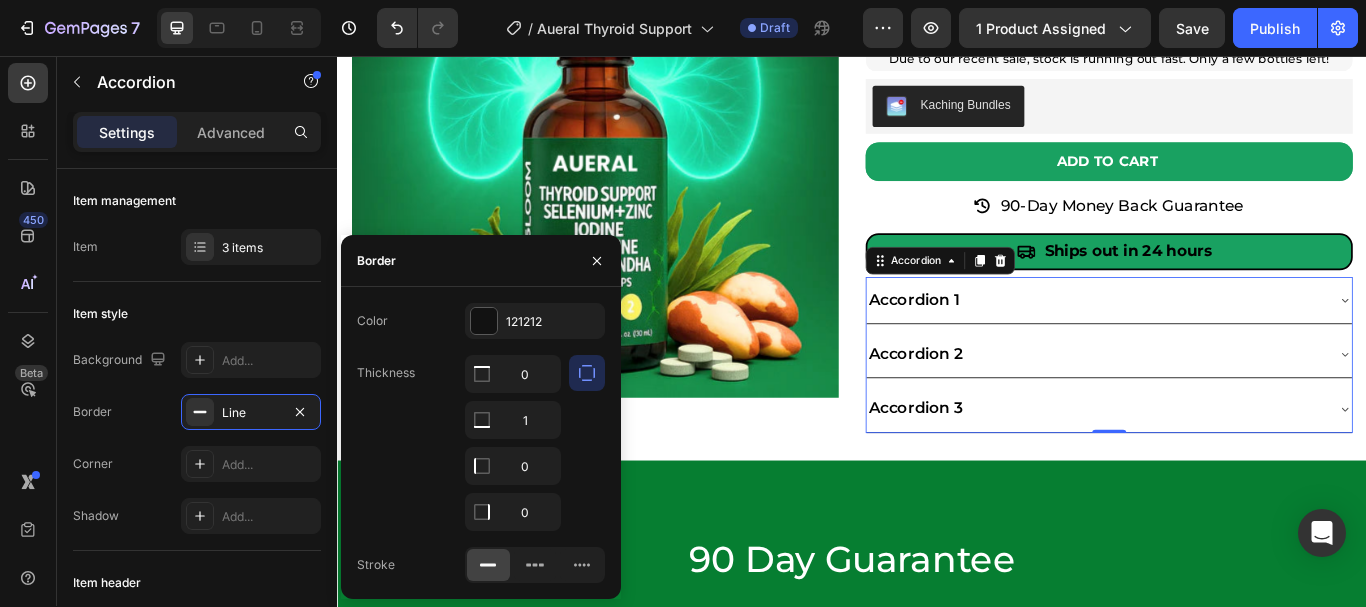 click on "Thickness 0 1 0 0" 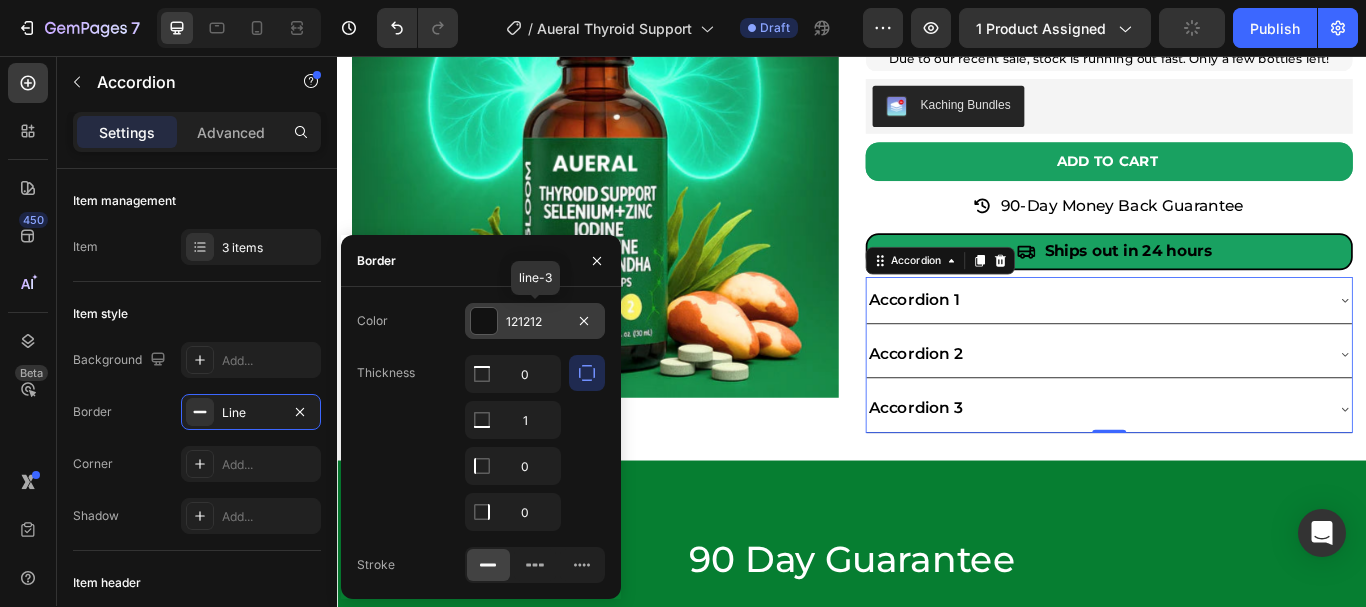 click at bounding box center (484, 321) 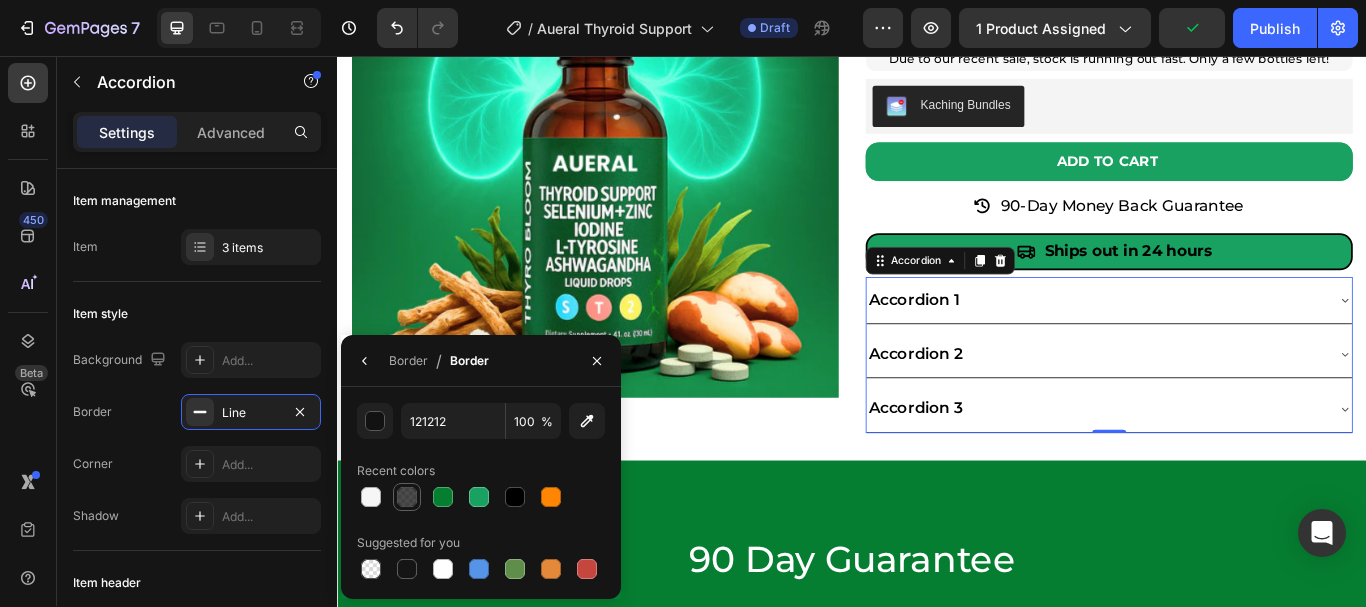click at bounding box center [407, 497] 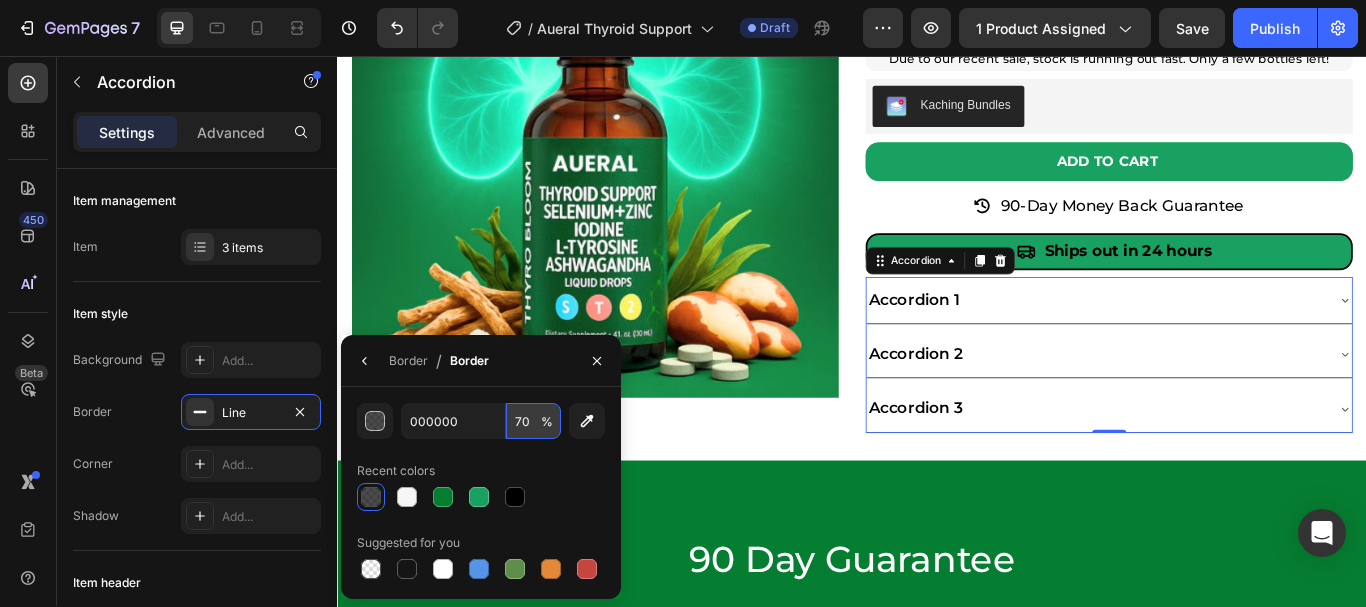 click on "70" at bounding box center (533, 421) 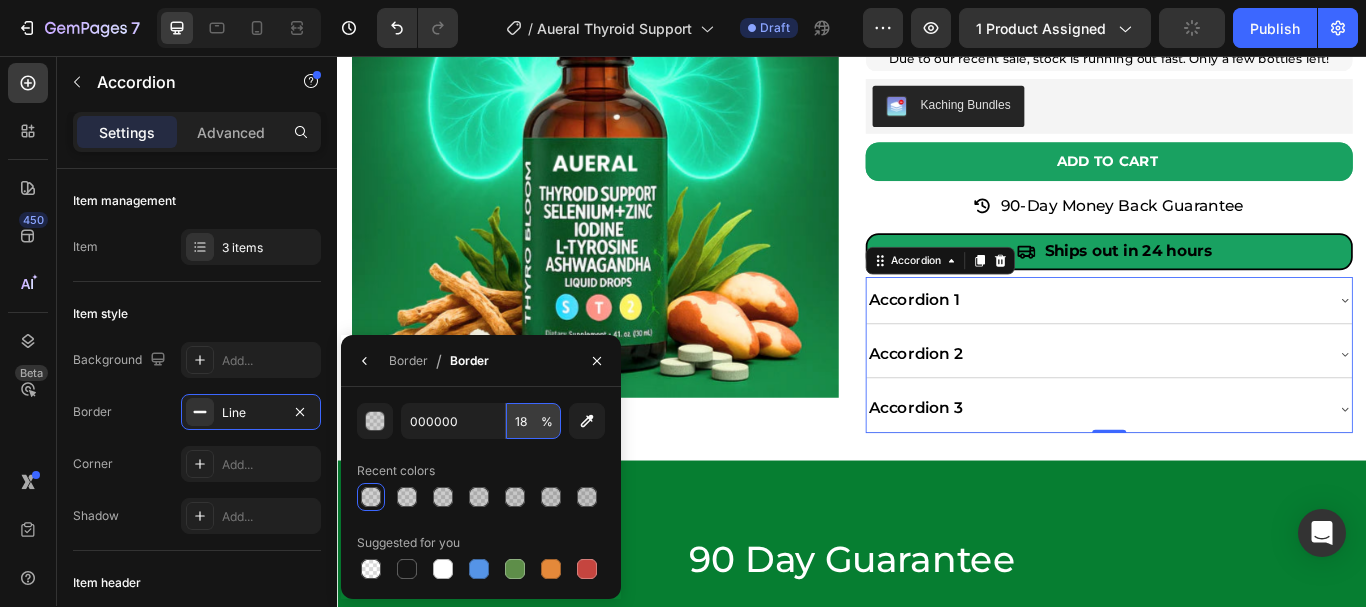 type on "17" 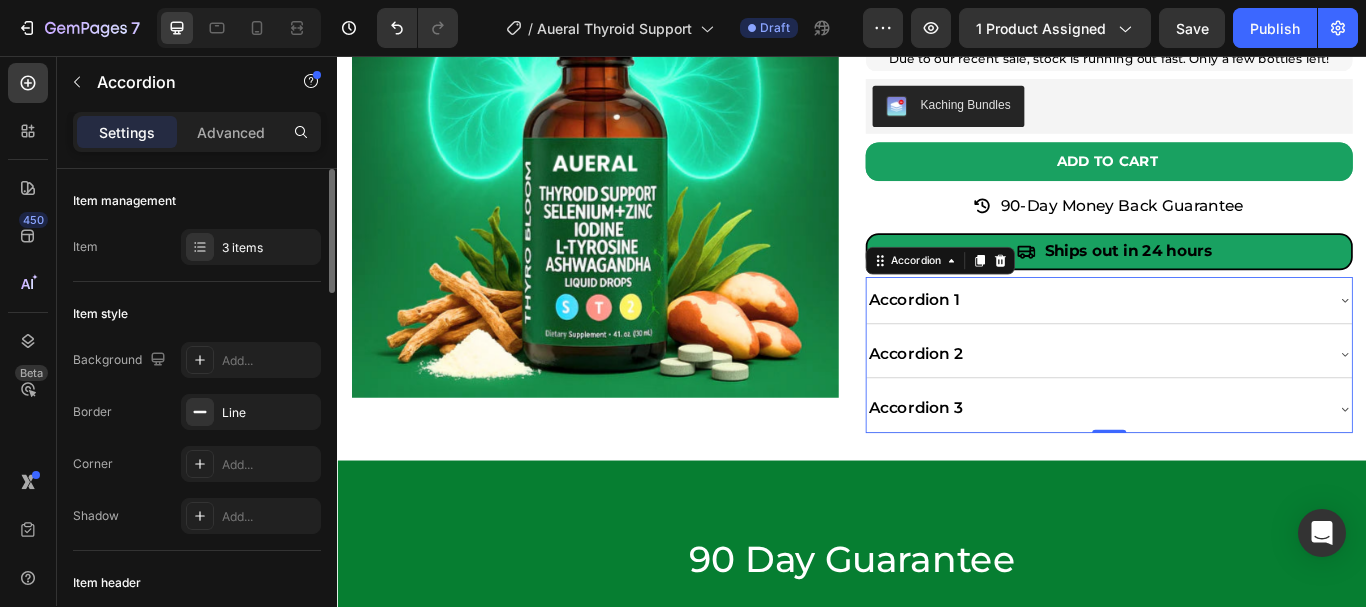 click on "Background Add... Border Line Corner Add... Shadow Add..." at bounding box center [197, 438] 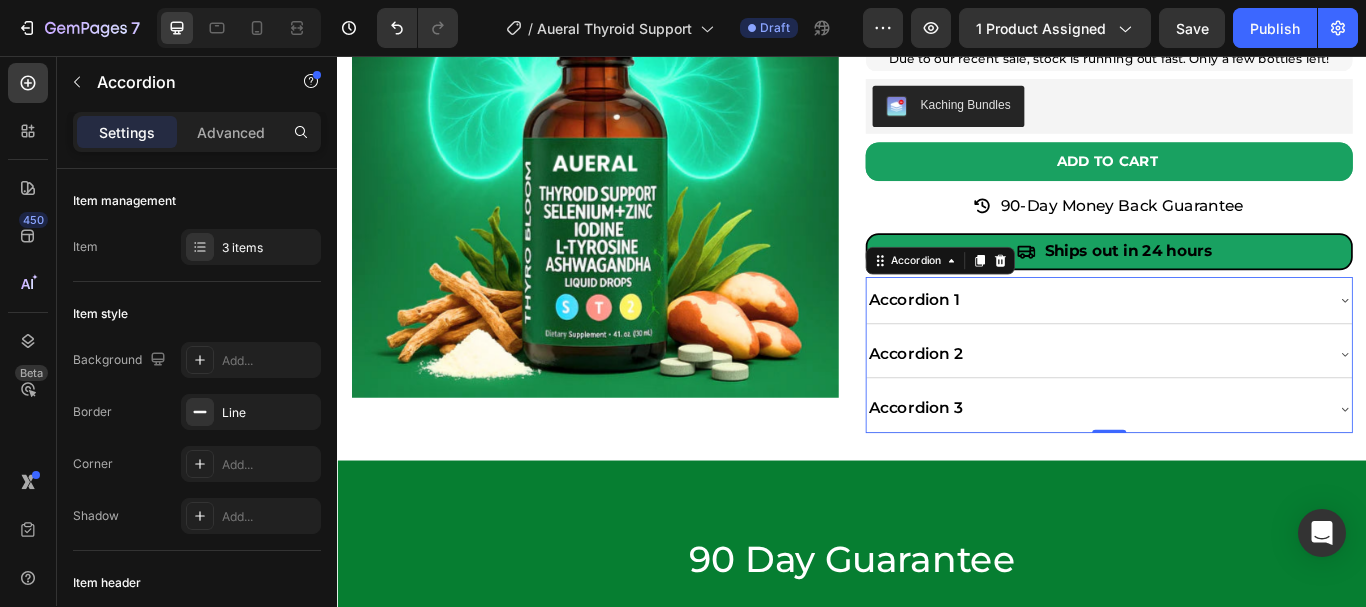click on "Accordion 1" at bounding box center (1221, 341) 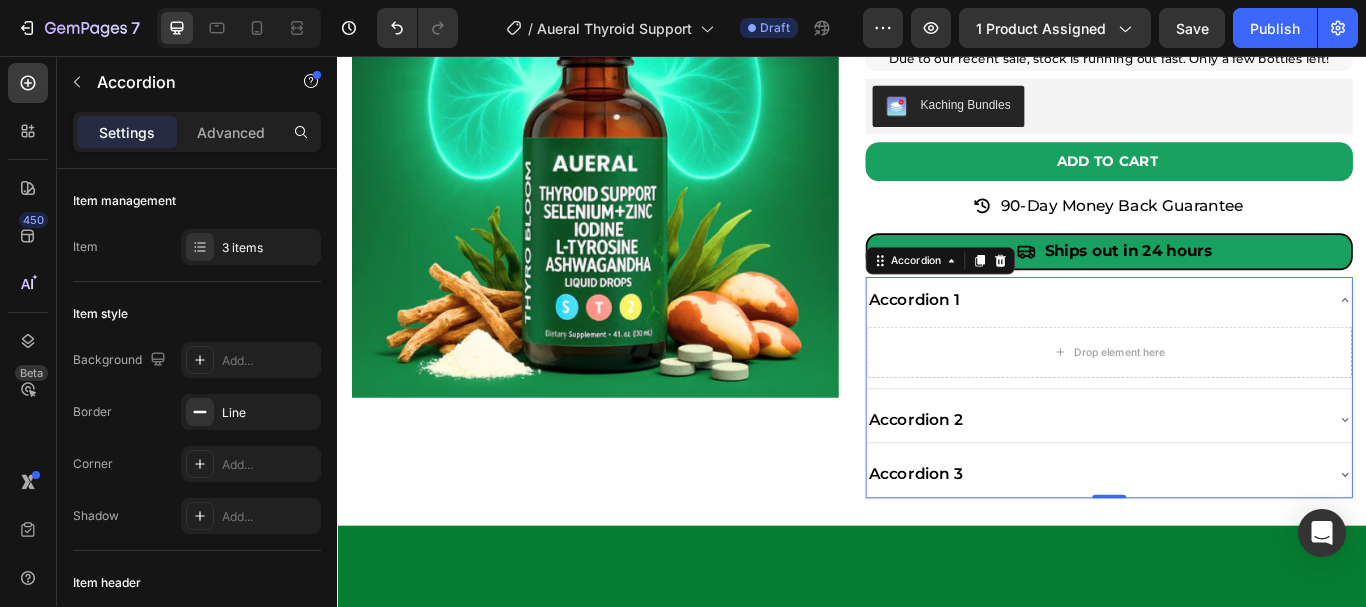 click on "Accordion 1" at bounding box center (1221, 341) 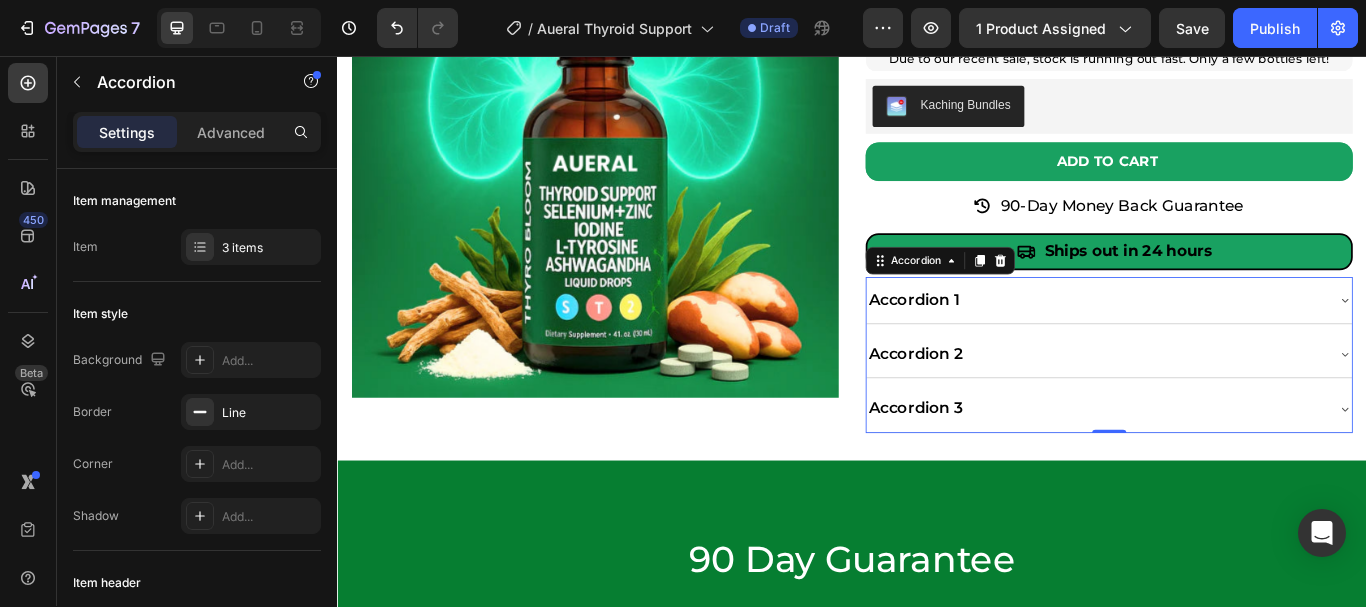 click on "Accordion 1" at bounding box center [1221, 341] 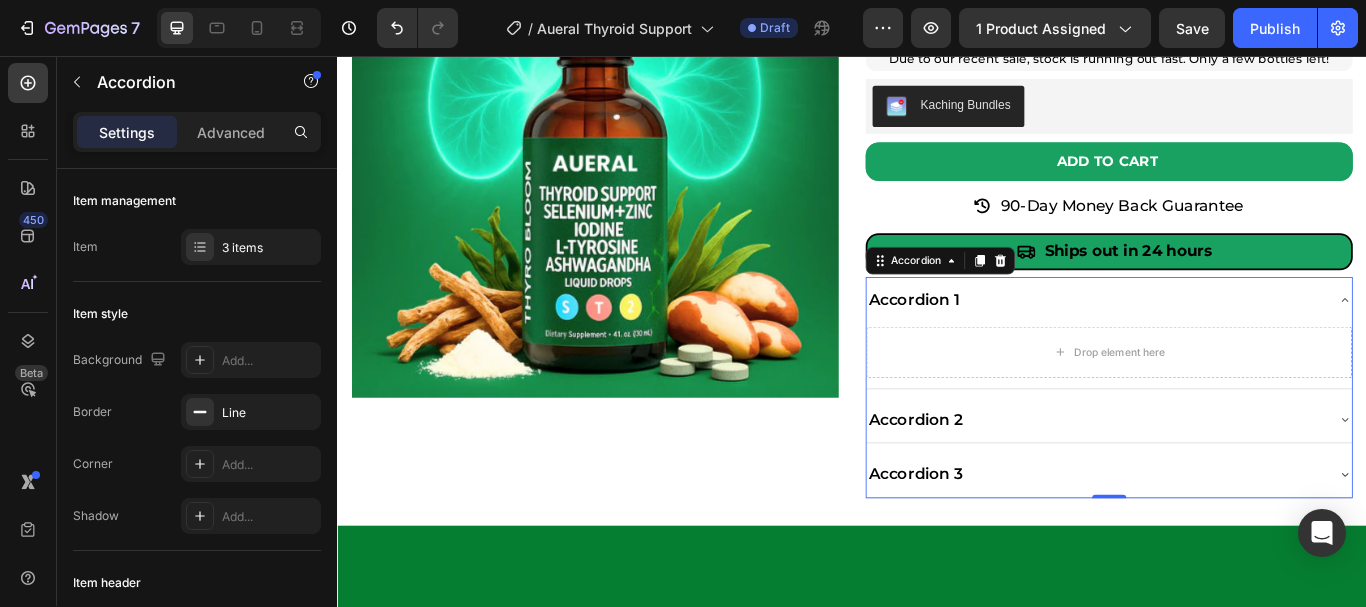 click on "Accordion 1" at bounding box center (1221, 341) 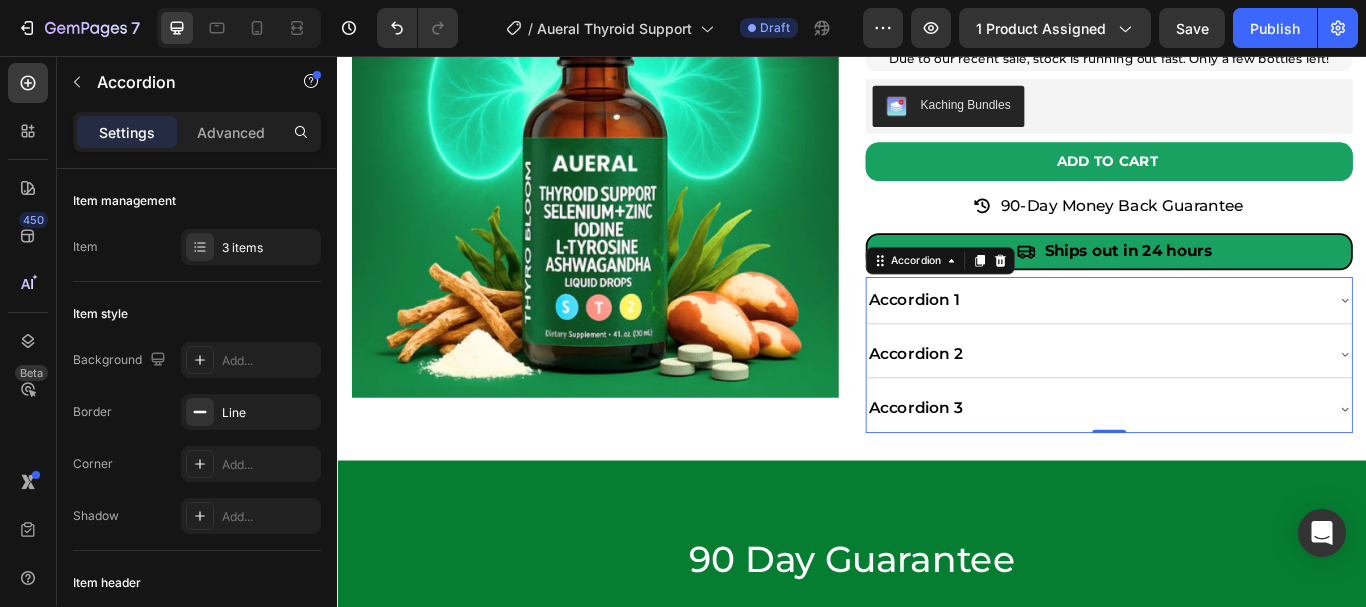 click on "Accordion 1" at bounding box center [1221, 341] 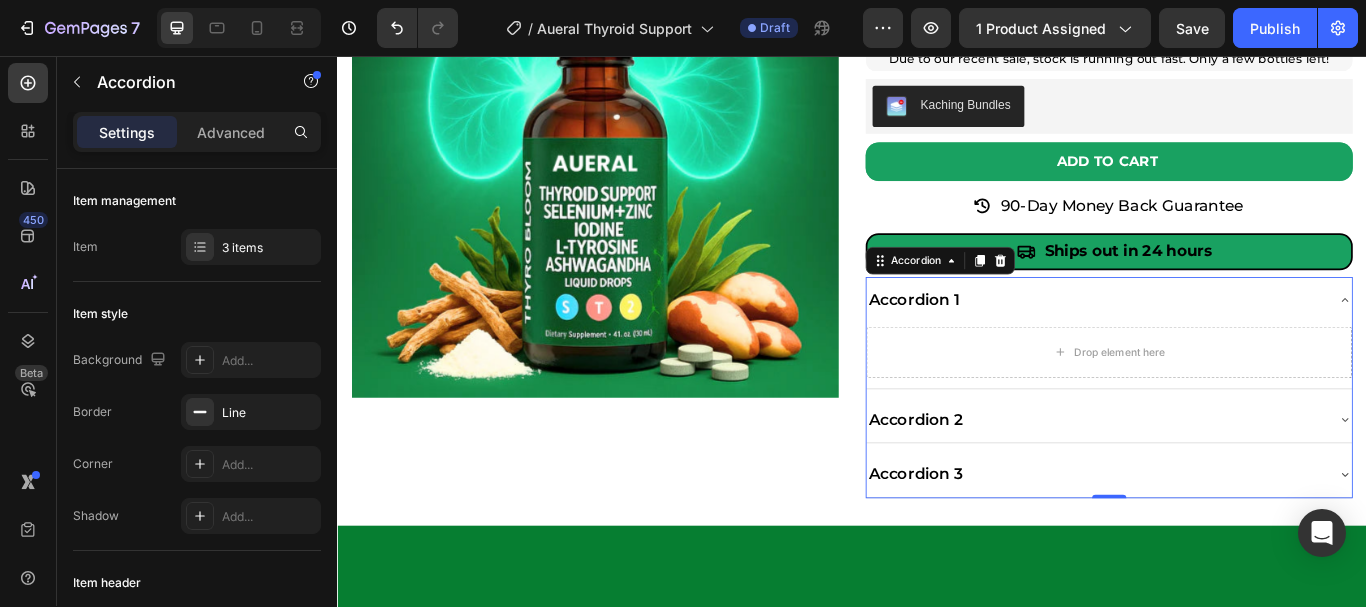 click on "Accordion 1" at bounding box center [1221, 341] 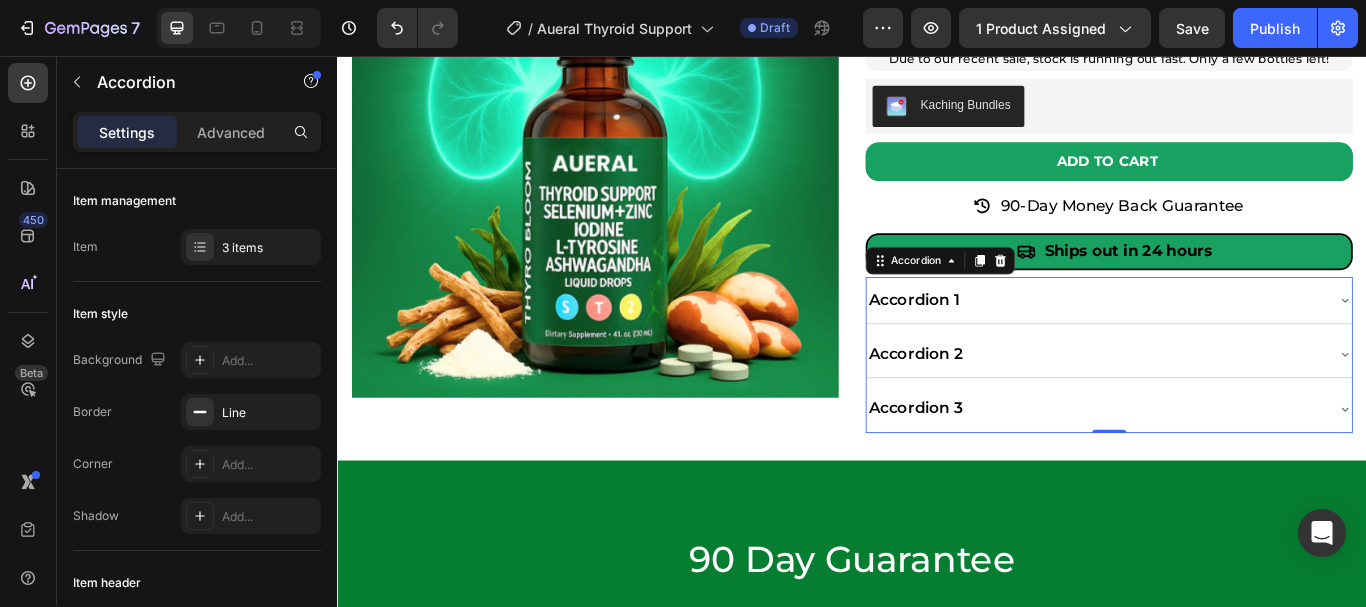 click on "Accordion 1" at bounding box center (1221, 341) 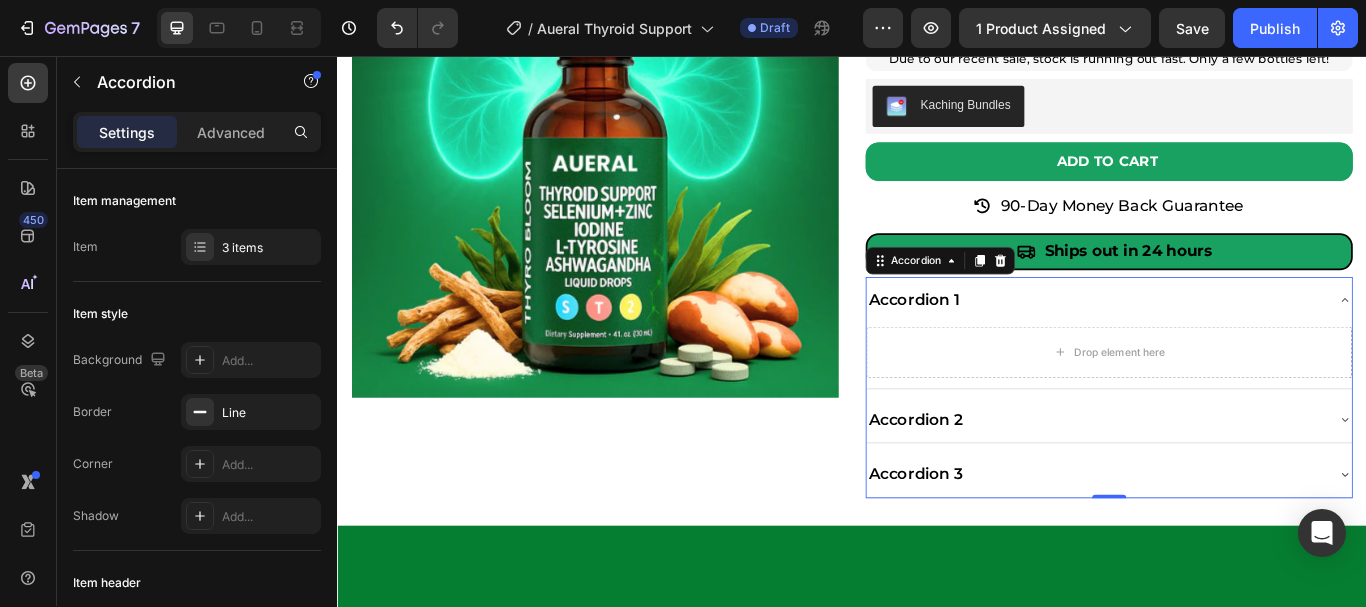 click on "Accordion 1" at bounding box center [1221, 341] 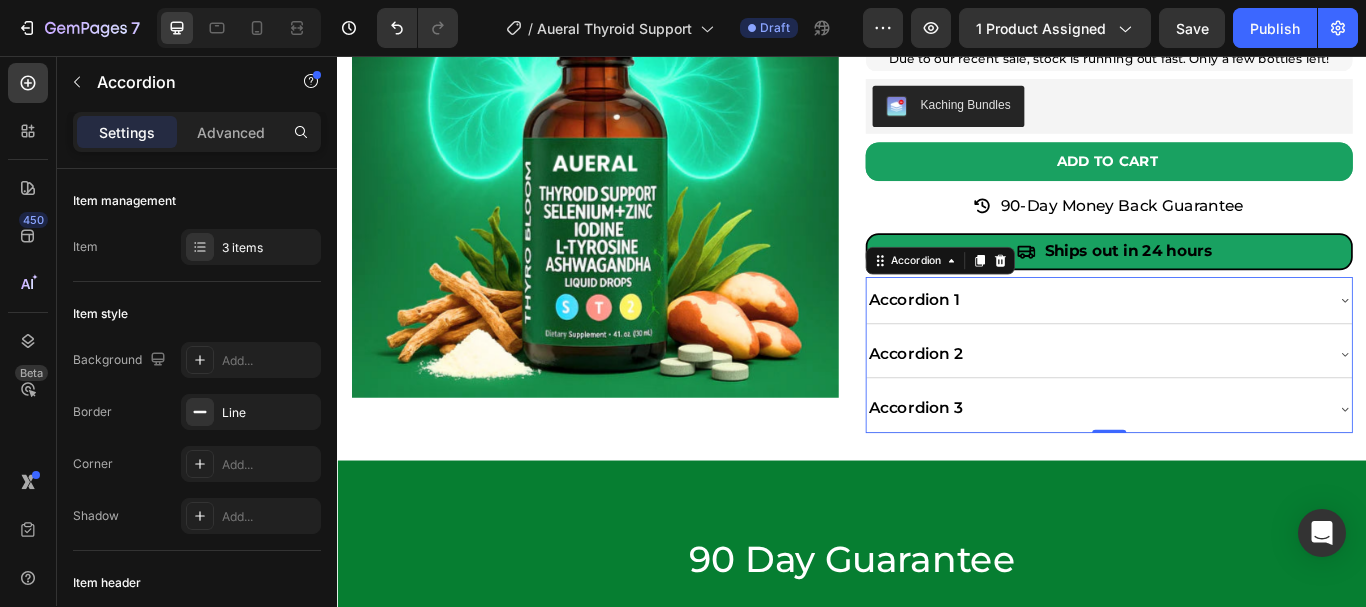 click on "Accordion 1" at bounding box center (1010, 341) 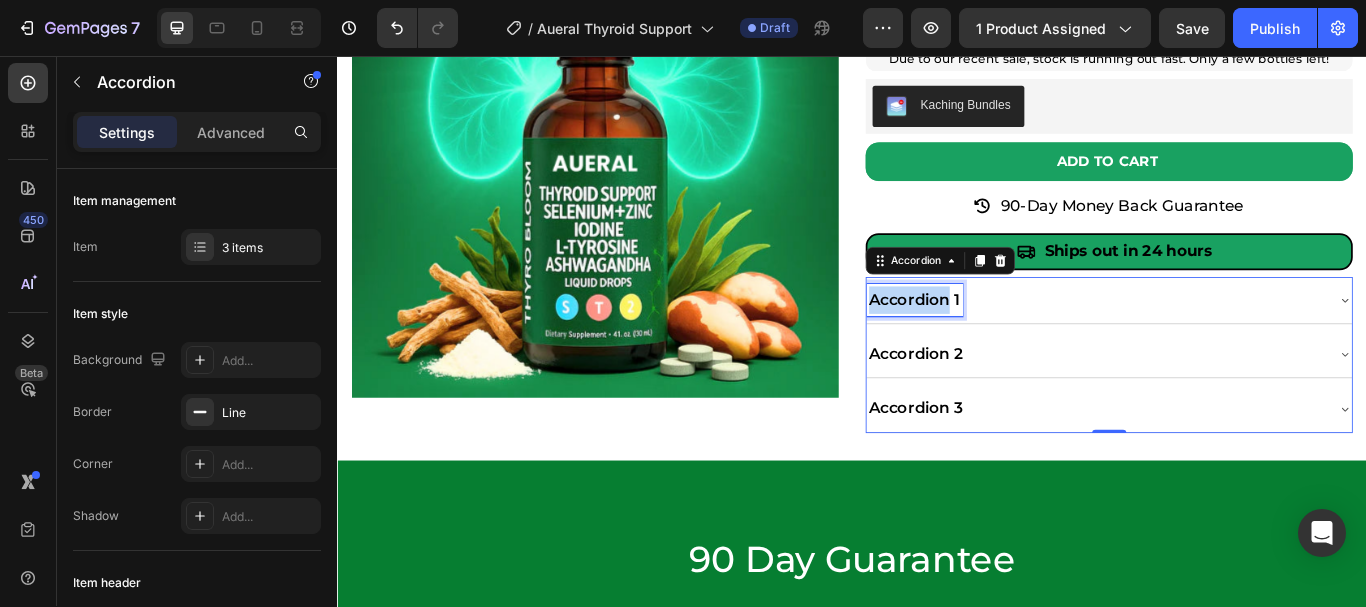 click on "Accordion 1" at bounding box center (1010, 341) 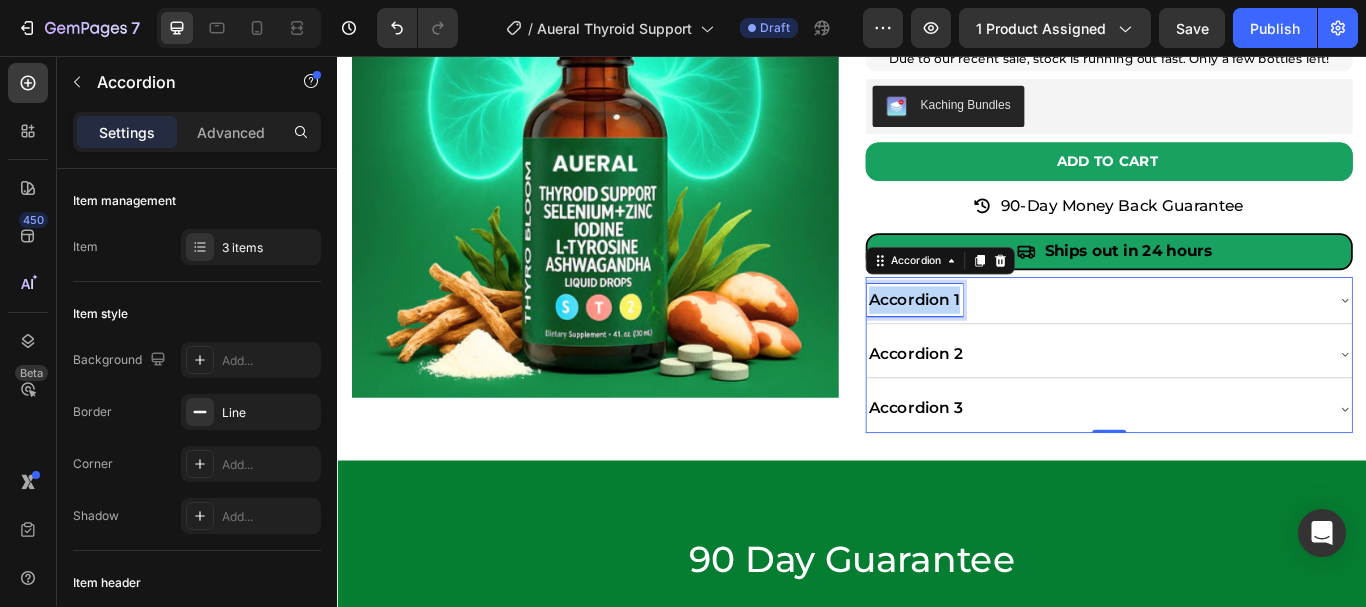 click on "Accordion 1" at bounding box center [1010, 341] 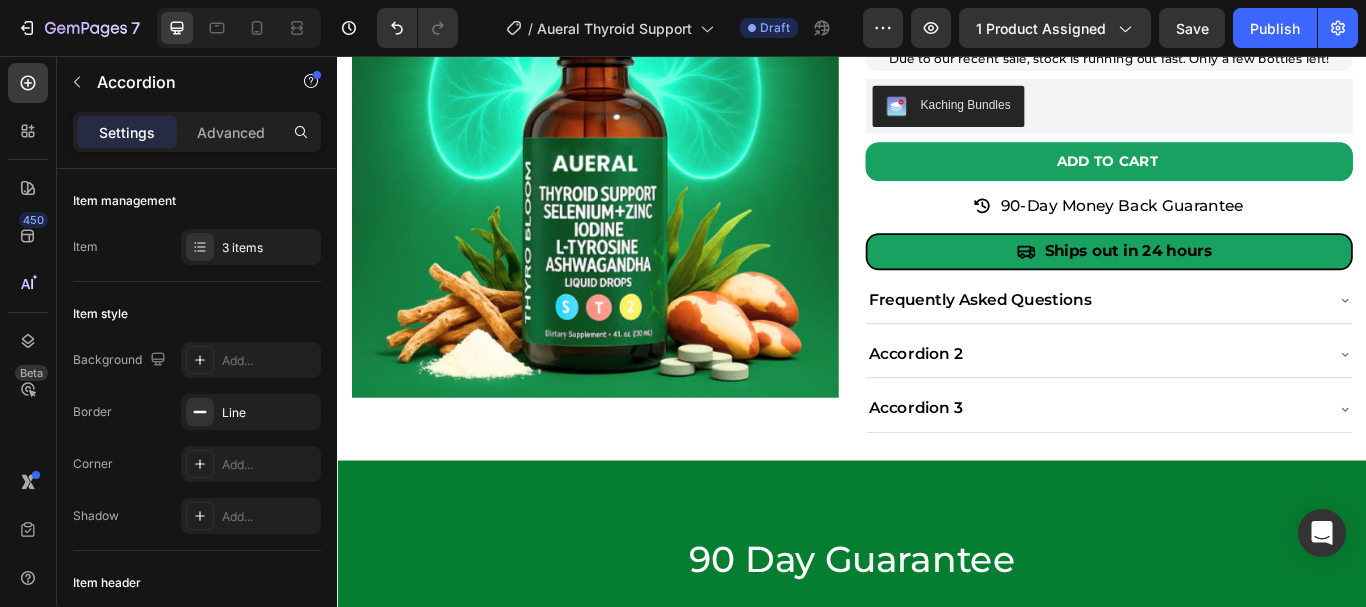 click on "Frequently Asked Questions" at bounding box center (1221, 341) 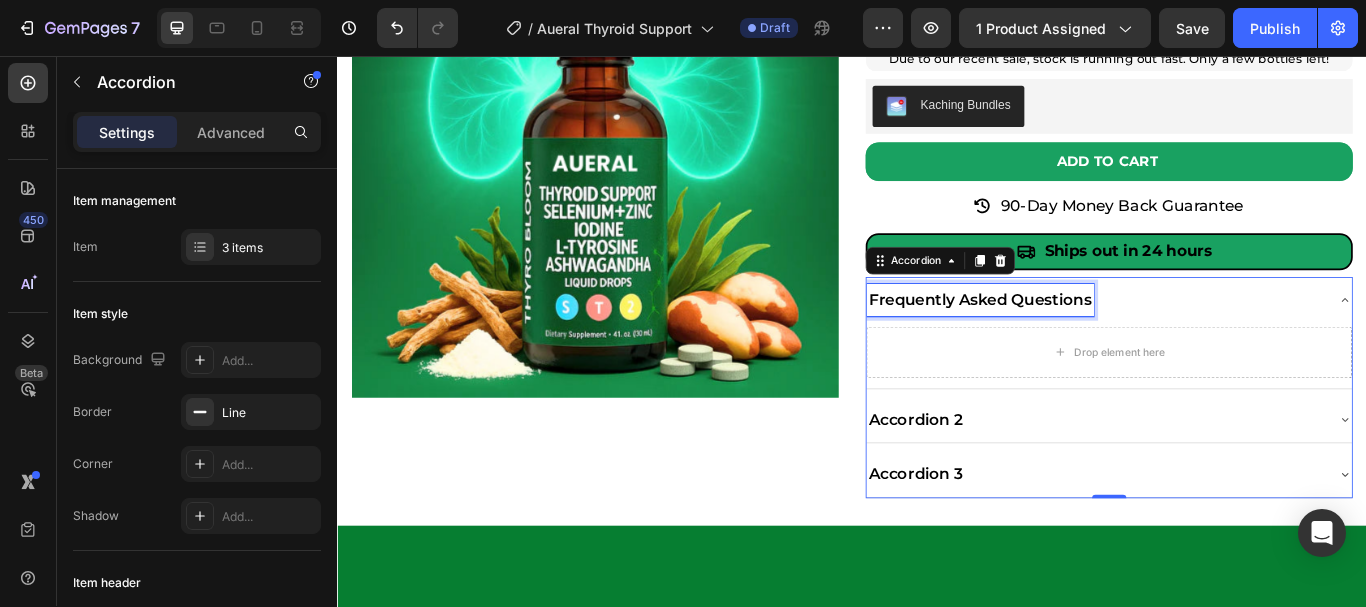 click on "Frequently Asked Questions" at bounding box center [1086, 341] 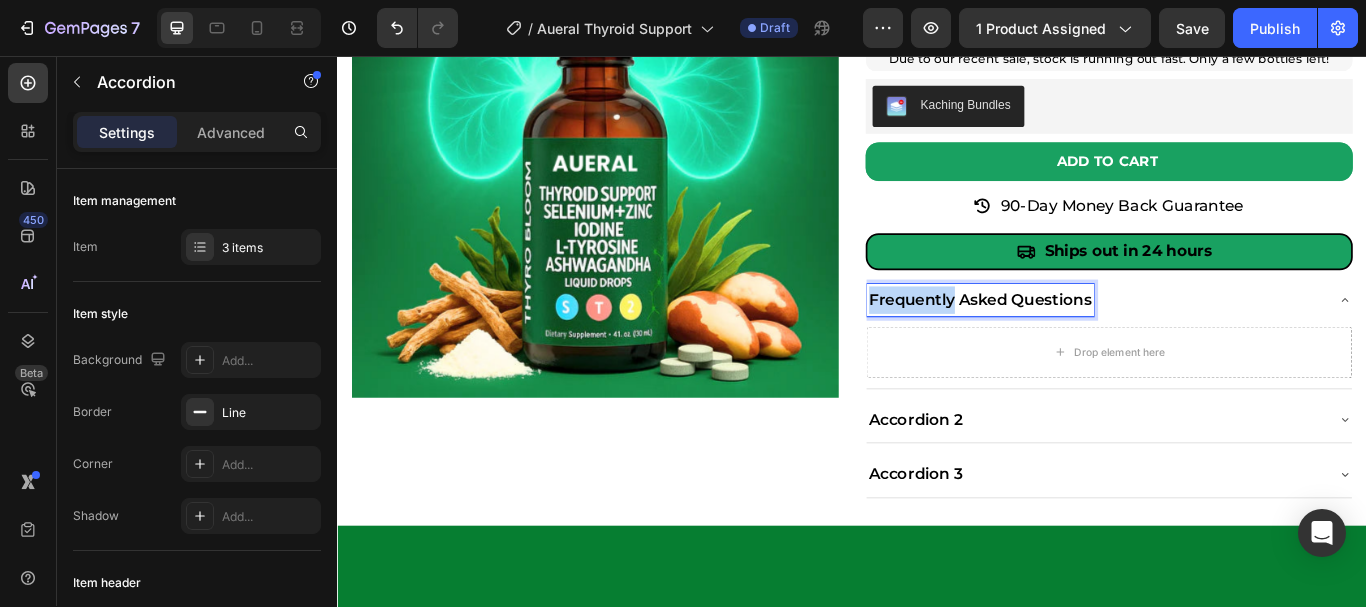 click on "Frequently Asked Questions" at bounding box center (1086, 341) 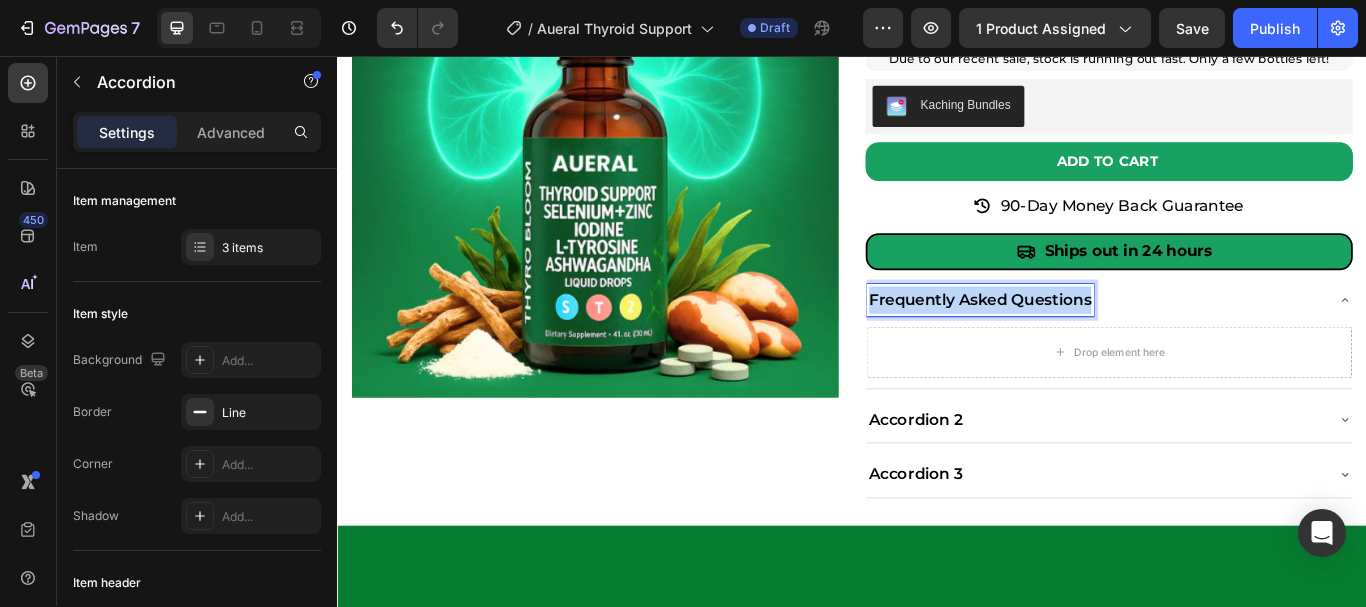 click on "Frequently Asked Questions" at bounding box center (1086, 341) 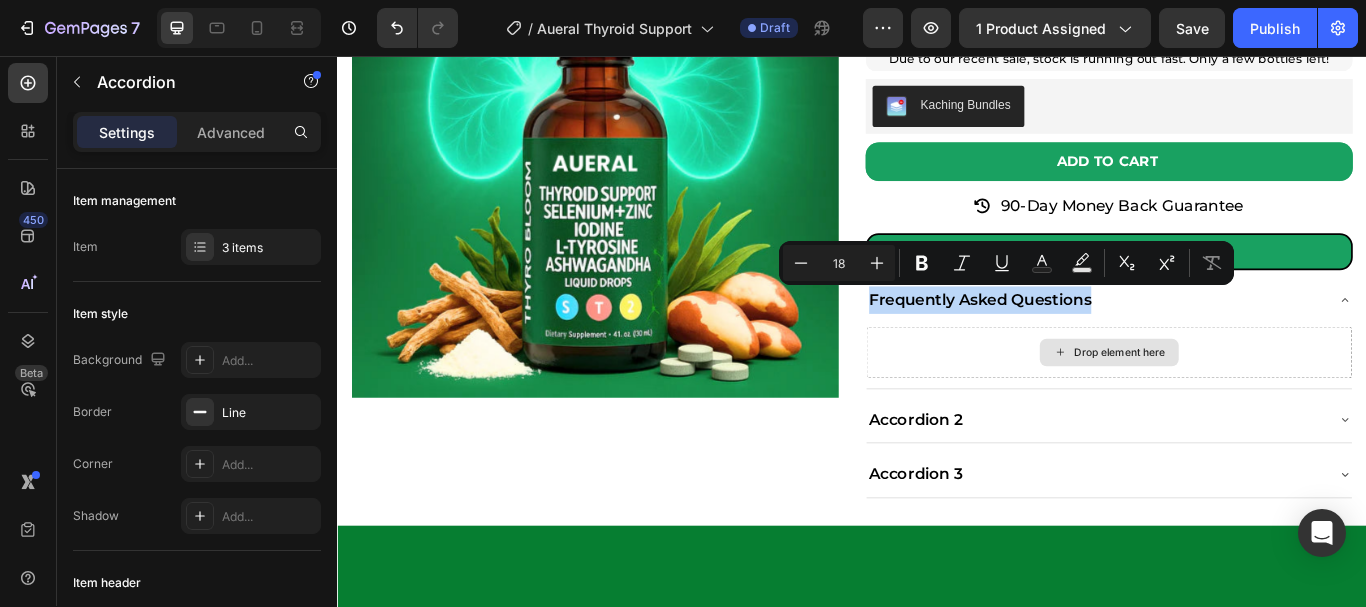 click on "Drop element here" at bounding box center [1237, 402] 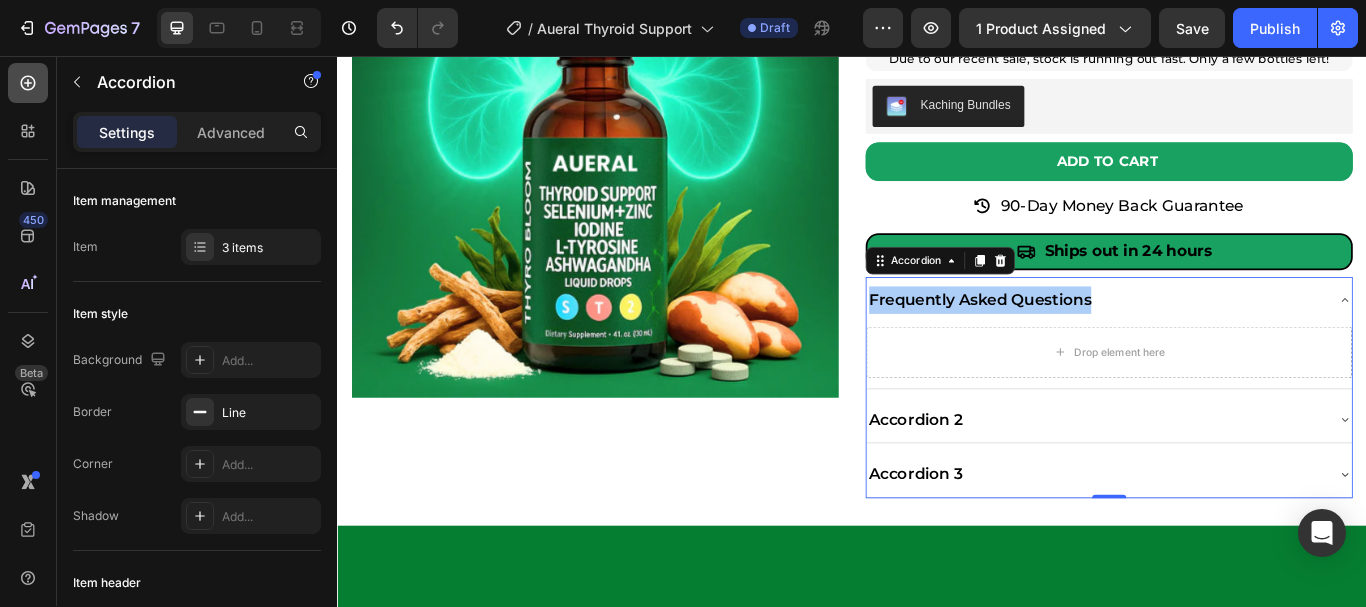 click 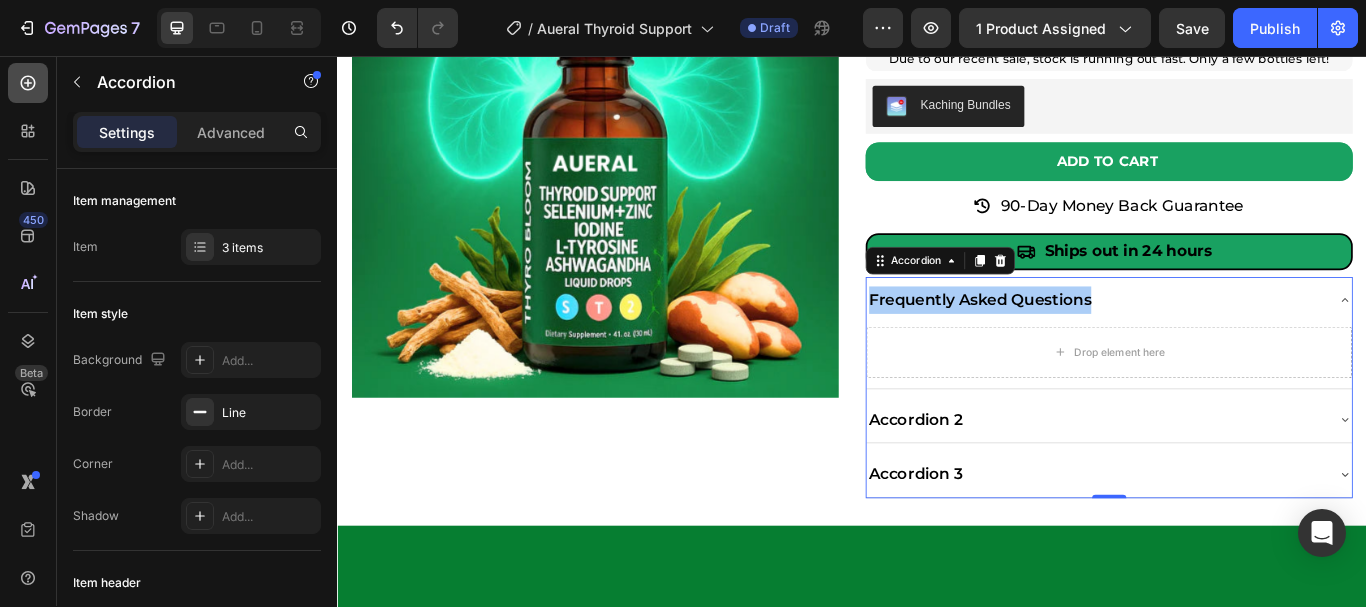 type 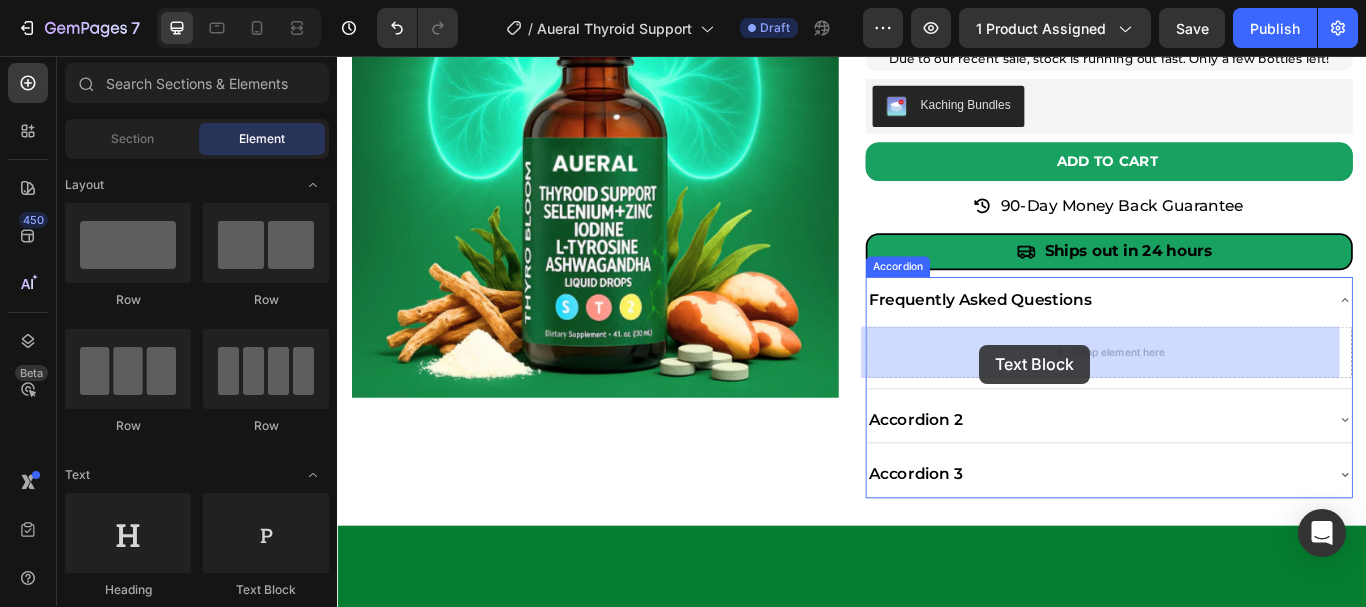 drag, startPoint x: 611, startPoint y: 593, endPoint x: 1085, endPoint y: 393, distance: 514.46674 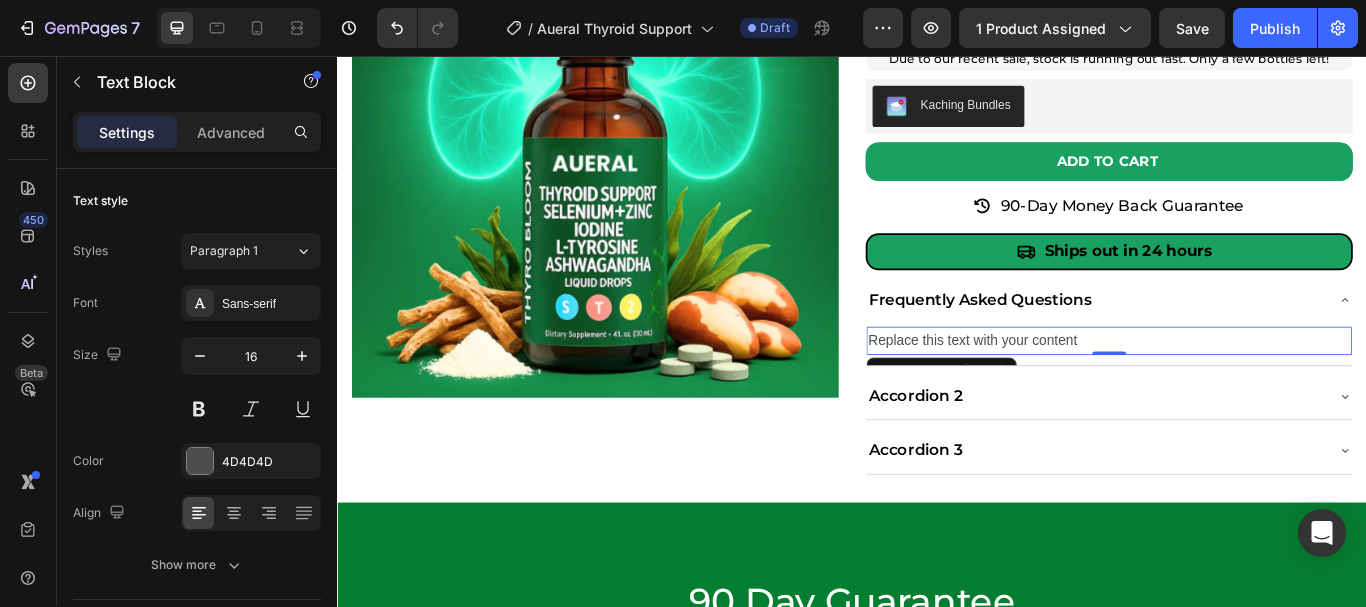 click on "Replace this text with your content" at bounding box center [1237, 388] 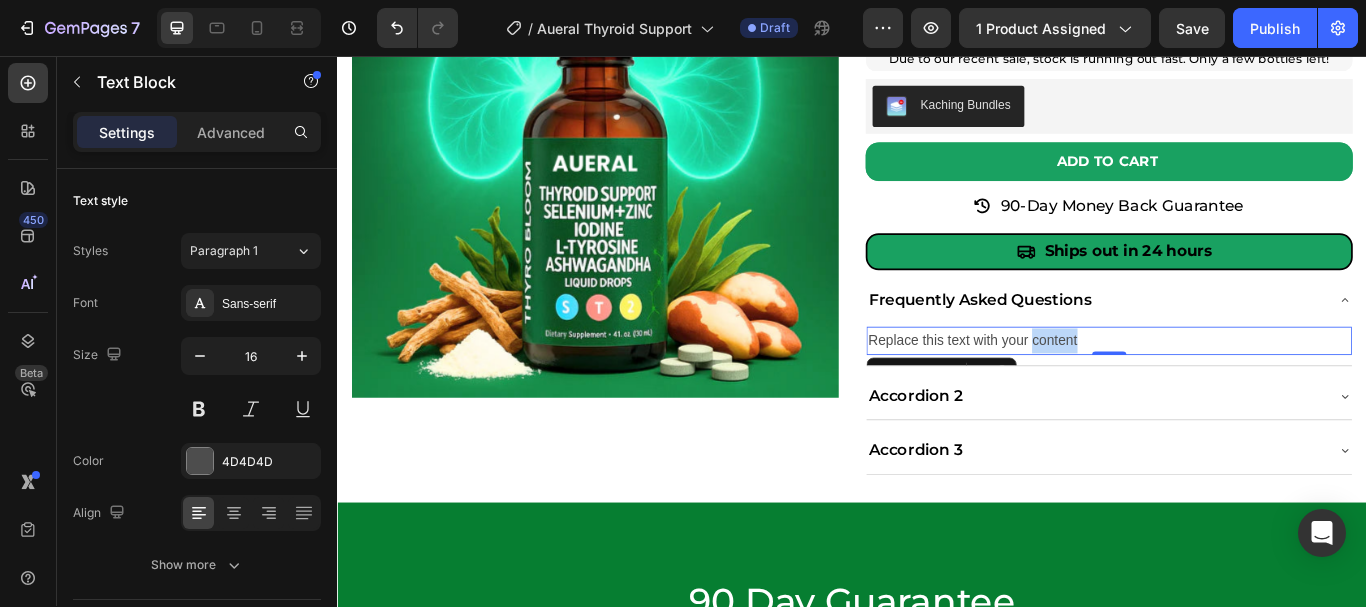 click on "Replace this text with your content" at bounding box center [1237, 388] 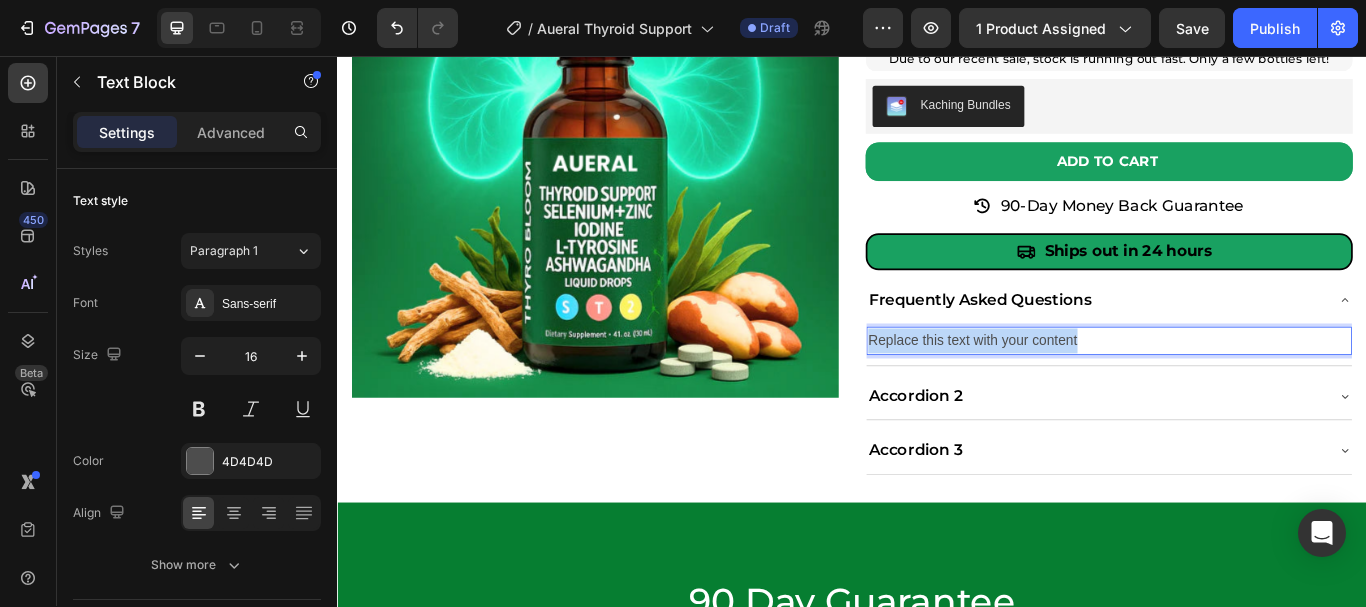 click on "Replace this text with your content" at bounding box center (1237, 388) 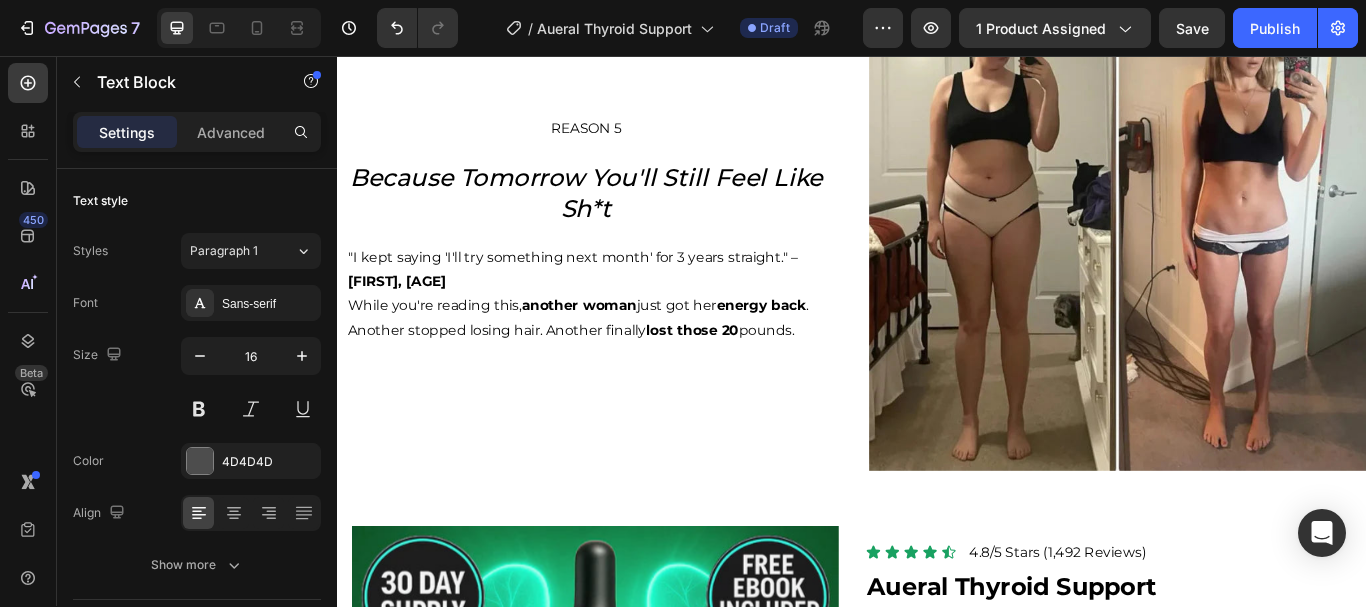 scroll, scrollTop: 3437, scrollLeft: 0, axis: vertical 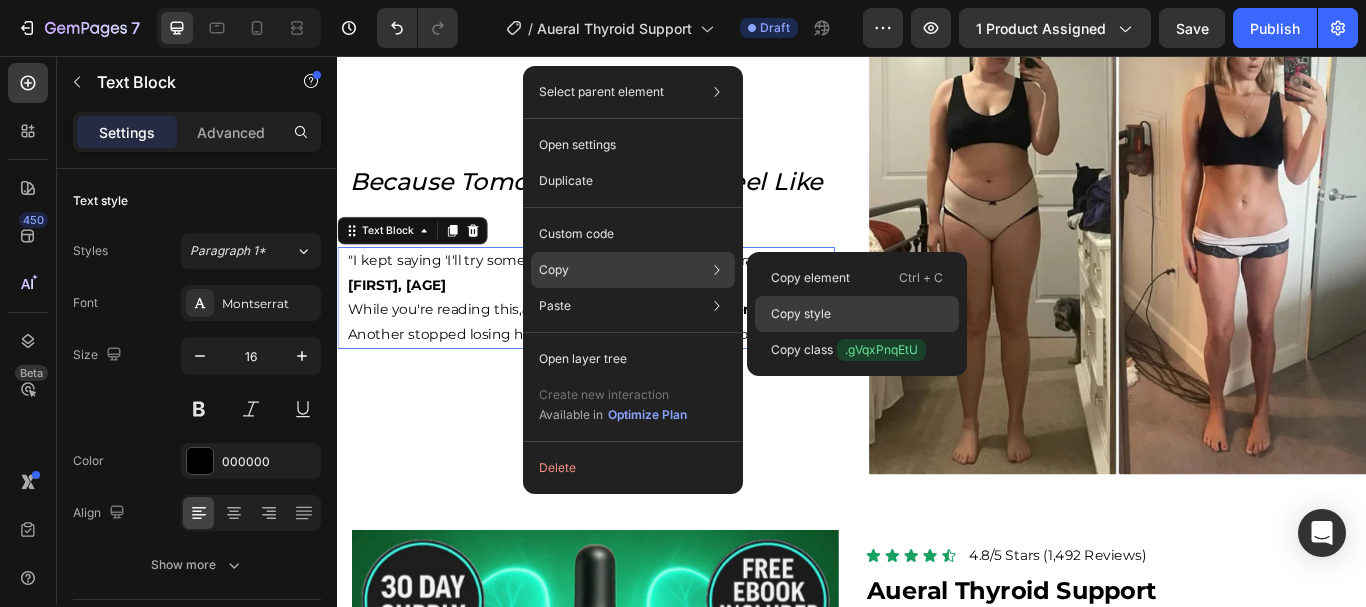 click on "Copy style" at bounding box center (801, 314) 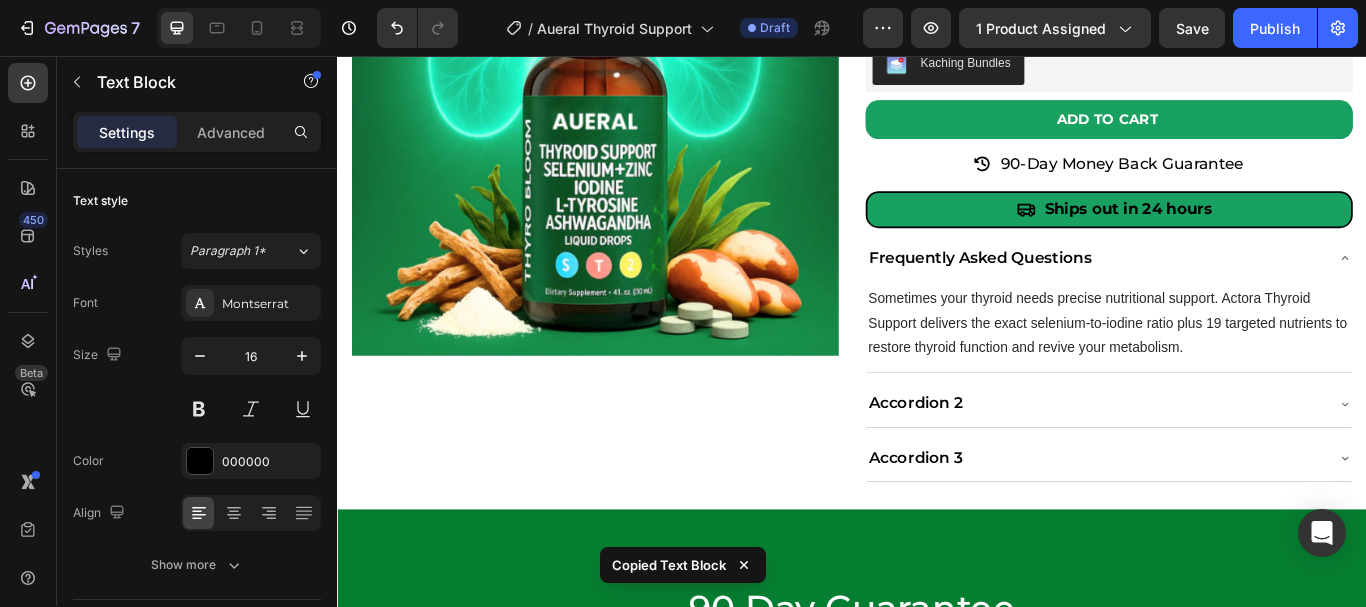 scroll, scrollTop: 4248, scrollLeft: 0, axis: vertical 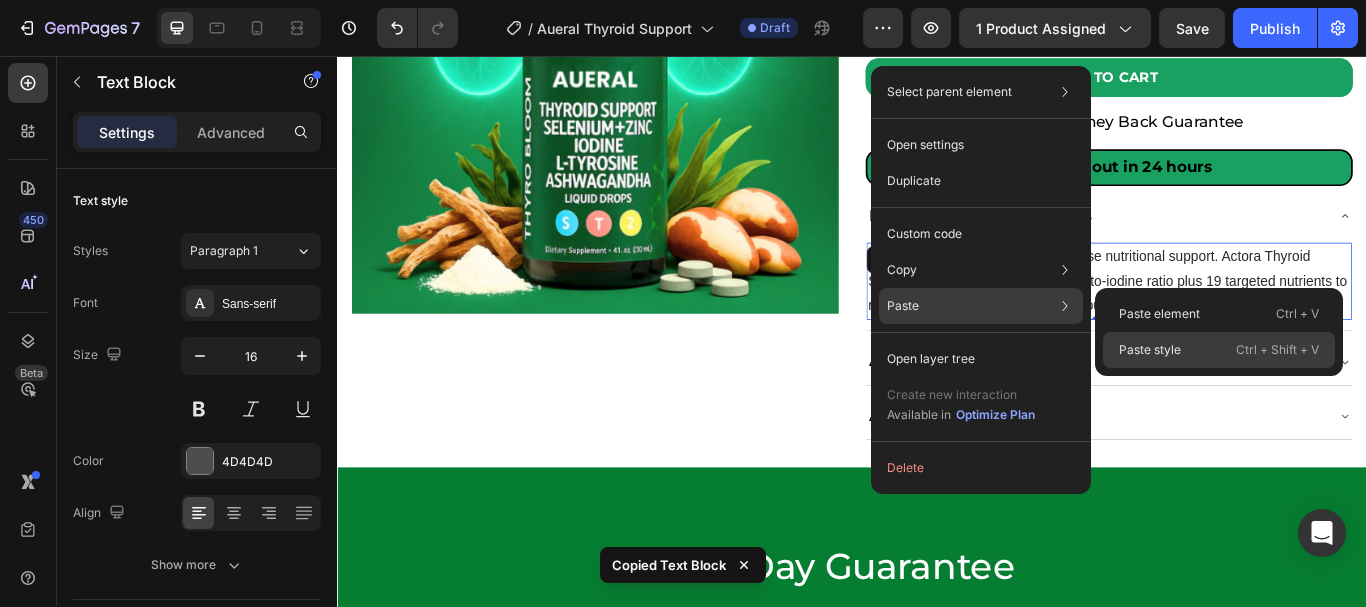 click on "Paste style" at bounding box center (1150, 350) 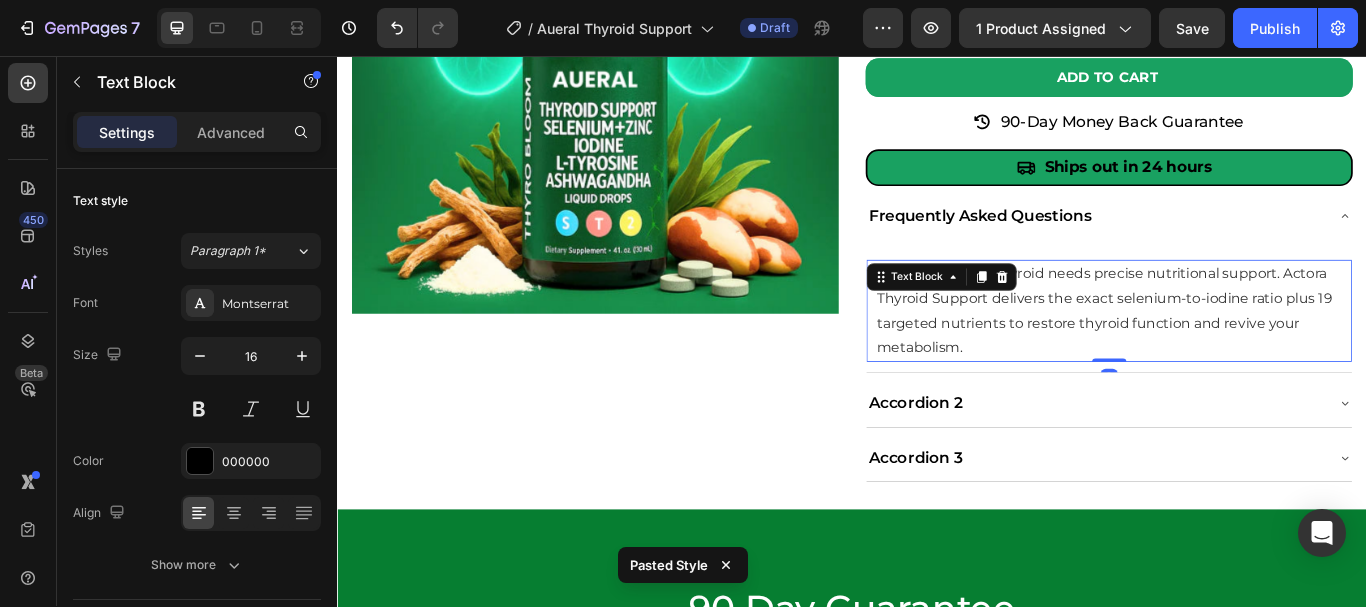 click on "Sometimes your thyroid needs precise nutritional support. Actora Thyroid Support delivers the exact selenium-to-iodine ratio plus 19 targeted nutrients to restore thyroid function and revive your metabolism." at bounding box center (1231, 352) 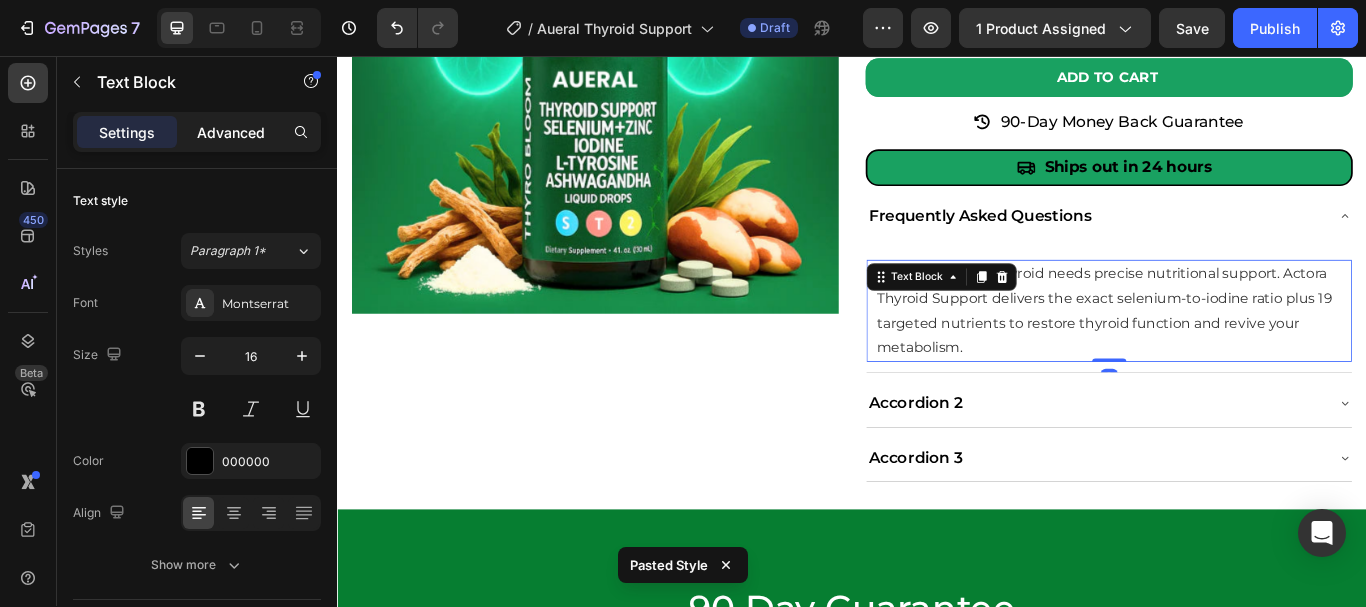 click on "Advanced" at bounding box center [231, 132] 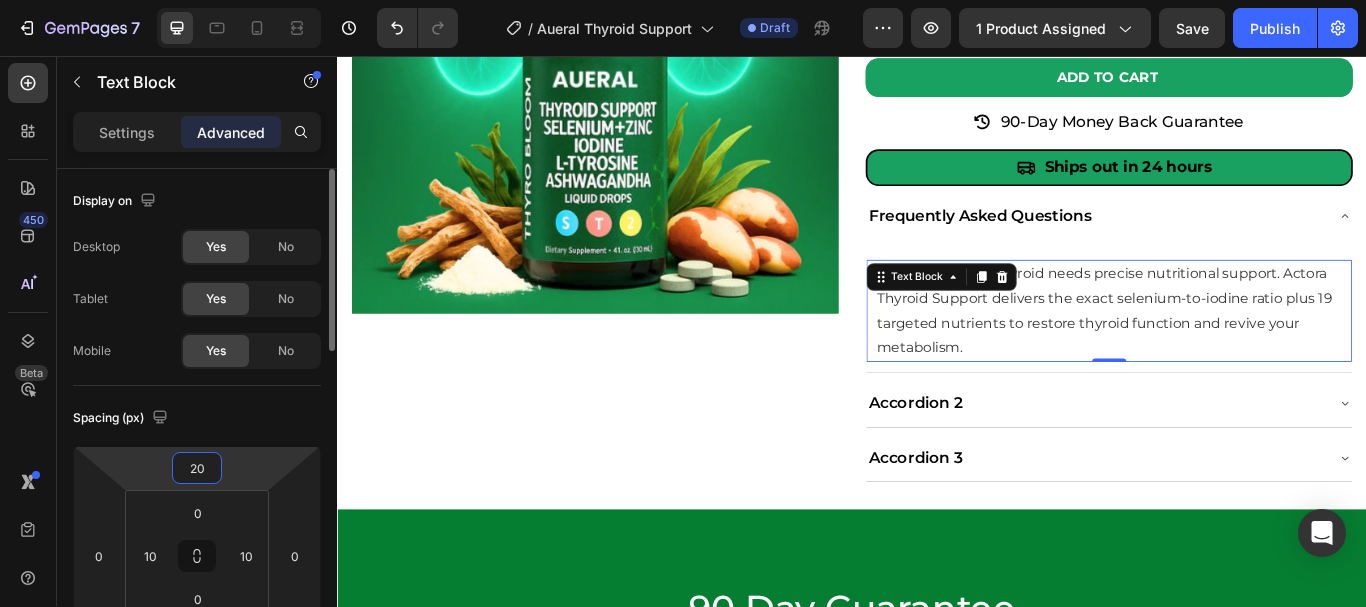click on "20" at bounding box center (197, 468) 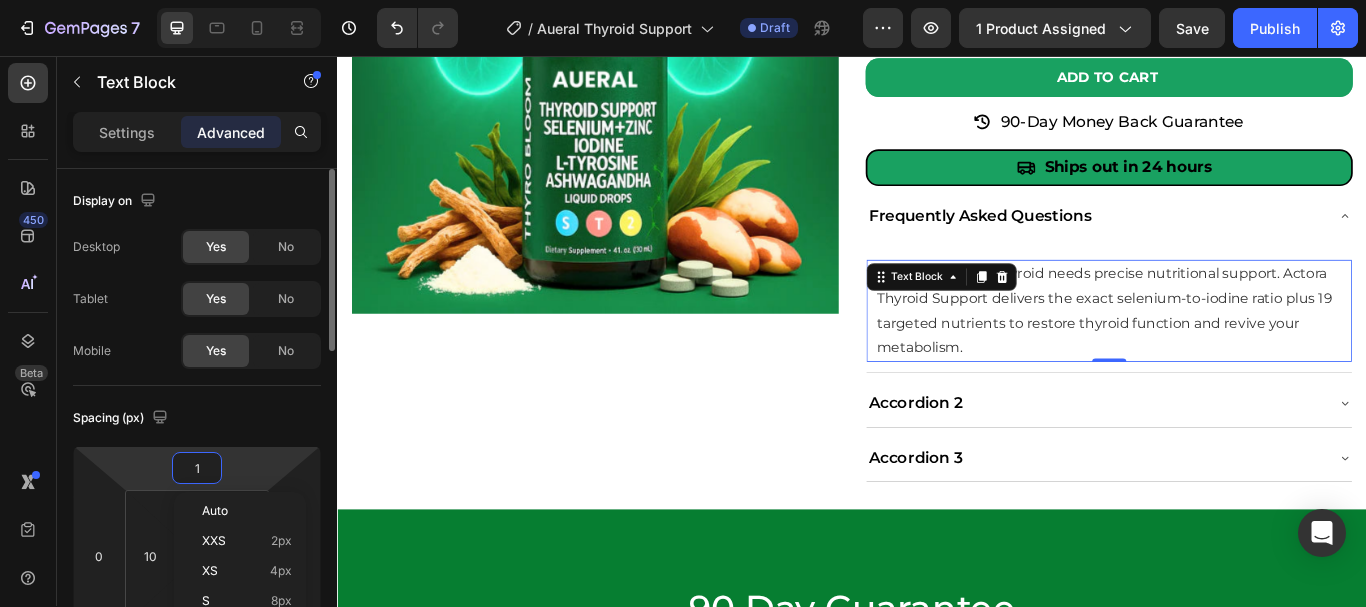 type on "10" 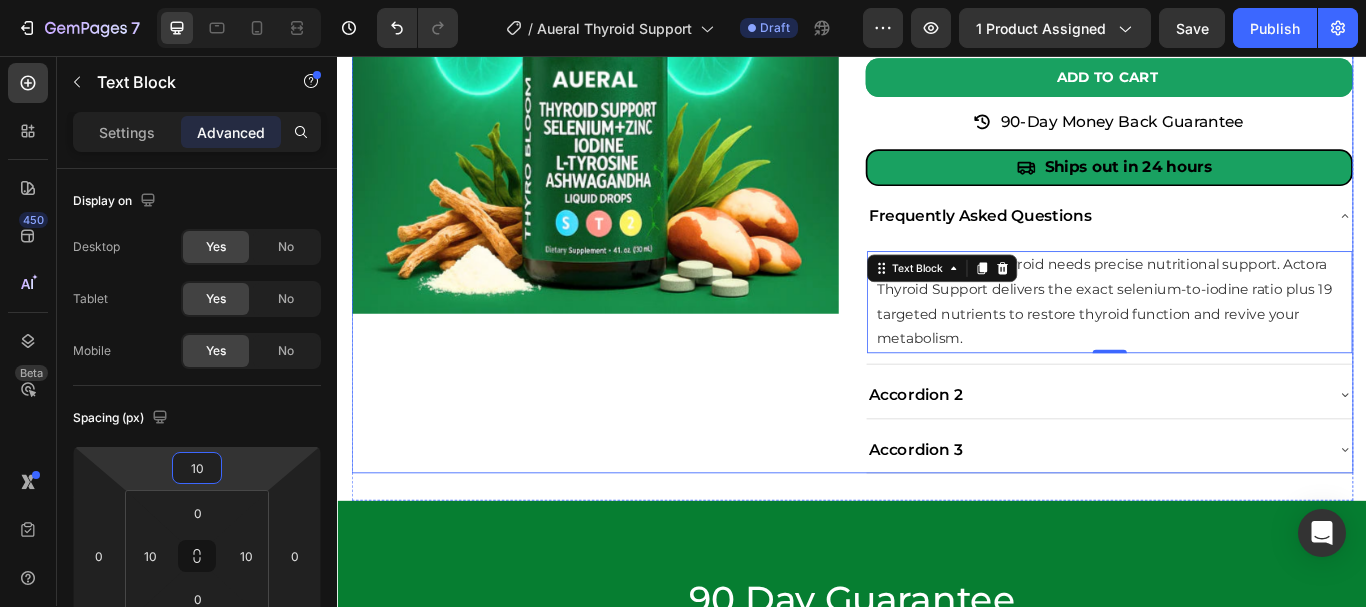 click on "Product Images" at bounding box center [637, 166] 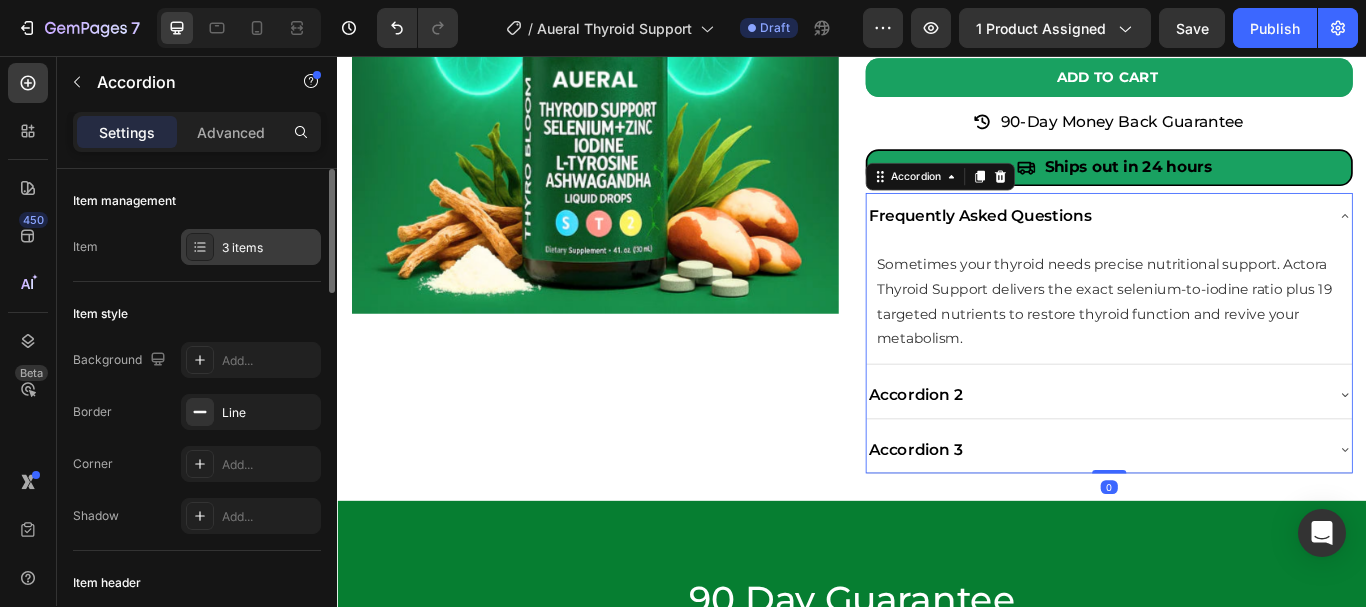 click 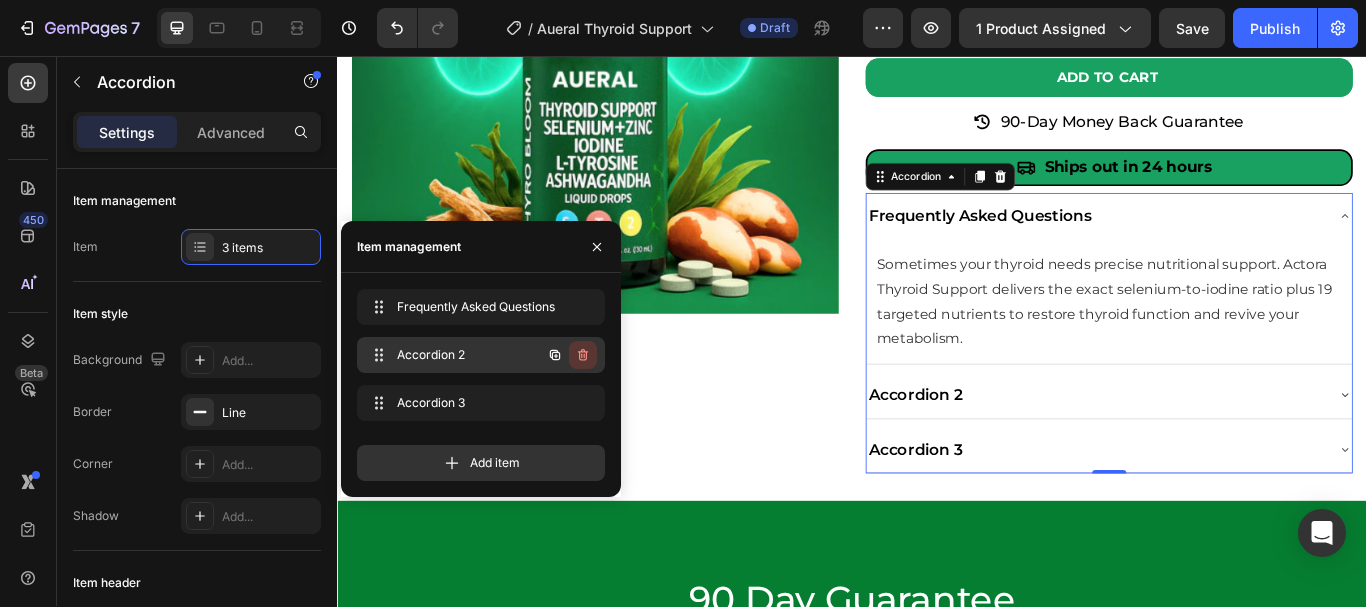 click 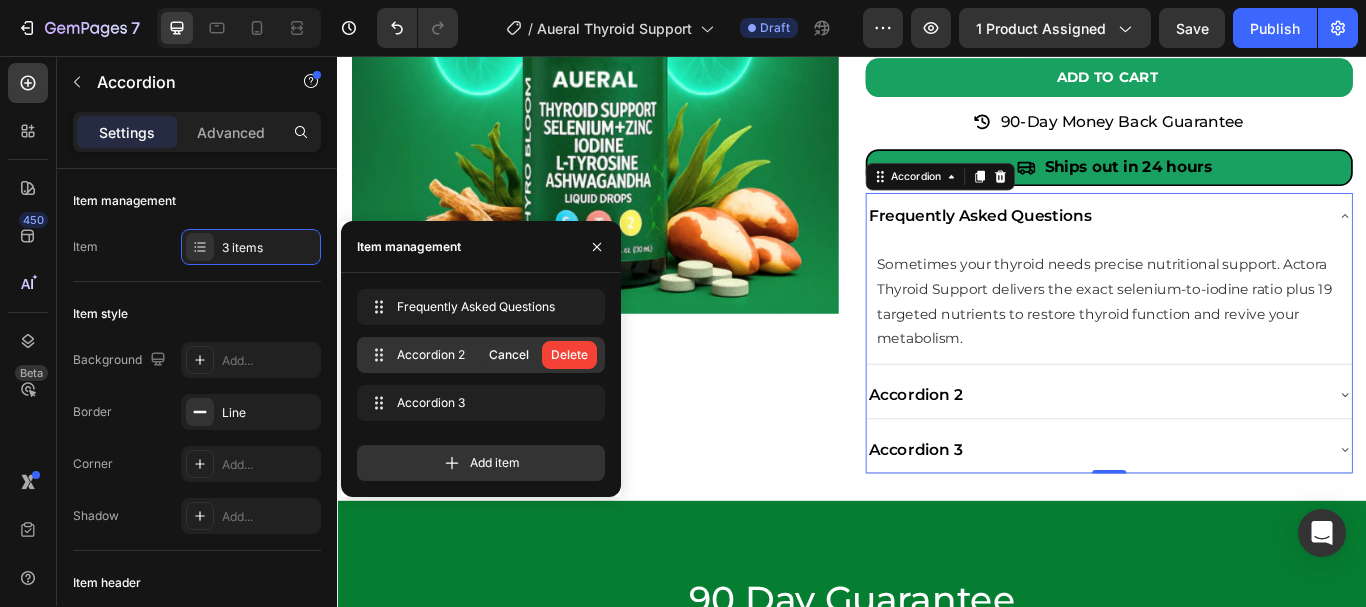 click on "Delete" at bounding box center (569, 355) 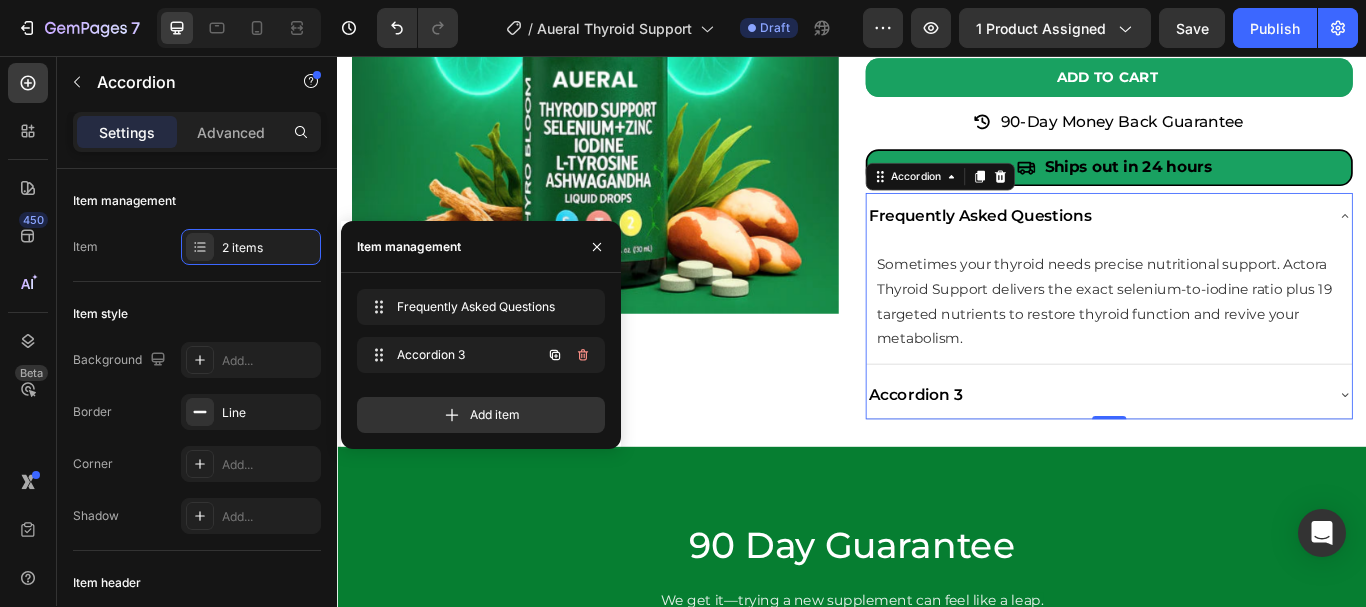 click 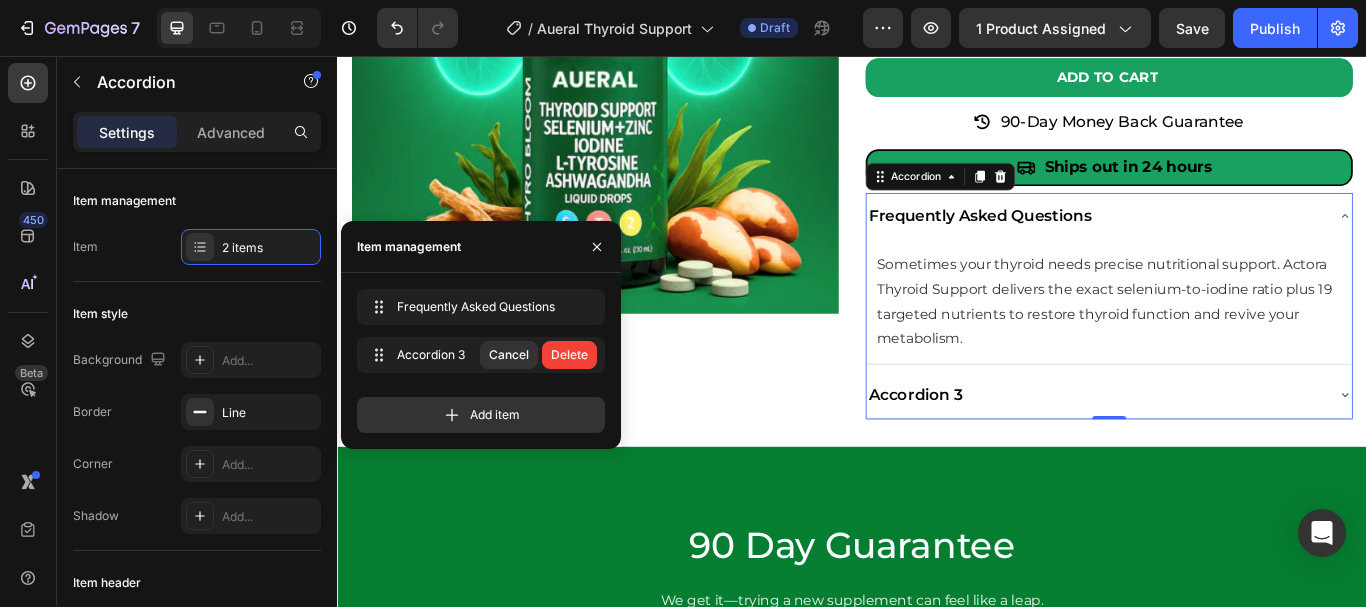 click on "Delete" at bounding box center [569, 355] 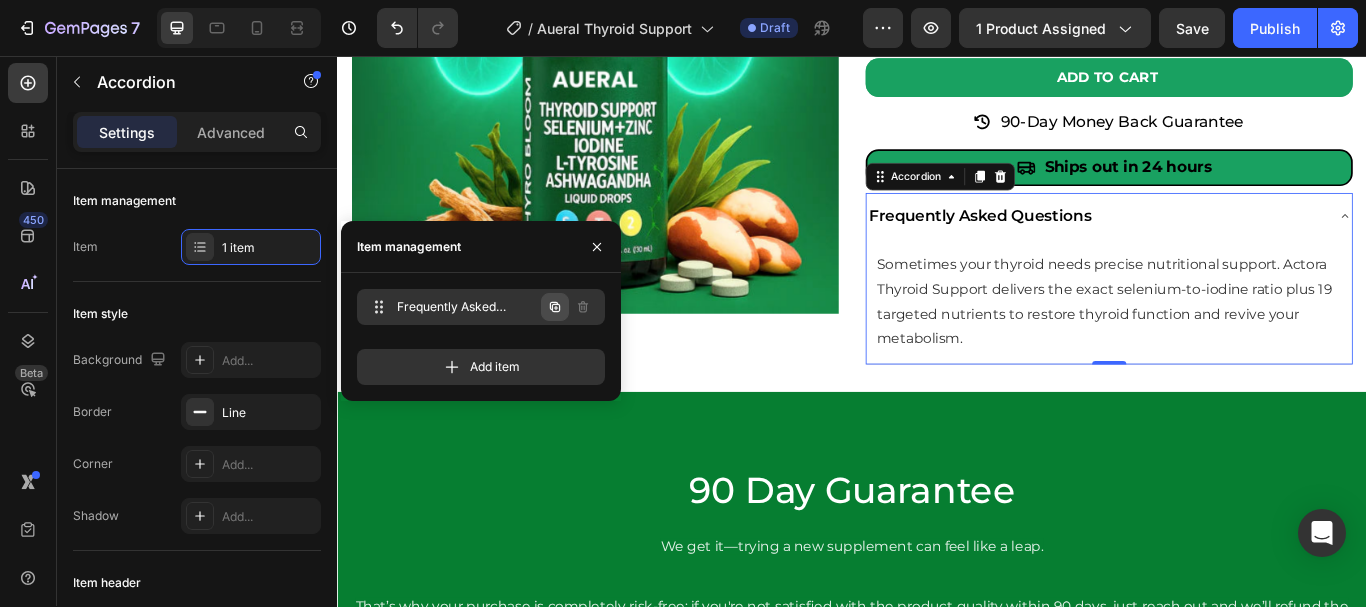 click 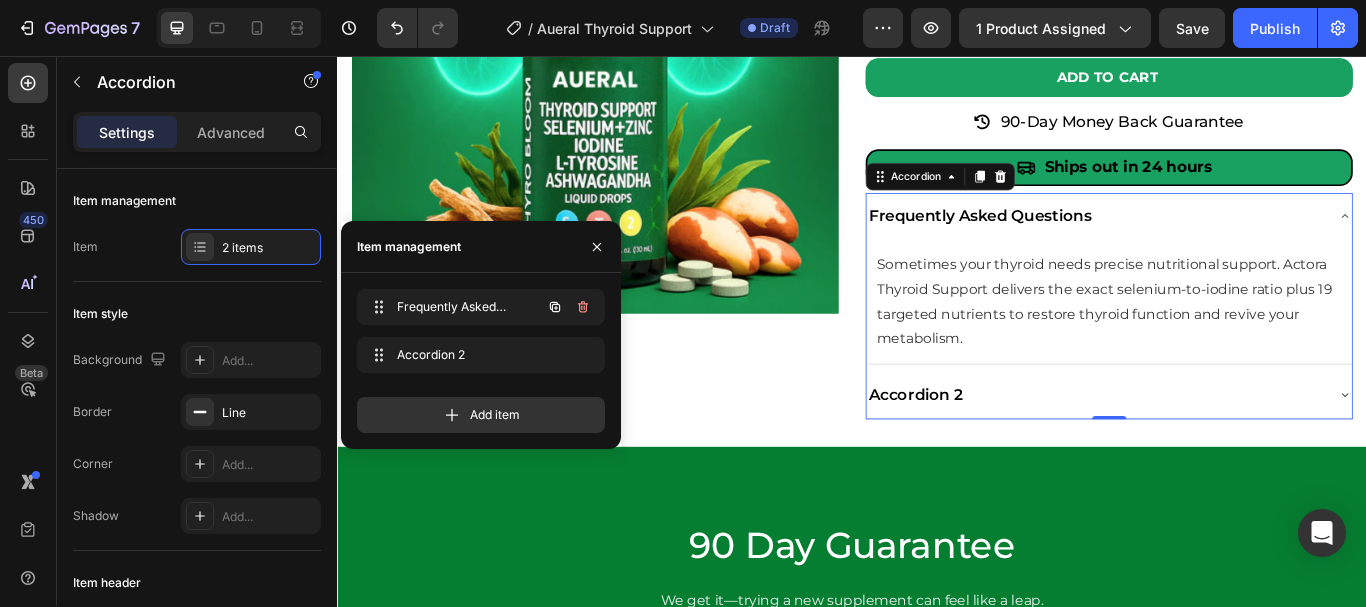 click 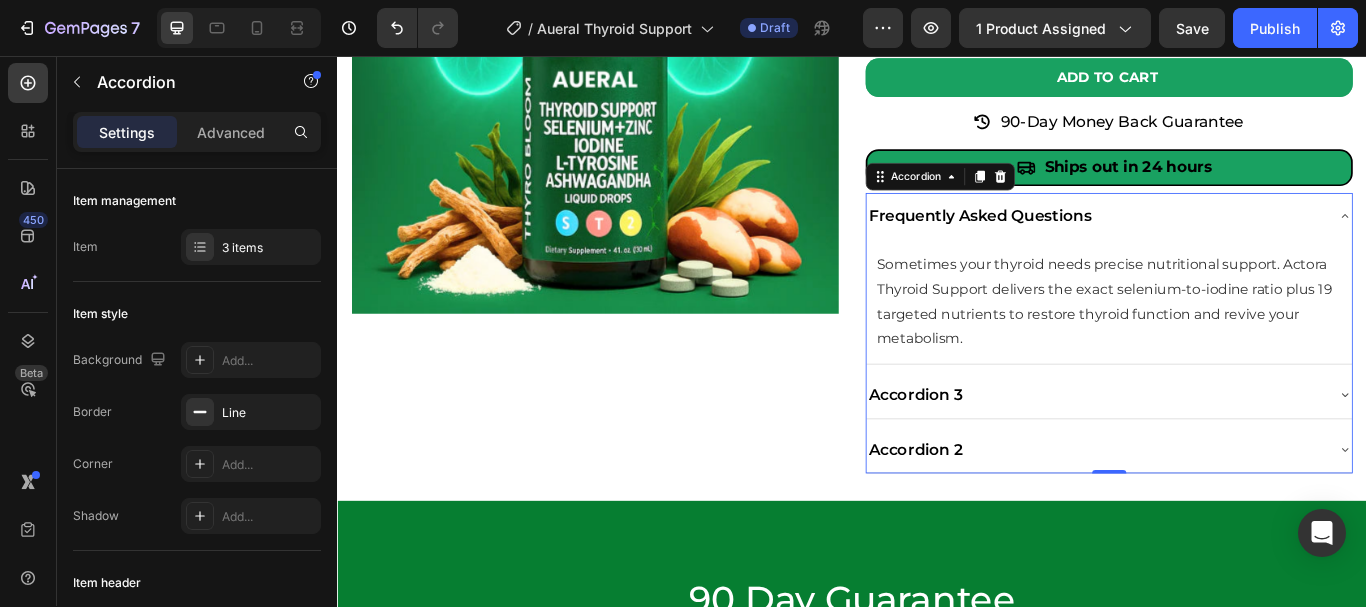 click on "Accordion 3" at bounding box center (1221, 451) 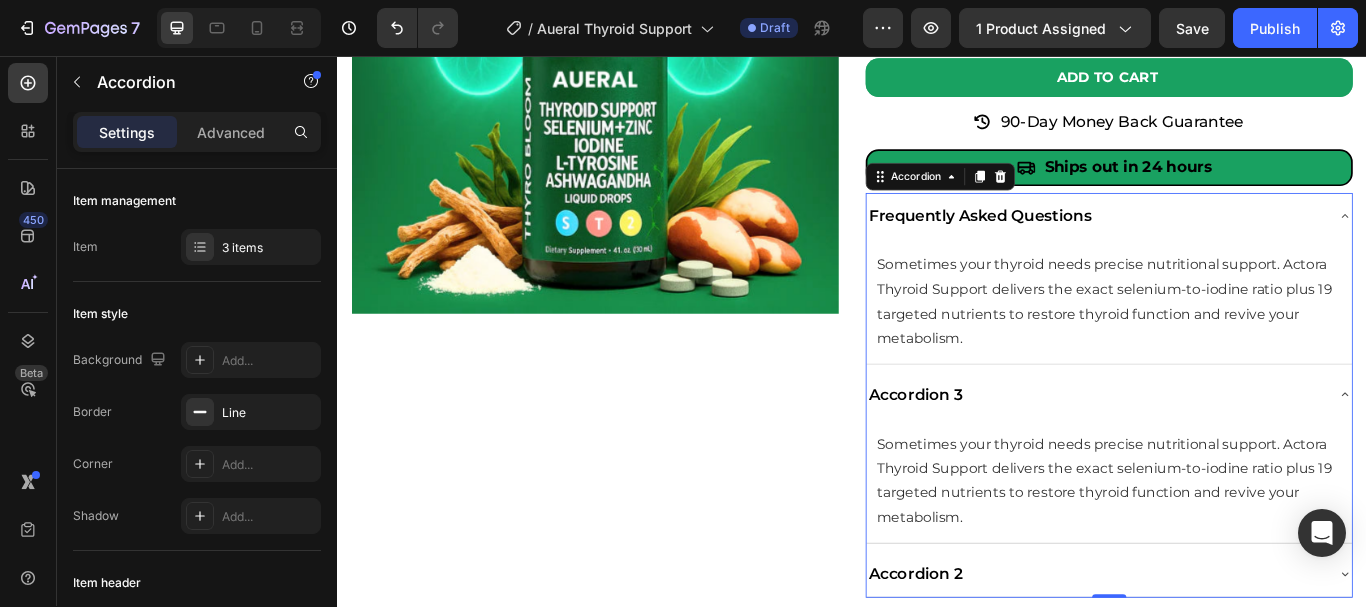 click on "Accordion 3" at bounding box center [1221, 451] 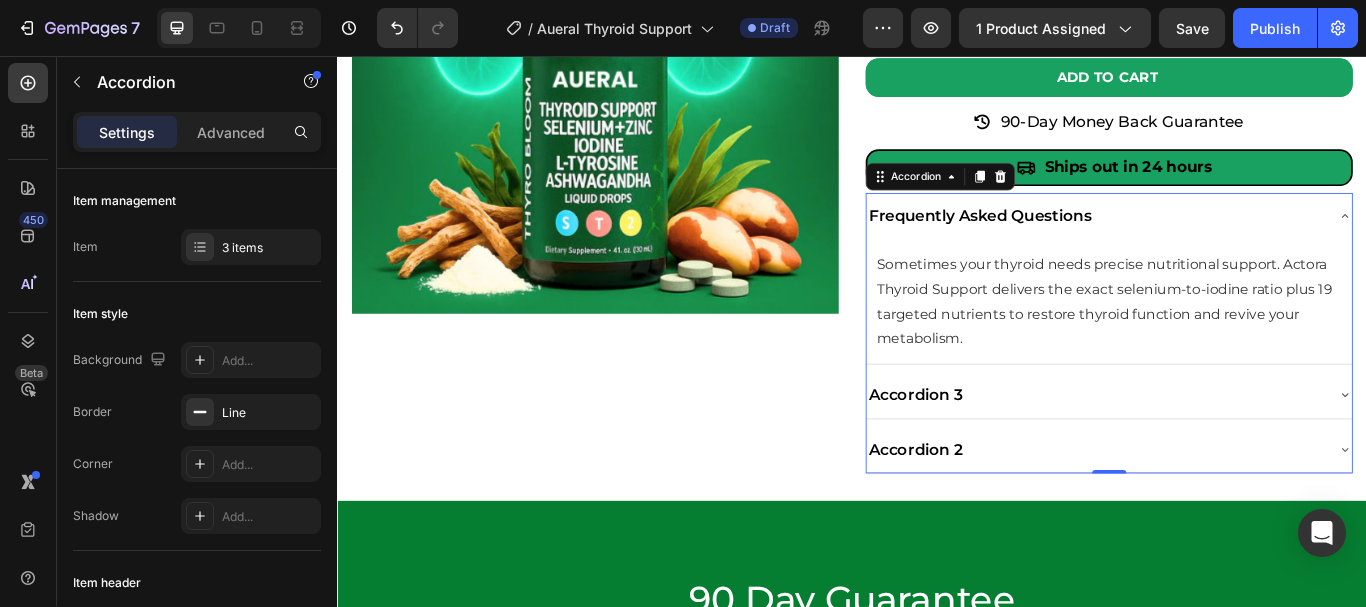 click on "Accordion 3" at bounding box center (1011, 451) 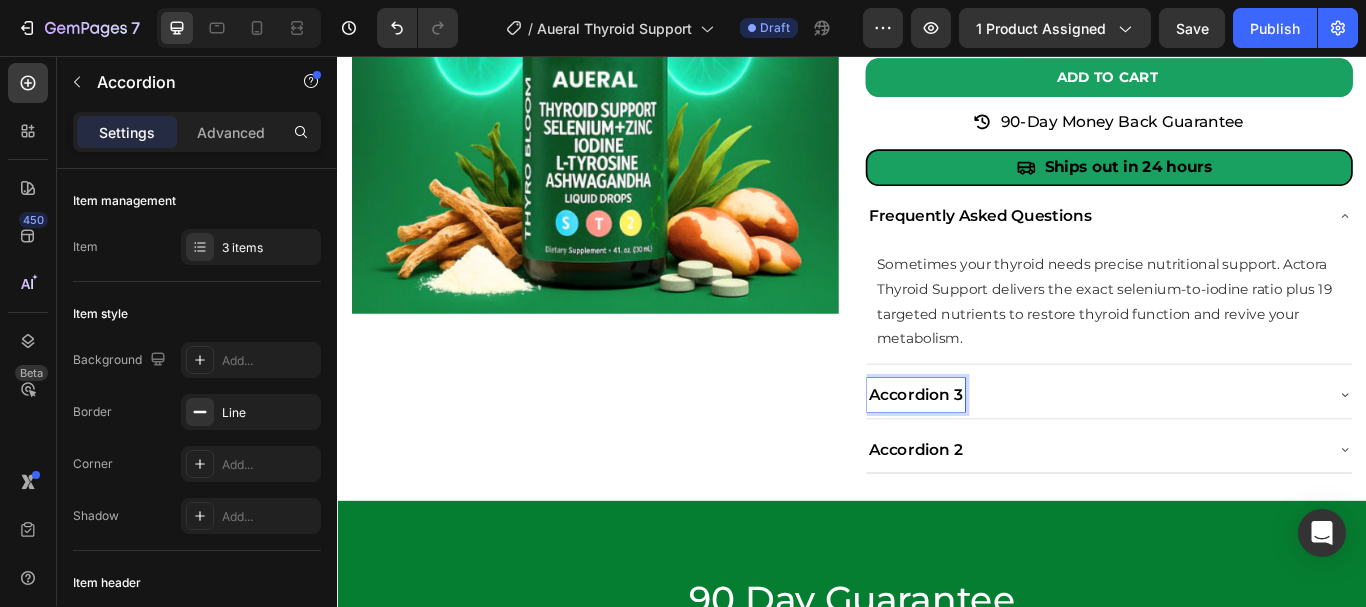 click on "Accordion 3" at bounding box center [1011, 451] 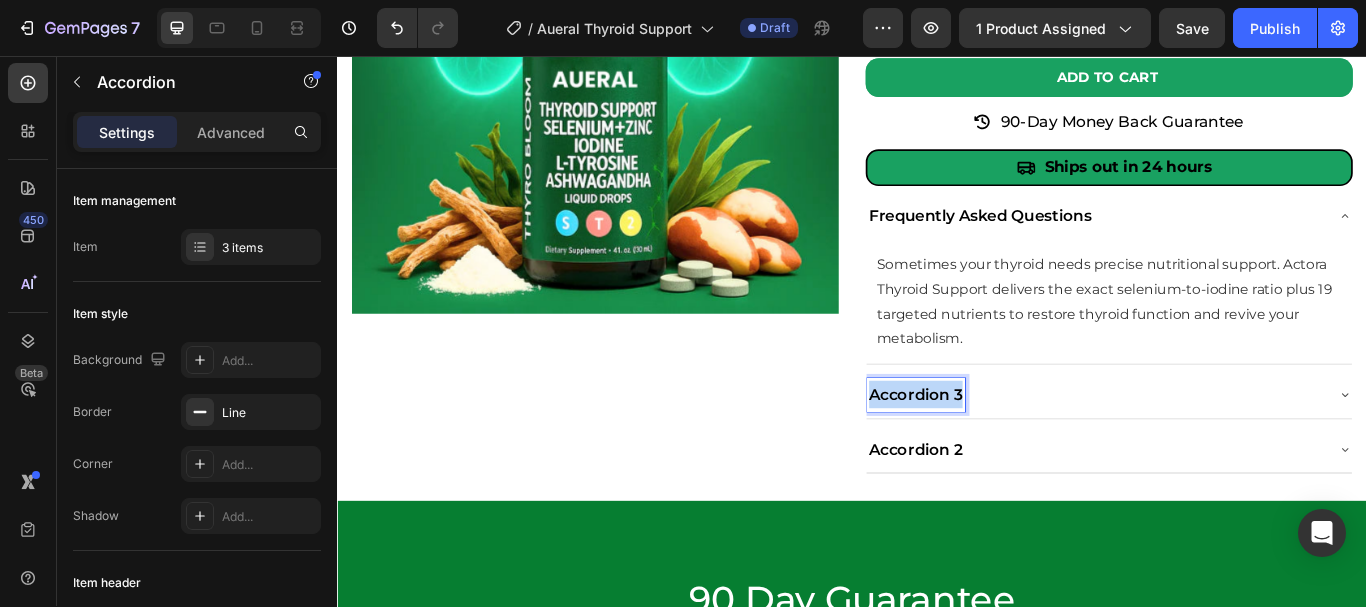 click on "Accordion 3" at bounding box center [1011, 451] 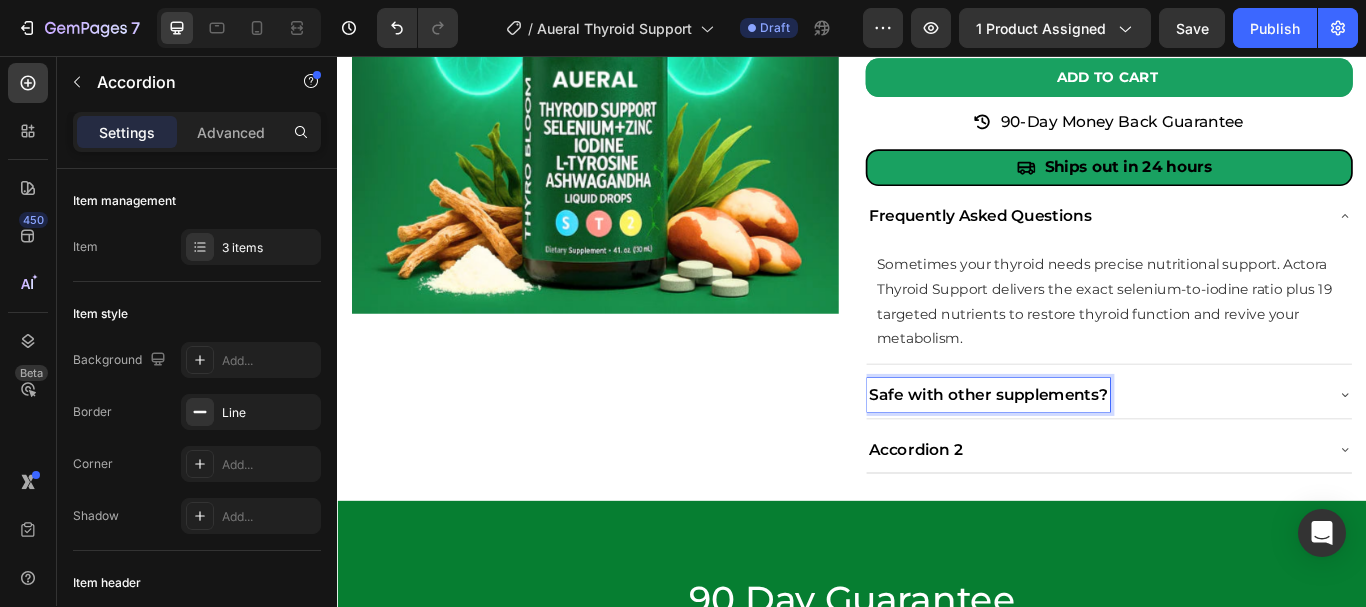 click on "Safe with other supplements?" at bounding box center [1221, 451] 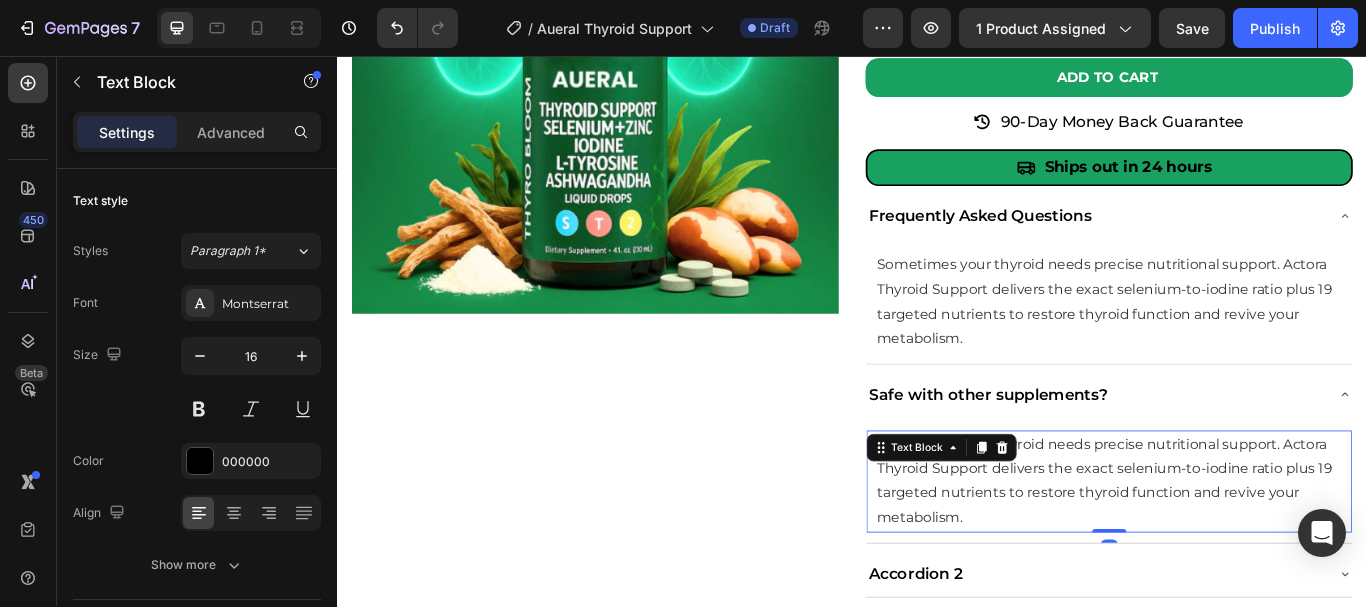 click on "Sometimes your thyroid needs precise nutritional support. Actora Thyroid Support delivers the exact selenium-to-iodine ratio plus 19 targeted nutrients to restore thyroid function and revive your metabolism." at bounding box center [1231, 551] 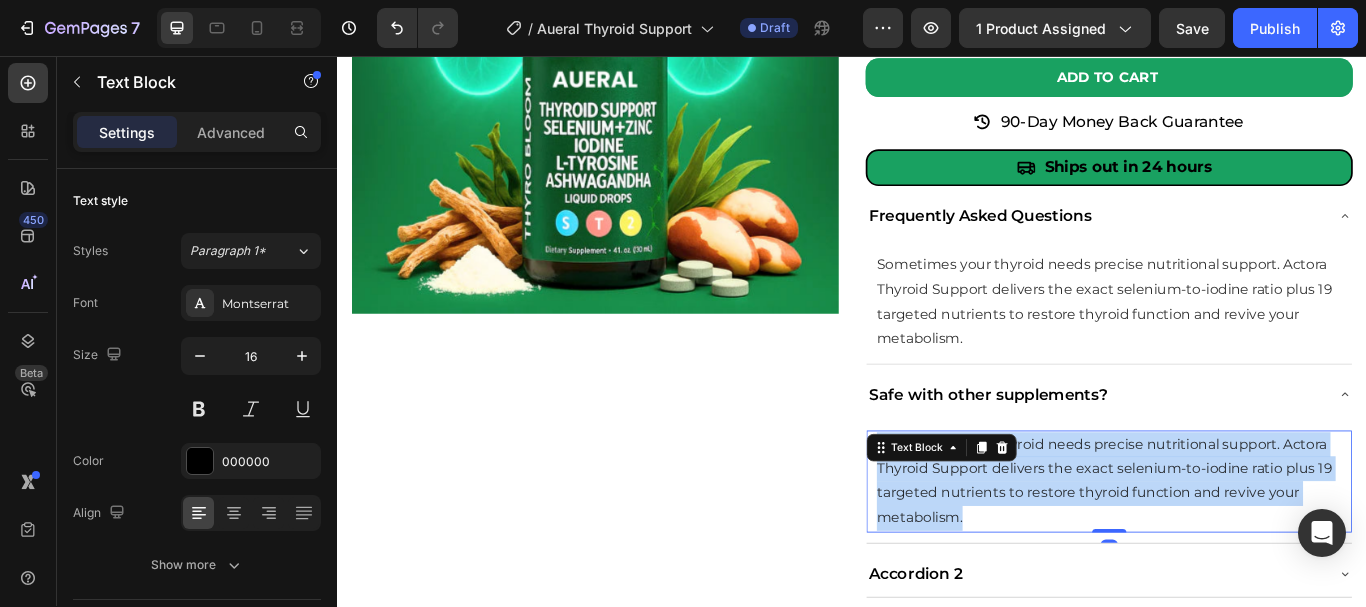 click on "Sometimes your thyroid needs precise nutritional support. Actora Thyroid Support delivers the exact selenium-to-iodine ratio plus 19 targeted nutrients to restore thyroid function and revive your metabolism." at bounding box center [1231, 551] 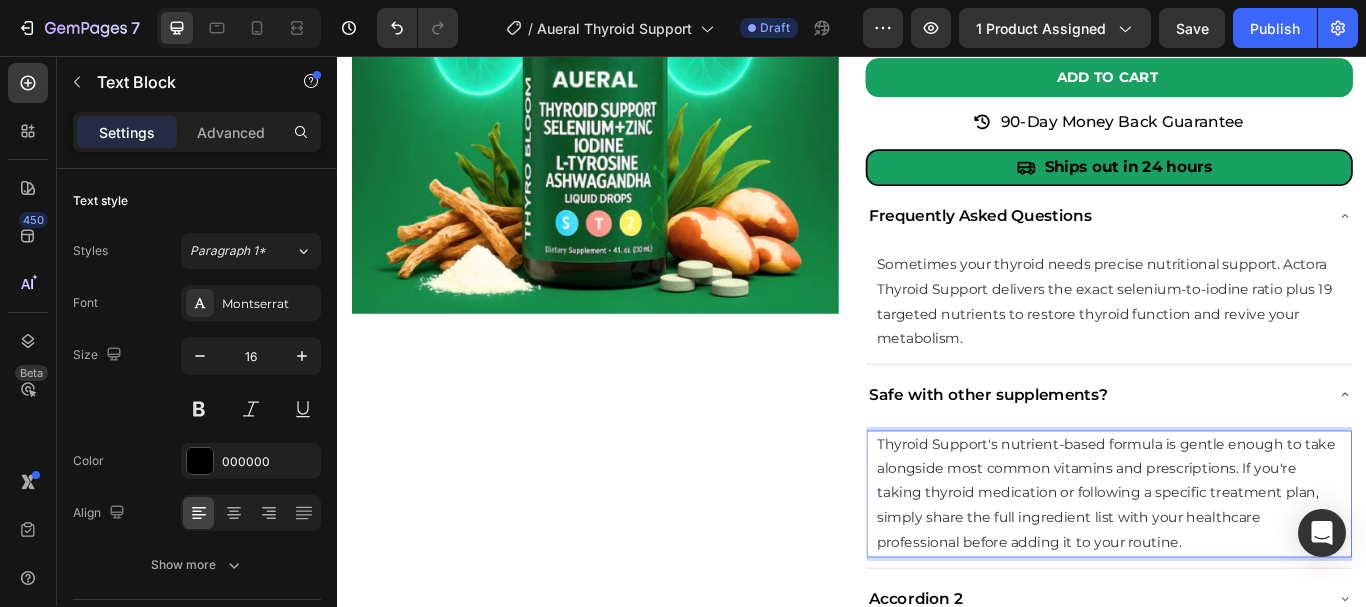 click on "Thyroid Support's nutrient-based formula is gentle enough to take alongside most common vitamins and prescriptions. If you're taking thyroid medication or following a specific treatment plan, simply share the full ingredient list with your healthcare professional before adding it to your routine." at bounding box center (1233, 566) 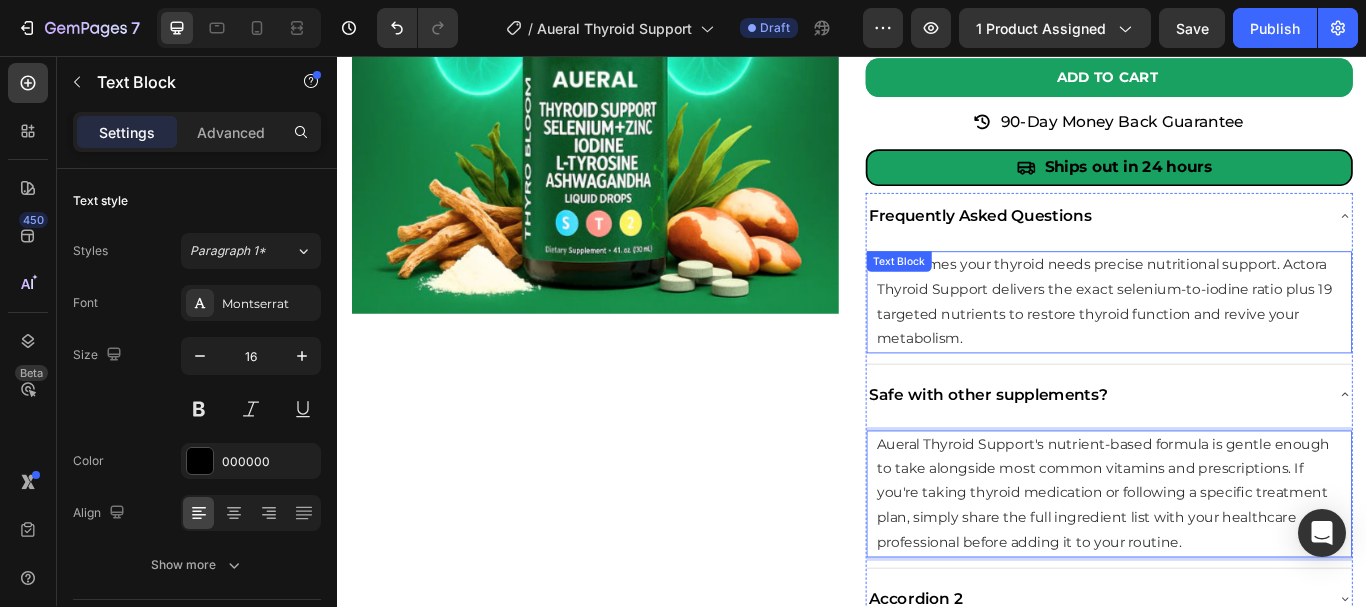 click on "Sometimes your thyroid needs precise nutritional support. Actora Thyroid Support delivers the exact selenium-to-iodine ratio plus 19 targeted nutrients to restore thyroid function and revive your metabolism." at bounding box center (1231, 342) 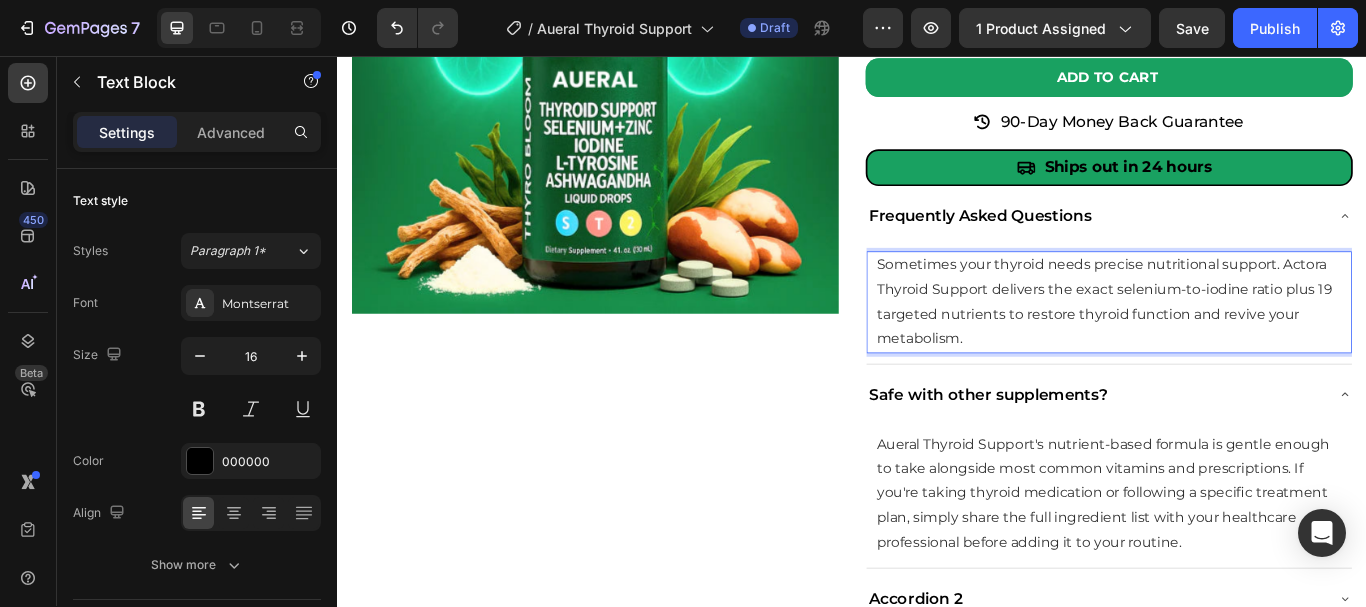 click on "Sometimes your thyroid needs precise nutritional support. Actora Thyroid Support delivers the exact selenium-to-iodine ratio plus 19 targeted nutrients to restore thyroid function and revive your metabolism." at bounding box center (1231, 342) 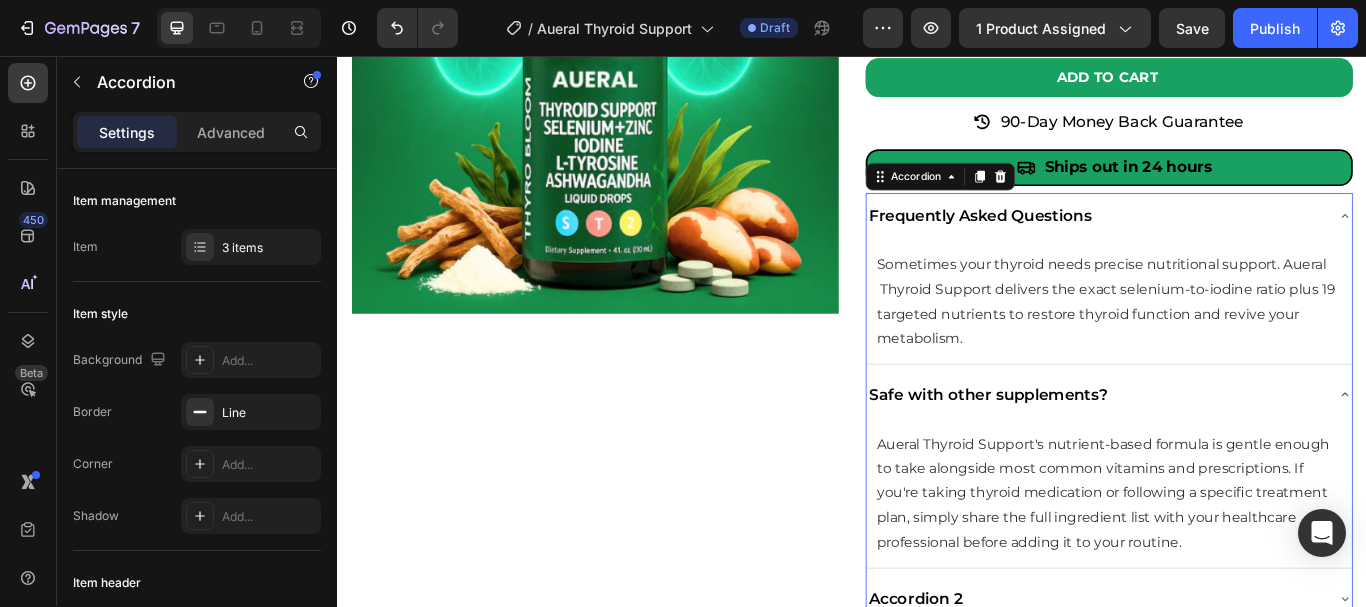 click on "Frequently Asked Questions" at bounding box center [1221, 243] 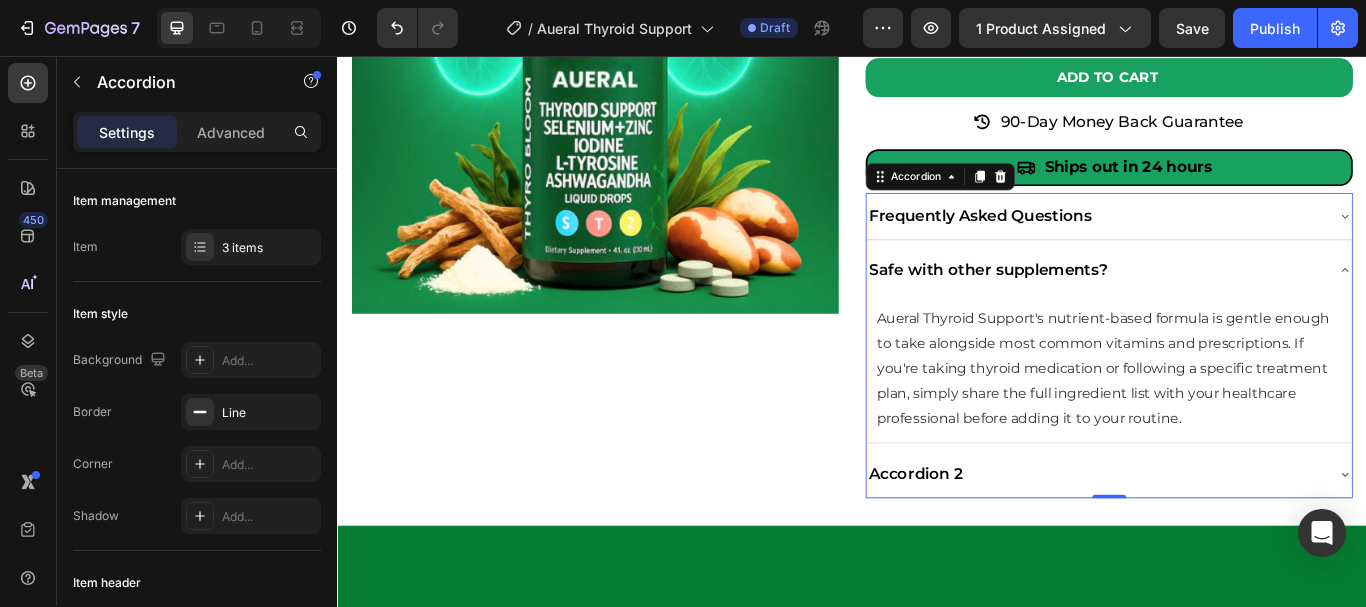 click on "Frequently Asked Questions" at bounding box center (1221, 243) 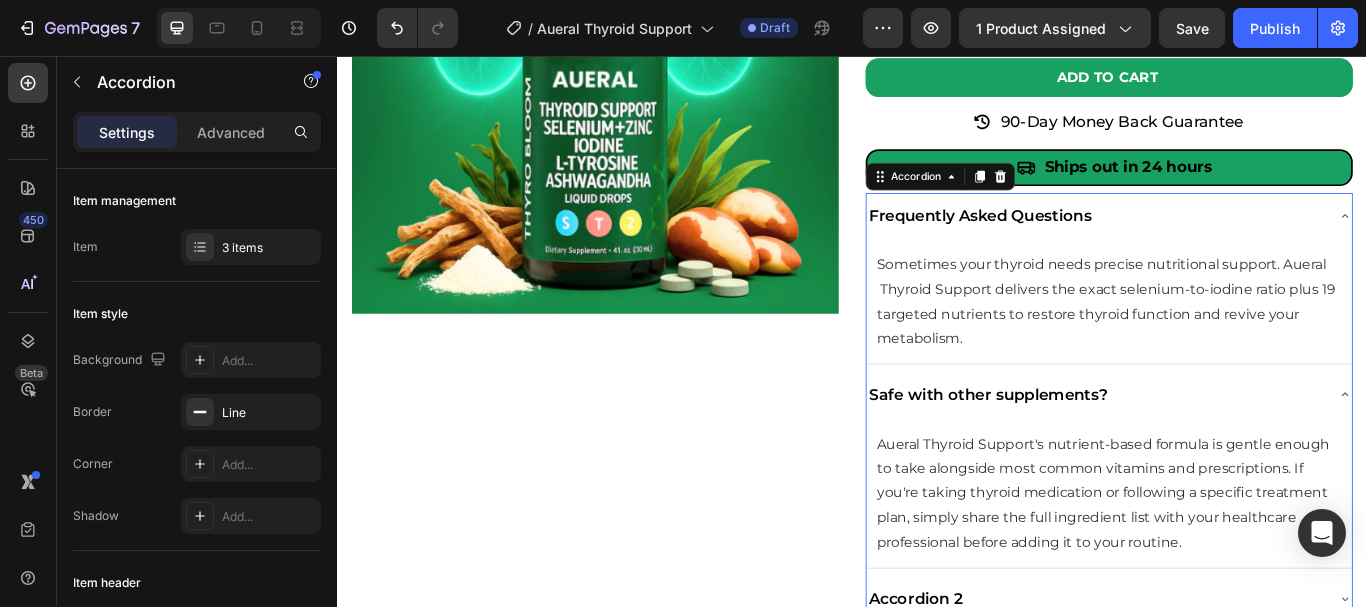 click on "Frequently Asked Questions" at bounding box center (1221, 243) 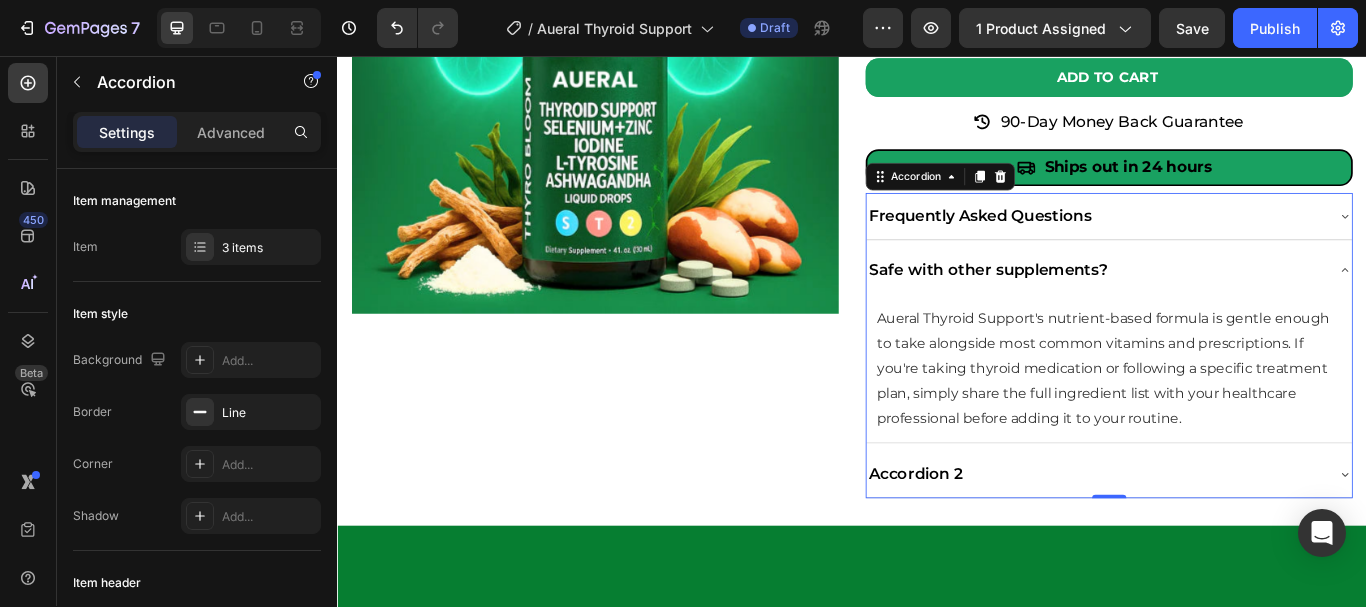 click on "Frequently Asked Questions" at bounding box center [1221, 243] 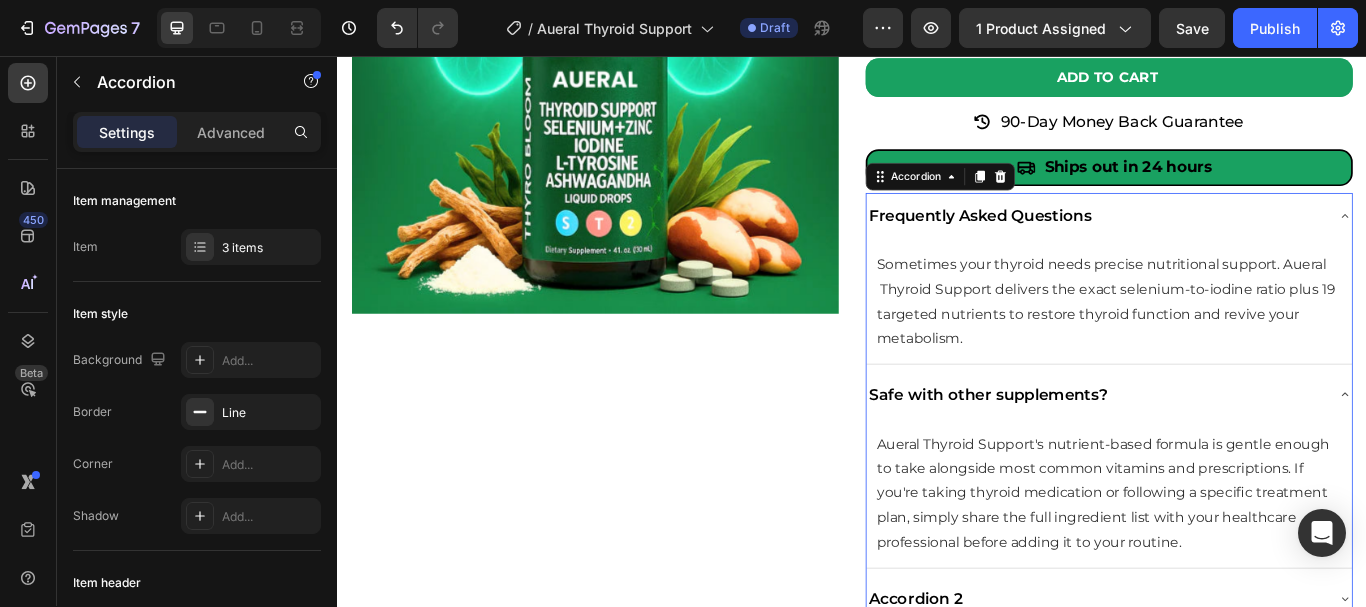 click on "Frequently Asked Questions" at bounding box center [1221, 243] 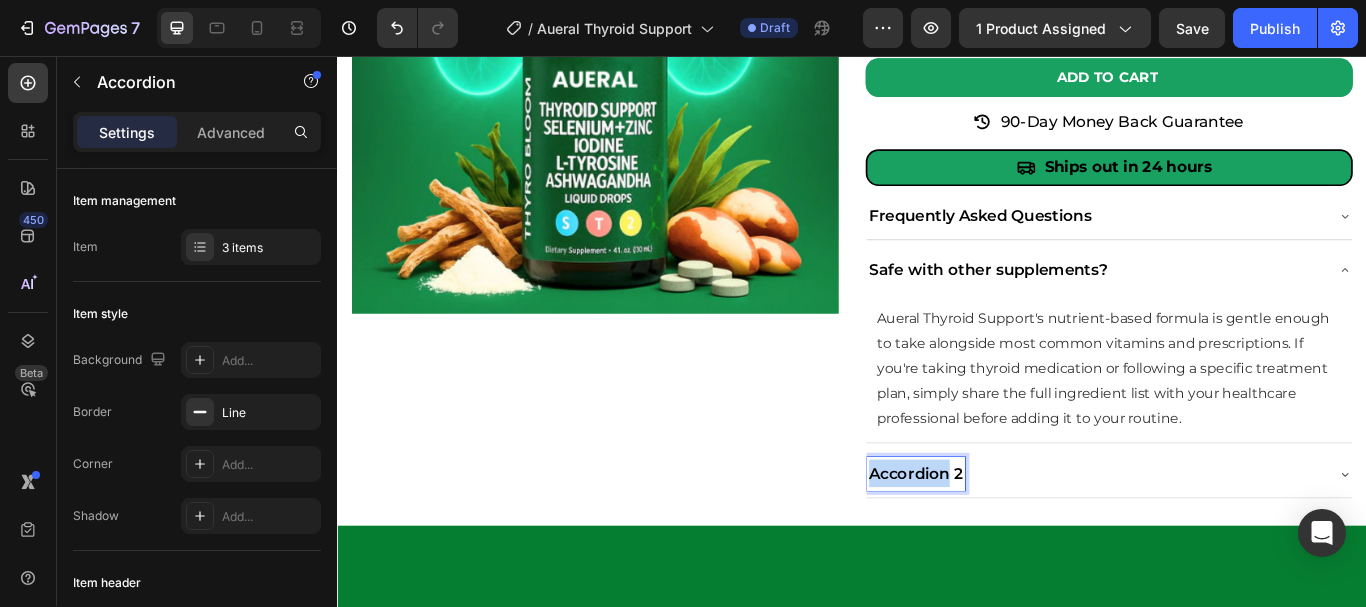 click on "Accordion 2" at bounding box center [1011, 543] 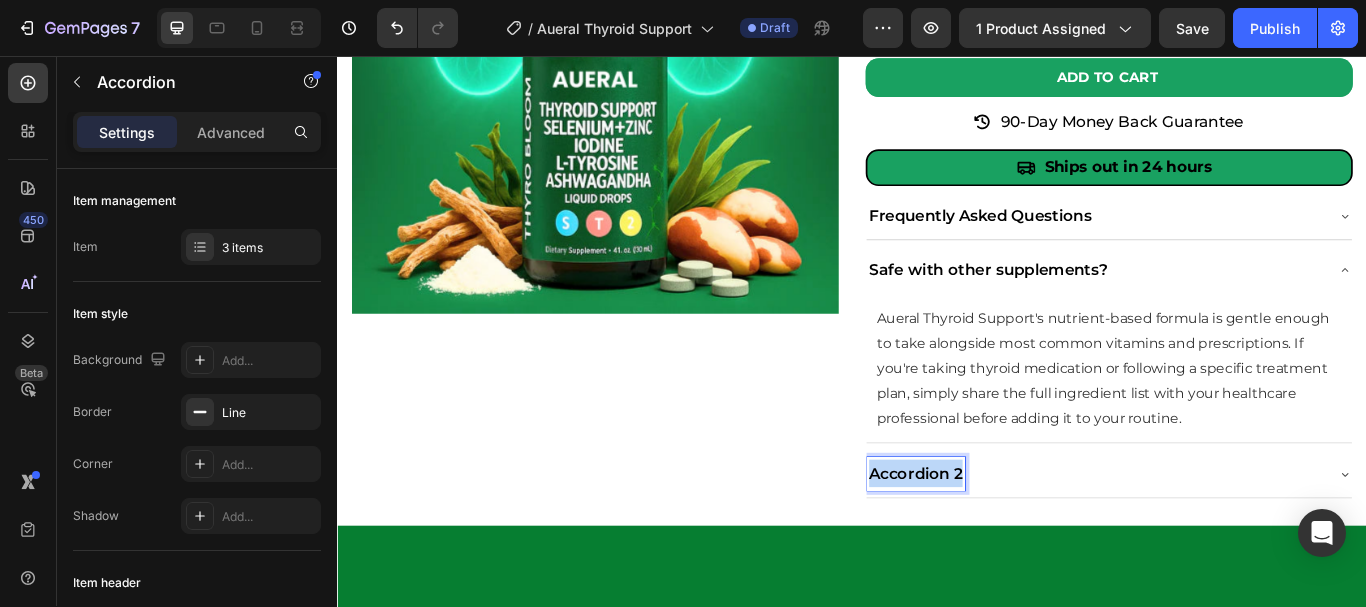 click on "Accordion 2" at bounding box center (1011, 543) 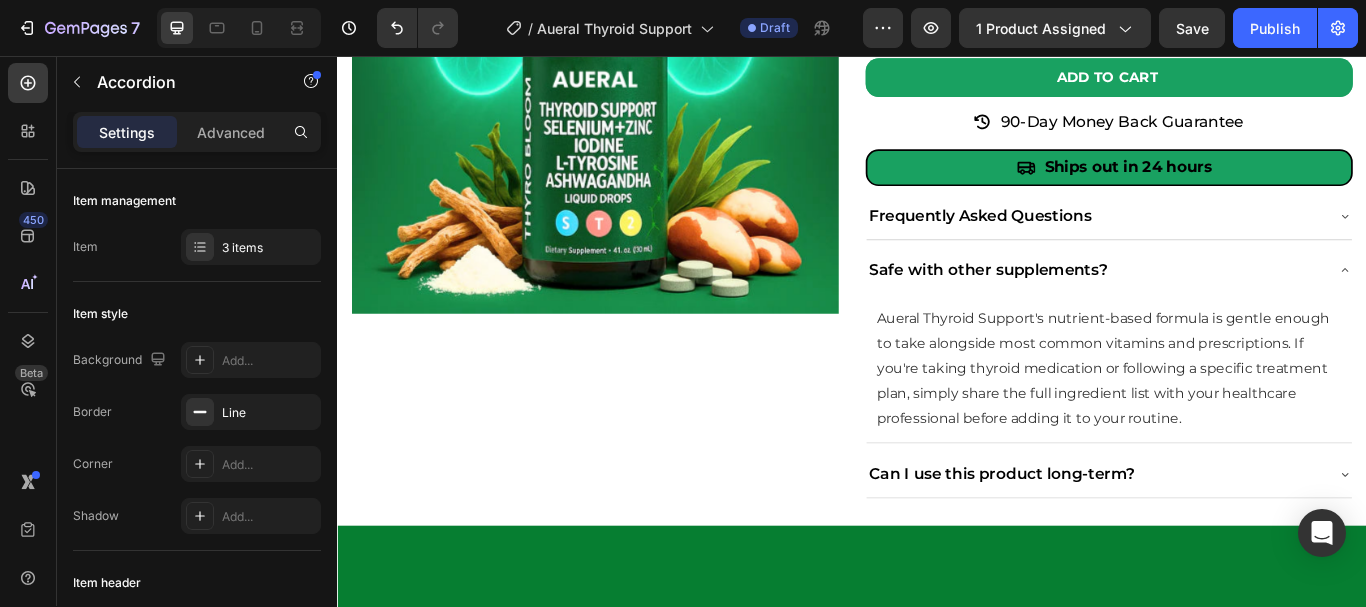 click on "Can I use this product long-term?" at bounding box center (1221, 543) 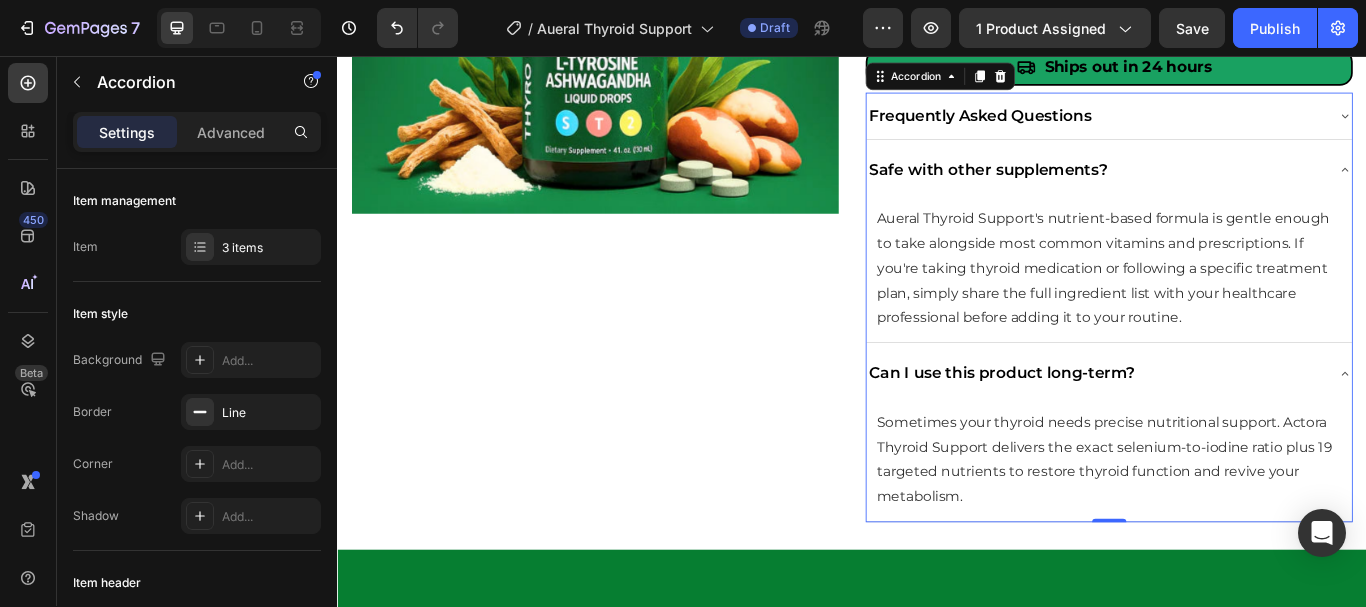 scroll, scrollTop: 4366, scrollLeft: 0, axis: vertical 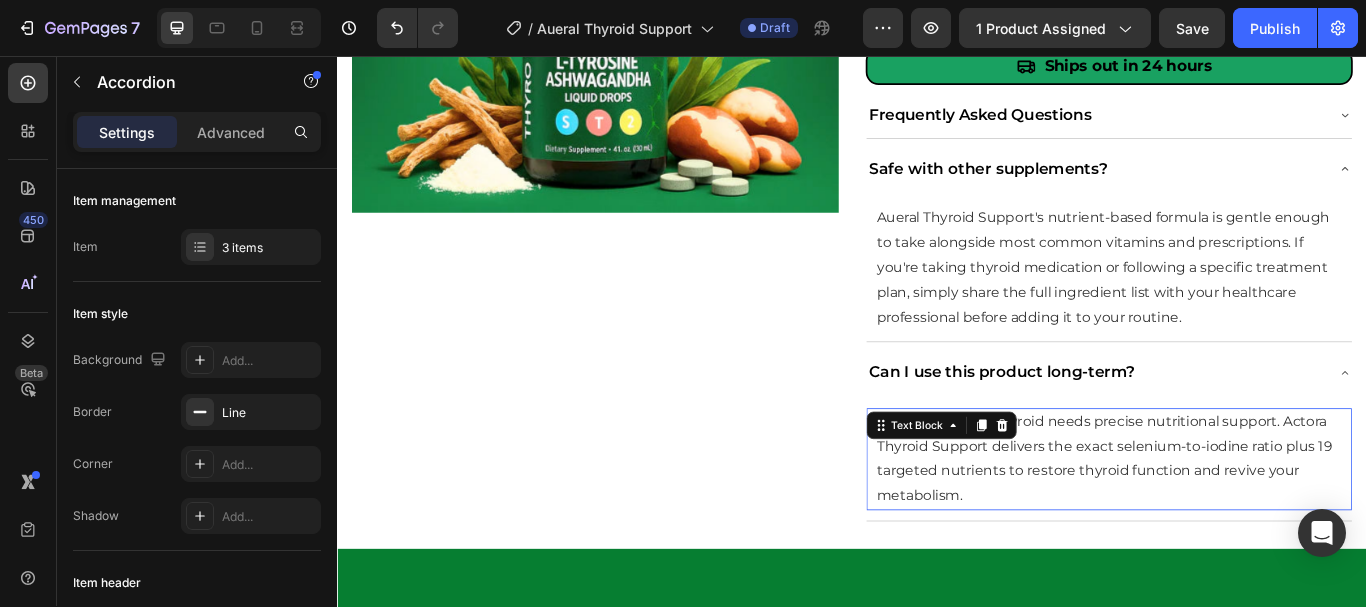click on "Sometimes your thyroid needs precise nutritional support. Actora Thyroid Support delivers the exact selenium-to-iodine ratio plus 19 targeted nutrients to restore thyroid function and revive your metabolism." at bounding box center (1237, 526) 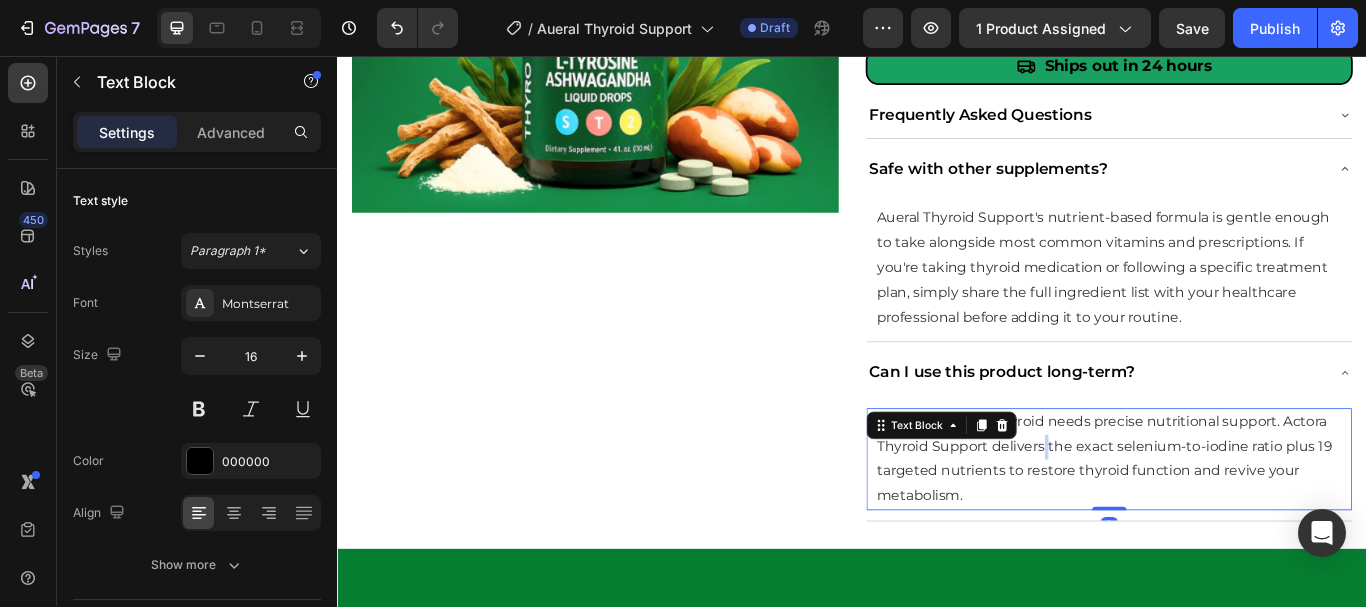click on "Sometimes your thyroid needs precise nutritional support. Actora Thyroid Support delivers the exact selenium-to-iodine ratio plus 19 targeted nutrients to restore thyroid function and revive your metabolism." at bounding box center [1237, 526] 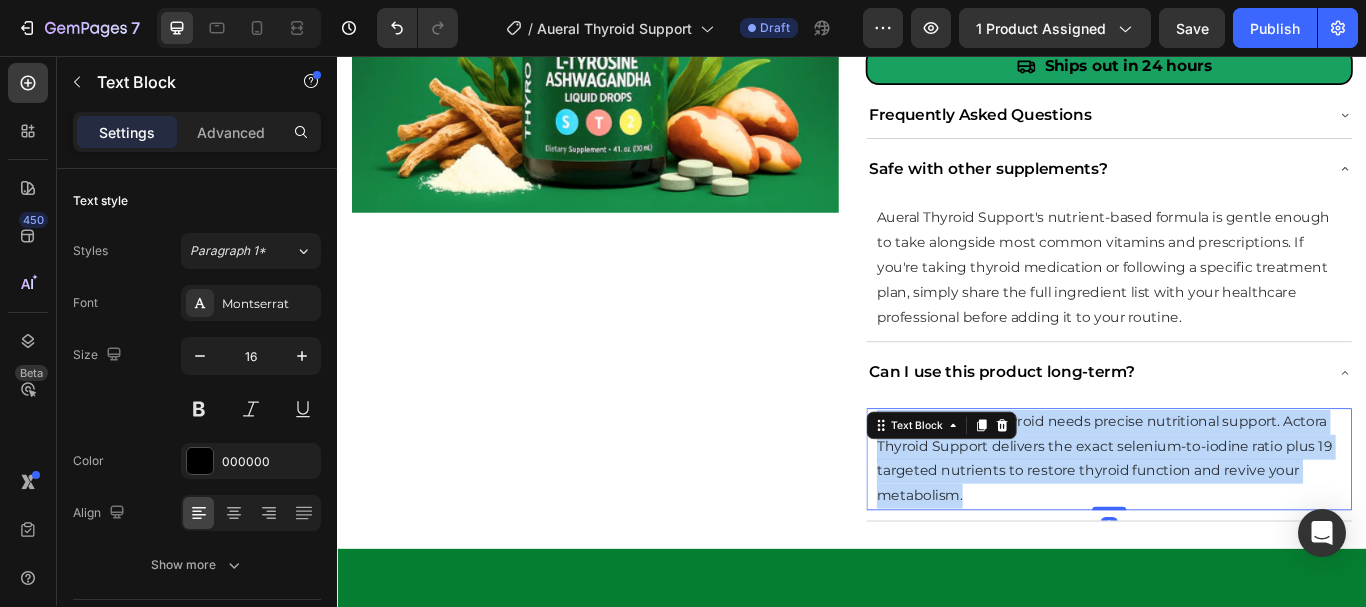 click on "Sometimes your thyroid needs precise nutritional support. Actora Thyroid Support delivers the exact selenium-to-iodine ratio plus 19 targeted nutrients to restore thyroid function and revive your metabolism." at bounding box center [1237, 526] 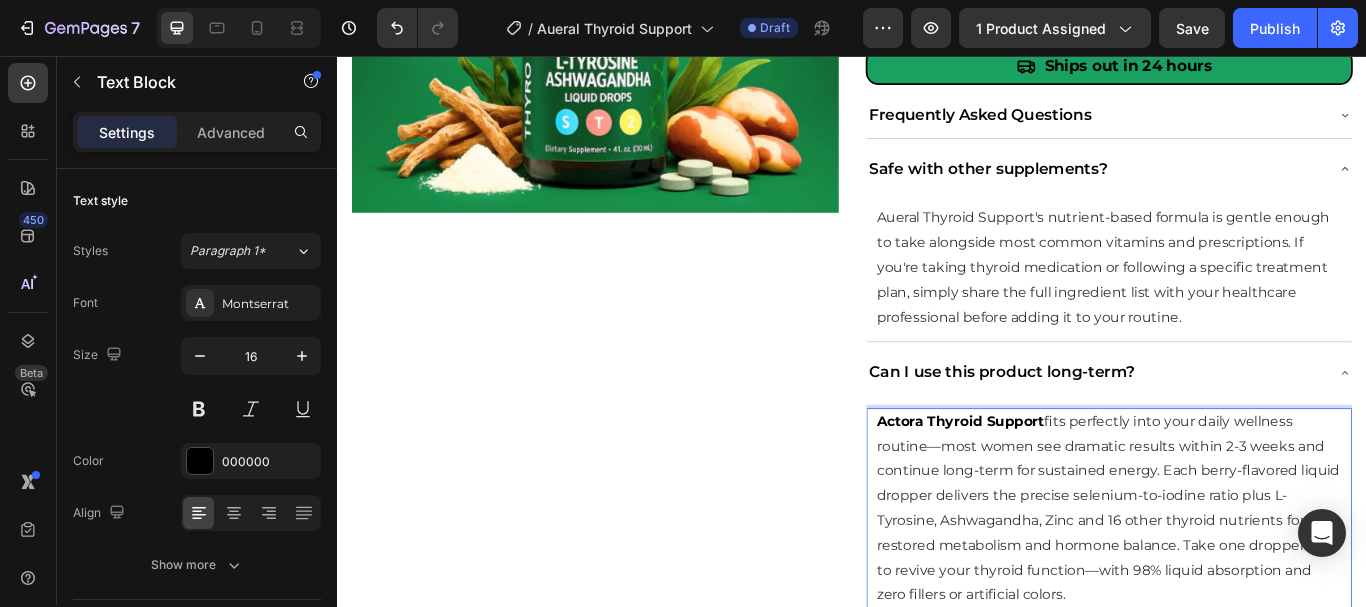 scroll, scrollTop: 4380, scrollLeft: 0, axis: vertical 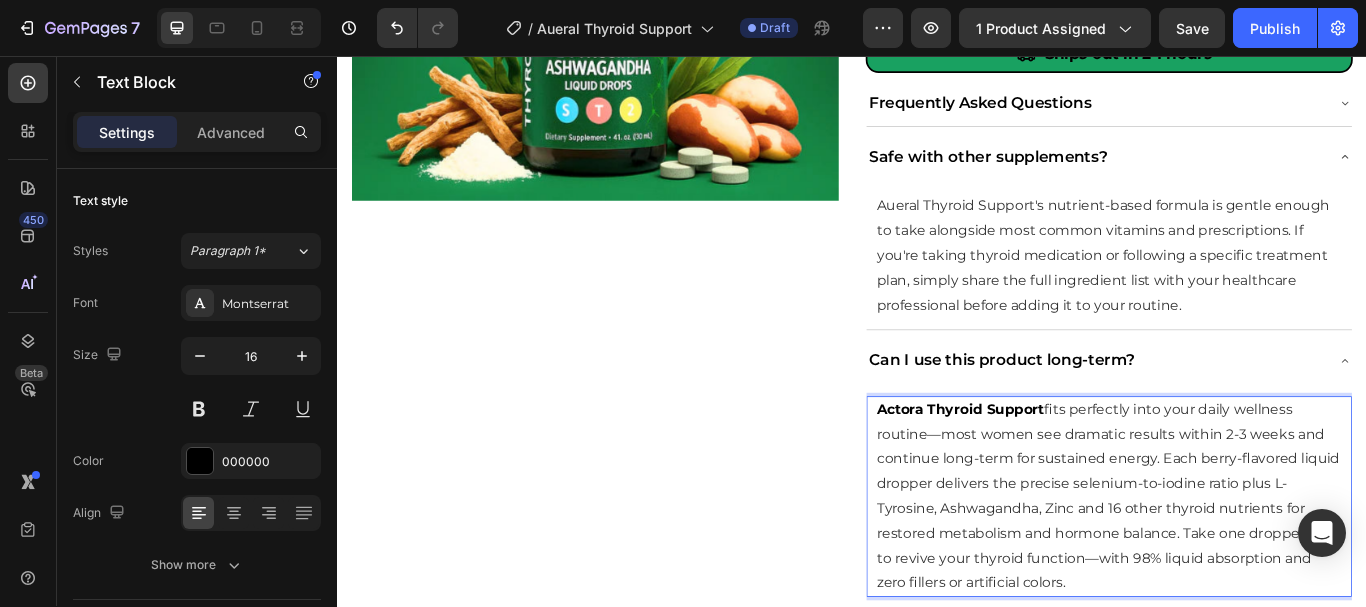 click on "Actora Thyroid Support" at bounding box center (1063, 468) 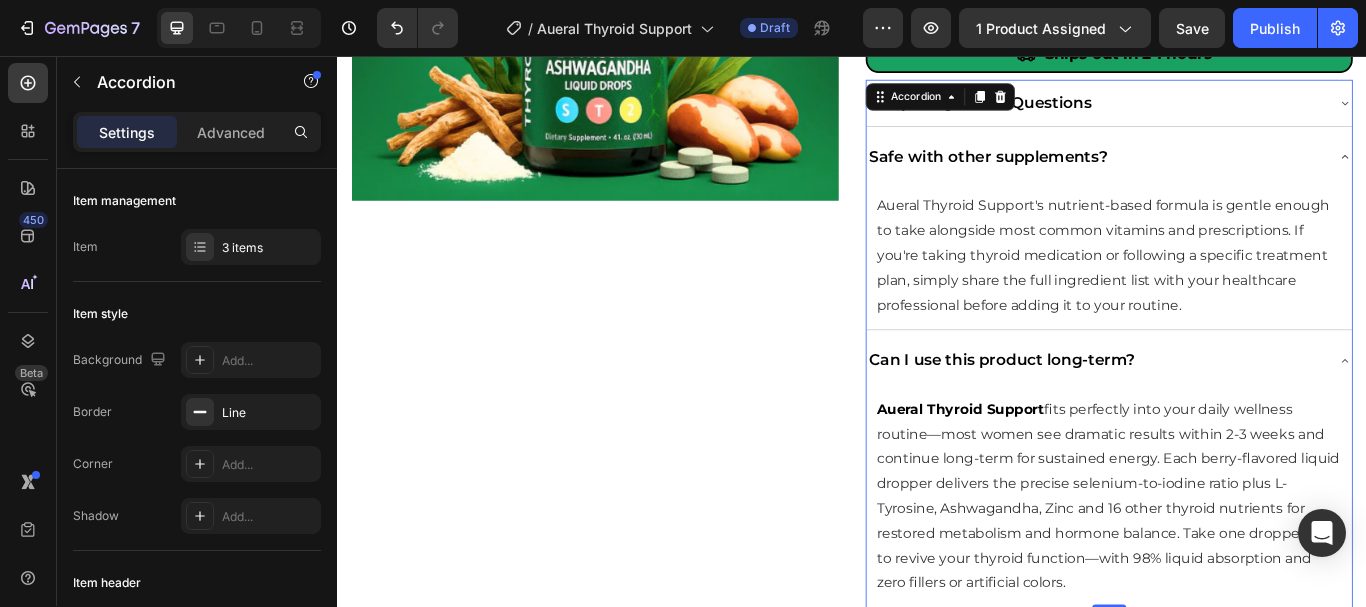 click on "Can I use this product long-term?" at bounding box center [1221, 411] 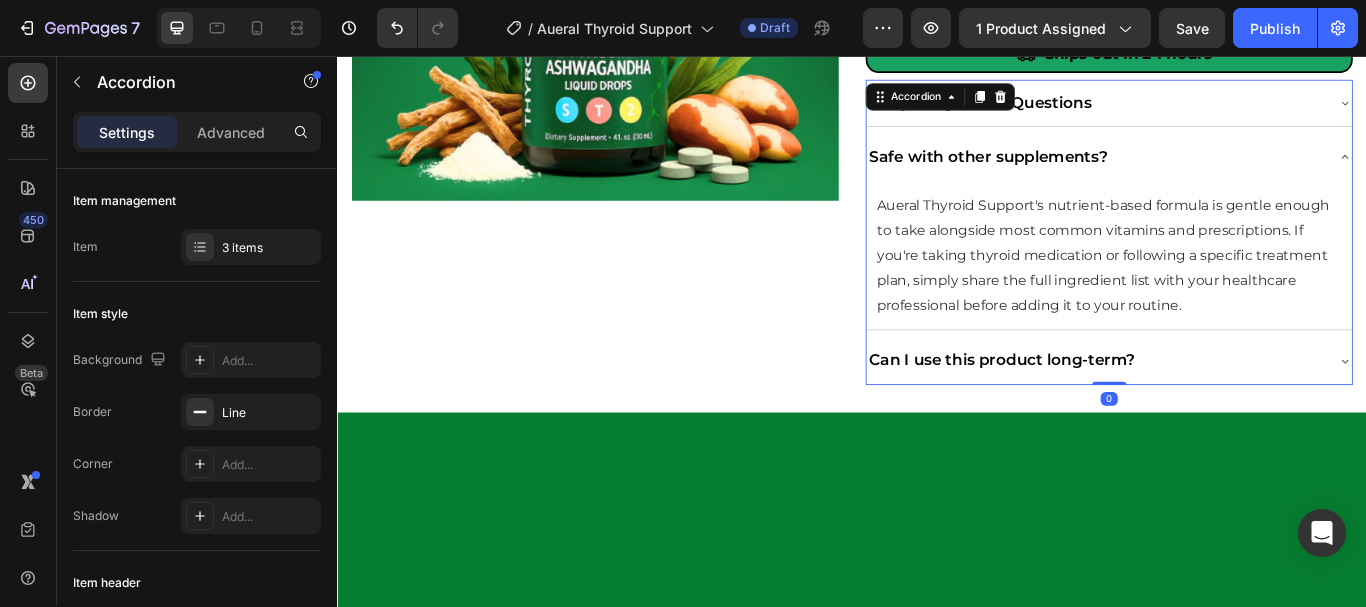 click on "Can I use this product long-term?" at bounding box center [1221, 411] 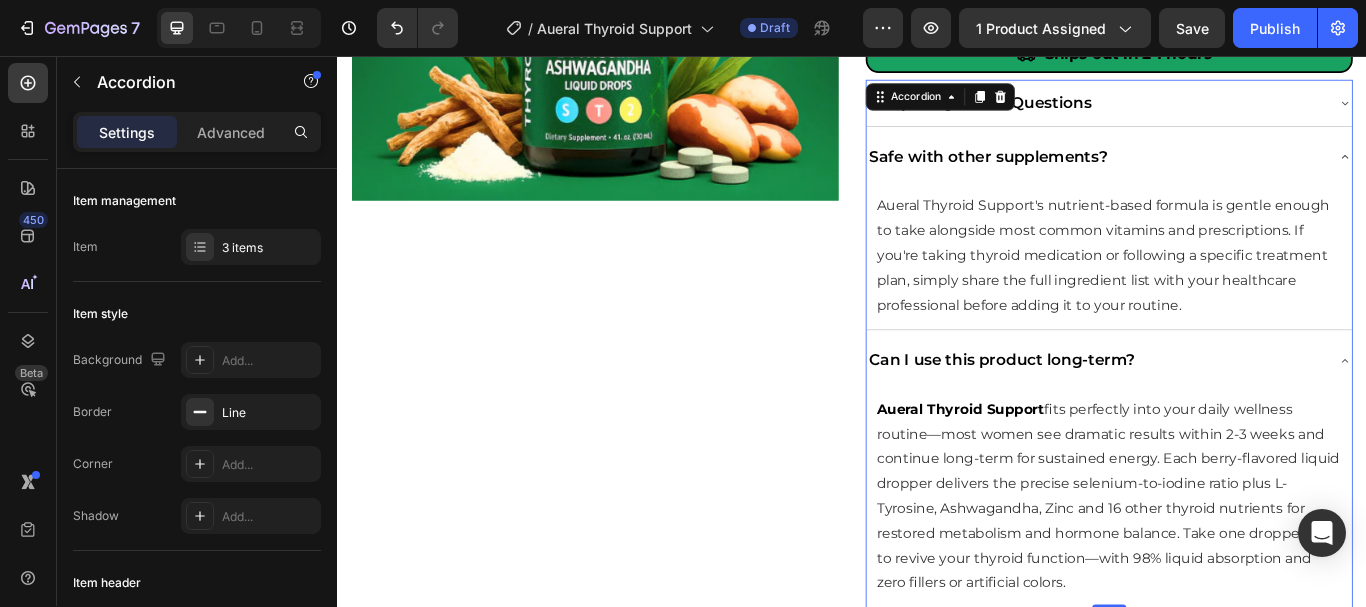 click on "Can I use this product long-term?" at bounding box center (1221, 411) 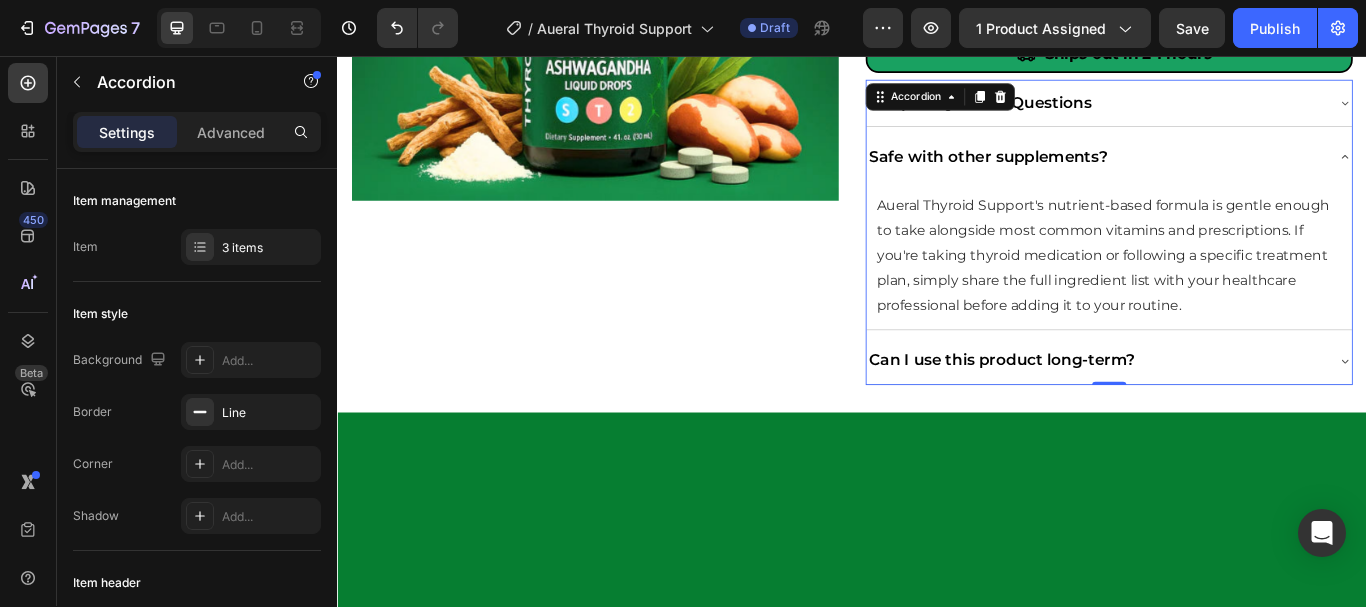 click on "Safe with other supplements?" at bounding box center [1221, 174] 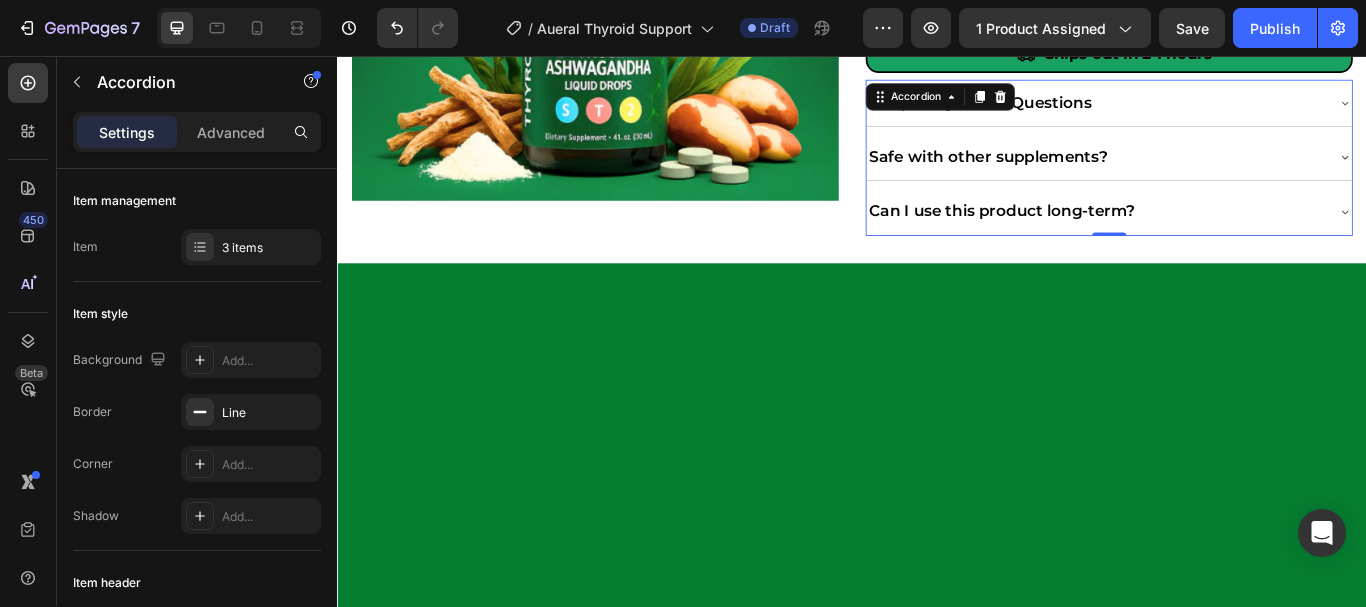 click on "Safe with other supplements?" at bounding box center (1221, 174) 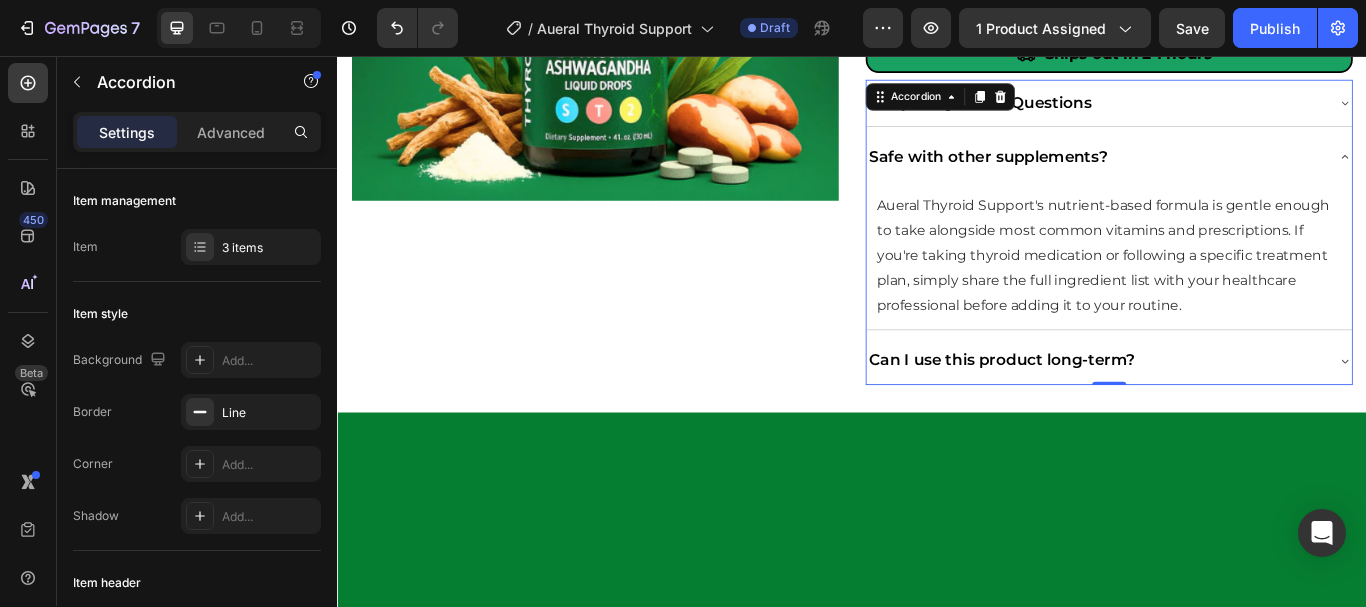click on "Safe with other supplements?" at bounding box center [1221, 174] 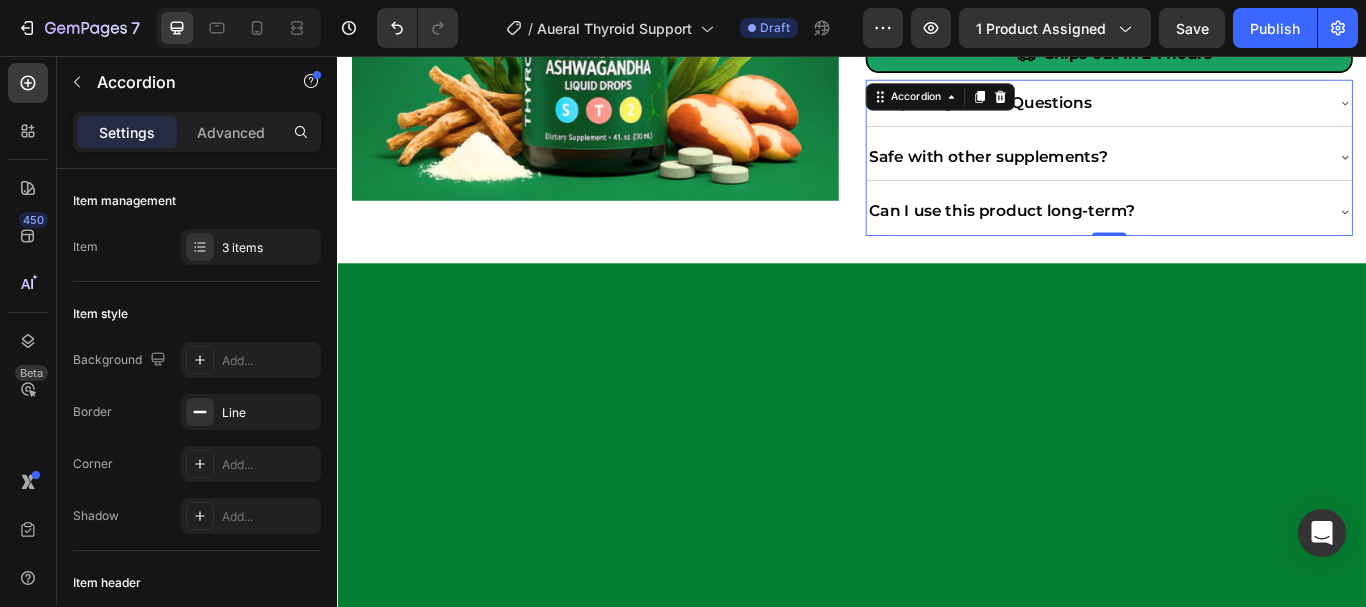 click on "Safe with other supplements?" at bounding box center (1221, 174) 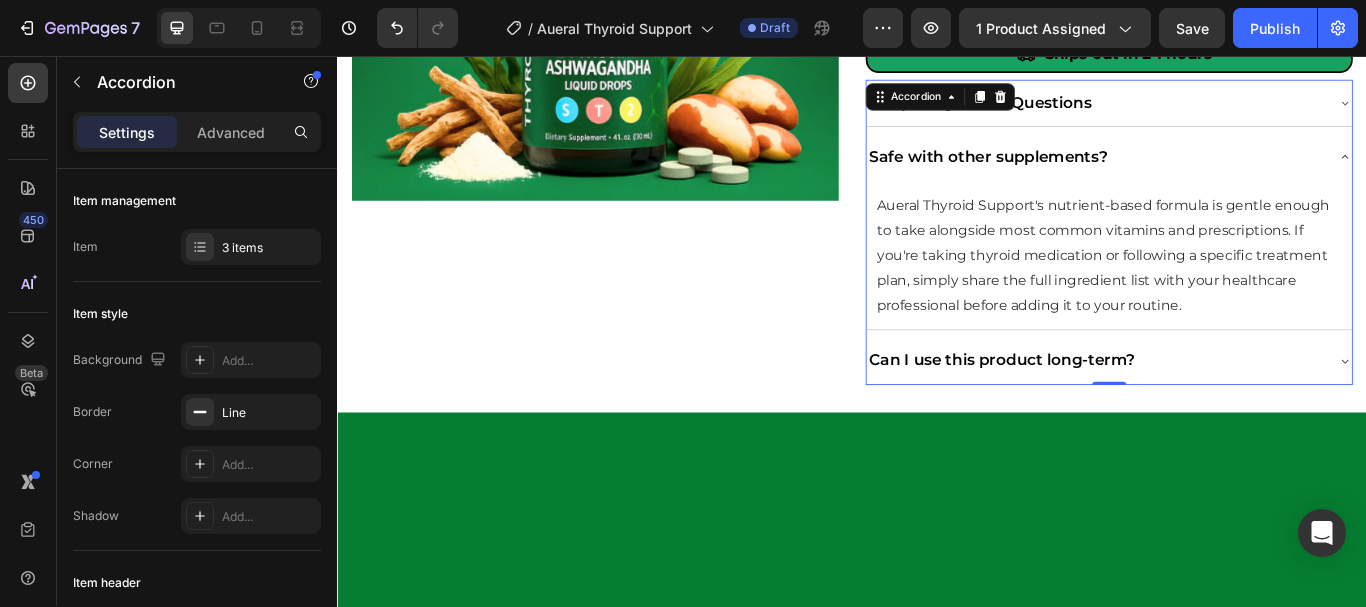 click on "Safe with other supplements?" at bounding box center (1221, 174) 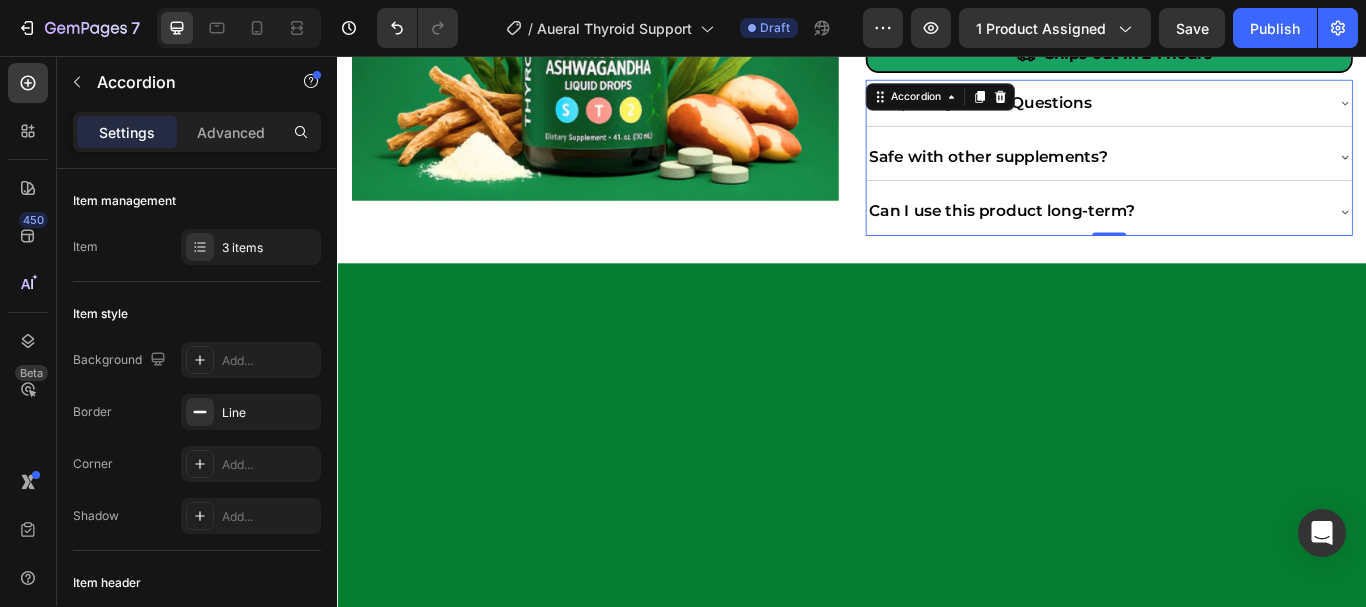 click on "Safe with other supplements?" at bounding box center [1221, 174] 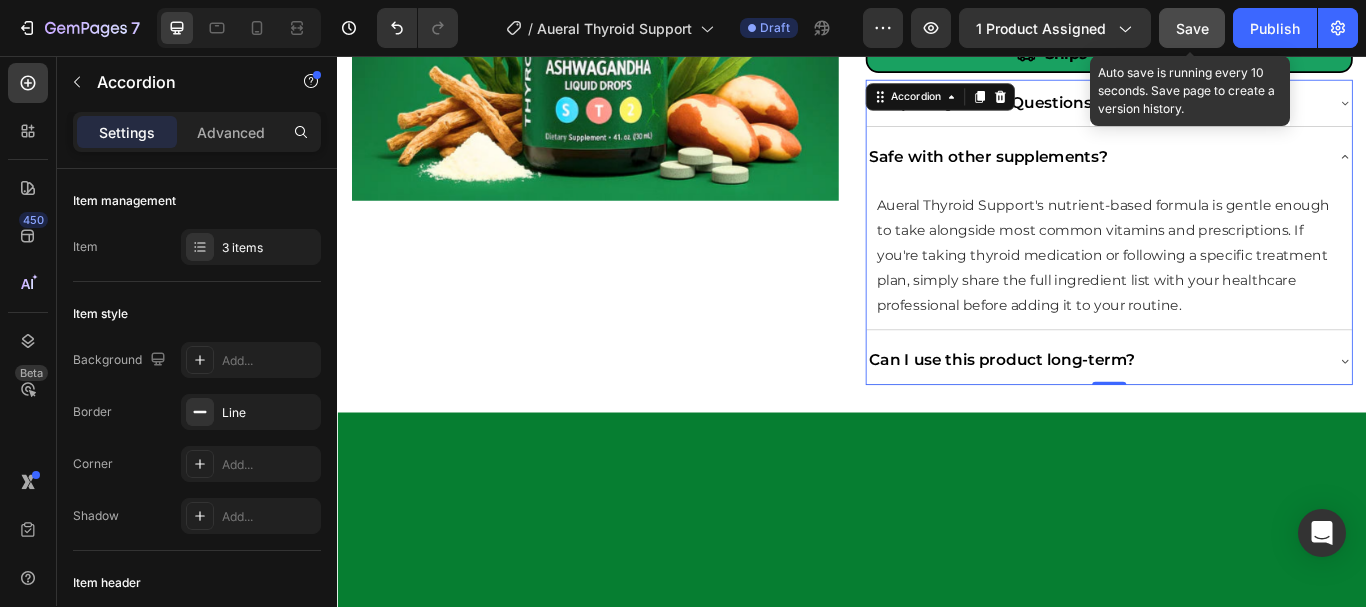 click on "Save" at bounding box center (1192, 28) 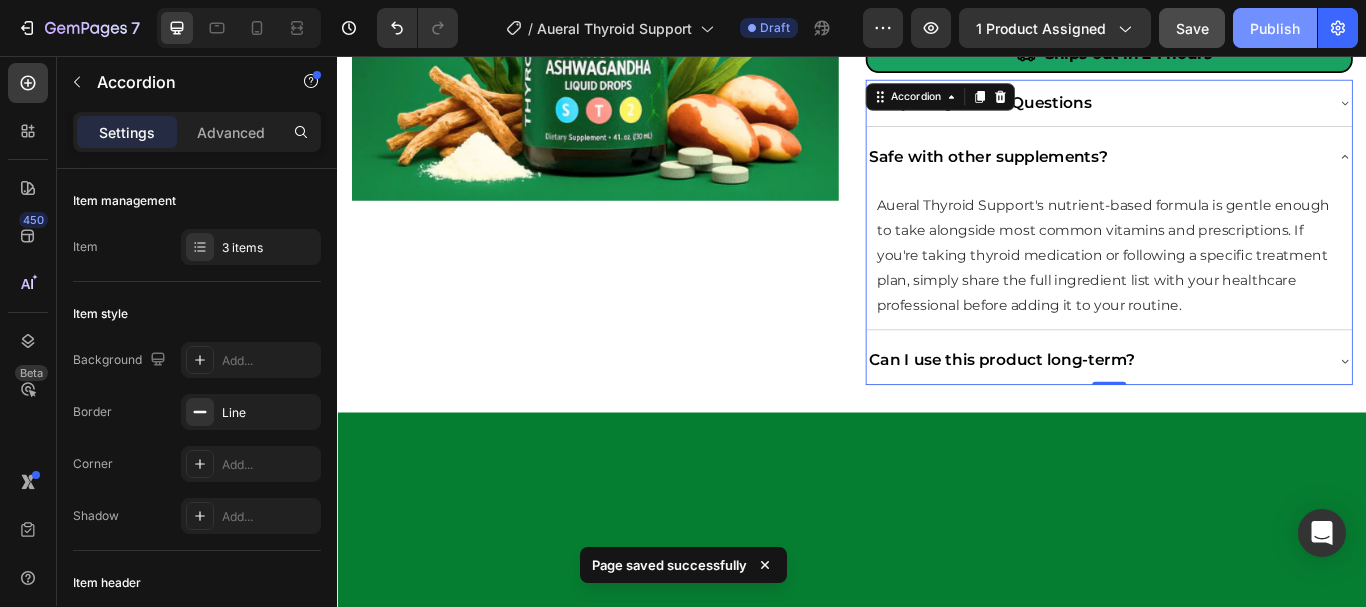 click on "Publish" at bounding box center [1275, 28] 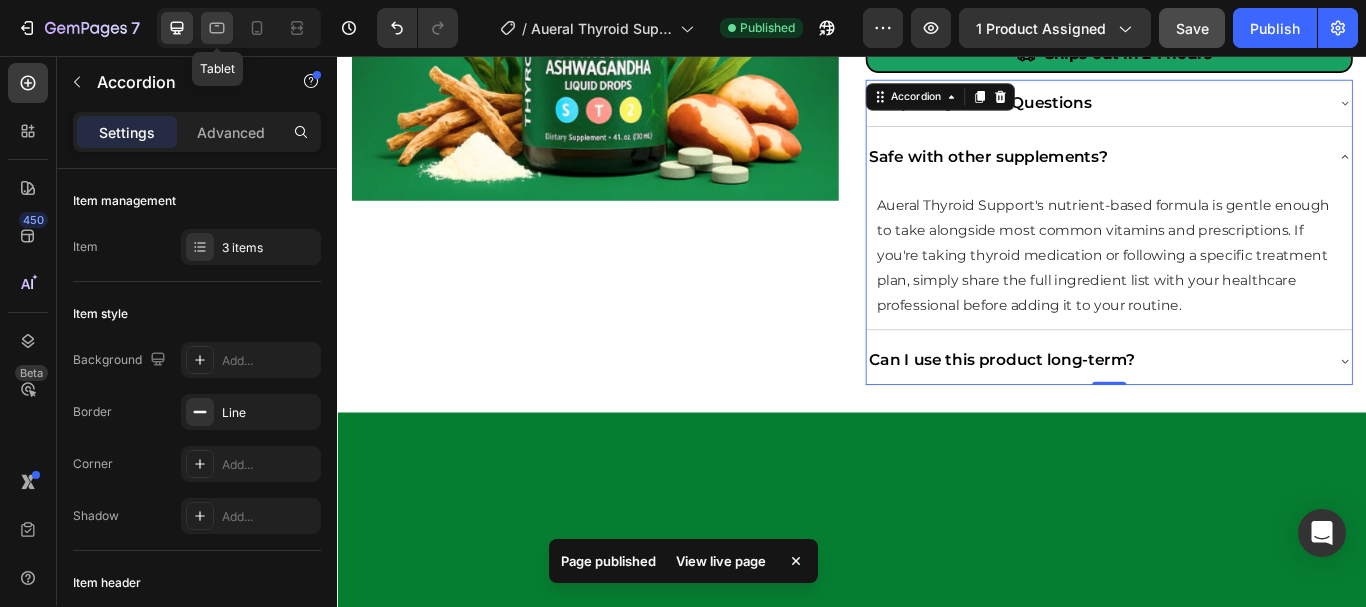 click 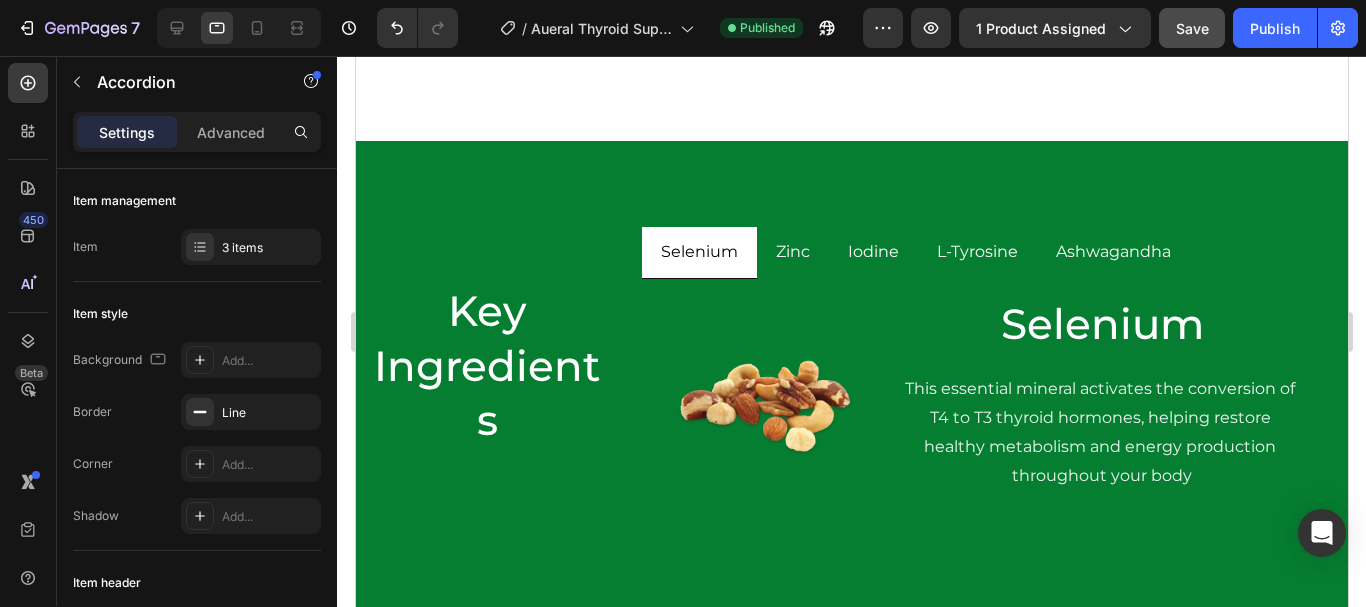 scroll, scrollTop: 5077, scrollLeft: 0, axis: vertical 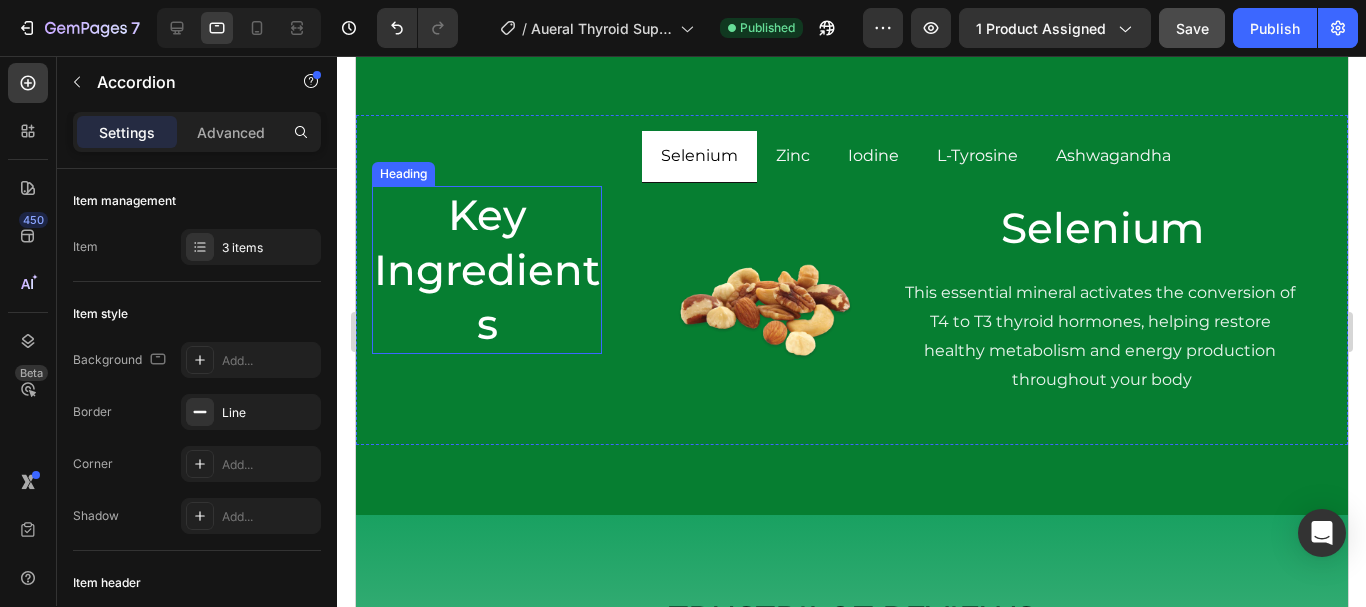 click on "Key Ingredients" at bounding box center (486, 270) 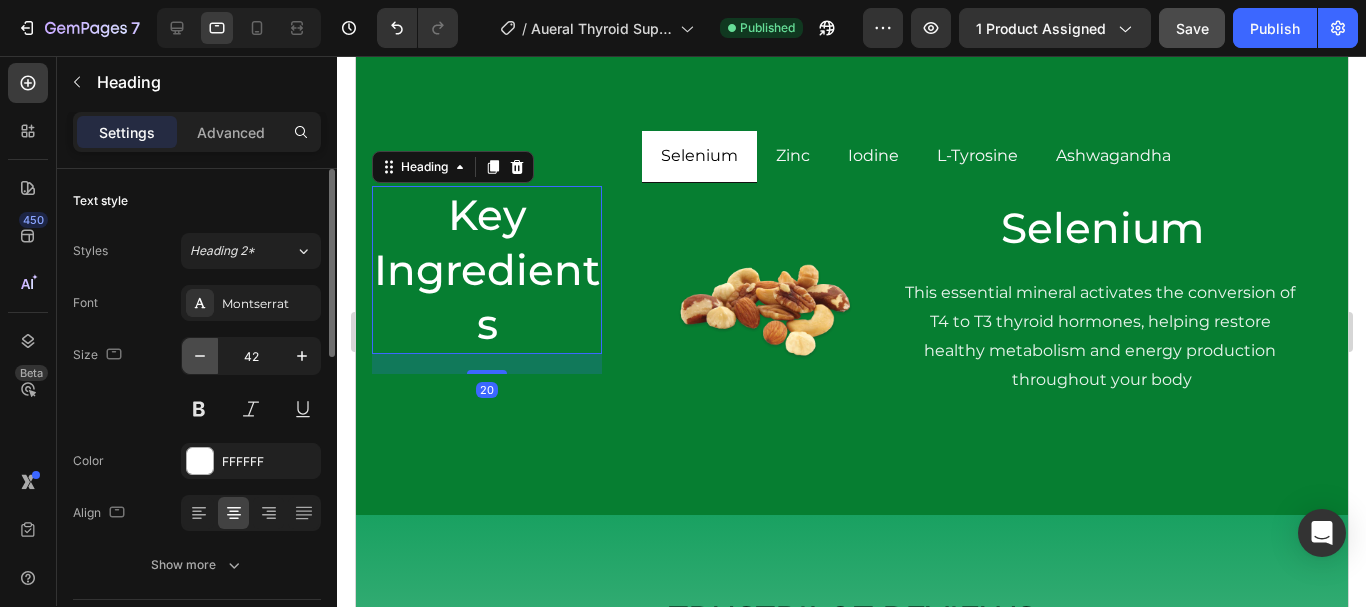 click 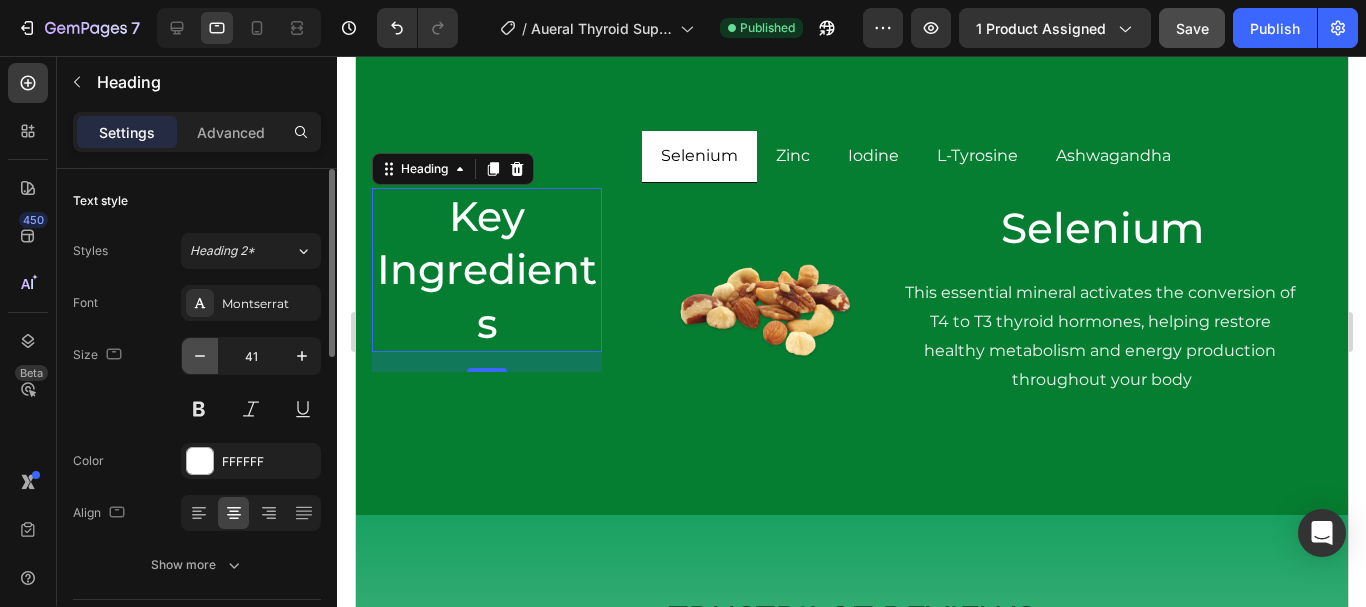 click 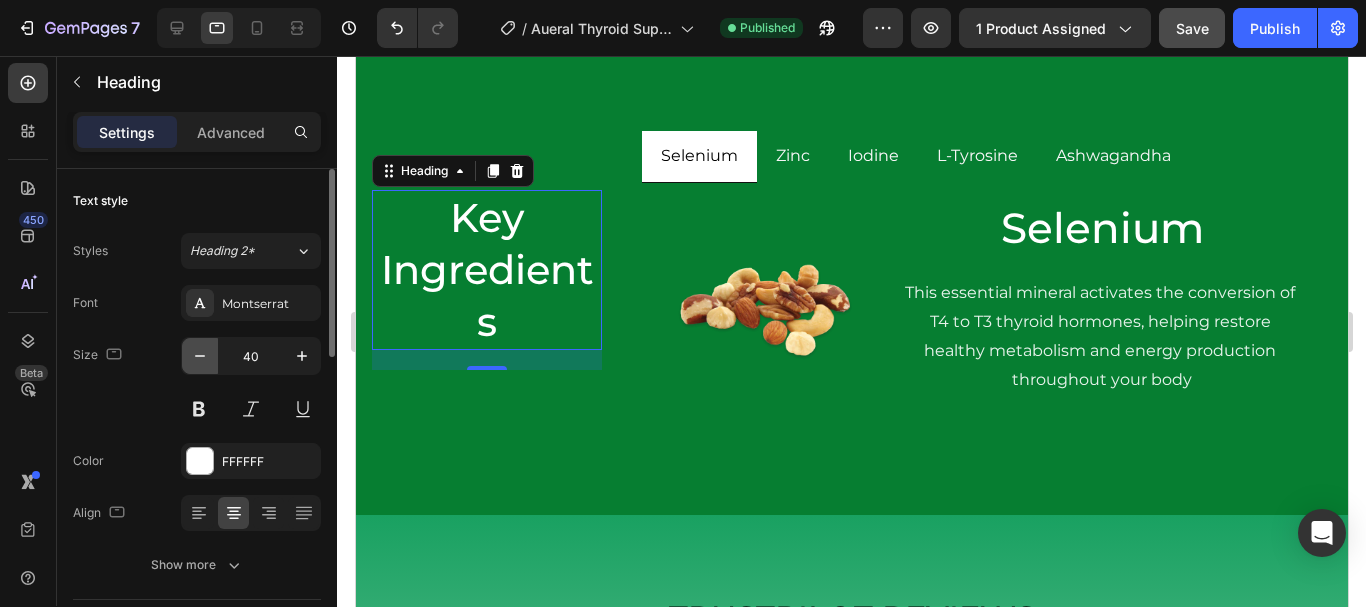 click 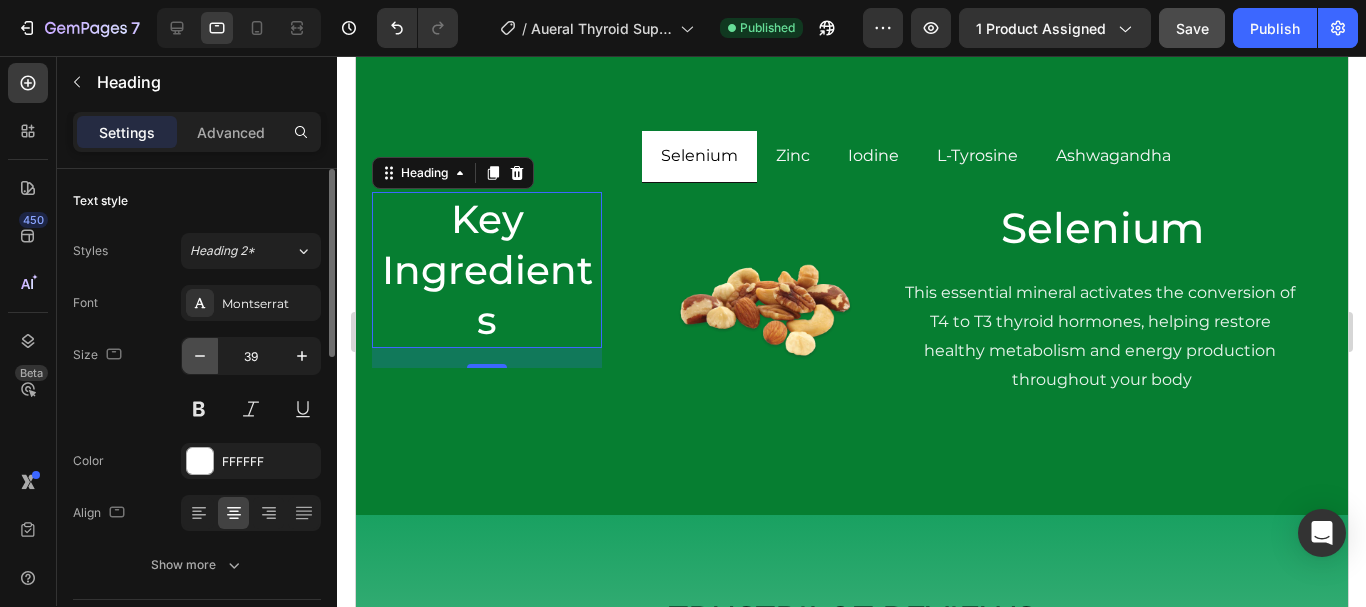 click 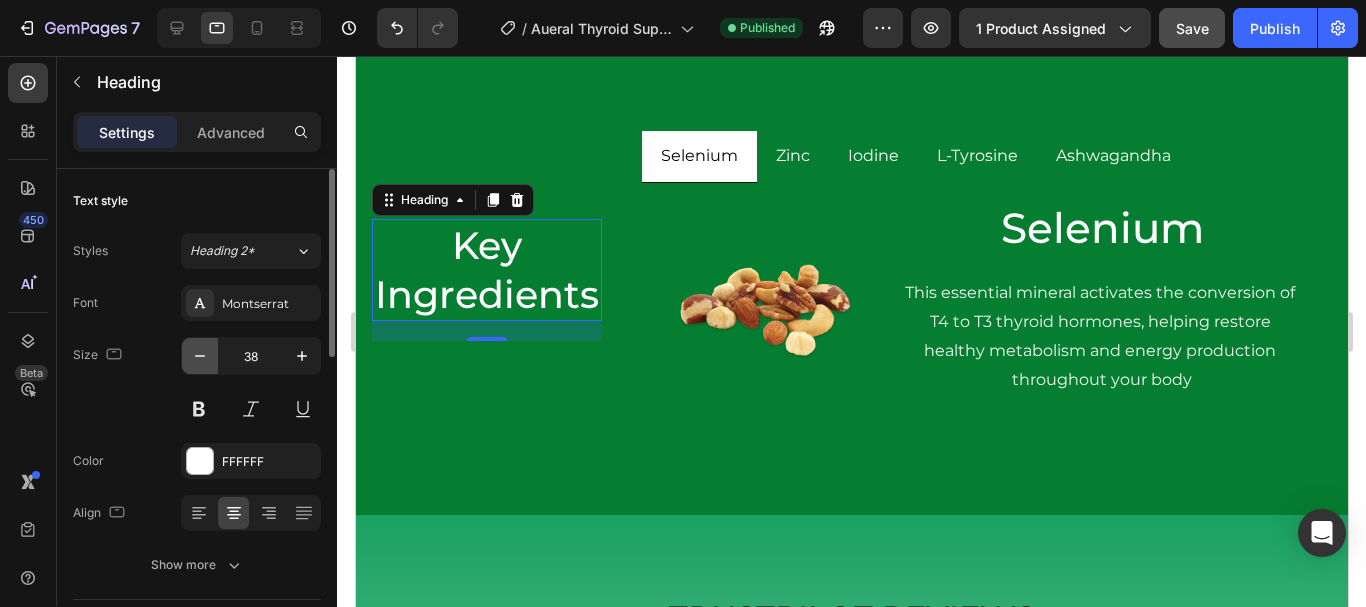 click 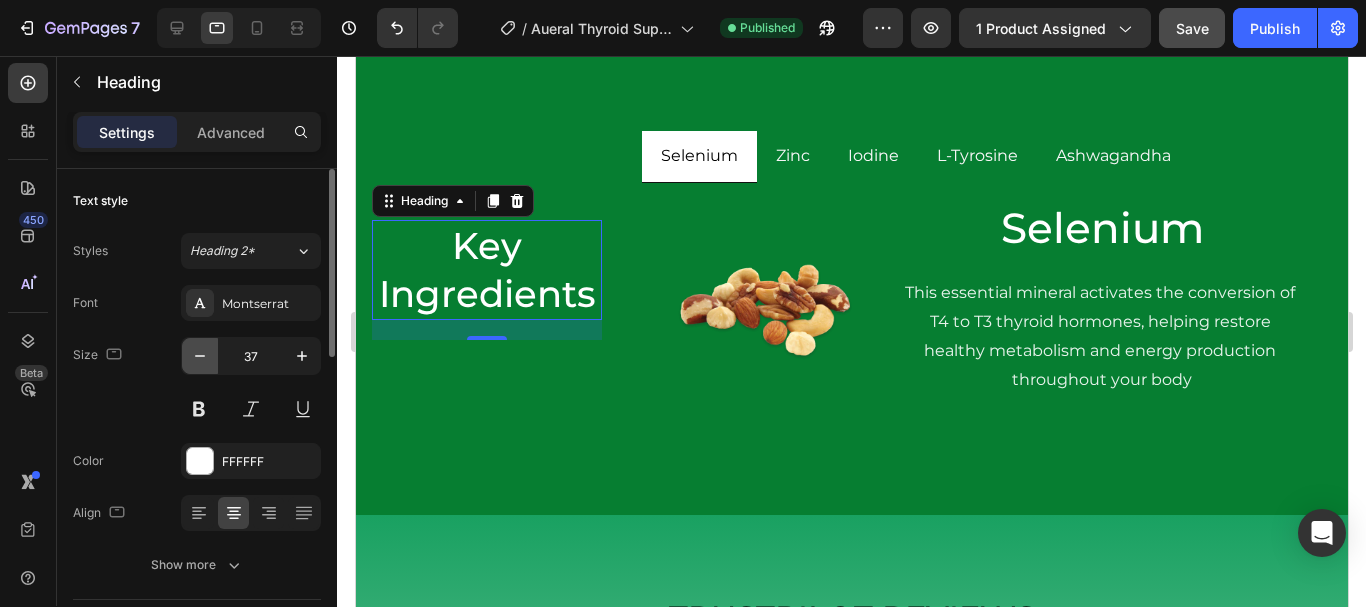 click 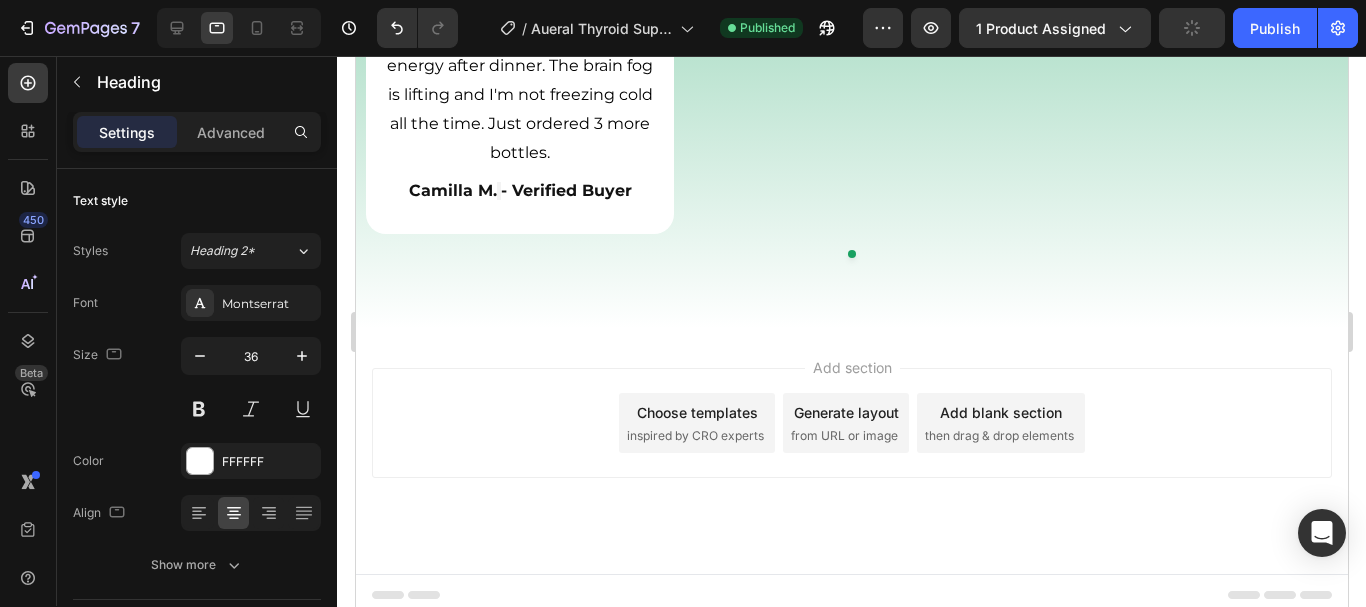 scroll, scrollTop: 6180, scrollLeft: 0, axis: vertical 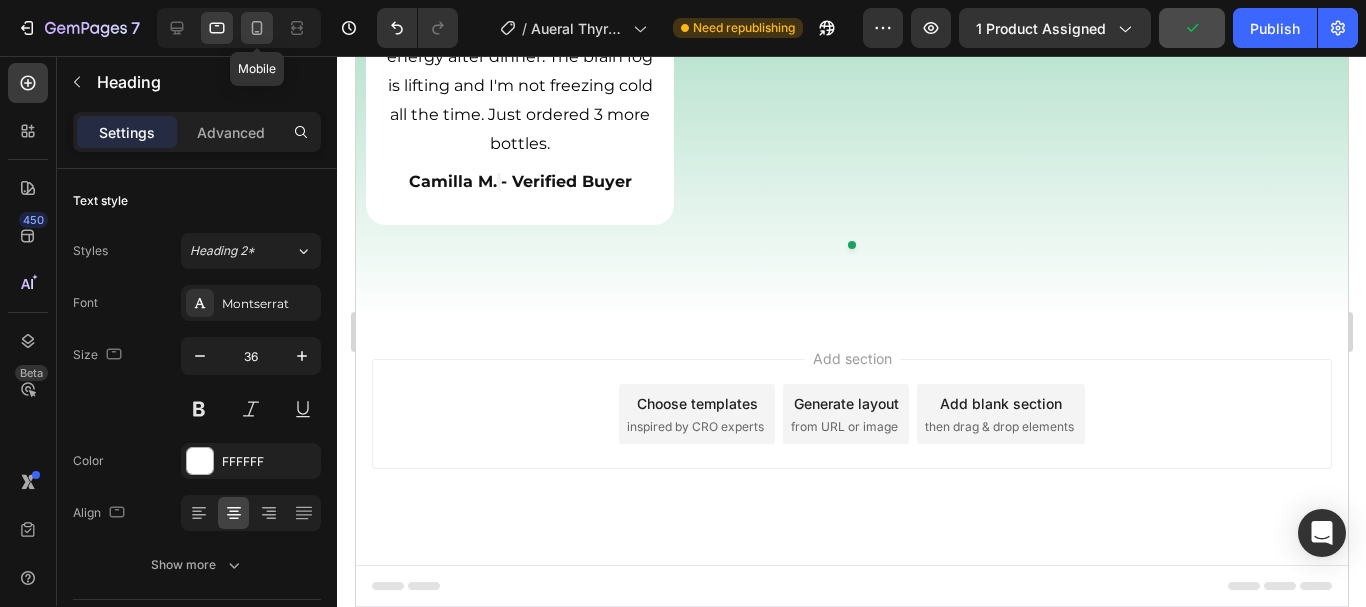 click 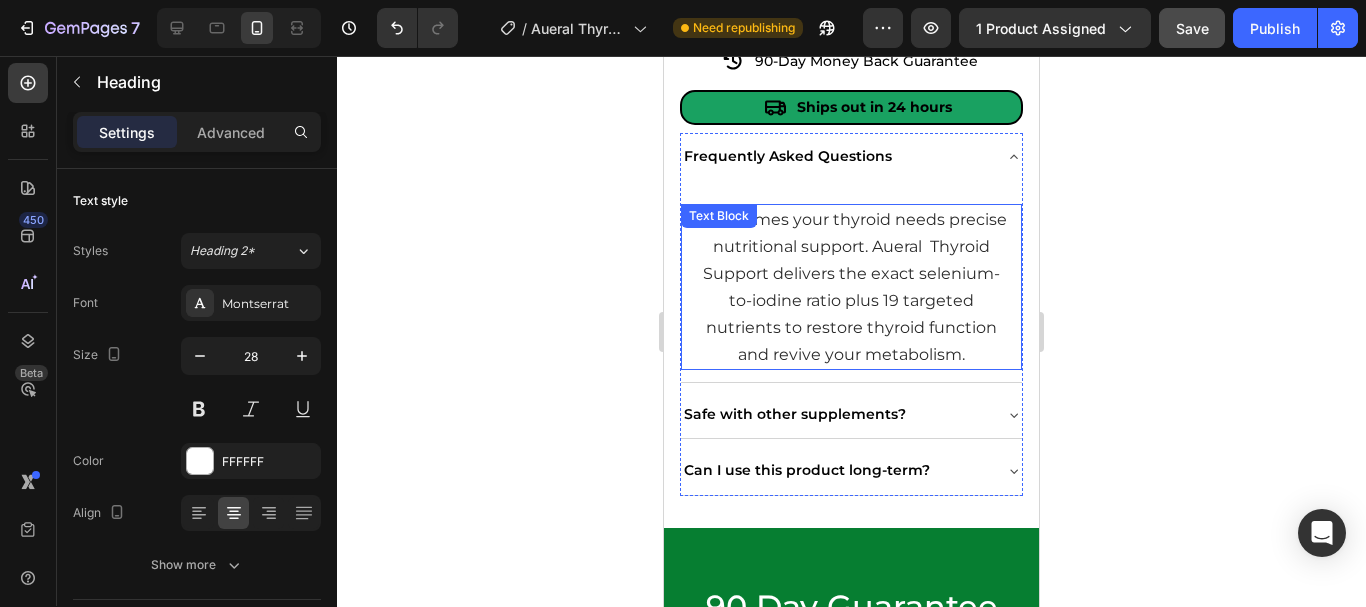 scroll, scrollTop: 3856, scrollLeft: 0, axis: vertical 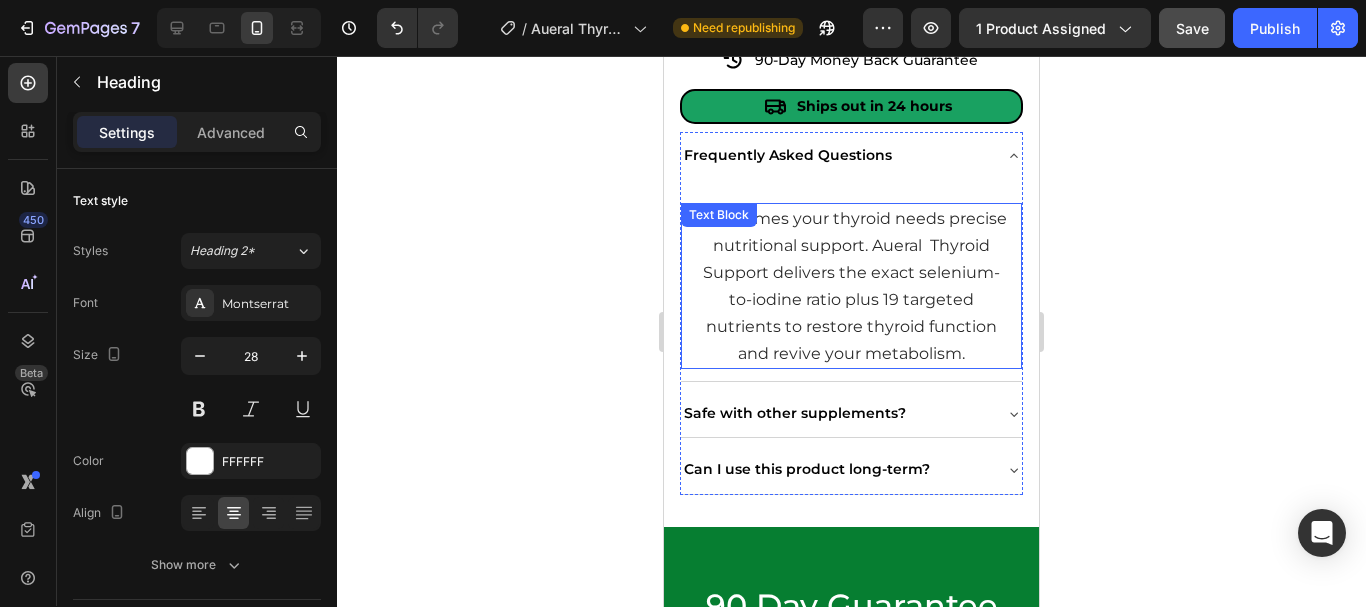 click on "Sometimes your thyroid needs precise nutritional support. Aueral  Thyroid Support delivers the exact selenium-to-iodine ratio plus 19 targeted nutrients to restore thyroid function and revive your metabolism." at bounding box center (851, 286) 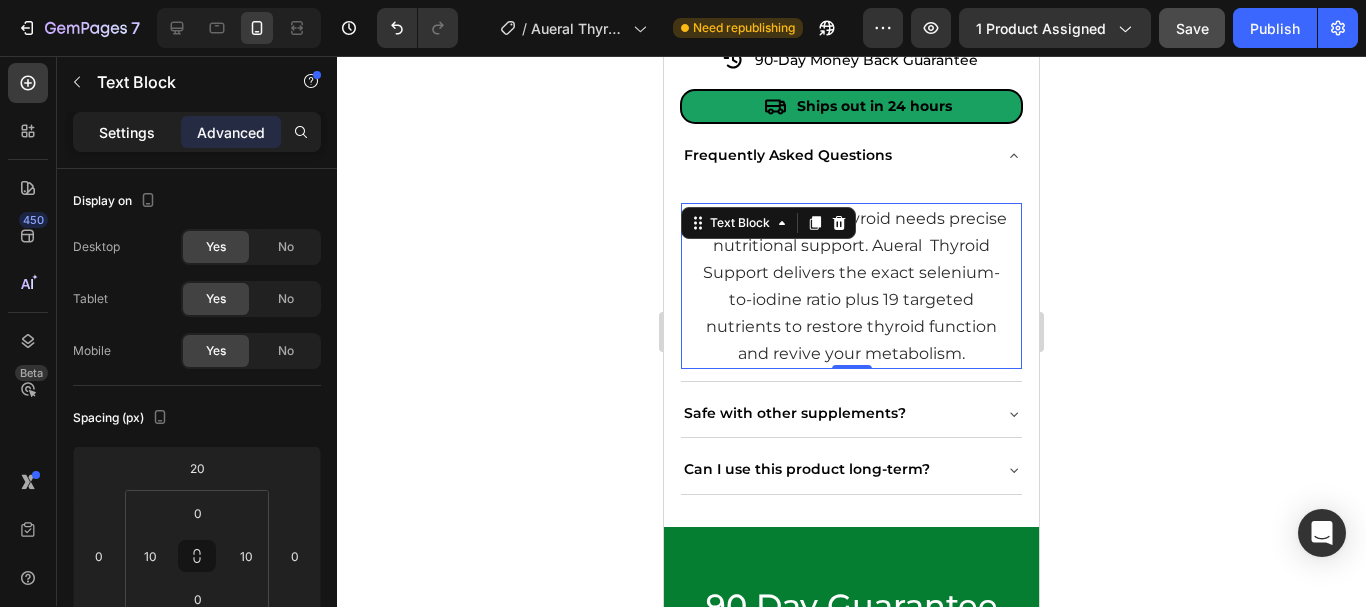 click on "Settings" 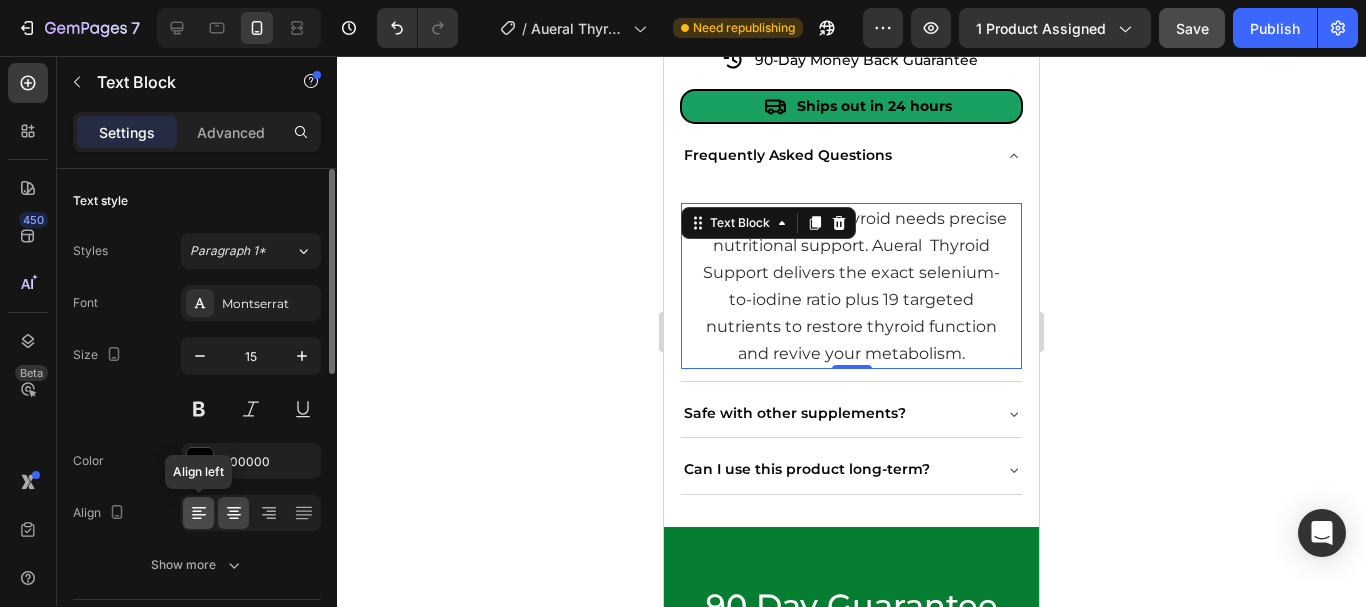 click 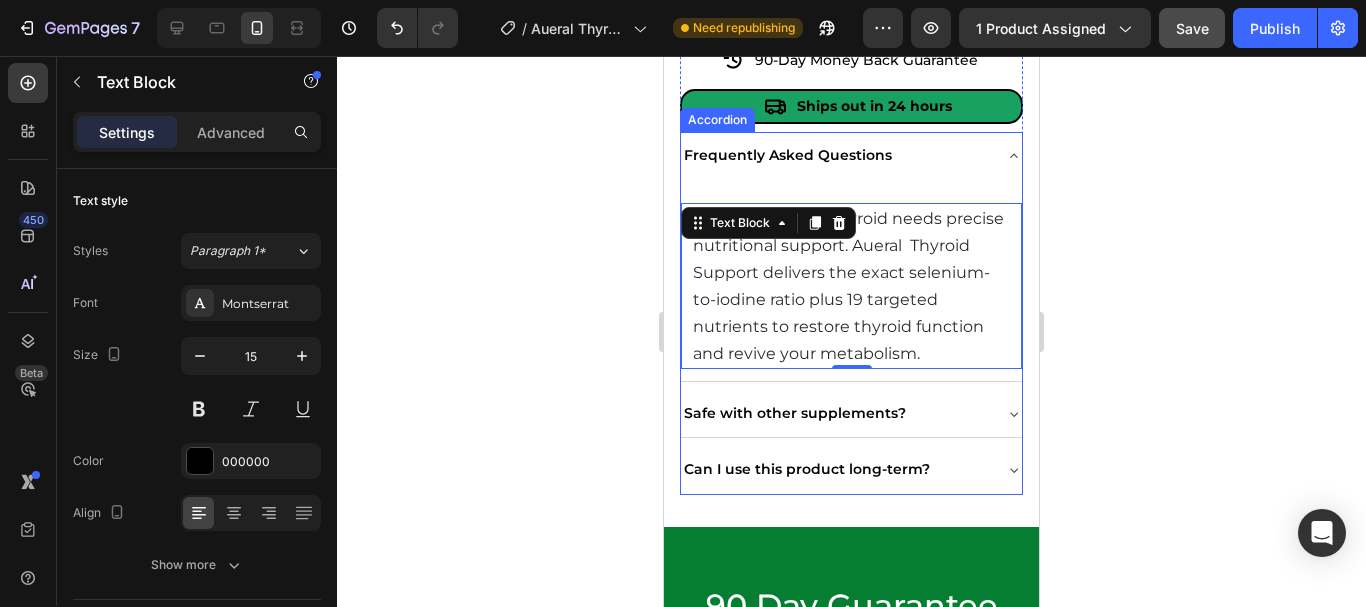 click on "Safe with other supplements?" at bounding box center [835, 413] 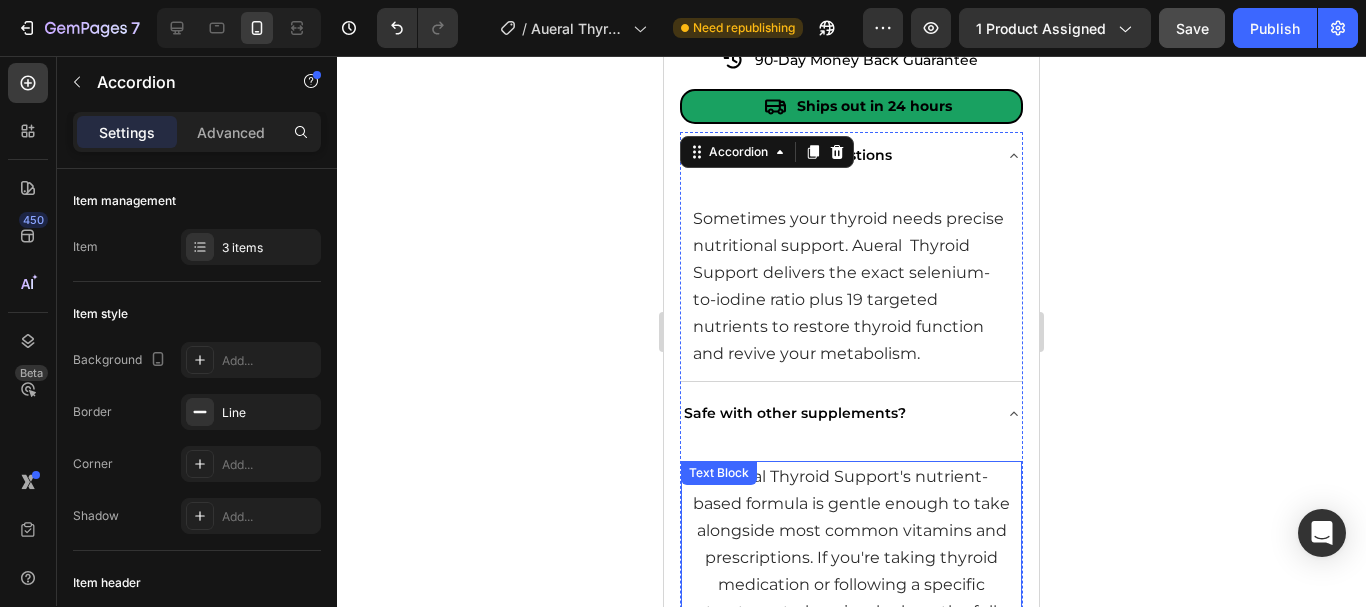 click on "Aueral Thyroid Support's nutrient-based formula is gentle enough to take alongside most common vitamins and prescriptions. If you're taking thyroid medication or following a specific treatment plan, simply share the full ingredient list with your healthcare professional before adding it to your routine." at bounding box center (851, 584) 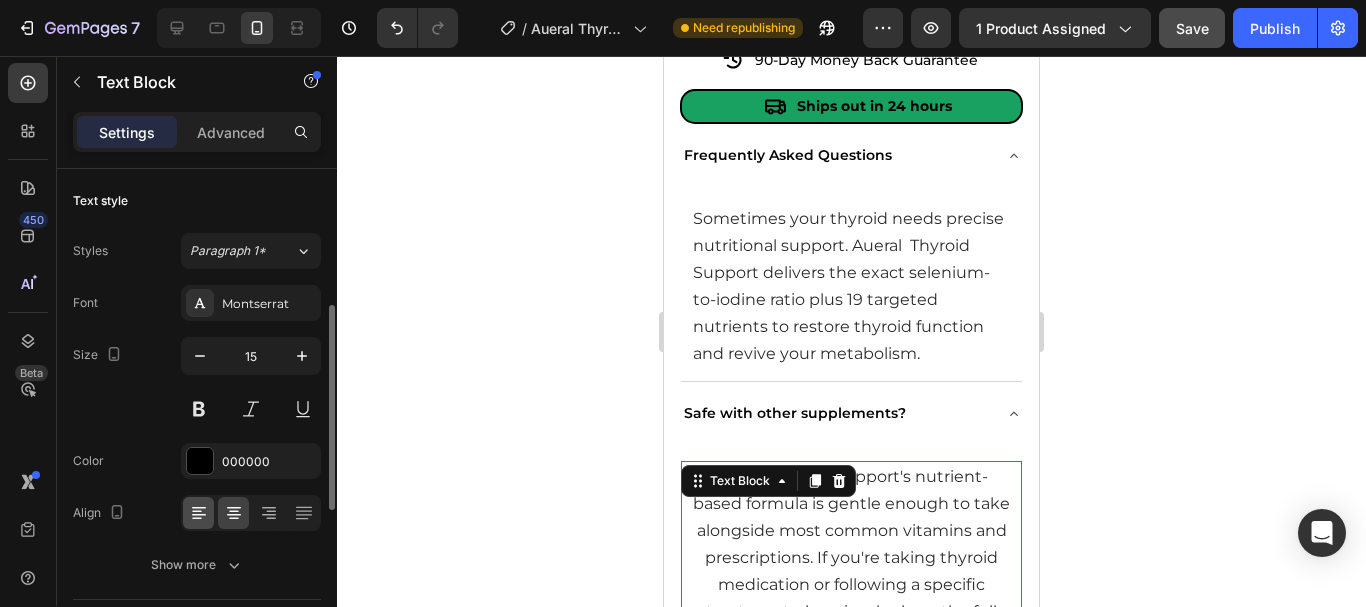 scroll, scrollTop: 97, scrollLeft: 0, axis: vertical 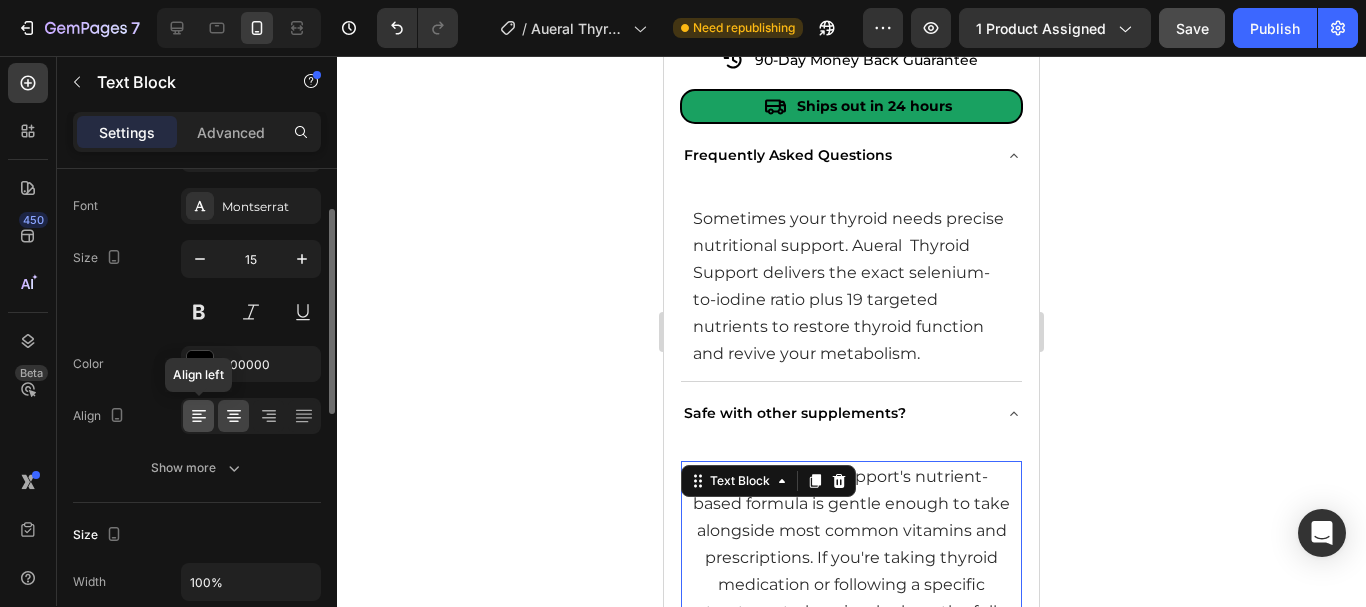 click 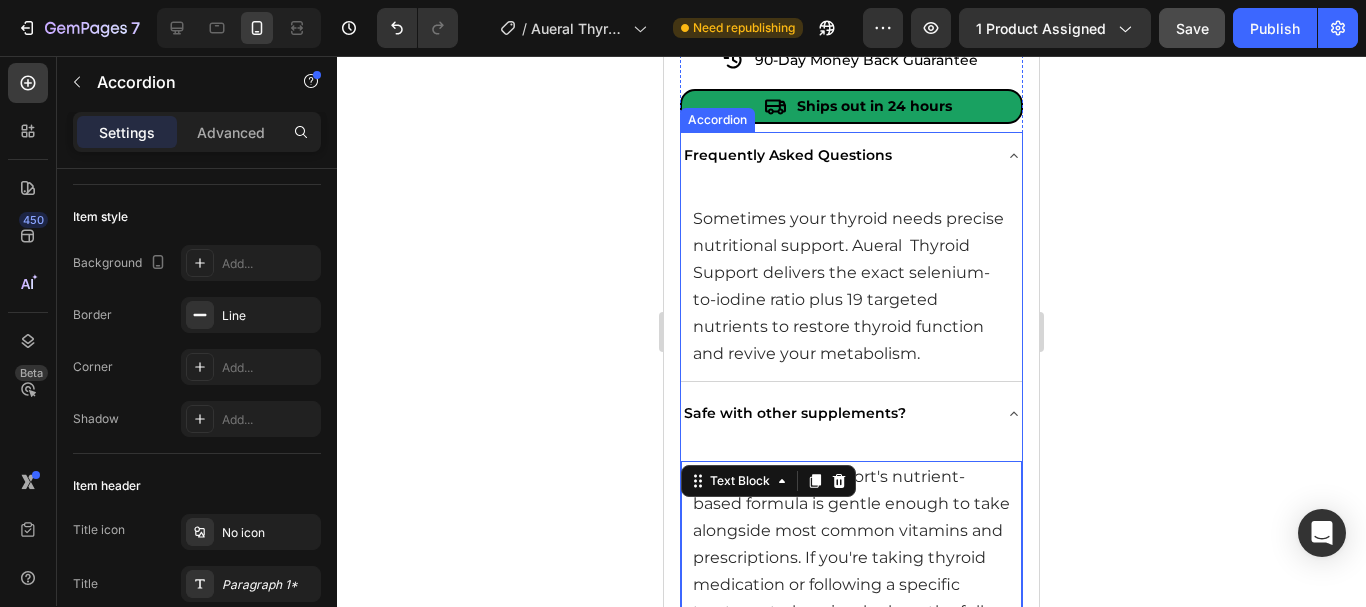 click on "Frequently Asked Questions" at bounding box center [835, 155] 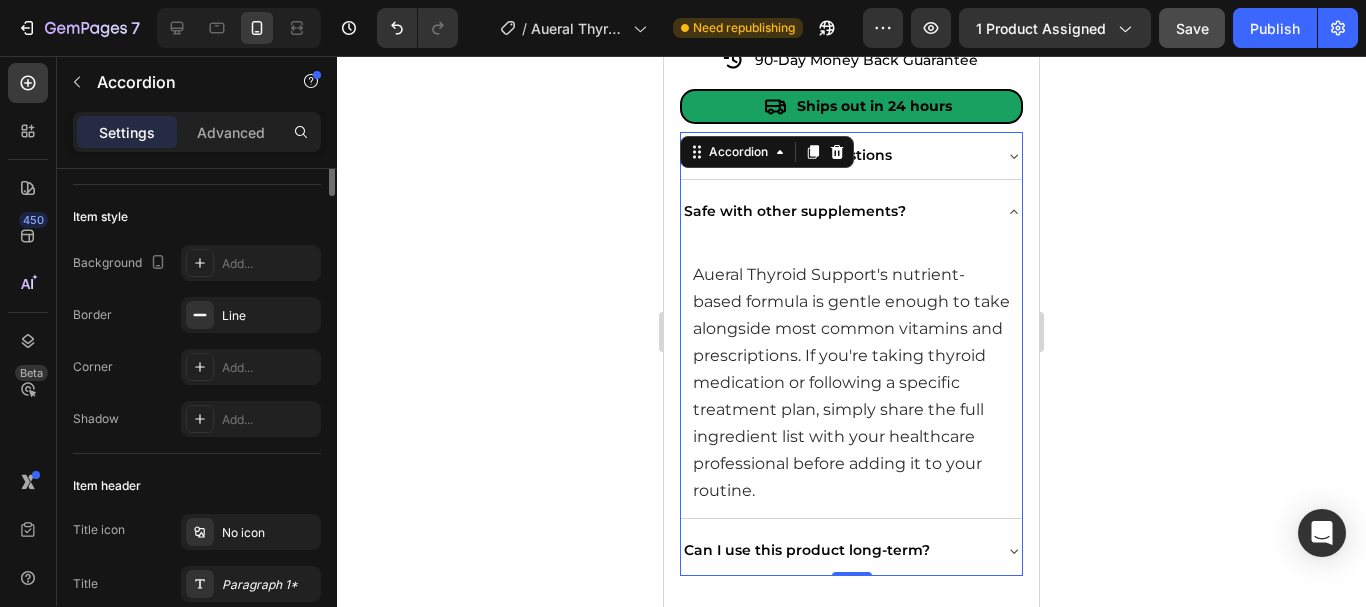 scroll, scrollTop: 0, scrollLeft: 0, axis: both 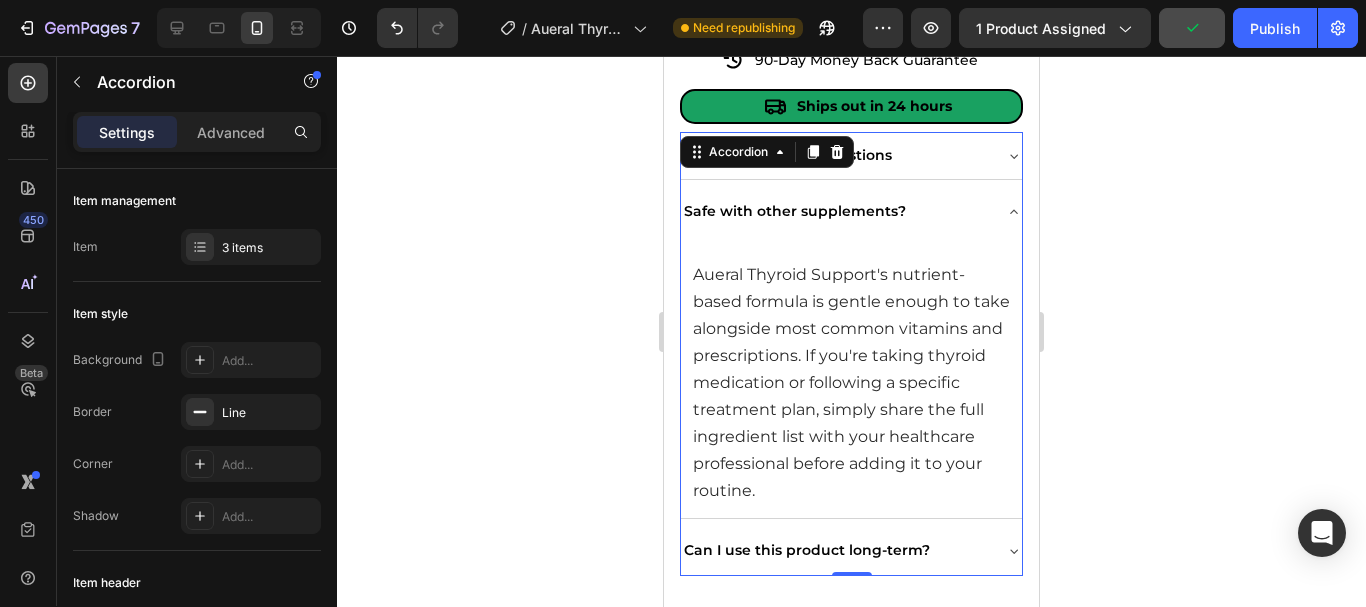 click on "Safe with other supplements?" at bounding box center [835, 211] 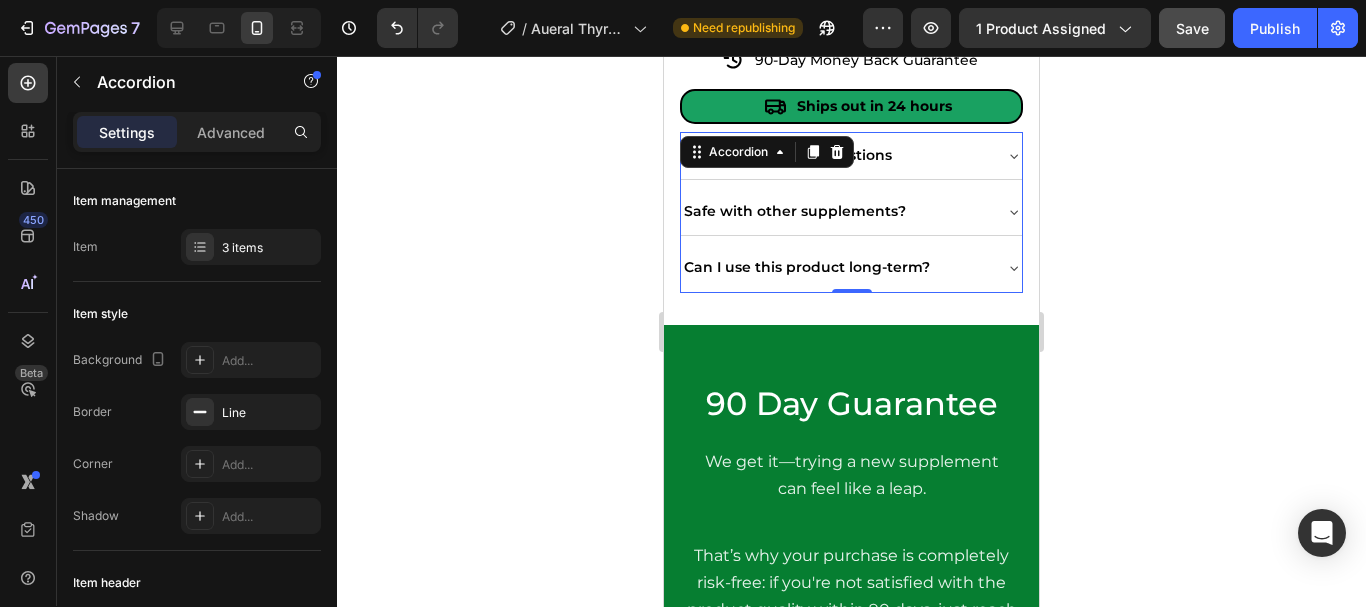 click on "Can I use this product long-term?" at bounding box center (835, 267) 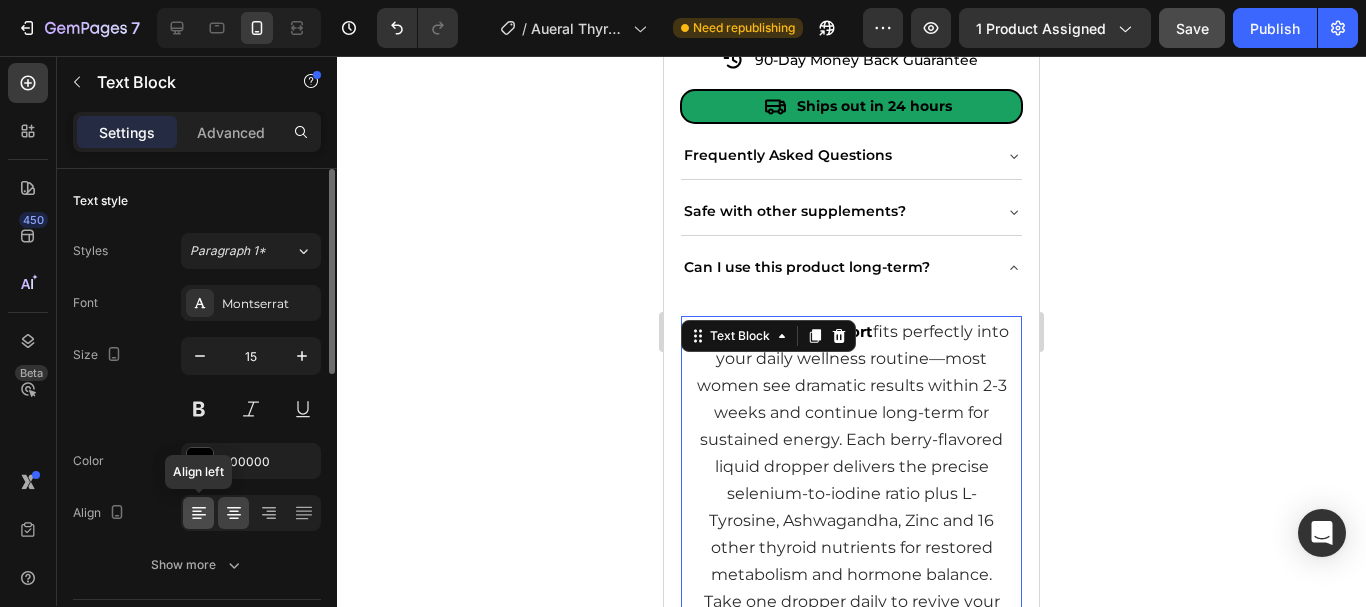 click 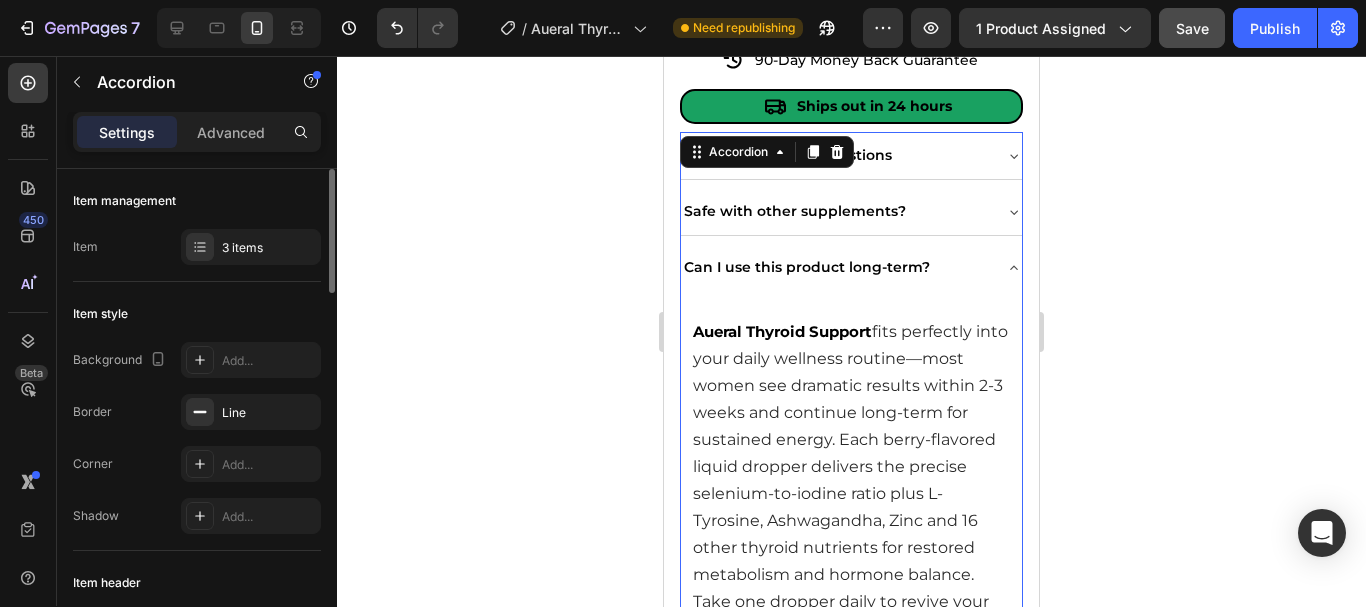 click on "Can I use this product long-term?" at bounding box center (835, 267) 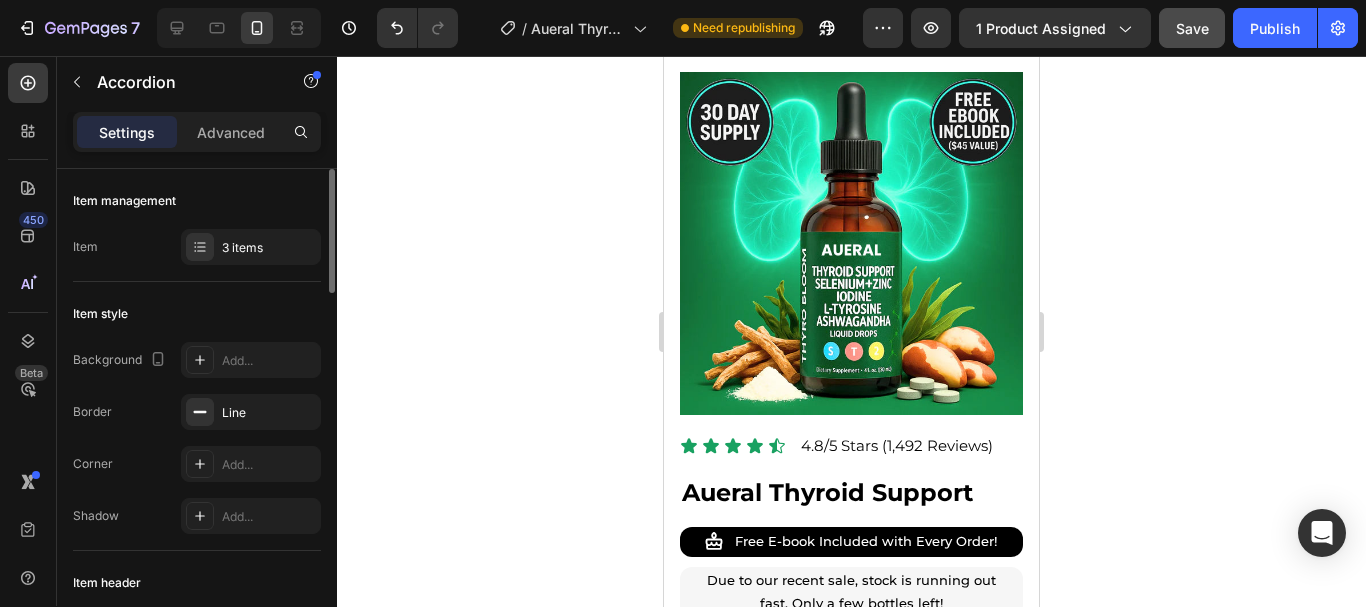 scroll, scrollTop: 3148, scrollLeft: 0, axis: vertical 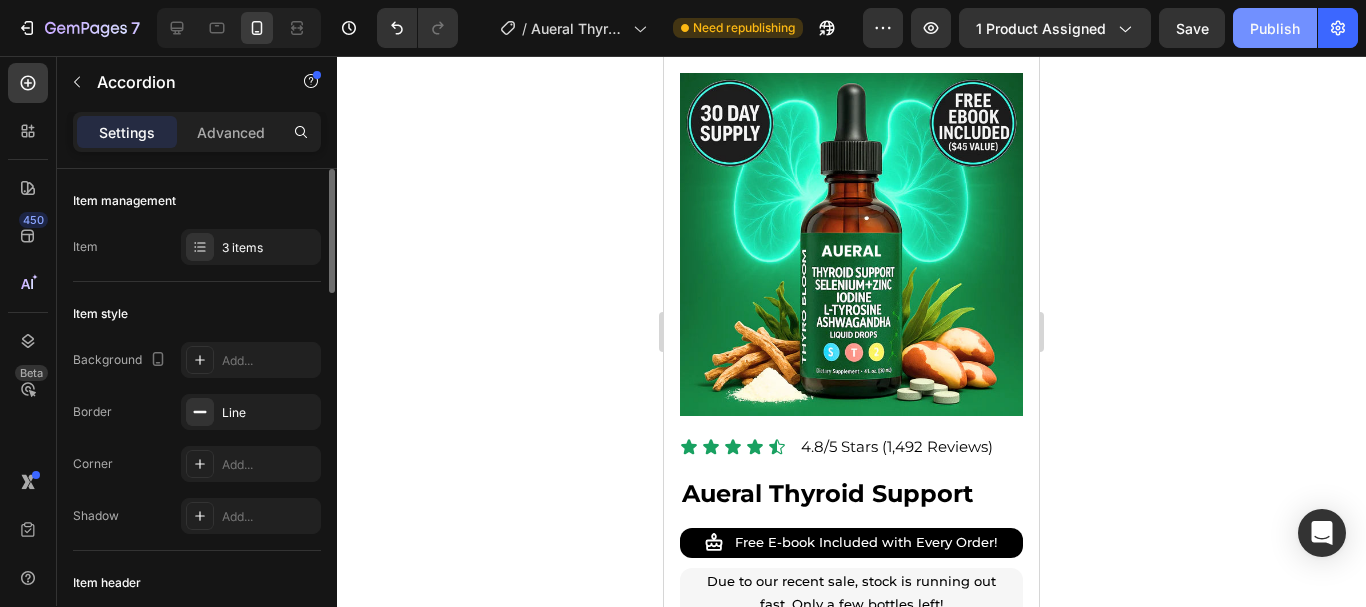 click on "Publish" at bounding box center (1275, 28) 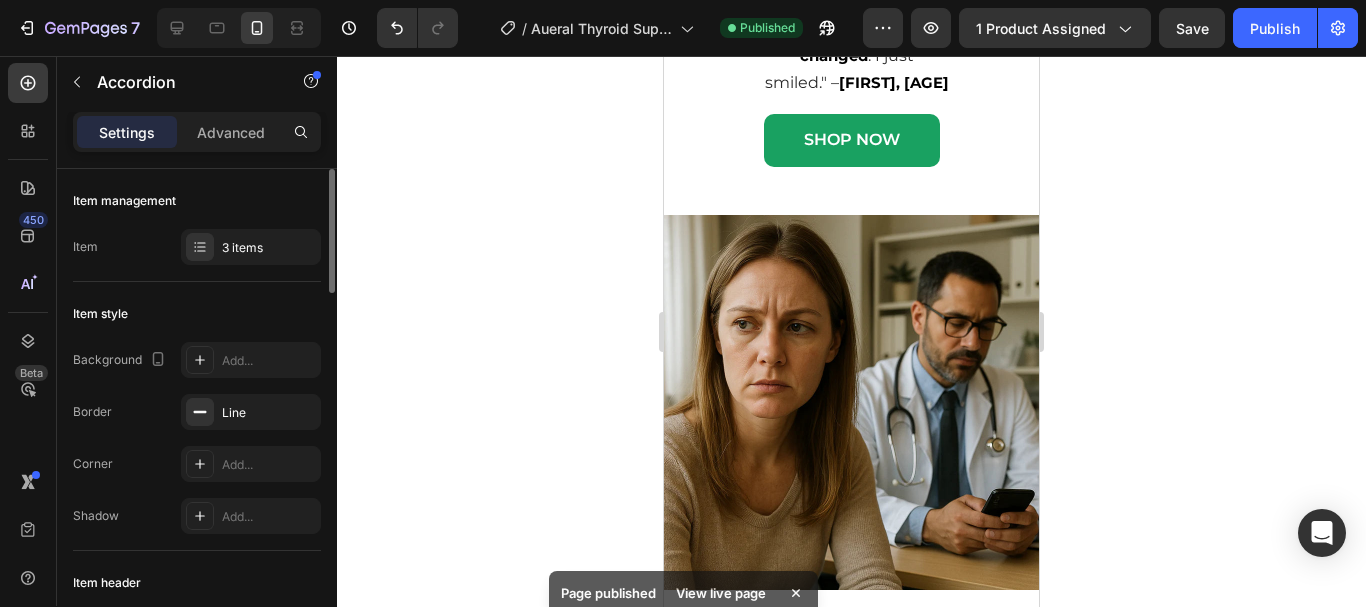 scroll, scrollTop: 360, scrollLeft: 0, axis: vertical 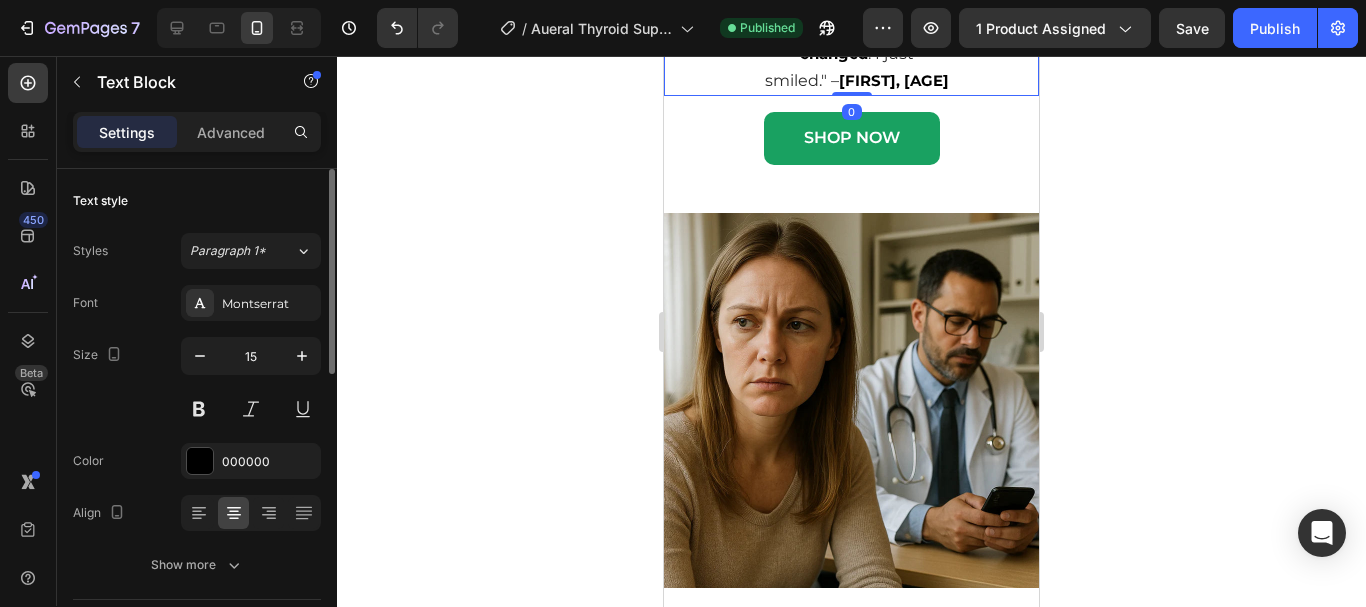 click on ""I spent 4 years and $8,000 trying to fix what Actora" at bounding box center [856, -14] 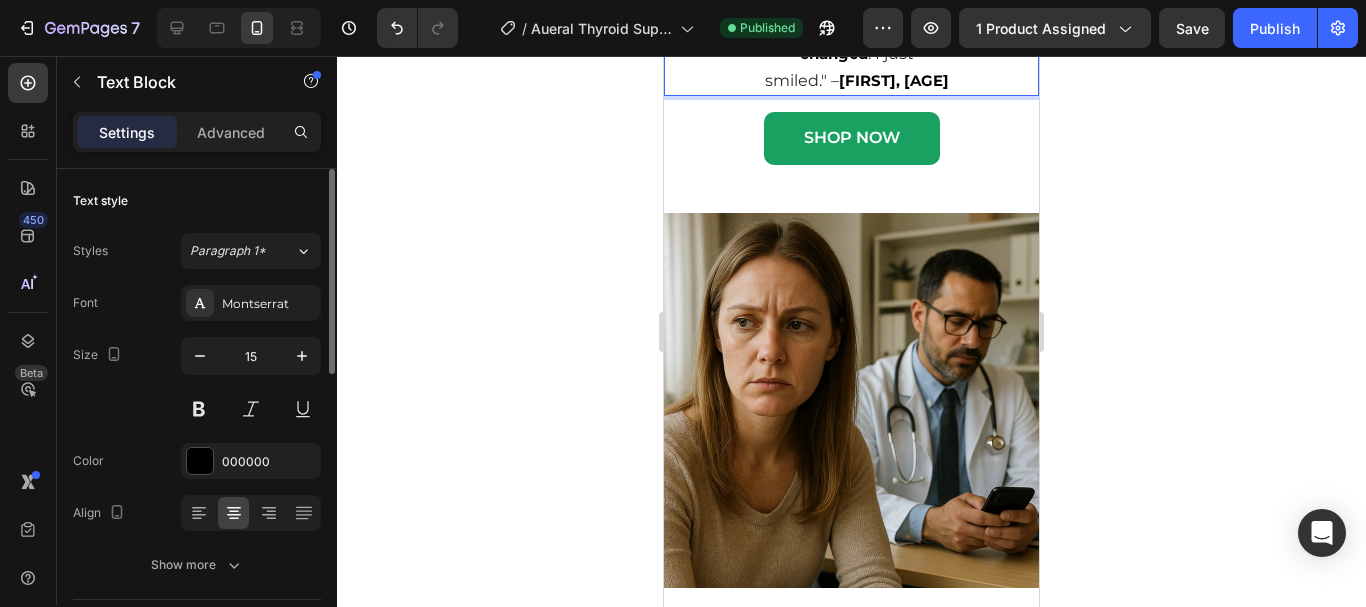 click on "and $8,000 trying to fix what Actora" at bounding box center [915, -14] 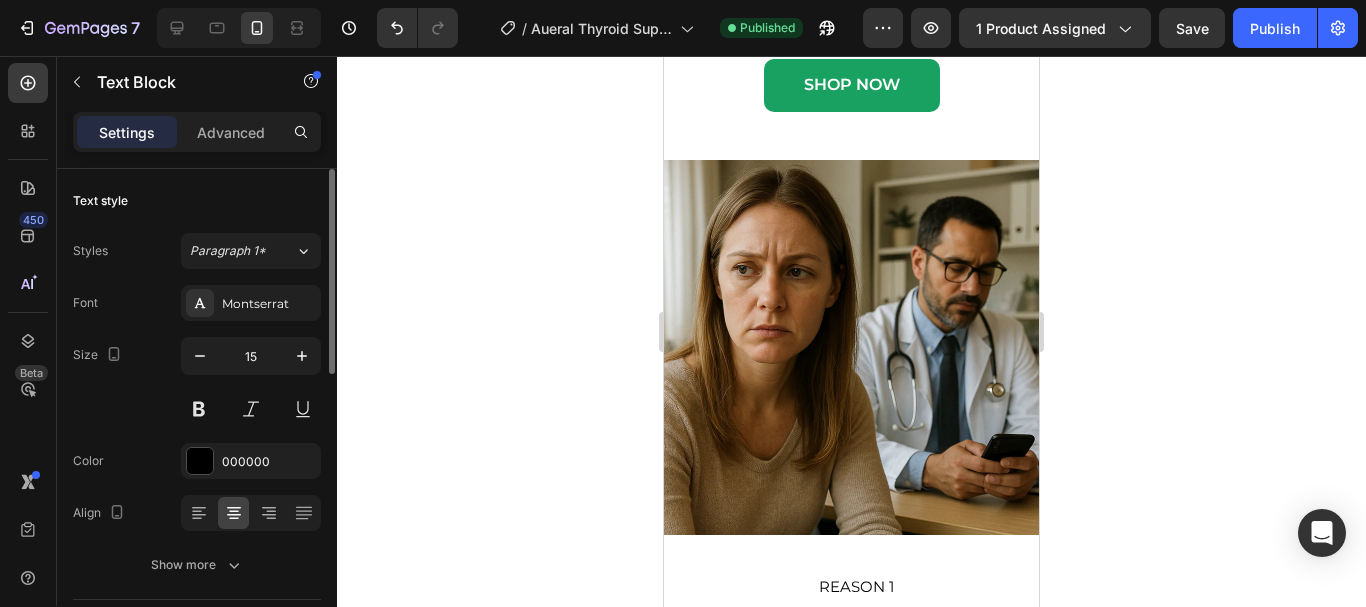 scroll, scrollTop: 414, scrollLeft: 0, axis: vertical 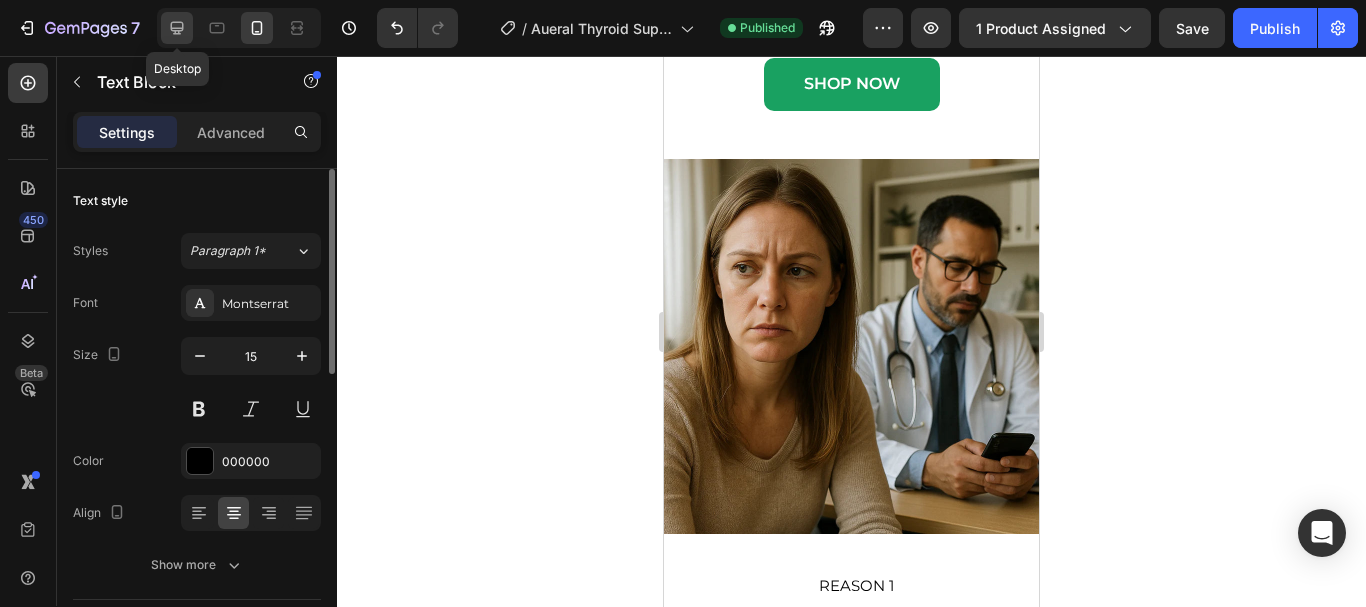 click 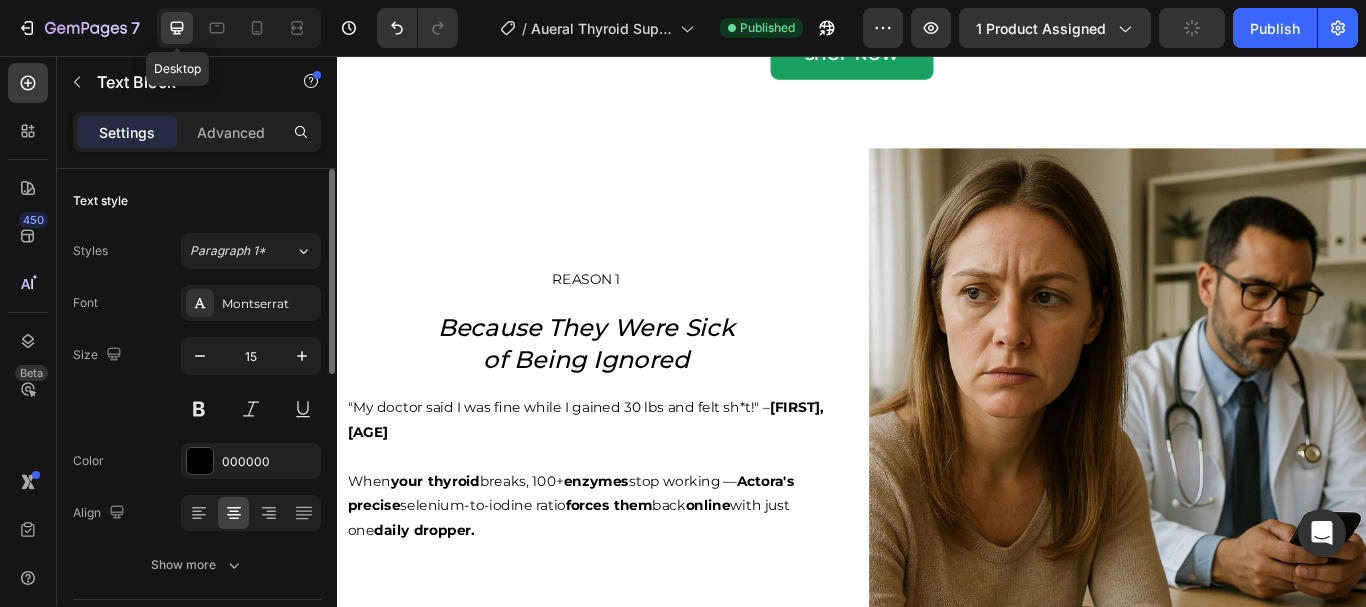 type on "16" 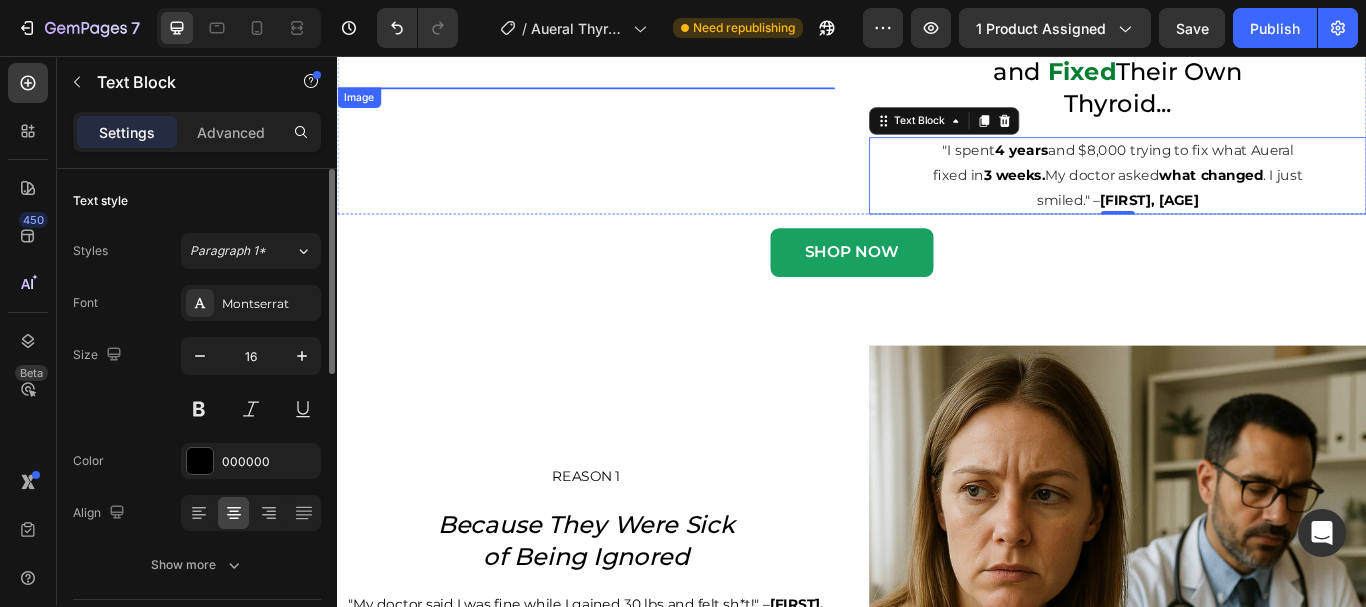 scroll, scrollTop: 183, scrollLeft: 0, axis: vertical 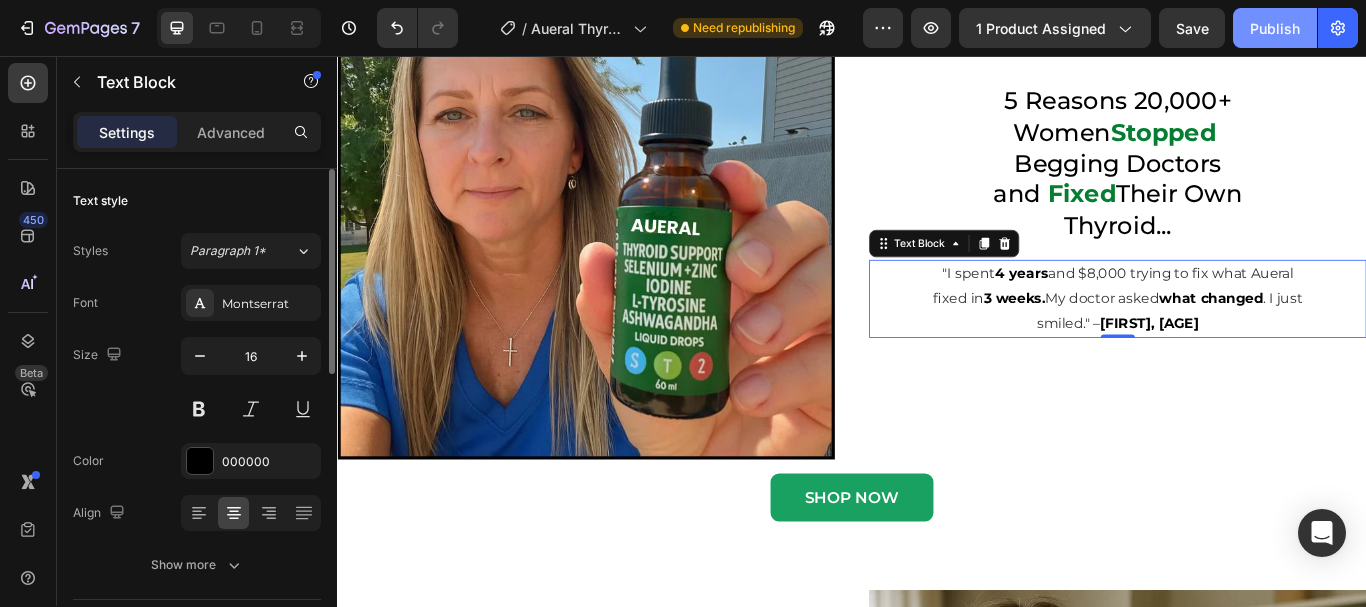 click on "Publish" at bounding box center (1275, 28) 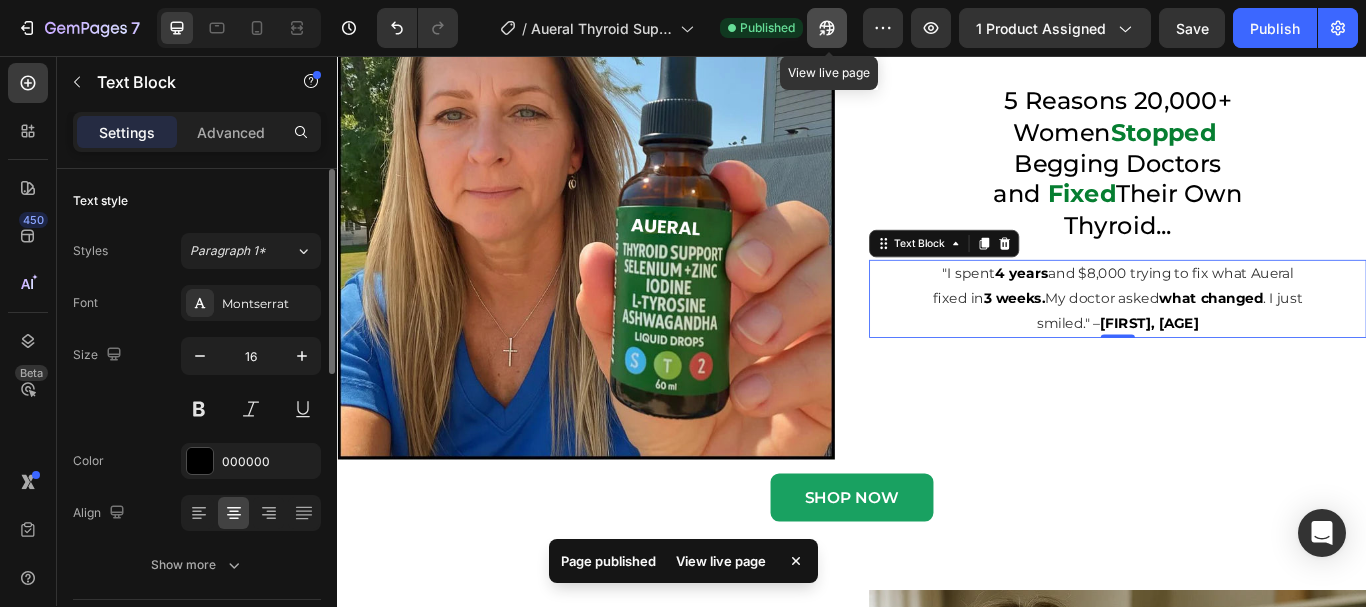 click 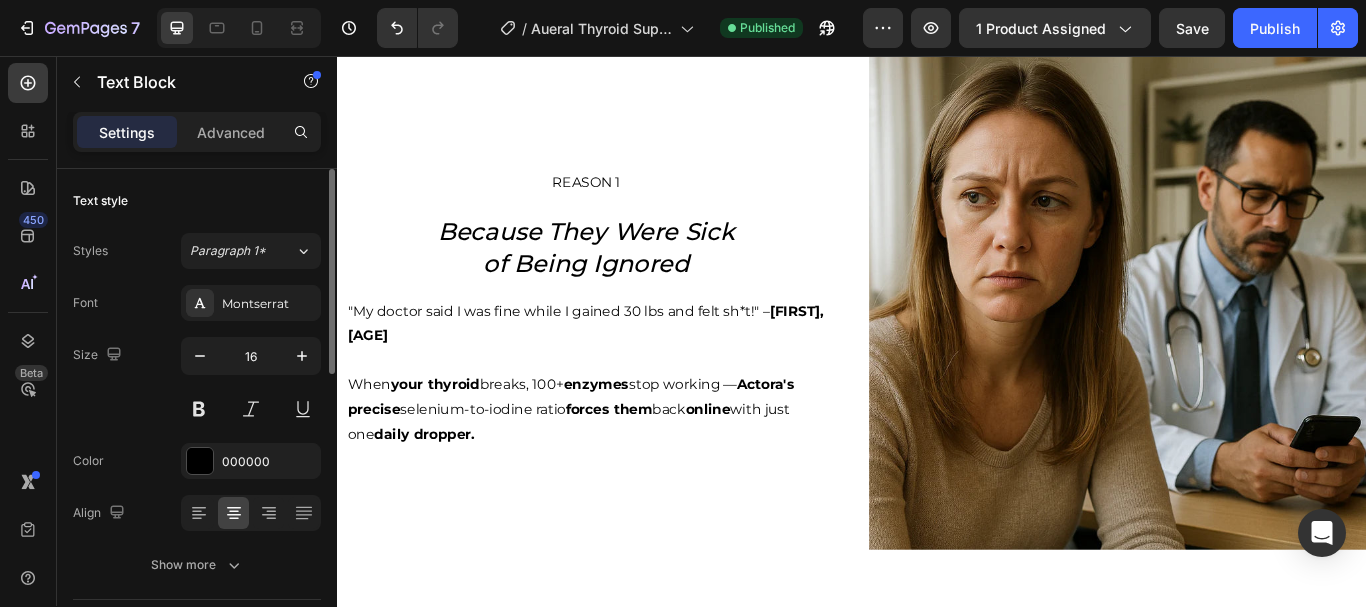 scroll, scrollTop: 804, scrollLeft: 0, axis: vertical 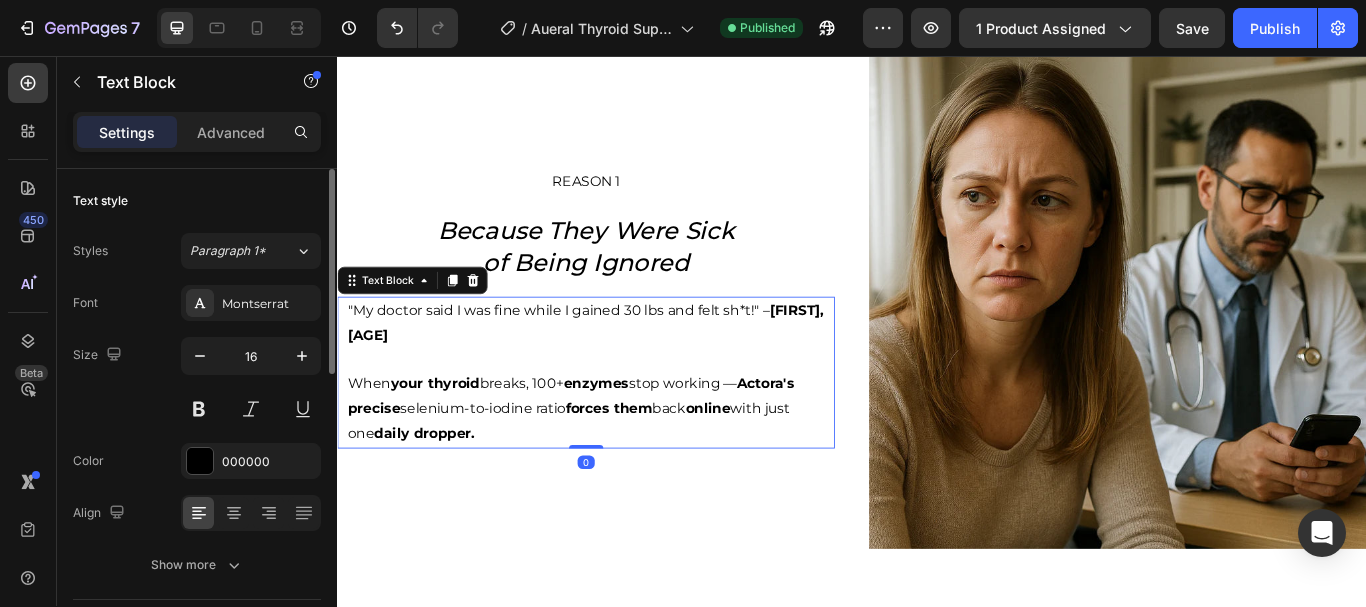 click on "Actora's precise" at bounding box center (609, 453) 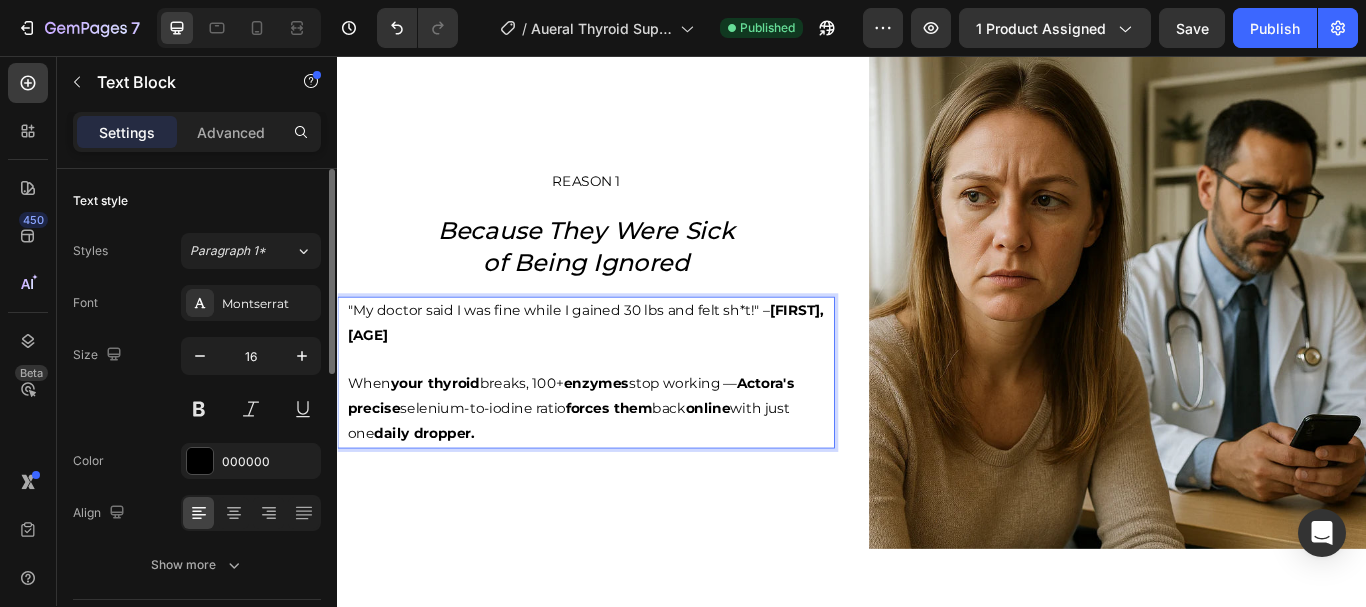 click on "Actora's precise" at bounding box center (609, 453) 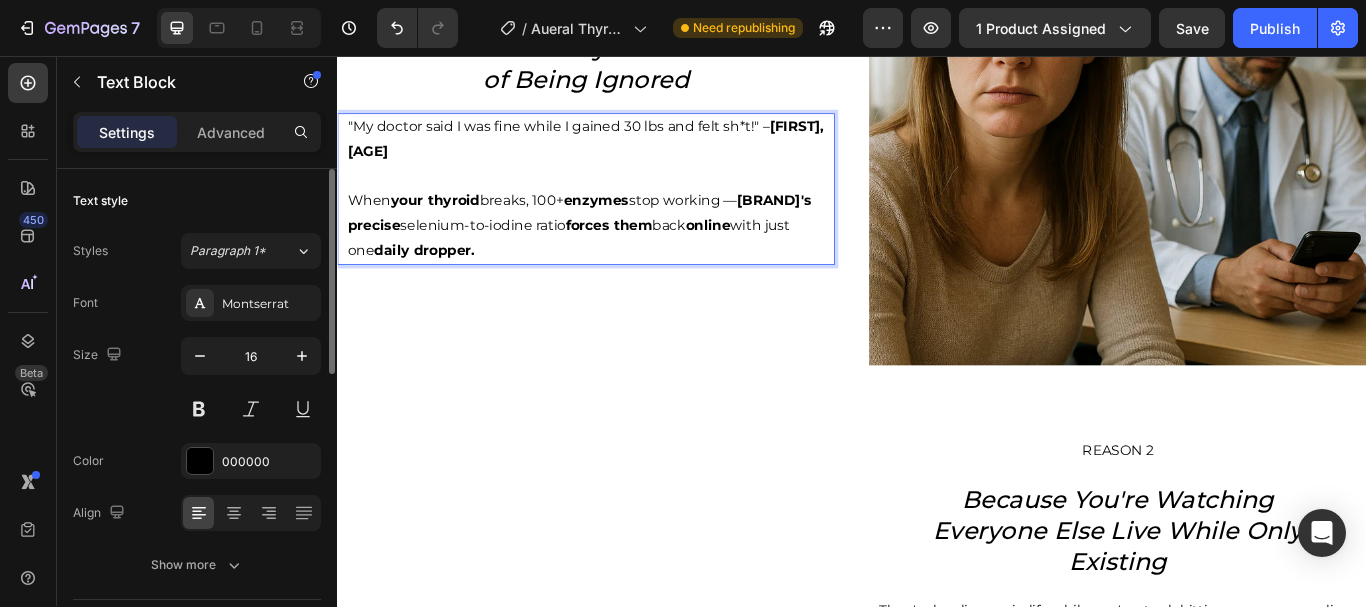 scroll, scrollTop: 1019, scrollLeft: 0, axis: vertical 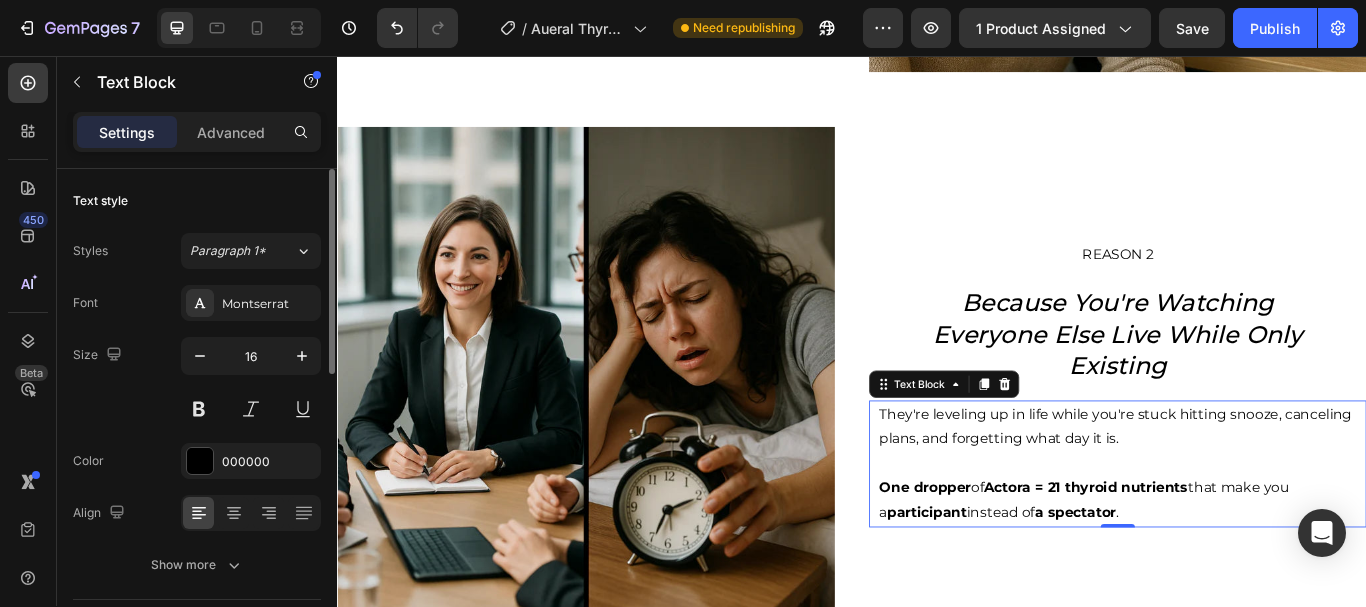 click on "Actora = 21 thyroid nutrients" at bounding box center (1210, 559) 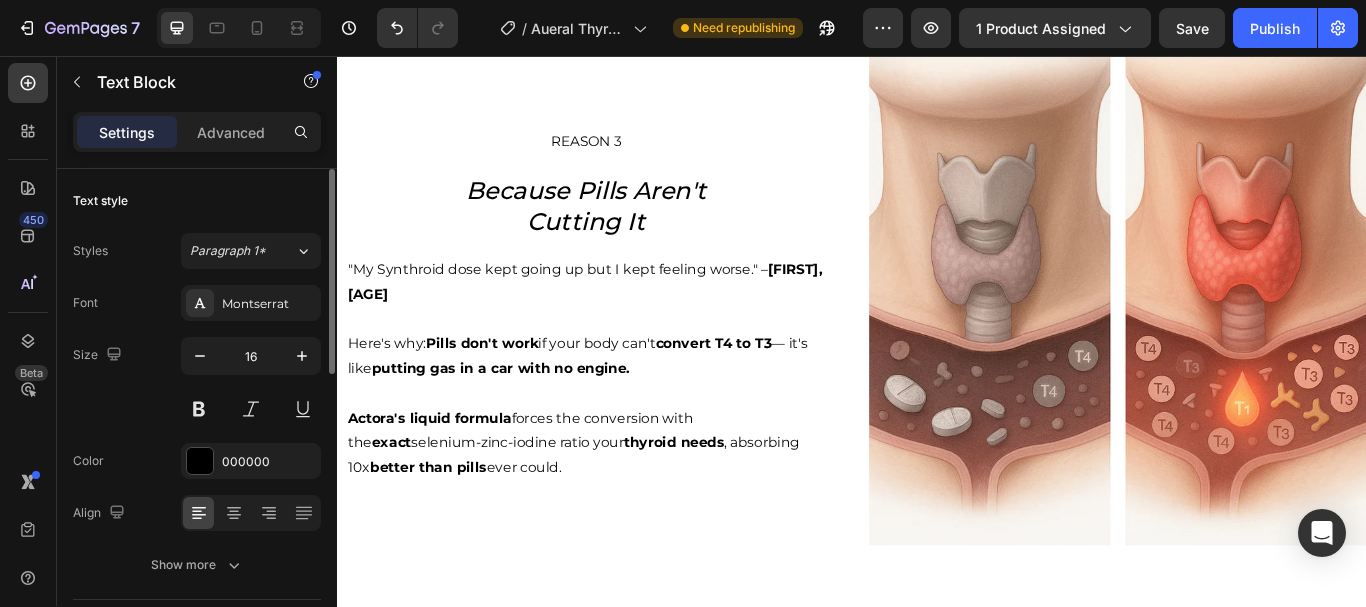 scroll, scrollTop: 2083, scrollLeft: 0, axis: vertical 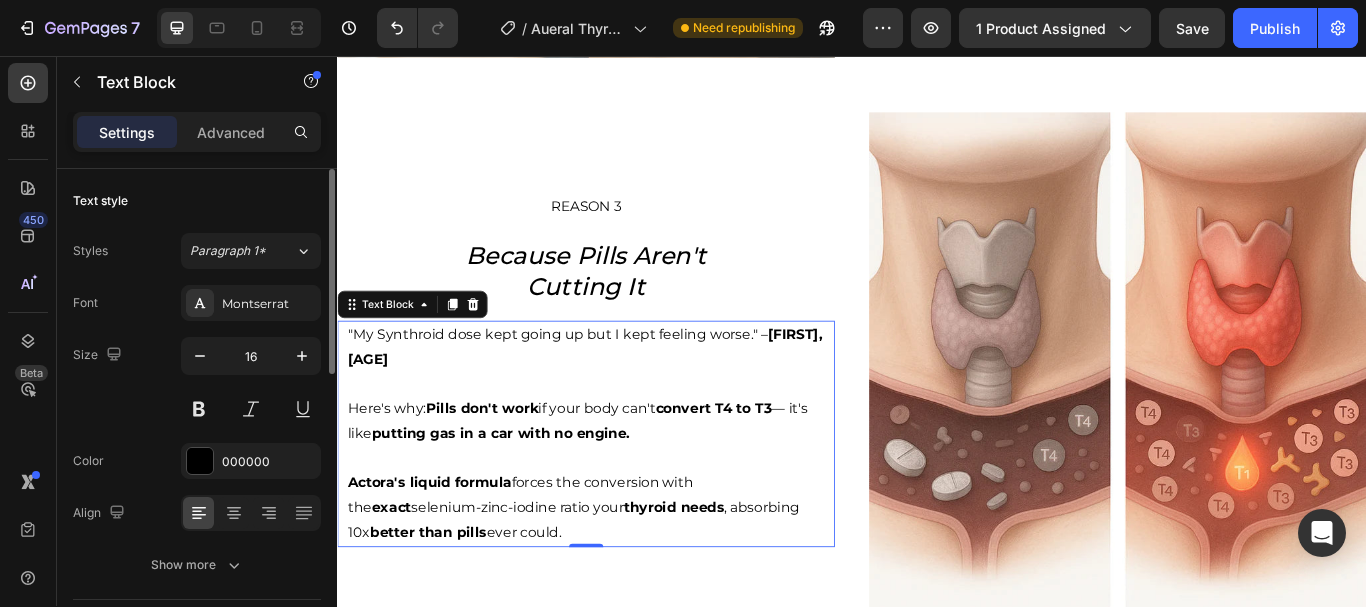 click on "Actora's liquid formula" at bounding box center [444, 553] 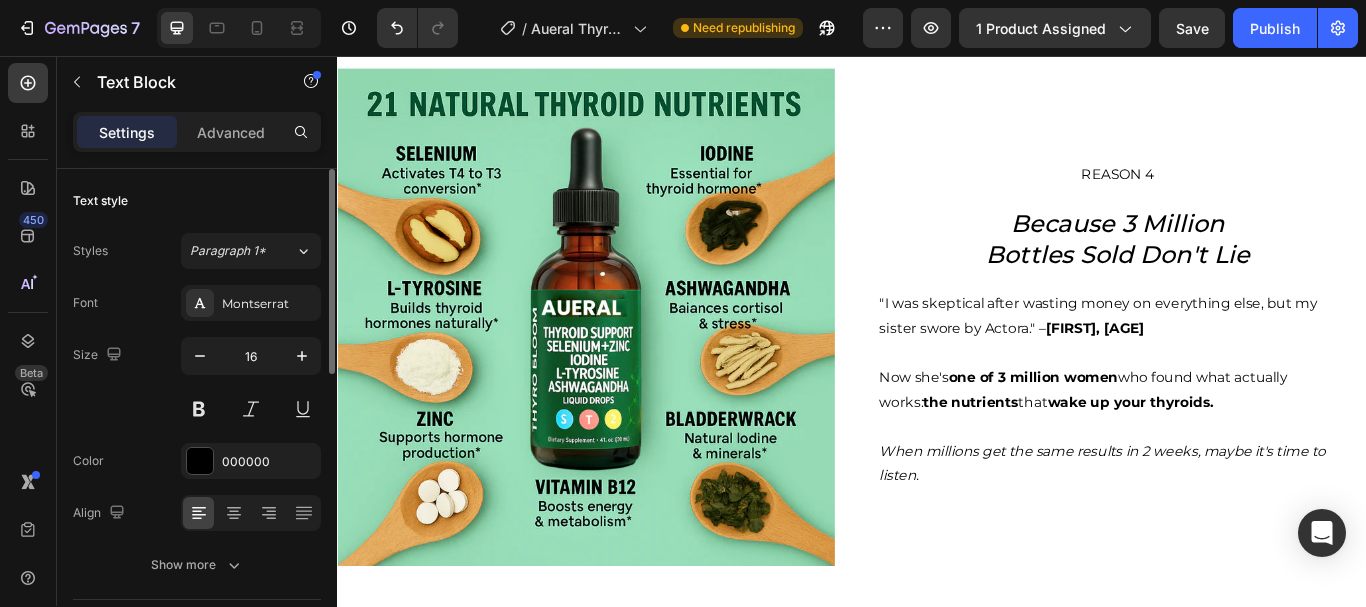 scroll, scrollTop: 2694, scrollLeft: 0, axis: vertical 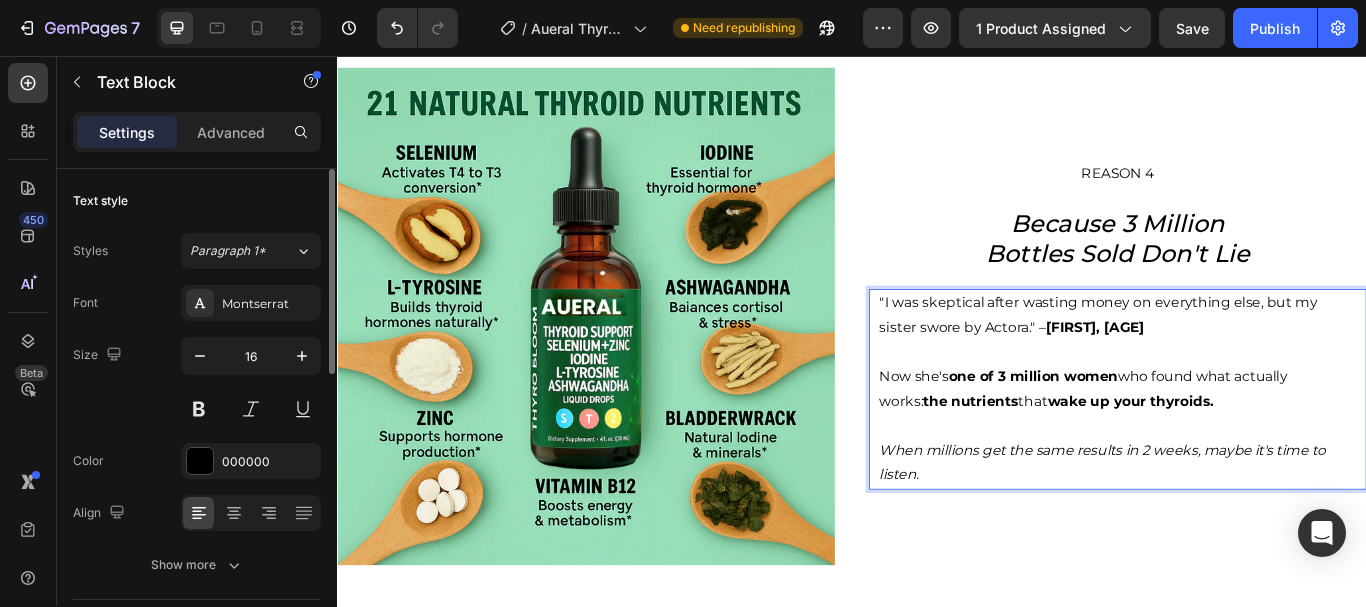 click on "REASON 4 Text Block Because 3 Million Bottles Sold Don't Lie Heading "I was skeptical after wasting money on everything else, but my sister swore by Actora." – [FIRST], [AGE] Now she's one of 3 million women who found what actually works: the nutrients that wake up your thyroids. When millions get the same results in 2 weeks, maybe it's time to listen. Text Block 0" at bounding box center (1247, 360) 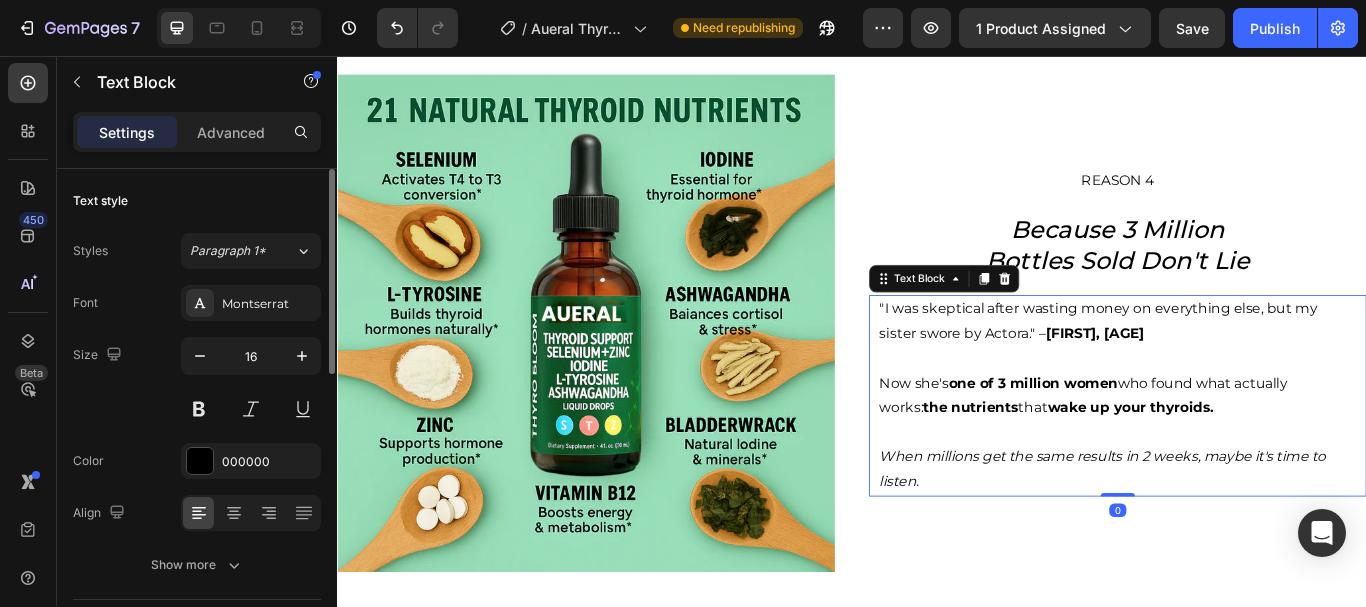 scroll, scrollTop: 2610, scrollLeft: 0, axis: vertical 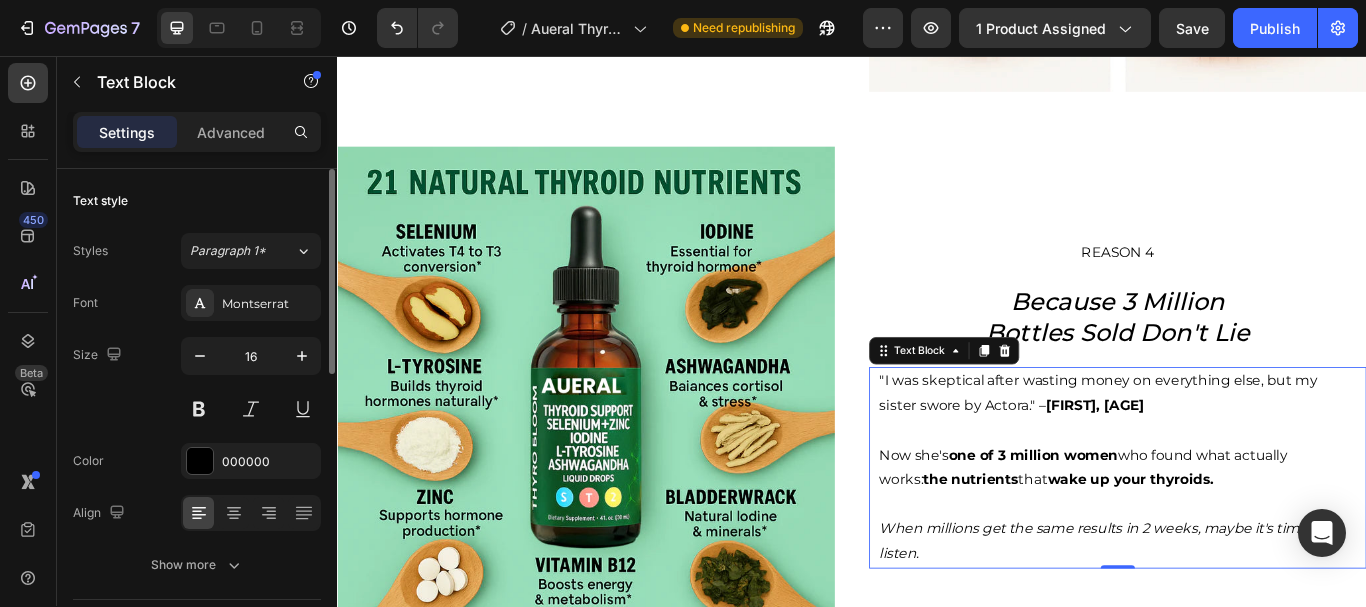 click on ""I was skeptical after wasting money on everything else, but my sister swore by [BRAND]." –  [FIRST], [AGE]" at bounding box center (1247, 450) 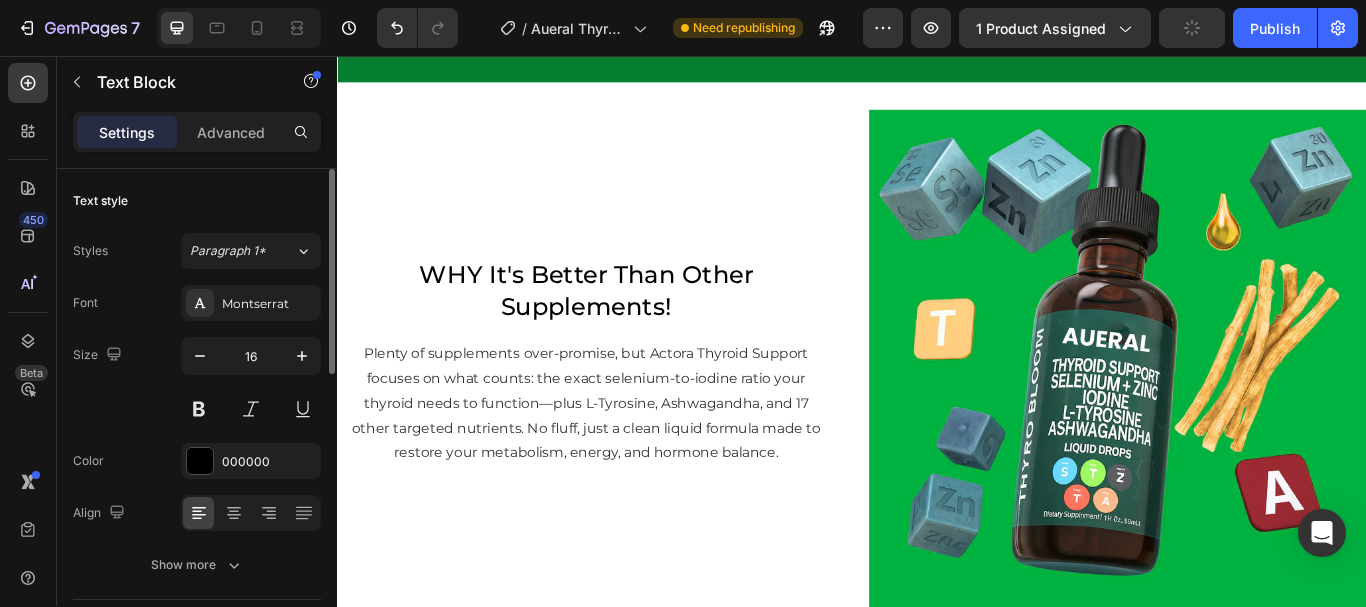 scroll, scrollTop: 5226, scrollLeft: 0, axis: vertical 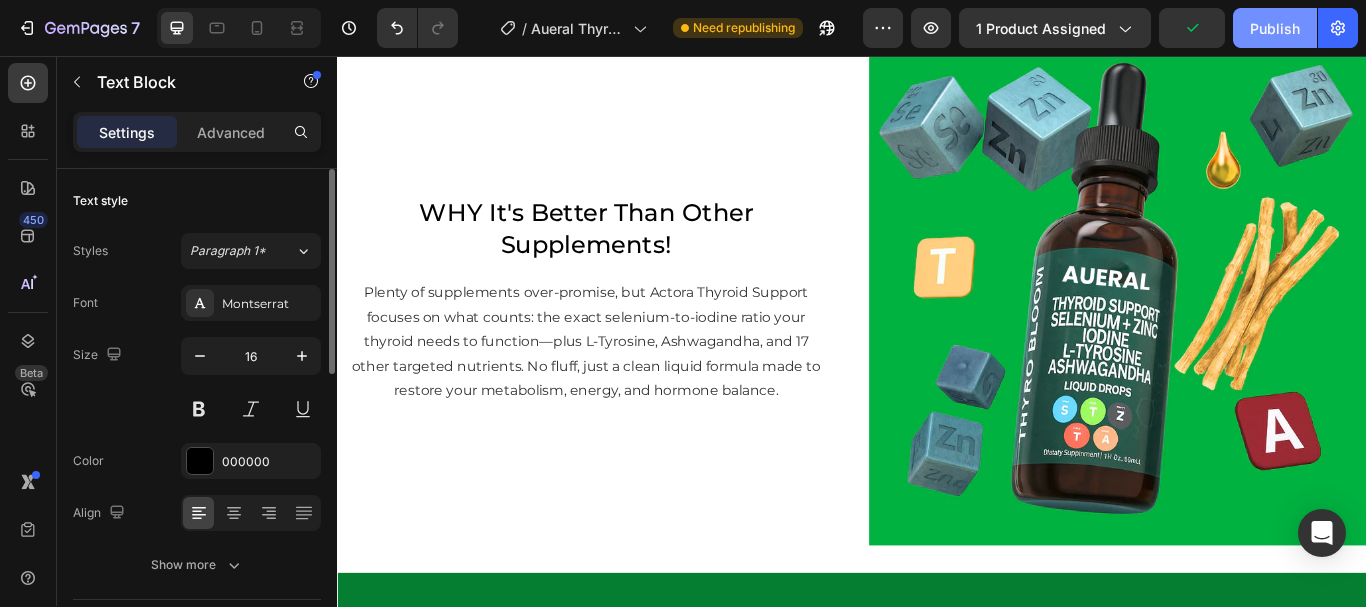 click on "Publish" at bounding box center [1275, 28] 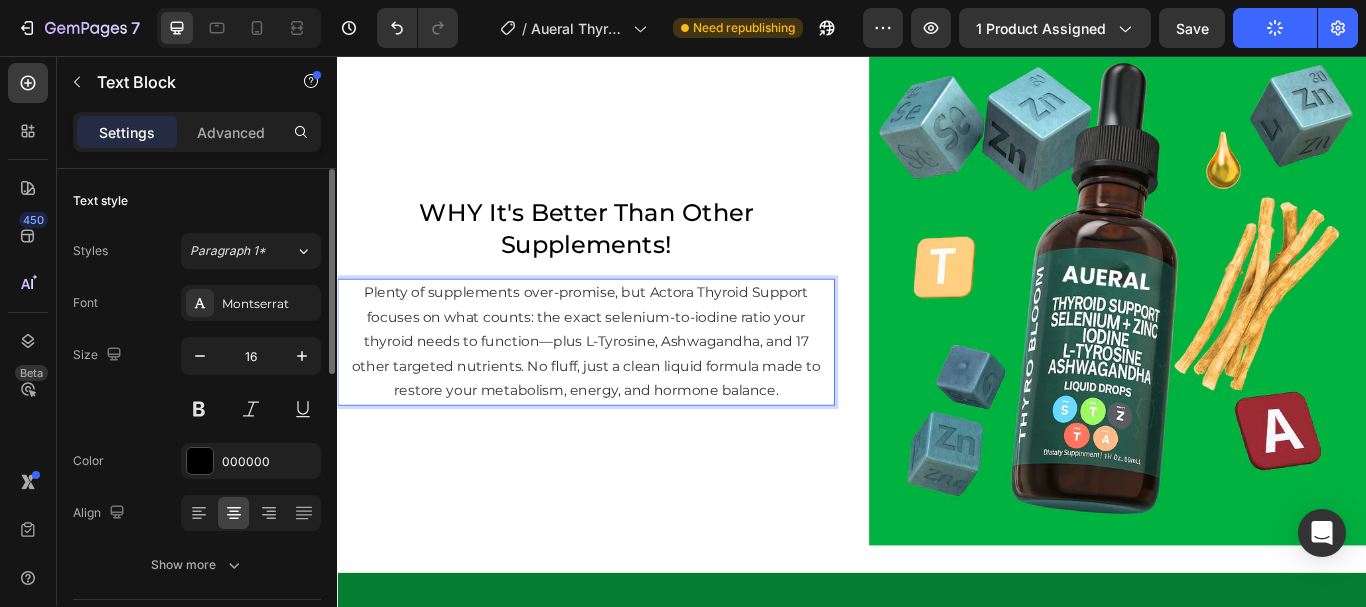 click on "Plenty of supplements over-promise, but Actora Thyroid Support focuses on what counts: the exact selenium-to-iodine ratio your thyroid needs to function—plus L-Tyrosine, Ashwagandha, and 17 other targeted nutrients. No fluff, just a clean liquid formula made to restore your metabolism, energy, and hormone balance." at bounding box center (627, 389) 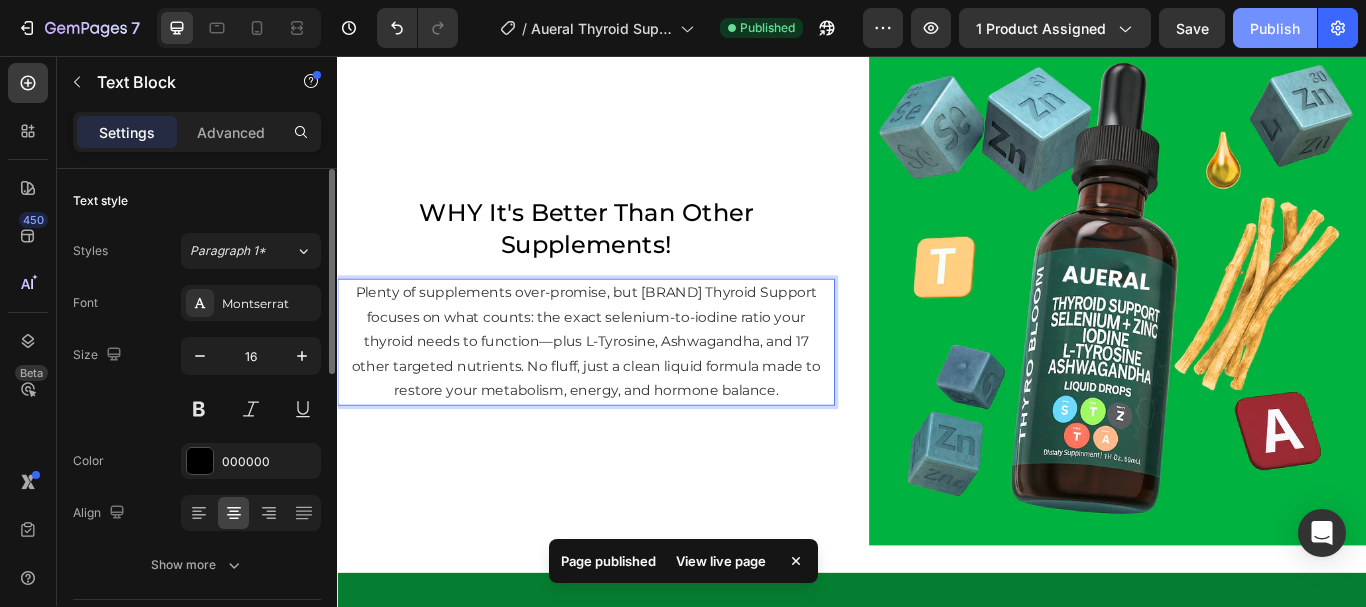 click on "Publish" at bounding box center [1275, 28] 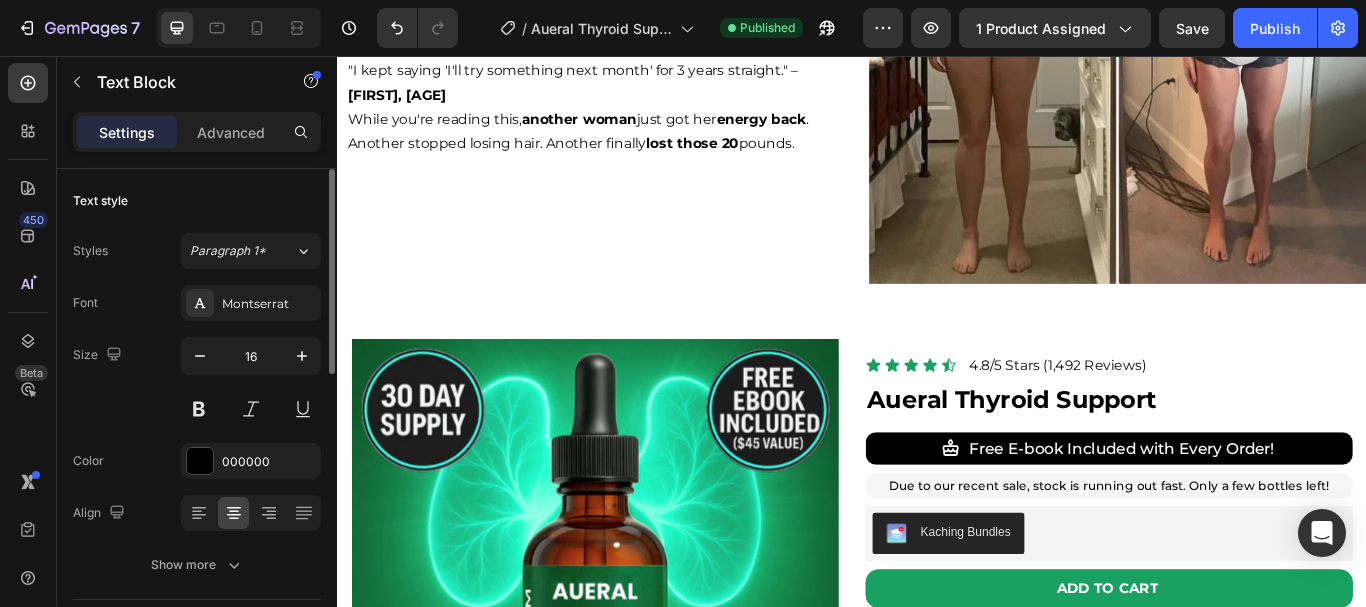 scroll, scrollTop: 3615, scrollLeft: 0, axis: vertical 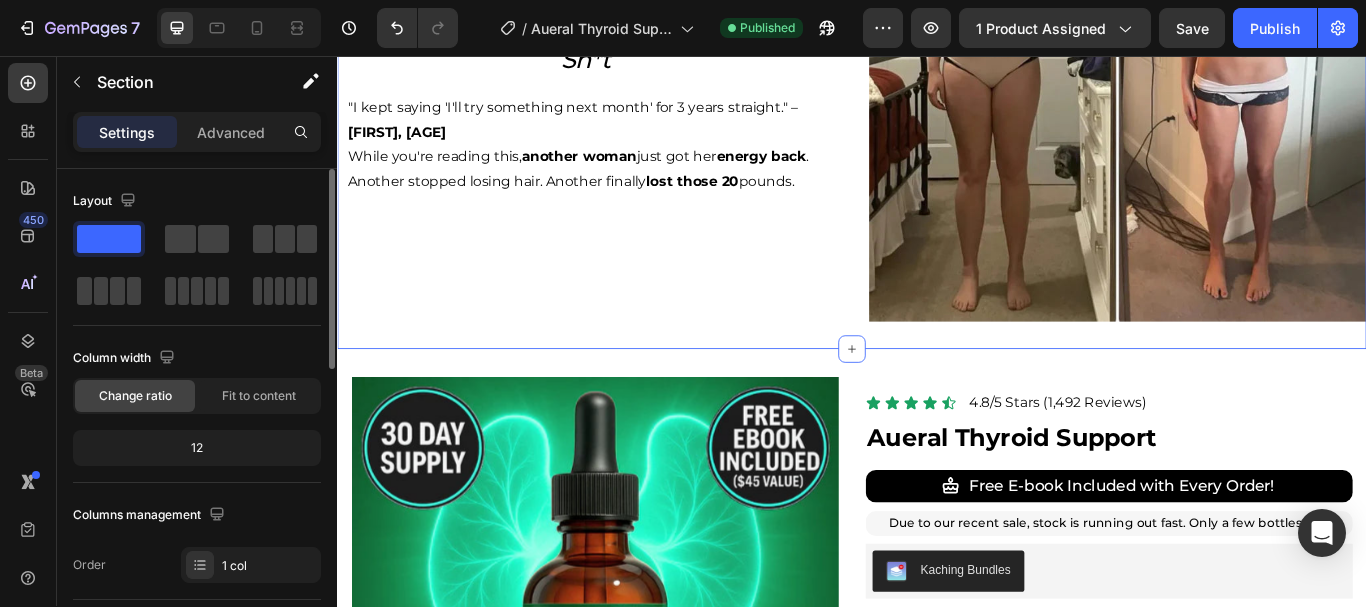 click on "REASON 5 Text Block Because Tomorrow You'll Still Feel Like Sh*t Heading "I kept saying 'I'll try something next month' for 3 years straight." – [FIRST], [AGE] While you're reading this, another woman just got her energy back . Another stopped losing hair. Another finally lost those 20 pounds. Text Block Image Row Section 6" at bounding box center (937, 76) 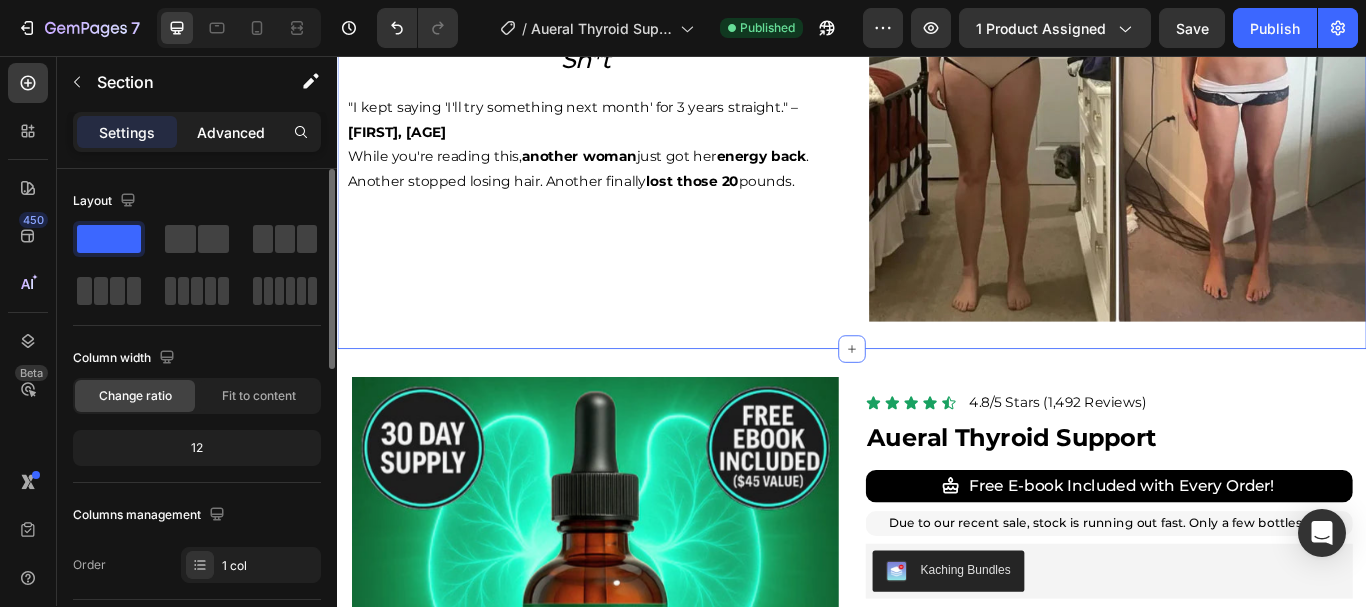 click on "Advanced" 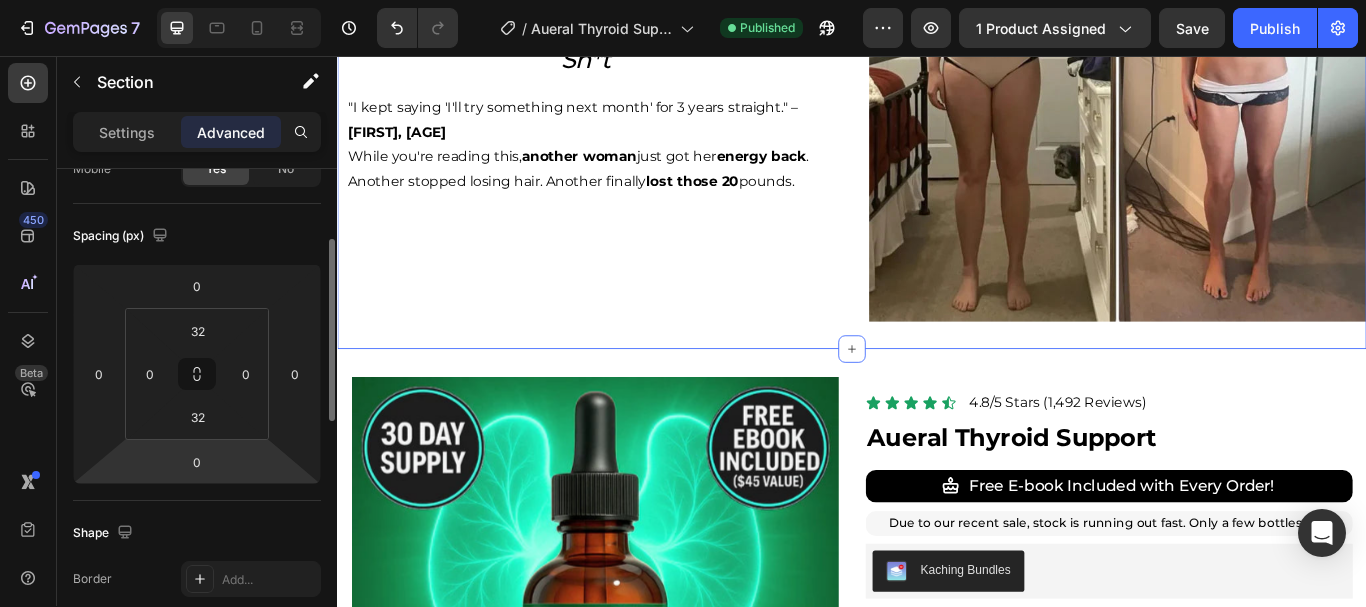 scroll, scrollTop: 185, scrollLeft: 0, axis: vertical 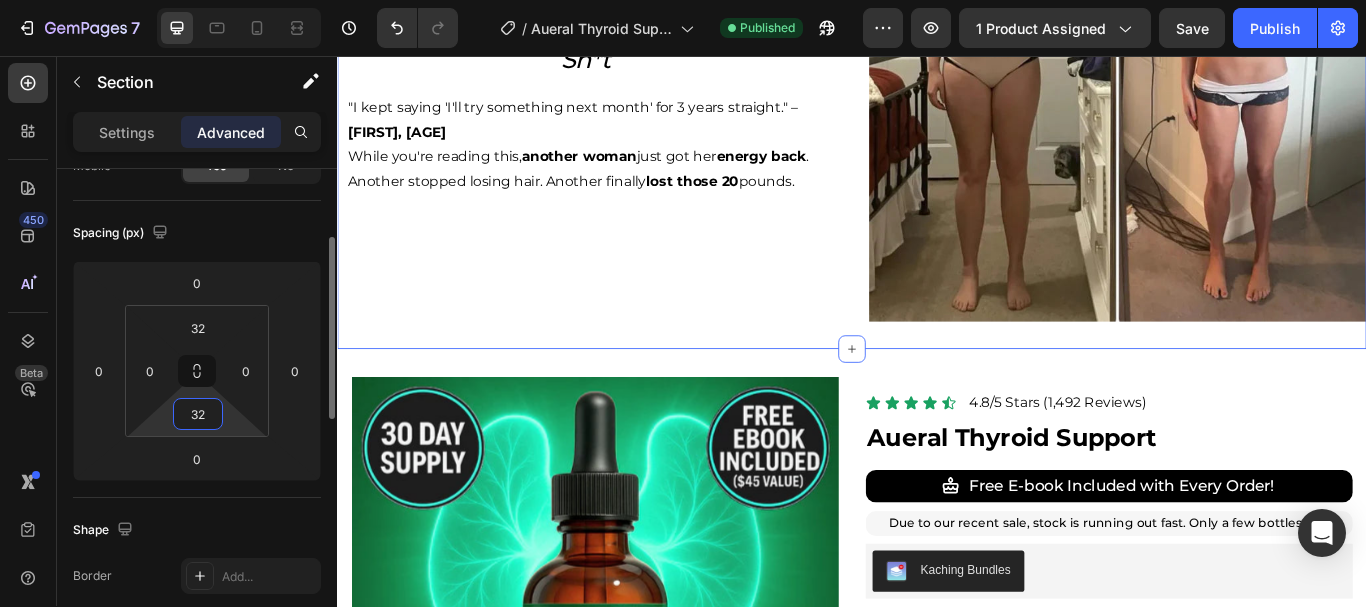 click on "32" at bounding box center (198, 414) 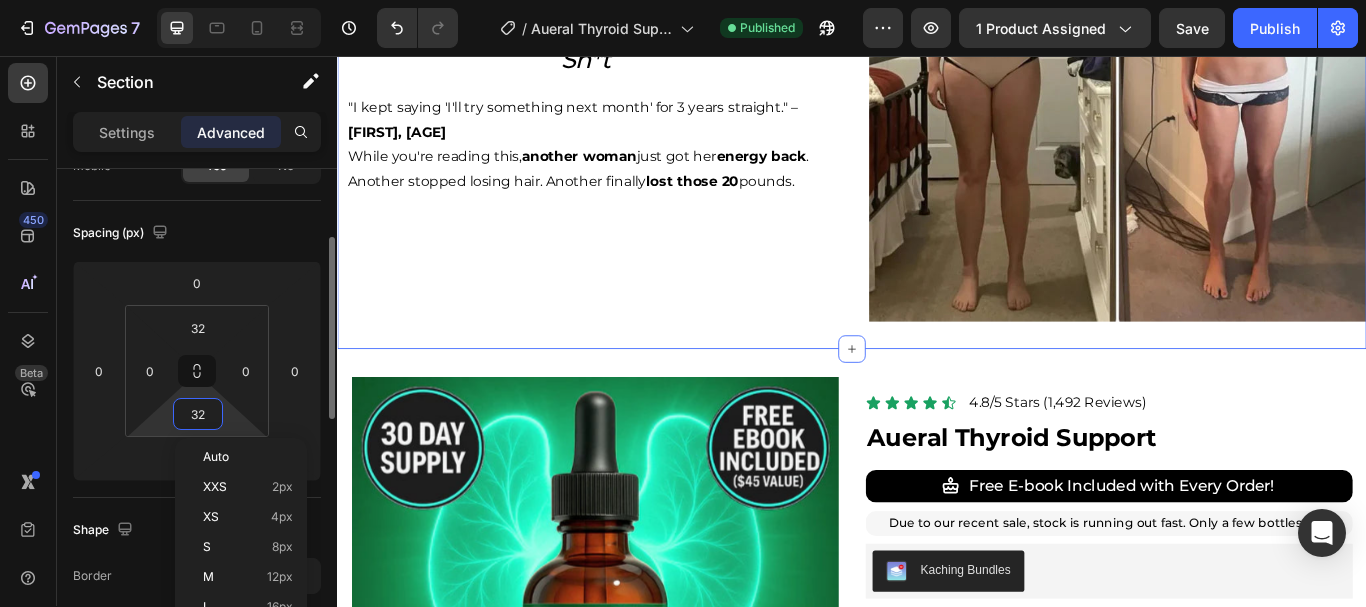 type on "0" 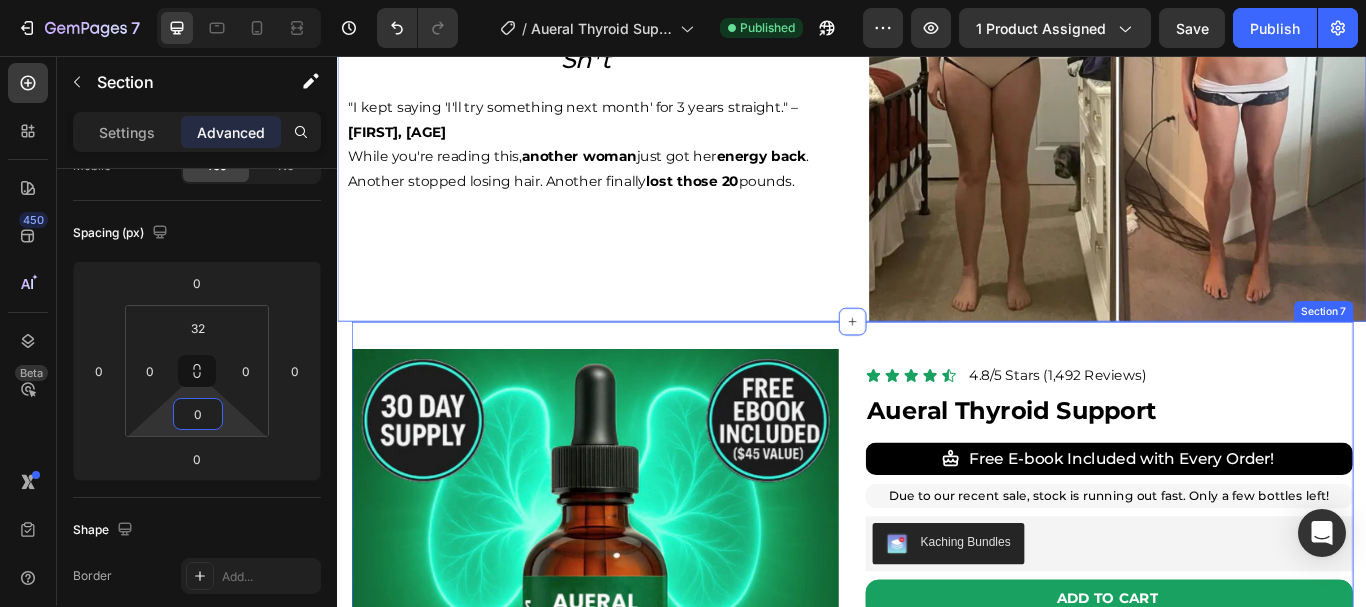click on "Product Images Icon Icon Icon Icon Icon Icon List 4.8/5 Stars (1,492 Reviews) Text Block Row [BRAND] Thyroid Support Product Title
Free E-book Included with Every Order! Item List Row Due to our recent sale, stock is running out fast. Only a few bottles left! Text Block Row Kaching Bundles Kaching Bundles Add to cart Add to Cart
90-Day Money Back Guarantee Item List Row
Ships out in 24 hours Item List Row
Frequently Asked Questions Sometimes your thyroid needs precise nutritional support. [BRAND] Thyroid Support delivers the exact selenium-to-iodine ratio plus 19 targeted nutrients to restore thyroid function and revive your metabolism. Text Block
Safe with other supplements?
Can I use this product long-term? Accordion Product Section 7" at bounding box center [937, 775] 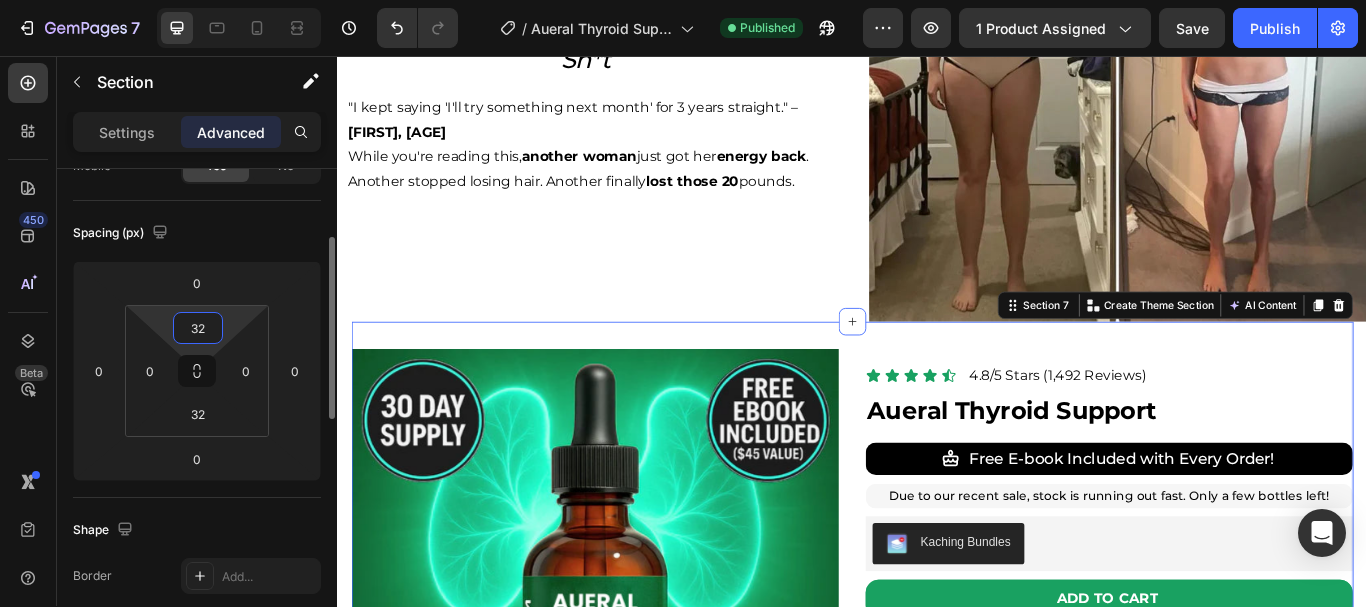 click on "32" at bounding box center (198, 328) 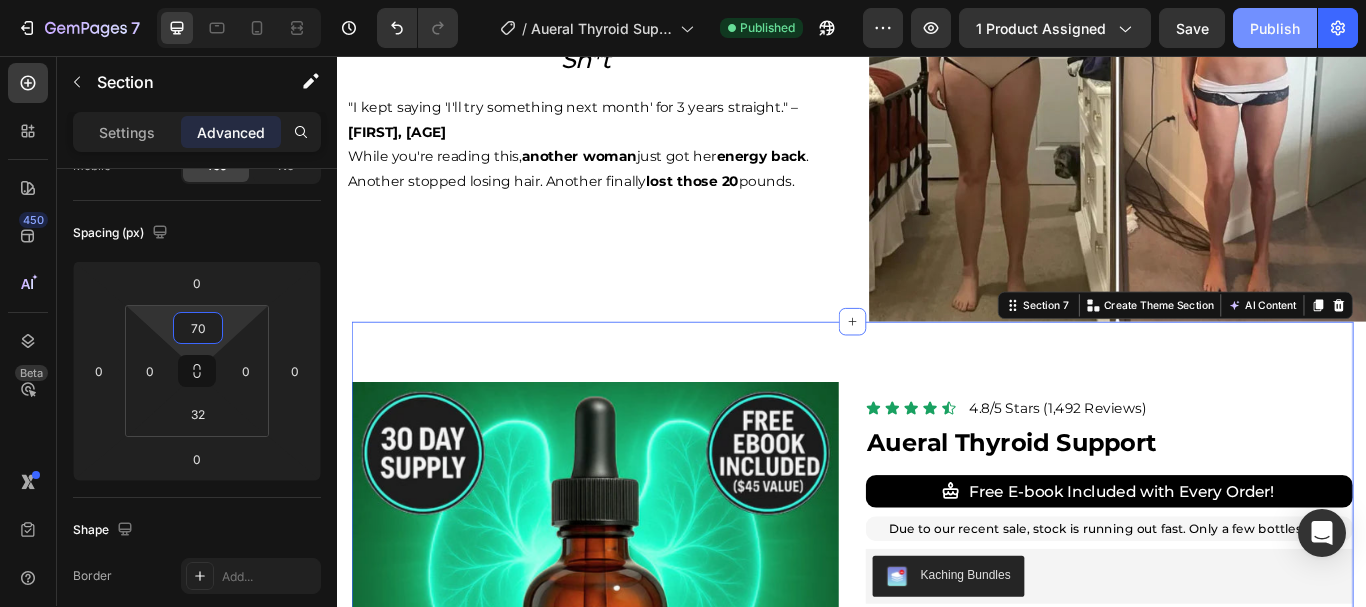 type on "70" 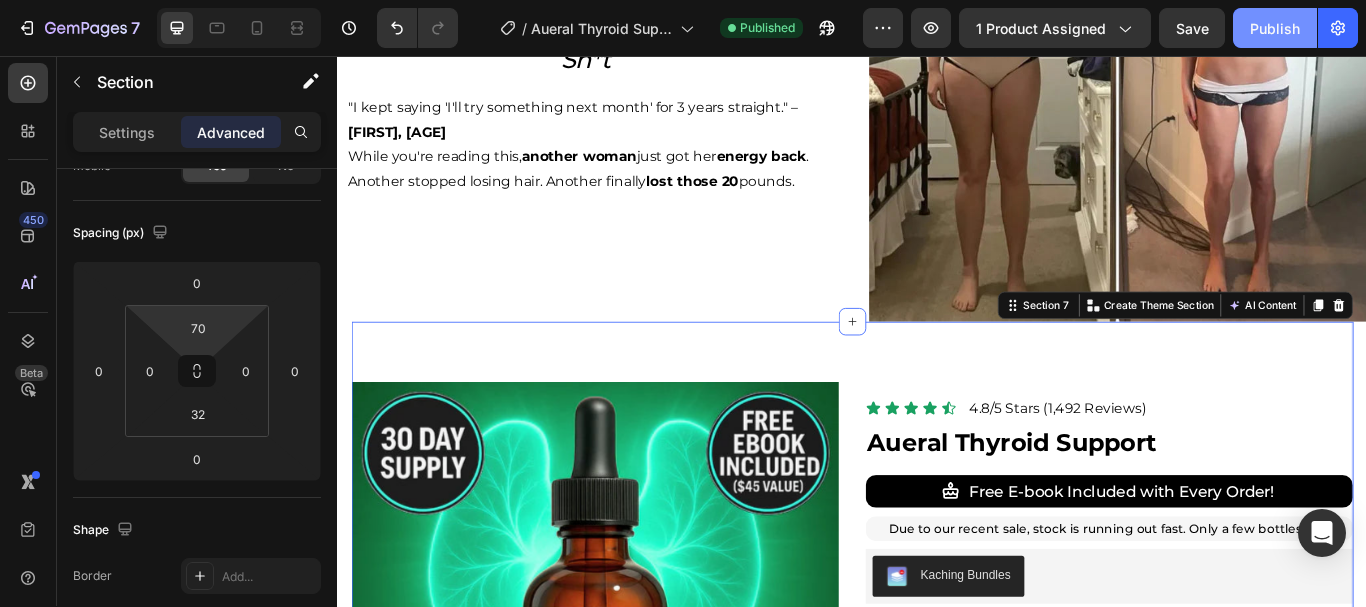 click on "Publish" at bounding box center [1275, 28] 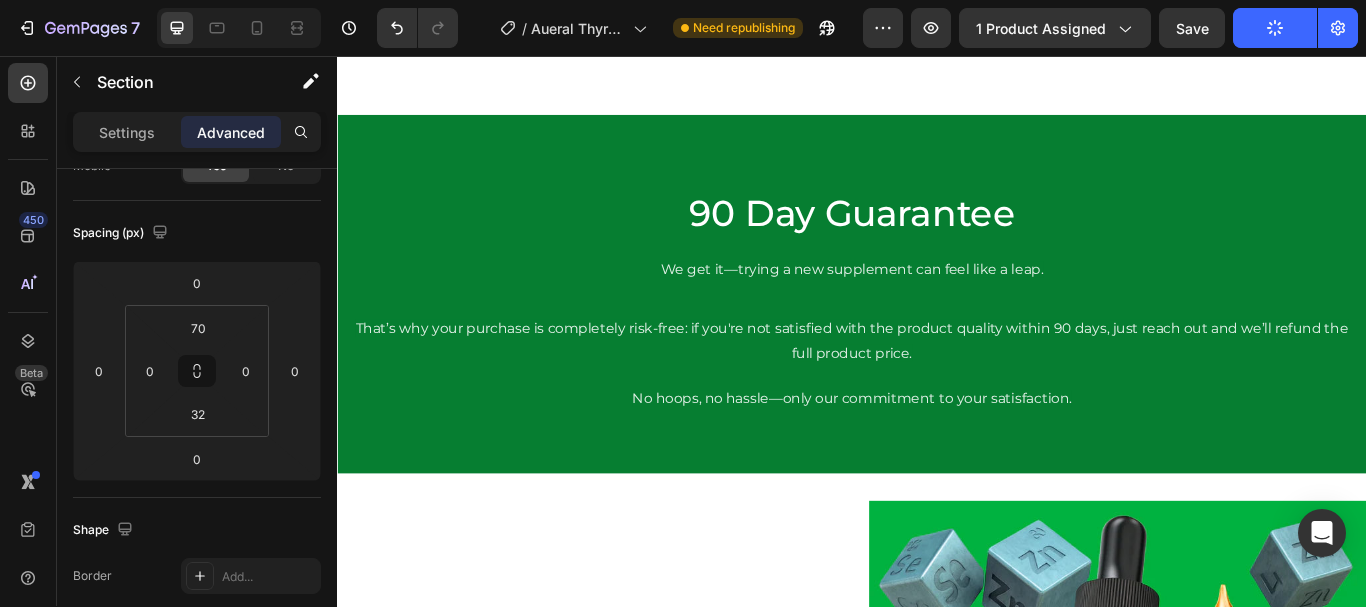 scroll, scrollTop: 4831, scrollLeft: 0, axis: vertical 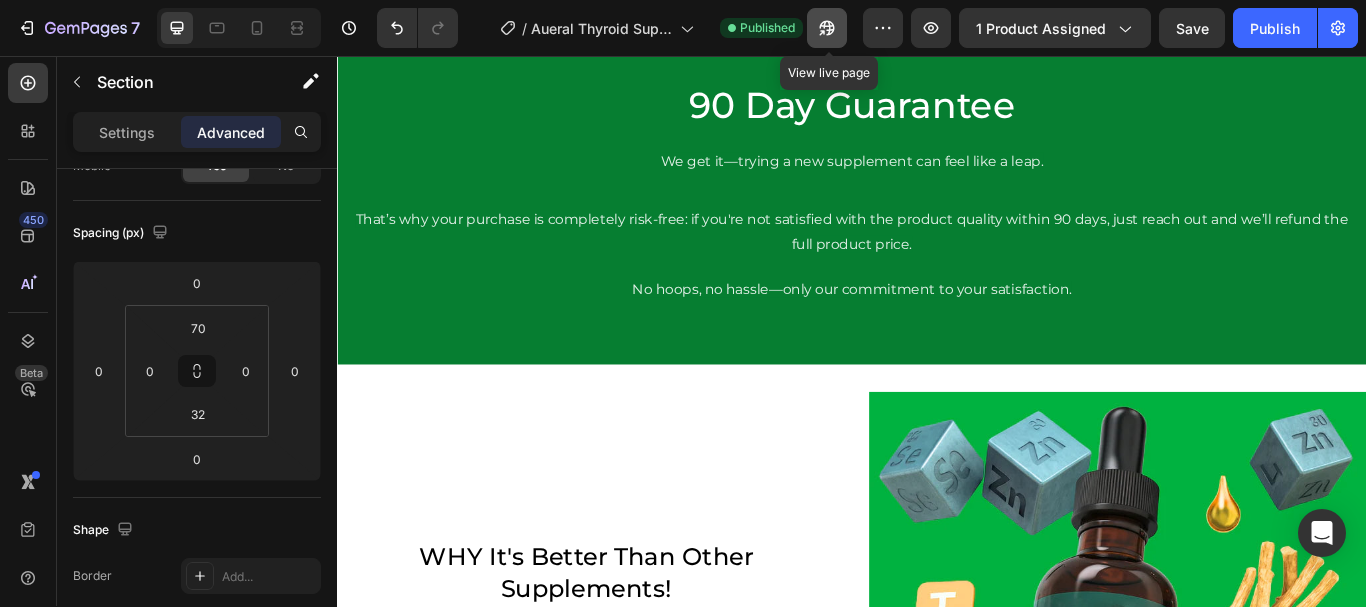 click 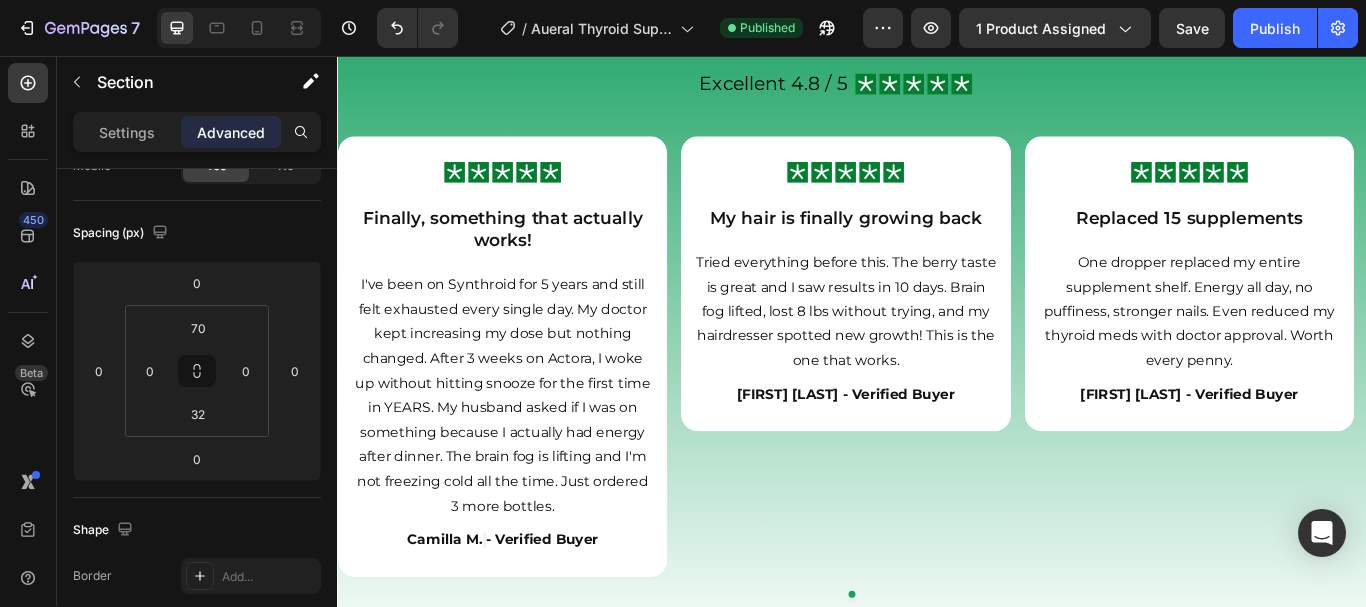 scroll, scrollTop: 6331, scrollLeft: 0, axis: vertical 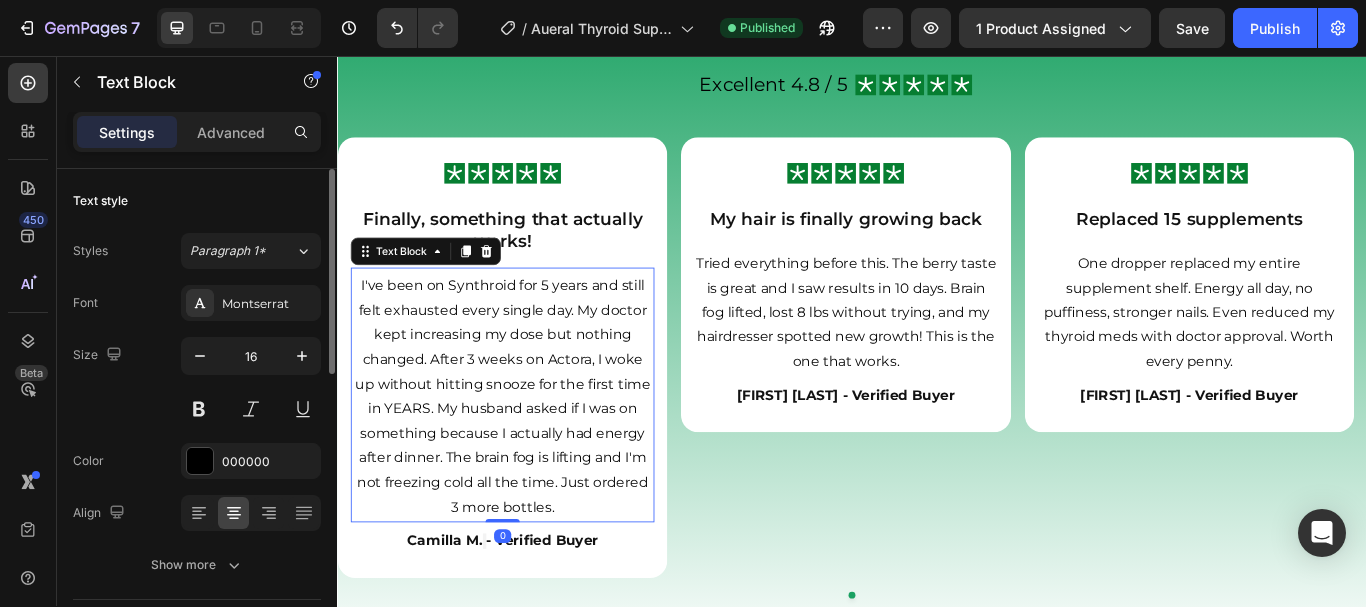 click on "I've been on Synthroid for 5 years and still felt exhausted every single day. My doctor kept increasing my dose but nothing changed. After 3 weeks on Actora, I woke up without hitting snooze for the first time in YEARS. My husband asked if I was on something because I actually had energy after dinner. The brain fog is lifting and I'm not freezing cold all the time. Just ordered 3 more bottles." at bounding box center (529, 454) 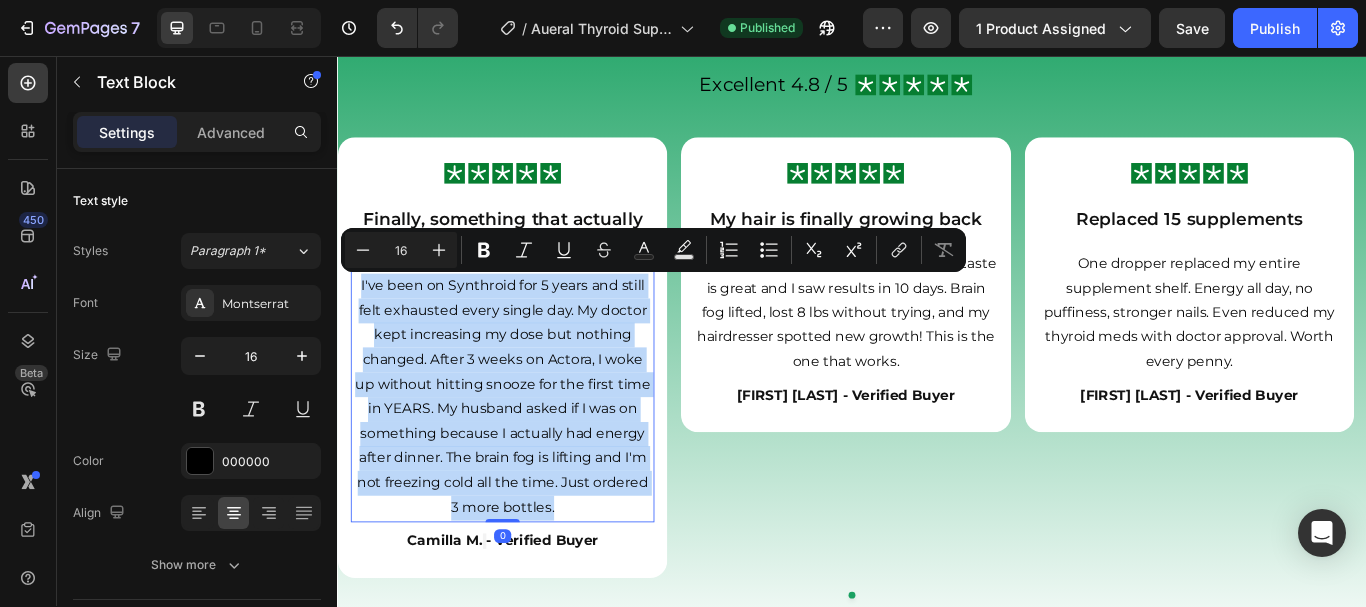 click on "I've been on Synthroid for 5 years and still felt exhausted every single day. My doctor kept increasing my dose but nothing changed. After 3 weeks on Actora, I woke up without hitting snooze for the first time in YEARS. My husband asked if I was on something because I actually had energy after dinner. The brain fog is lifting and I'm not freezing cold all the time. Just ordered 3 more bottles." at bounding box center (529, 454) 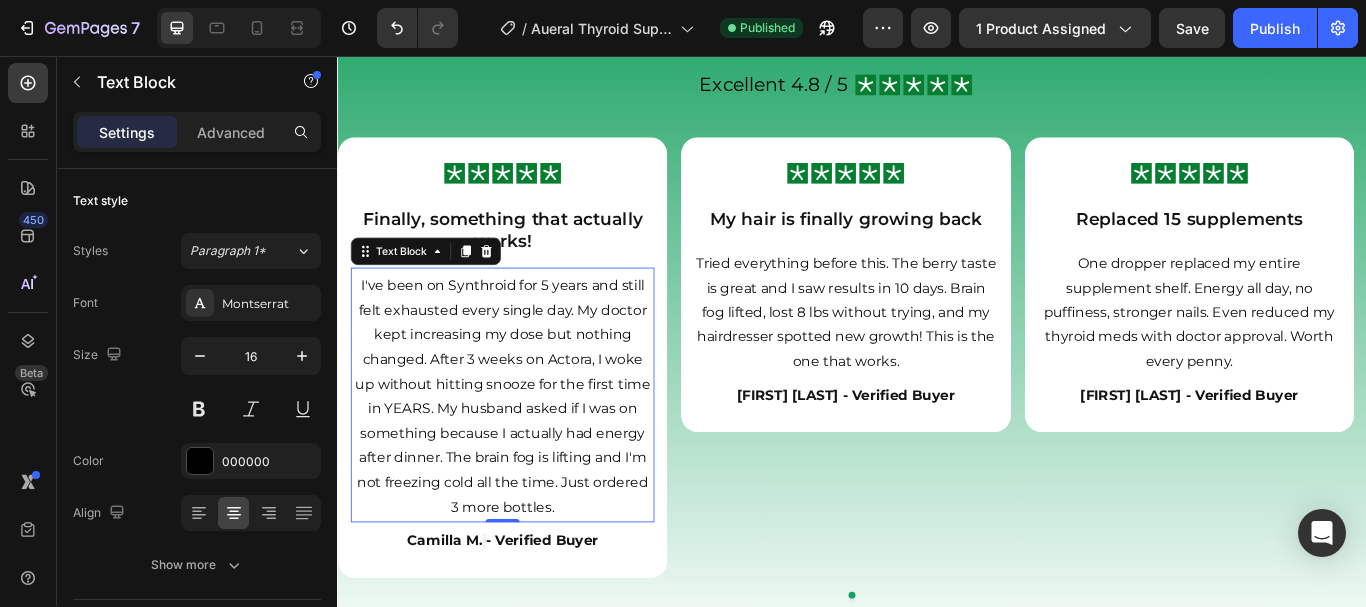 click on "I've been on Synthroid for 5 years and still felt exhausted every single day. My doctor kept increasing my dose but nothing changed. After 3 weeks on Actora, I woke up without hitting snooze for the first time in YEARS. My husband asked if I was on something because I actually had energy after dinner. The brain fog is lifting and I'm not freezing cold all the time. Just ordered 3 more bottles." at bounding box center [529, 454] 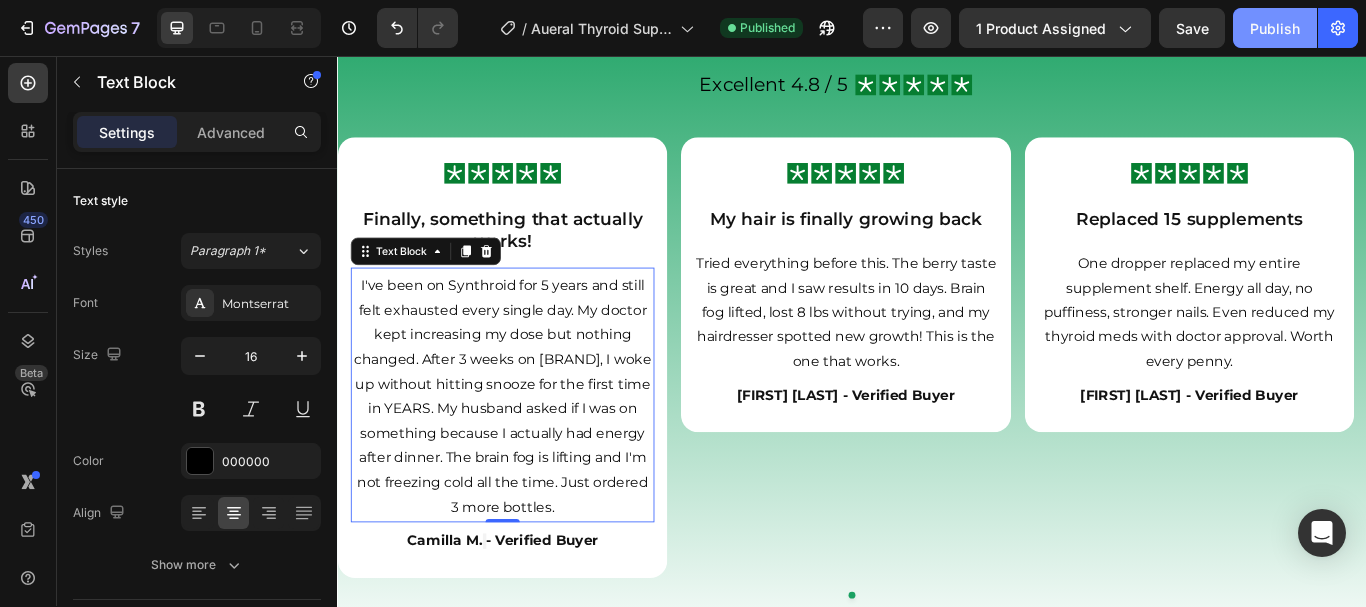 click on "Publish" at bounding box center (1275, 28) 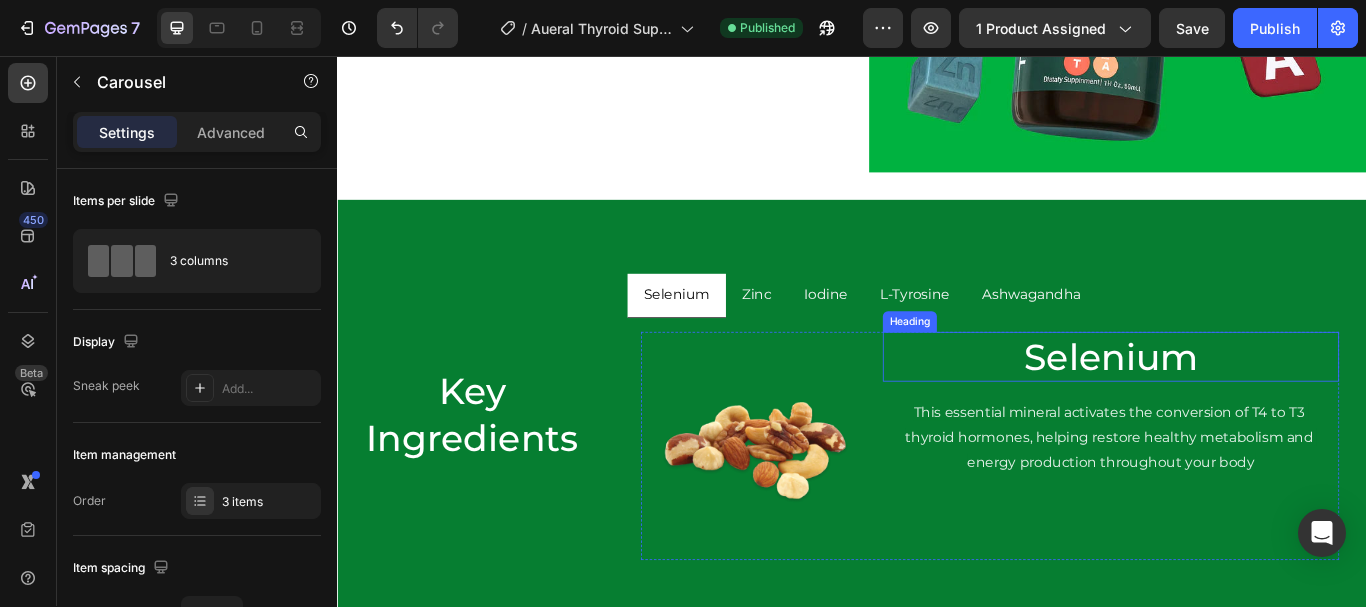 scroll, scrollTop: 5735, scrollLeft: 0, axis: vertical 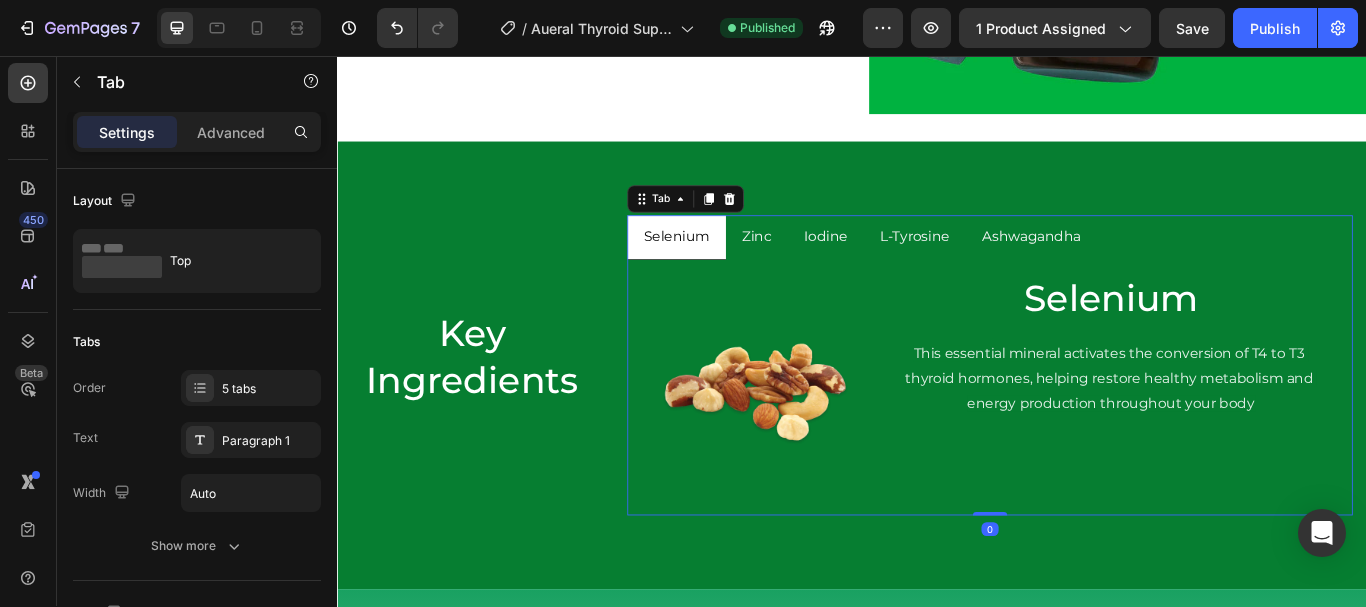 click on "Ashwagandha" at bounding box center [1146, 267] 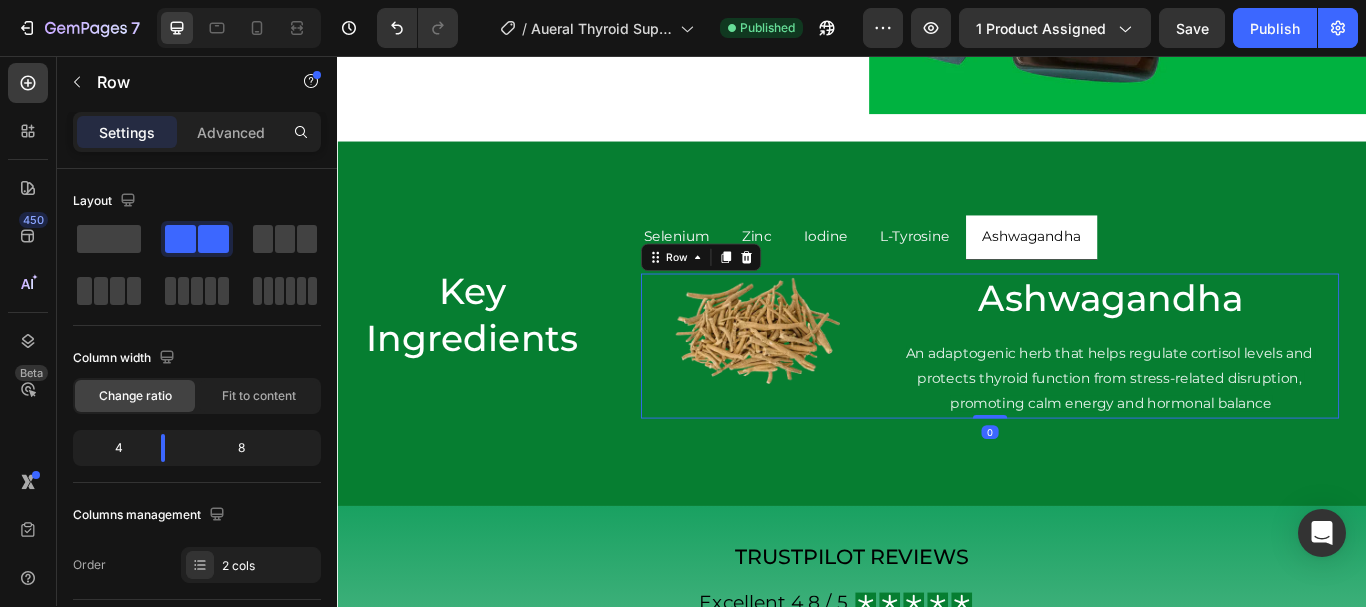 click on "Image" at bounding box center [824, 394] 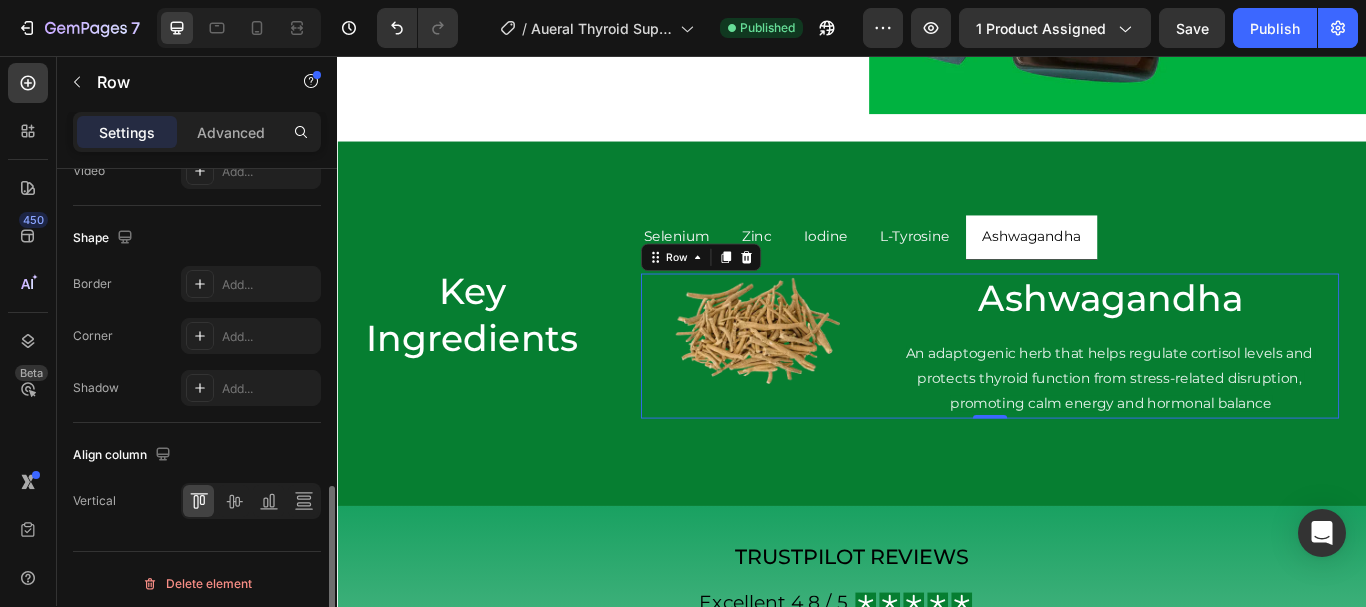 scroll, scrollTop: 954, scrollLeft: 0, axis: vertical 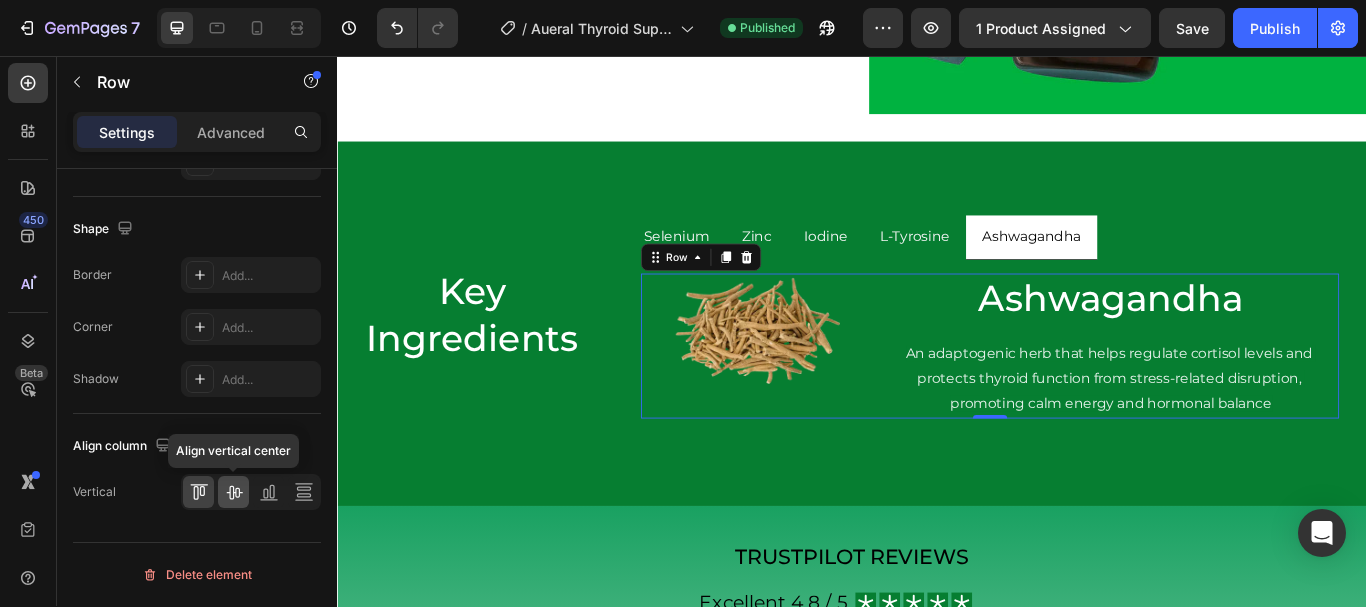 click 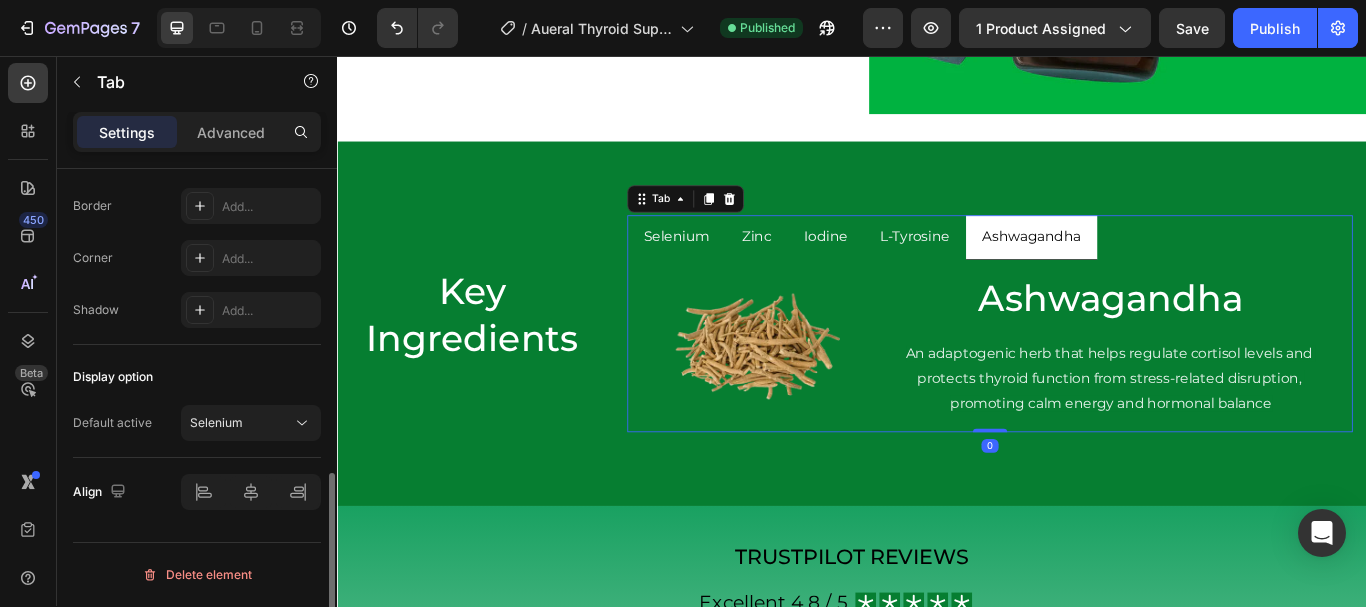 scroll, scrollTop: 0, scrollLeft: 0, axis: both 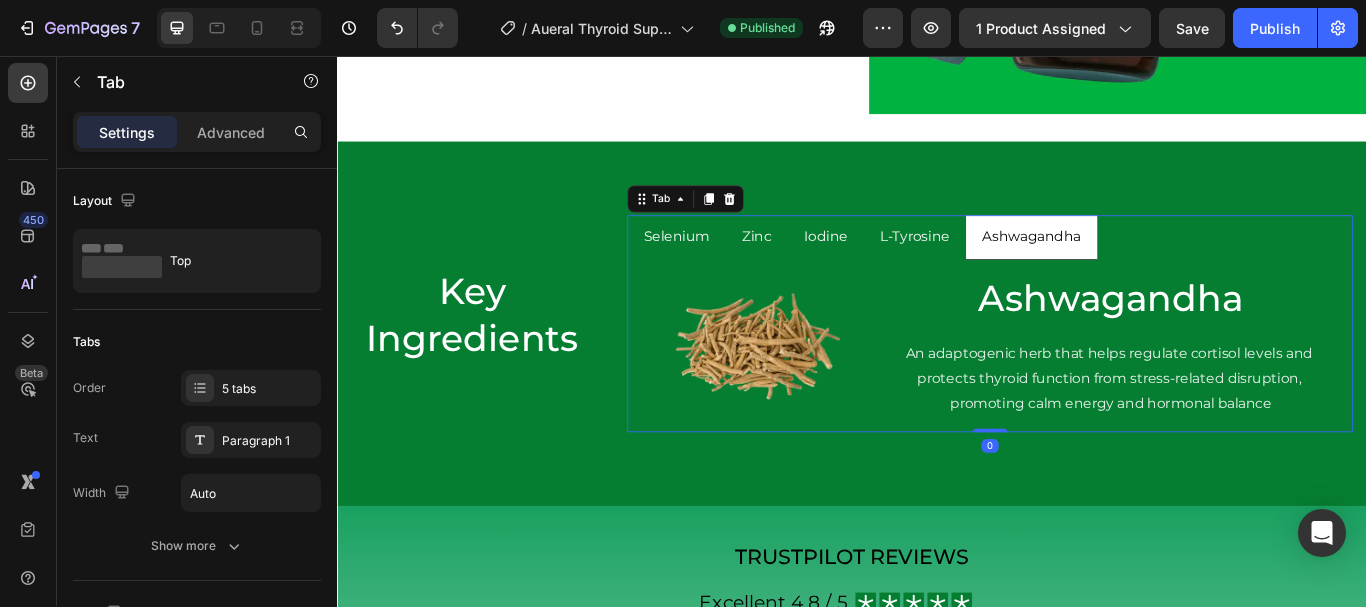 click on "L-Tyrosine" at bounding box center [1010, 267] 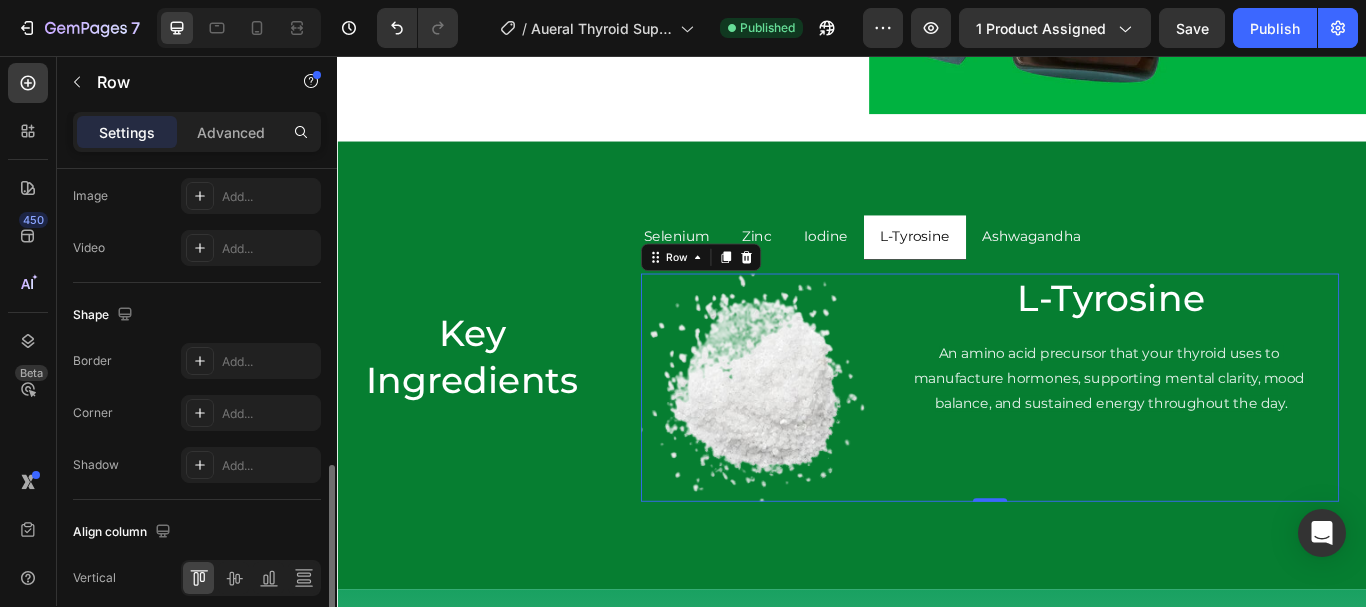 scroll, scrollTop: 954, scrollLeft: 0, axis: vertical 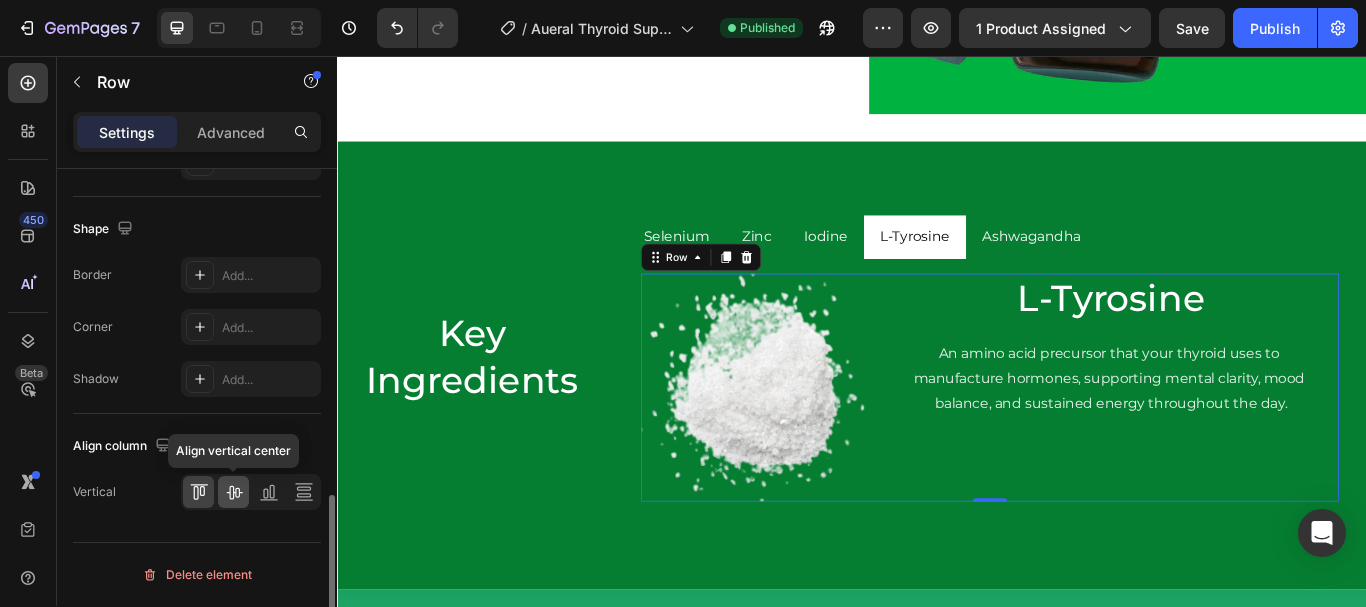 click 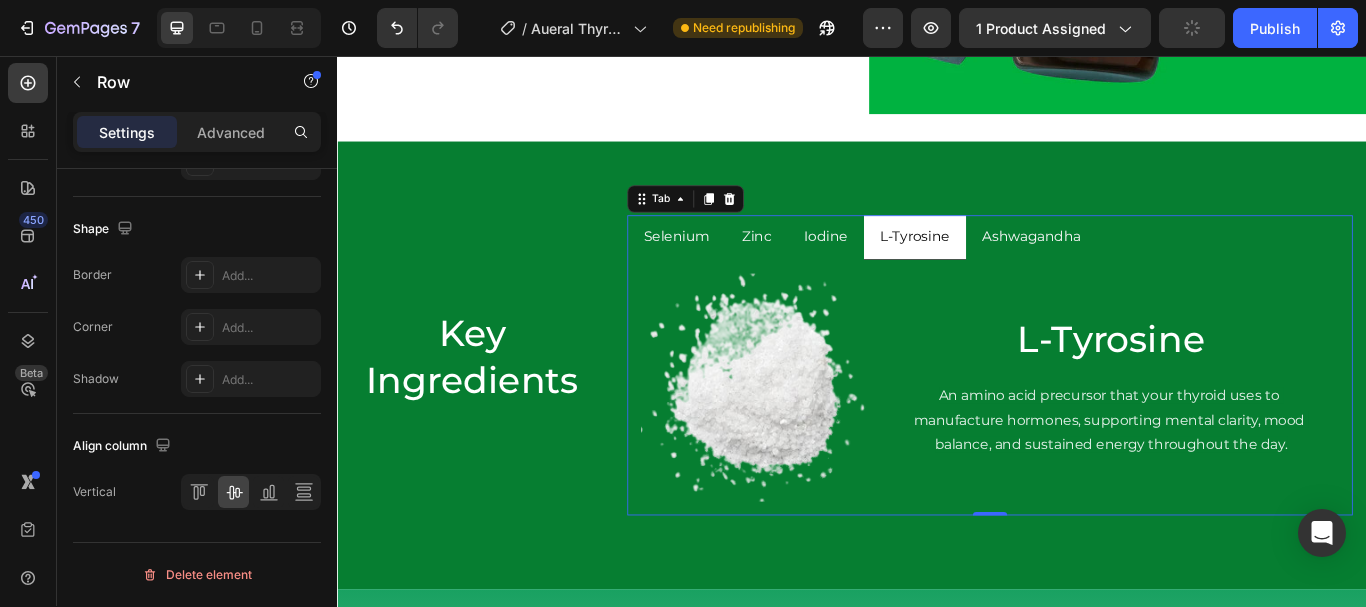 scroll, scrollTop: 0, scrollLeft: 0, axis: both 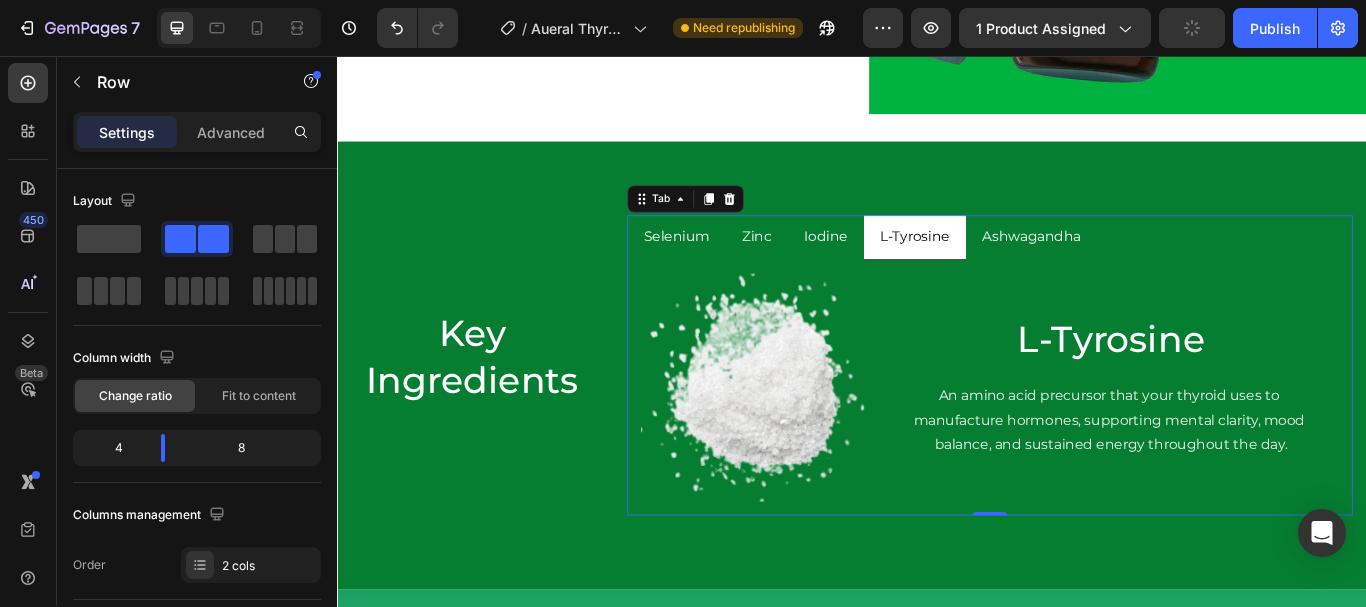 click on "Iodine" at bounding box center (906, 267) 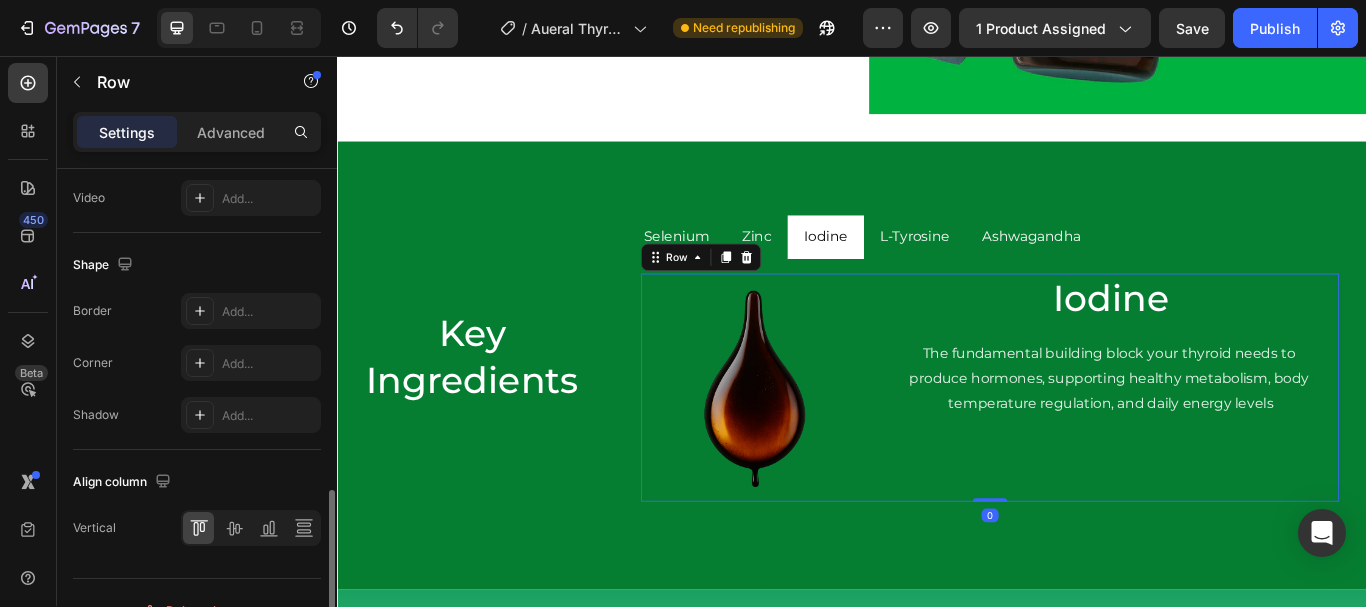 scroll, scrollTop: 954, scrollLeft: 0, axis: vertical 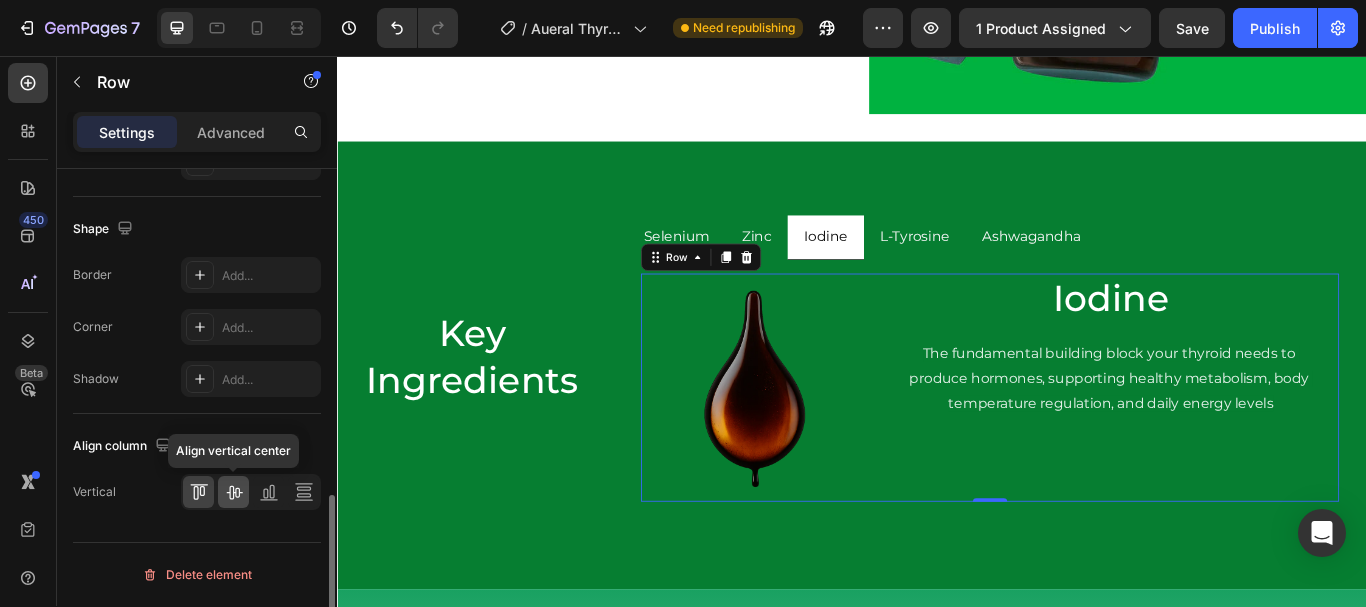 click 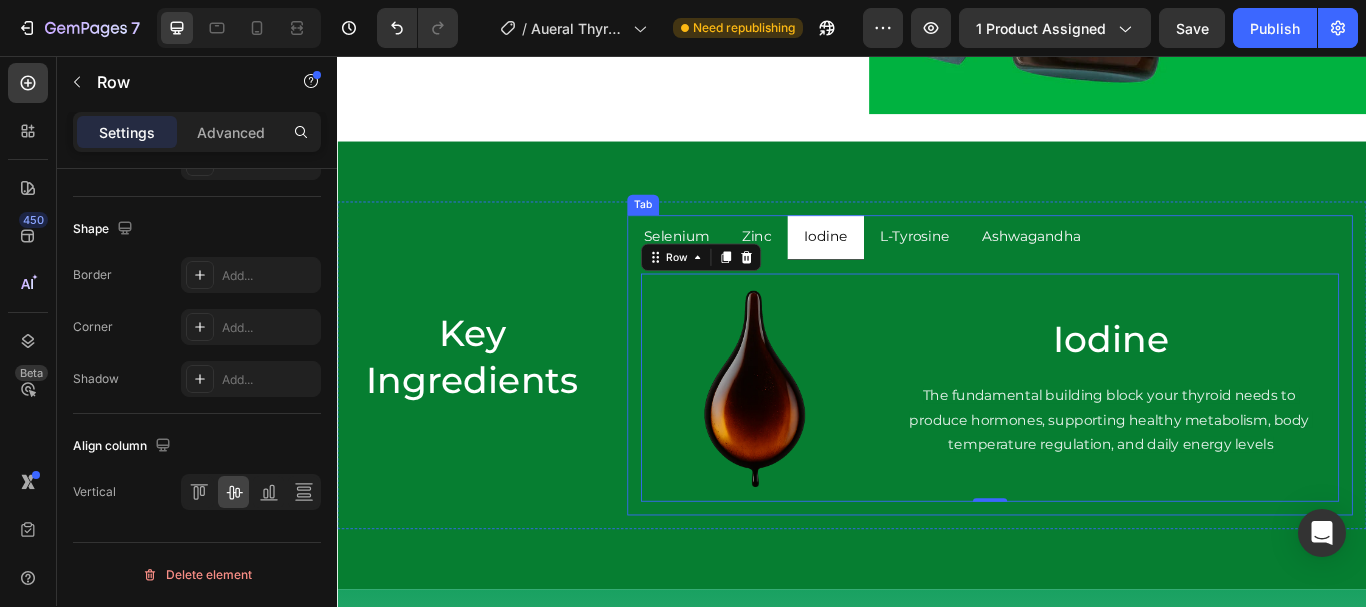 scroll, scrollTop: 0, scrollLeft: 0, axis: both 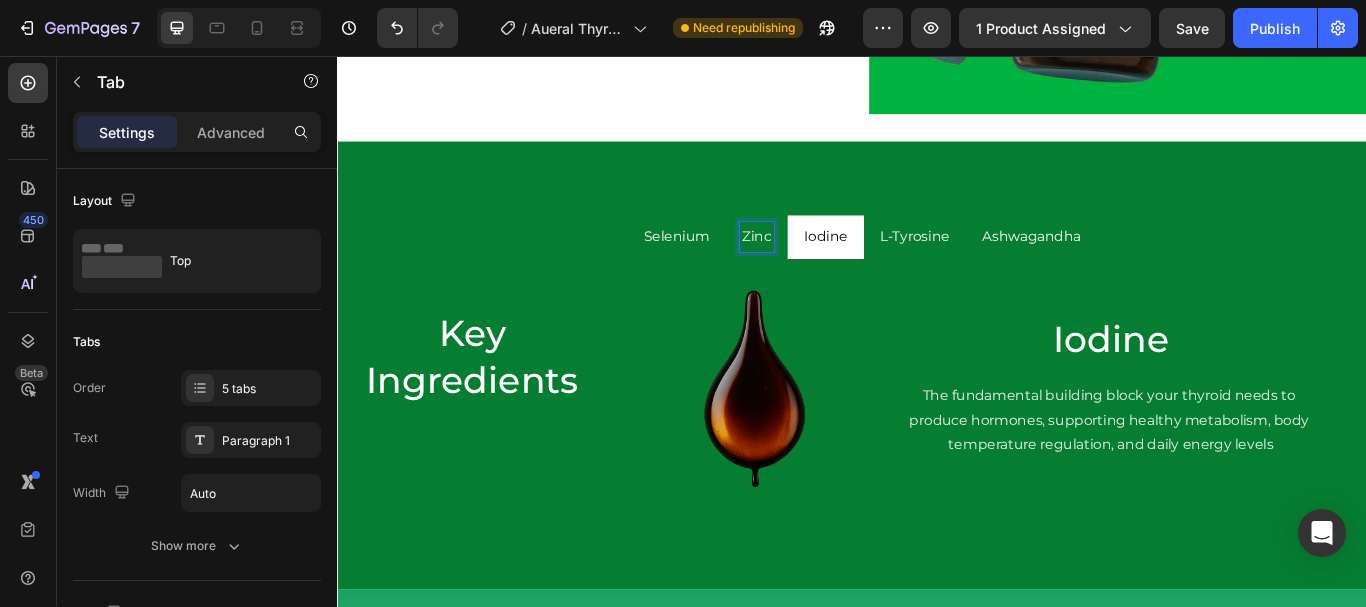 click on "Zinc" at bounding box center (826, 267) 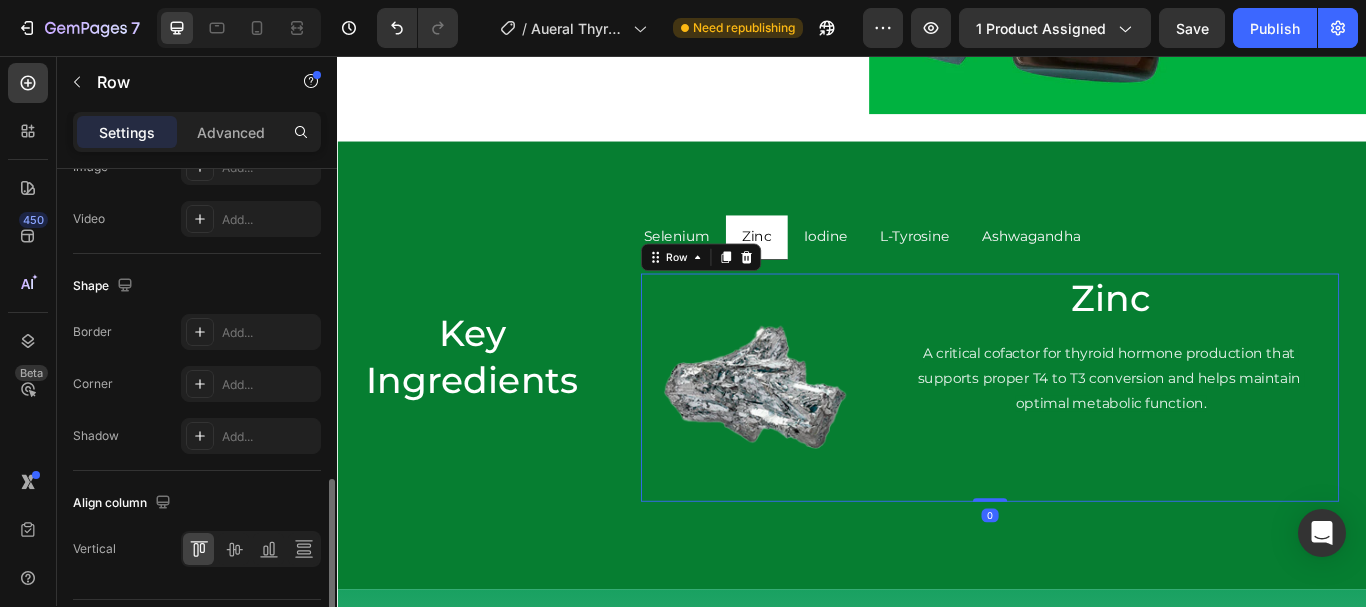 scroll, scrollTop: 954, scrollLeft: 0, axis: vertical 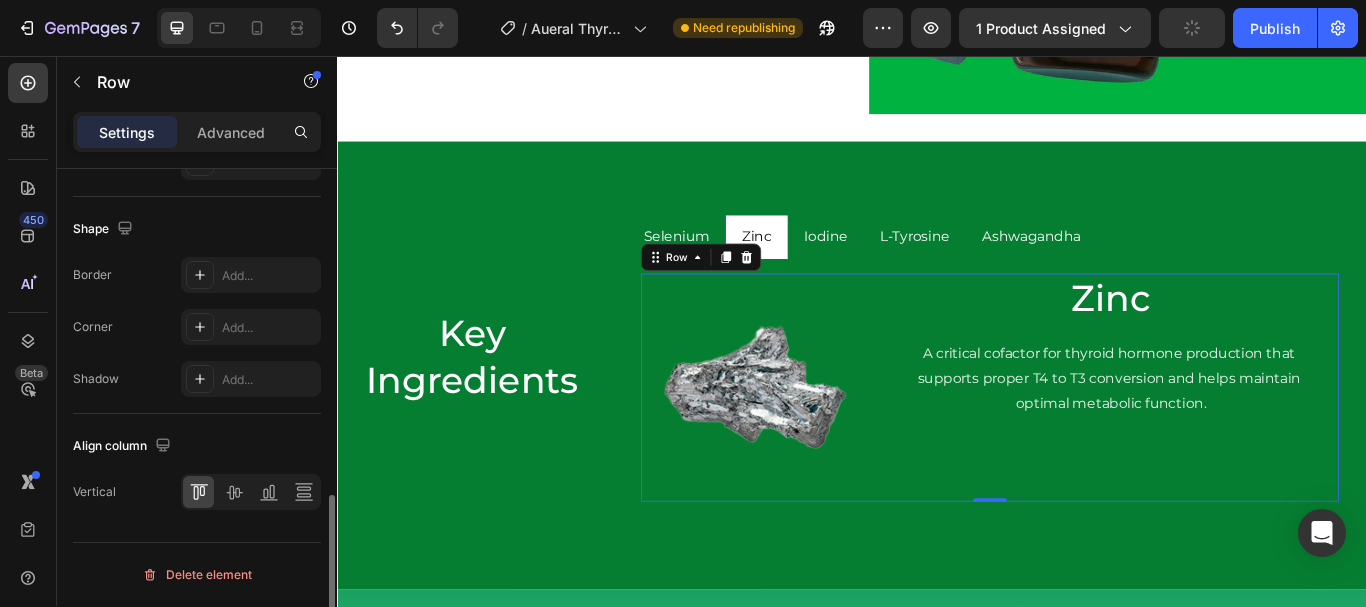 click at bounding box center (251, 492) 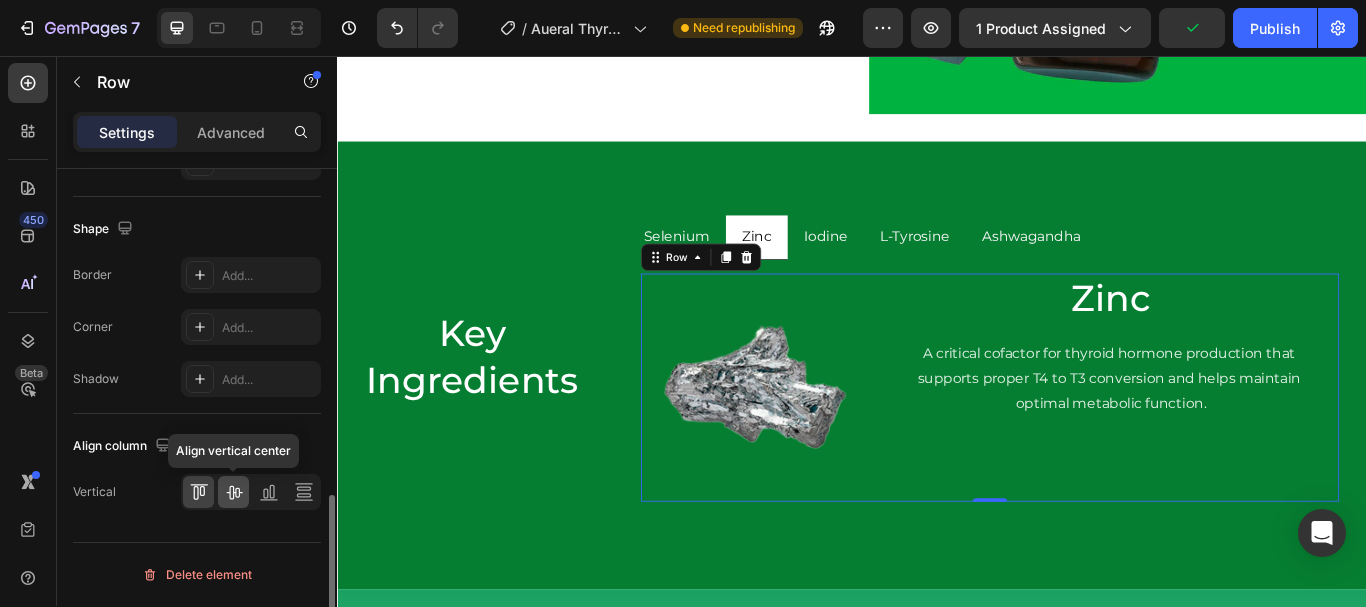 click 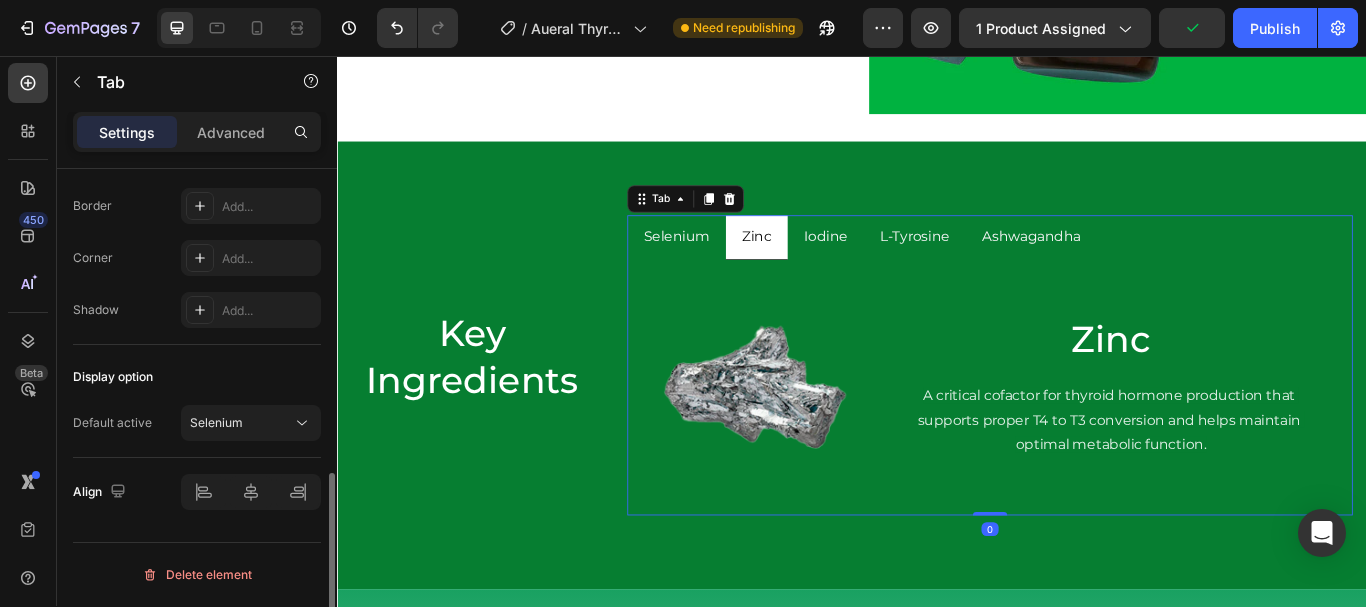 scroll, scrollTop: 0, scrollLeft: 0, axis: both 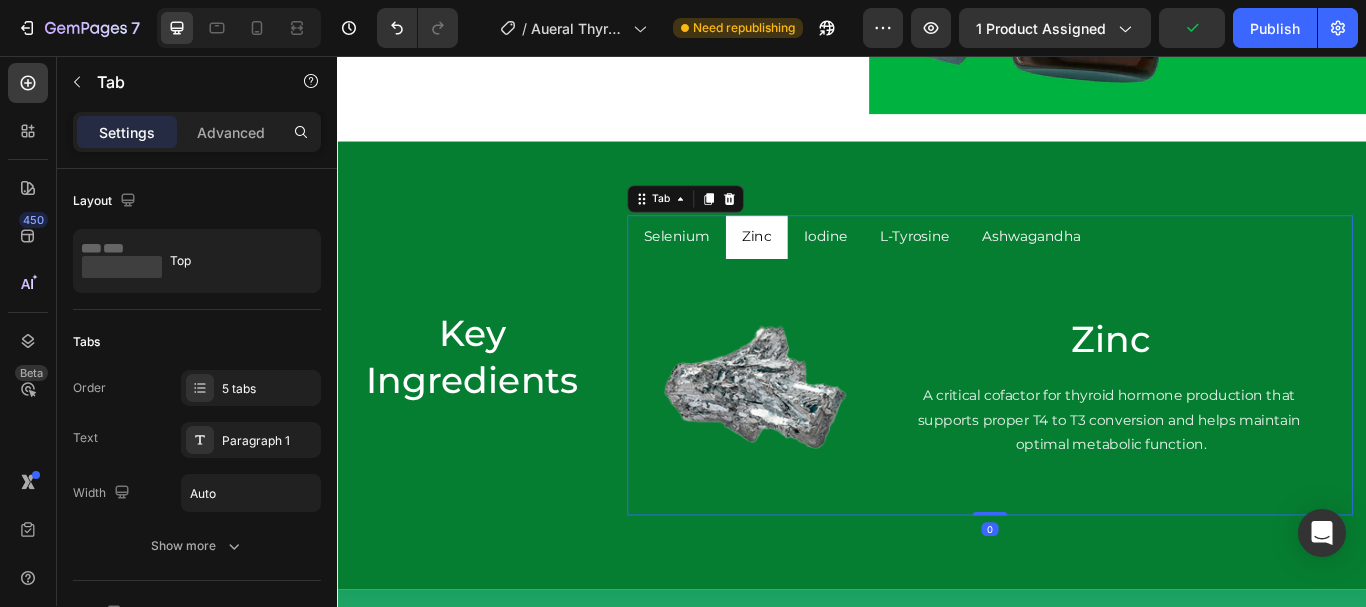 click on "Selenium" at bounding box center (732, 267) 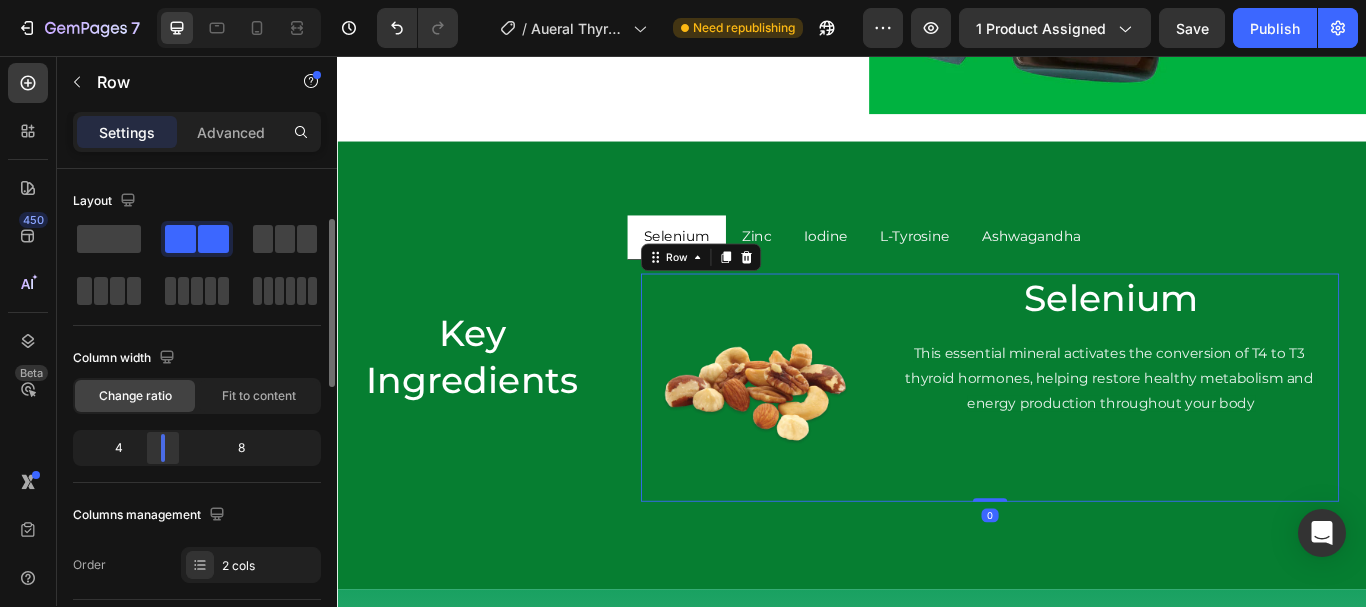 scroll, scrollTop: 954, scrollLeft: 0, axis: vertical 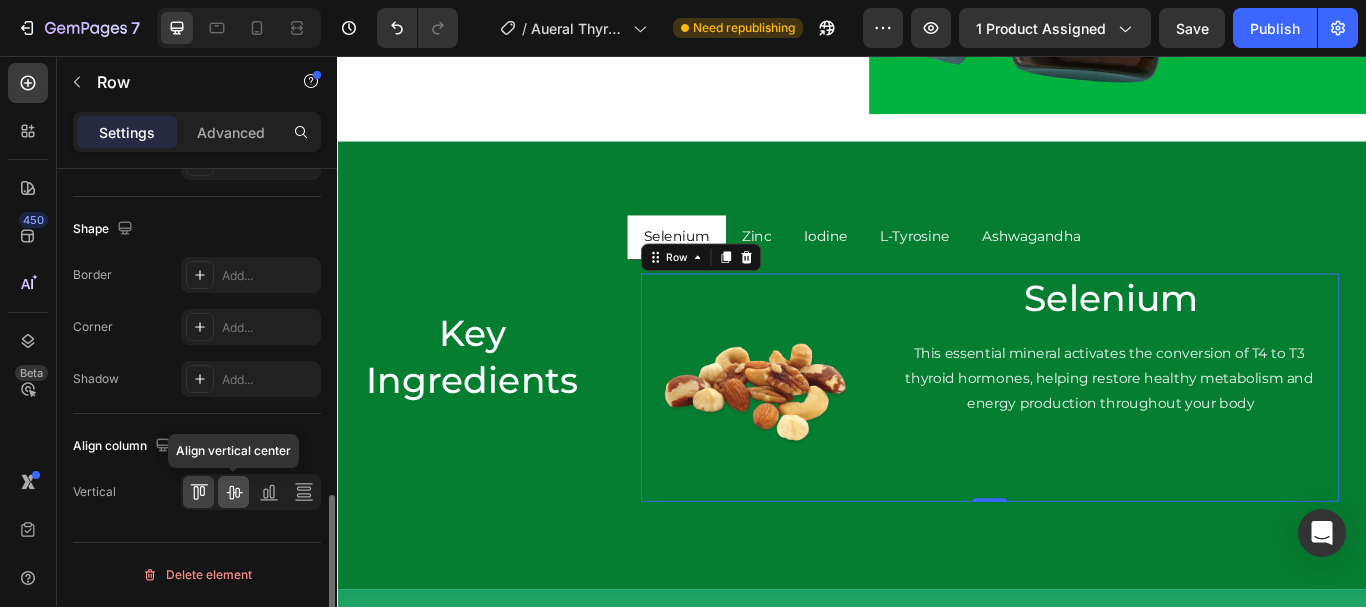 click 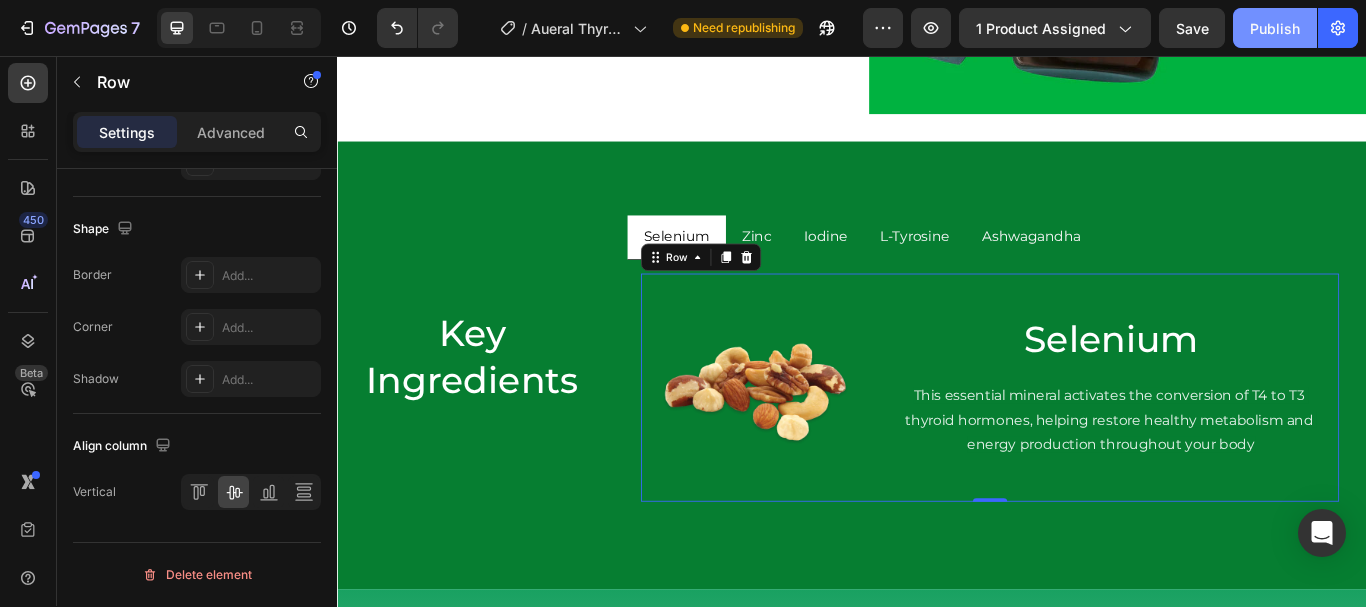 click on "Publish" at bounding box center (1275, 28) 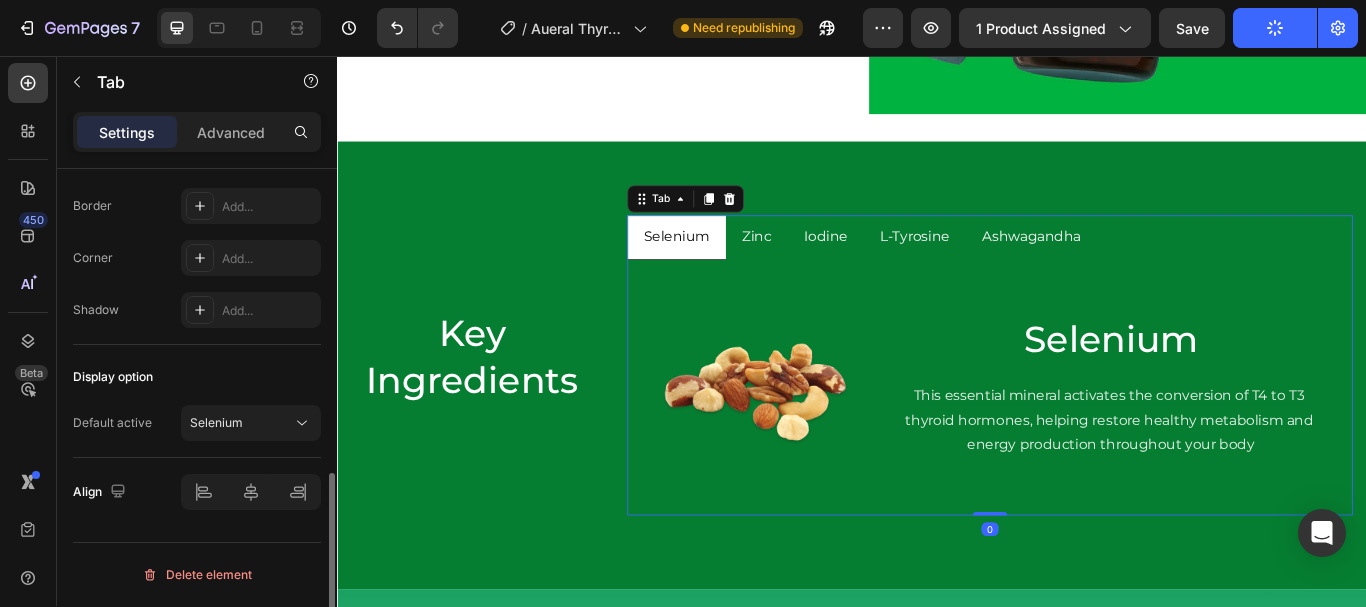 scroll, scrollTop: 0, scrollLeft: 0, axis: both 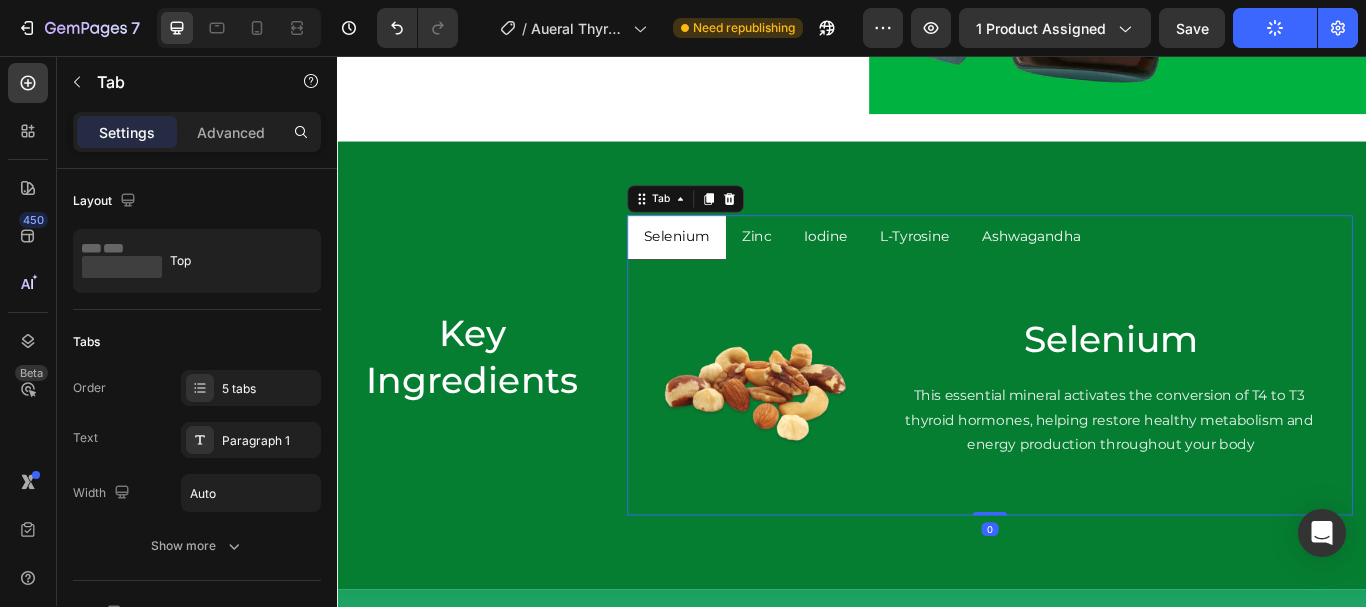 click on "Selenium" at bounding box center [732, 268] 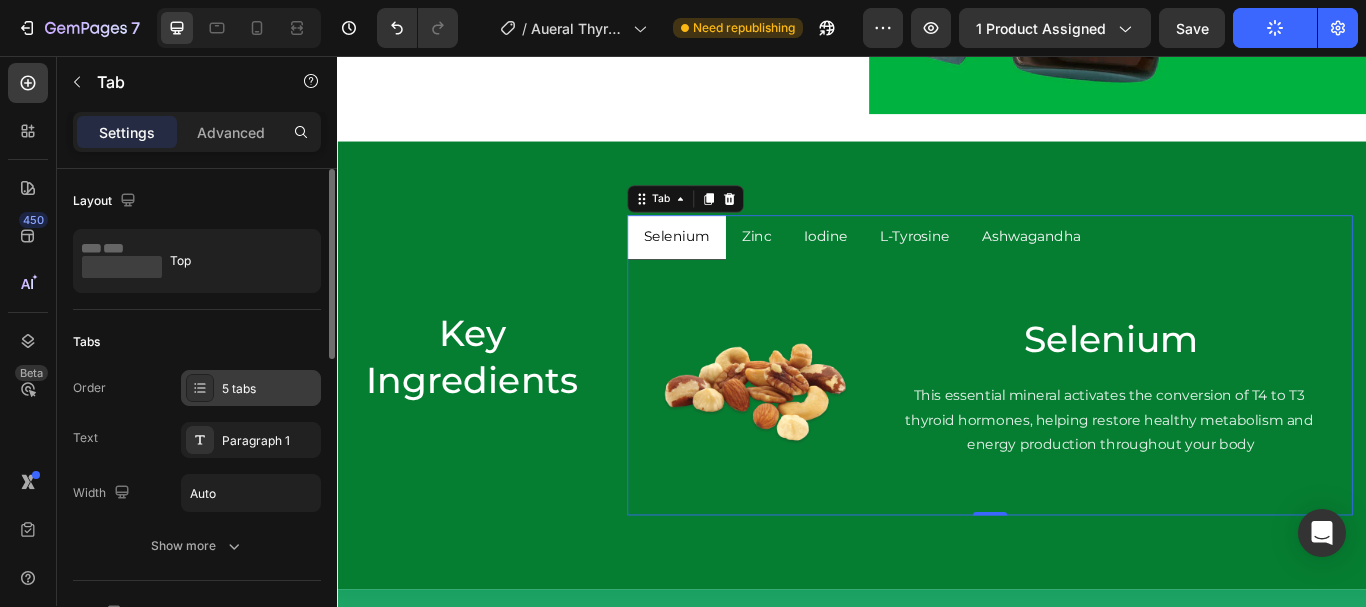 click on "5 tabs" at bounding box center (269, 389) 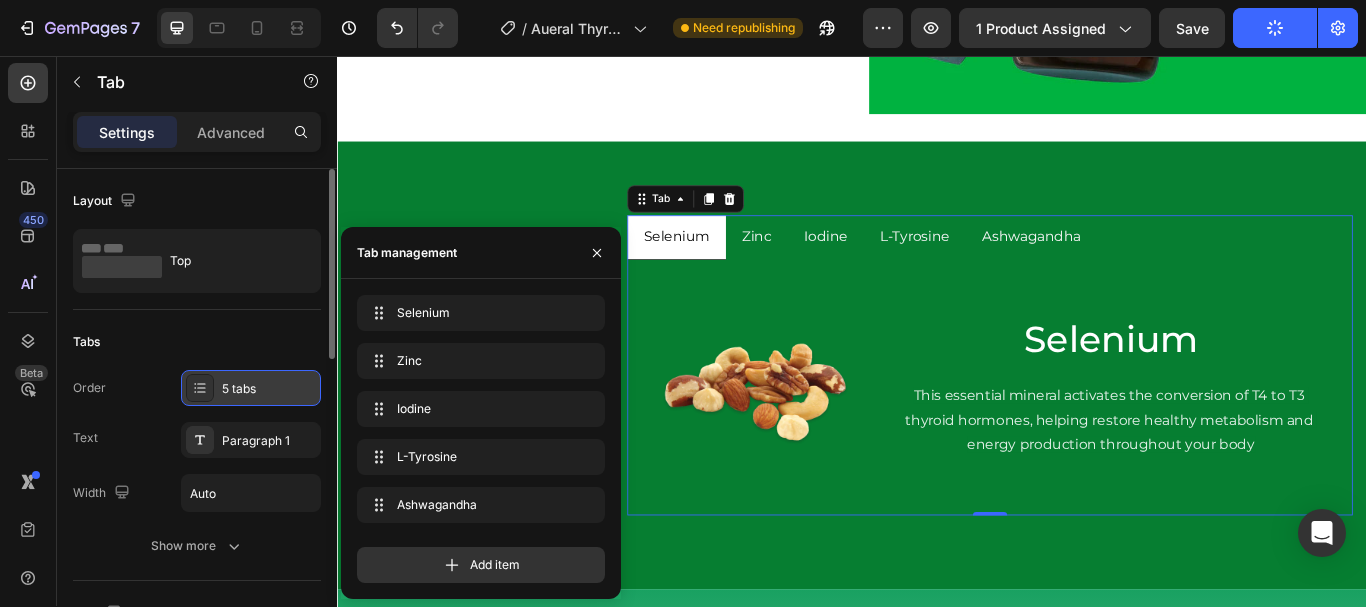 click on "5 tabs" at bounding box center (269, 389) 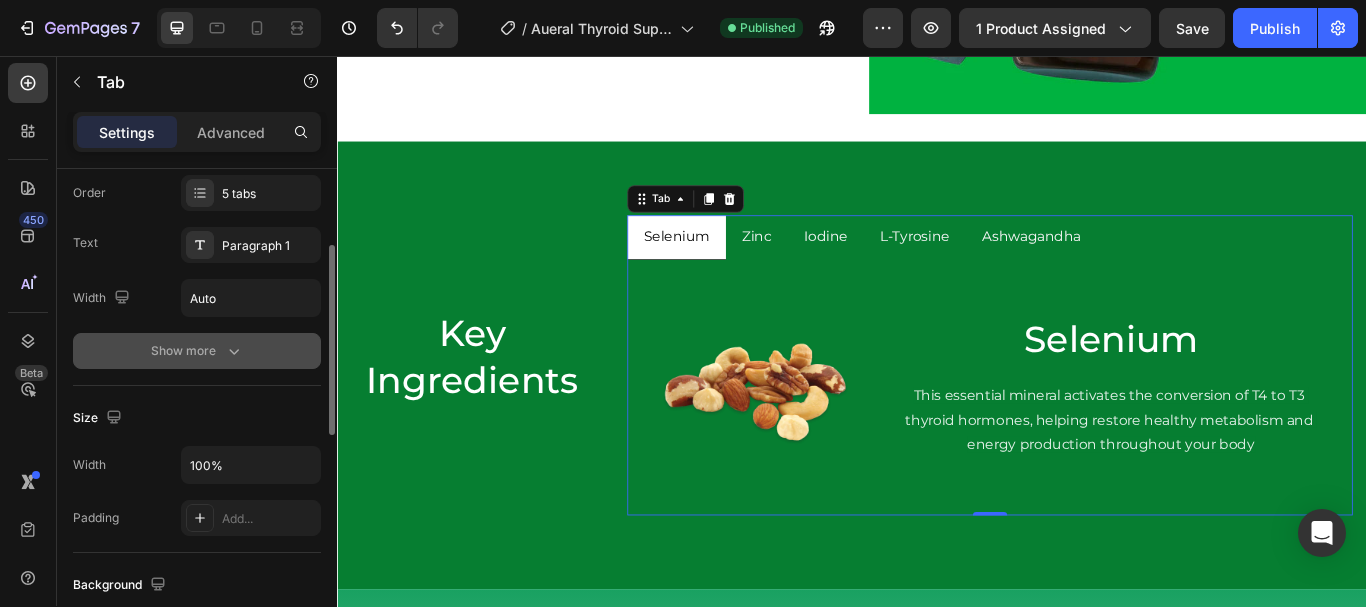 scroll, scrollTop: 196, scrollLeft: 0, axis: vertical 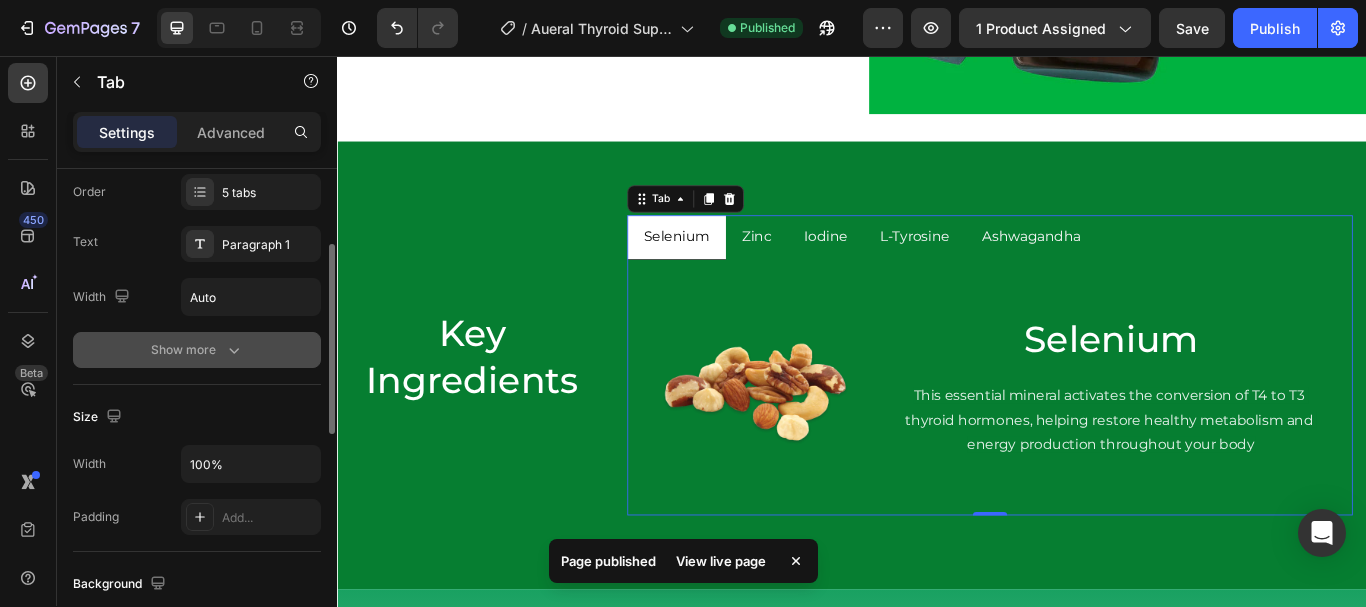 click 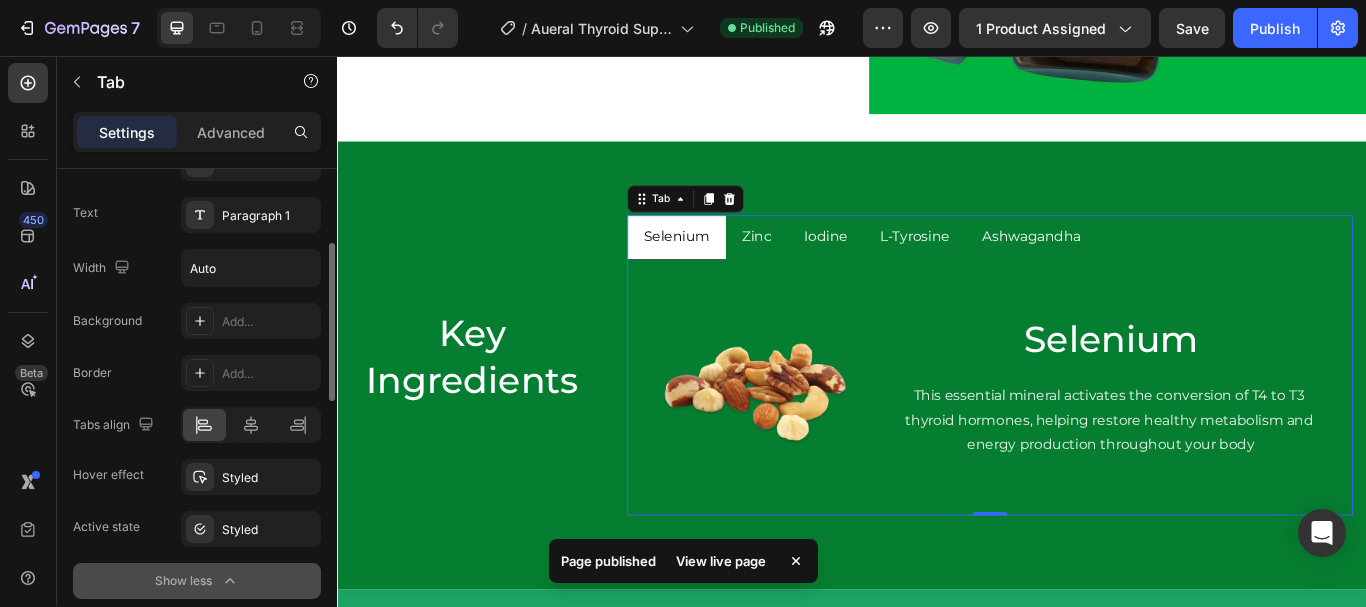 scroll, scrollTop: 228, scrollLeft: 0, axis: vertical 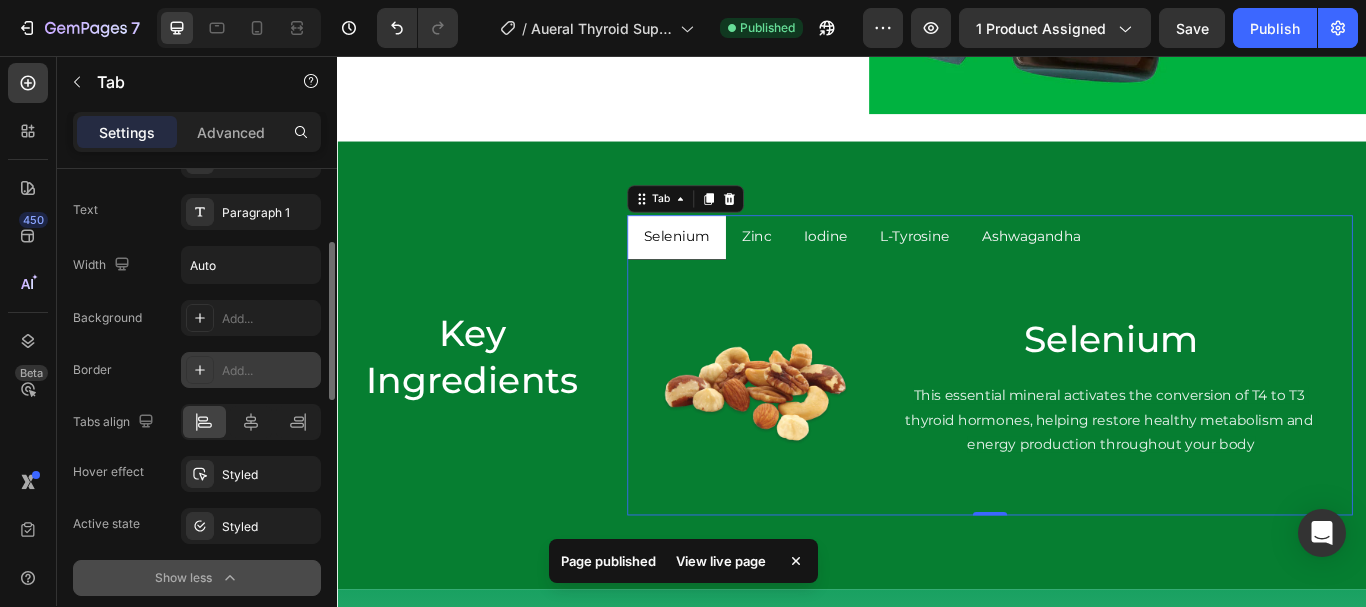 click on "Add..." at bounding box center [269, 371] 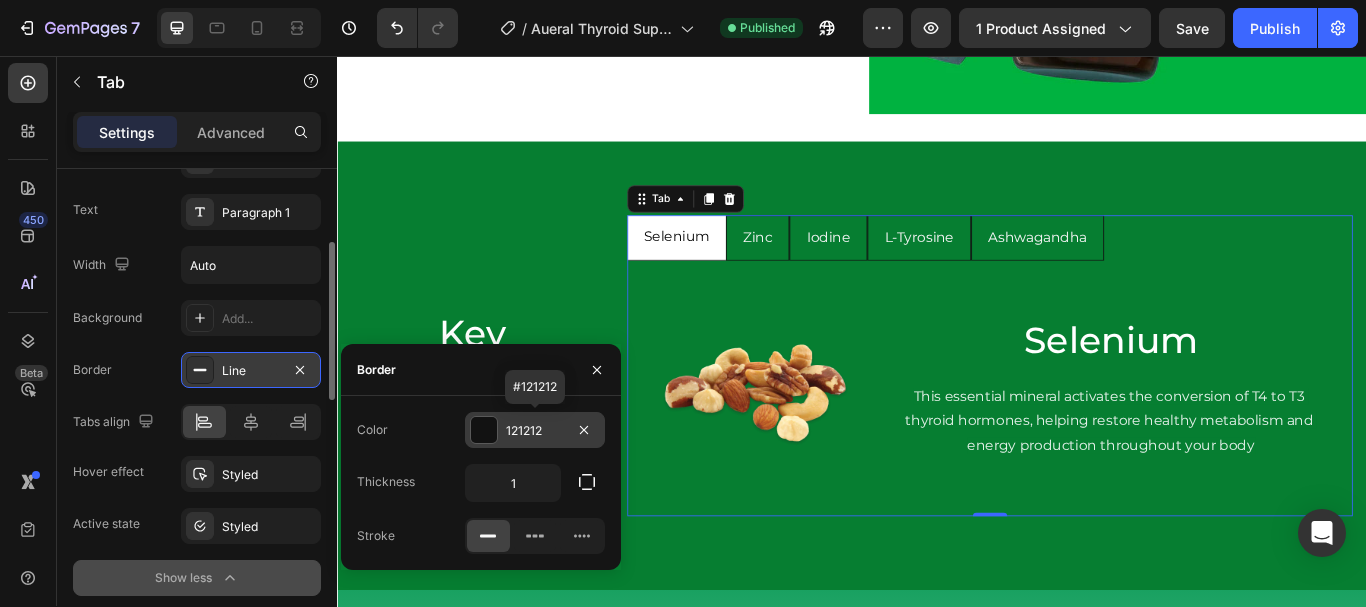 click at bounding box center [484, 430] 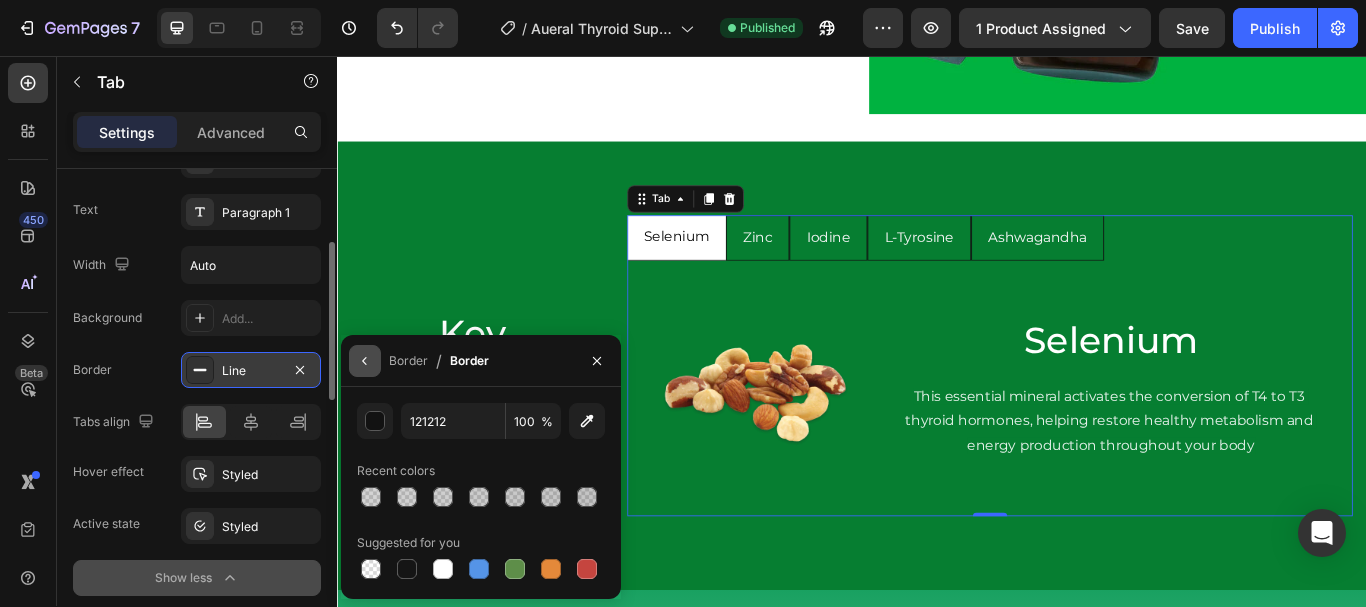 click 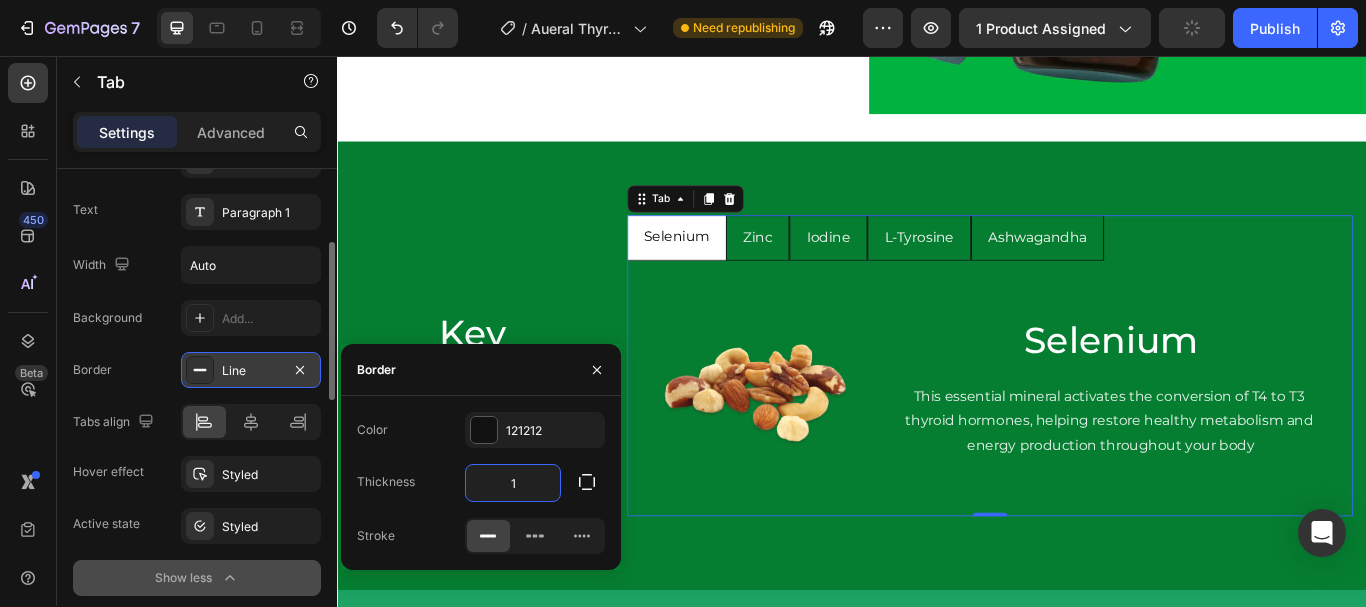 click on "1" at bounding box center [513, 483] 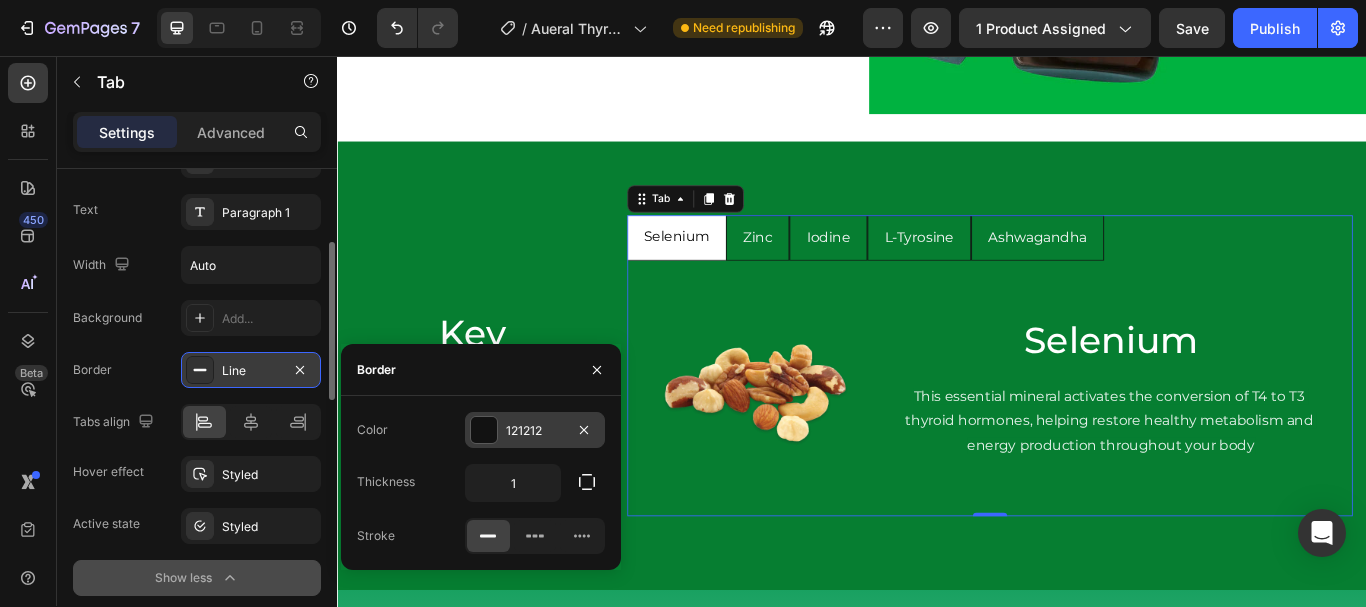 click on "121212" at bounding box center (535, 431) 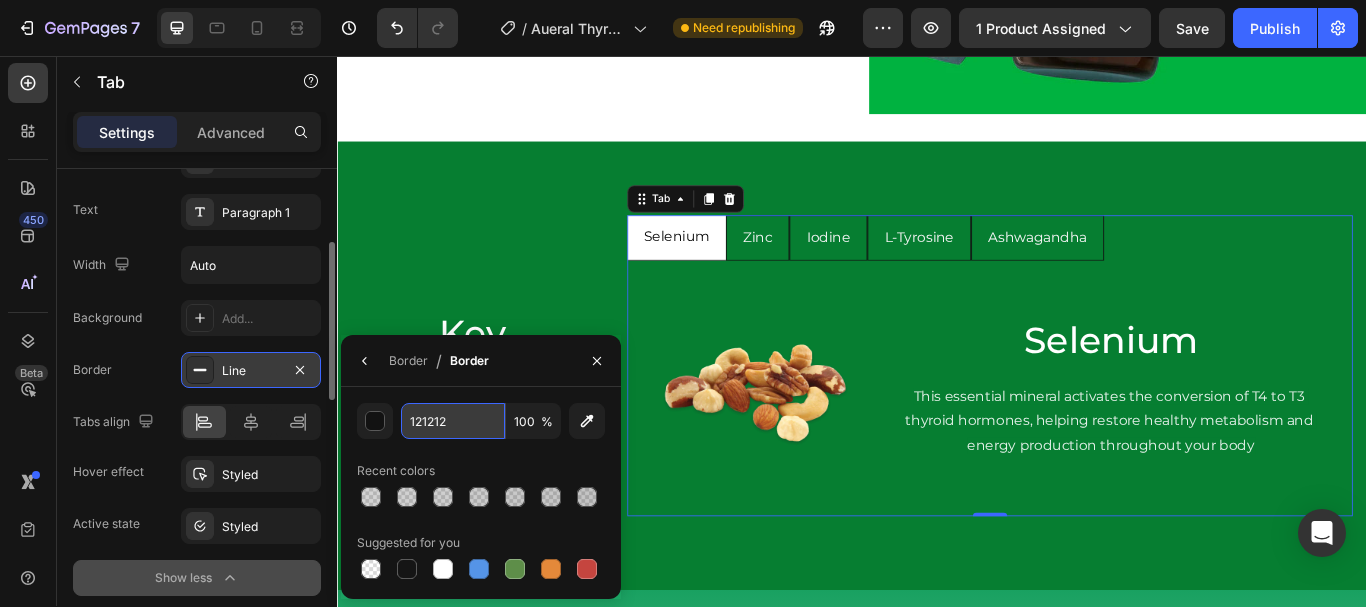 click on "121212" at bounding box center (453, 421) 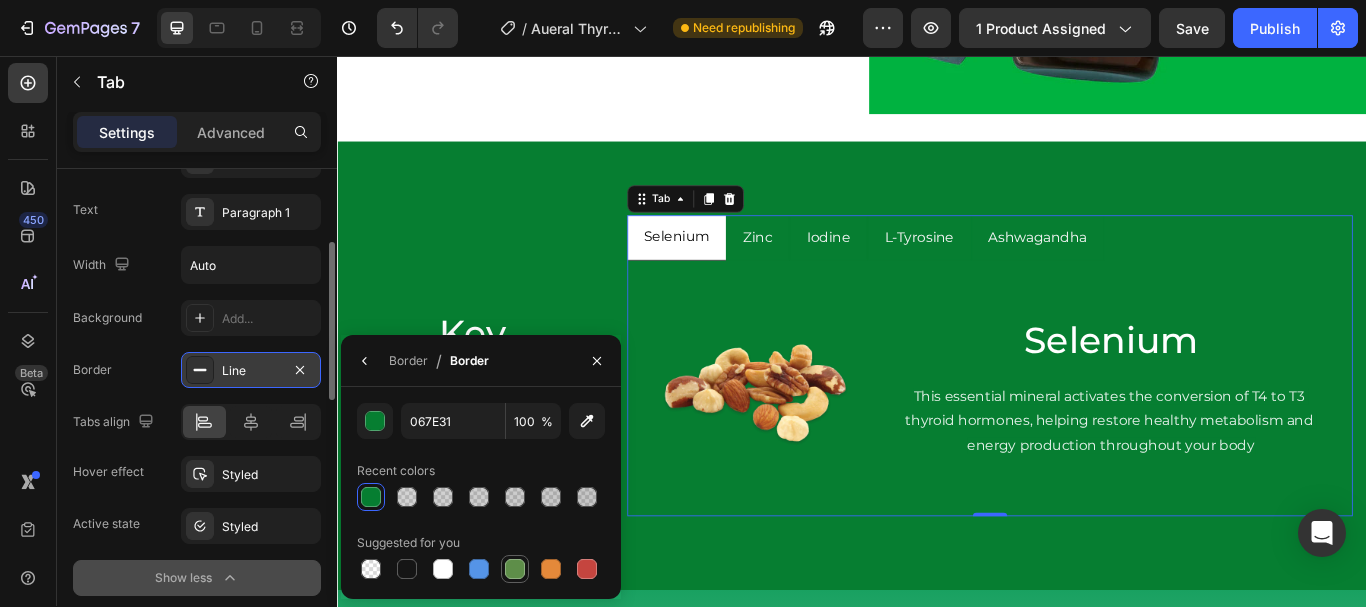 click at bounding box center (515, 569) 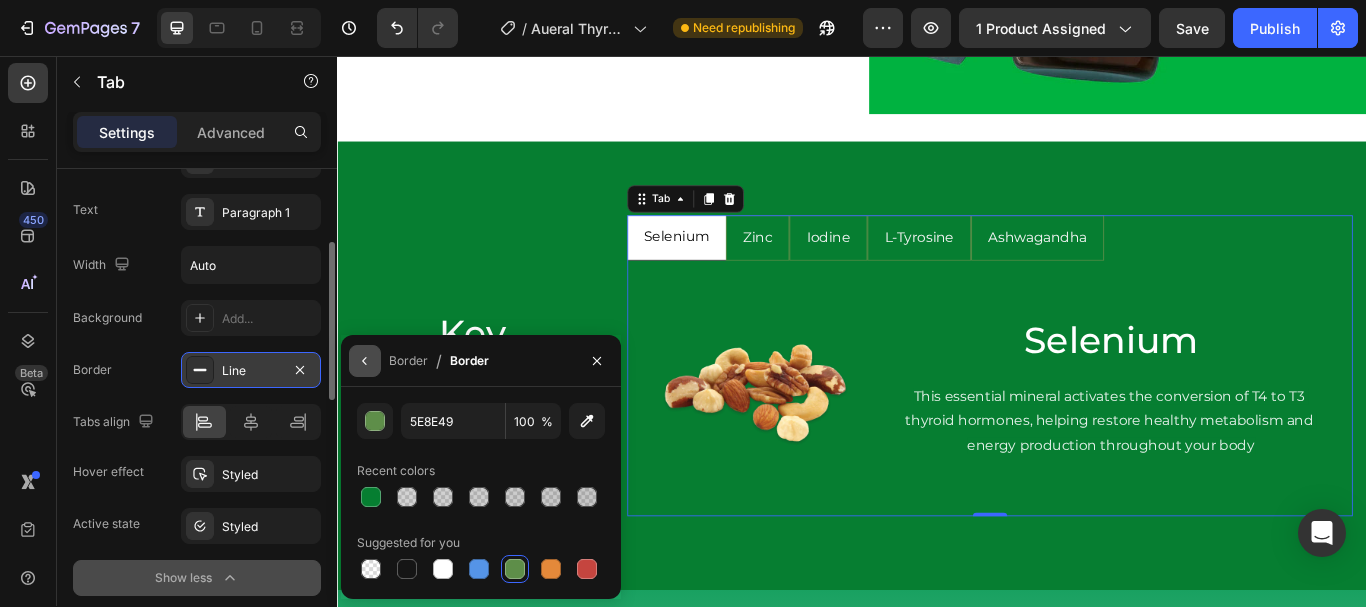 click 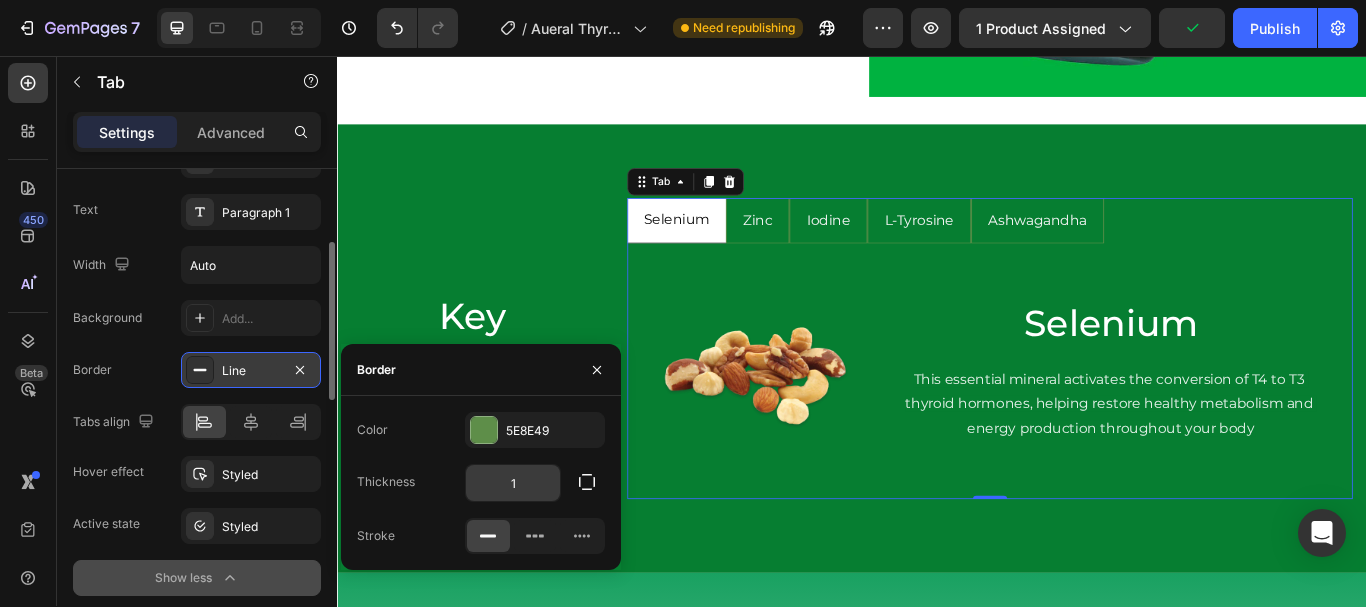 scroll, scrollTop: 5768, scrollLeft: 0, axis: vertical 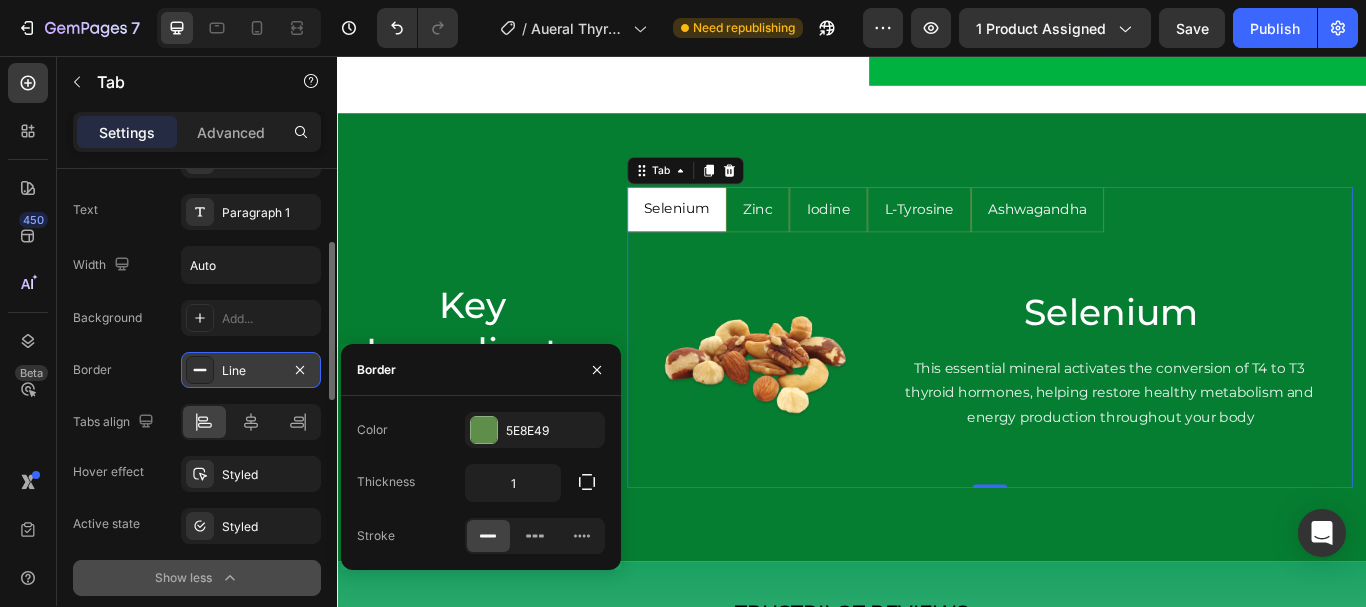 click on "Line" at bounding box center (251, 371) 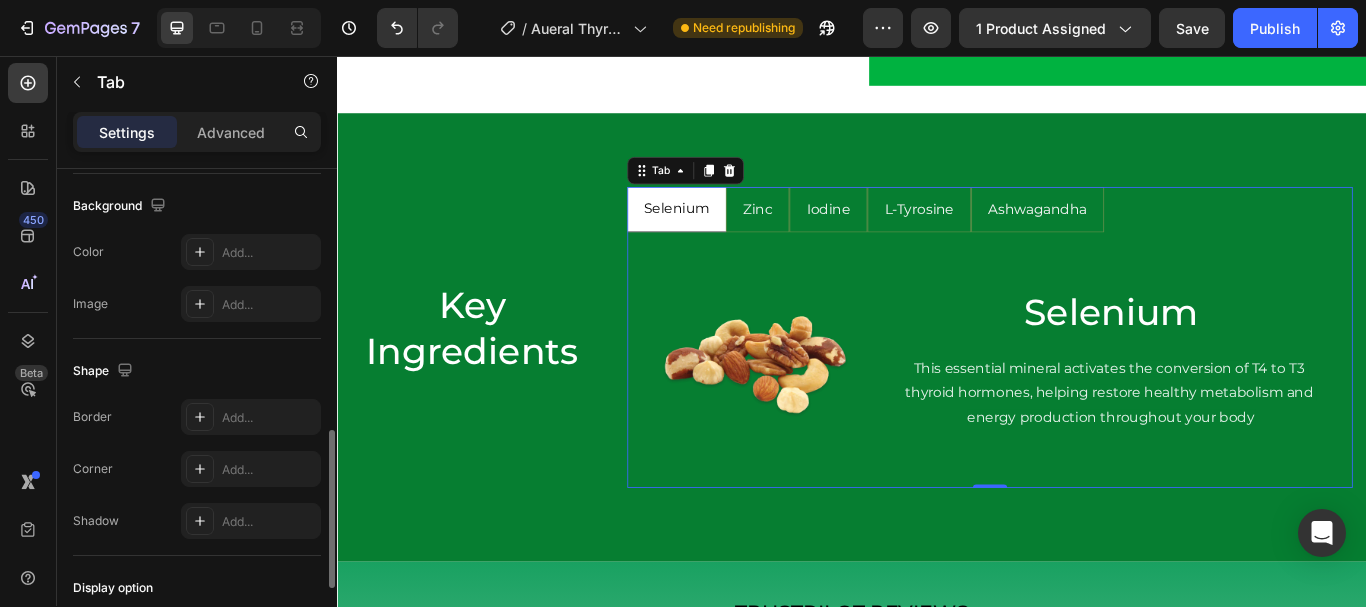 scroll, scrollTop: 835, scrollLeft: 0, axis: vertical 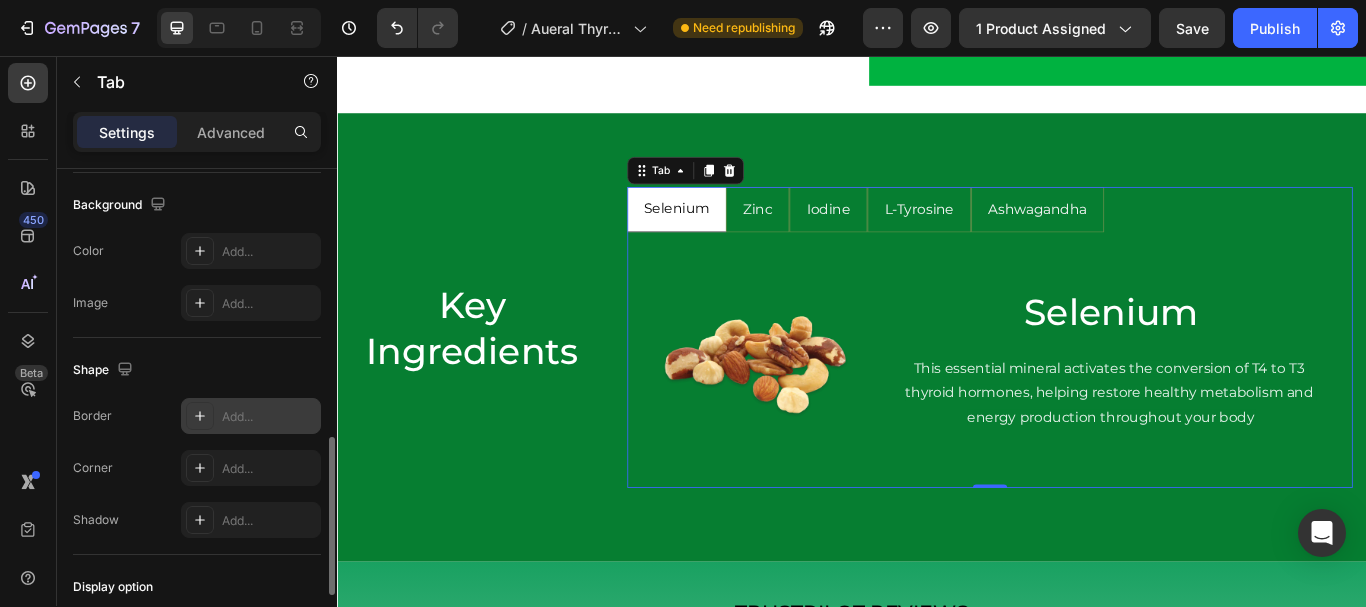 click on "Add..." at bounding box center (269, 417) 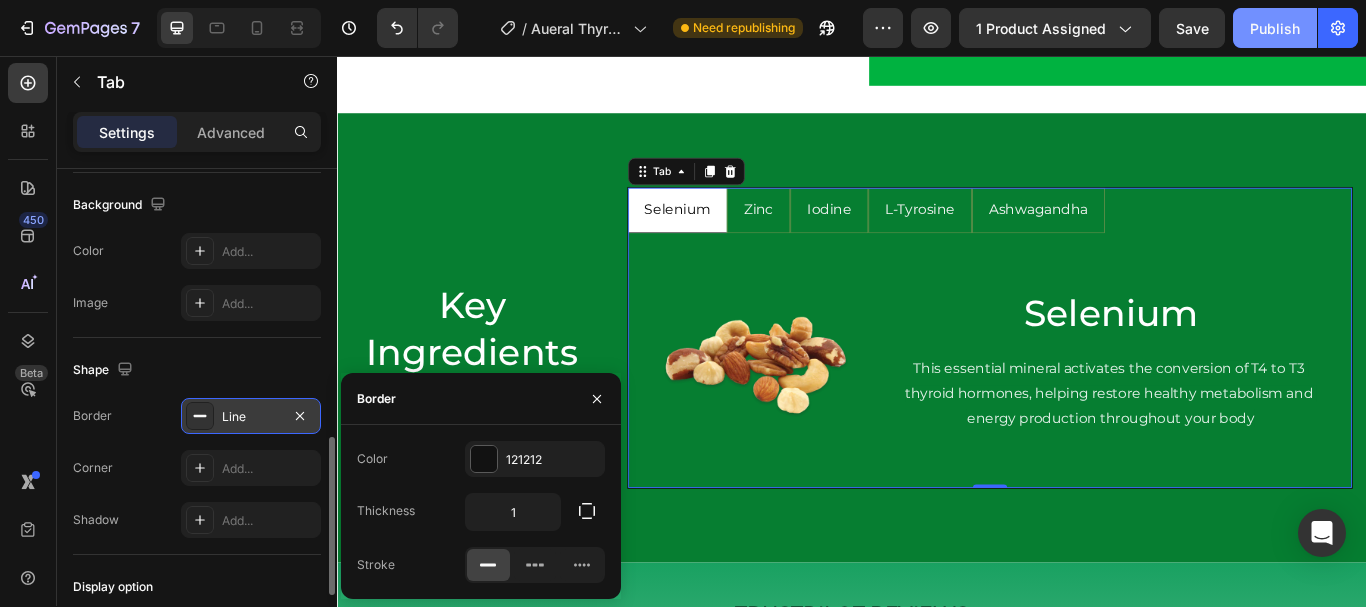 click on "Publish" 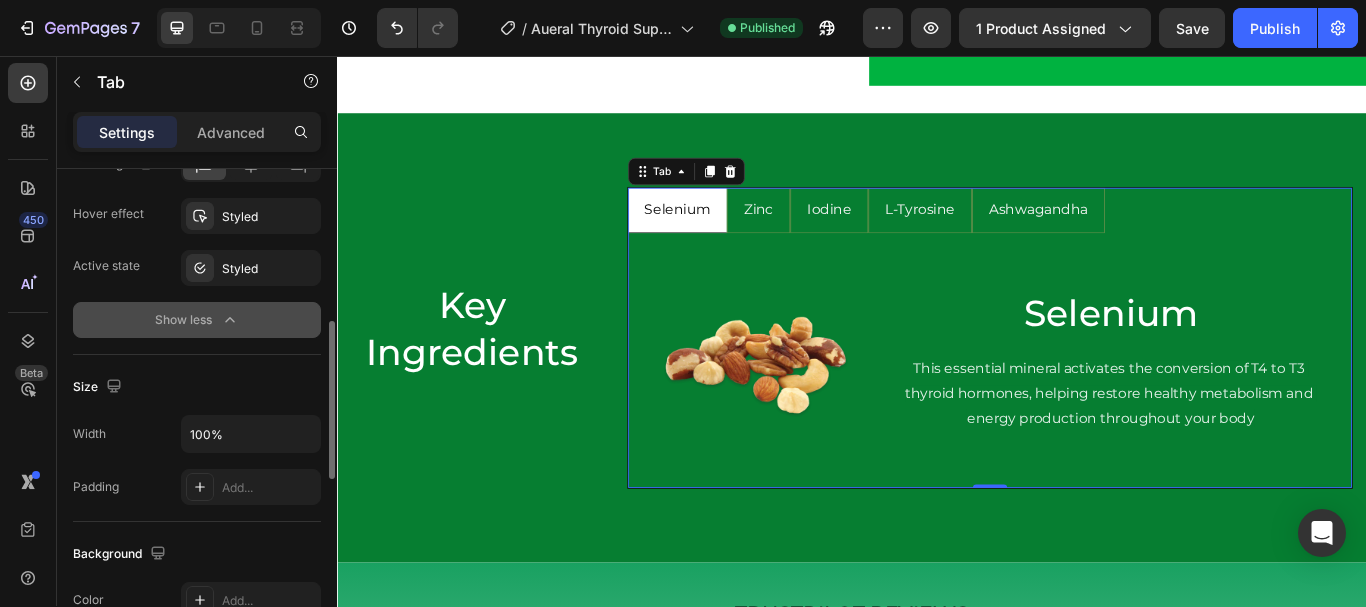 scroll, scrollTop: 464, scrollLeft: 0, axis: vertical 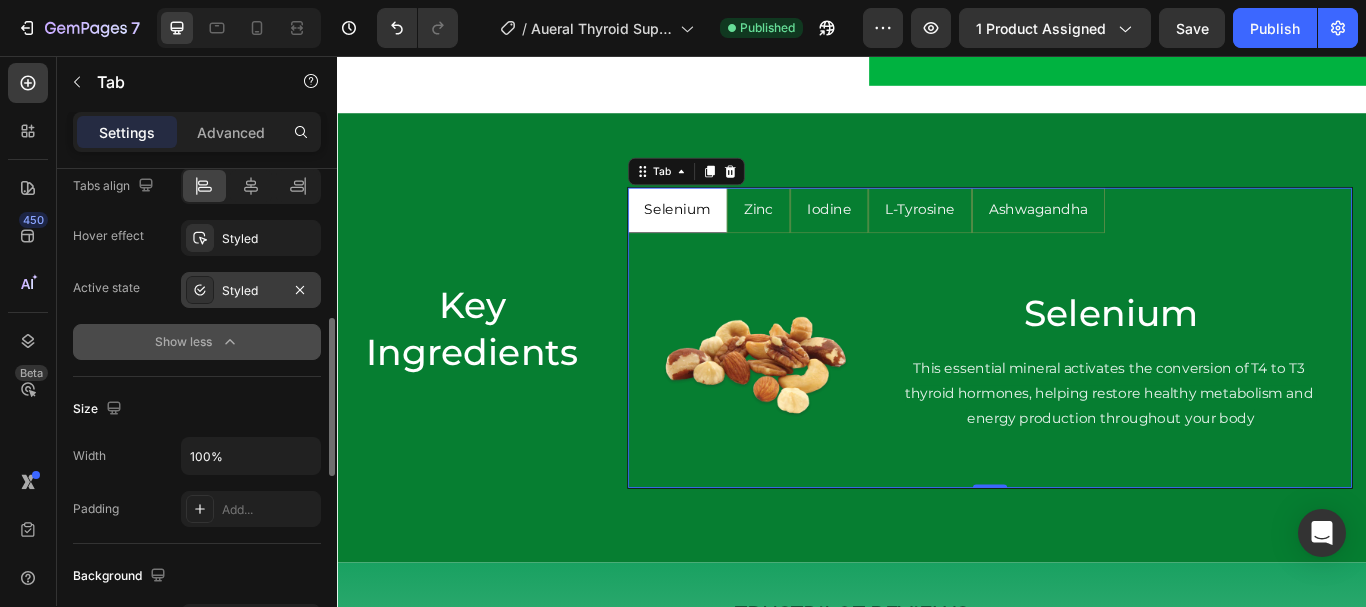 click on "Styled" at bounding box center [251, 291] 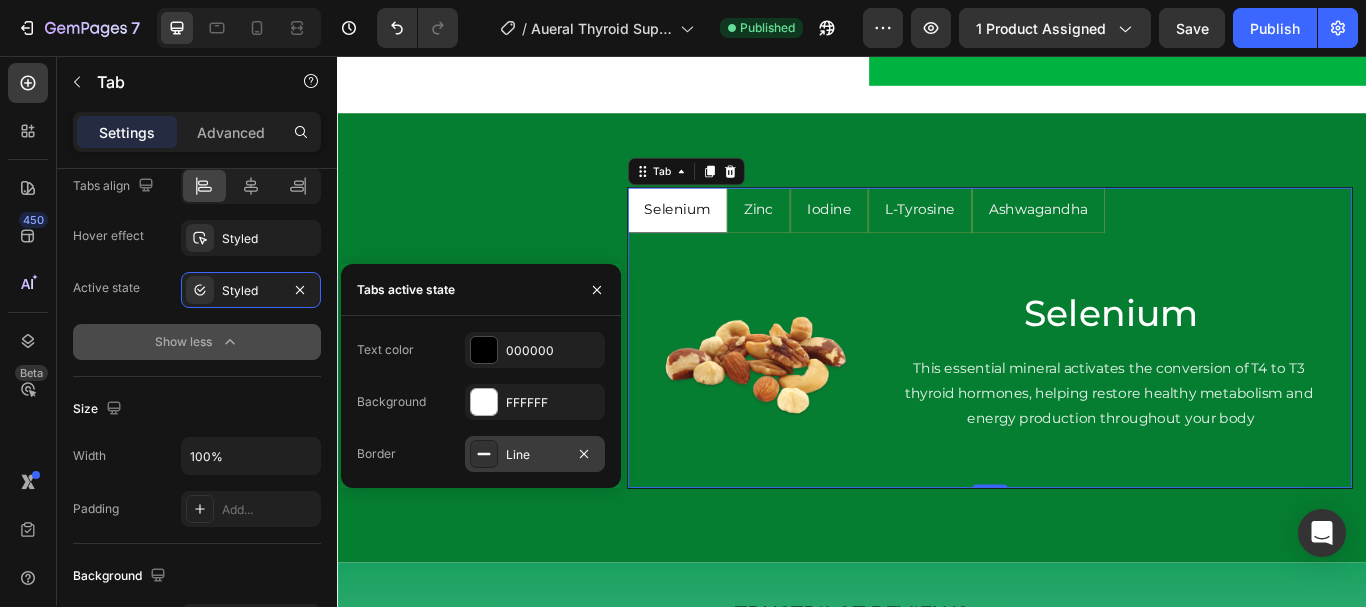 click at bounding box center (484, 454) 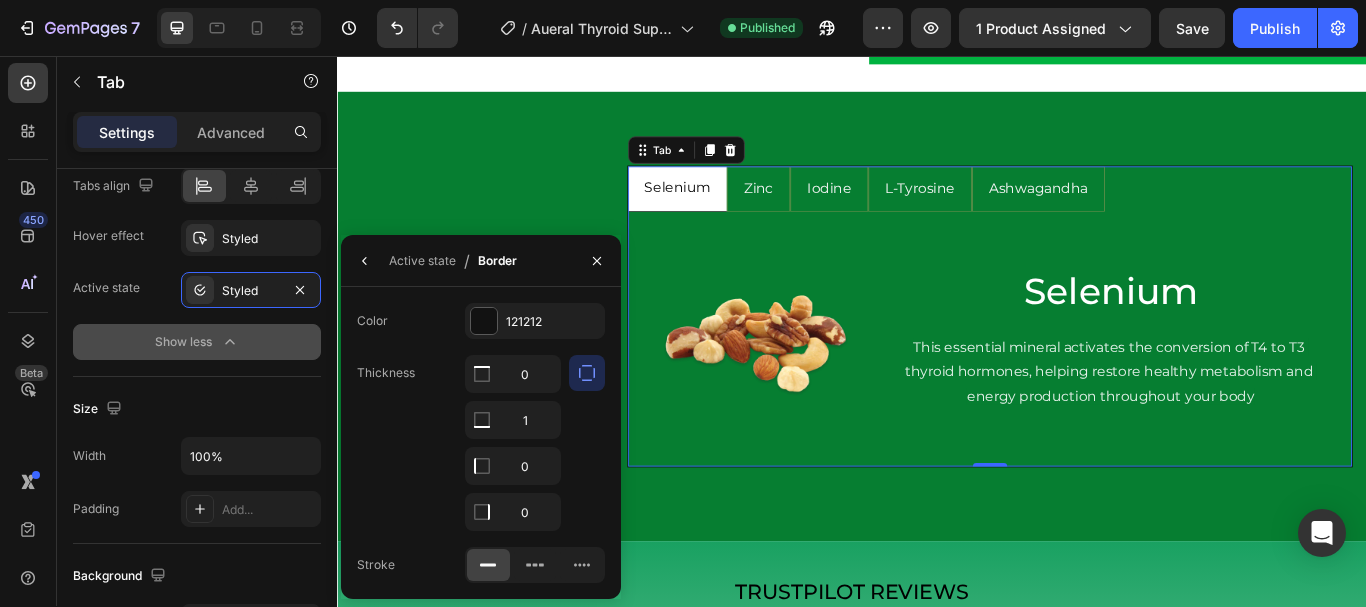 scroll, scrollTop: 5794, scrollLeft: 0, axis: vertical 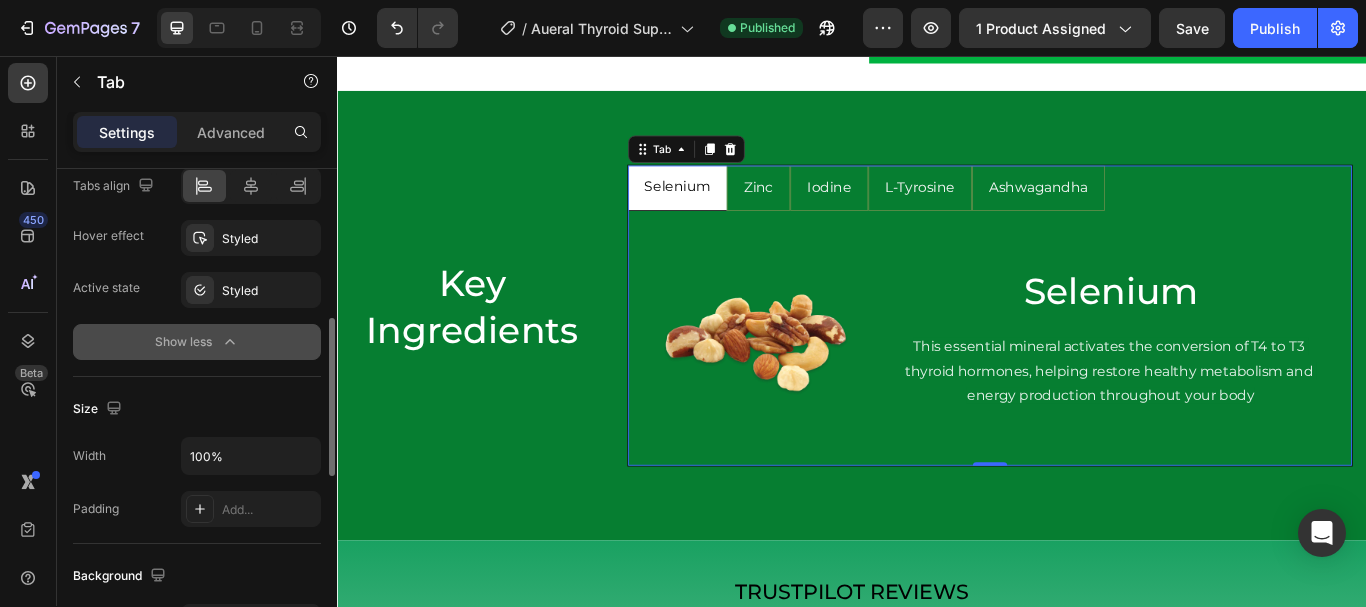 click on "Tabs Order 5 tabs Text Paragraph 1 Width Auto Background Add... Border Line Tabs align Hover effect Styled Active state Styled Show less" 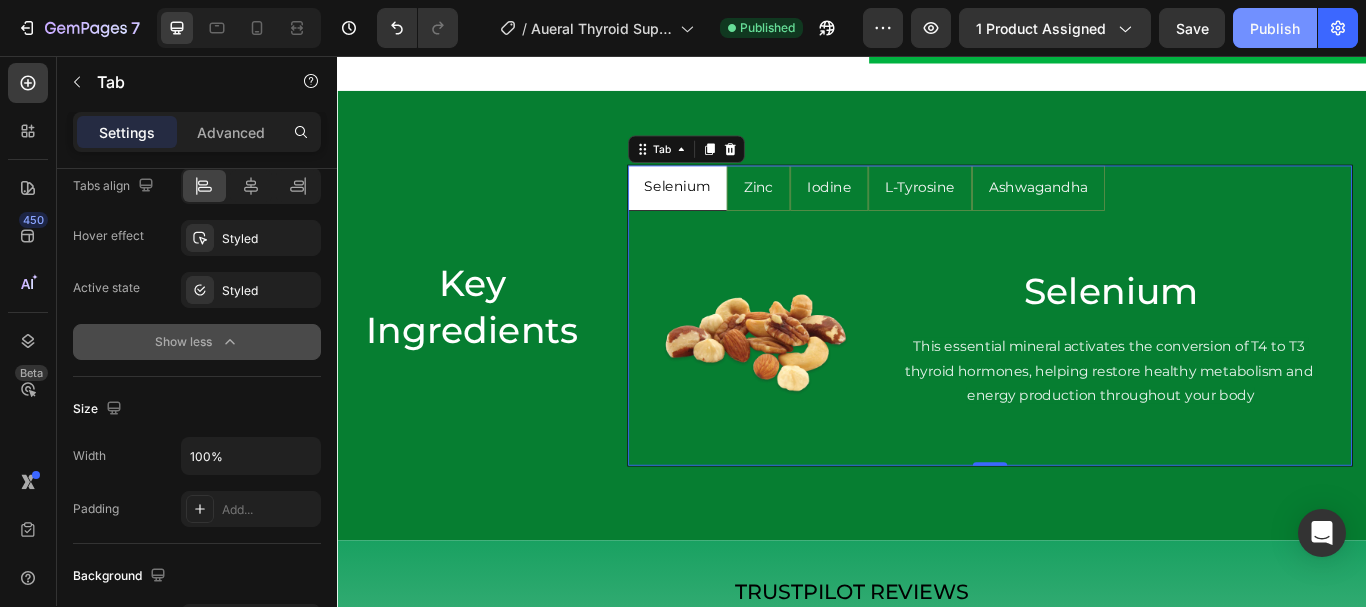 click on "Publish" at bounding box center [1275, 28] 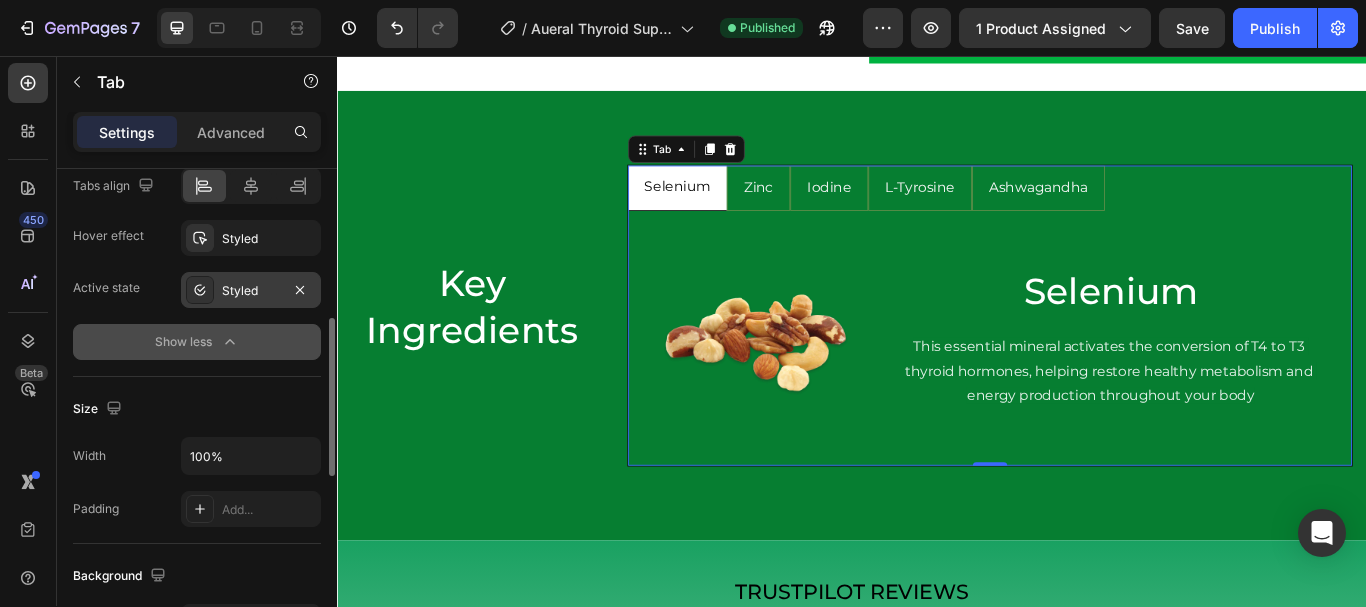 click on "Styled" at bounding box center (251, 291) 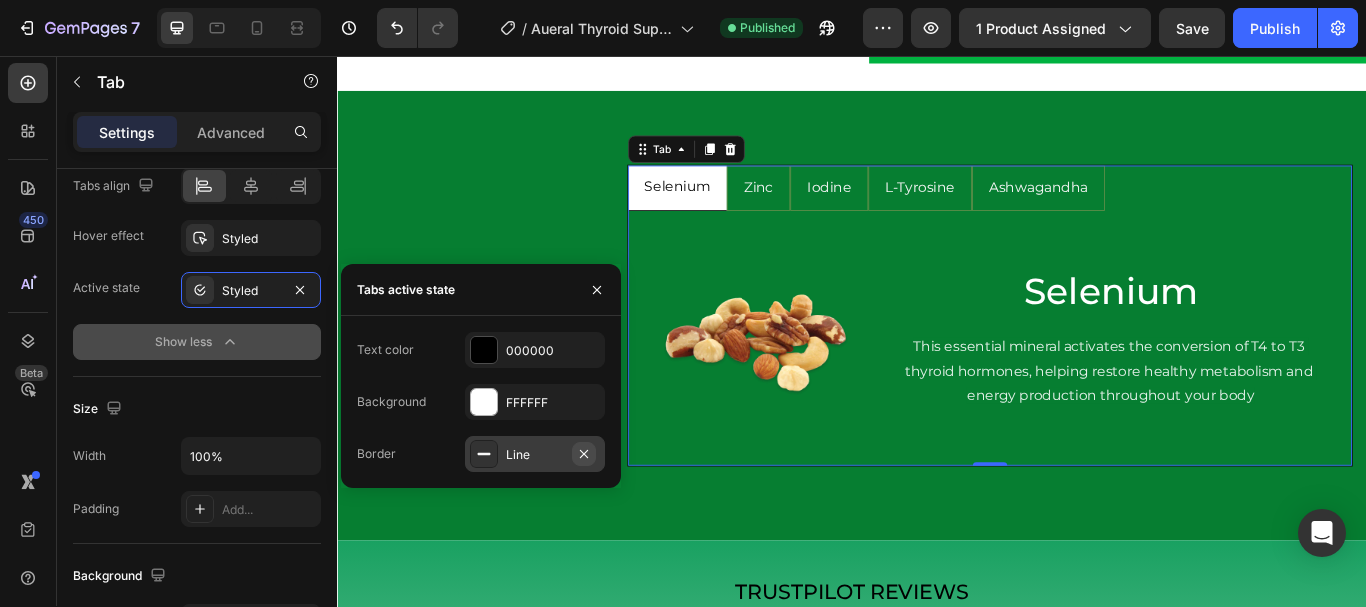 click 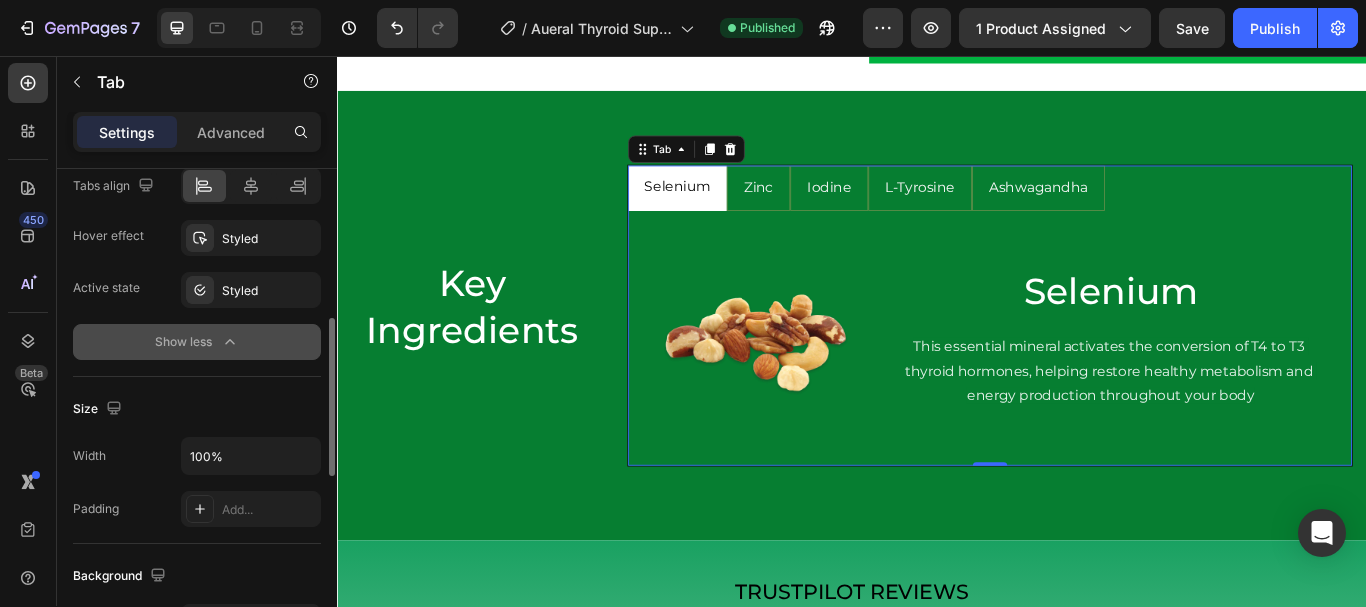 click on "Size Width 100% Padding Add..." 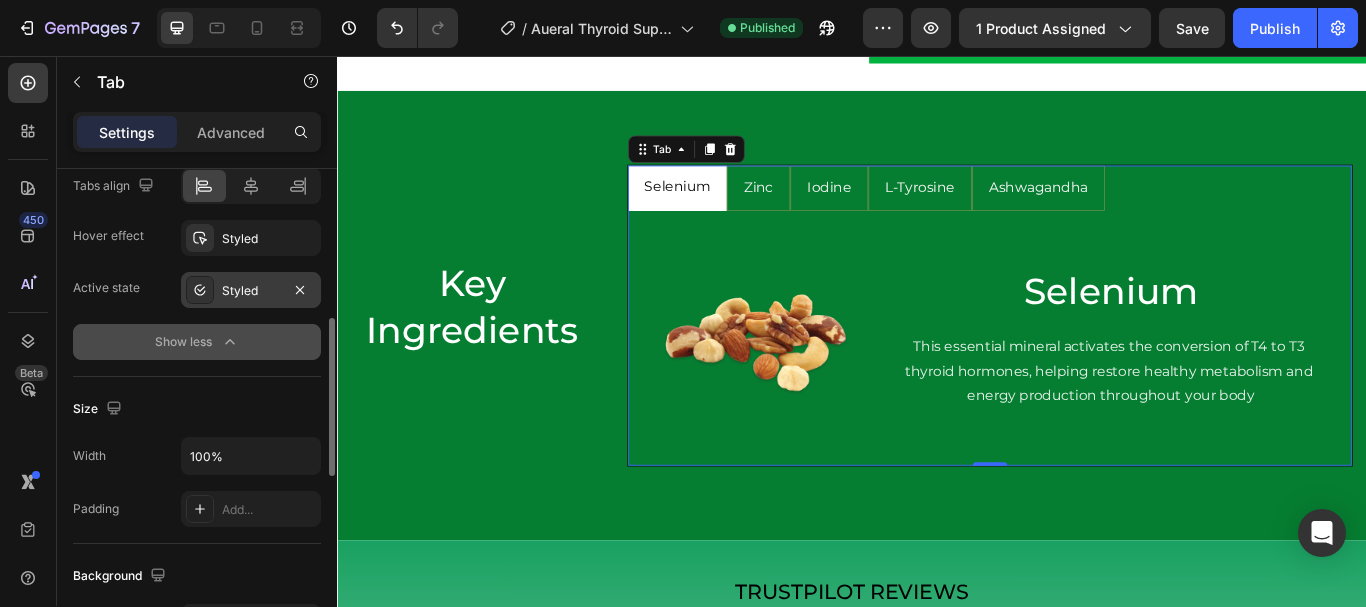 click on "Styled" at bounding box center (251, 291) 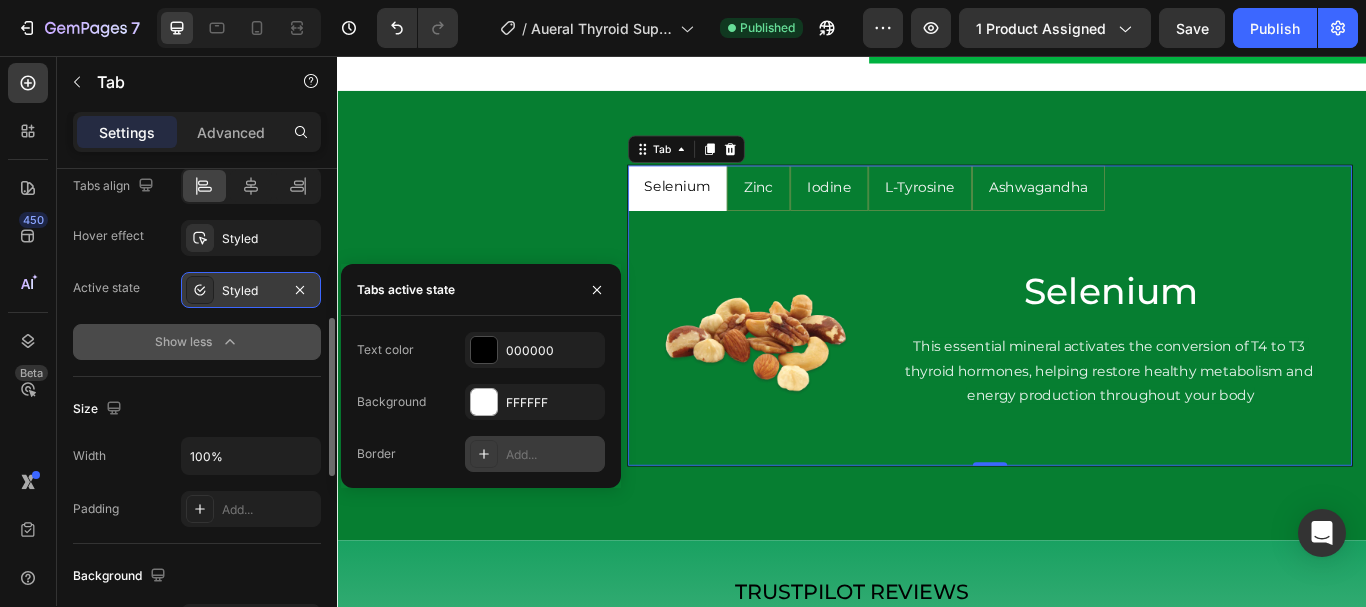 click on "Styled" at bounding box center [251, 291] 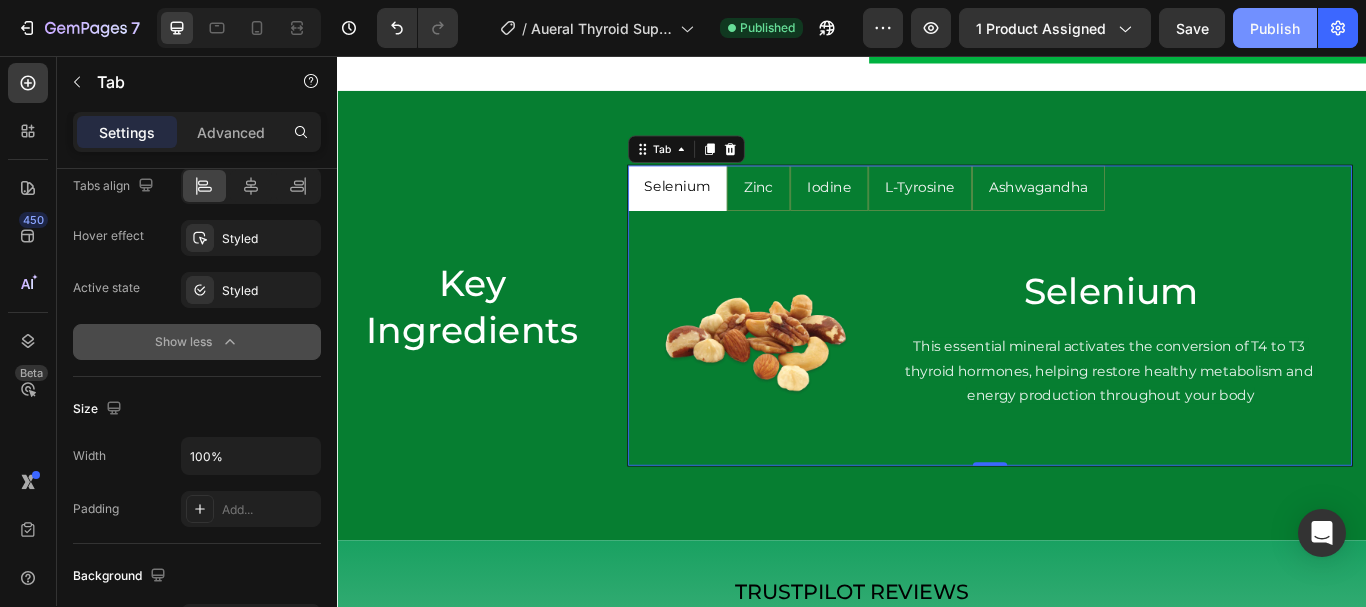 click on "Publish" at bounding box center (1275, 28) 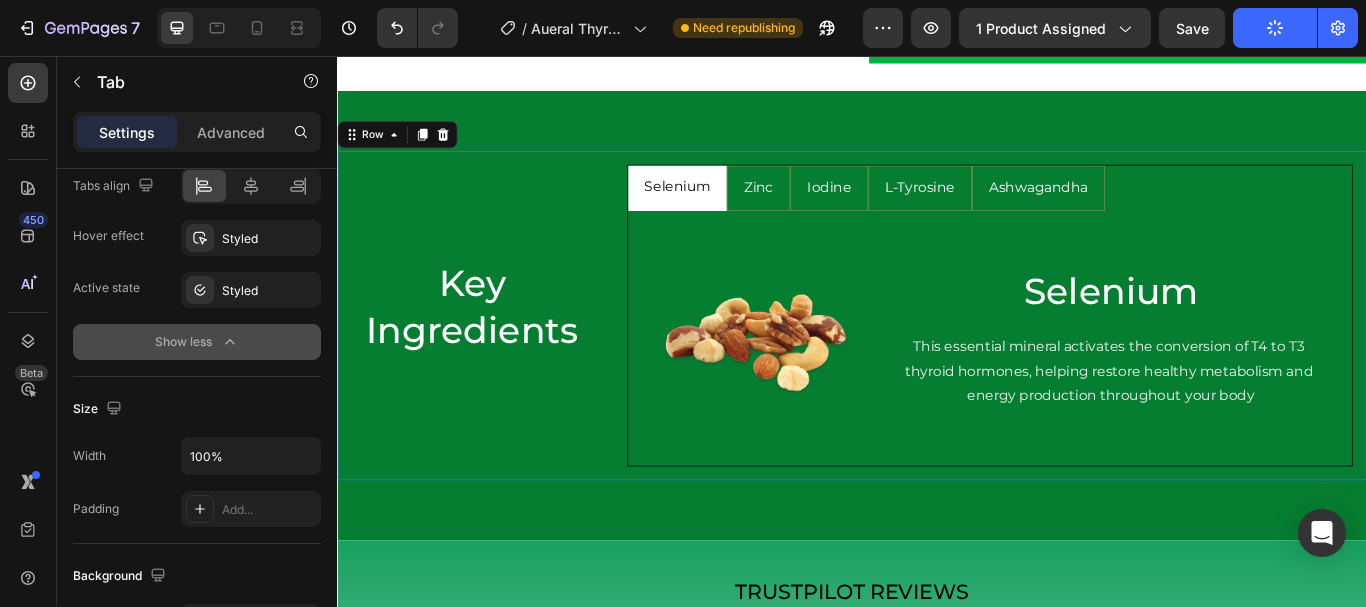 click on "Key Ingredients Heading" at bounding box center (494, 359) 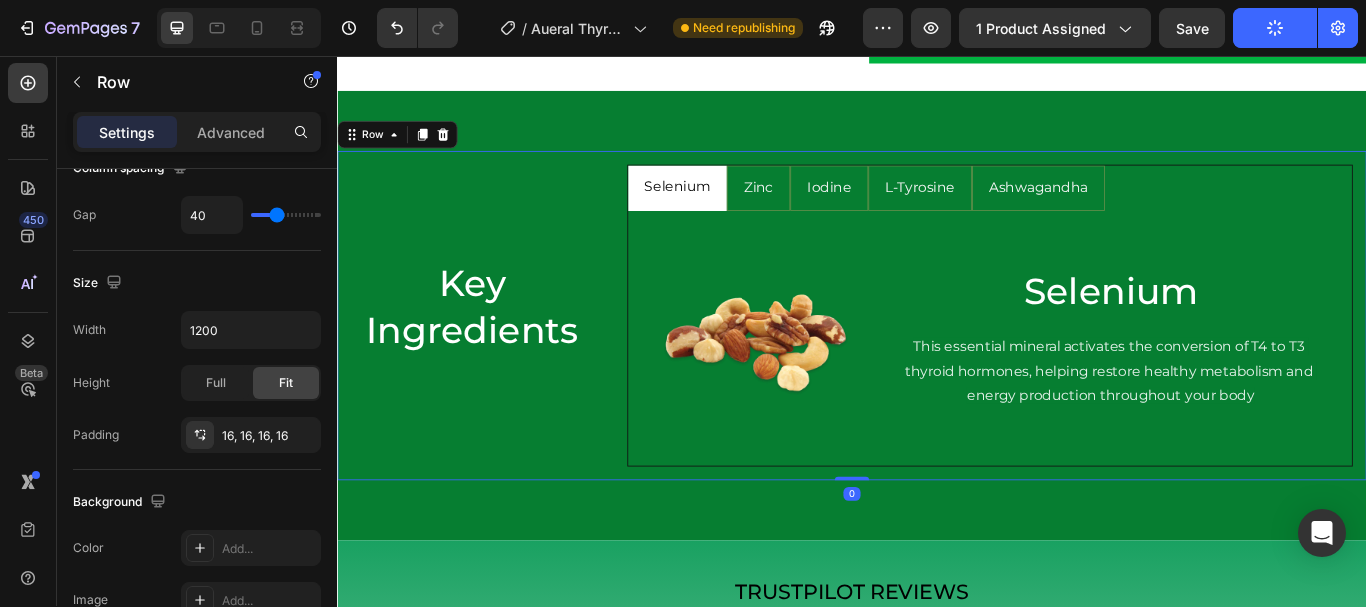 scroll, scrollTop: 0, scrollLeft: 0, axis: both 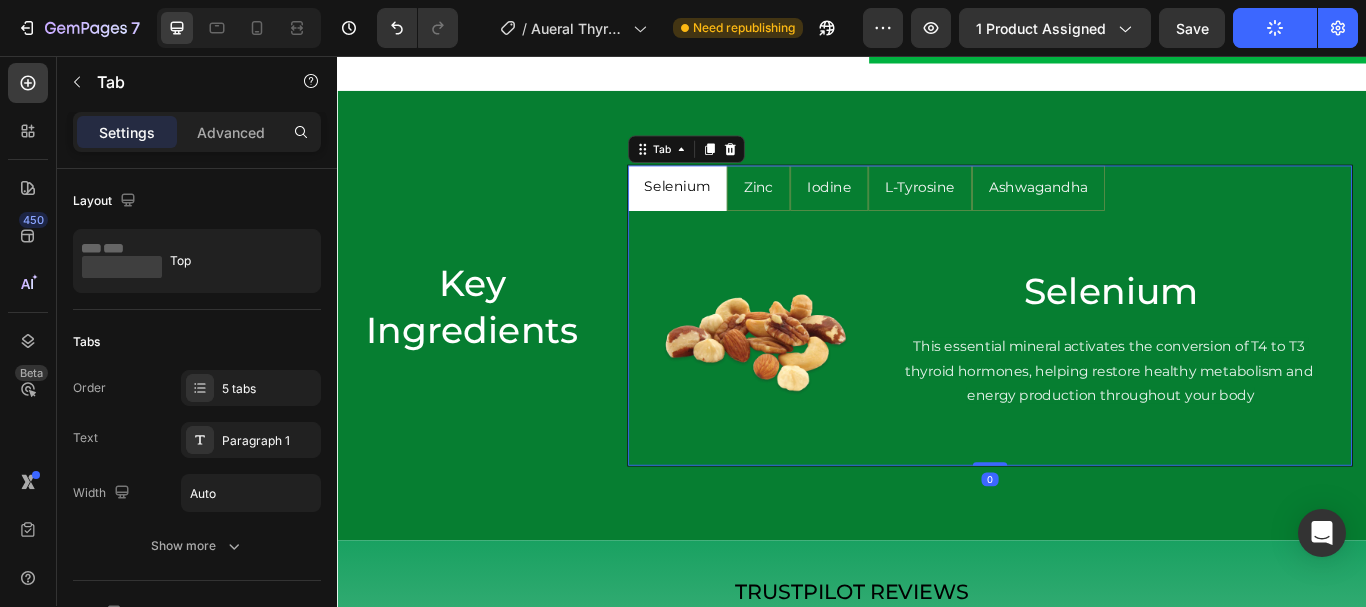 click on "Selenium Zinc Iodine L-Tyrosine Ashwagandha" at bounding box center [1098, 210] 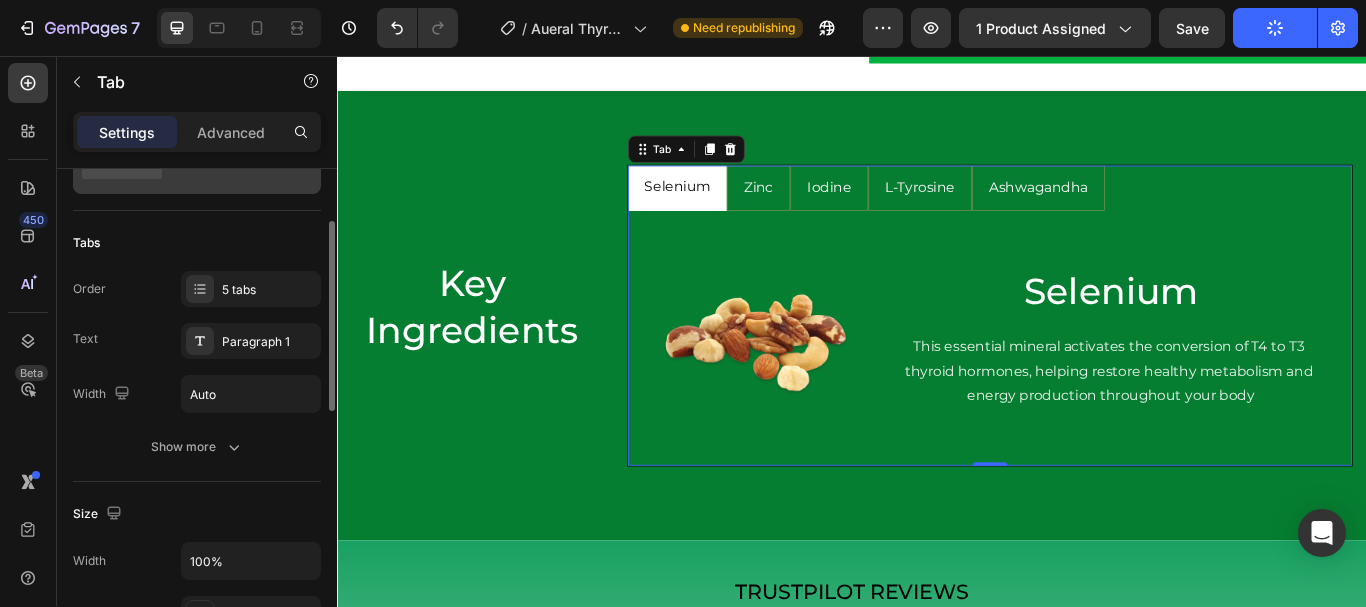 scroll, scrollTop: 111, scrollLeft: 0, axis: vertical 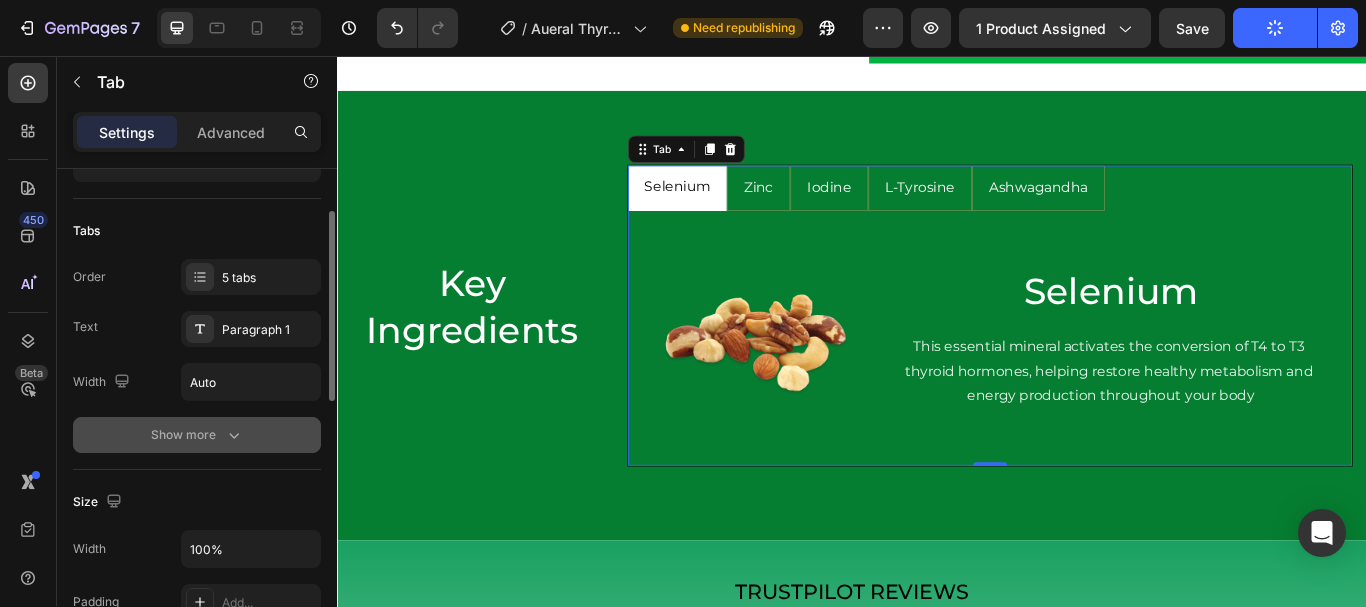 click 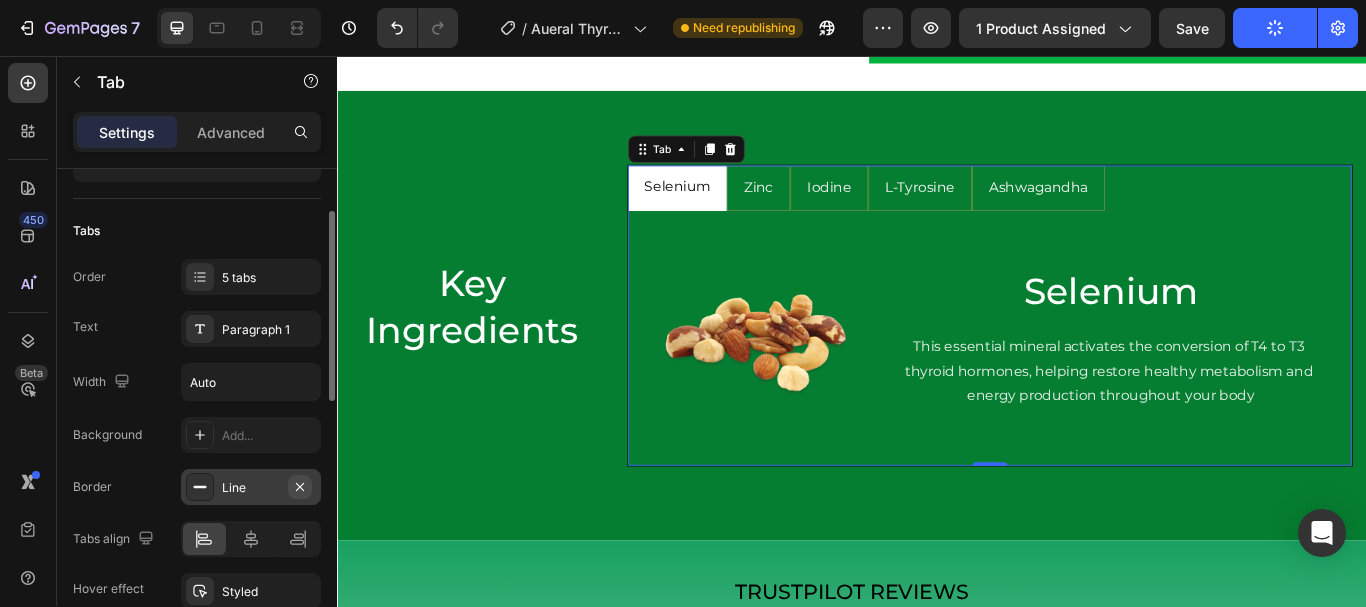 click 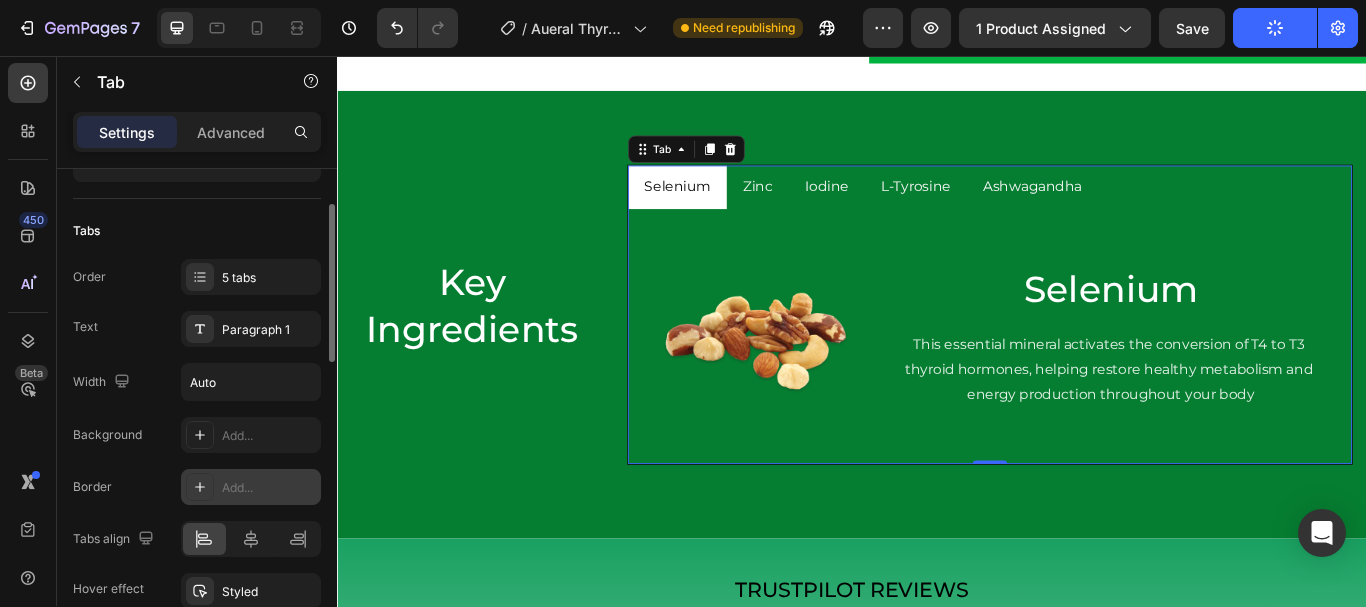click on "Add..." at bounding box center (269, 488) 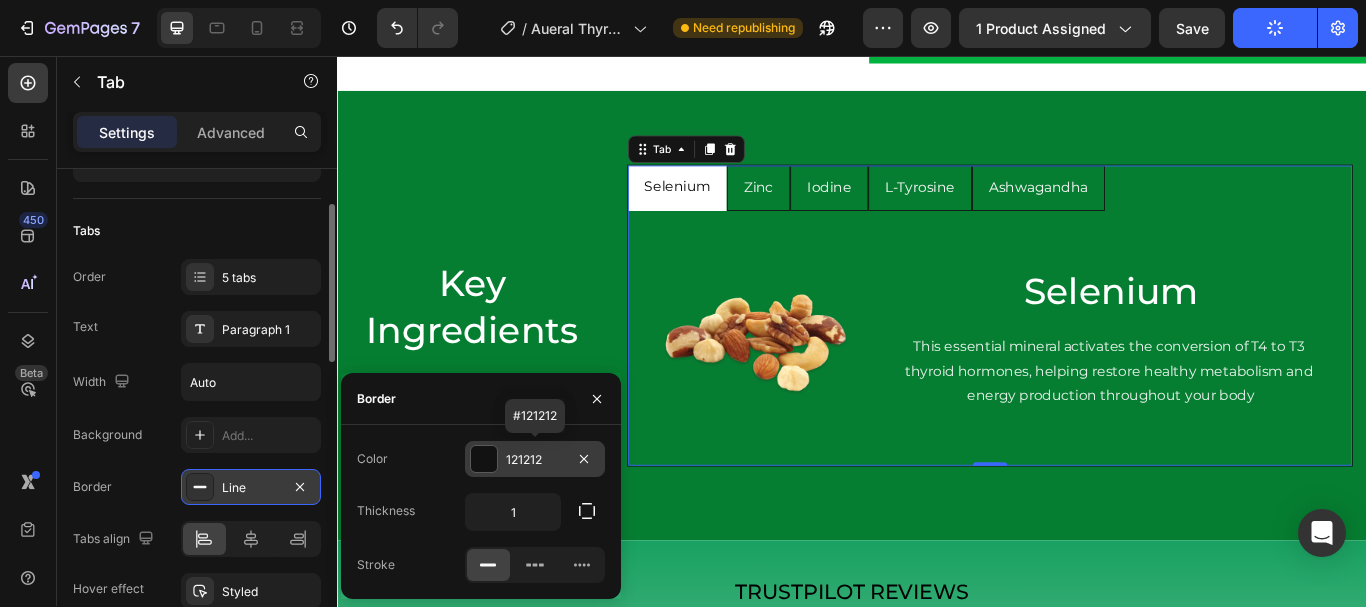 click at bounding box center (484, 459) 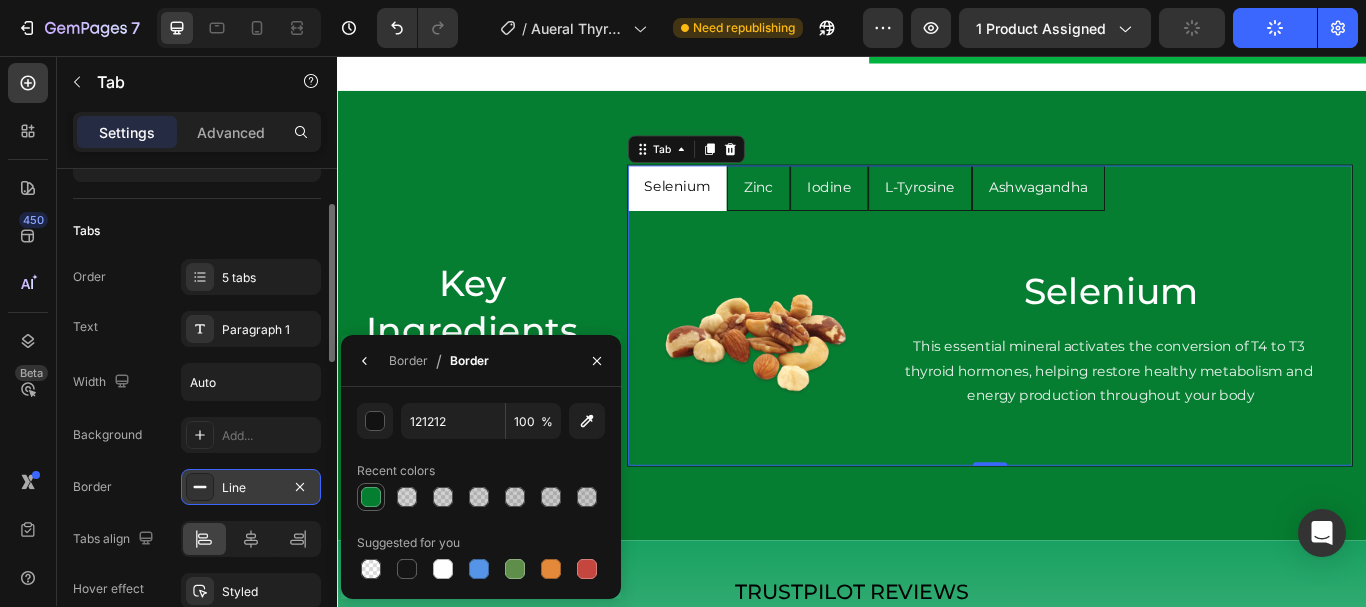 click at bounding box center (371, 497) 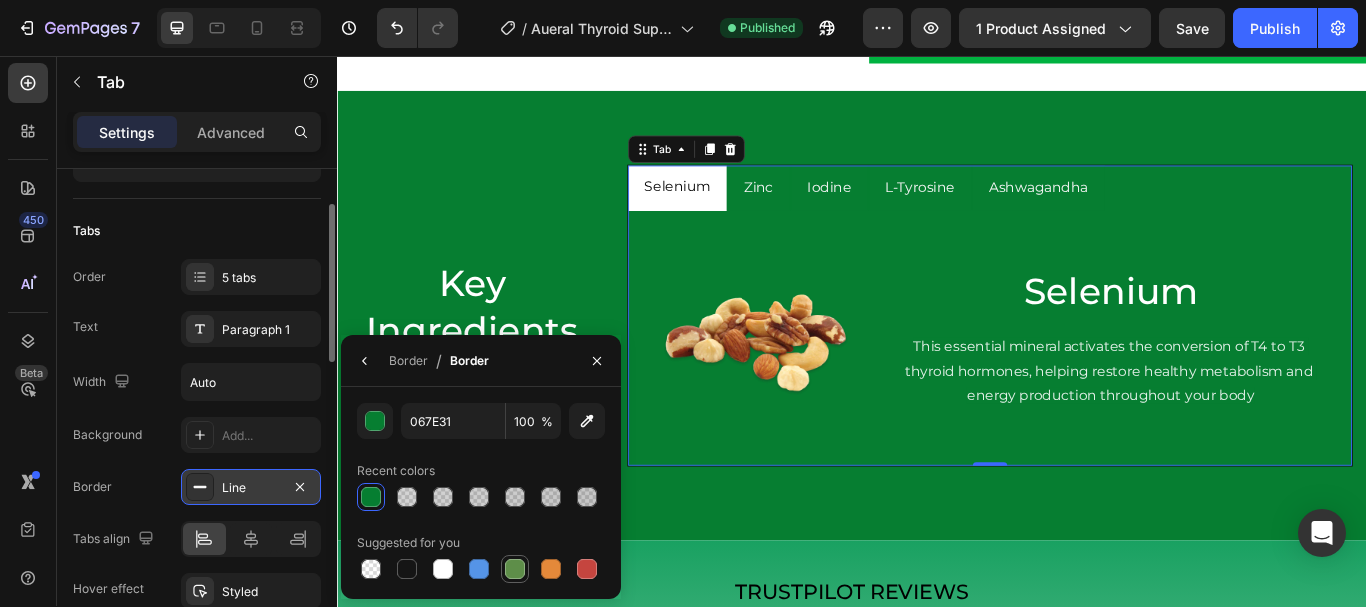 click at bounding box center [515, 569] 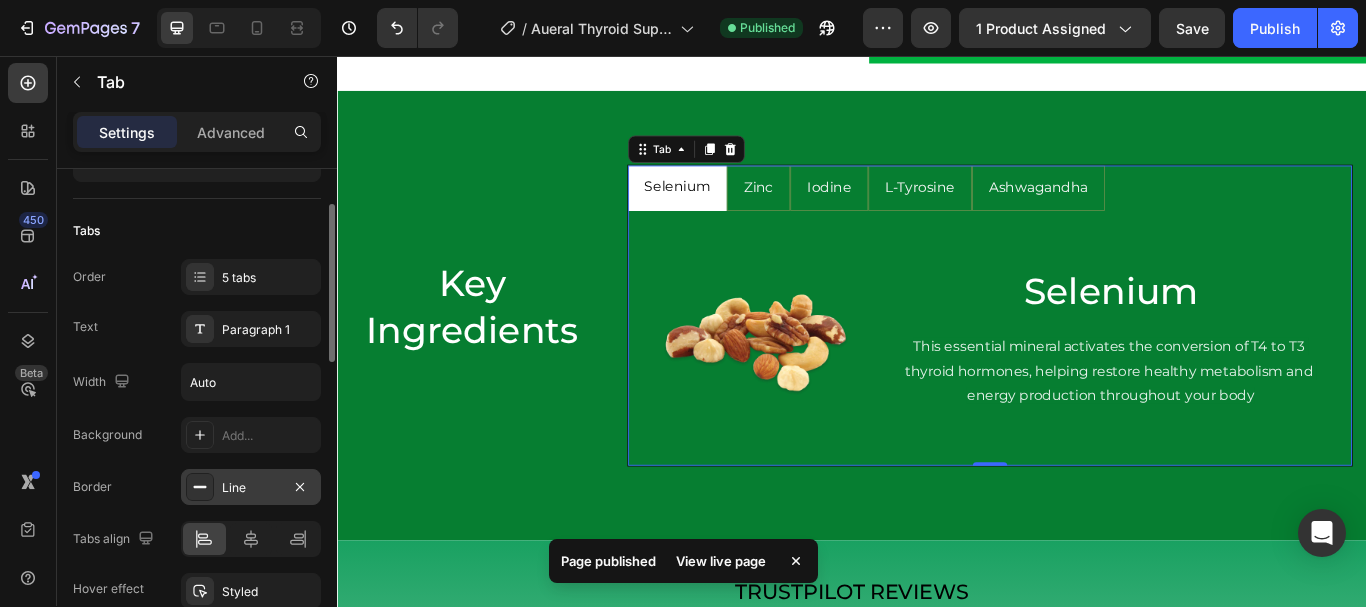 click on "Background Add... Border Line Tabs align Hover effect Styled Active state Styled" 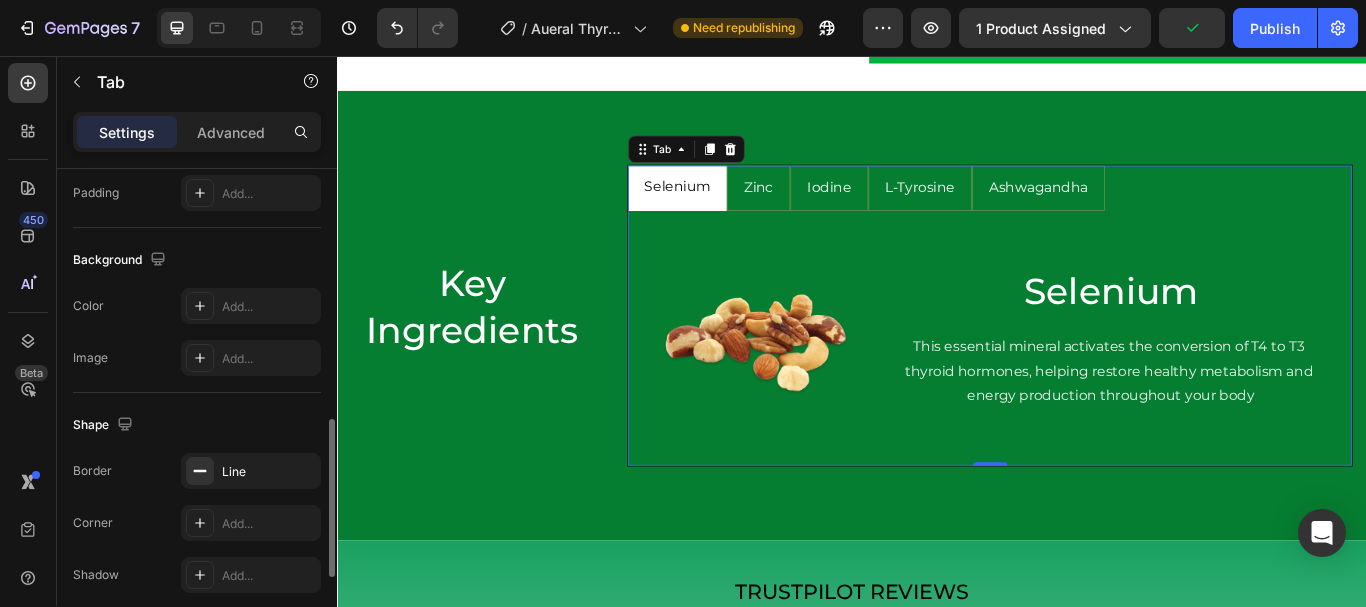 scroll, scrollTop: 783, scrollLeft: 0, axis: vertical 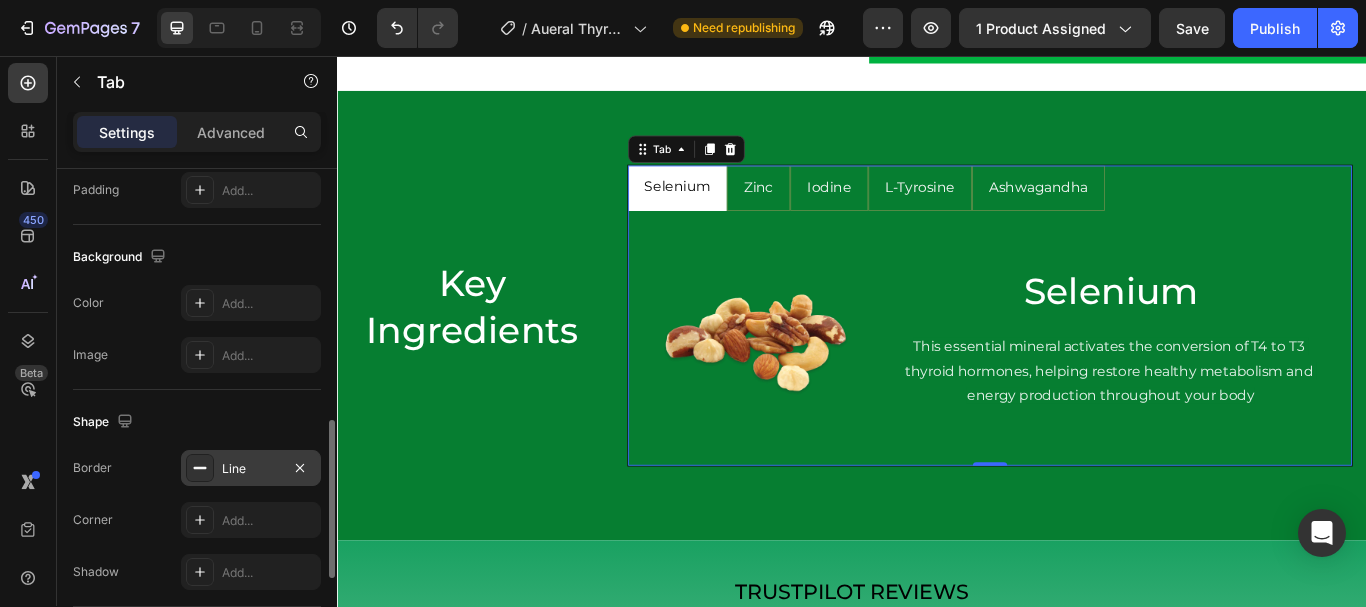 click 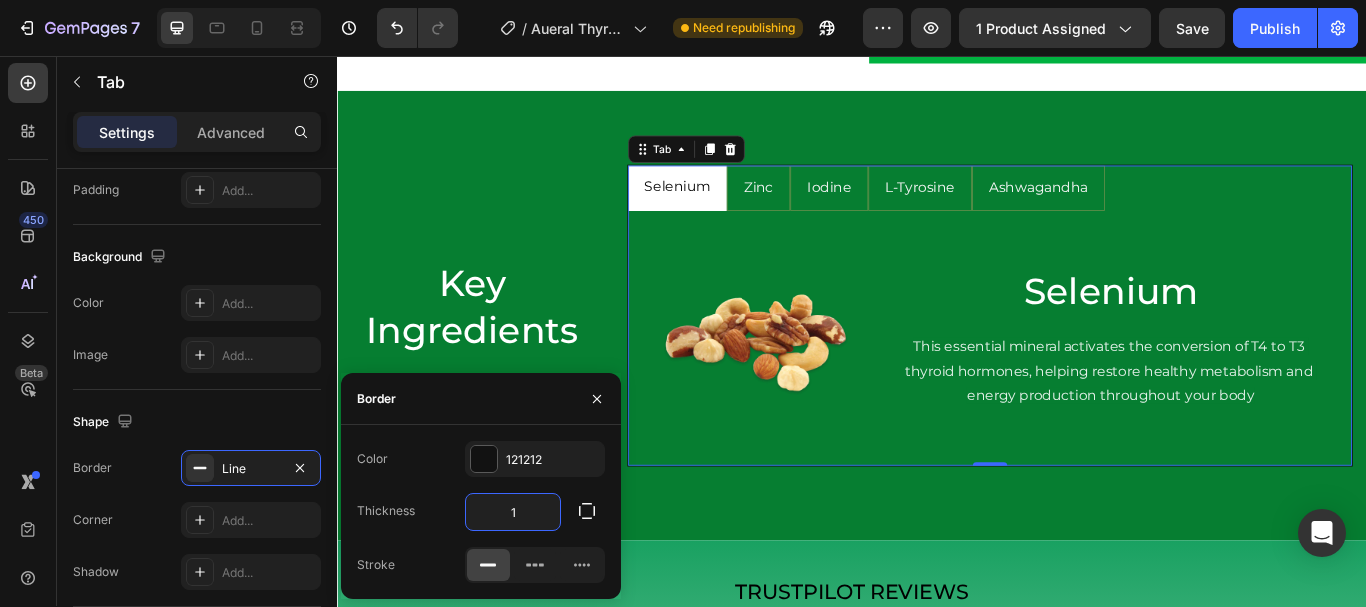 click on "1" at bounding box center [513, 512] 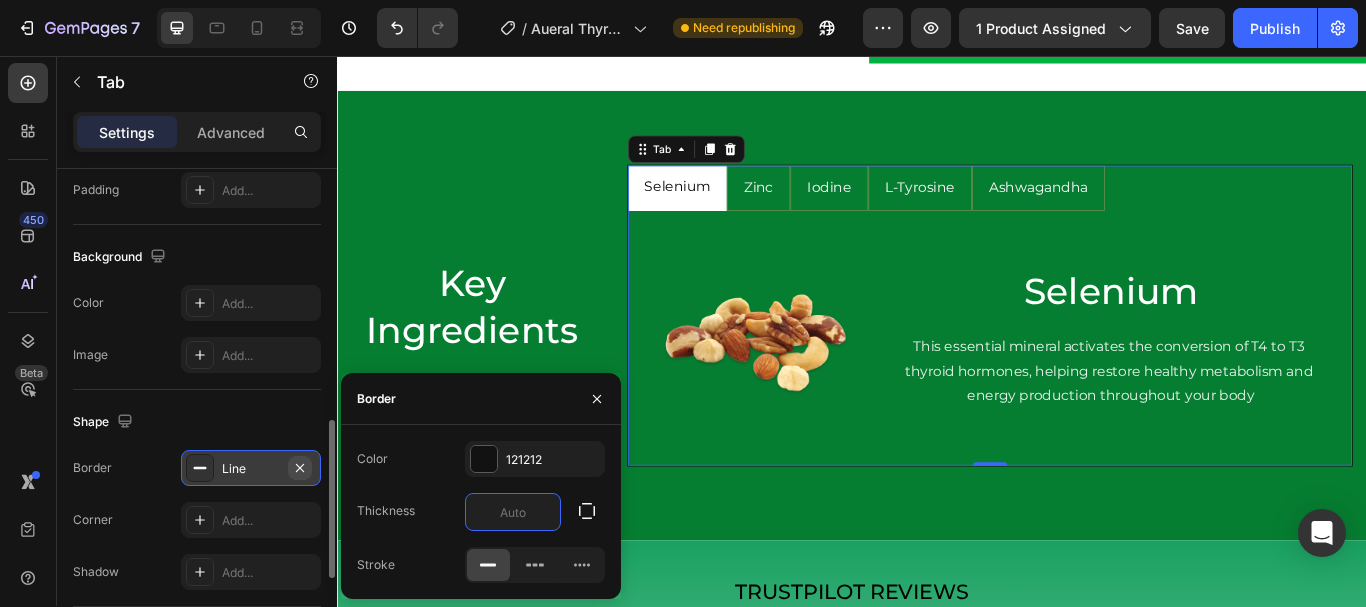 type on "0" 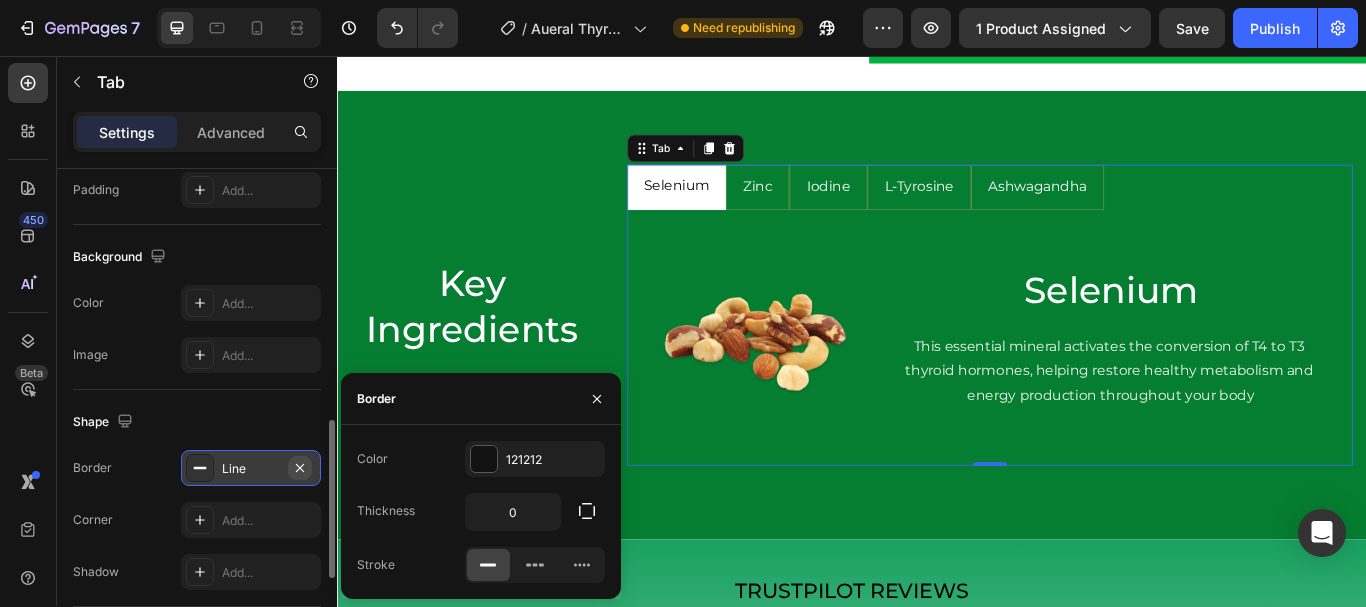 click 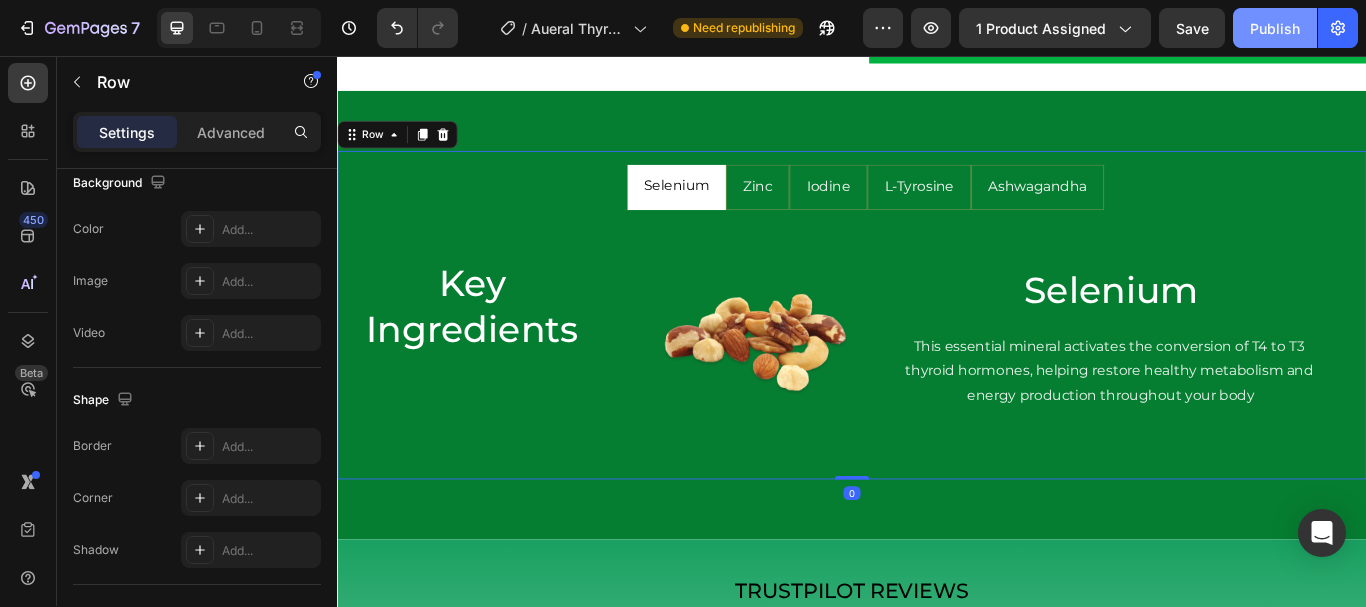 scroll, scrollTop: 0, scrollLeft: 0, axis: both 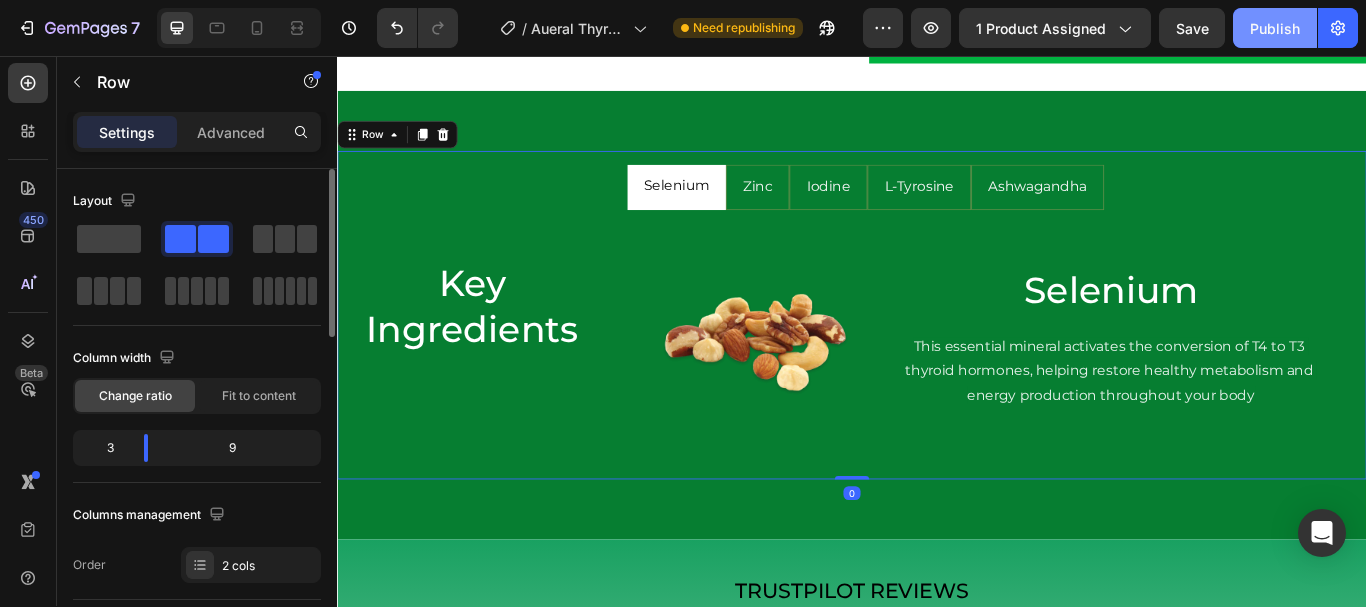 click on "Publish" at bounding box center (1275, 28) 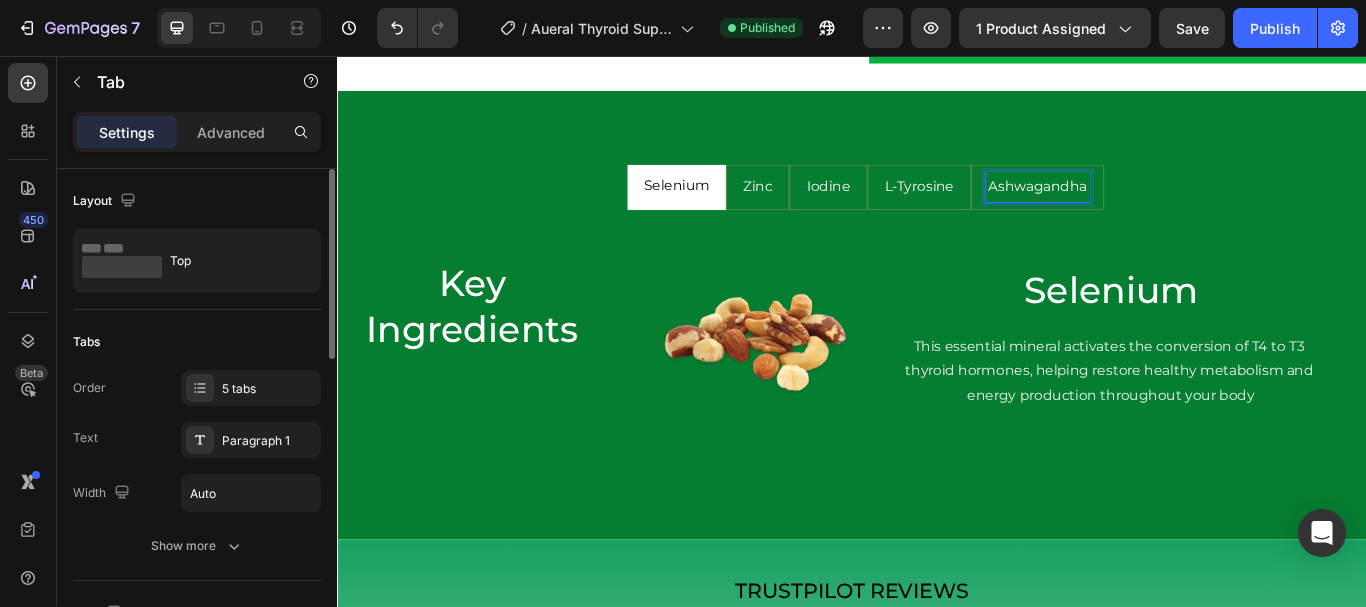 click on "Ashwagandha" at bounding box center [1153, 209] 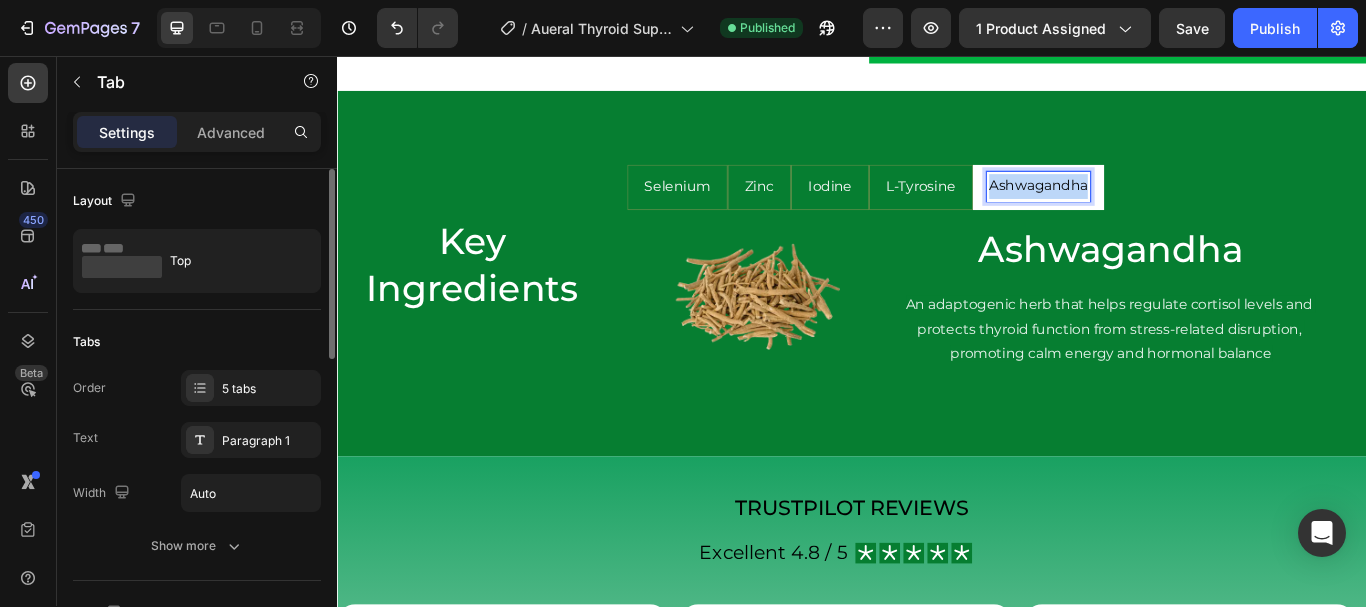 scroll, scrollTop: 5793, scrollLeft: 0, axis: vertical 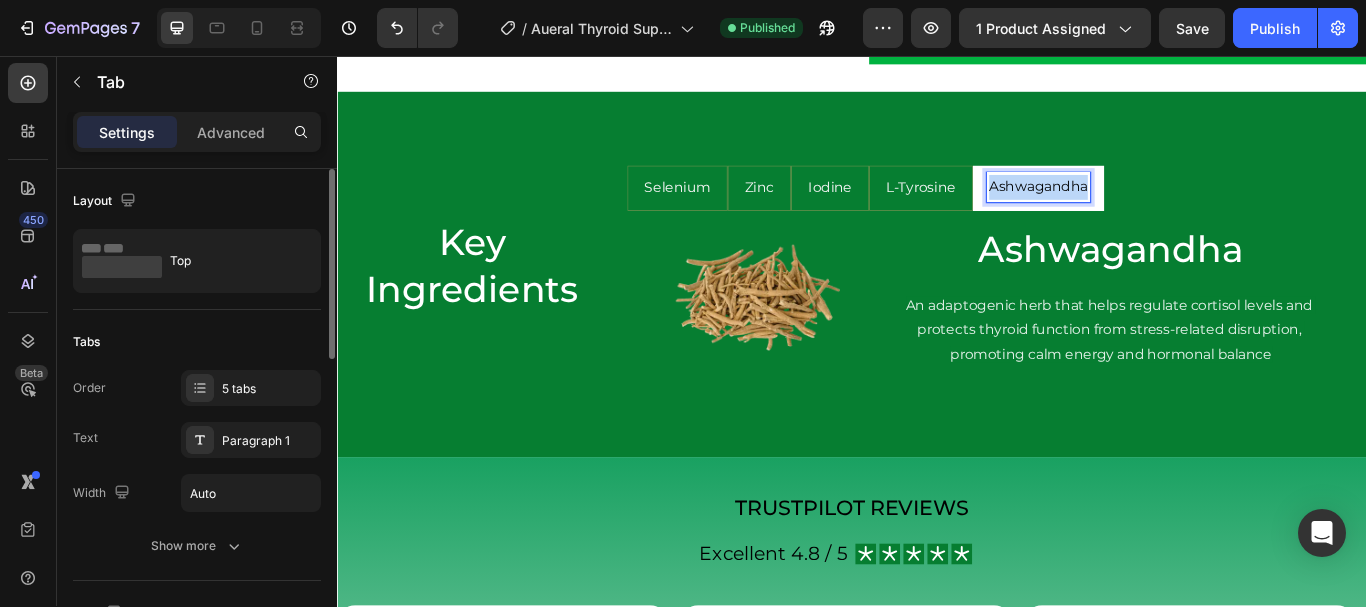 click on "Ashwagandha" at bounding box center (1154, 209) 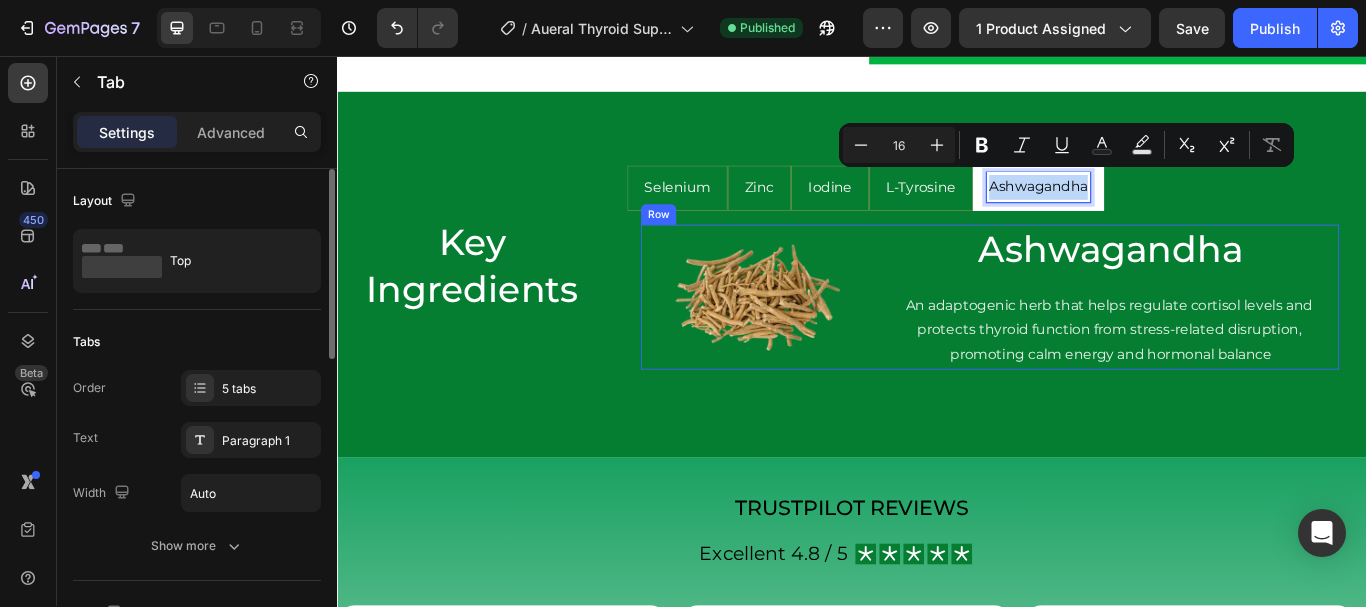 click on "Image" at bounding box center [824, 337] 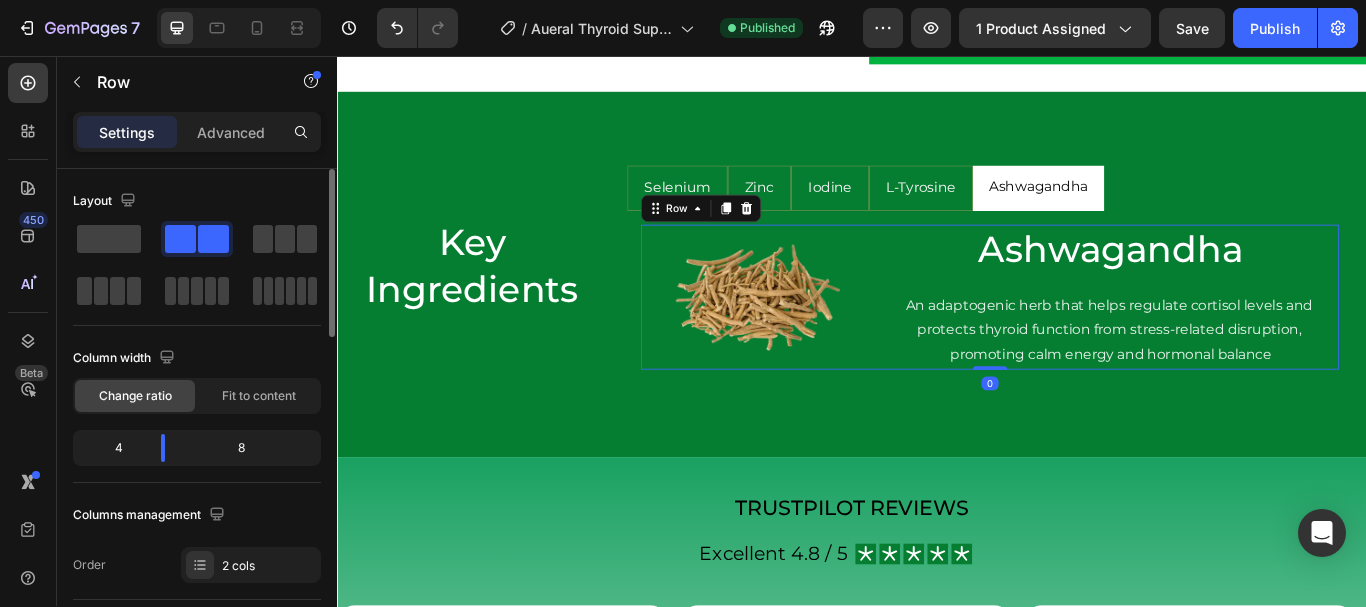 click on "Settings Advanced" at bounding box center (197, 132) 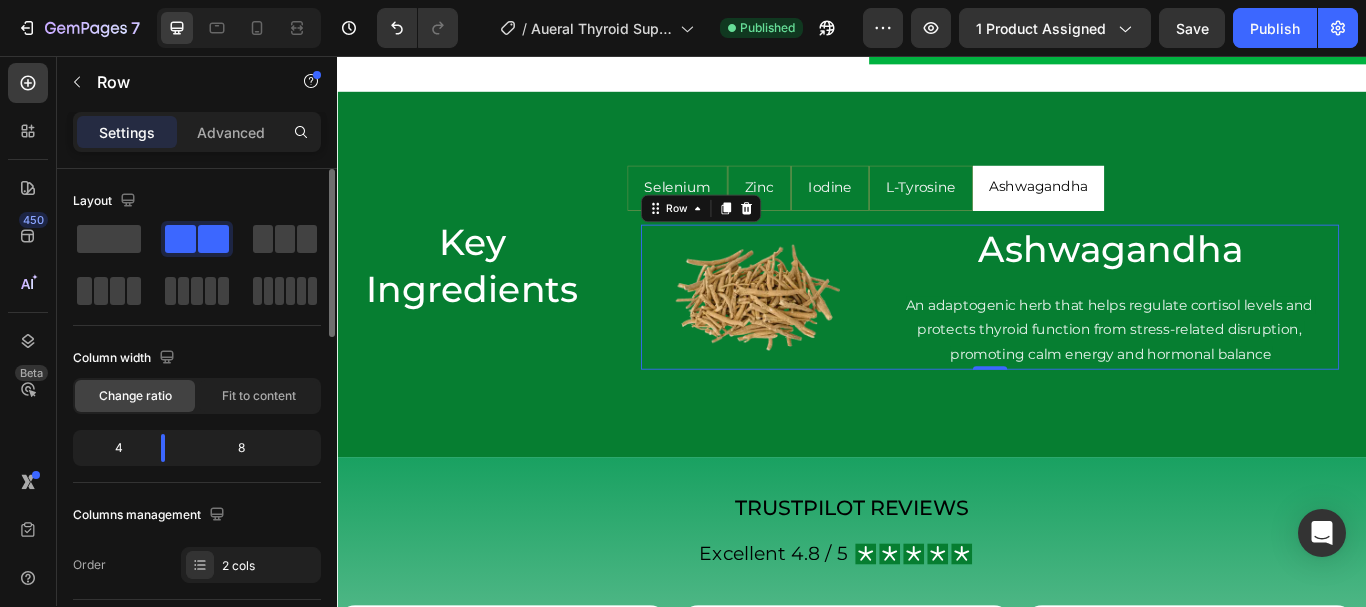 click on "Settings Advanced" at bounding box center (197, 132) 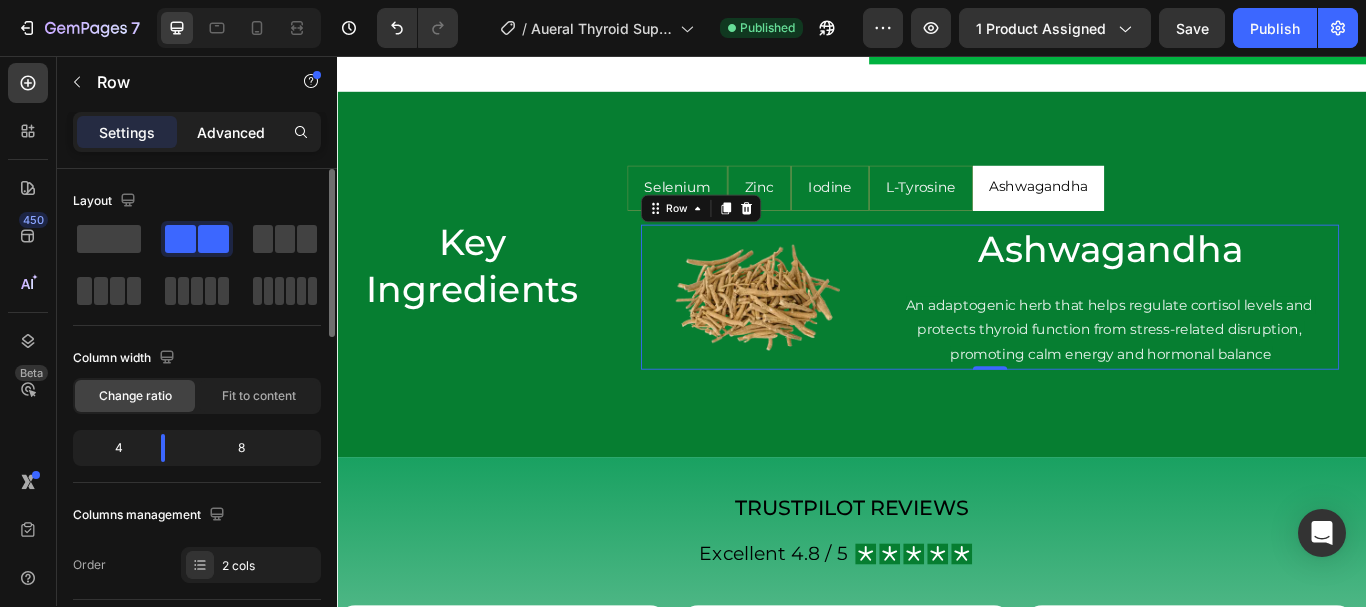 click on "Advanced" at bounding box center (231, 132) 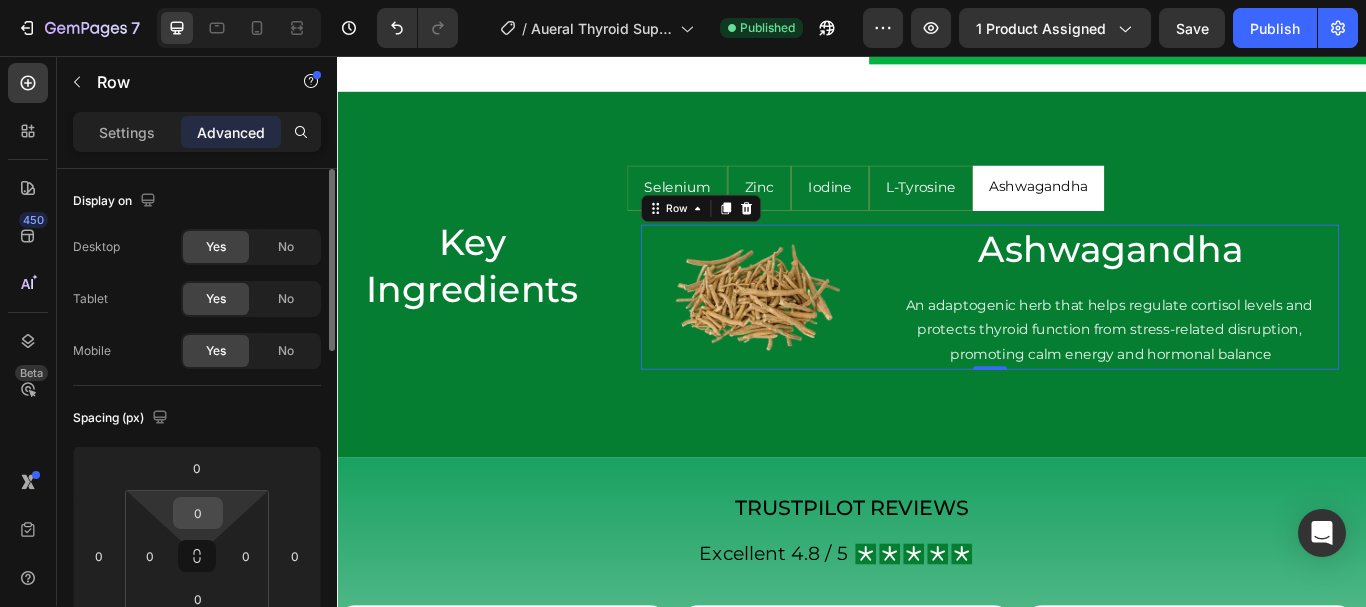 click on "0" at bounding box center [198, 513] 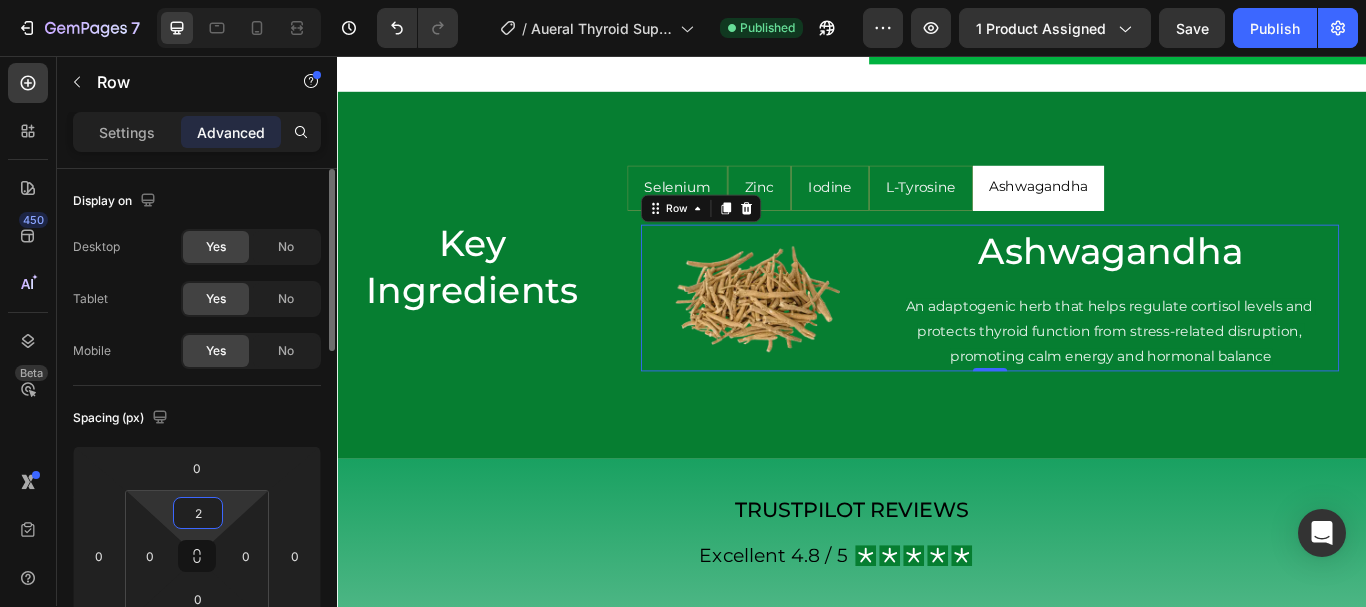 type on "20" 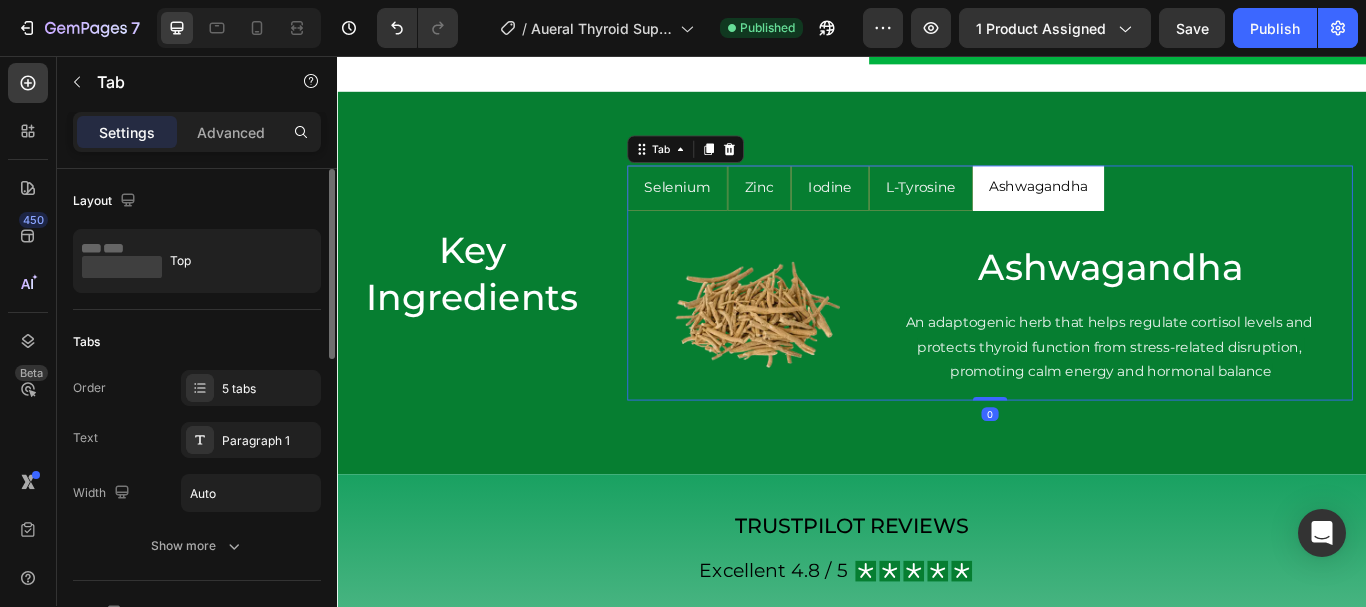click on "L-Tyrosine" at bounding box center (1017, 210) 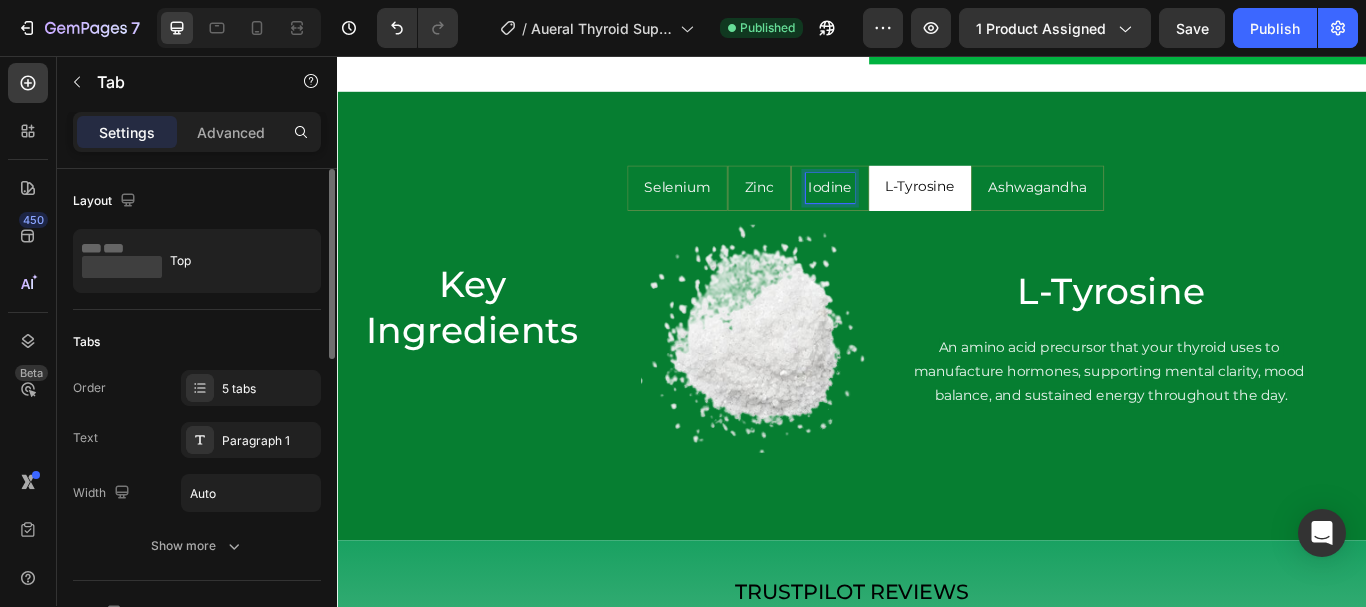 click on "Iodine" at bounding box center [911, 210] 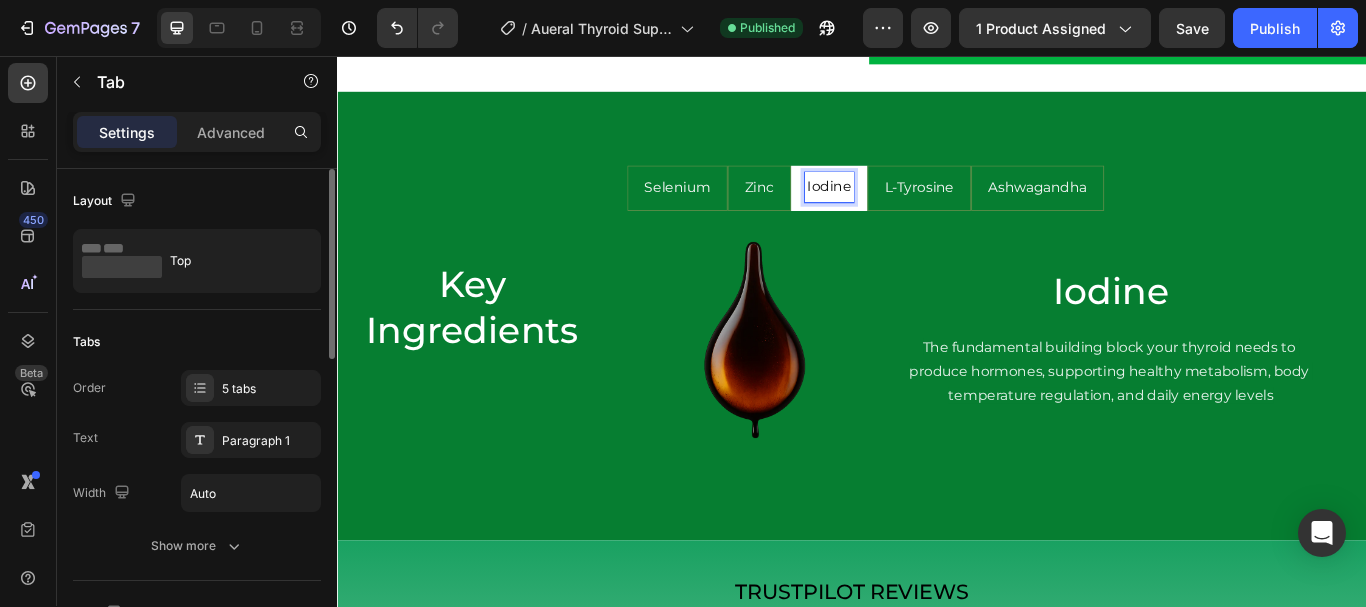 scroll, scrollTop: 5792, scrollLeft: 0, axis: vertical 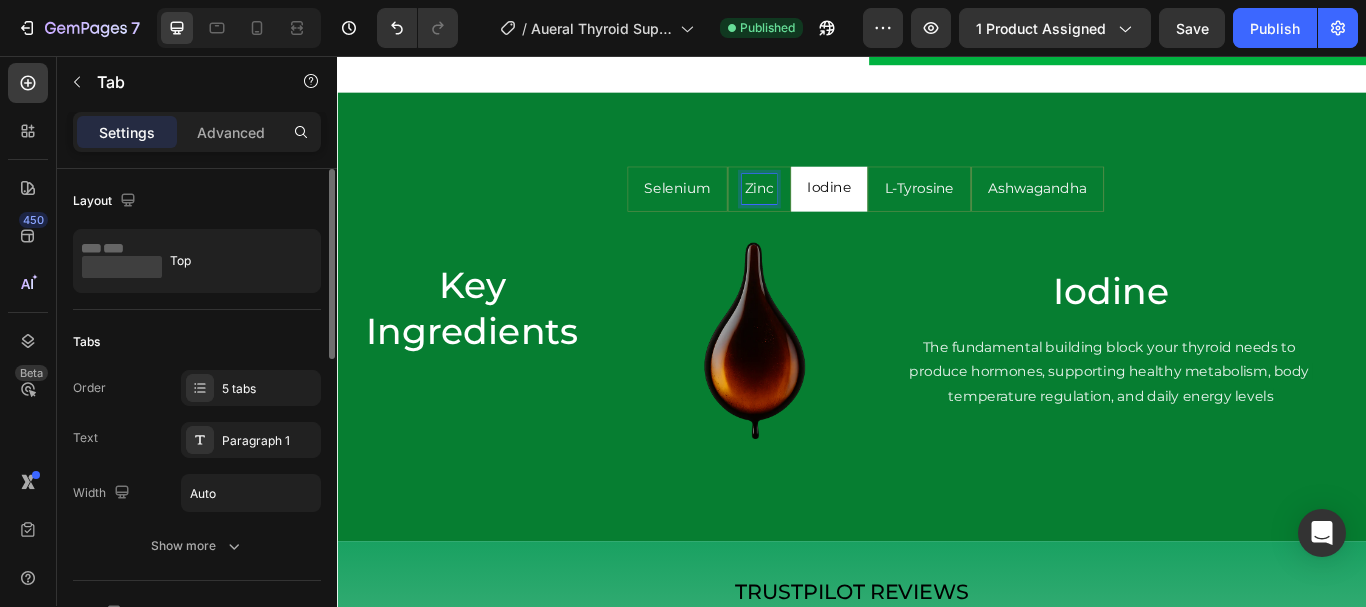 click on "Zinc" at bounding box center [829, 211] 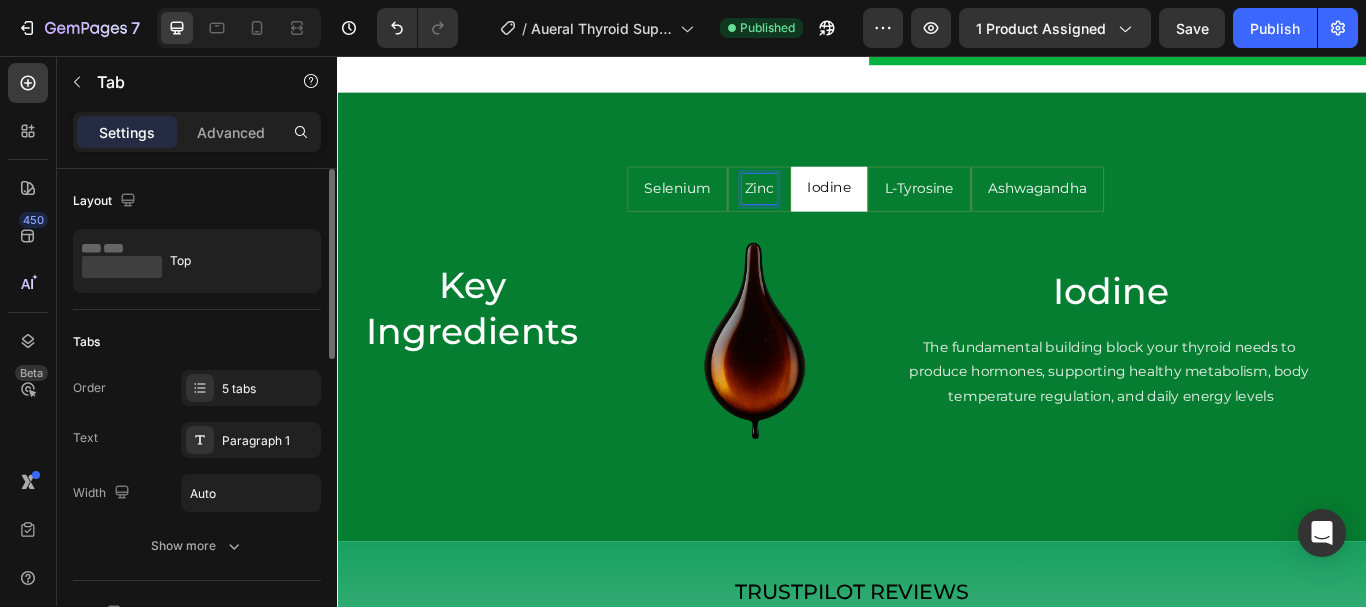 scroll, scrollTop: 5791, scrollLeft: 0, axis: vertical 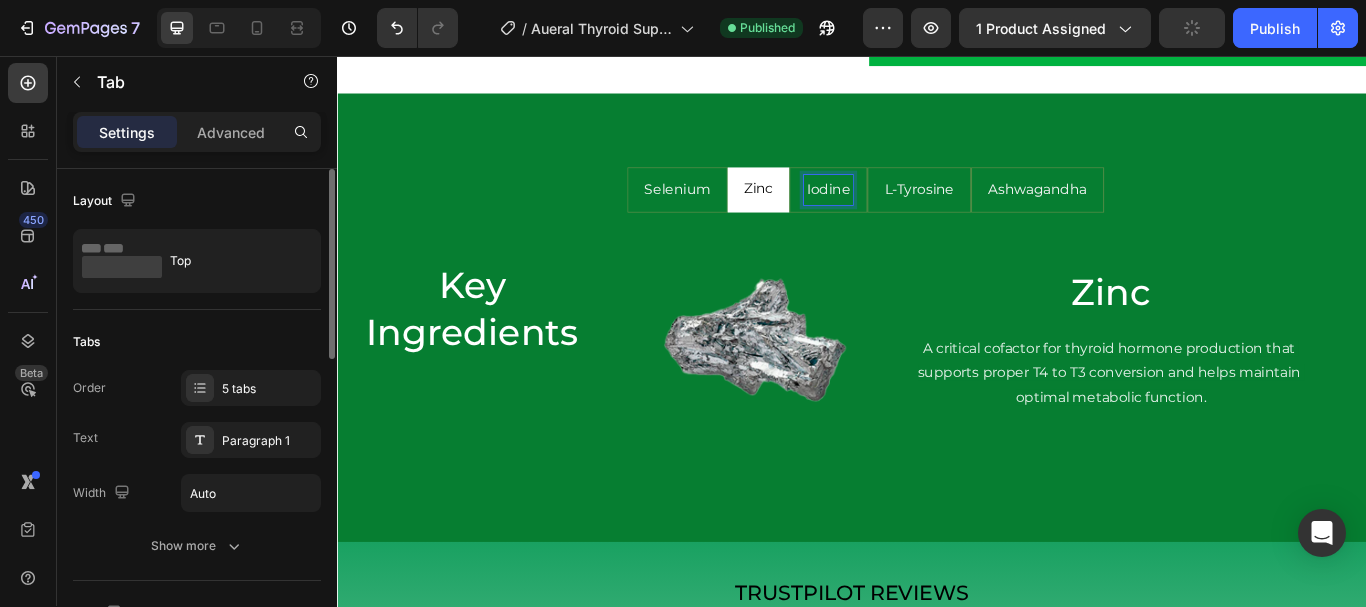 click on "Iodine" at bounding box center (909, 212) 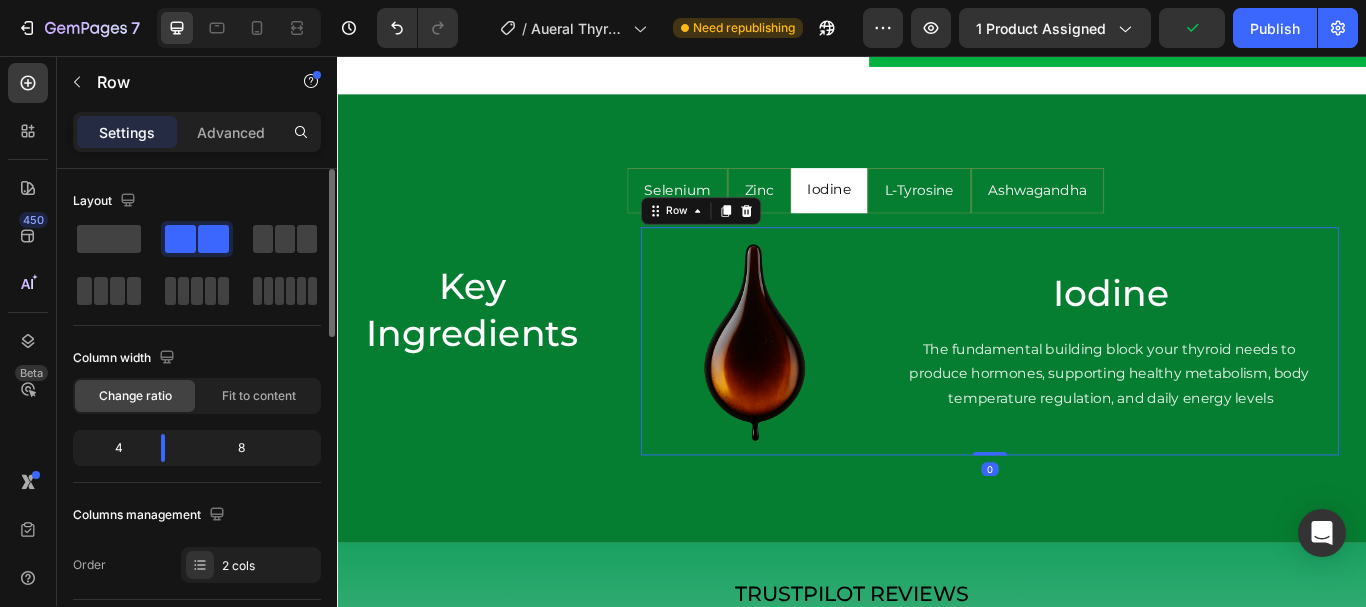 click on "Image Iodine Heading The fundamental building block your thyroid needs to produce hormones, supporting healthy metabolism, body temperature regulation, and daily energy levels Text Block Row   0" at bounding box center [1098, 389] 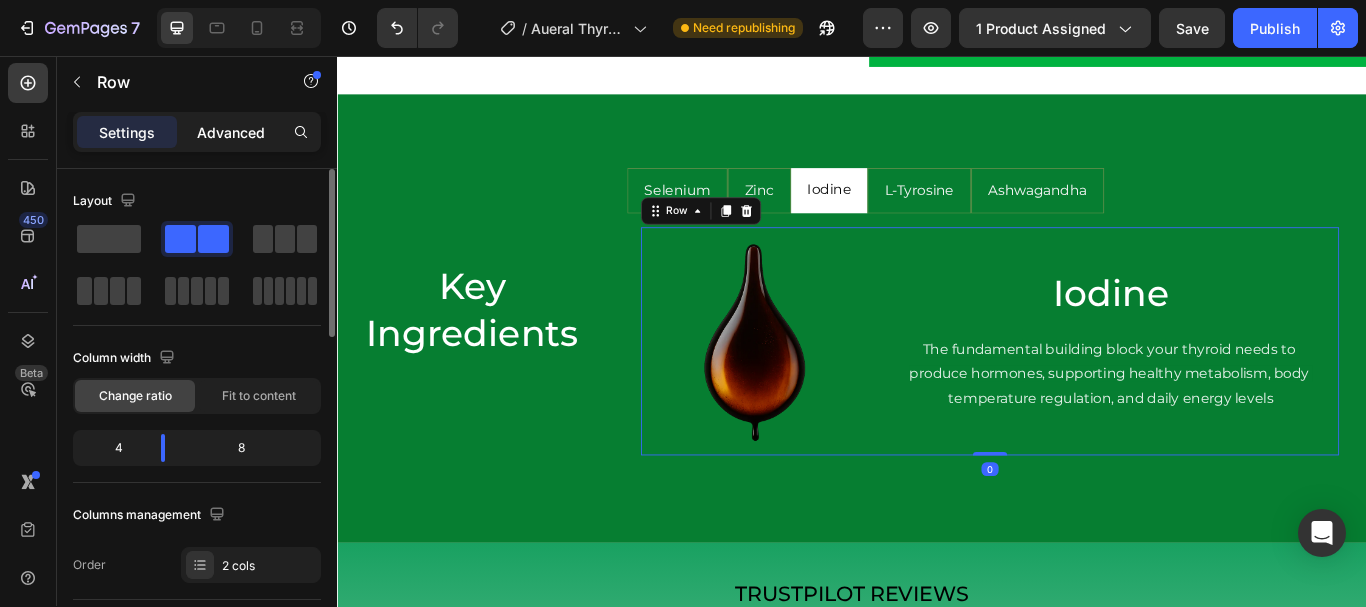 click on "Advanced" at bounding box center (231, 132) 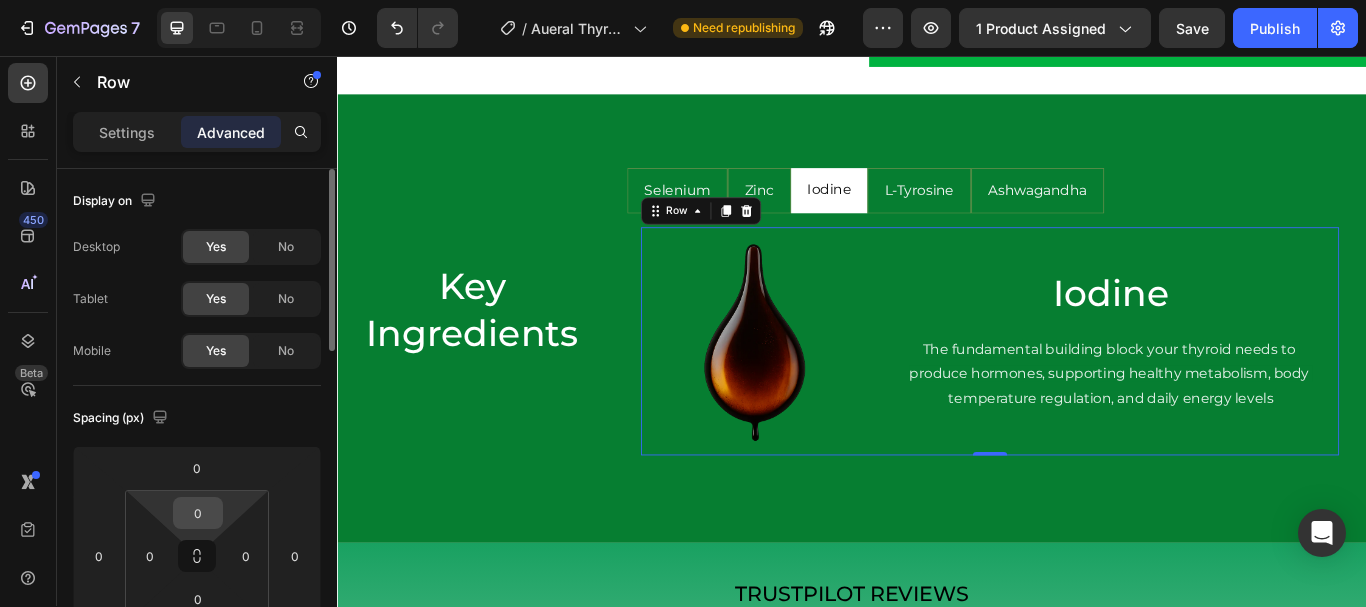 click on "0" at bounding box center [198, 513] 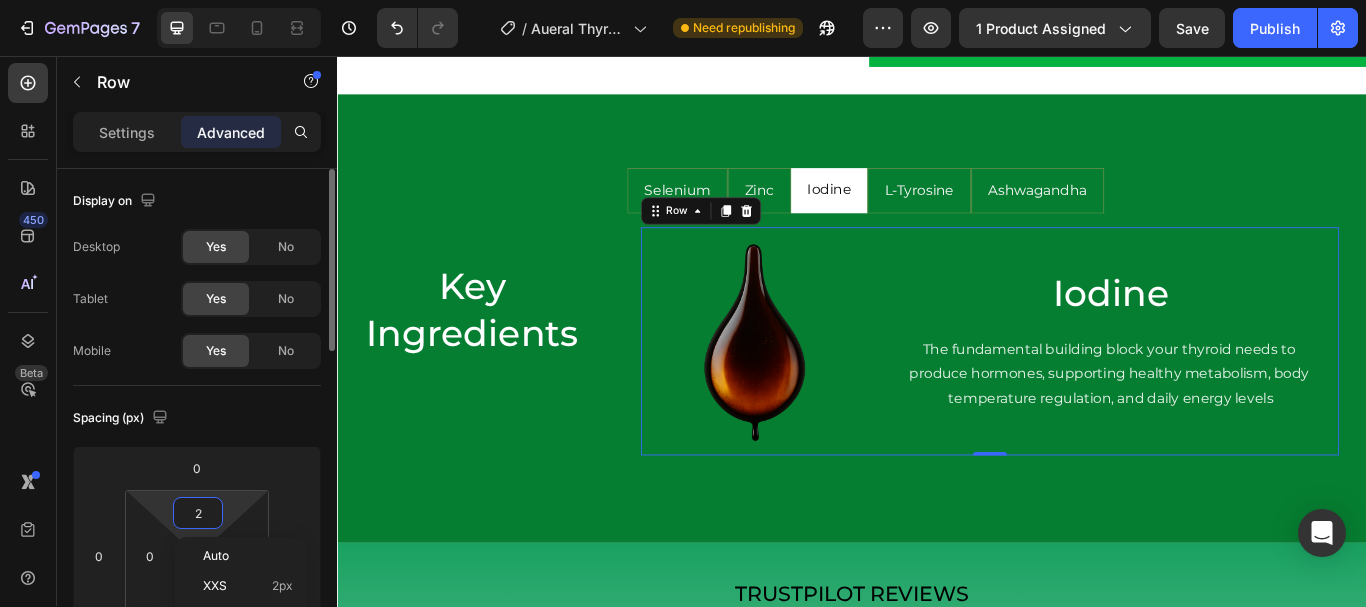 type on "20" 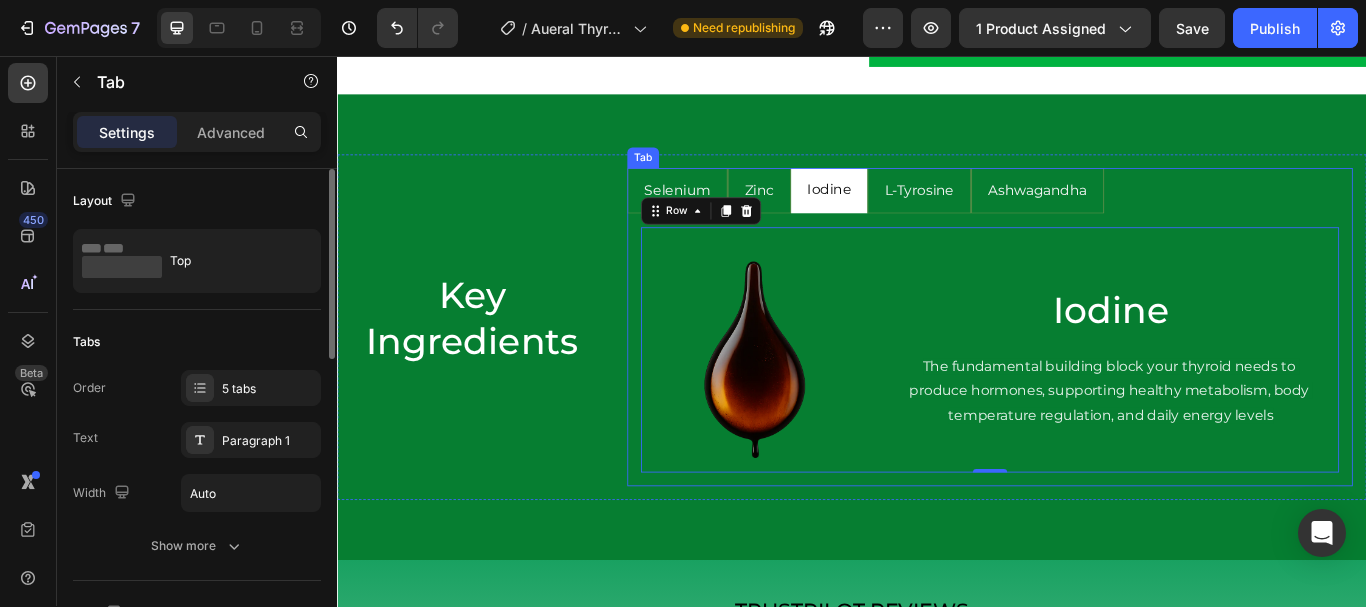 click on "Zinc" at bounding box center (829, 213) 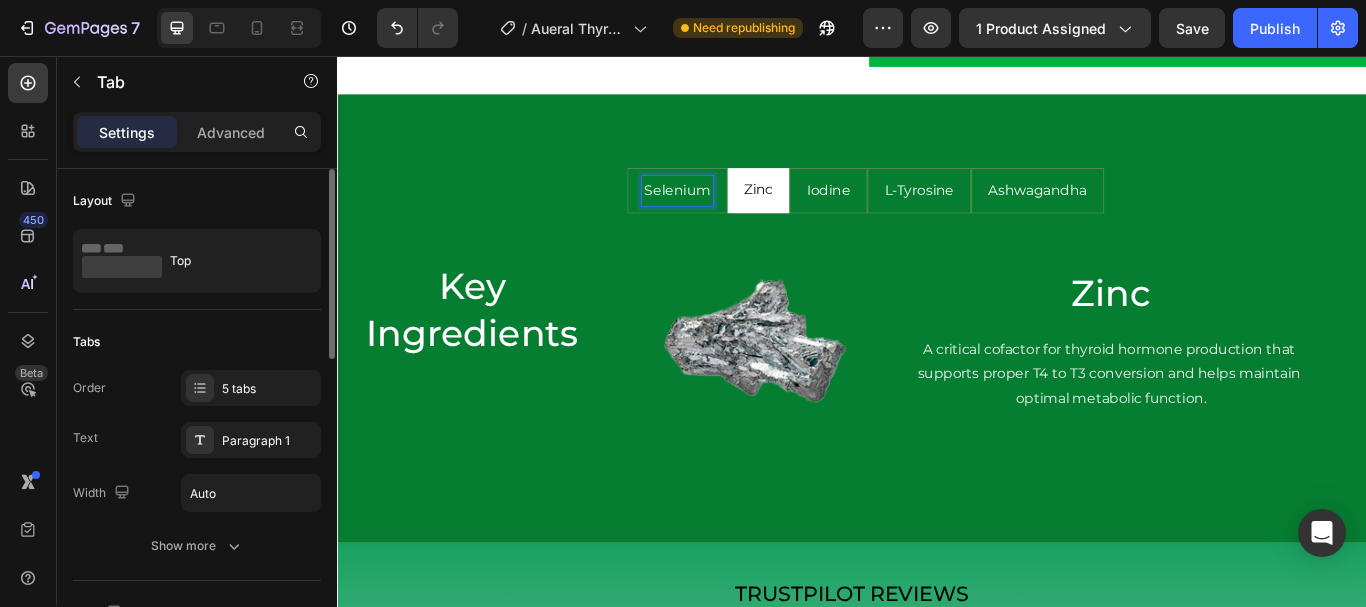 click on "Selenium" at bounding box center (733, 213) 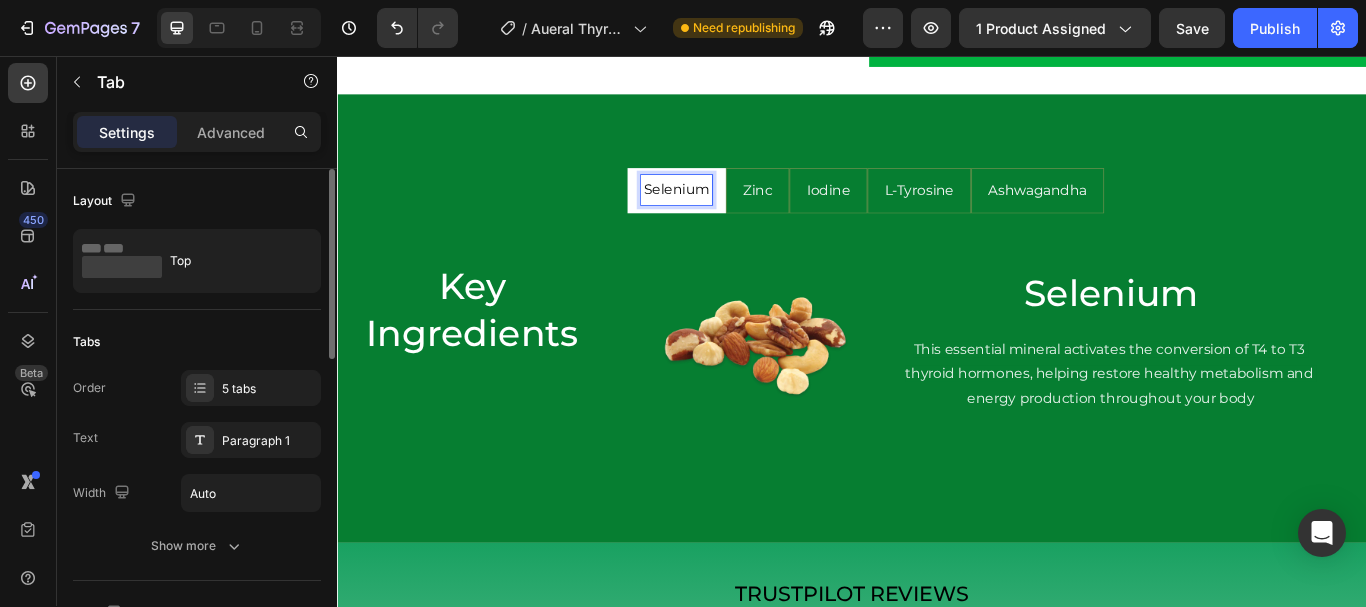 scroll, scrollTop: 5789, scrollLeft: 0, axis: vertical 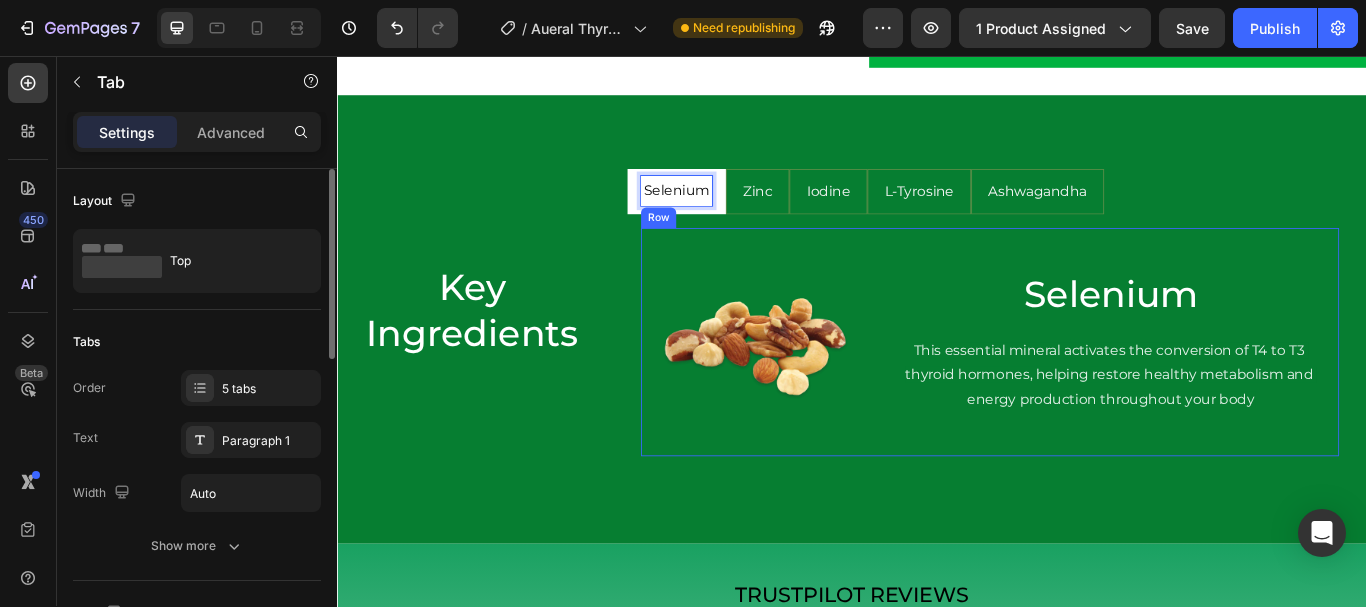 click on "Selenium Heading This essential mineral activates the conversion of T4 to T3 thyroid hormones, helping restore healthy metabolism and energy production throughout your body Text Block" at bounding box center [1239, 390] 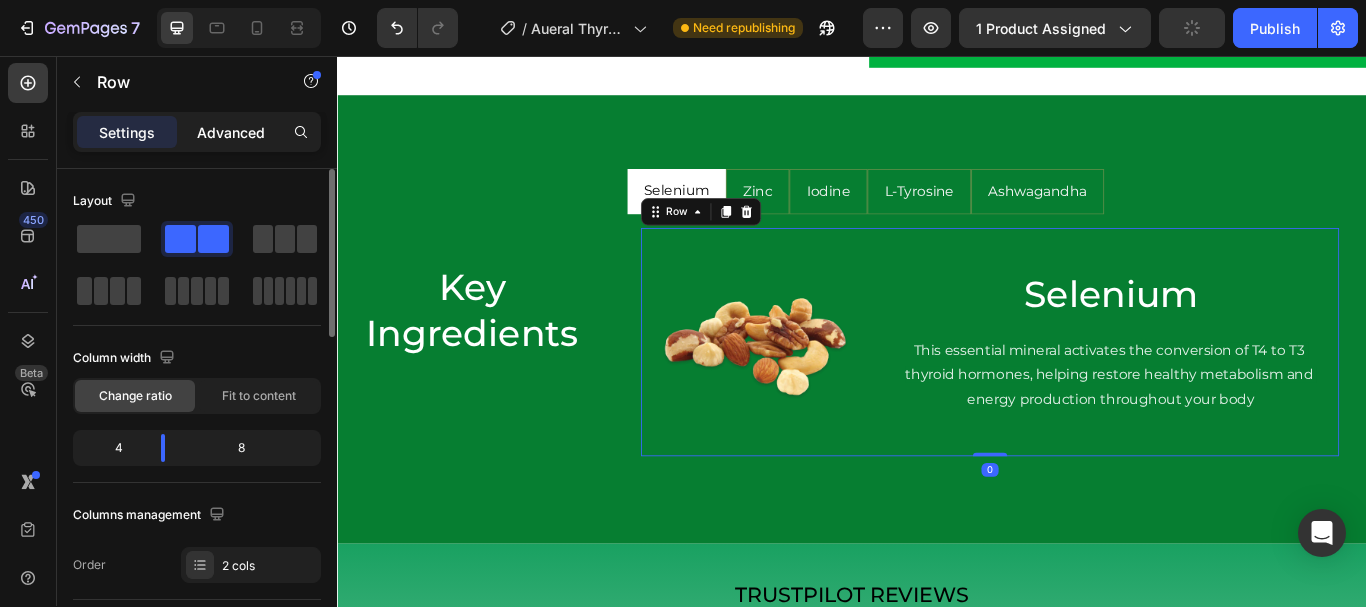 click on "Advanced" 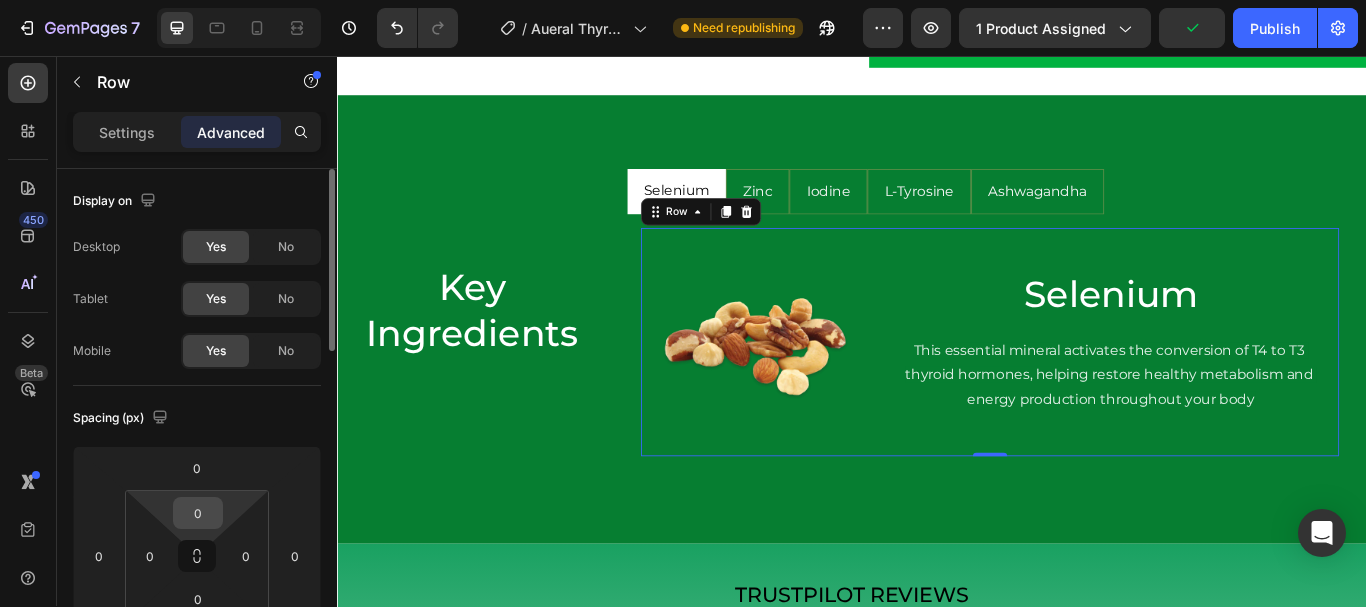 click on "0" at bounding box center [198, 513] 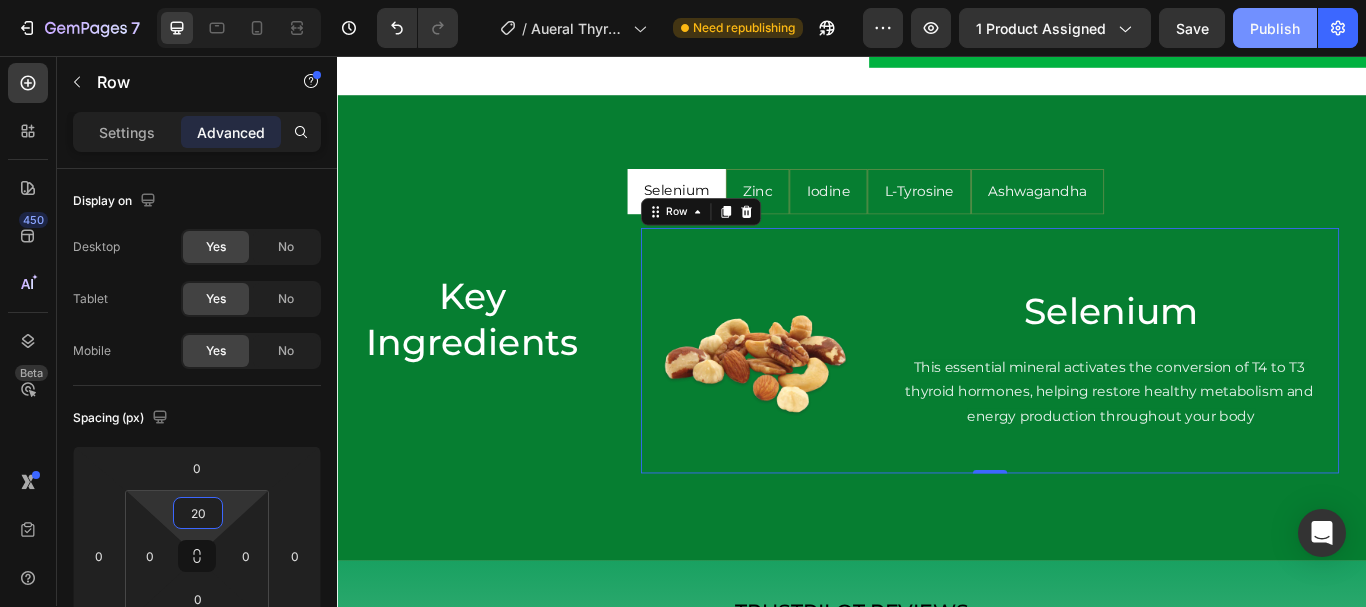 type on "20" 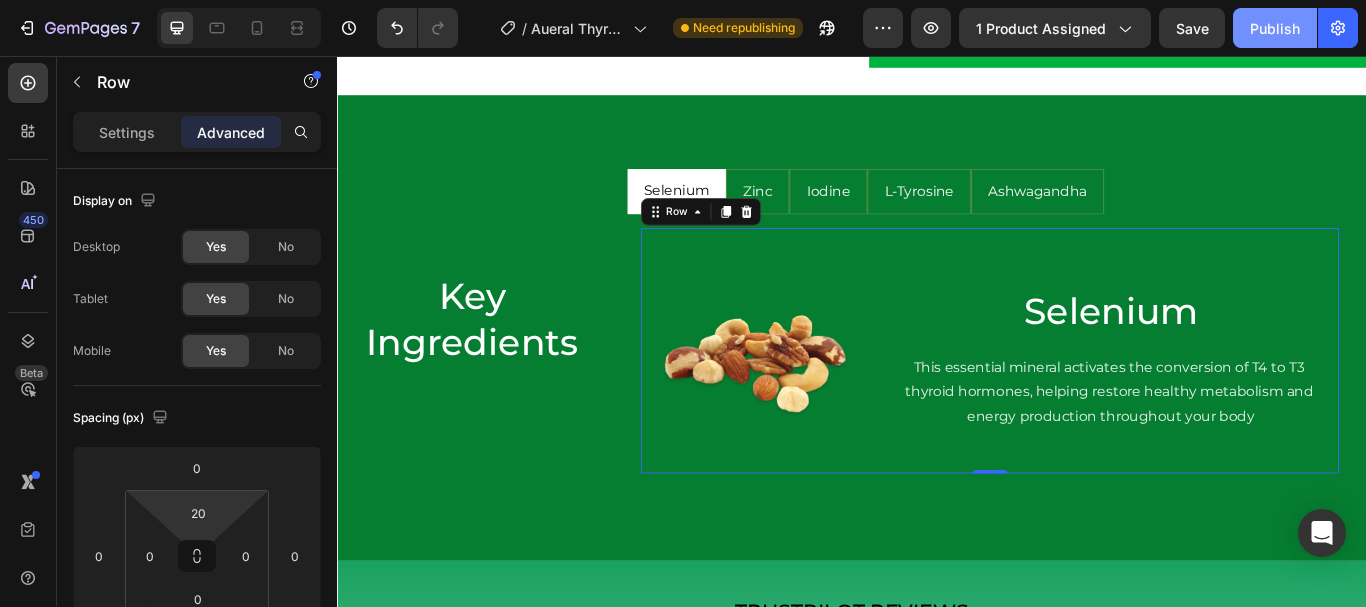 click on "Publish" at bounding box center [1275, 28] 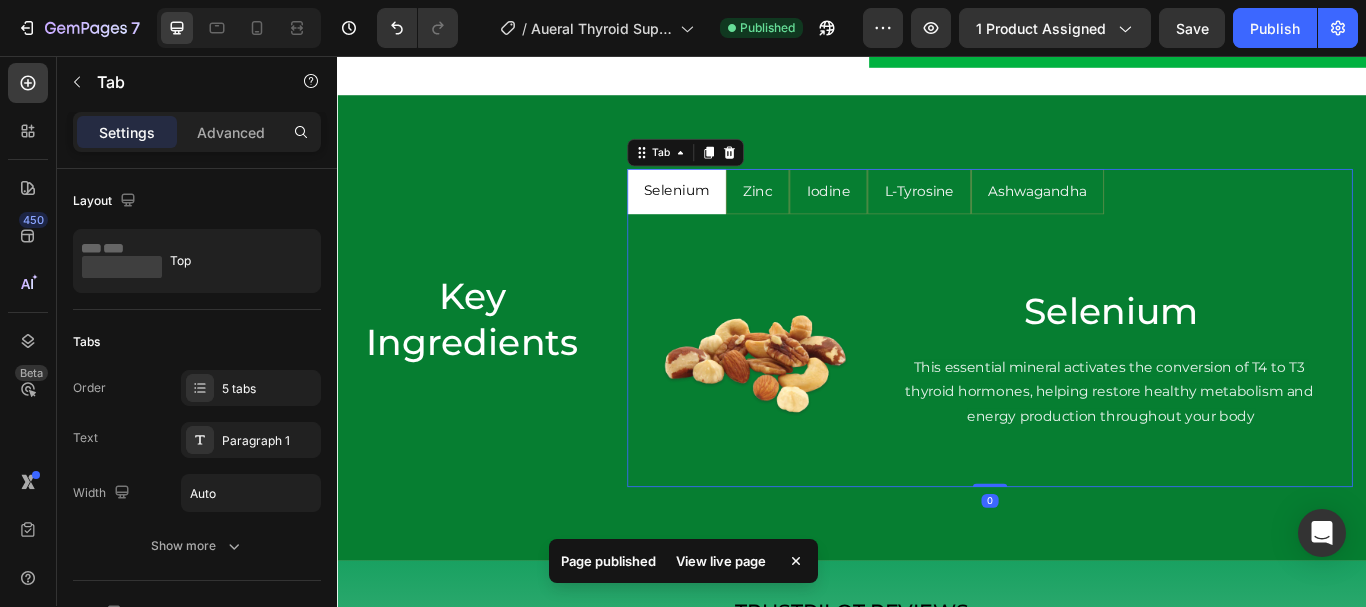 click on "Selenium Zinc Iodine L-Tyrosine Ashwagandha" at bounding box center (1098, 214) 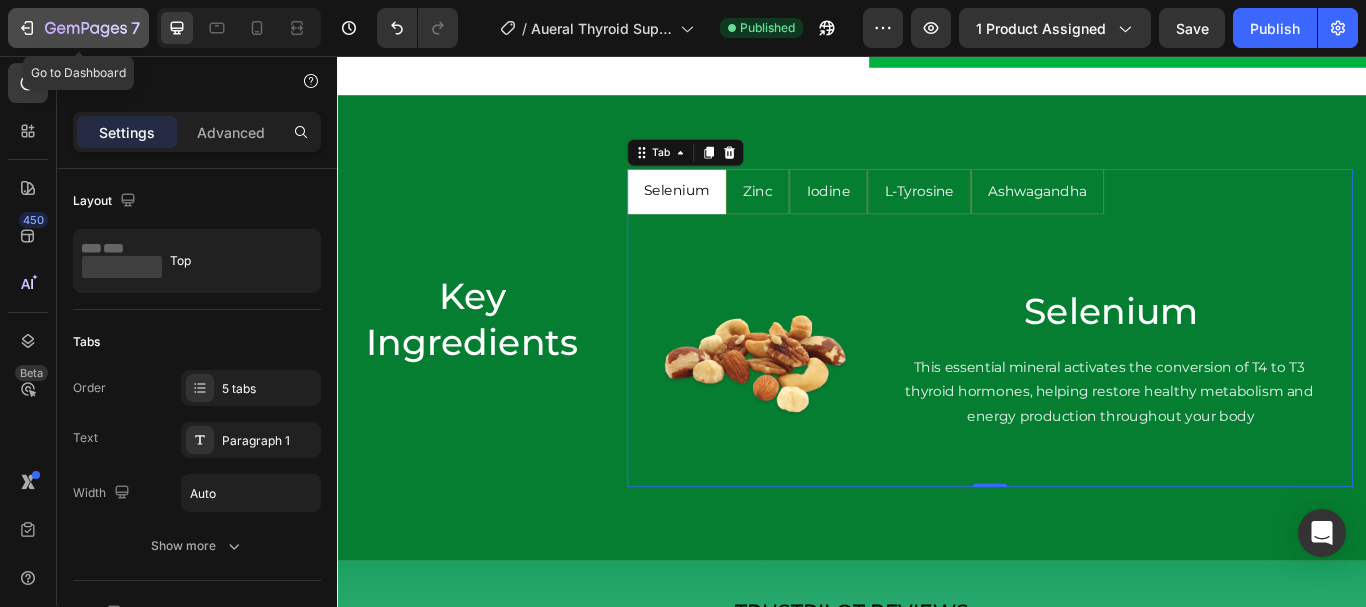 click 